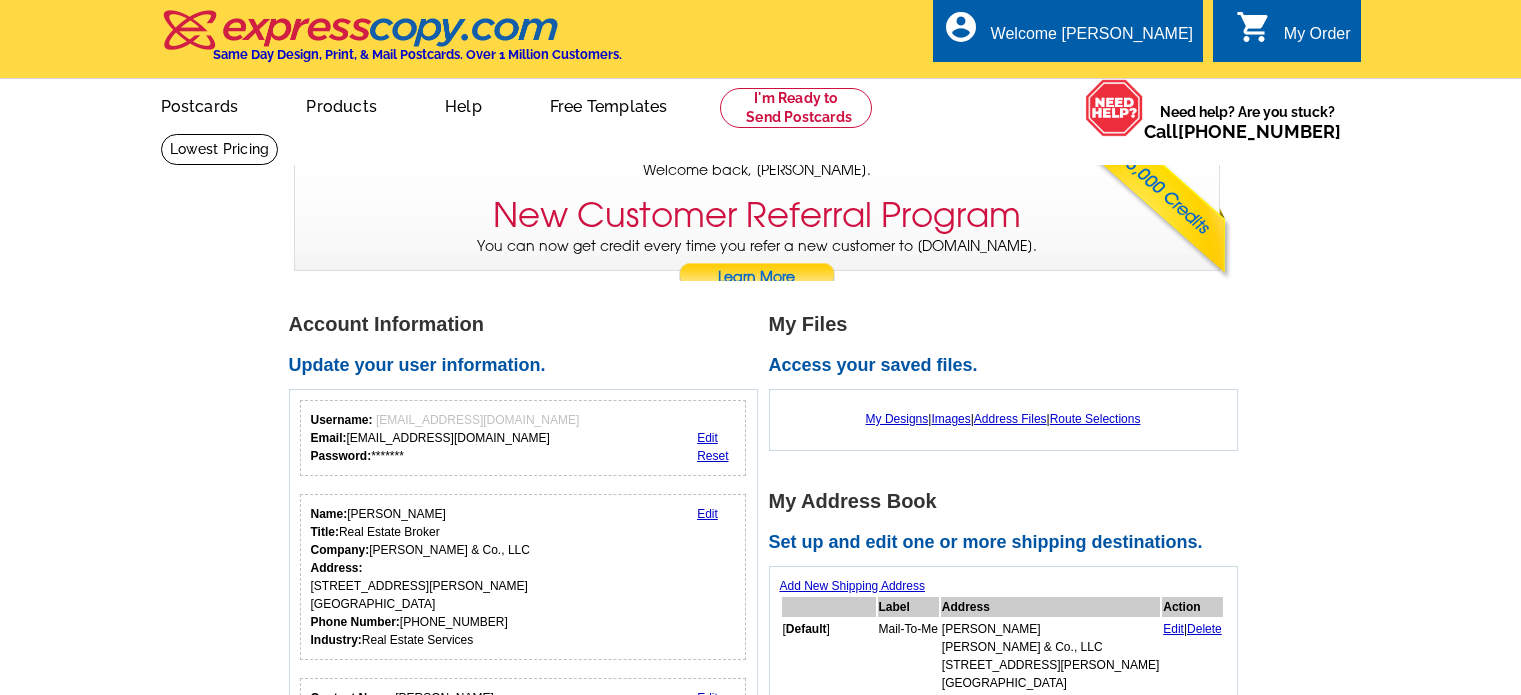 scroll, scrollTop: 0, scrollLeft: 0, axis: both 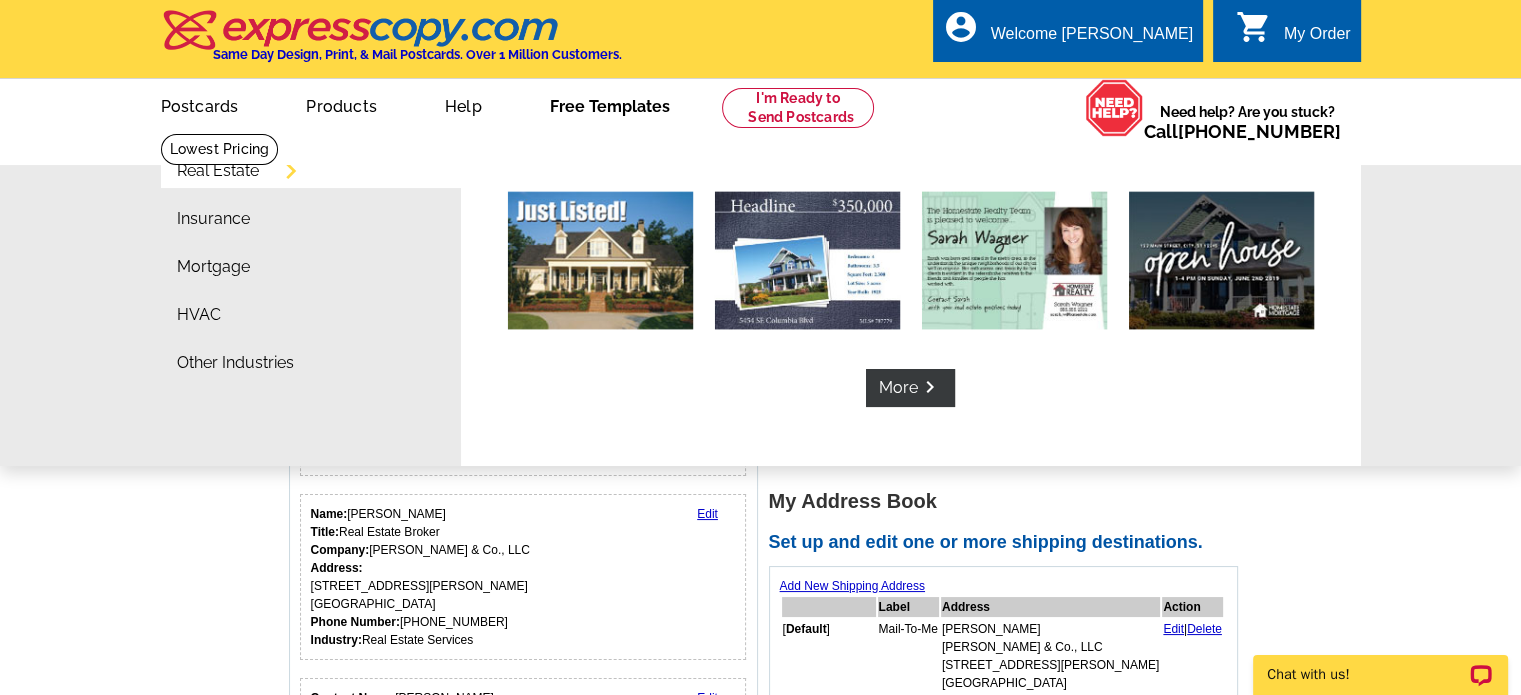 click on "Real Estate" at bounding box center [218, 171] 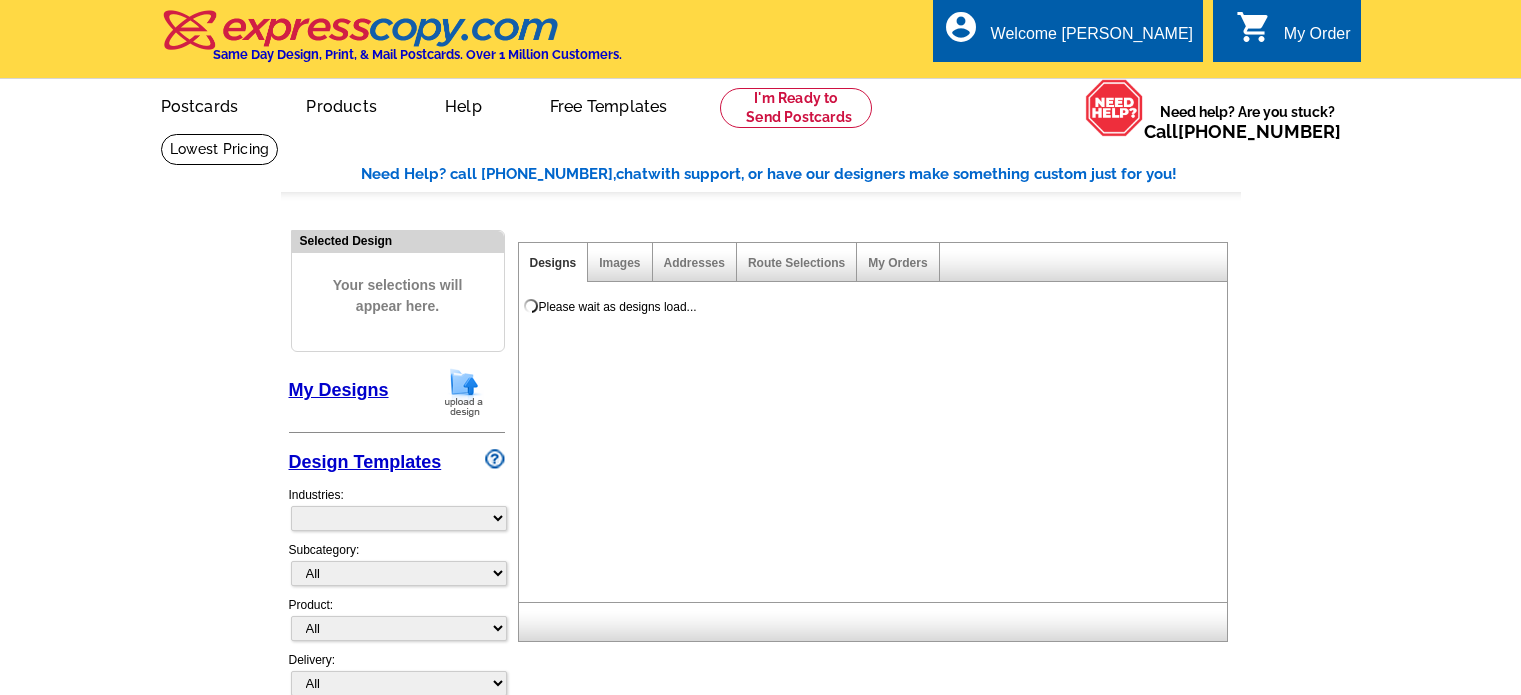 scroll, scrollTop: 0, scrollLeft: 0, axis: both 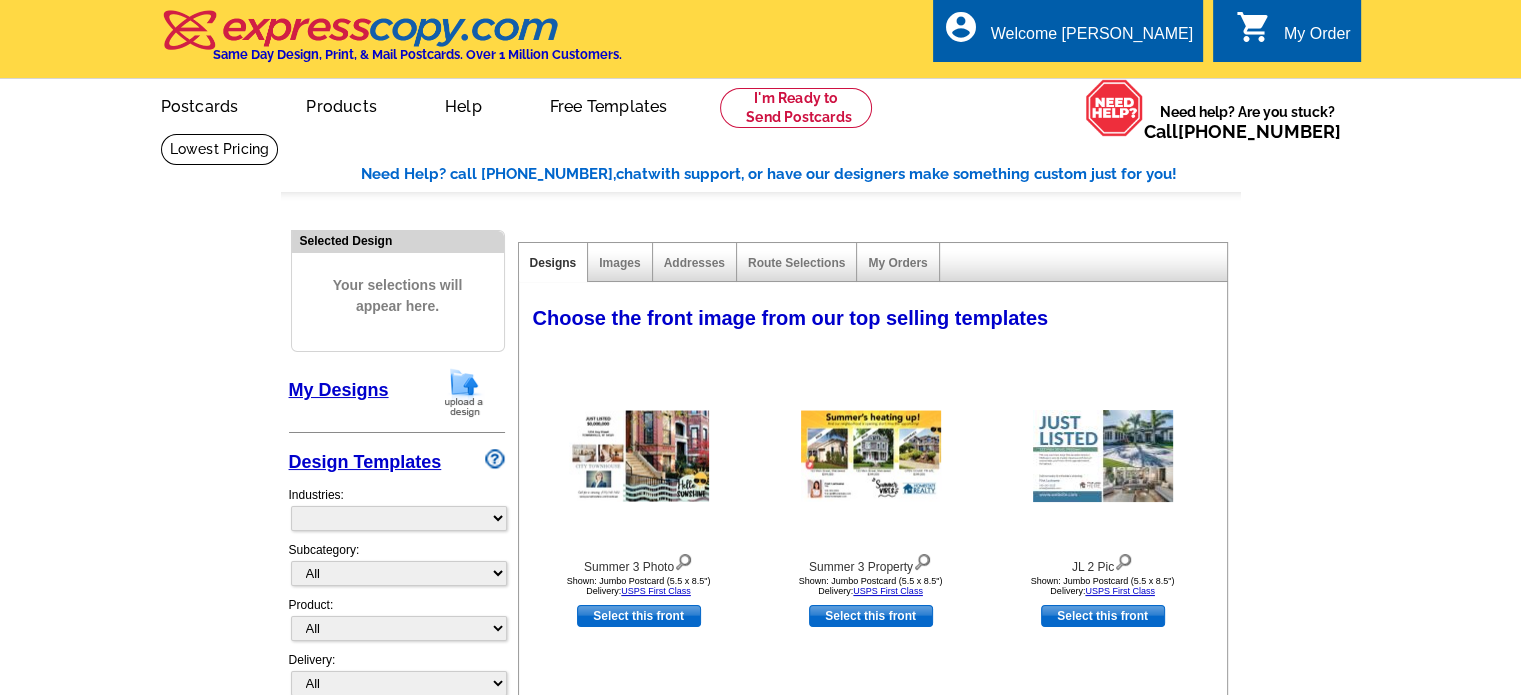 select on "785" 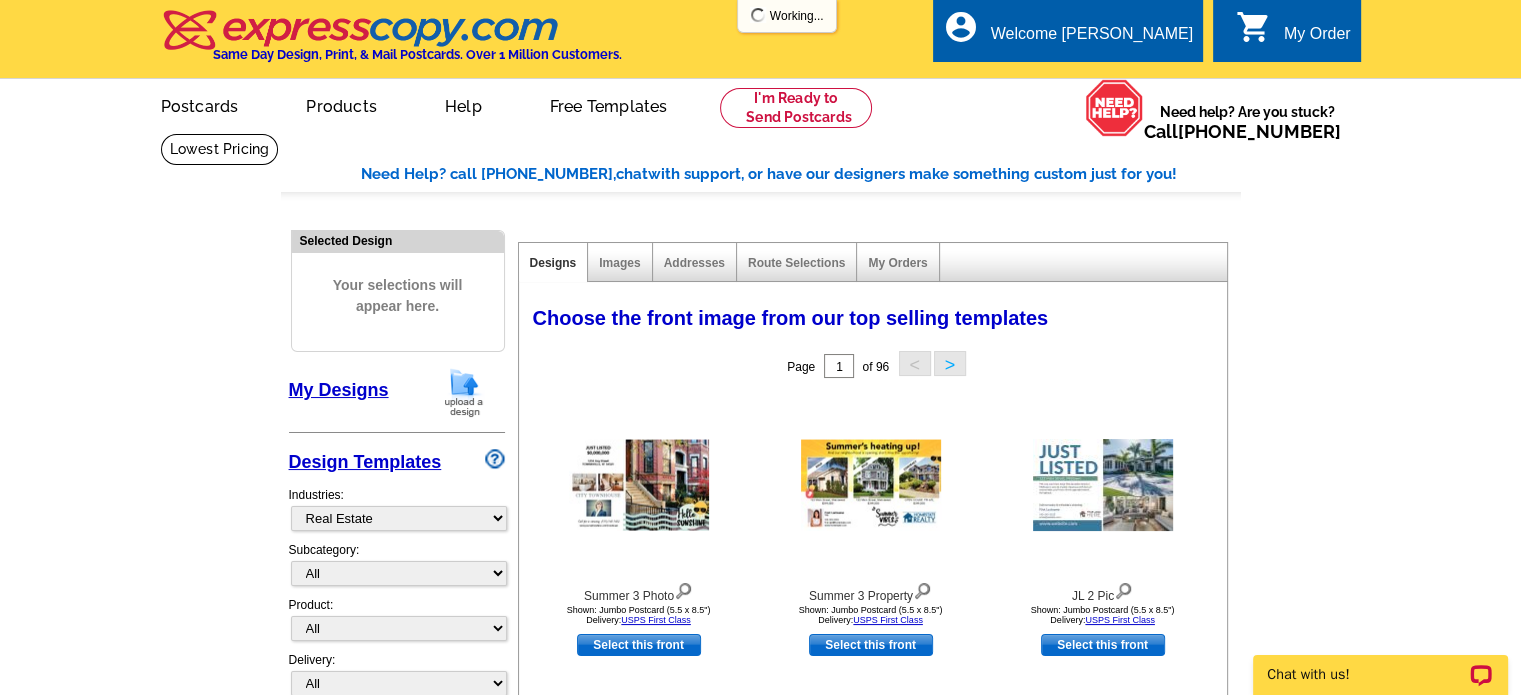 scroll, scrollTop: 0, scrollLeft: 0, axis: both 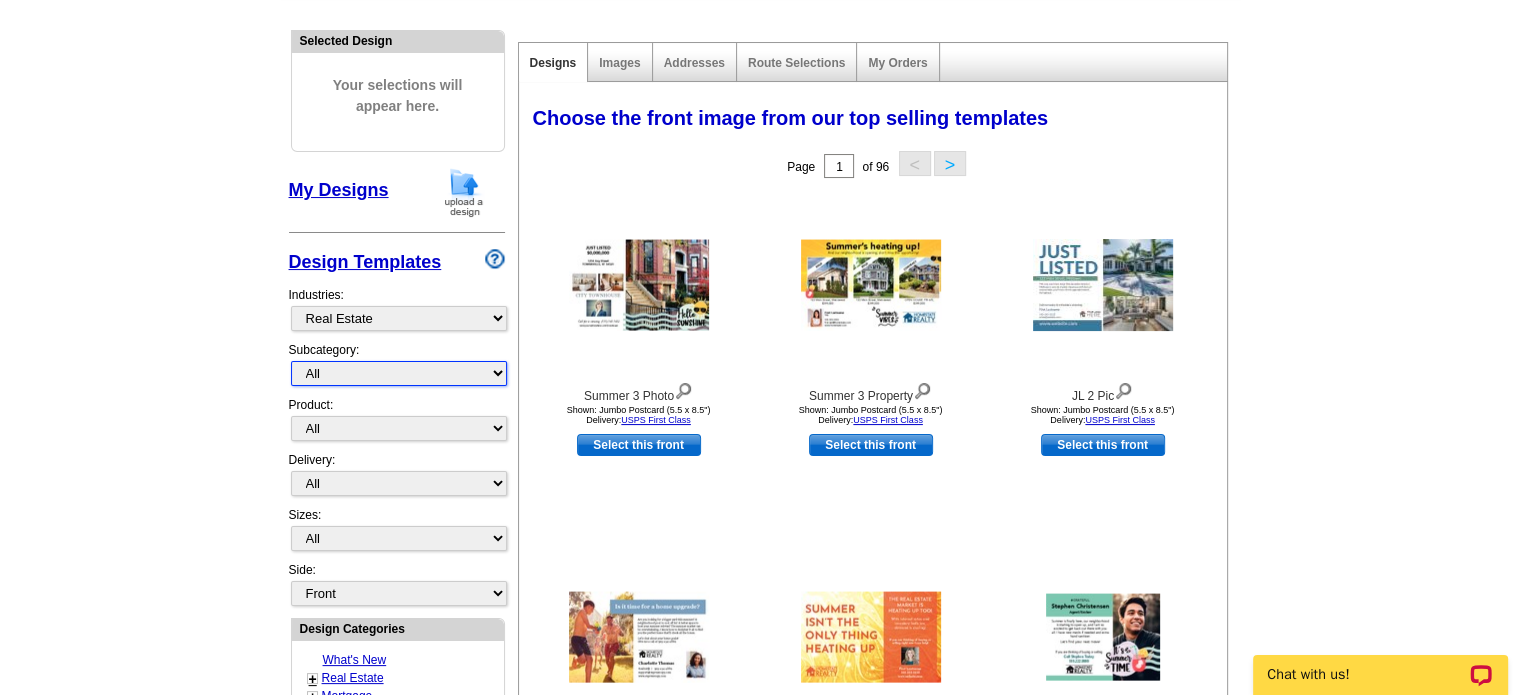 click on "All RE/MAX® Referrals Keller Williams® Berkshire Hathaway Home Services Century 21 Commercial Real Estate QR Code Cards 1st Time Home Buyer Distressed Homeowners Social Networking Farming Just Listed Just Sold Open House Market Report" at bounding box center [399, 373] 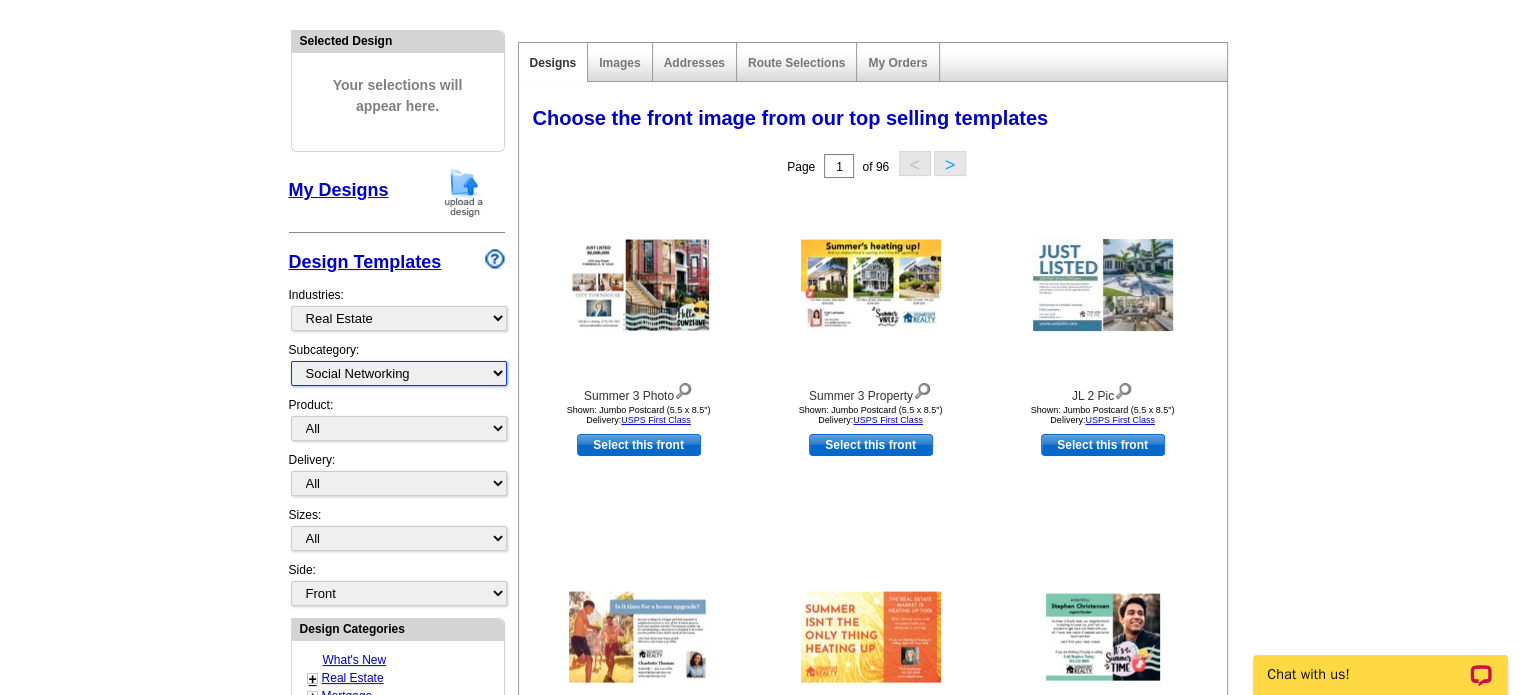 click on "All RE/MAX® Referrals Keller Williams® Berkshire Hathaway Home Services Century 21 Commercial Real Estate QR Code Cards 1st Time Home Buyer Distressed Homeowners Social Networking Farming Just Listed Just Sold Open House Market Report" at bounding box center [399, 373] 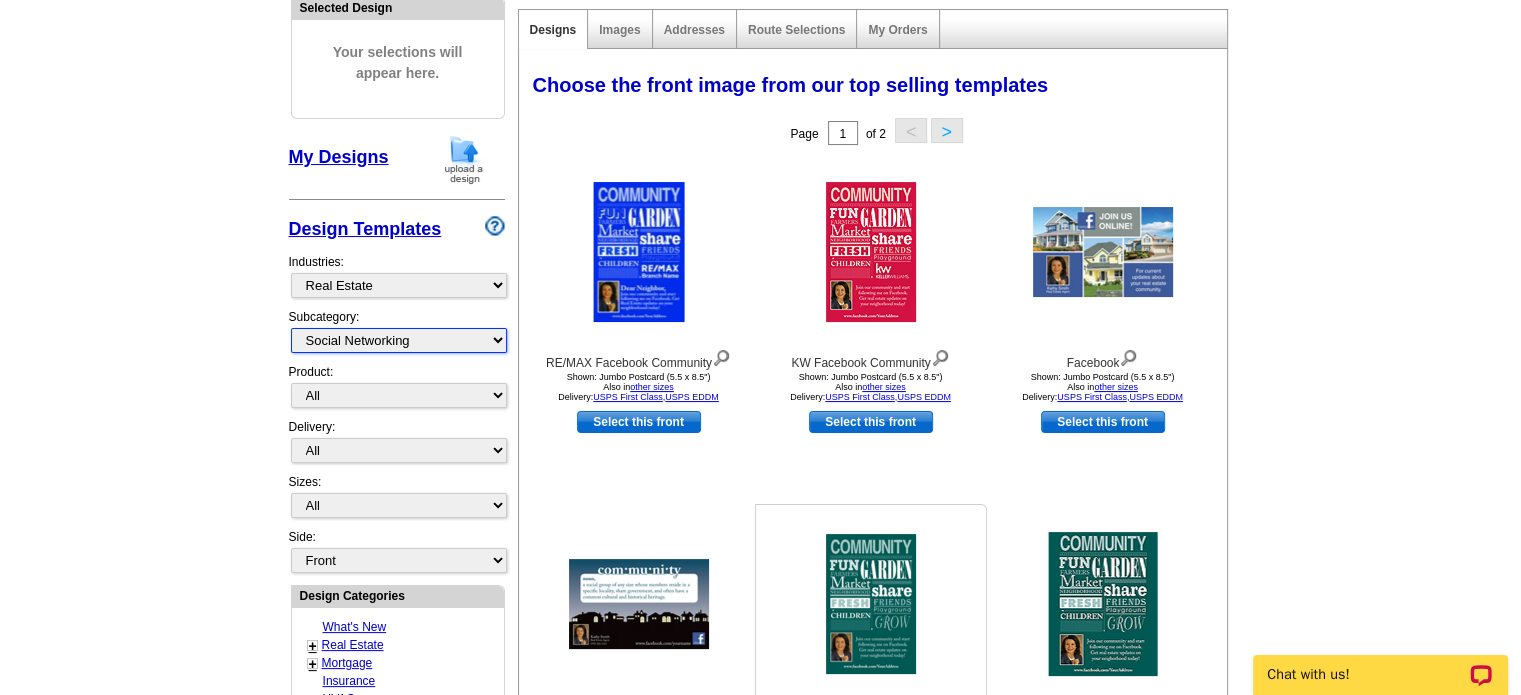 scroll, scrollTop: 200, scrollLeft: 0, axis: vertical 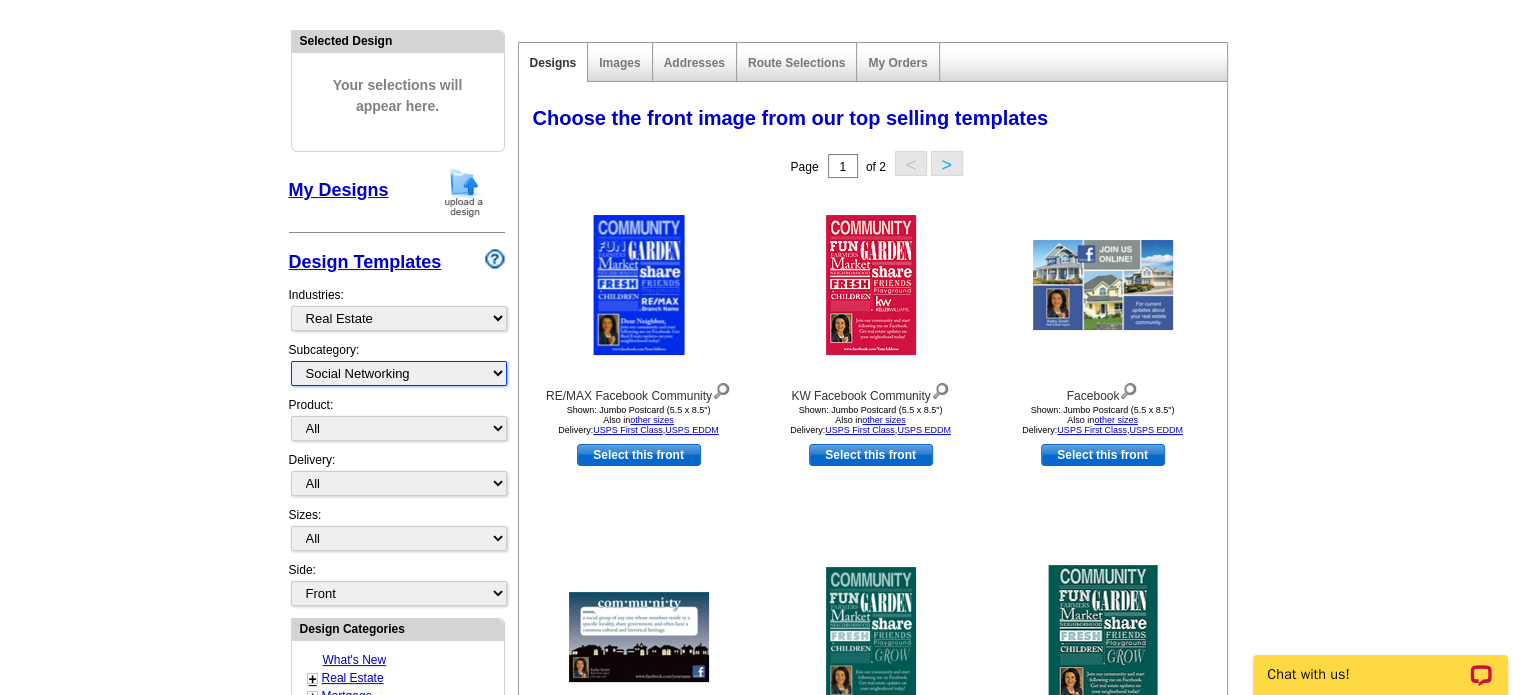 click on "All RE/MAX® Referrals Keller Williams® Berkshire Hathaway Home Services Century 21 Commercial Real Estate QR Code Cards 1st Time Home Buyer Distressed Homeowners Social Networking Farming Just Listed Just Sold Open House Market Report" at bounding box center [399, 373] 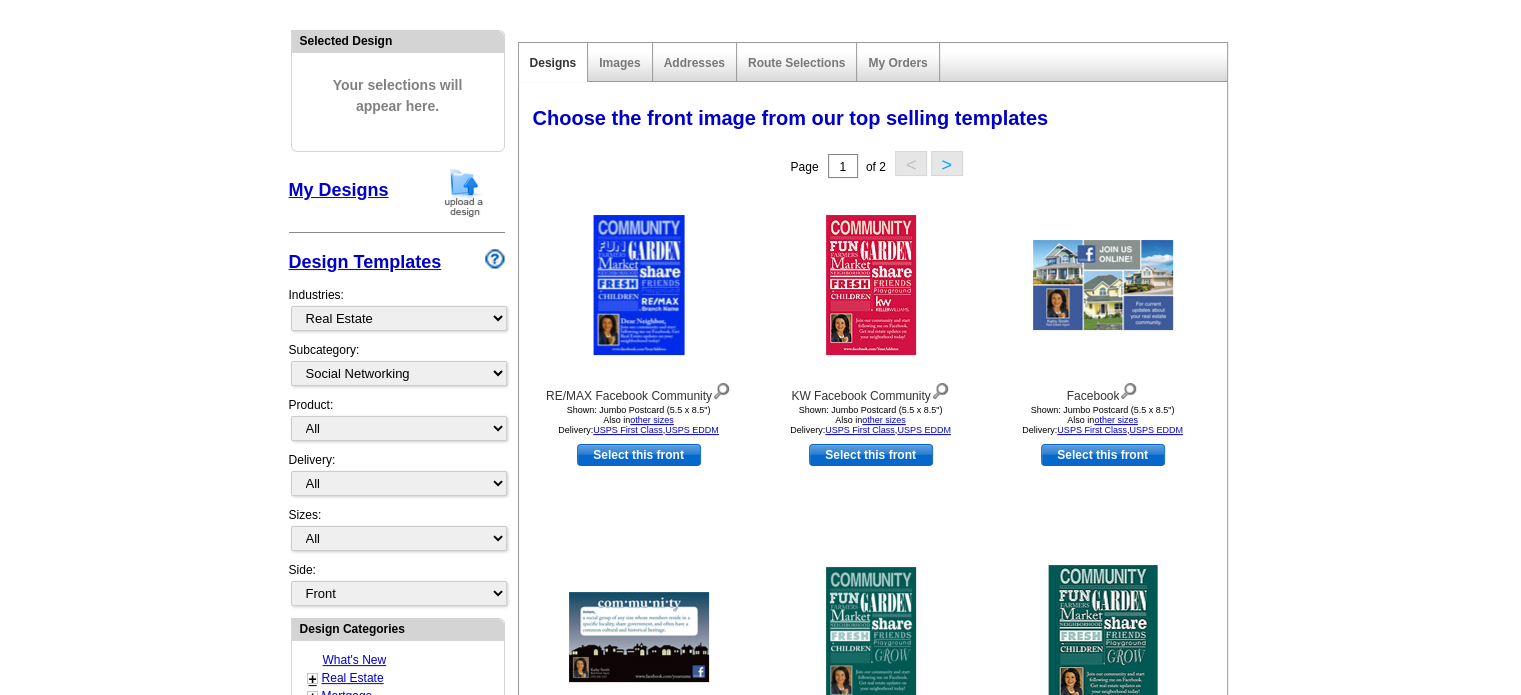 click on "Need Help? call 800-260-5887,  chat  with support, or have our designers make something custom just for you!
Got it, no need for the selection guide next time.
Show Results
Selected Design
Your selections will appear here.
My Designs
Design Templates
Industries:
What's New Real Estate Mortgage Insurance HVAC Dental Solar EDDM - NEW! Calendar Postcards Arts & Entertainment Assisted Living Automotive All" at bounding box center (760, 676) 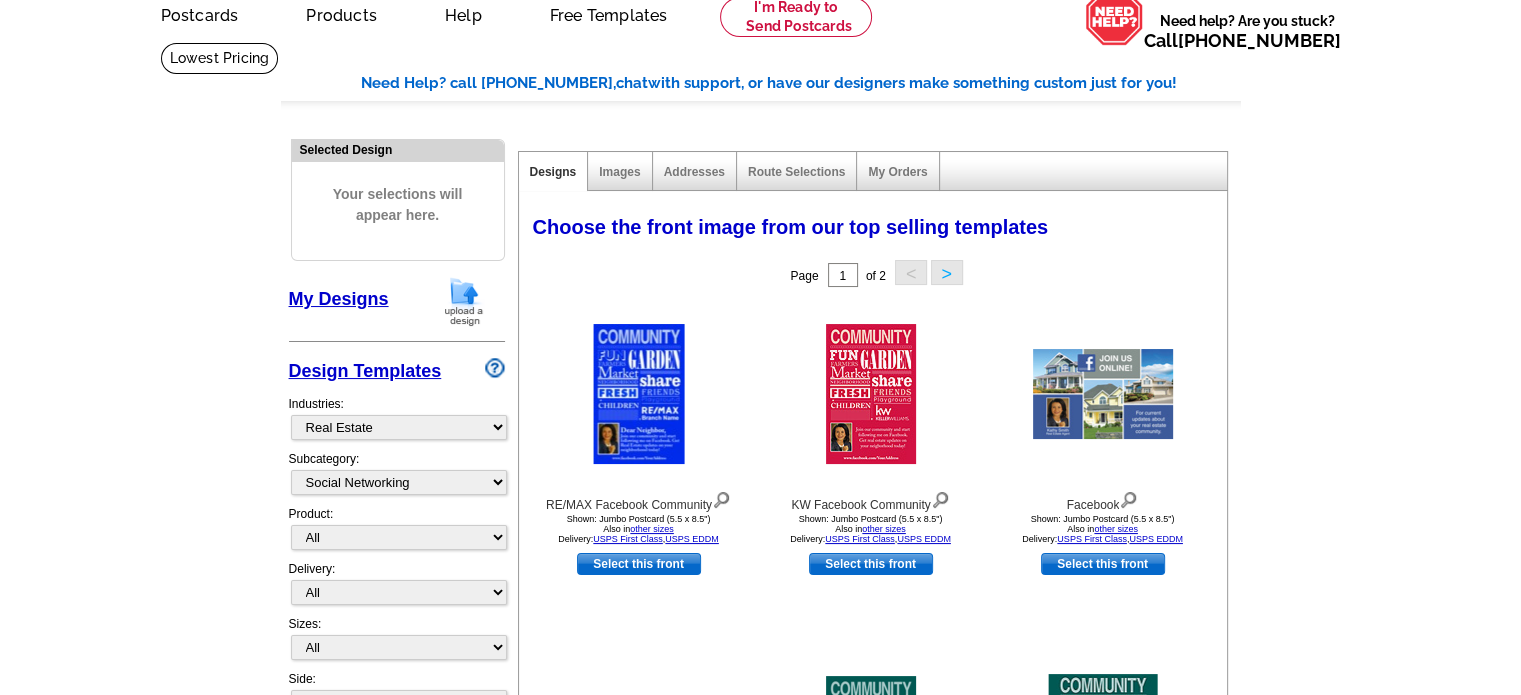 scroll, scrollTop: 0, scrollLeft: 0, axis: both 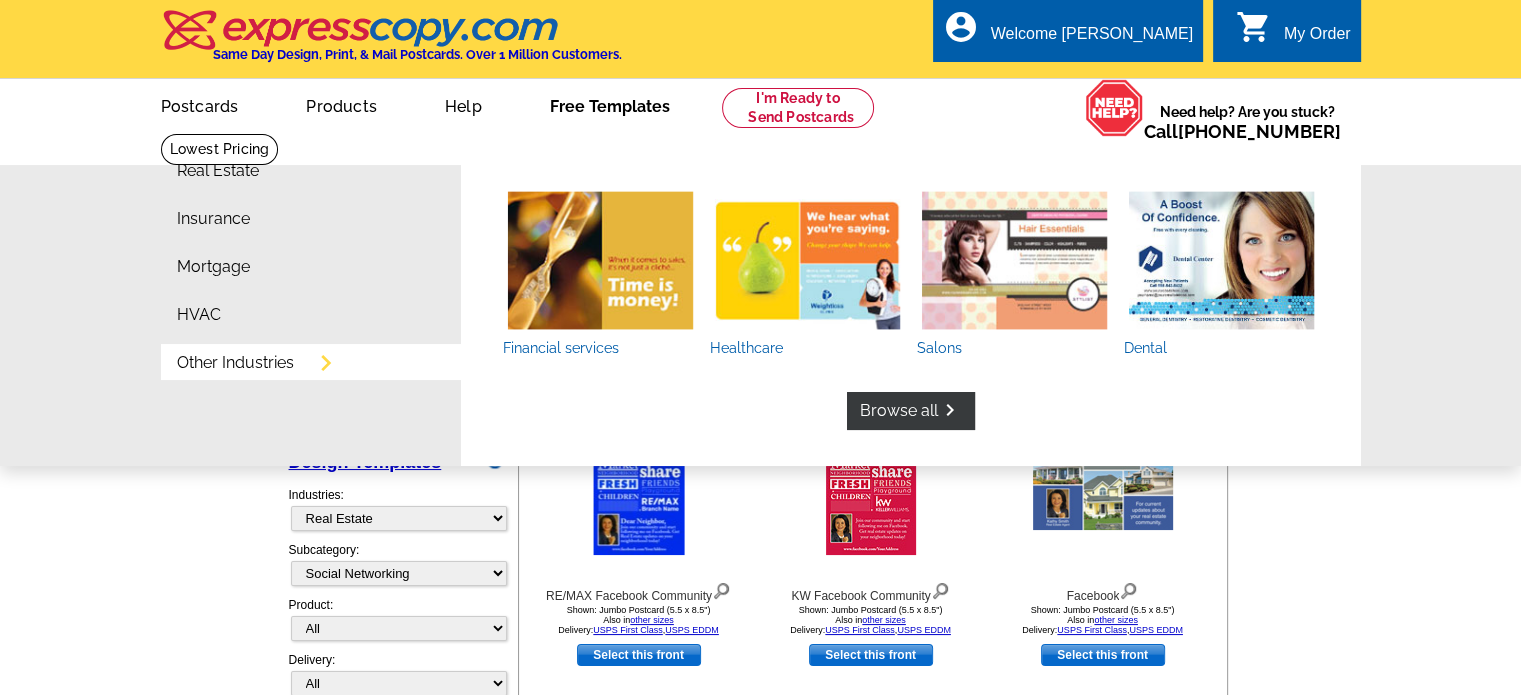 click on "Other Industries" at bounding box center [235, 363] 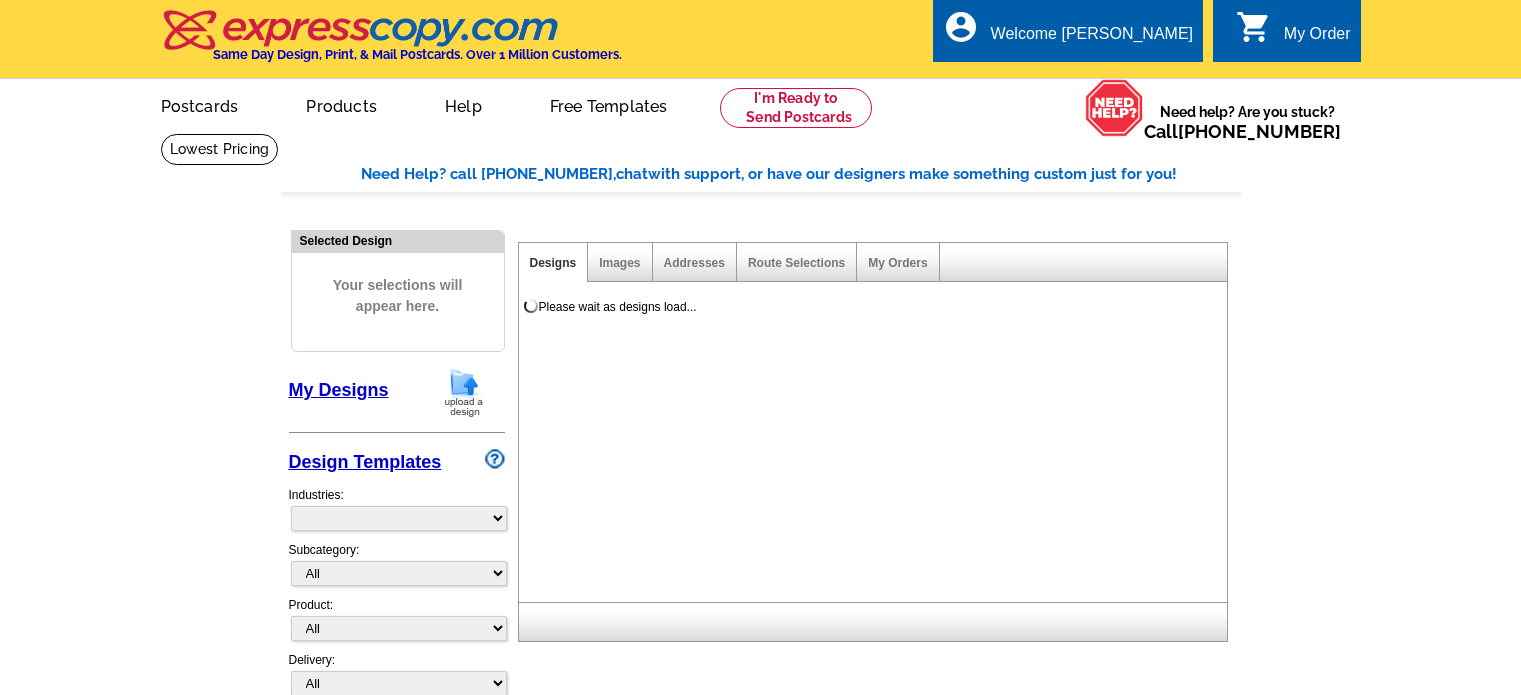 scroll, scrollTop: 0, scrollLeft: 0, axis: both 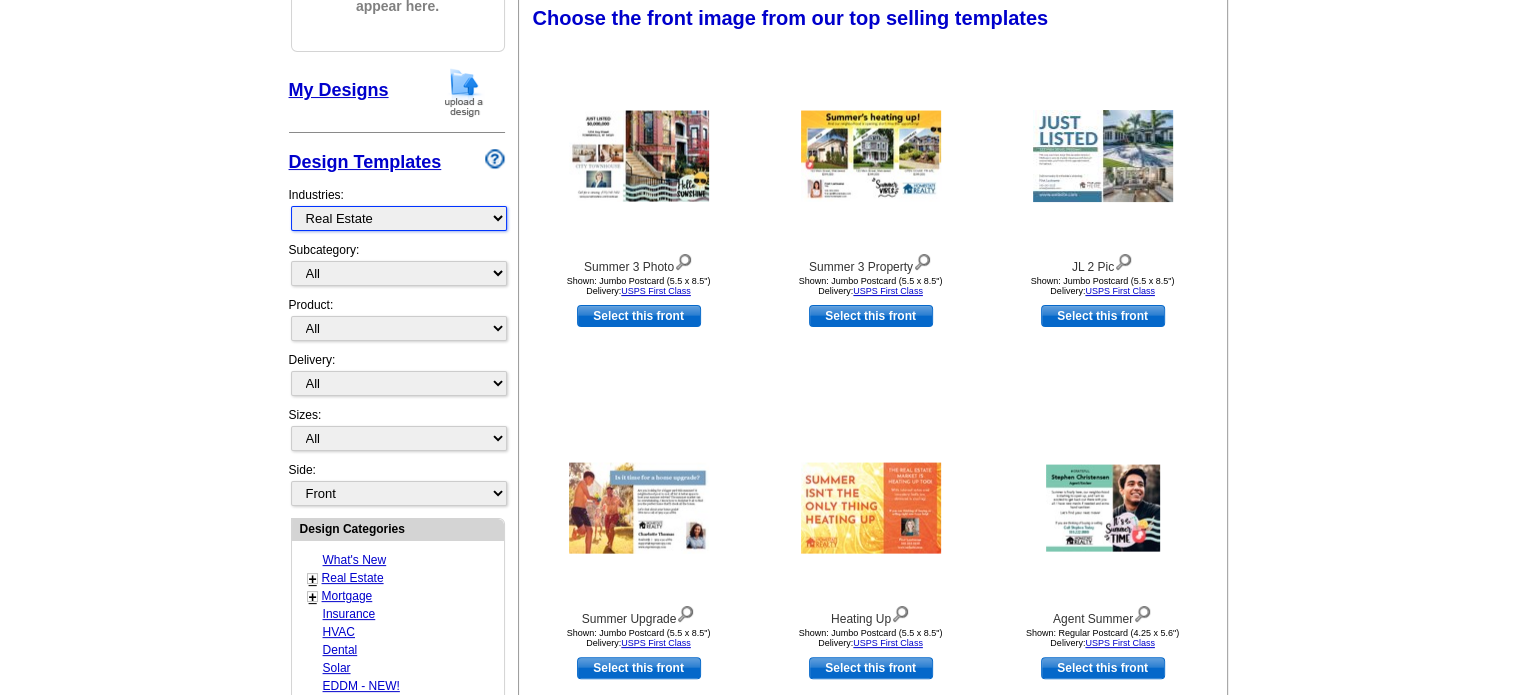 click on "What's New Real Estate Mortgage Insurance HVAC Dental Solar EDDM - NEW! Calendar Postcards Arts & Entertainment Assisted Living Automotive Beauty & Fitness Business Services Education, Camps & Childcare Financial Services Food & Beverage Healthcare Holiday Home Services Keep-in-Touch Legal Non-Profit Personal Projects Pets & Veterinarians Photo Cards Religion & Faith Retail Seasonal Sports & Recreation Sports Schedules Travel Greeting Cards All Postcards All Flyers & Brochures All Business Cards All Door Hangers All Greeting Cards" at bounding box center [399, 218] 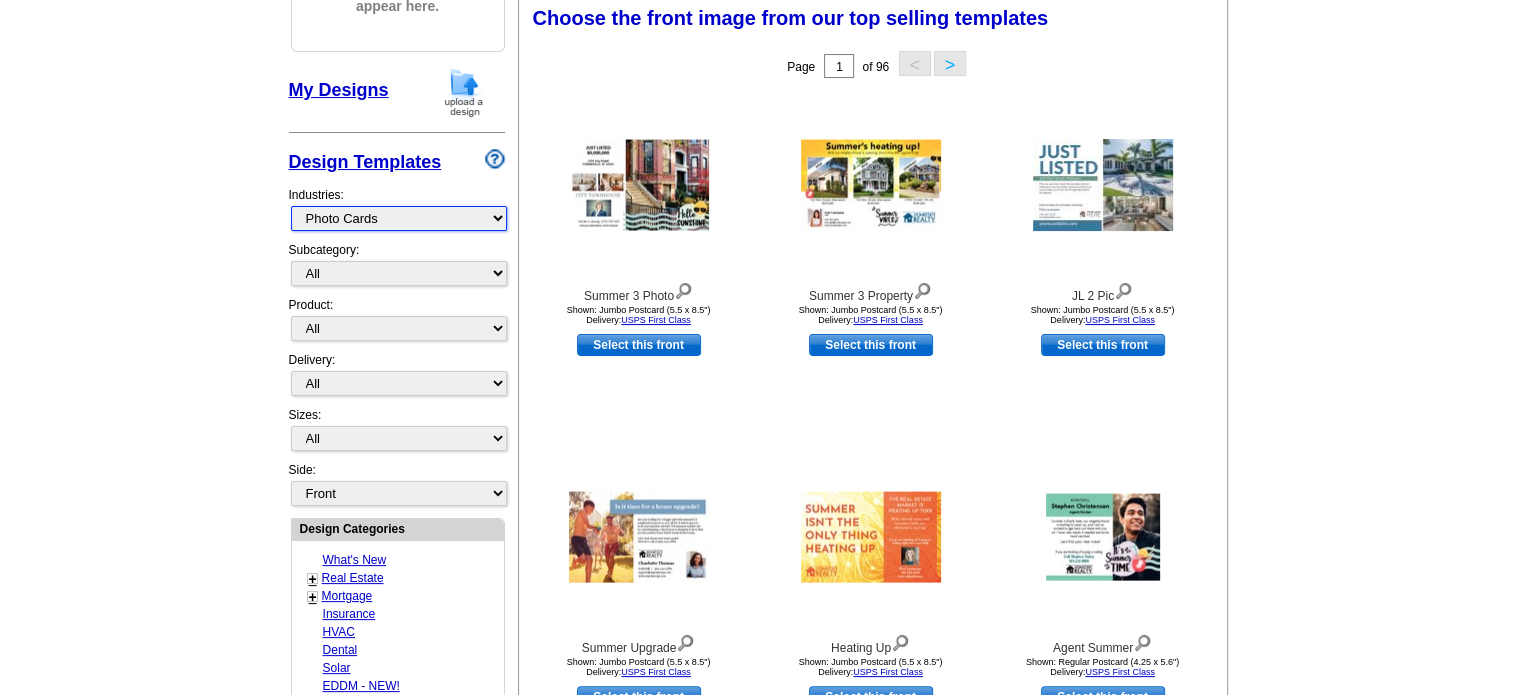 click on "What's New Real Estate Mortgage Insurance HVAC Dental Solar EDDM - NEW! Calendar Postcards Arts & Entertainment Assisted Living Automotive Beauty & Fitness Business Services Education, Camps & Childcare Financial Services Food & Beverage Healthcare Holiday Home Services Keep-in-Touch Legal Non-Profit Personal Projects Pets & Veterinarians Photo Cards Religion & Faith Retail Seasonal Sports & Recreation Sports Schedules Travel Greeting Cards All Postcards All Flyers & Brochures All Business Cards All Door Hangers All Greeting Cards" at bounding box center (399, 218) 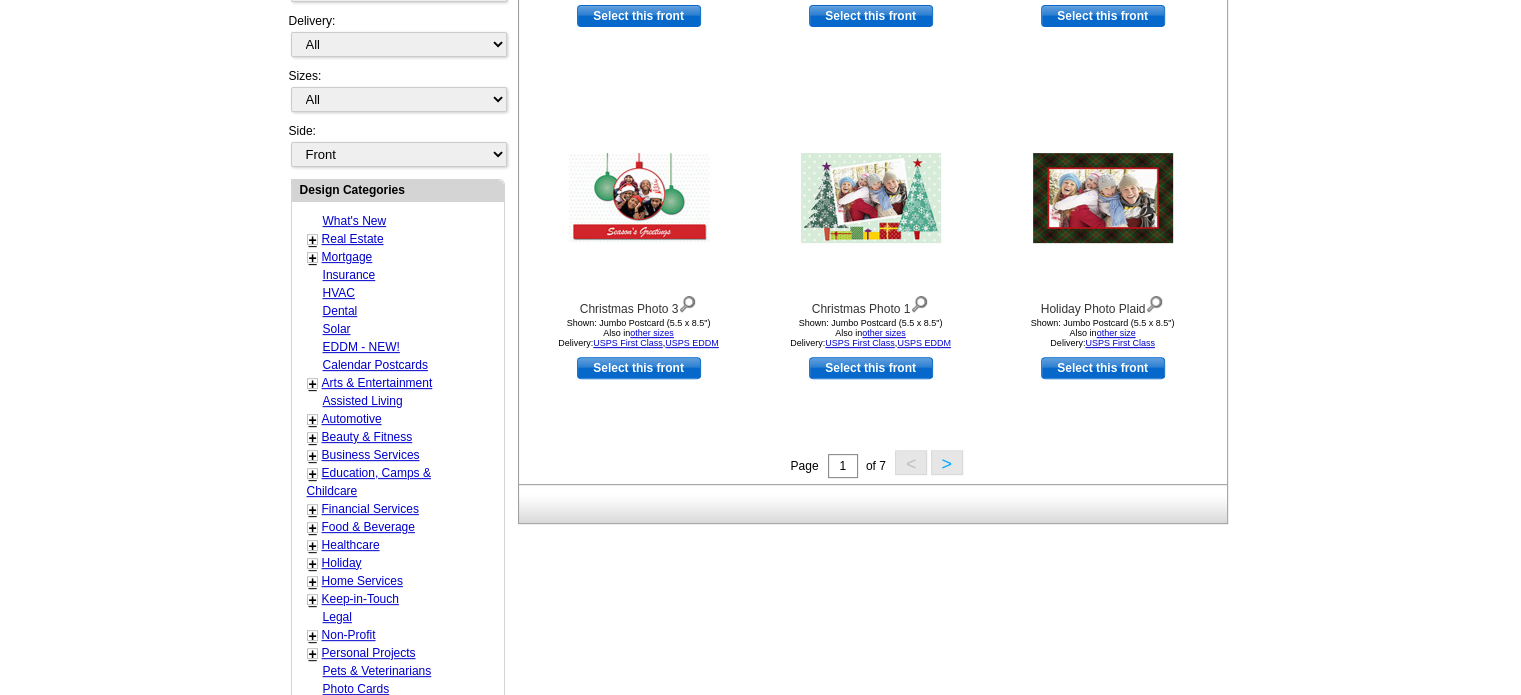 scroll, scrollTop: 600, scrollLeft: 0, axis: vertical 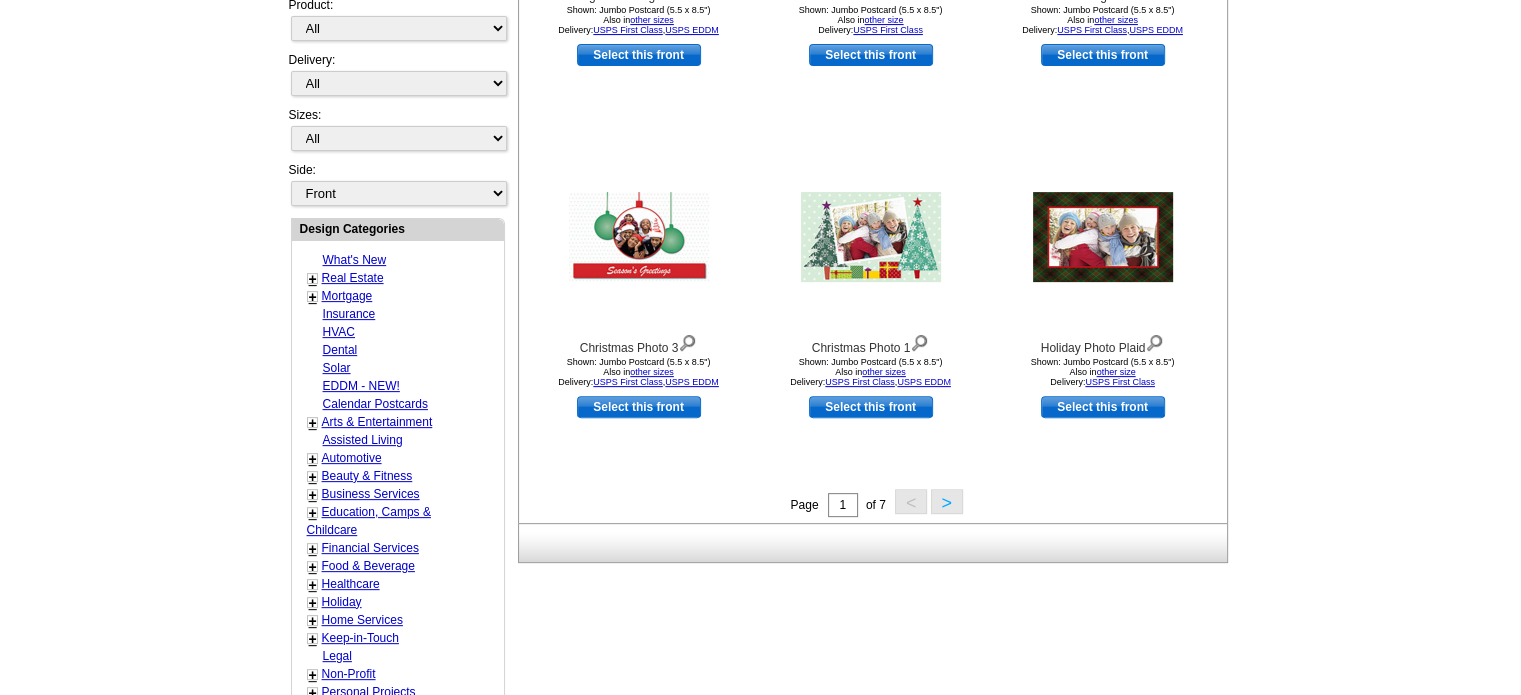 click on ">" at bounding box center (947, 501) 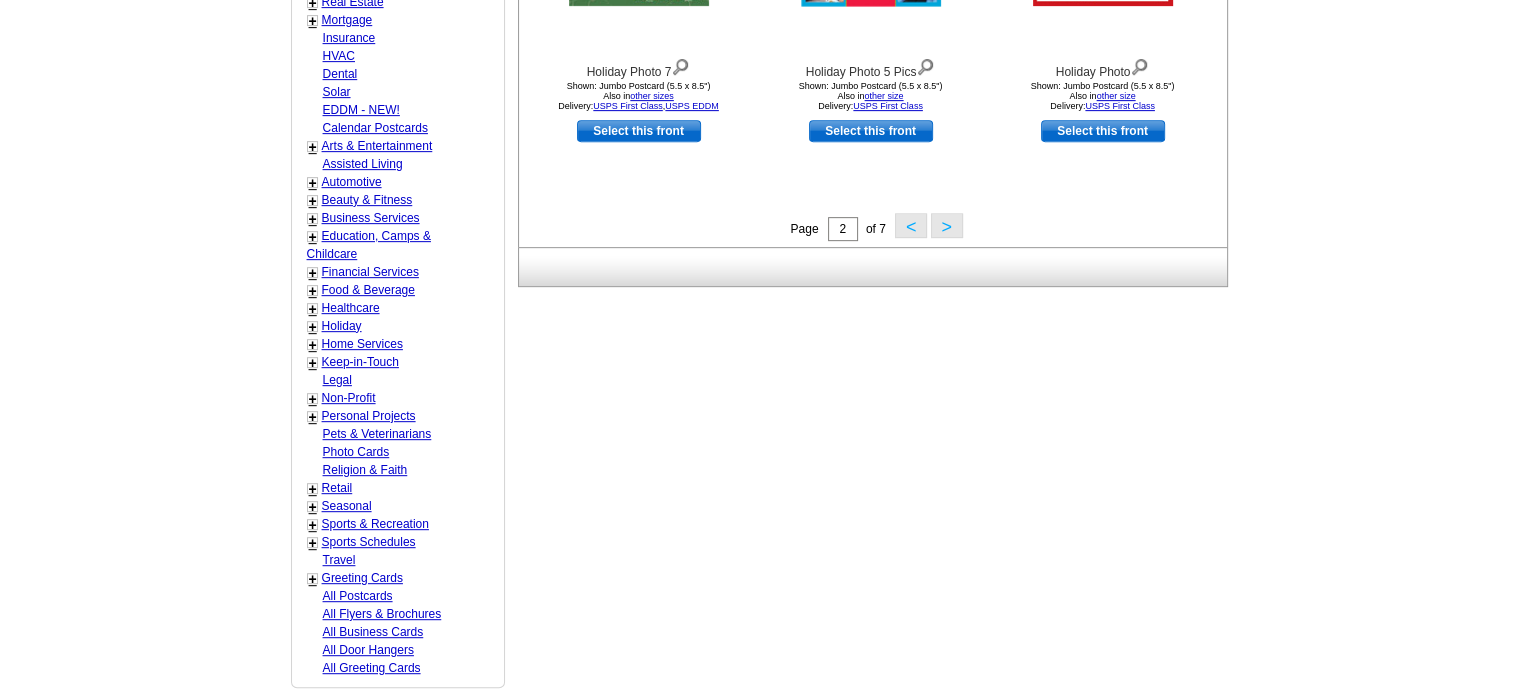 scroll, scrollTop: 895, scrollLeft: 0, axis: vertical 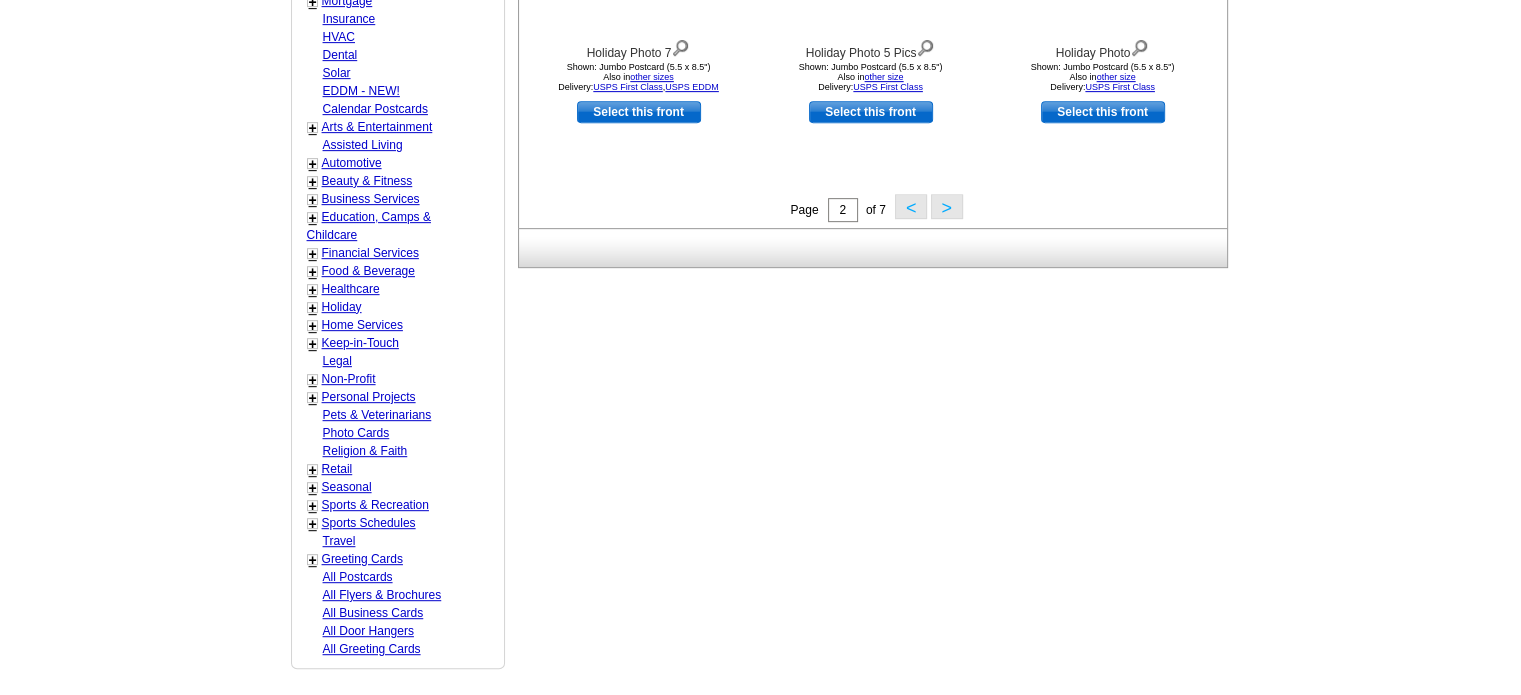 click on ">" at bounding box center [947, 206] 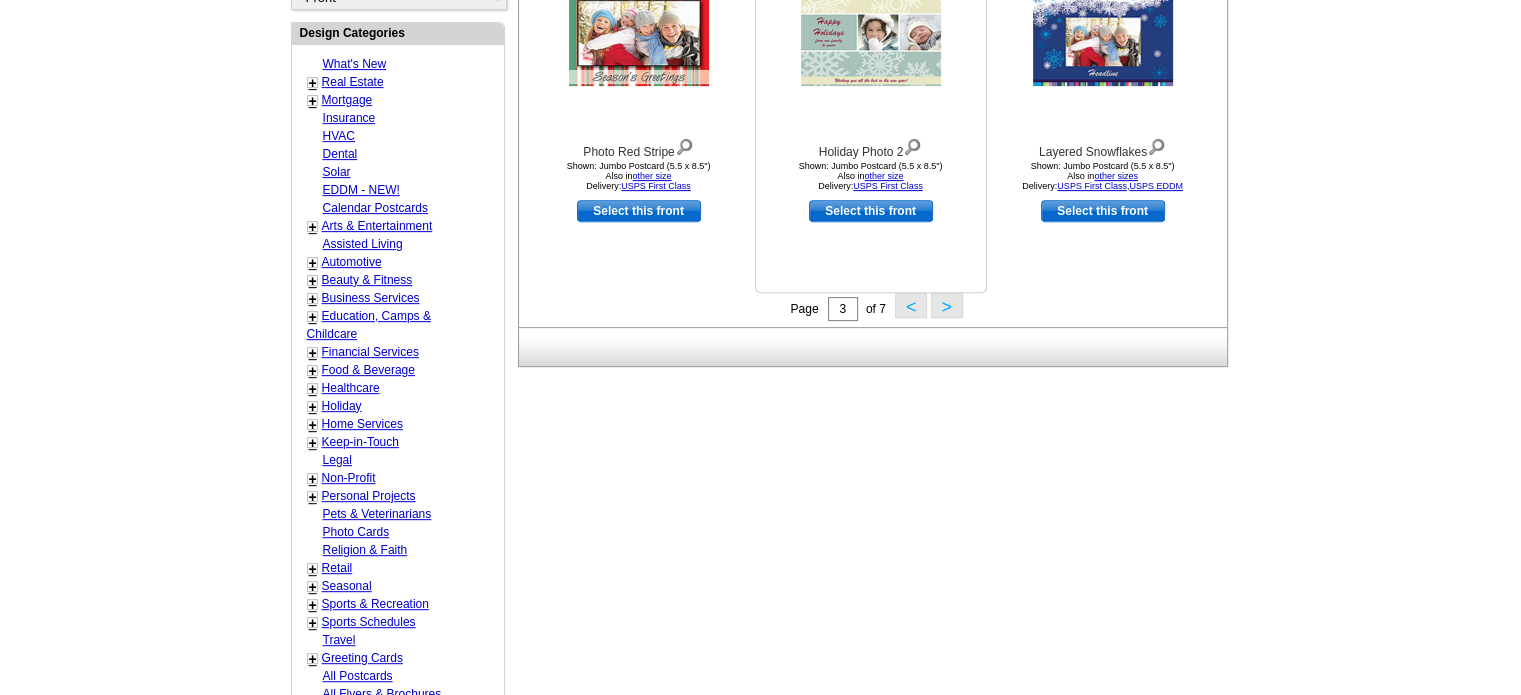 scroll, scrollTop: 800, scrollLeft: 0, axis: vertical 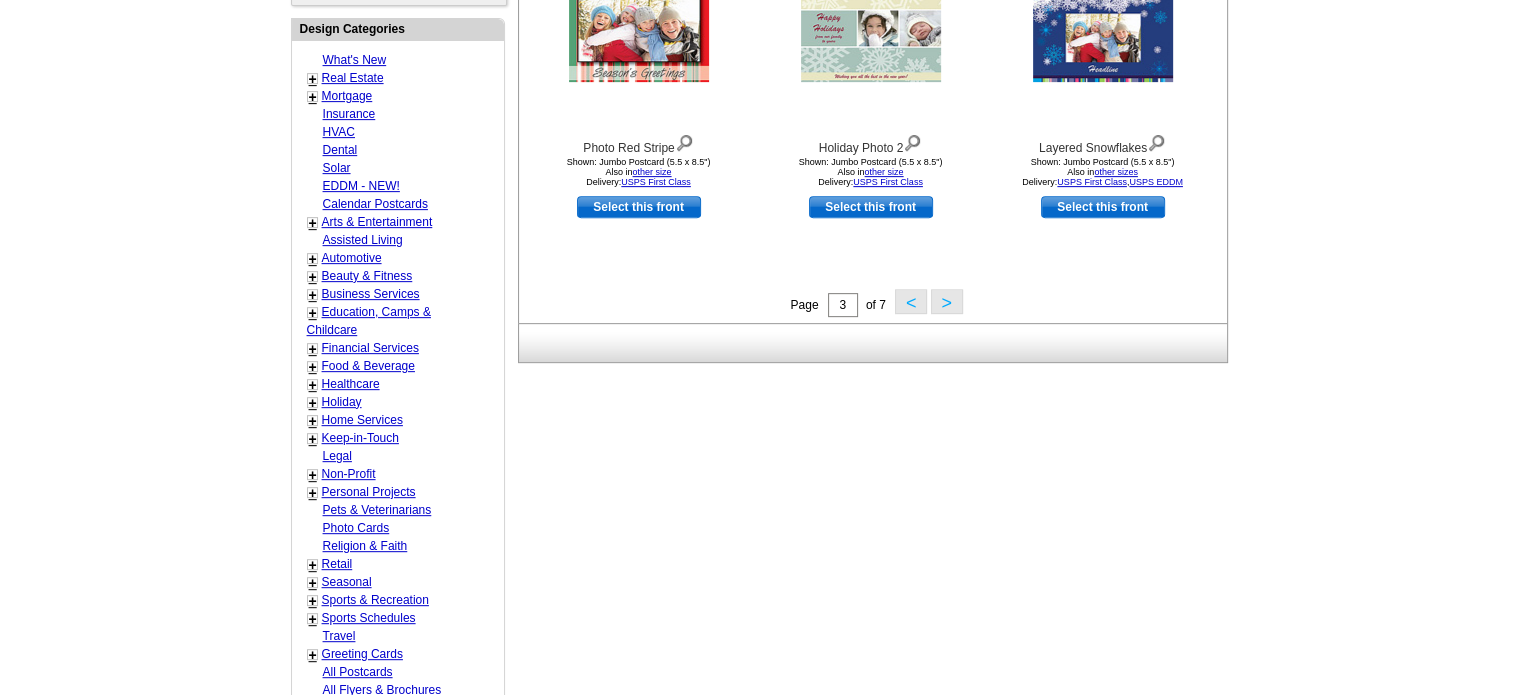 click on ">" at bounding box center [947, 301] 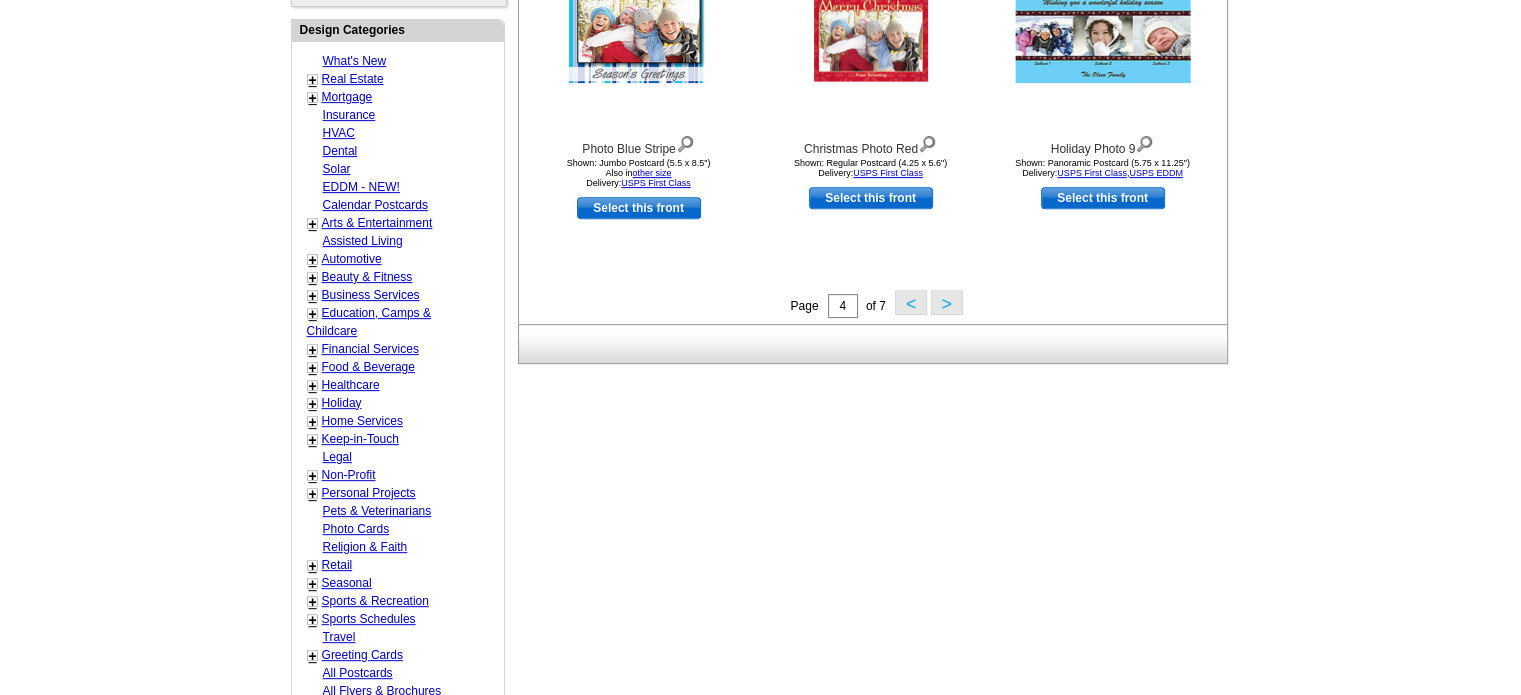 scroll, scrollTop: 895, scrollLeft: 0, axis: vertical 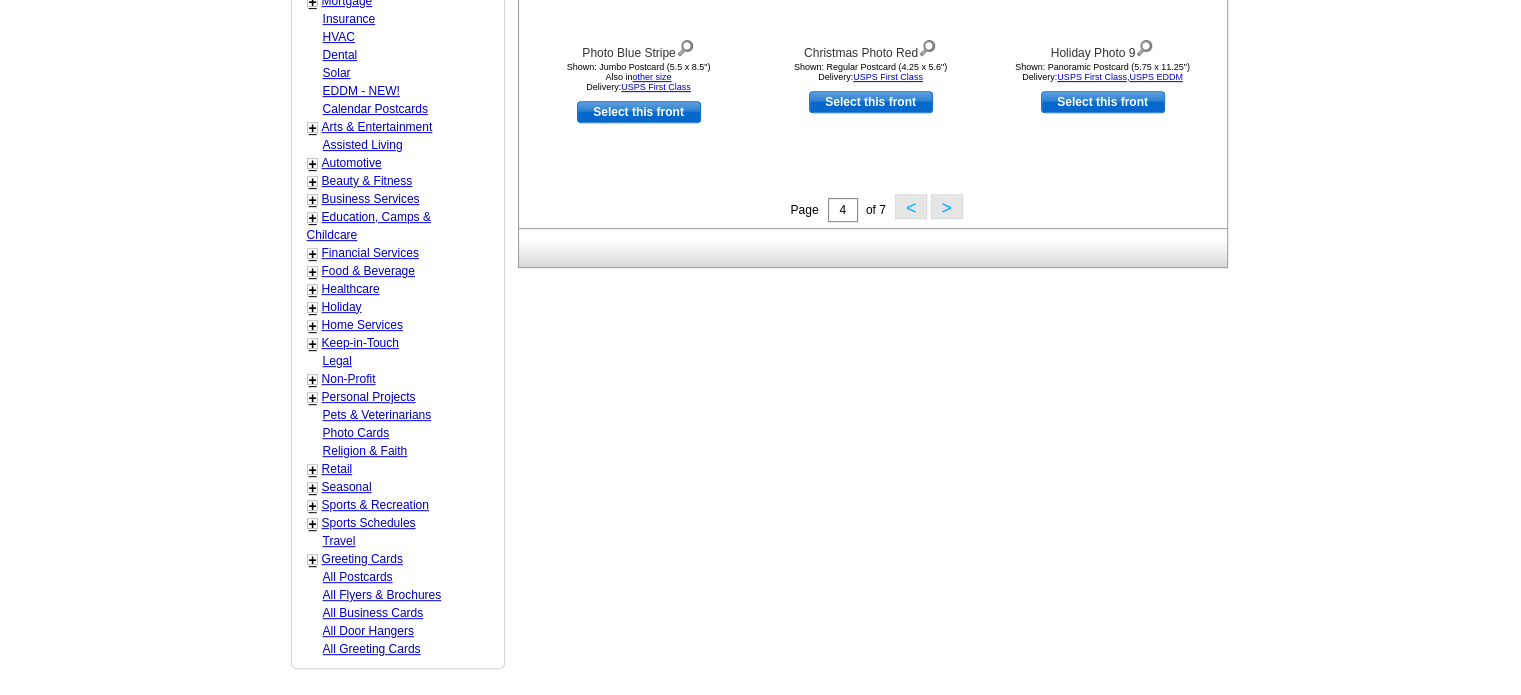 click on ">" at bounding box center [947, 206] 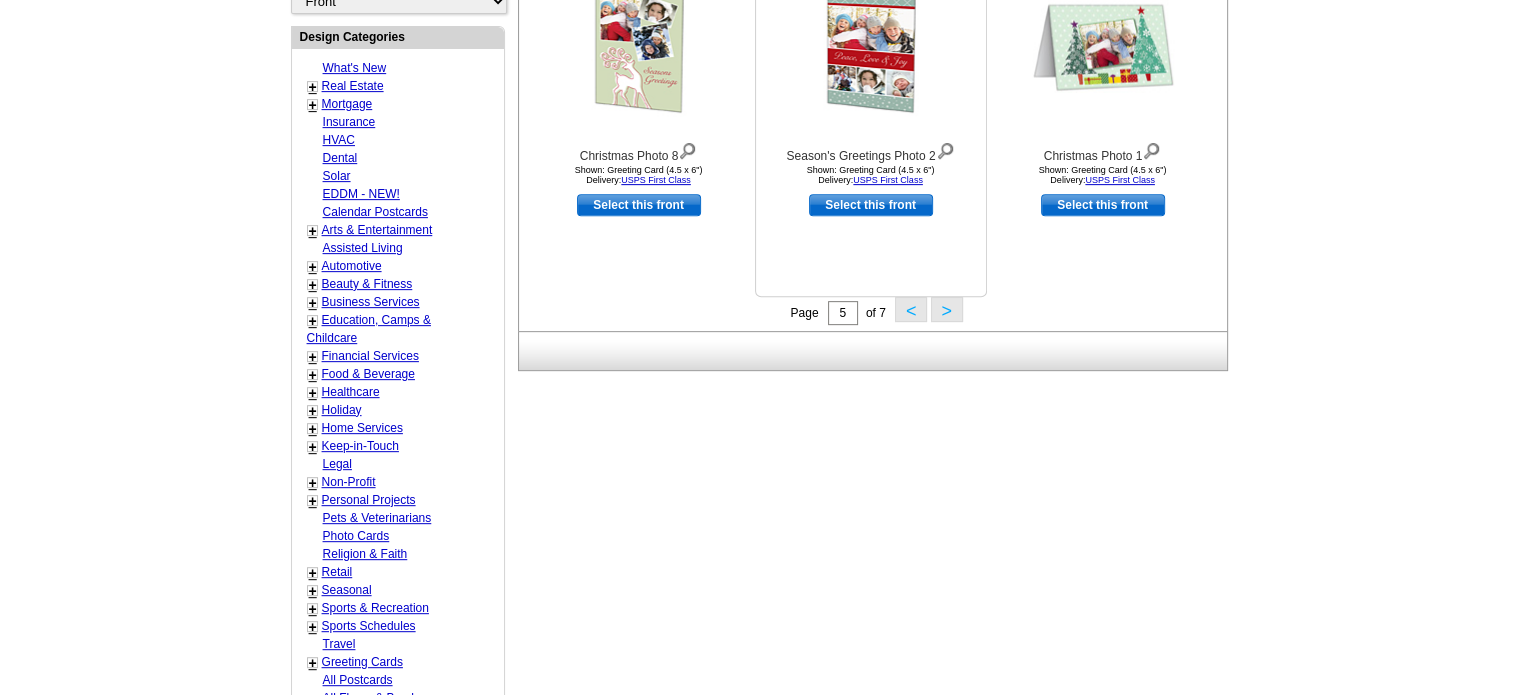 scroll, scrollTop: 795, scrollLeft: 0, axis: vertical 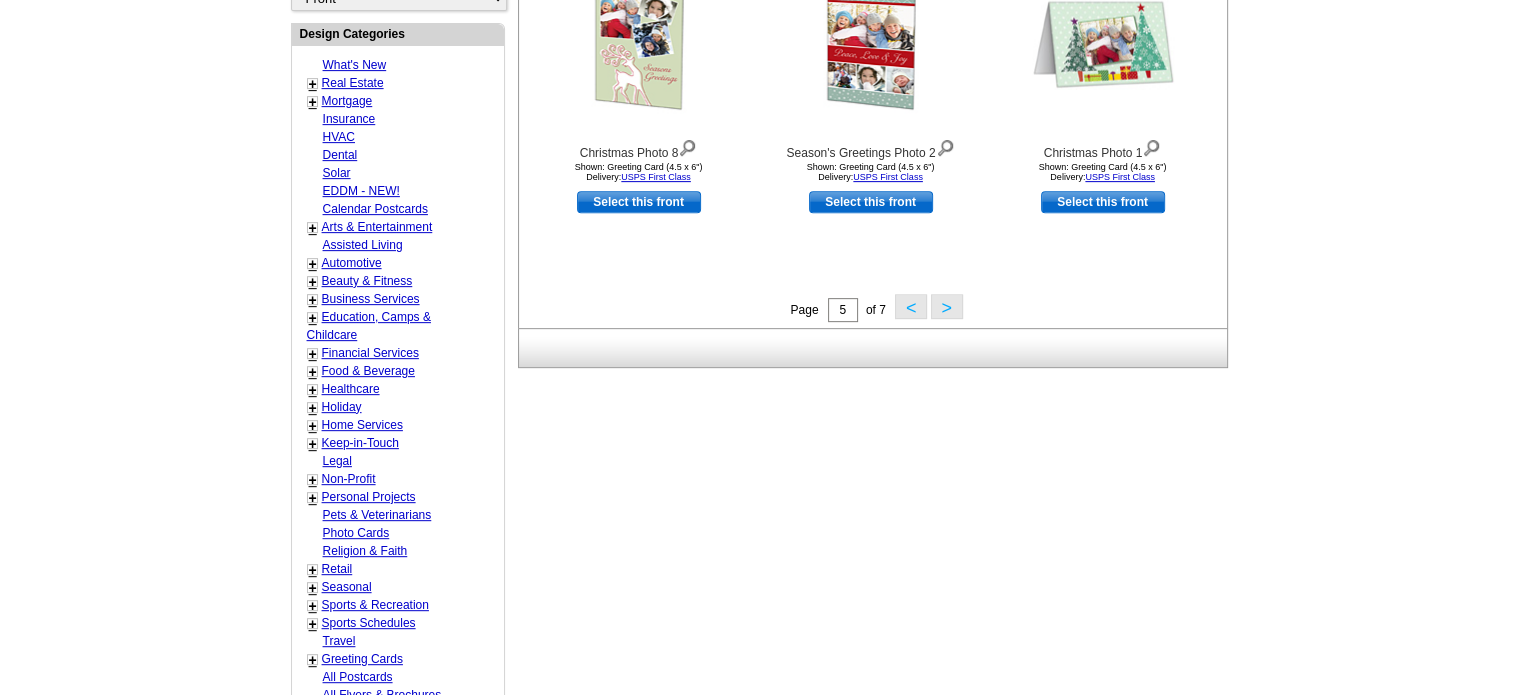 click on ">" at bounding box center (947, 306) 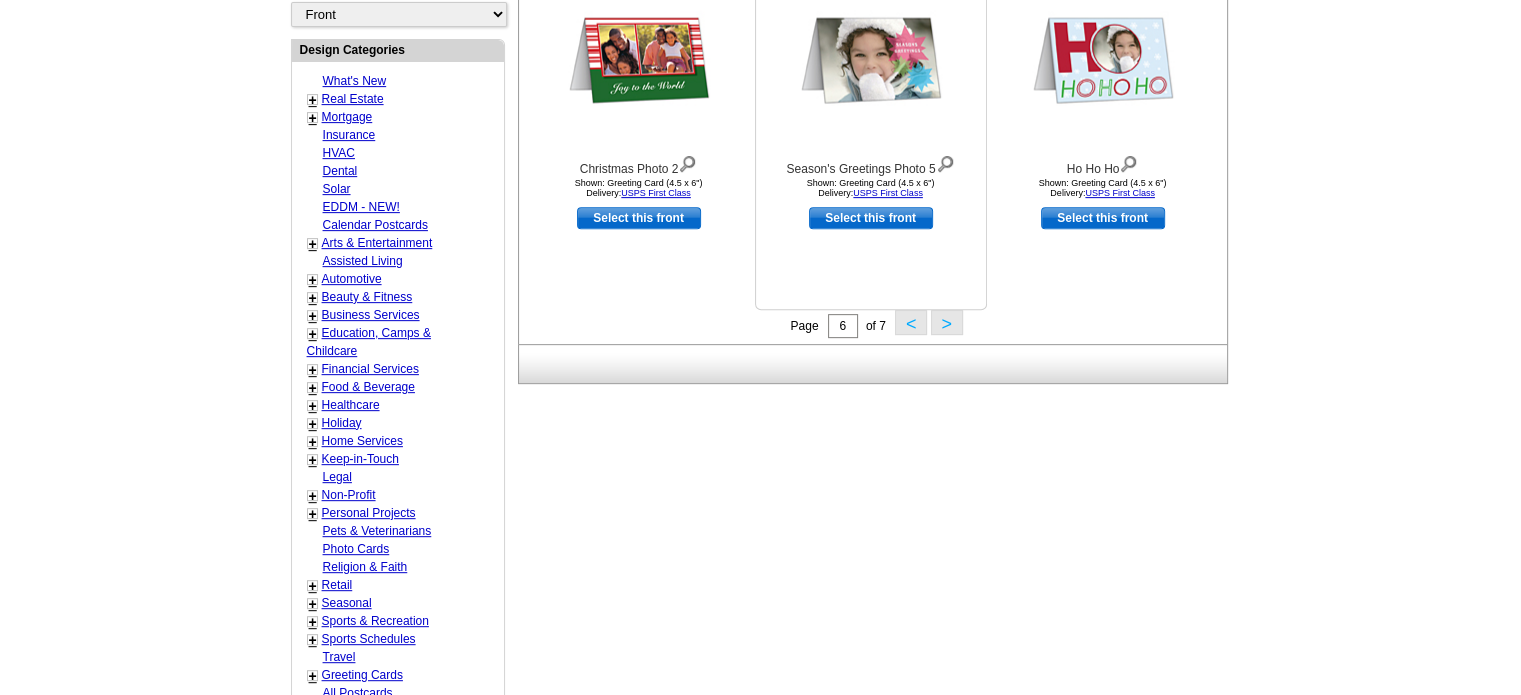 scroll, scrollTop: 795, scrollLeft: 0, axis: vertical 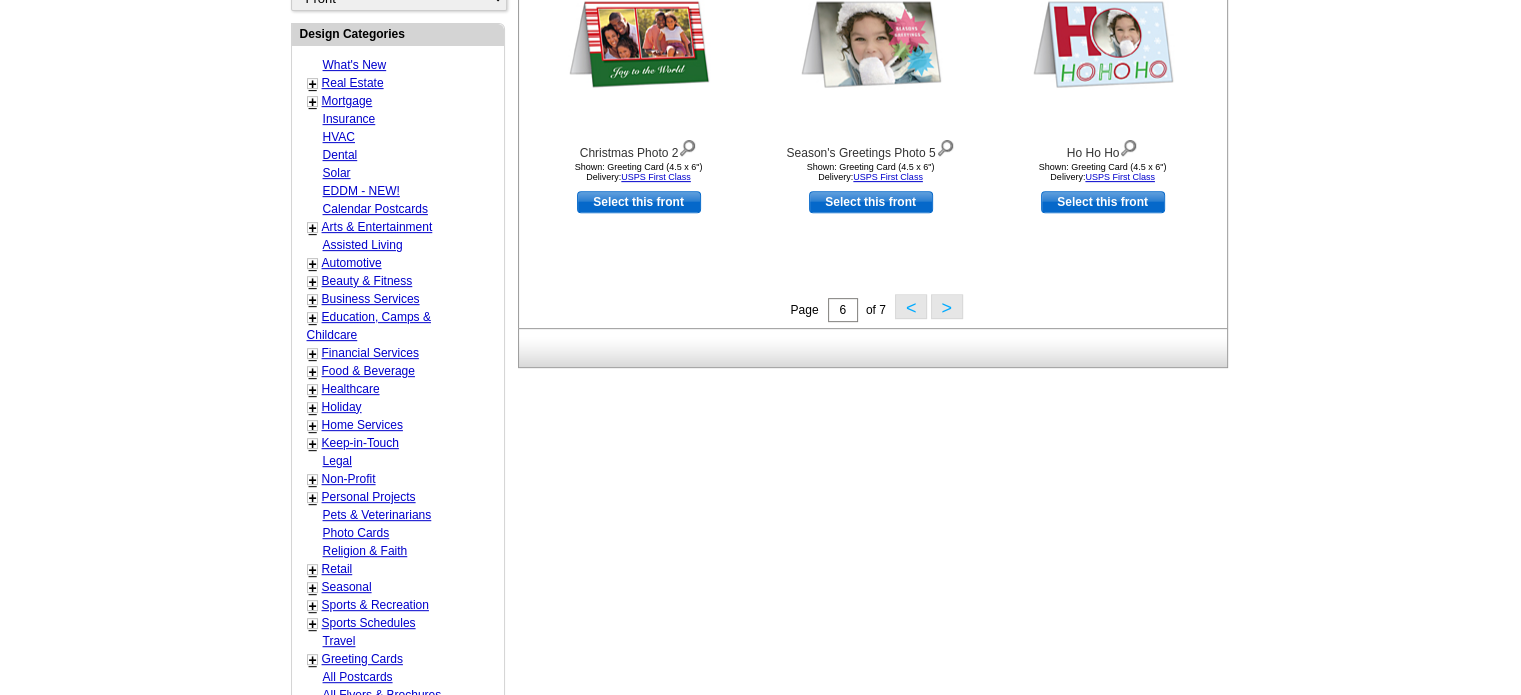 click on "Legal" at bounding box center [337, 461] 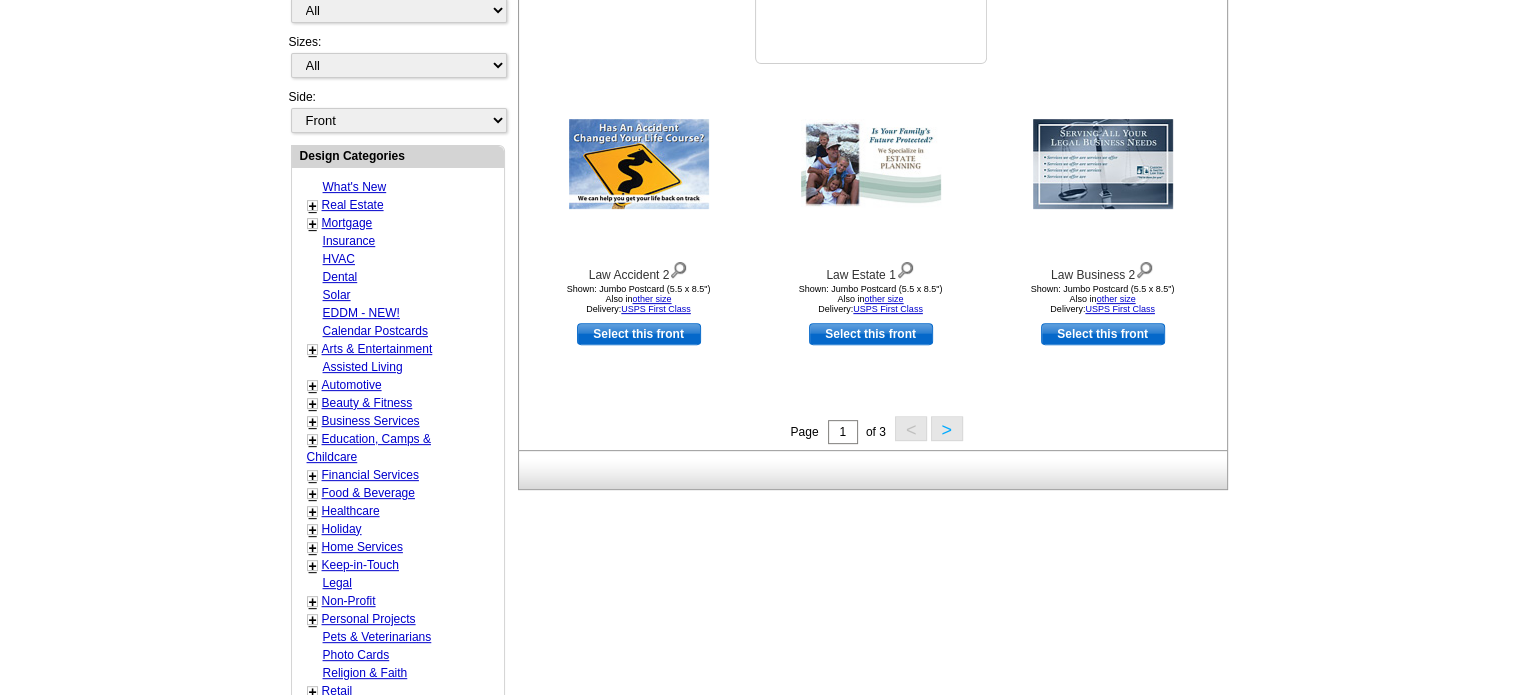scroll, scrollTop: 695, scrollLeft: 0, axis: vertical 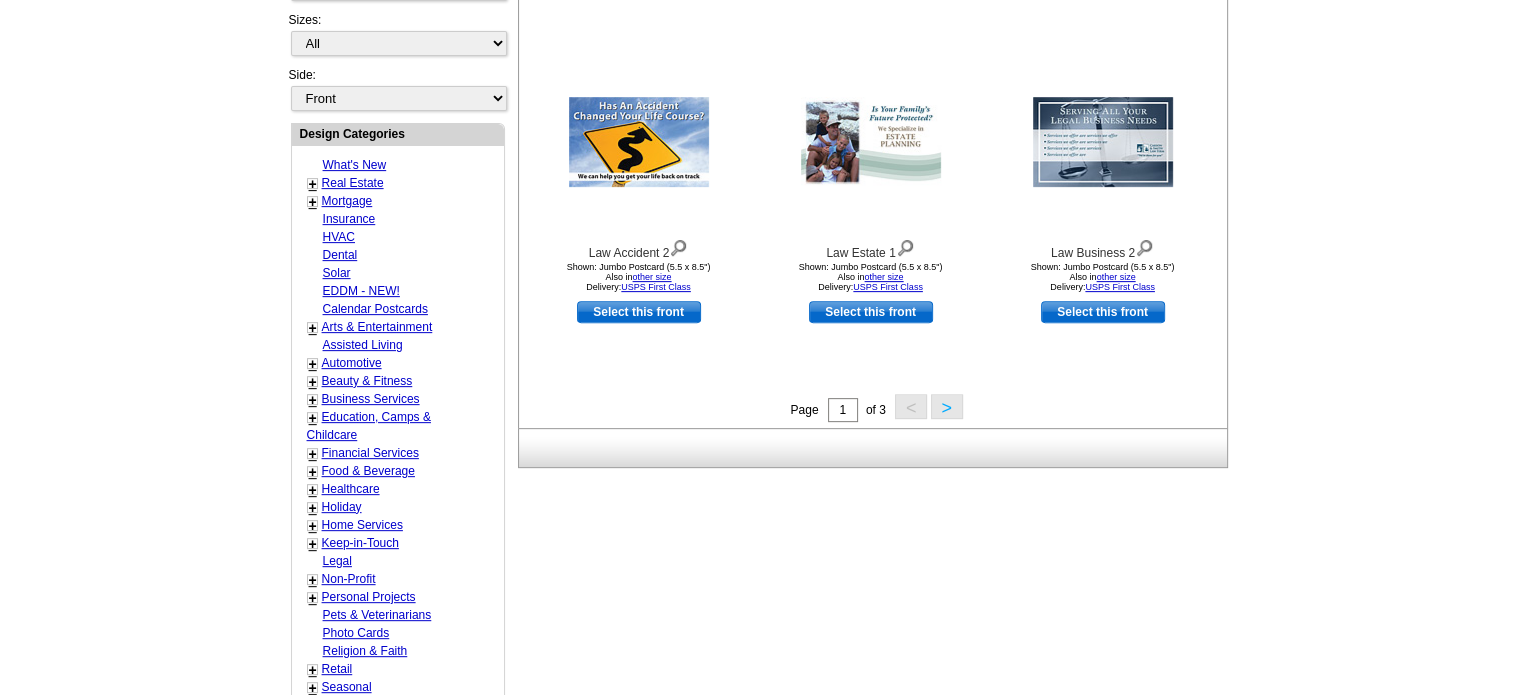 click on ">" at bounding box center (947, 406) 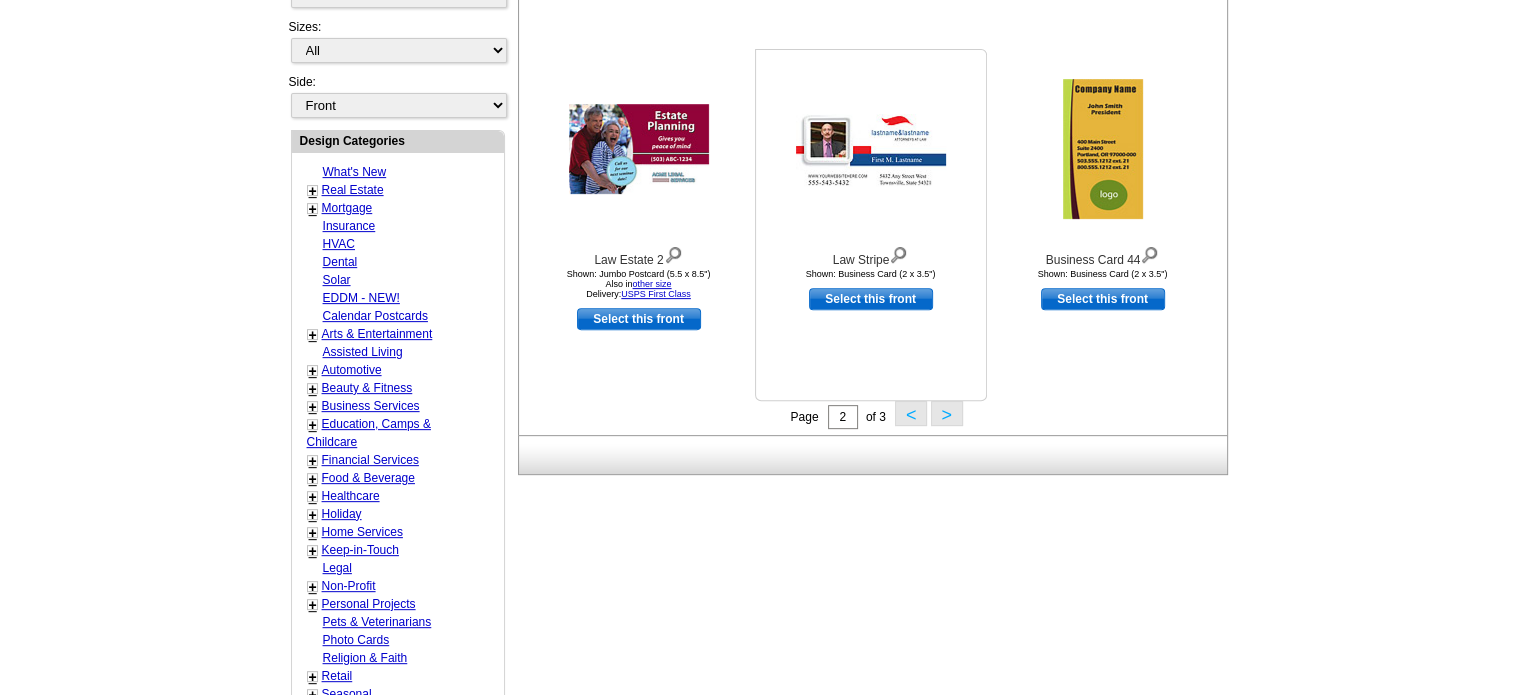 scroll, scrollTop: 695, scrollLeft: 0, axis: vertical 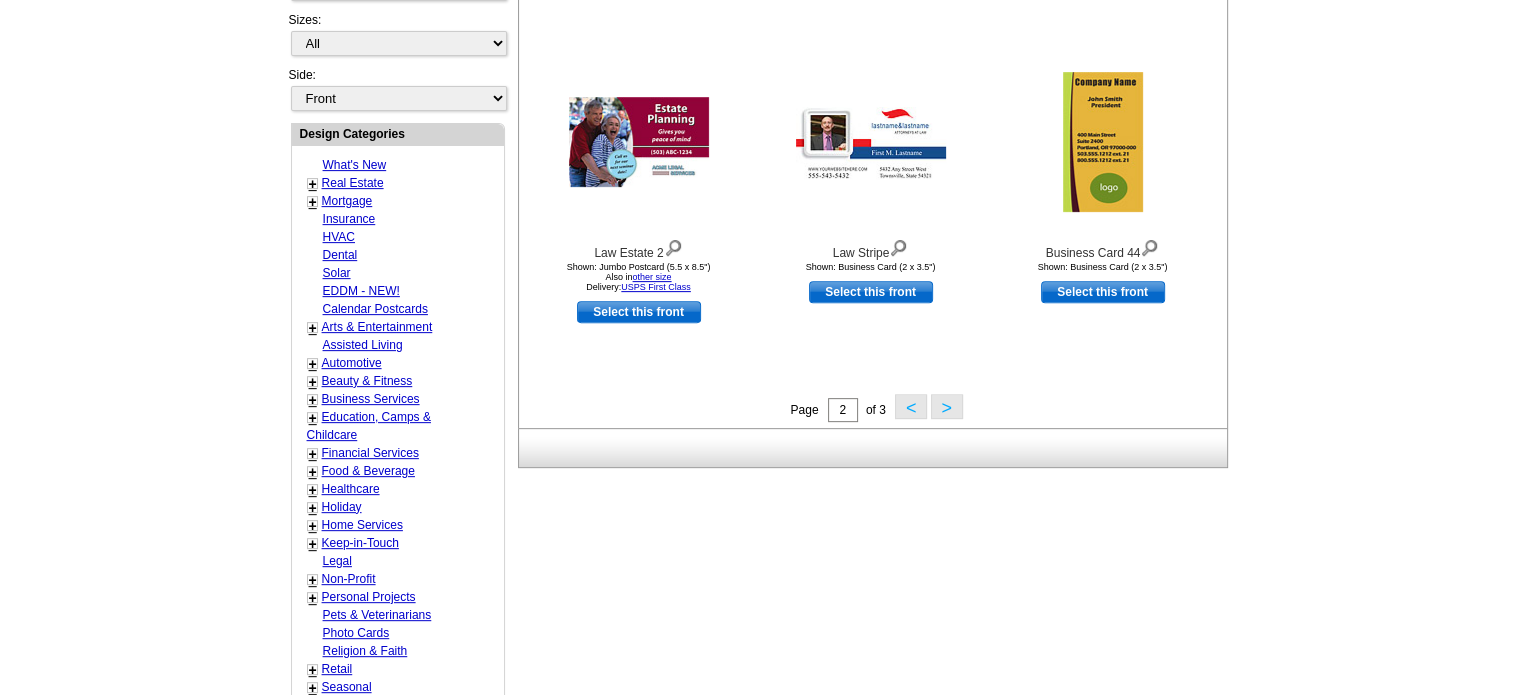 click on ">" at bounding box center (947, 406) 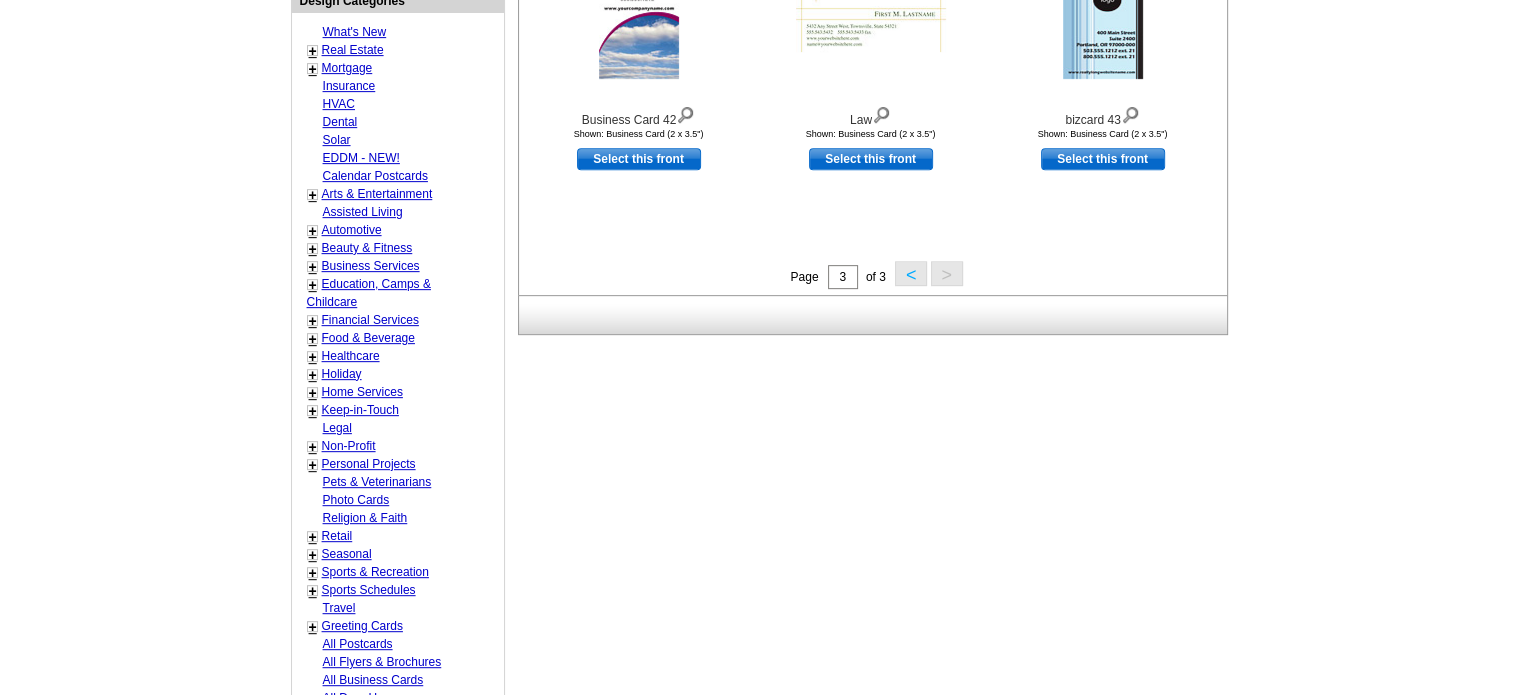 scroll, scrollTop: 695, scrollLeft: 0, axis: vertical 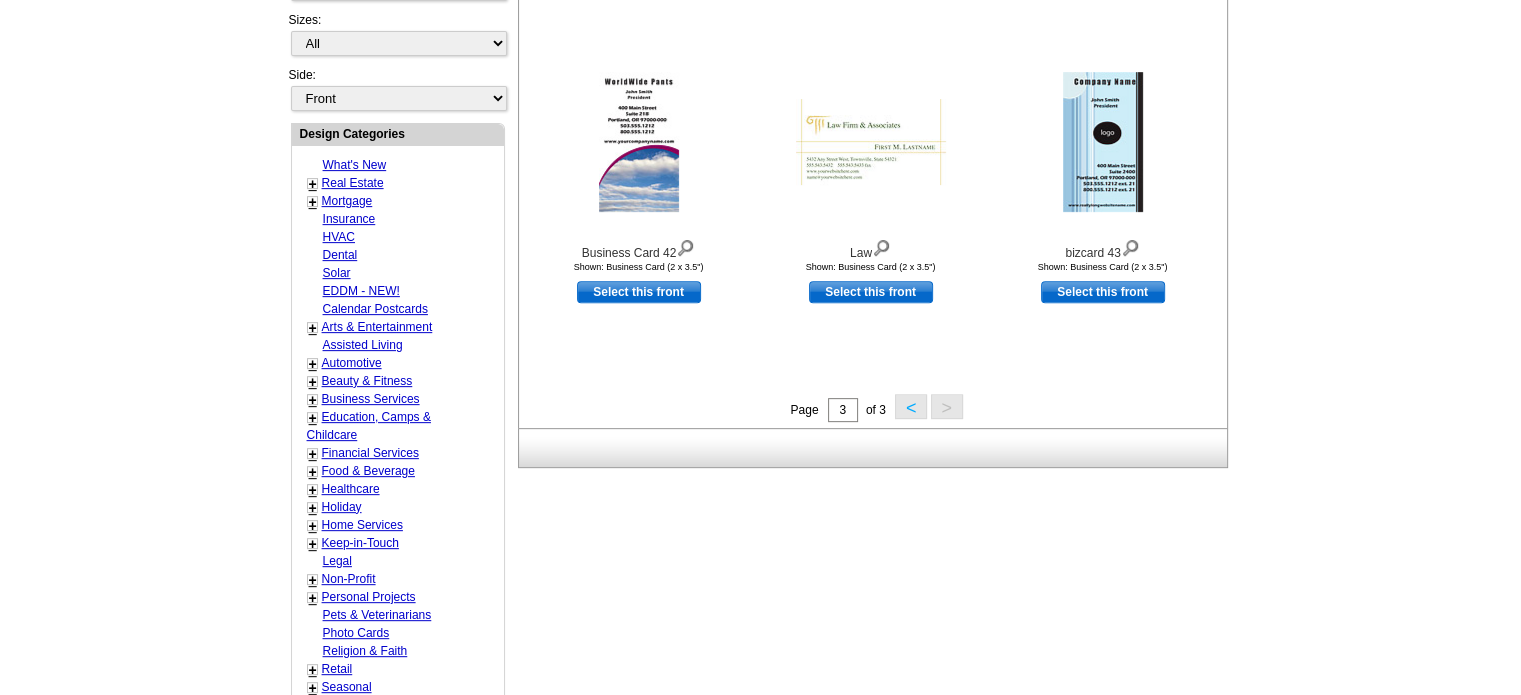 click on "Financial Services" at bounding box center (370, 453) 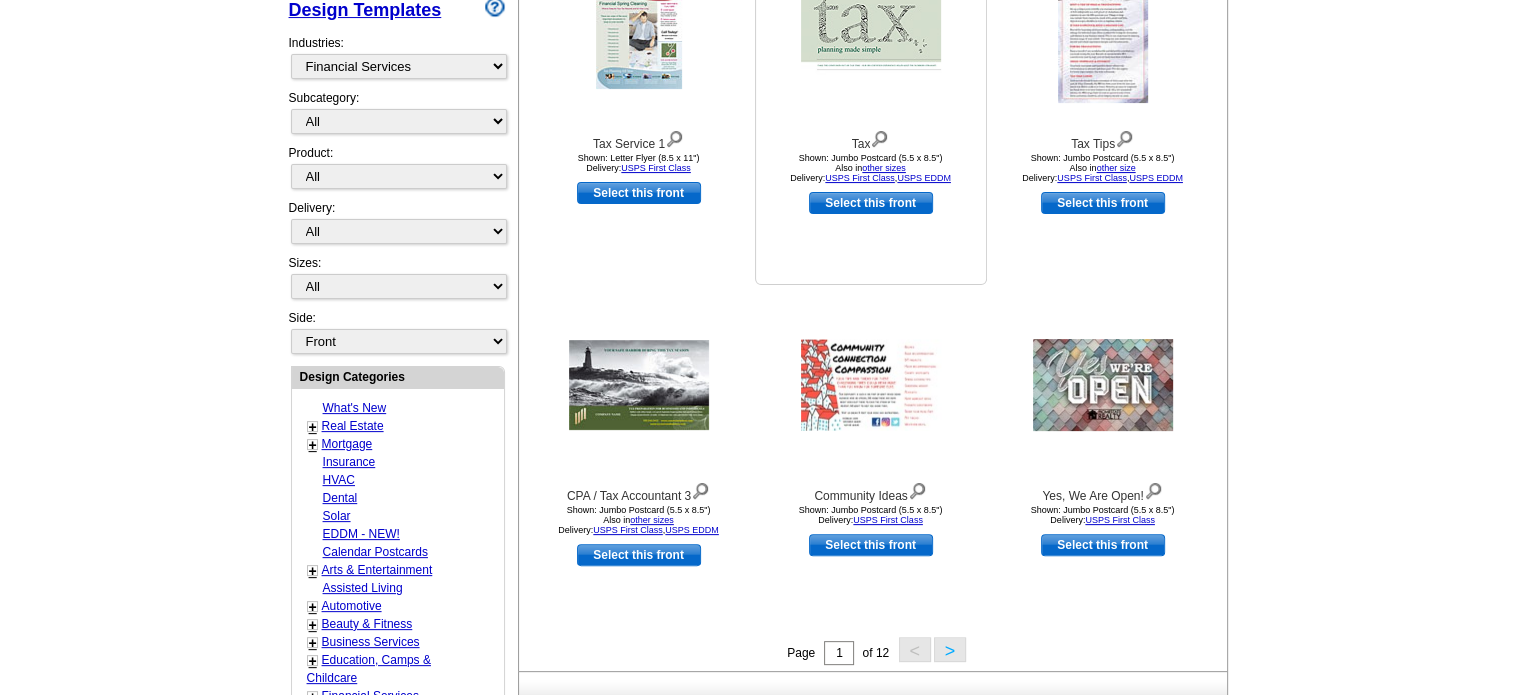 scroll, scrollTop: 695, scrollLeft: 0, axis: vertical 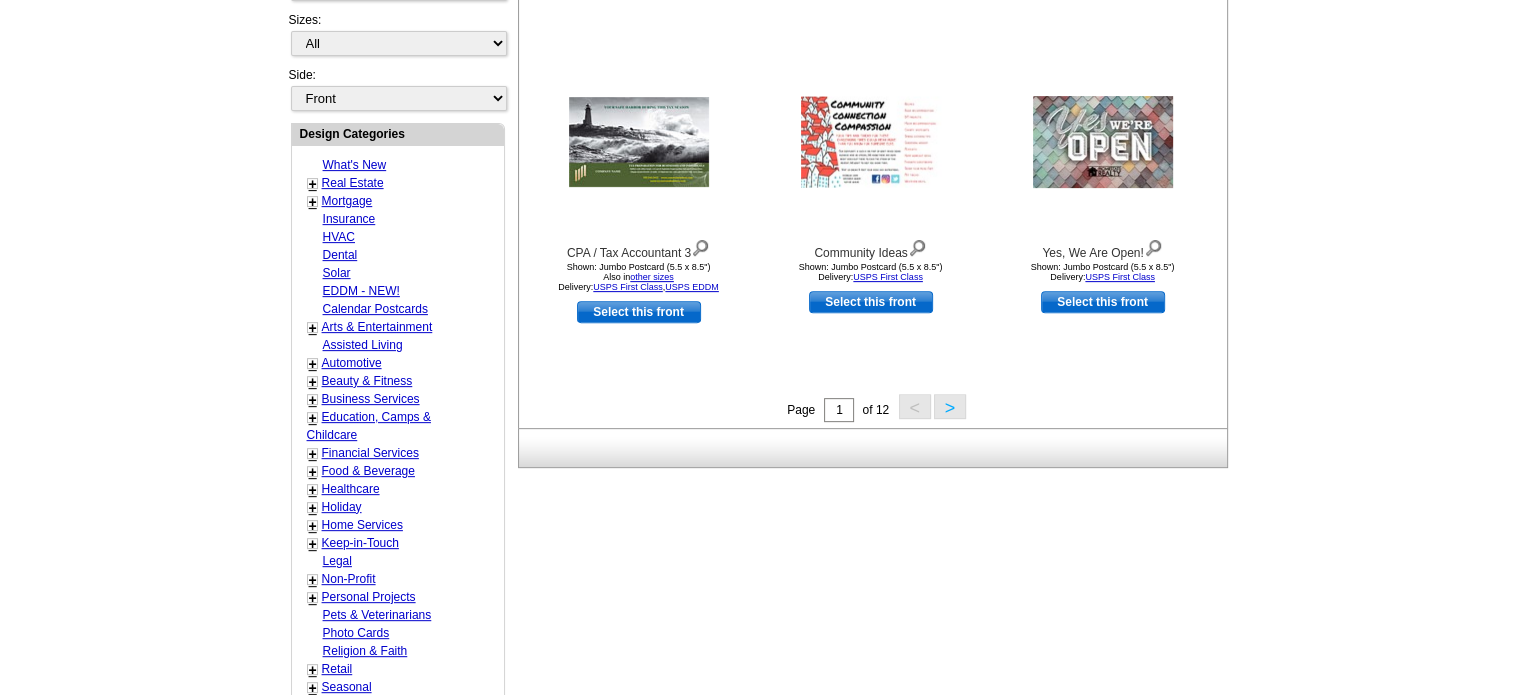click on ">" at bounding box center [950, 406] 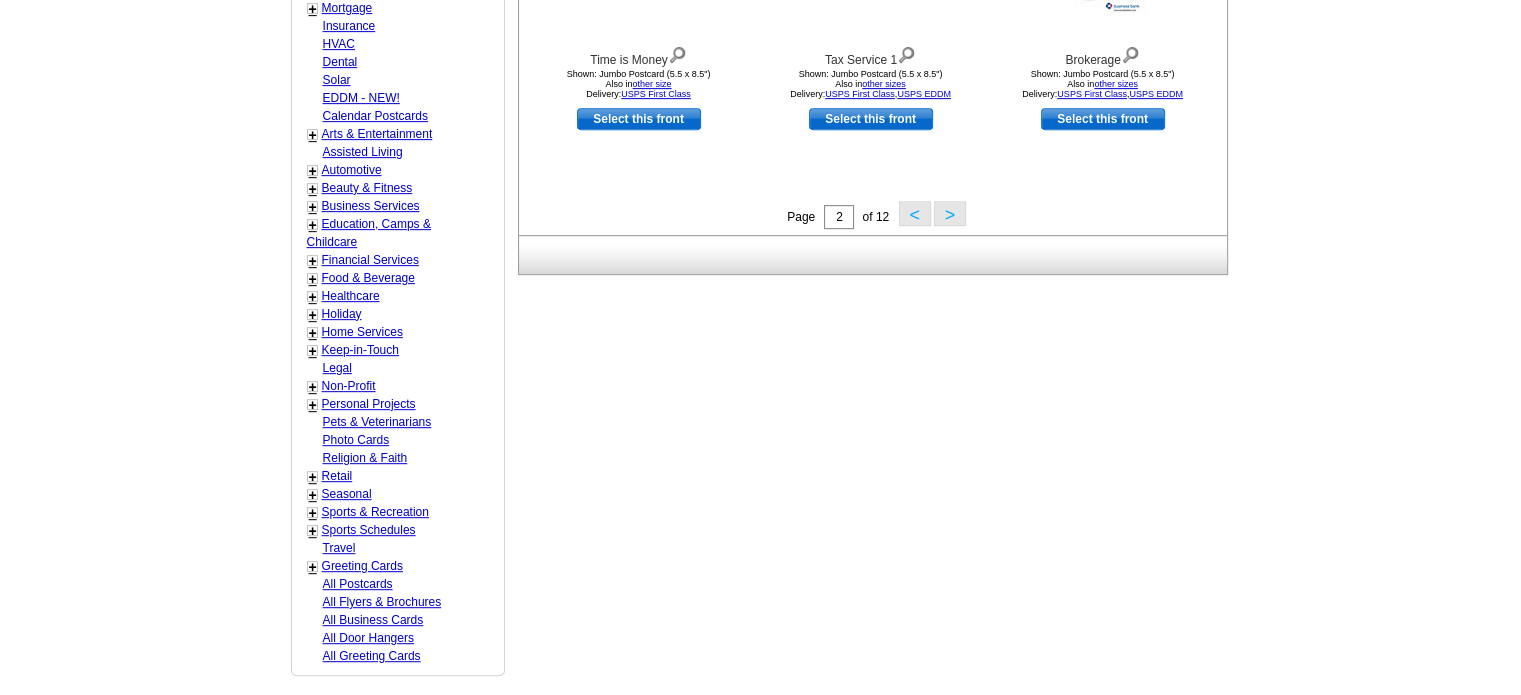scroll, scrollTop: 895, scrollLeft: 0, axis: vertical 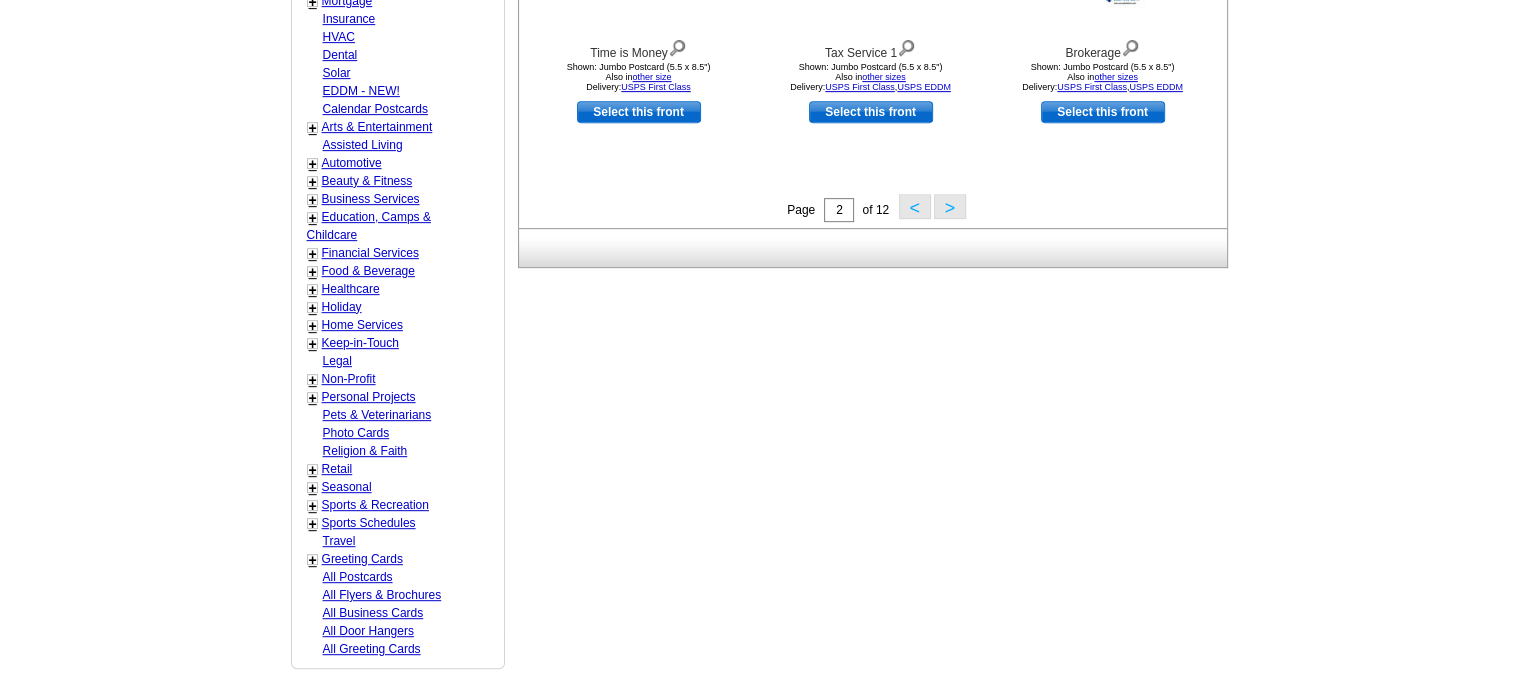 click on ">" at bounding box center (950, 206) 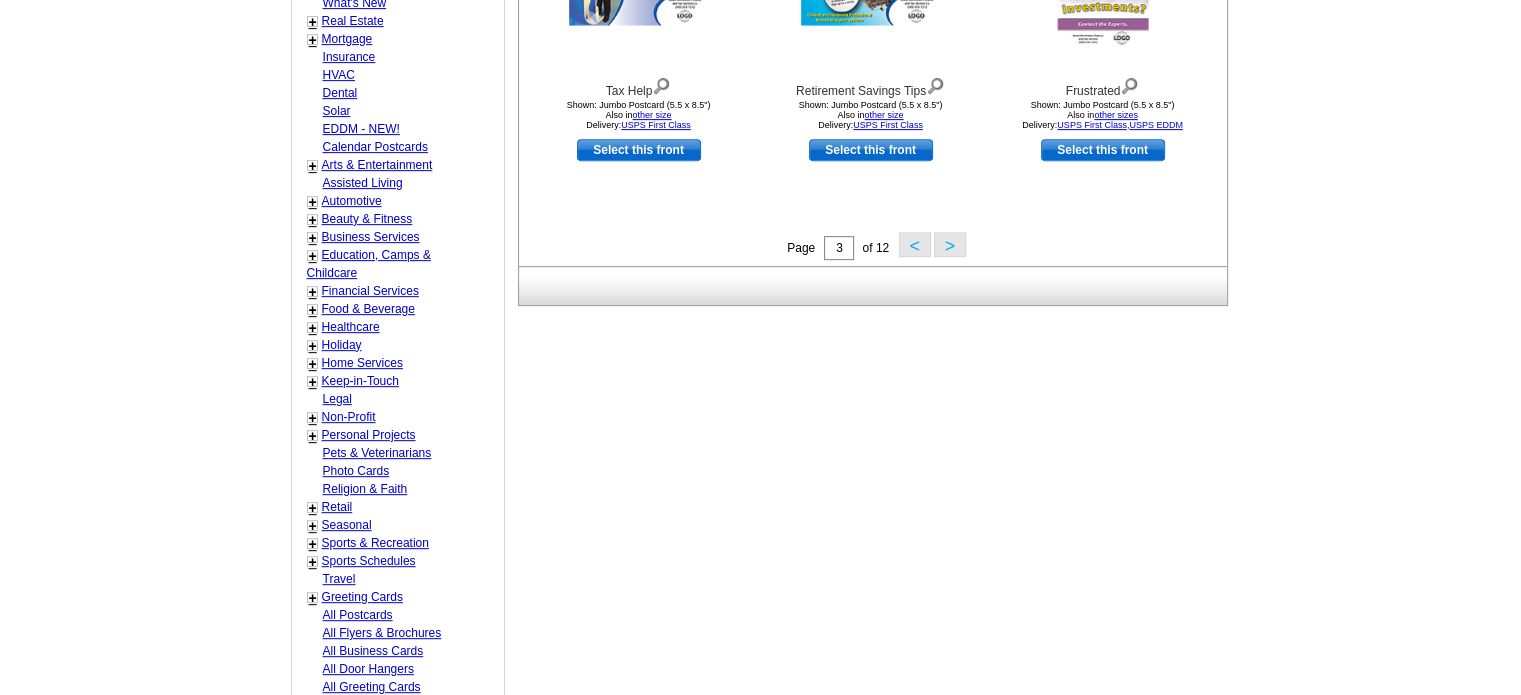 scroll, scrollTop: 895, scrollLeft: 0, axis: vertical 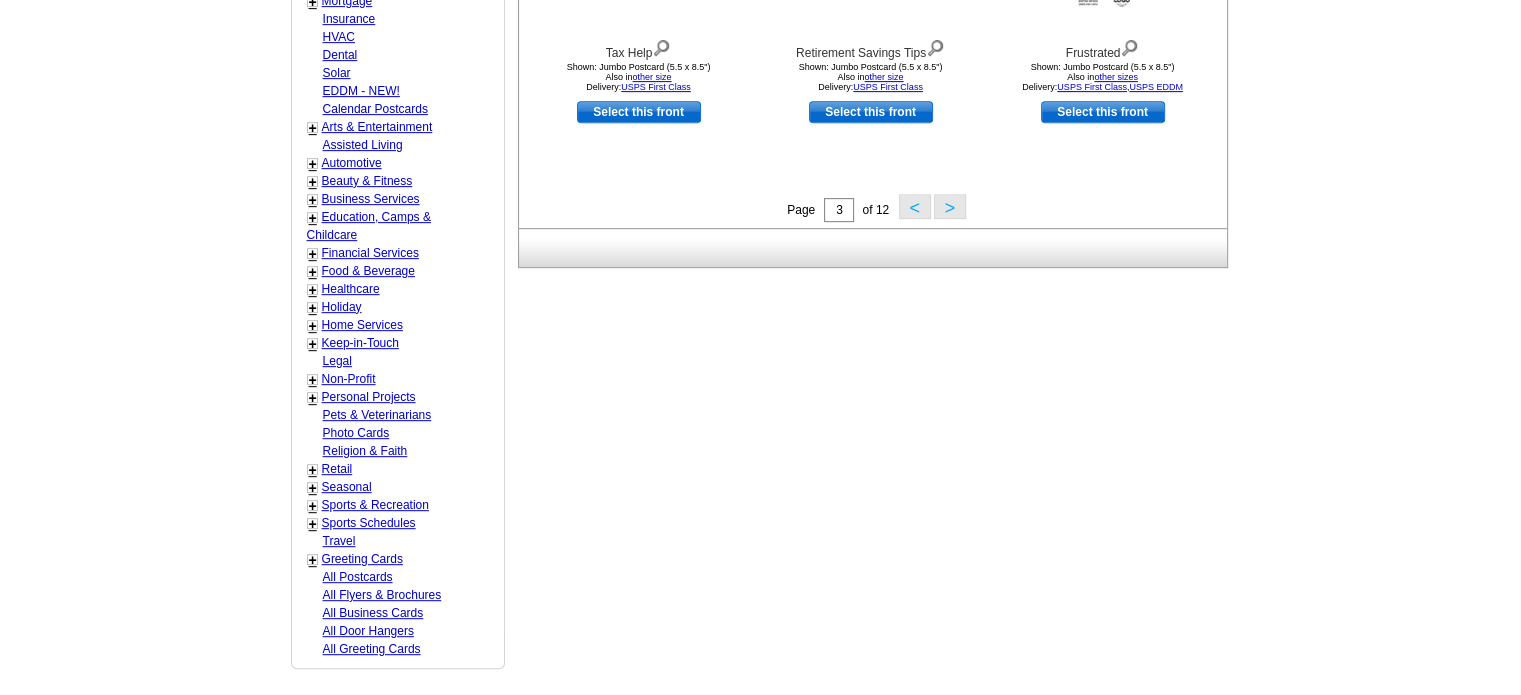click on ">" at bounding box center (950, 206) 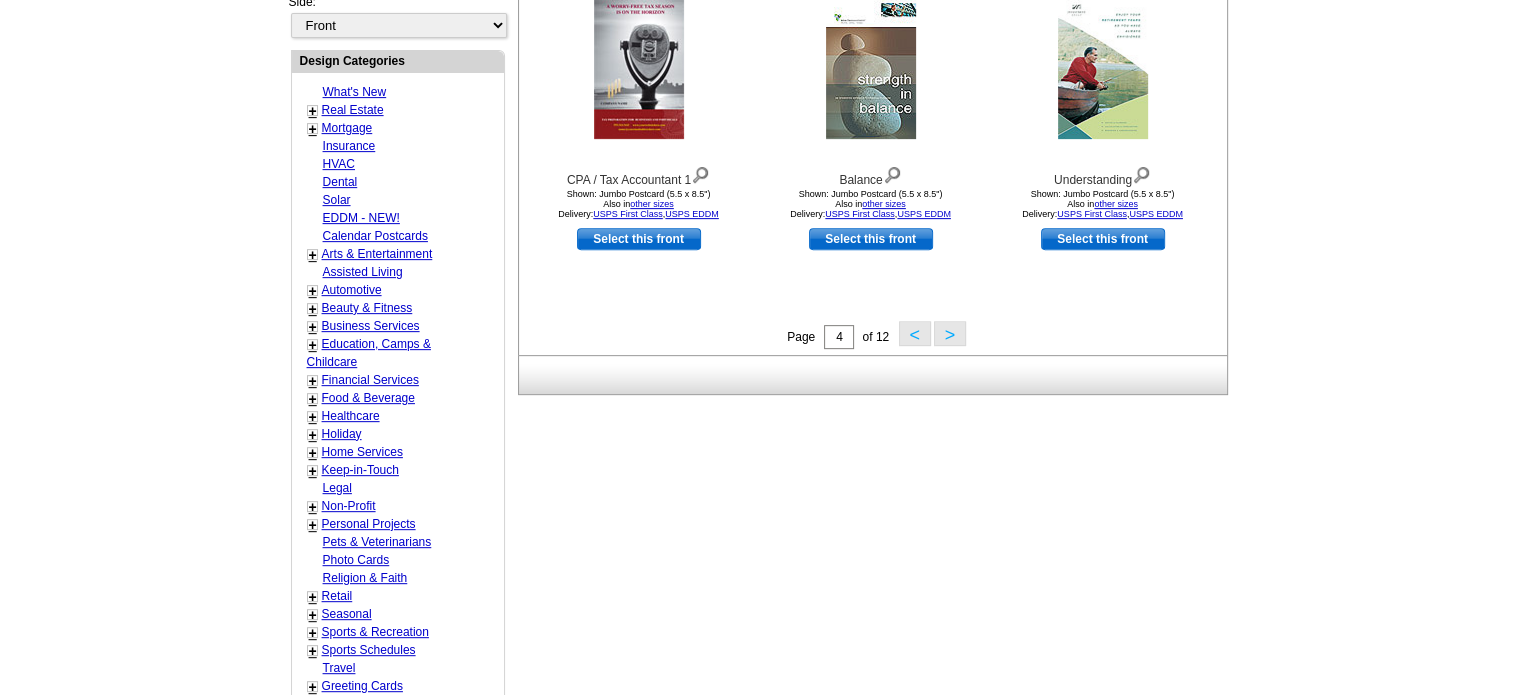 scroll, scrollTop: 795, scrollLeft: 0, axis: vertical 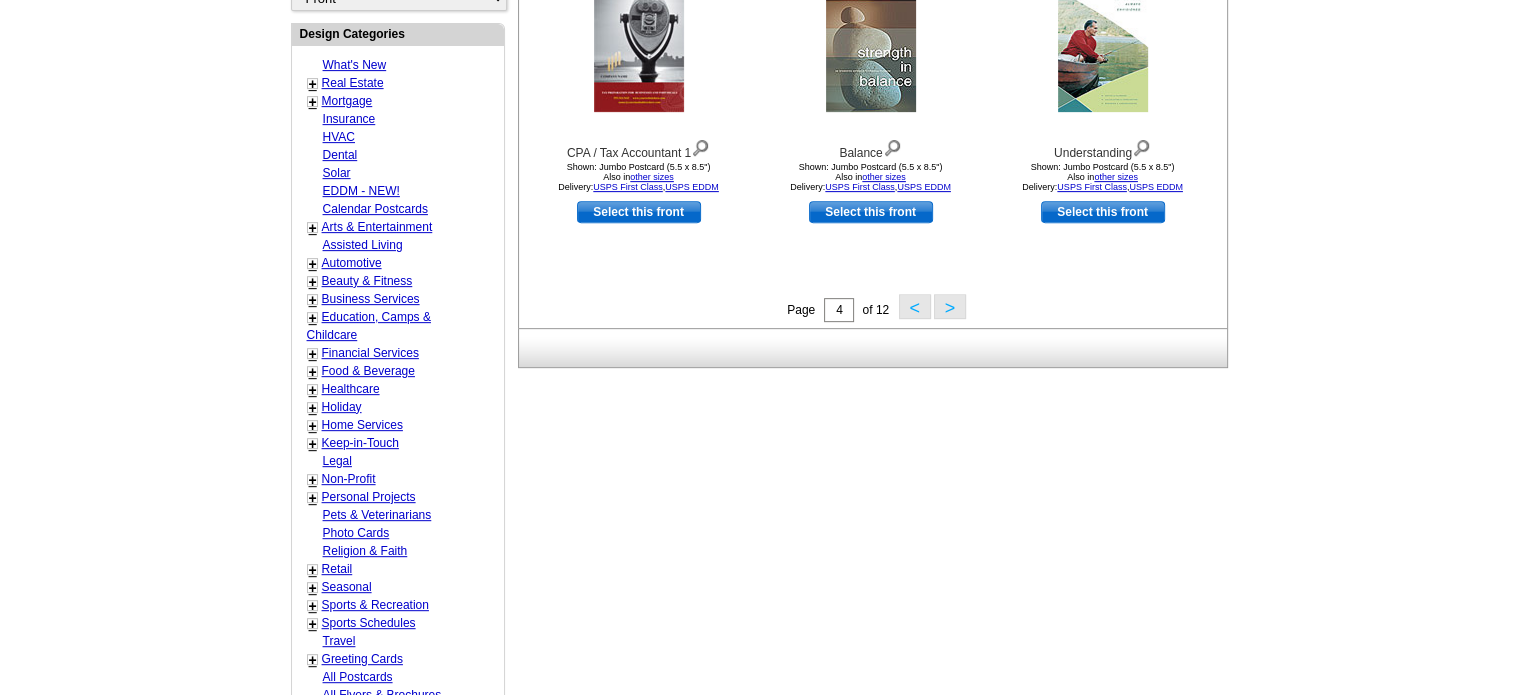 click on "Photo Cards" at bounding box center [356, 533] 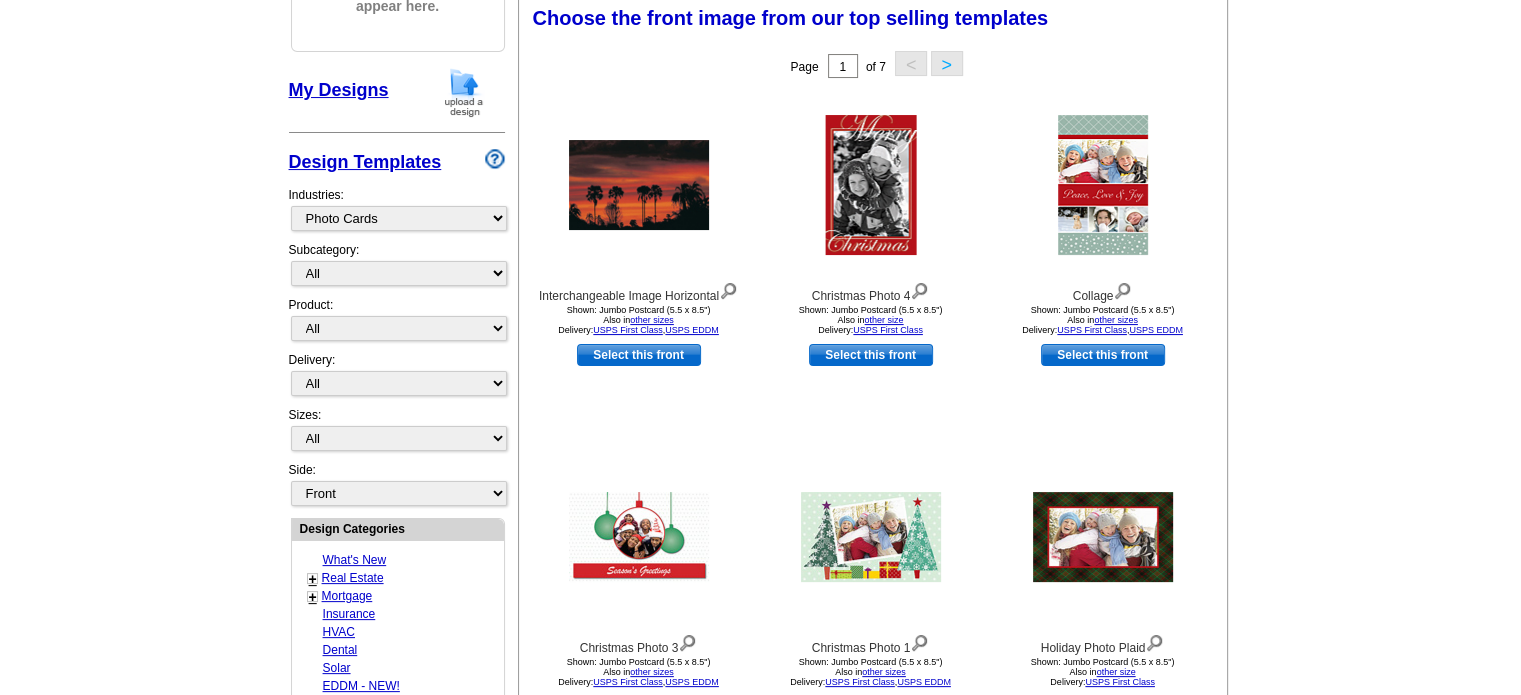 scroll, scrollTop: 295, scrollLeft: 0, axis: vertical 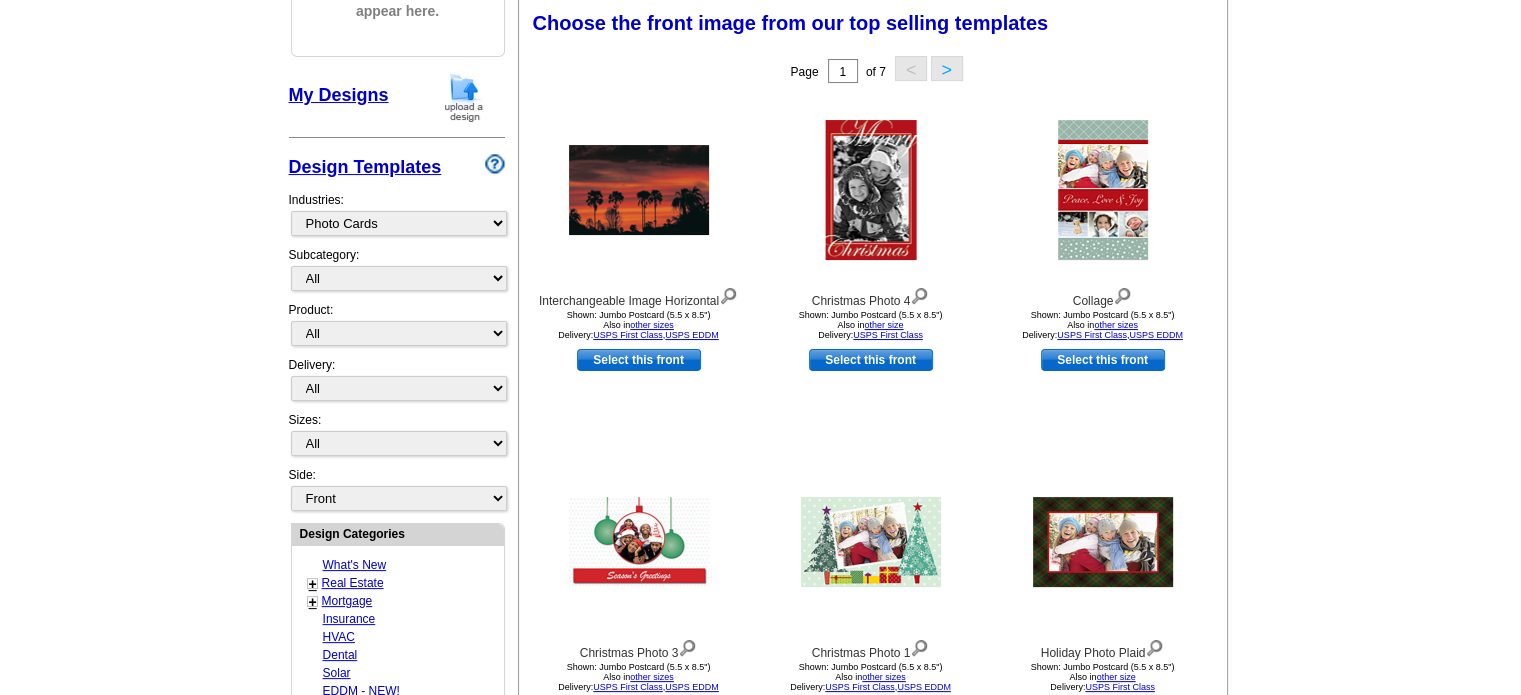 click on "Selected Design
Your selections will appear here.
My Designs
Design Templates
Industries:
What's New Real Estate Mortgage Insurance HVAC Dental Solar EDDM - NEW! Calendar Postcards Arts & Entertainment Assisted Living Automotive Beauty & Fitness Business Services Education, Camps & Childcare Financial Services Food & Beverage Healthcare Holiday Home Services Keep-in-Touch Legal Non-Profit Personal Projects Pets & Veterinarians Photo Cards Religion & Faith Retail Seasonal Sports & Recreation Sports Schedules Travel Greeting Cards All" at bounding box center (397, 606) 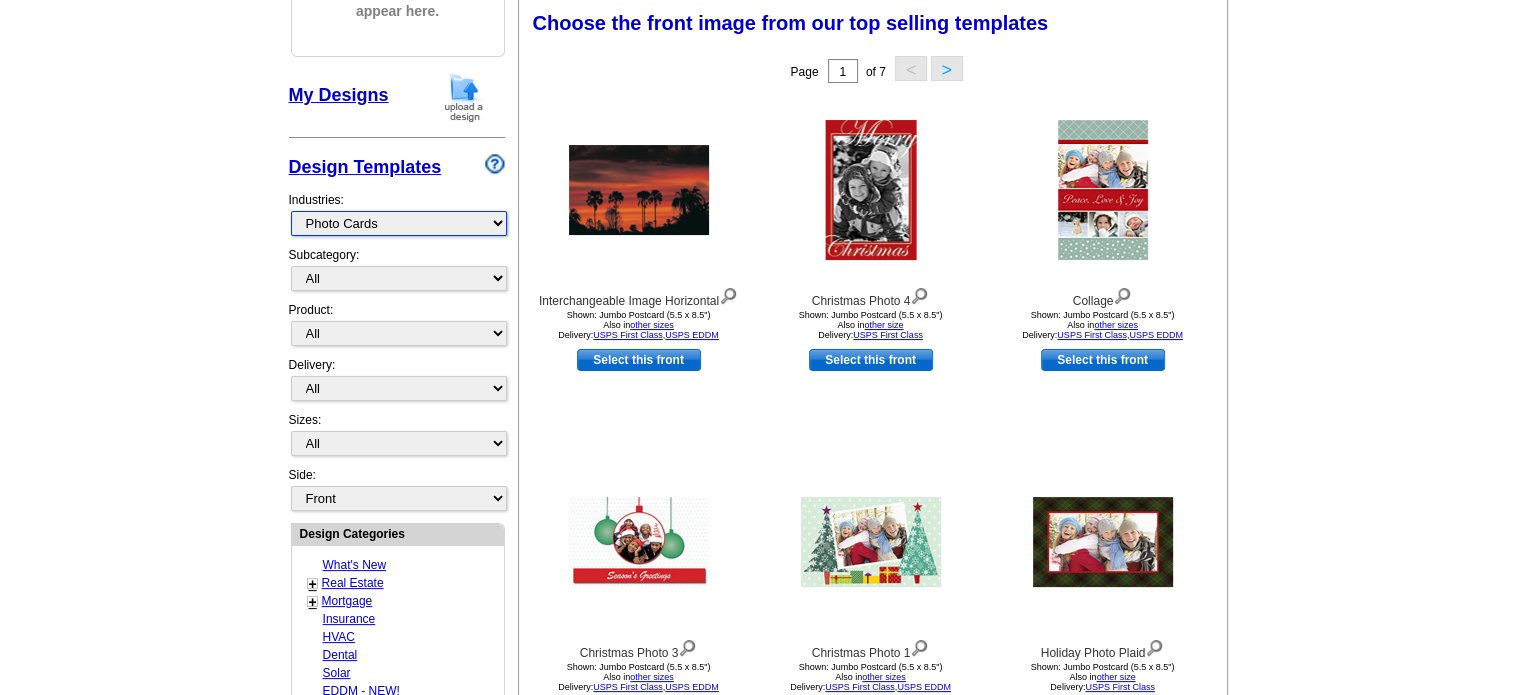 click on "What's New Real Estate Mortgage Insurance HVAC Dental Solar EDDM - NEW! Calendar Postcards Arts & Entertainment Assisted Living Automotive Beauty & Fitness Business Services Education, Camps & Childcare Financial Services Food & Beverage Healthcare Holiday Home Services Keep-in-Touch Legal Non-Profit Personal Projects Pets & Veterinarians Photo Cards Religion & Faith Retail Seasonal Sports & Recreation Sports Schedules Travel Greeting Cards All Postcards All Flyers & Brochures All Business Cards All Door Hangers All Greeting Cards" at bounding box center (399, 223) 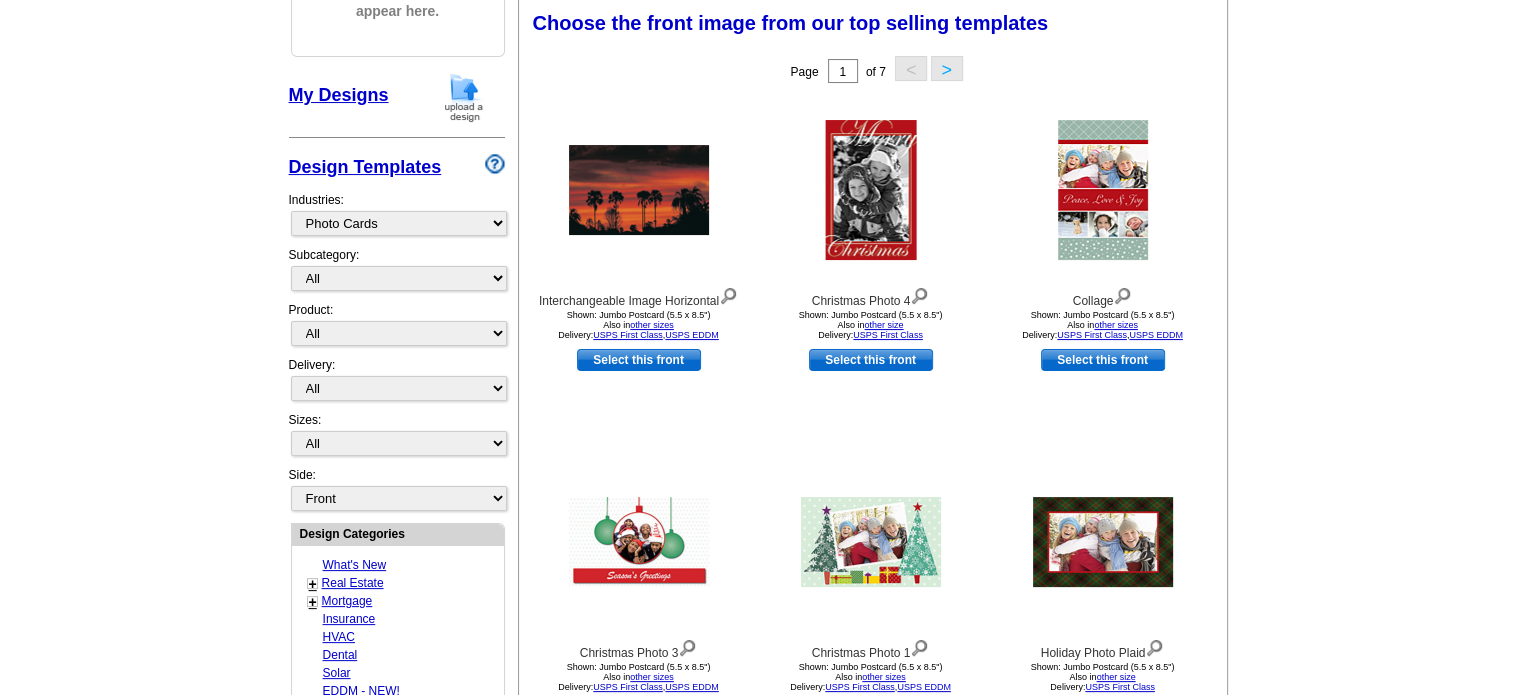 click on "Need Help? call 800-260-5887,  chat  with support, or have our designers make something custom just for you!
Got it, no need for the selection guide next time.
Show Results
Selected Design
Your selections will appear here.
My Designs
Design Templates
Industries:
What's New Real Estate Mortgage Insurance HVAC Dental Solar EDDM - NEW! Calendar Postcards Arts & Entertainment Assisted Living Automotive All" at bounding box center (760, 581) 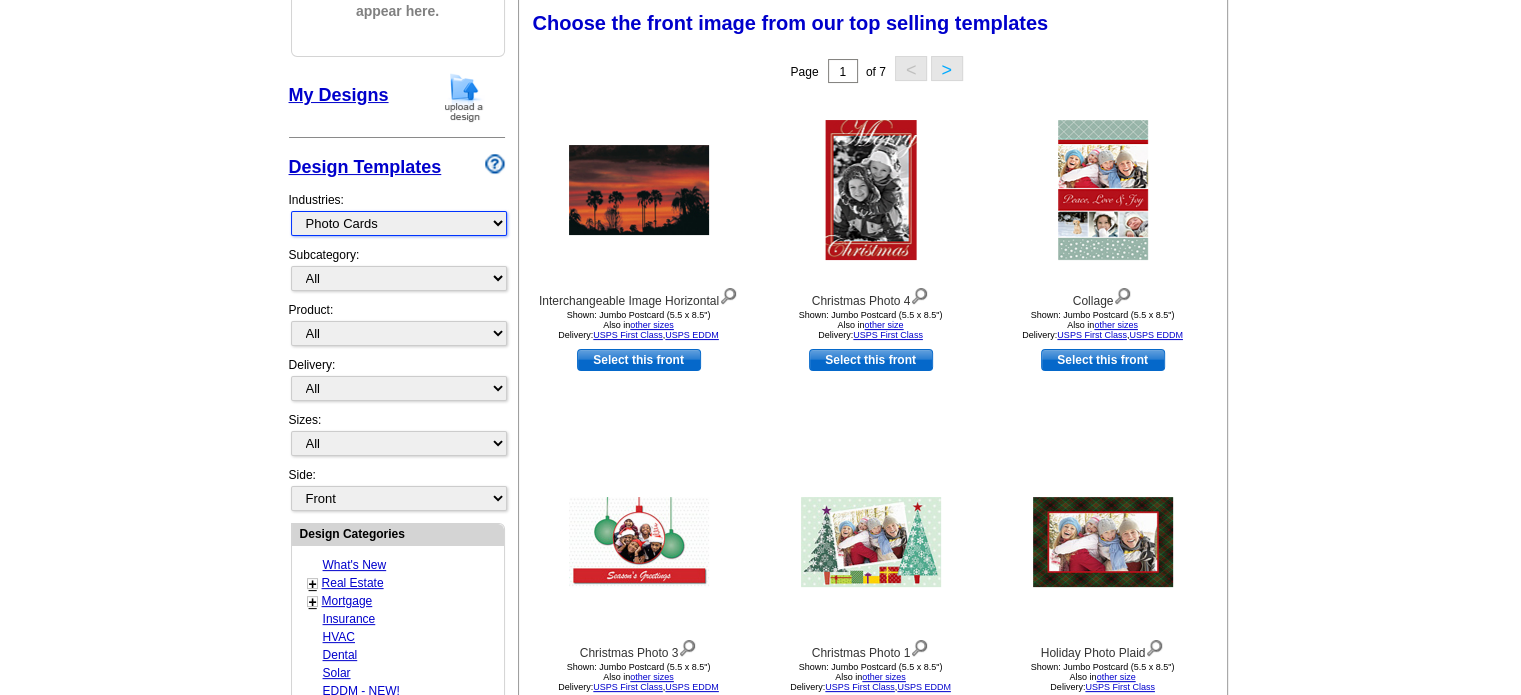 click on "What's New Real Estate Mortgage Insurance HVAC Dental Solar EDDM - NEW! Calendar Postcards Arts & Entertainment Assisted Living Automotive Beauty & Fitness Business Services Education, Camps & Childcare Financial Services Food & Beverage Healthcare Holiday Home Services Keep-in-Touch Legal Non-Profit Personal Projects Pets & Veterinarians Photo Cards Religion & Faith Retail Seasonal Sports & Recreation Sports Schedules Travel Greeting Cards All Postcards All Flyers & Brochures All Business Cards All Door Hangers All Greeting Cards" at bounding box center (399, 223) 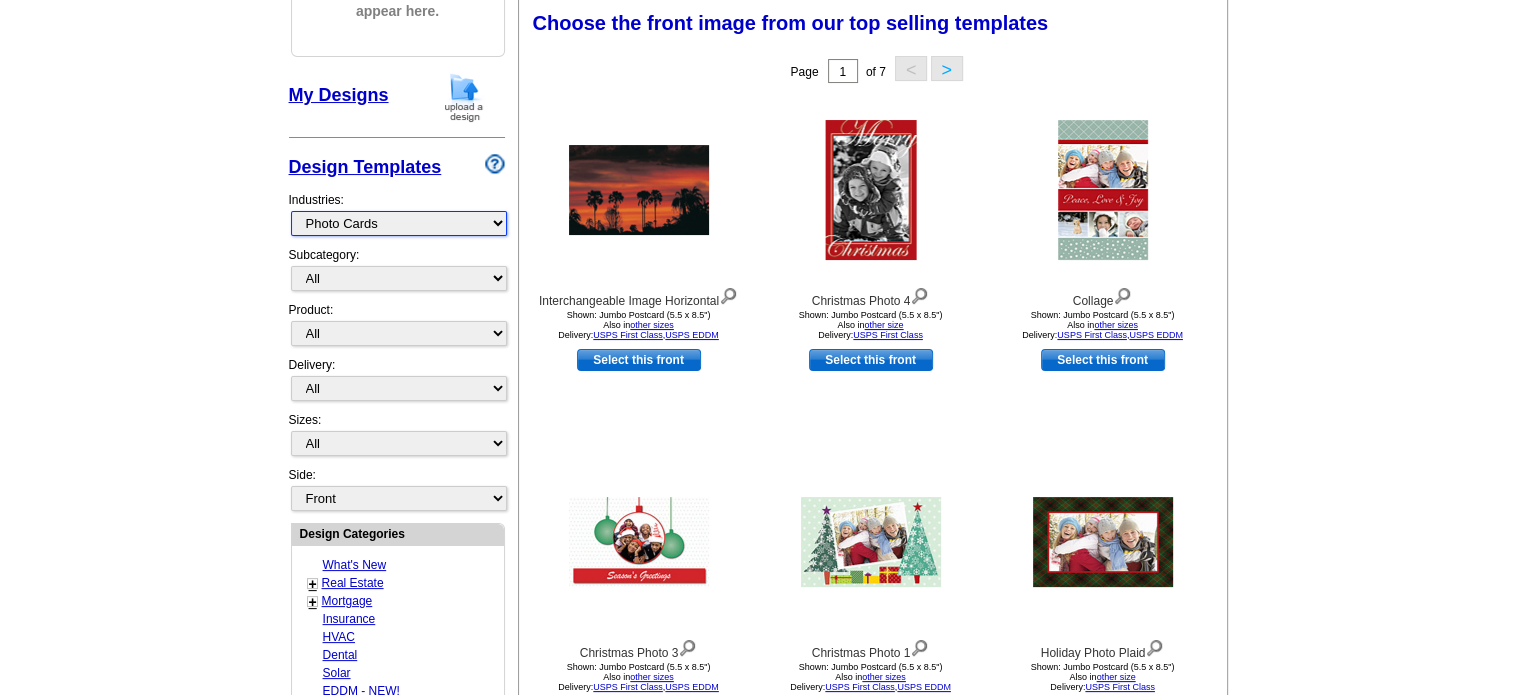 select on "785" 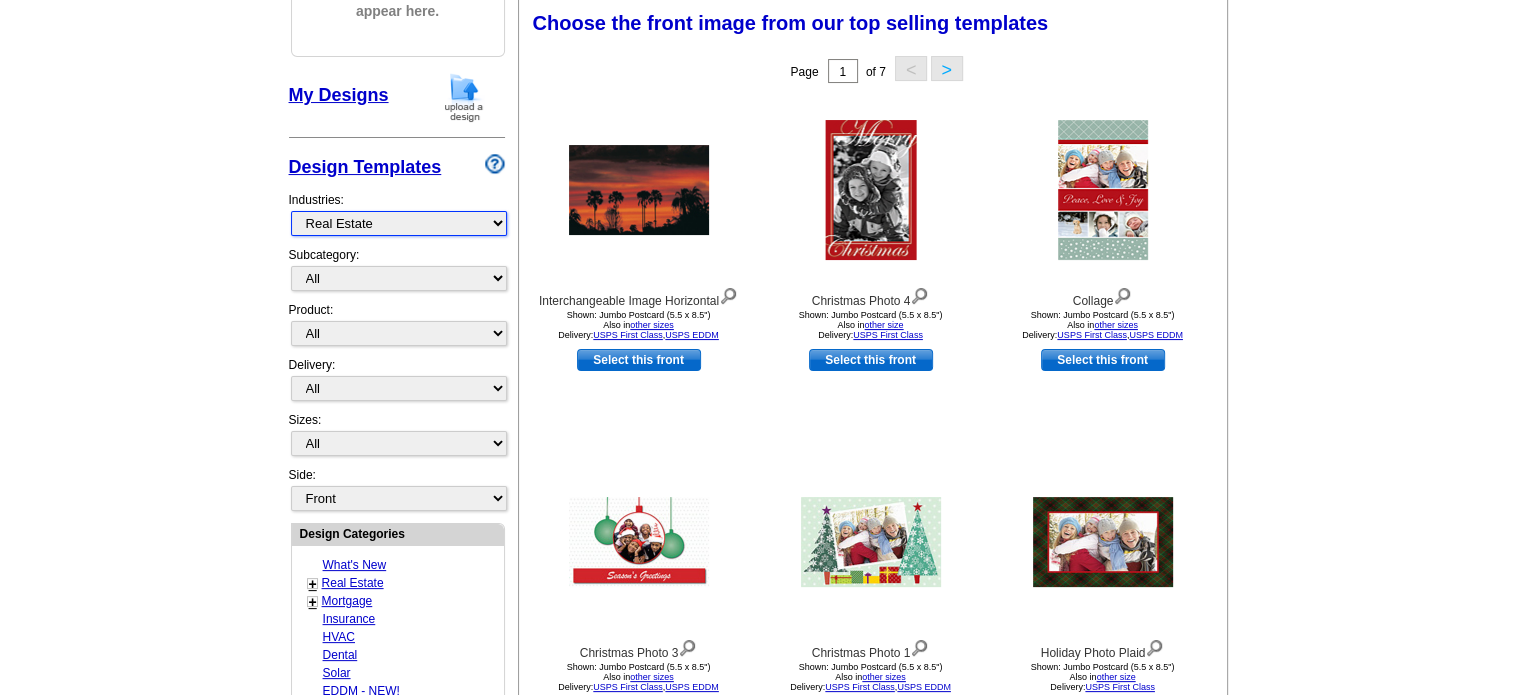 click on "What's New Real Estate Mortgage Insurance HVAC Dental Solar EDDM - NEW! Calendar Postcards Arts & Entertainment Assisted Living Automotive Beauty & Fitness Business Services Education, Camps & Childcare Financial Services Food & Beverage Healthcare Holiday Home Services Keep-in-Touch Legal Non-Profit Personal Projects Pets & Veterinarians Photo Cards Religion & Faith Retail Seasonal Sports & Recreation Sports Schedules Travel Greeting Cards All Postcards All Flyers & Brochures All Business Cards All Door Hangers All Greeting Cards" at bounding box center [399, 223] 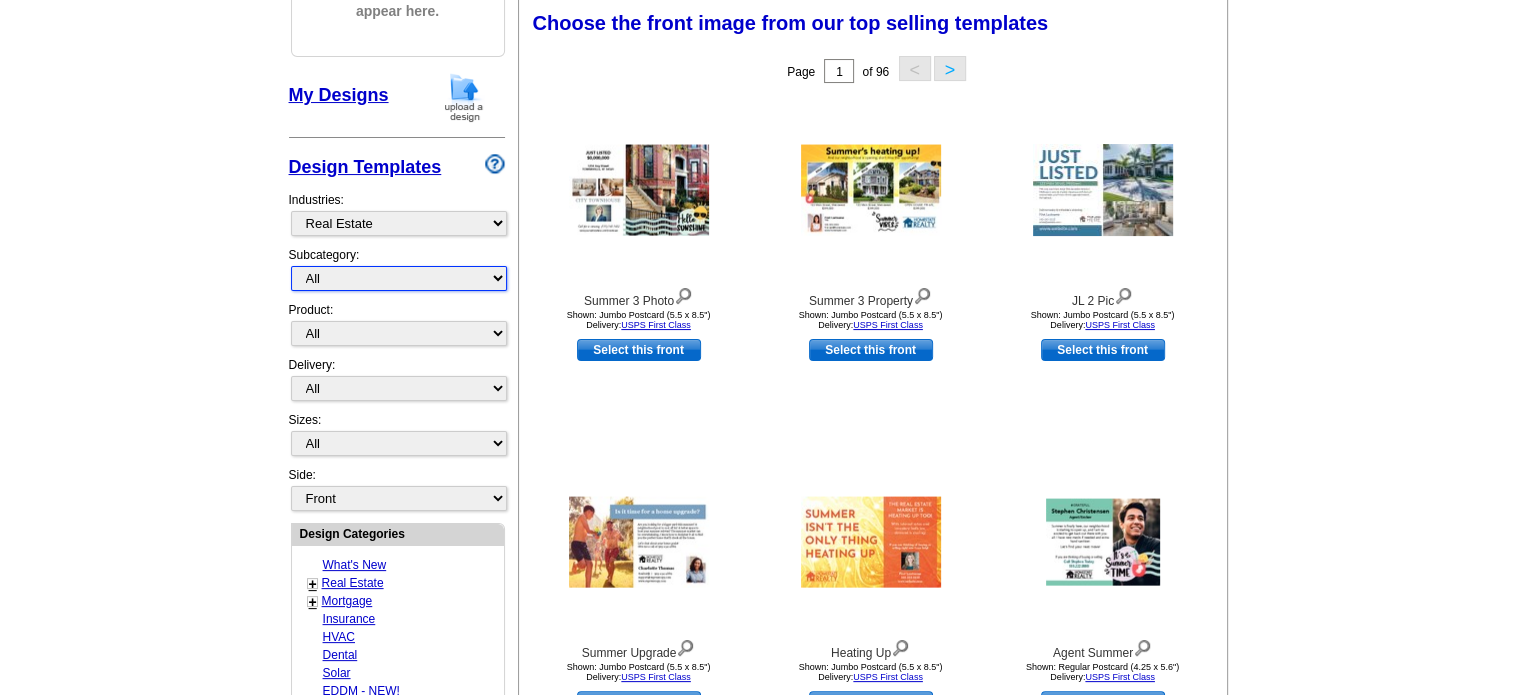 click on "All RE/MAX® Referrals Keller Williams® Berkshire Hathaway Home Services Century 21 Commercial Real Estate QR Code Cards 1st Time Home Buyer Distressed Homeowners Social Networking Farming Just Listed Just Sold Open House Market Report" at bounding box center (399, 278) 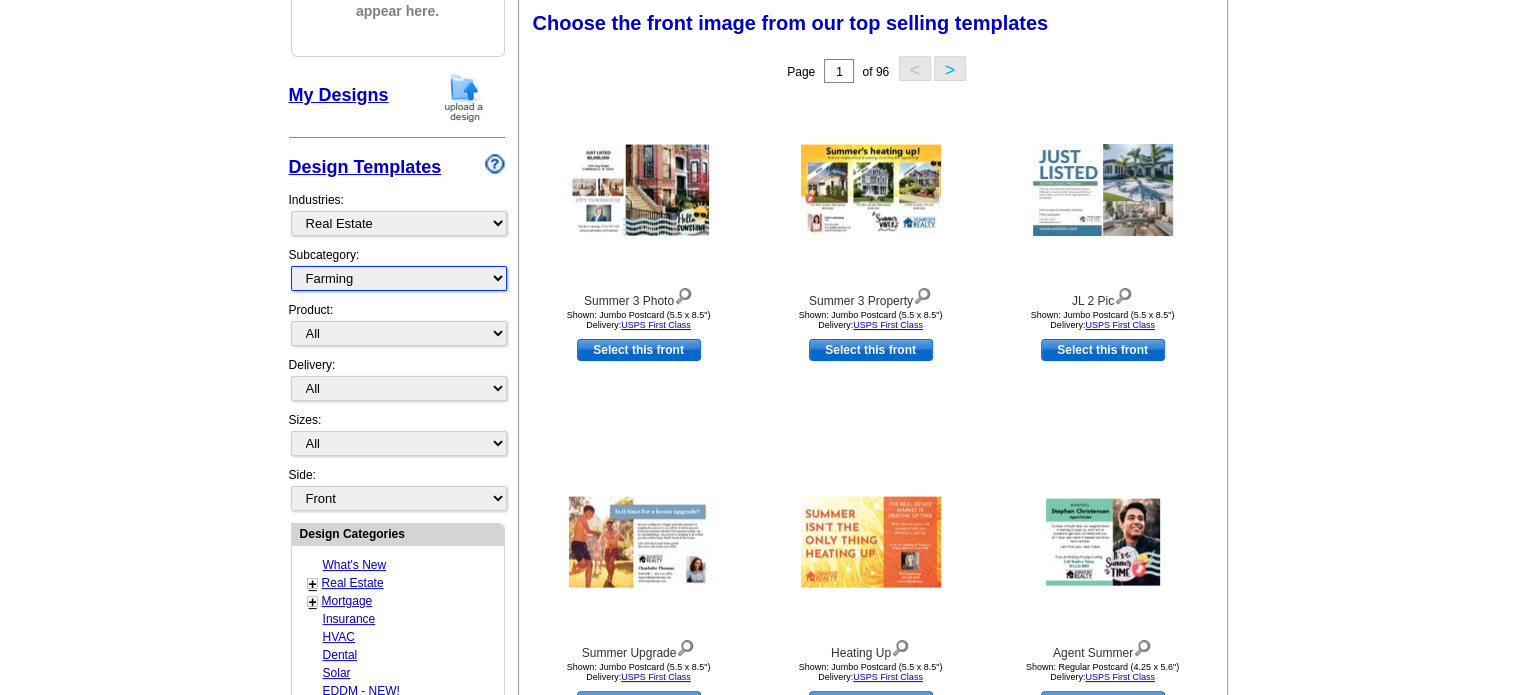 click on "All RE/MAX® Referrals Keller Williams® Berkshire Hathaway Home Services Century 21 Commercial Real Estate QR Code Cards 1st Time Home Buyer Distressed Homeowners Social Networking Farming Just Listed Just Sold Open House Market Report" at bounding box center [399, 278] 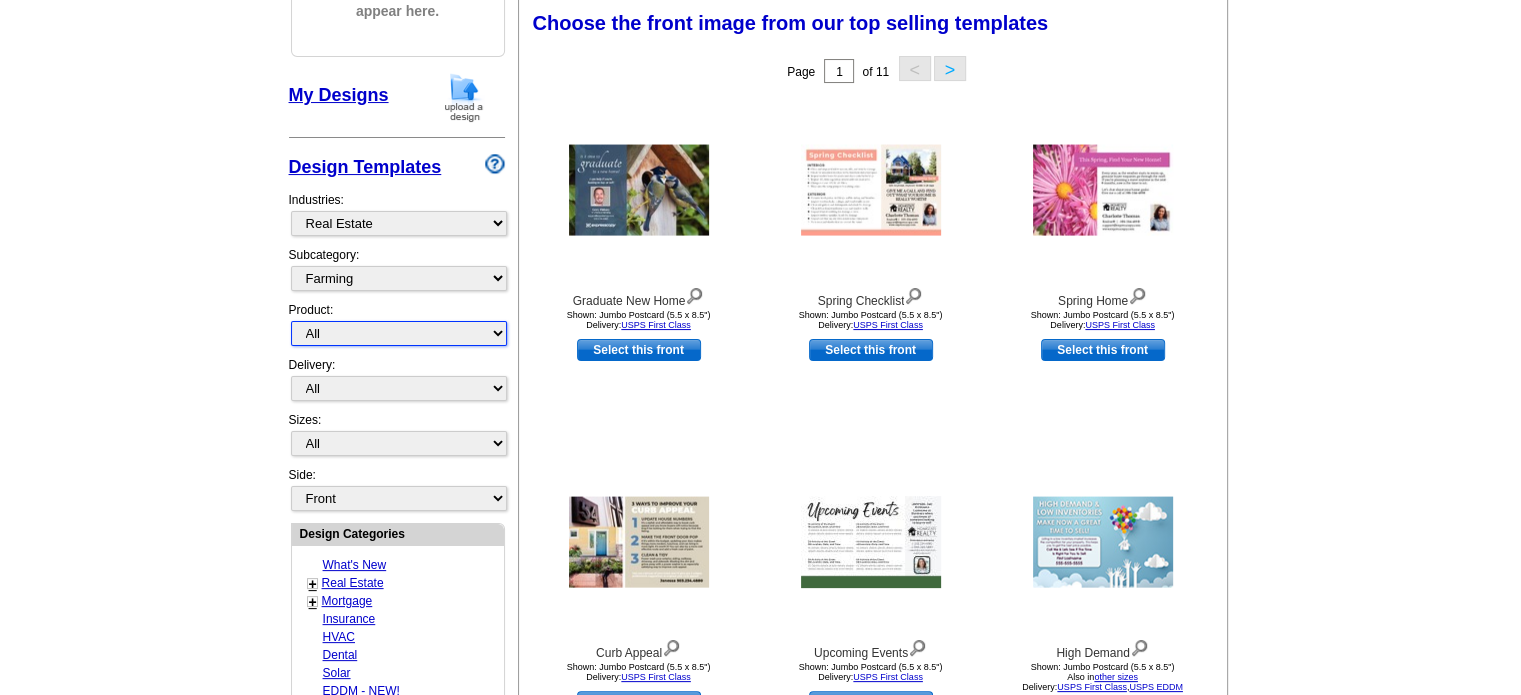click on "All
Postcards
Letters and flyers
Business Cards
Door Hangers
Greeting Cards" at bounding box center (399, 333) 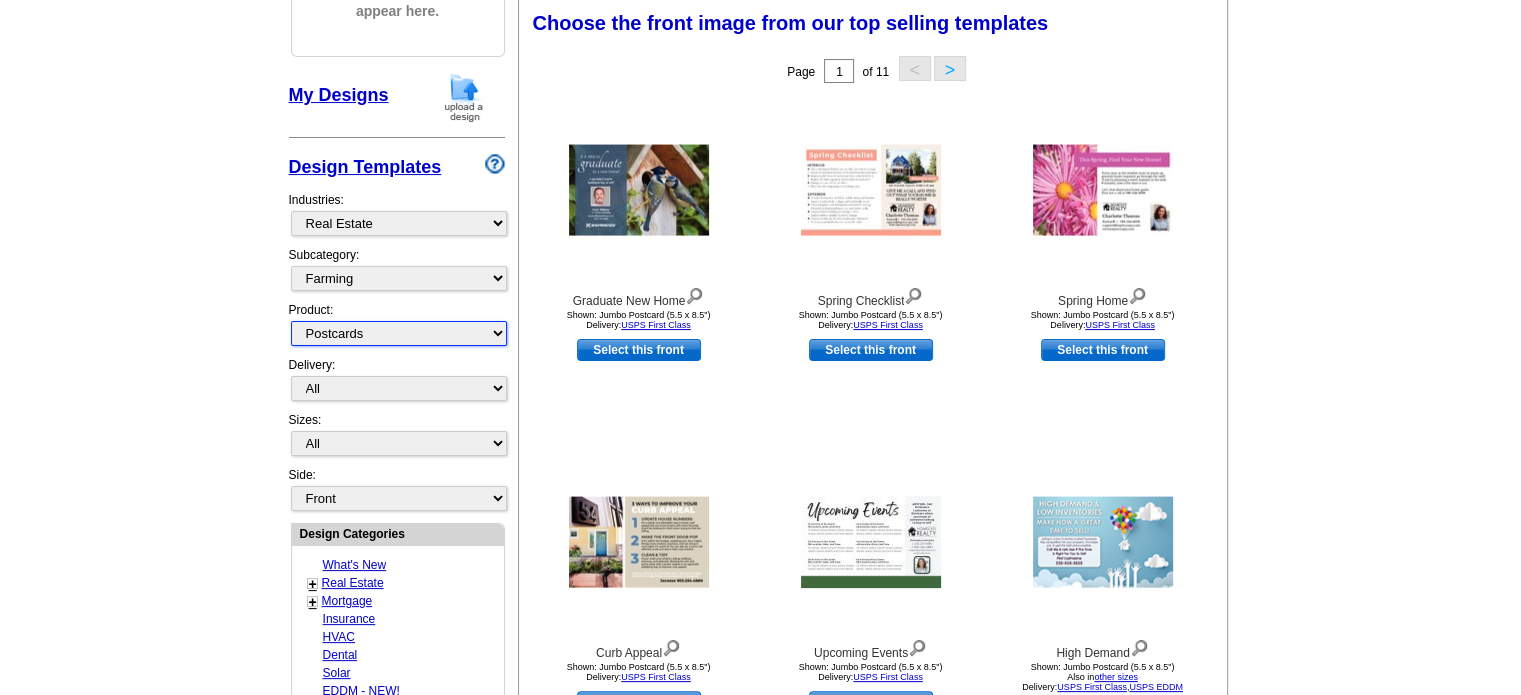 click on "All
Postcards
Letters and flyers
Business Cards
Door Hangers
Greeting Cards" at bounding box center (399, 333) 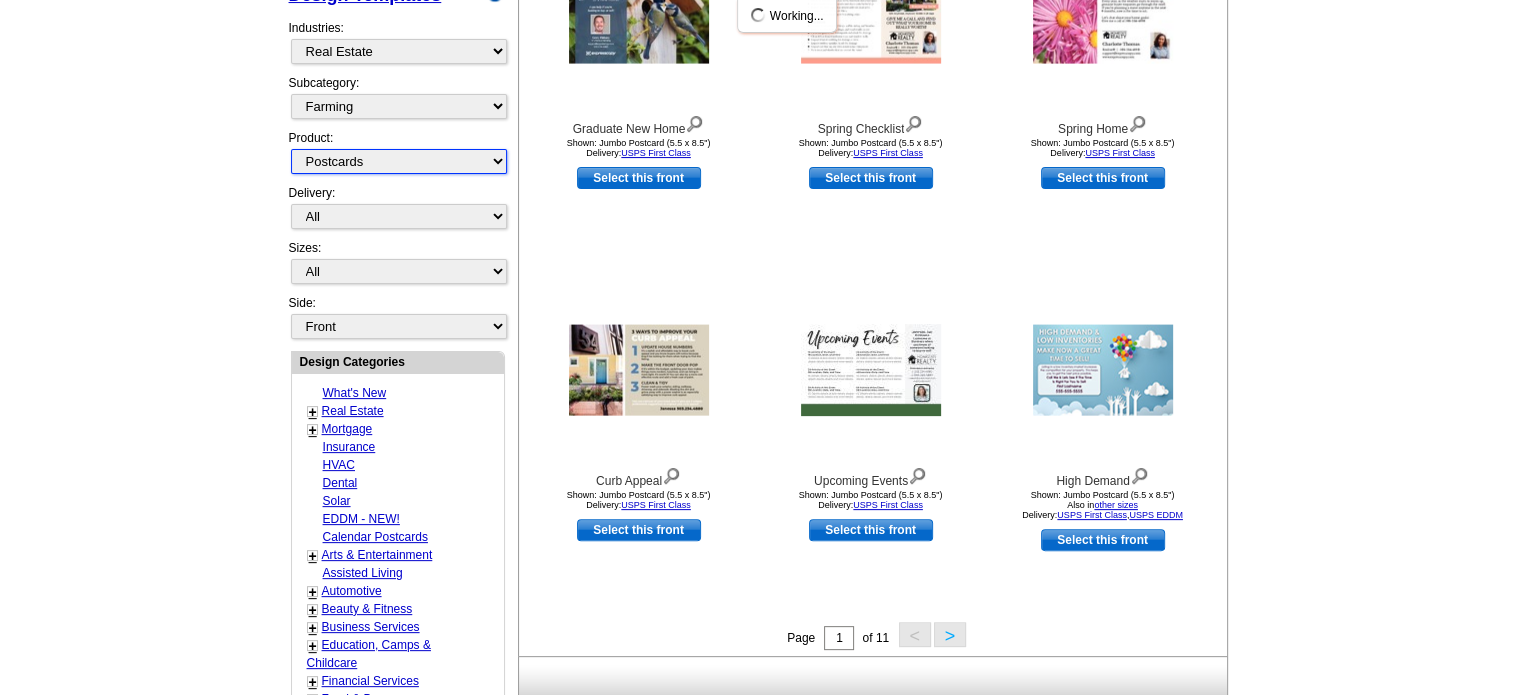 scroll, scrollTop: 595, scrollLeft: 0, axis: vertical 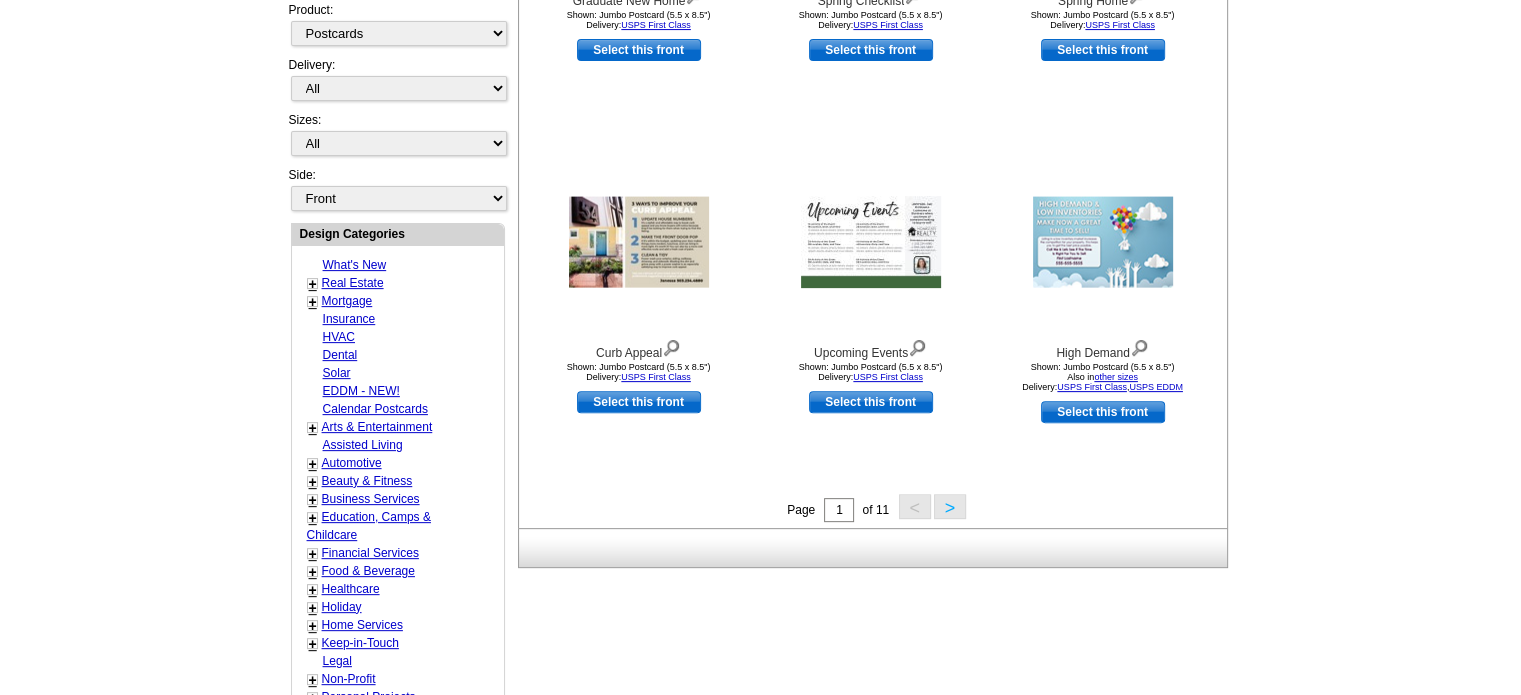 click on ">" at bounding box center [950, 506] 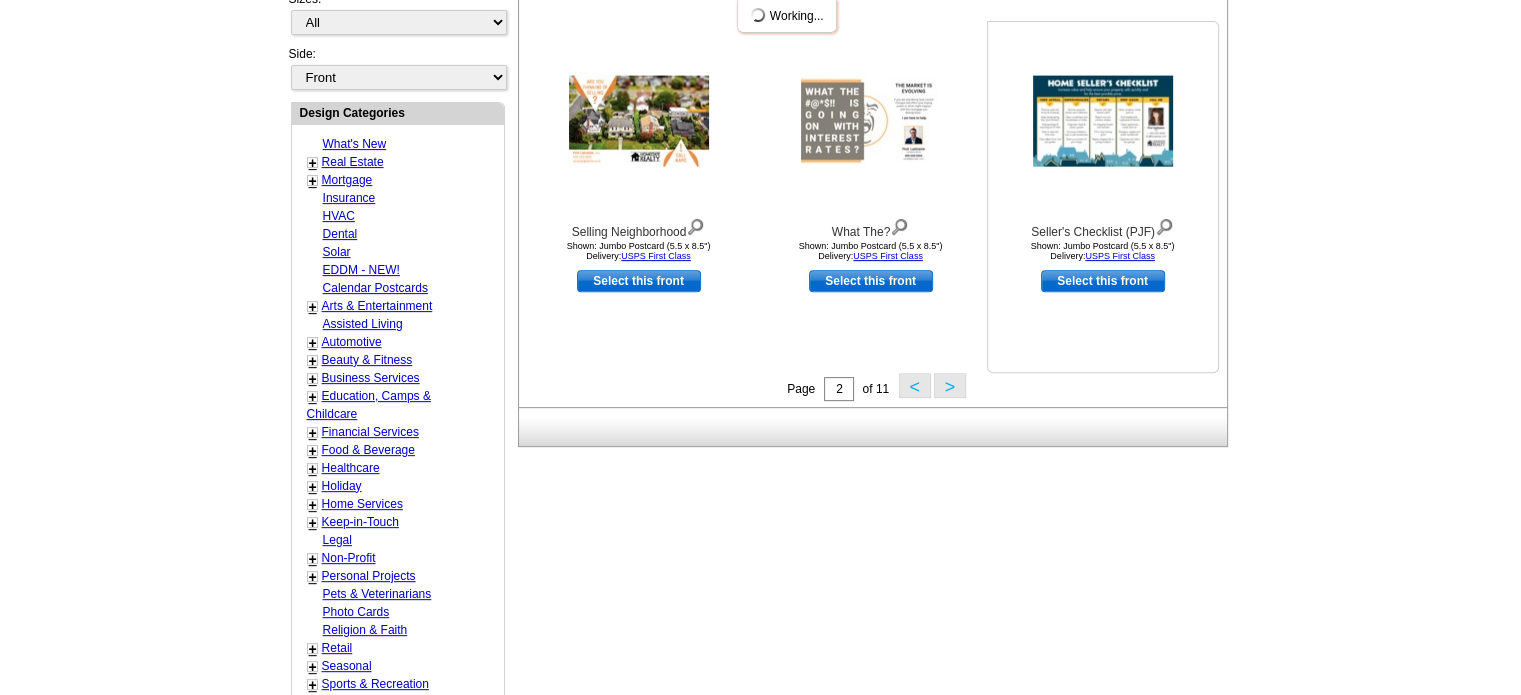 scroll, scrollTop: 795, scrollLeft: 0, axis: vertical 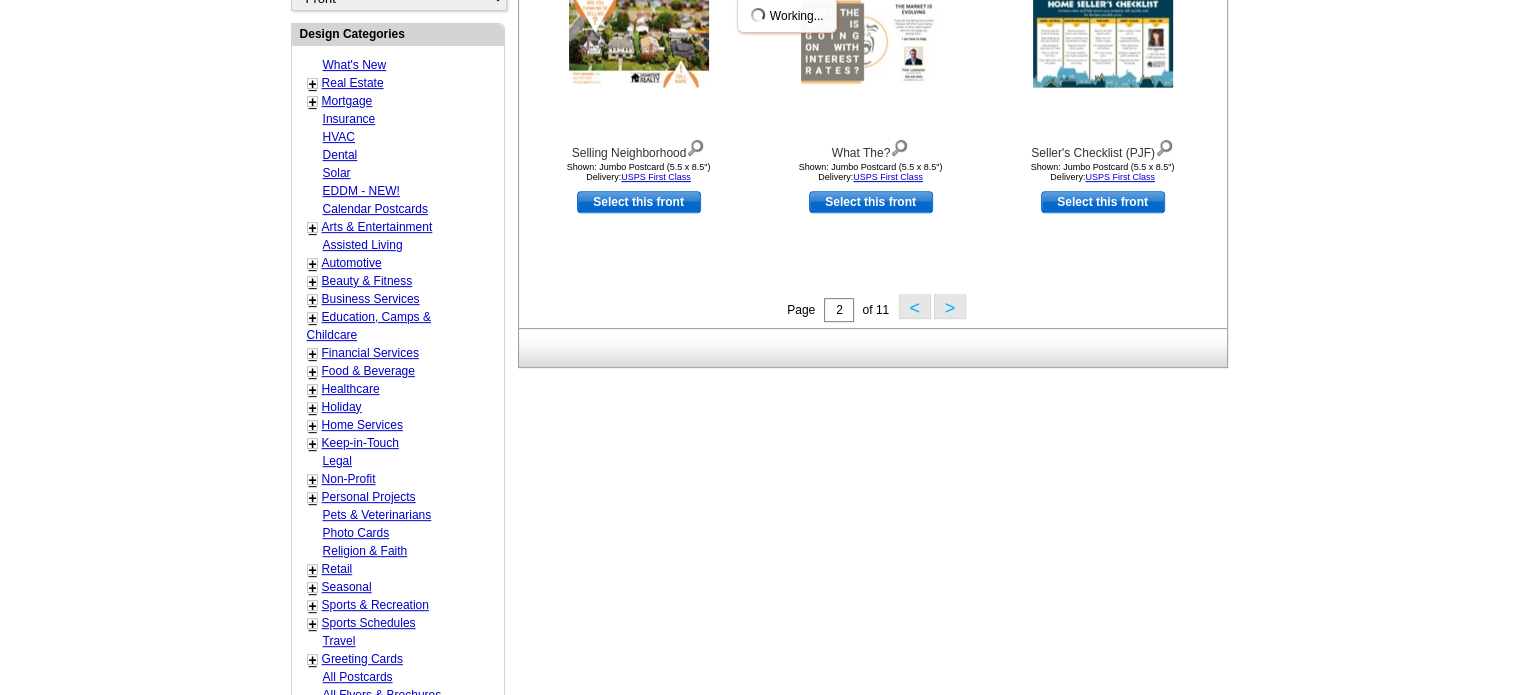 click on ">" at bounding box center (950, 306) 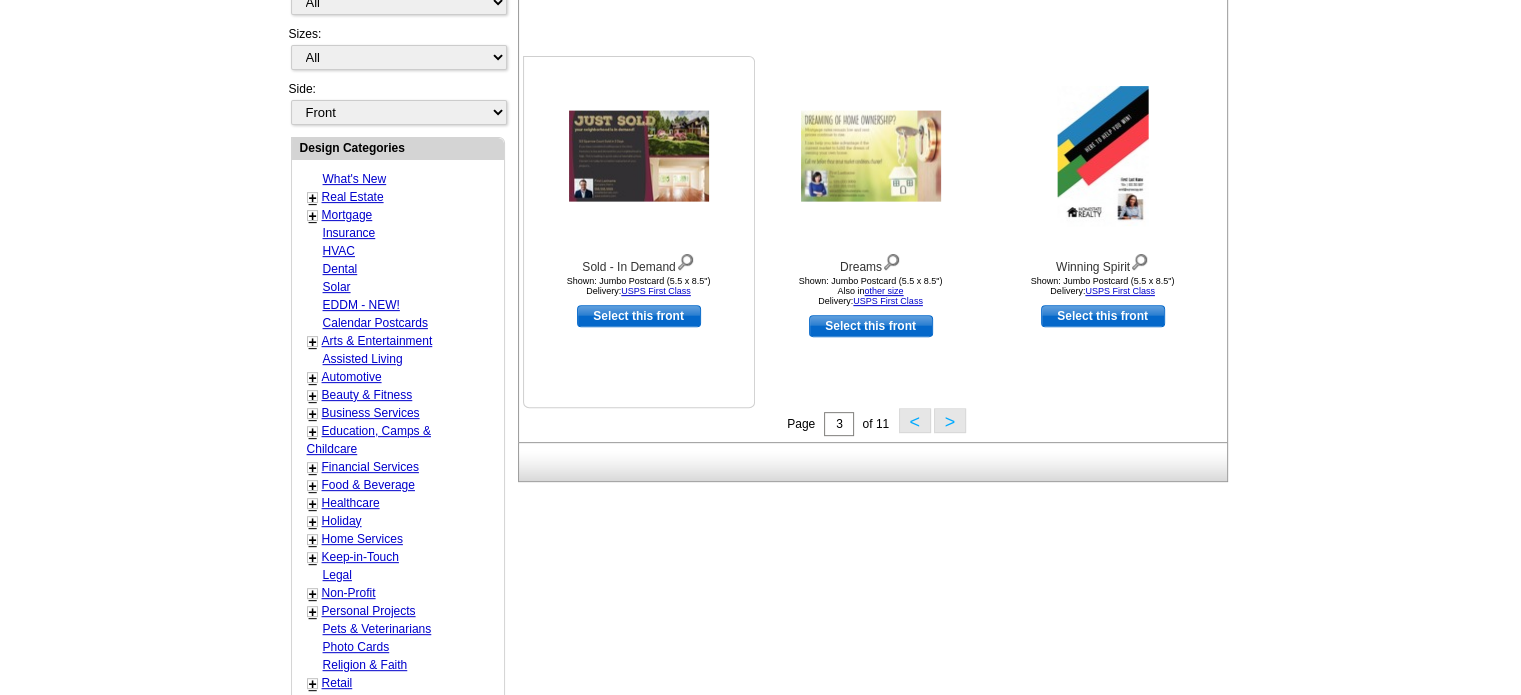 scroll, scrollTop: 695, scrollLeft: 0, axis: vertical 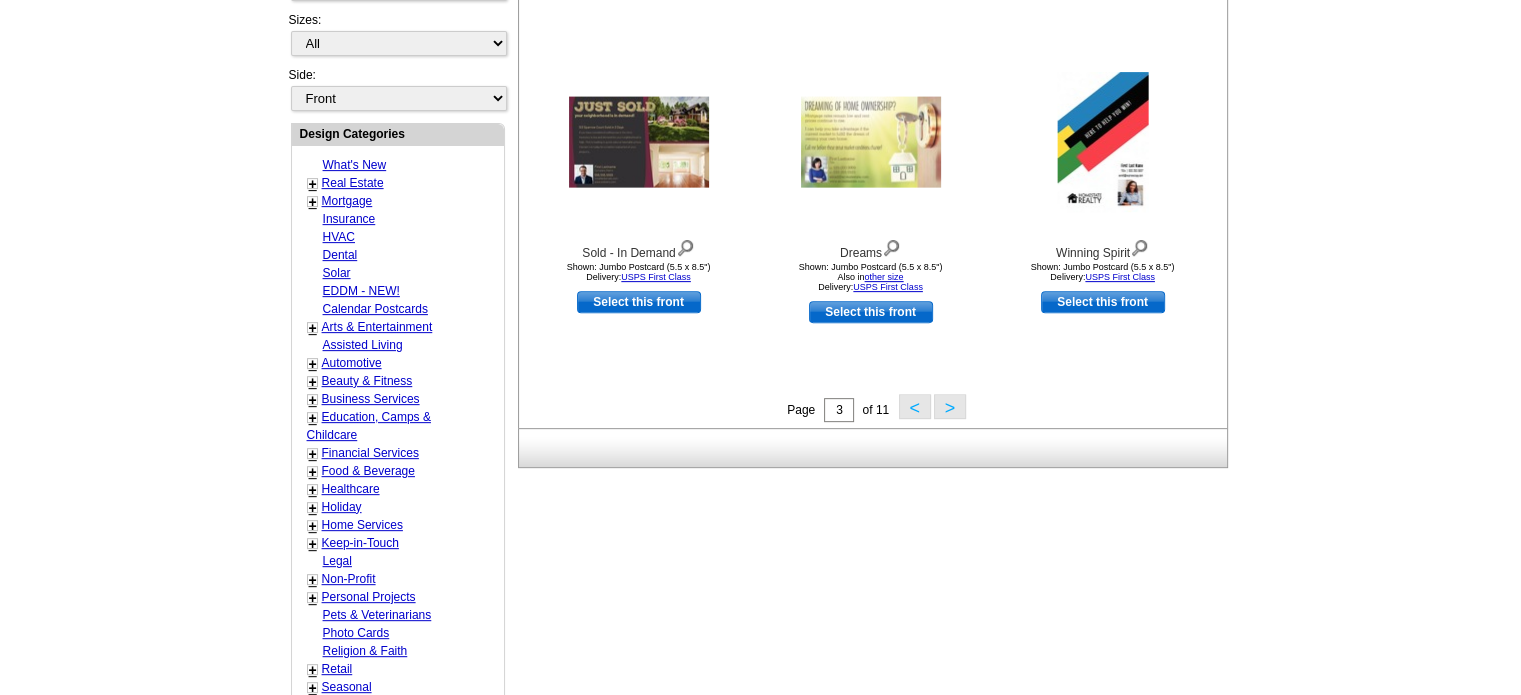 click on ">" at bounding box center [950, 406] 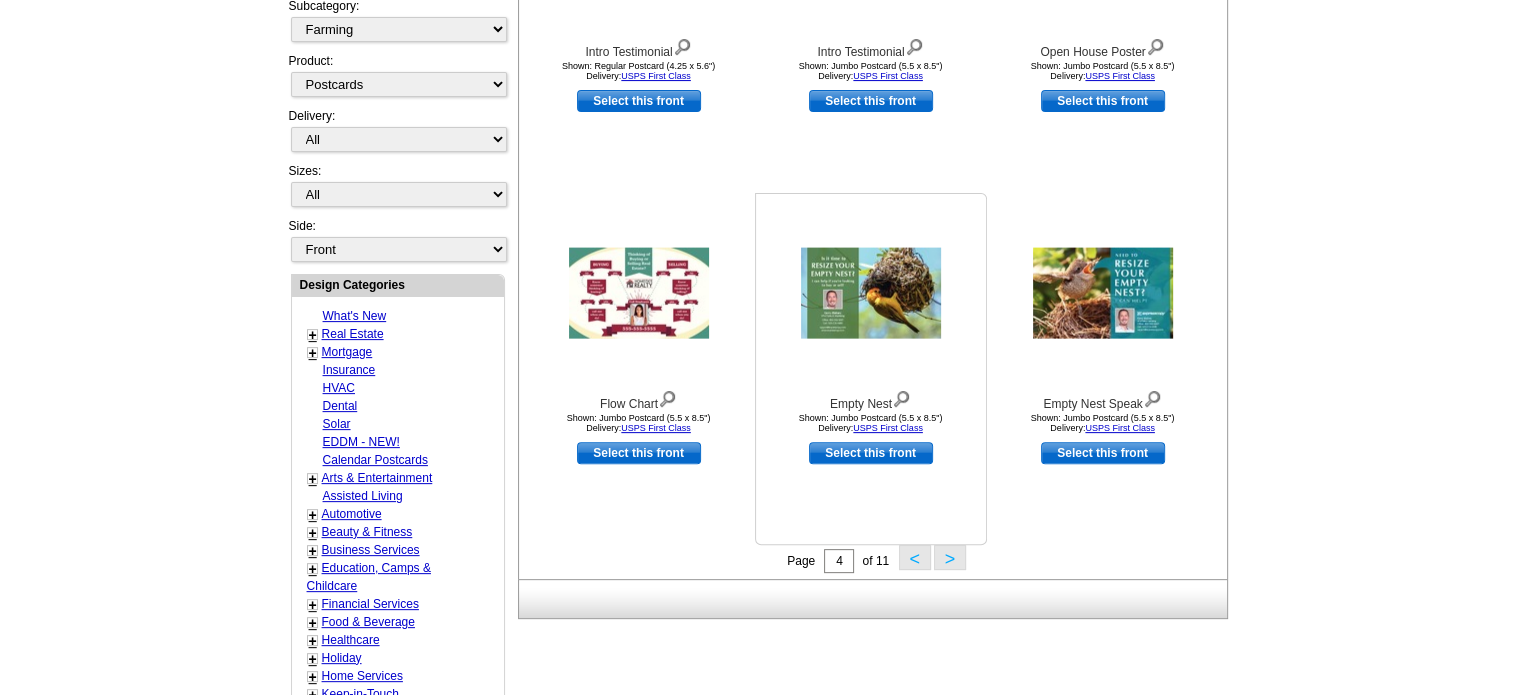 scroll, scrollTop: 595, scrollLeft: 0, axis: vertical 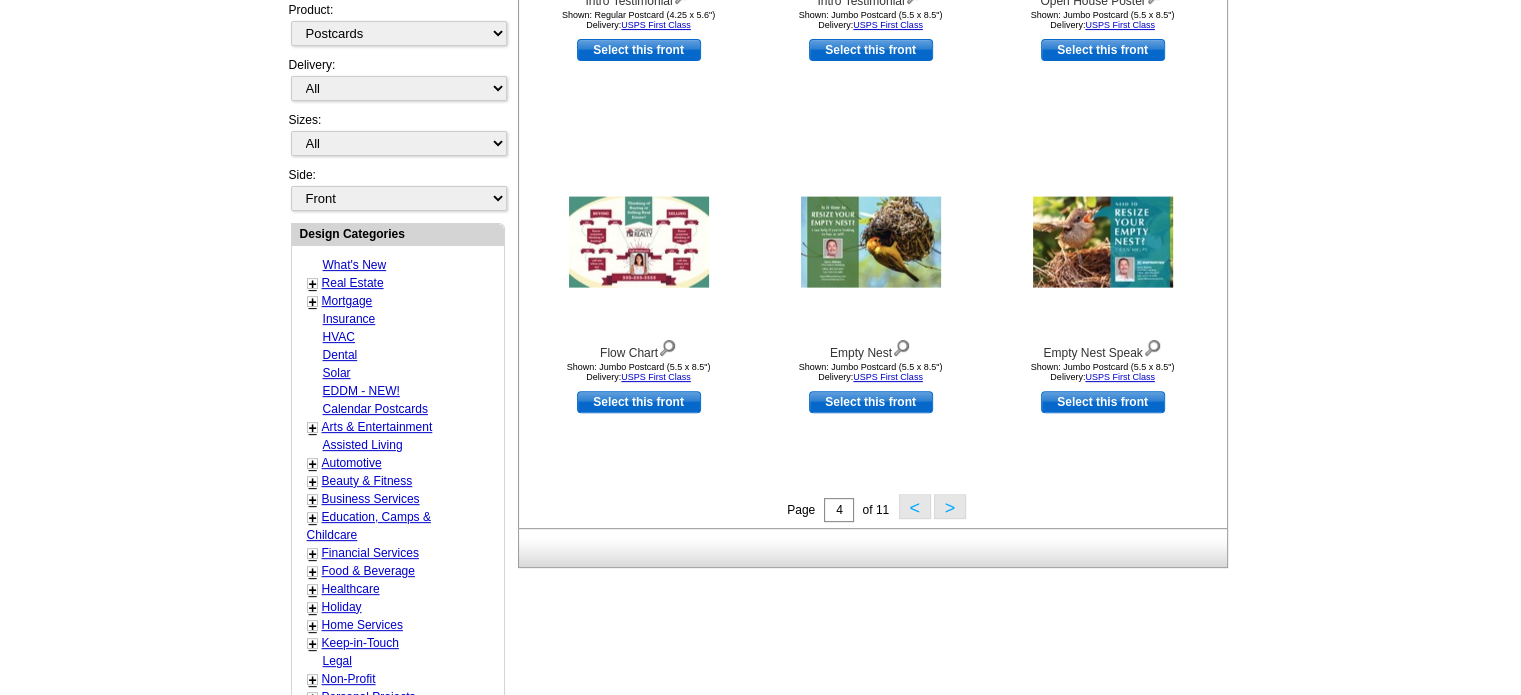 click on ">" at bounding box center [950, 506] 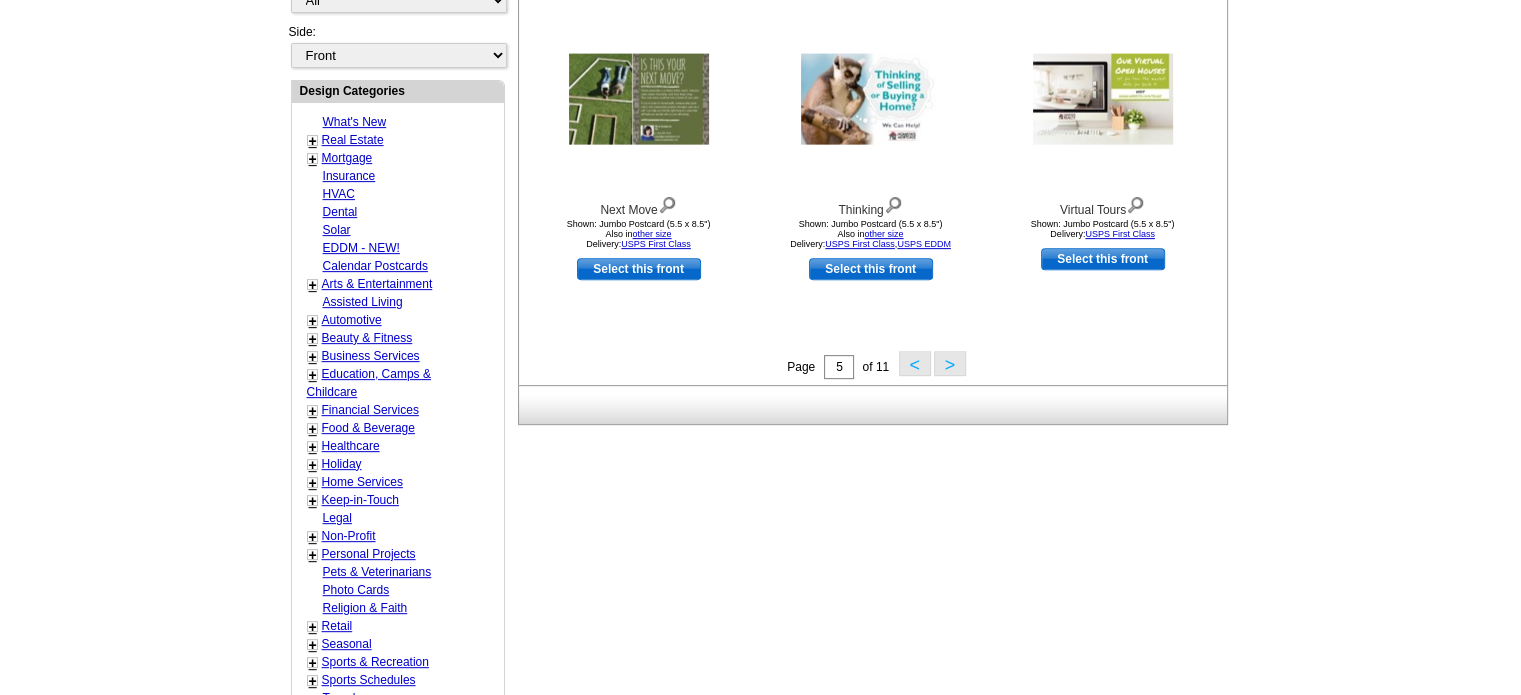 scroll, scrollTop: 895, scrollLeft: 0, axis: vertical 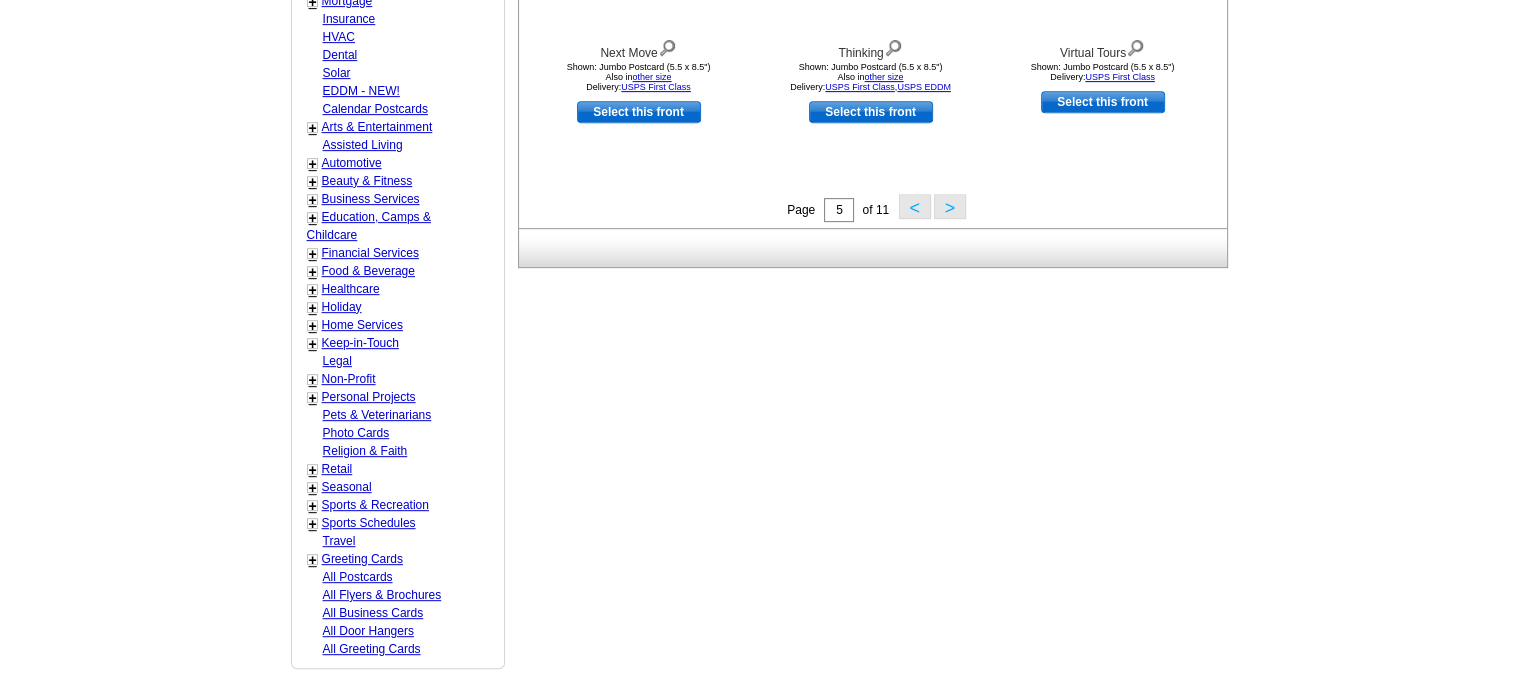 click on ">" at bounding box center (950, 206) 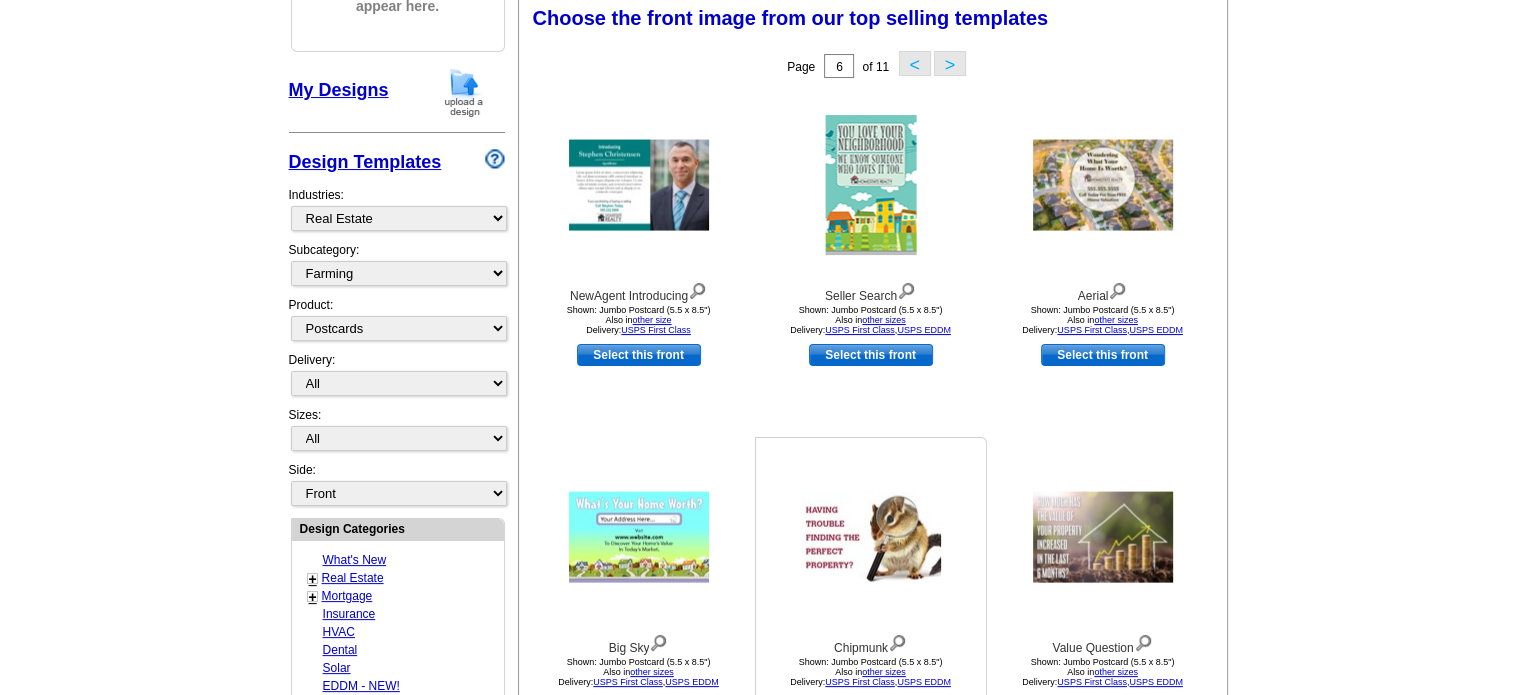 scroll, scrollTop: 295, scrollLeft: 0, axis: vertical 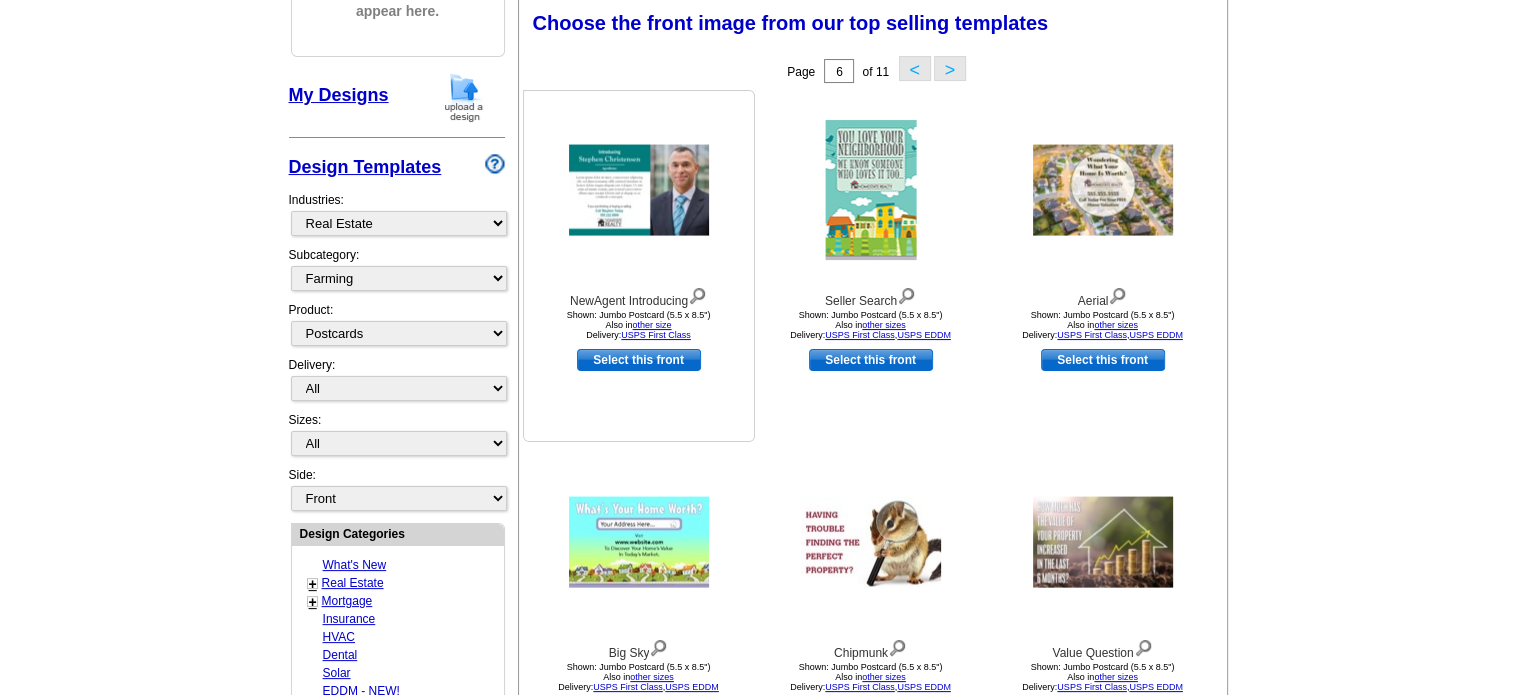 click at bounding box center (639, 190) 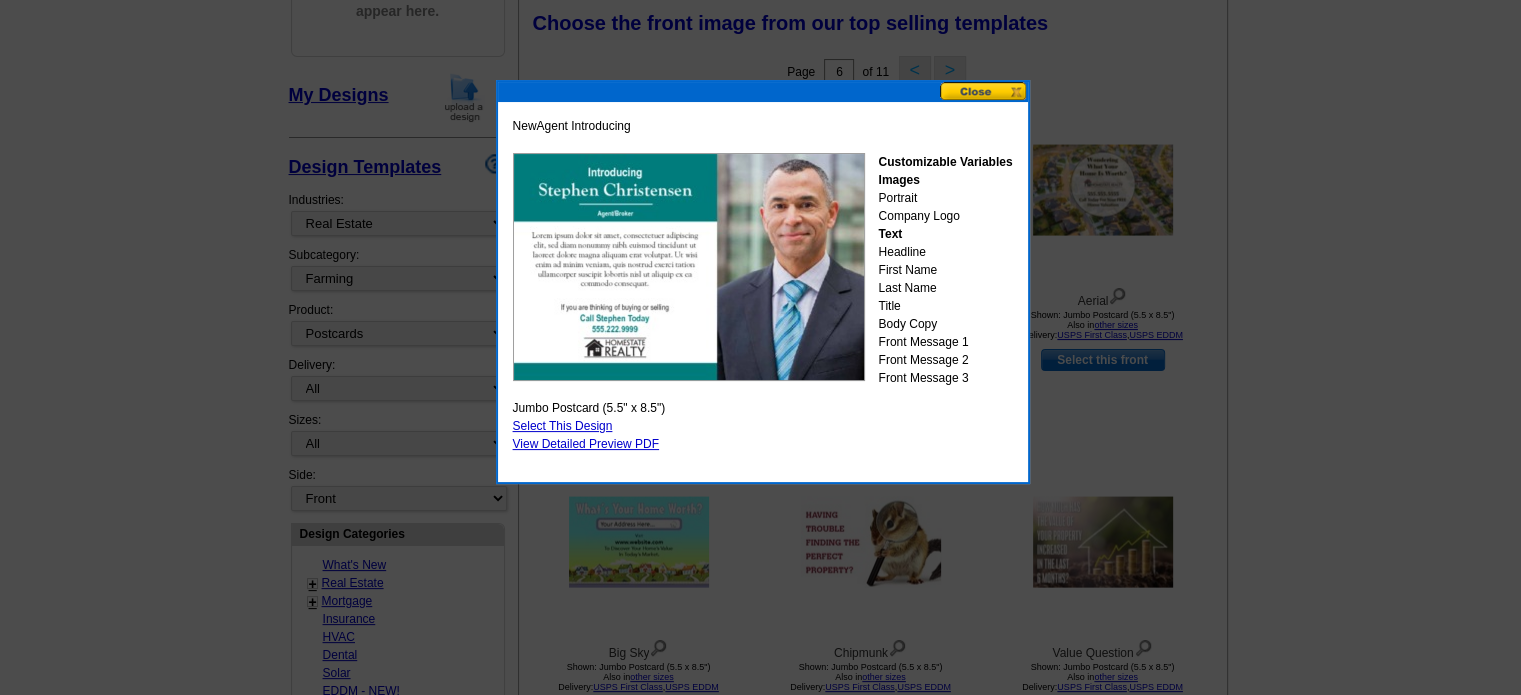 click at bounding box center [984, 91] 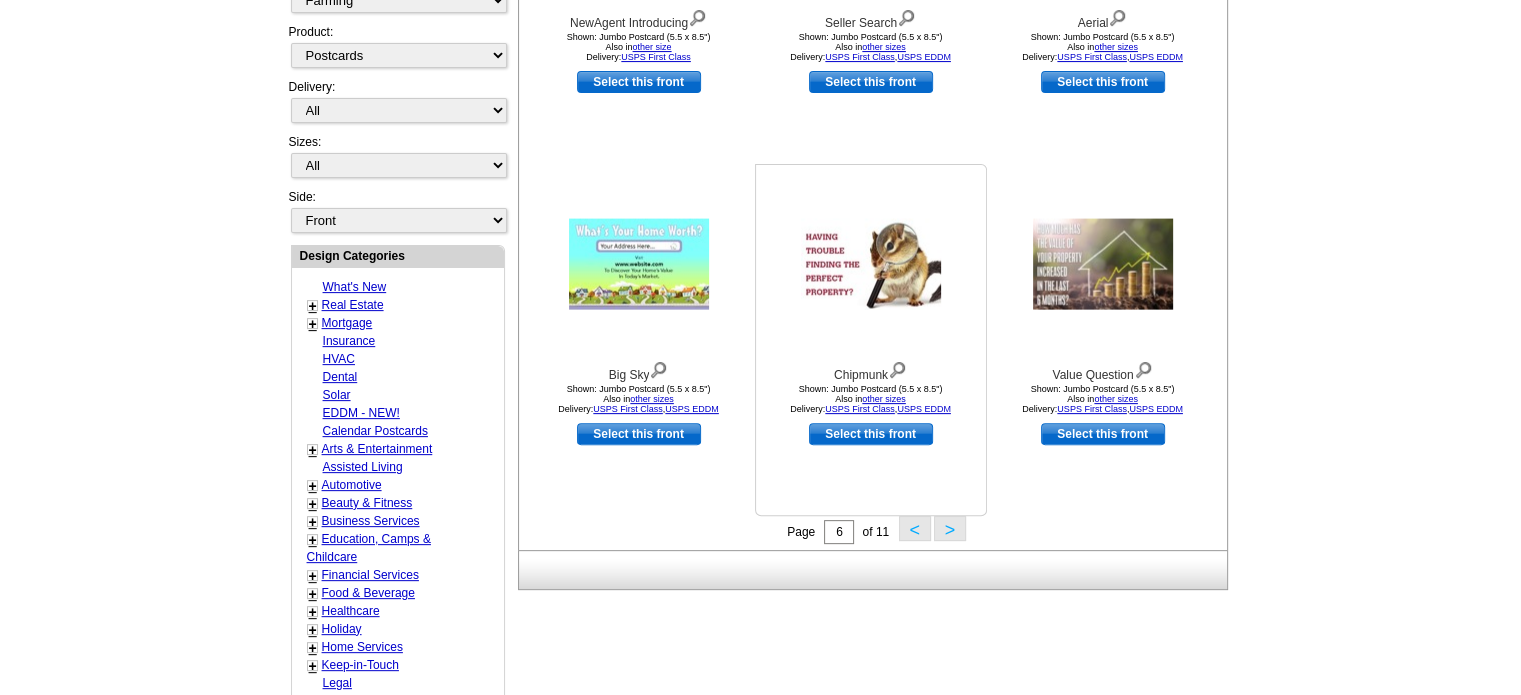 scroll, scrollTop: 595, scrollLeft: 0, axis: vertical 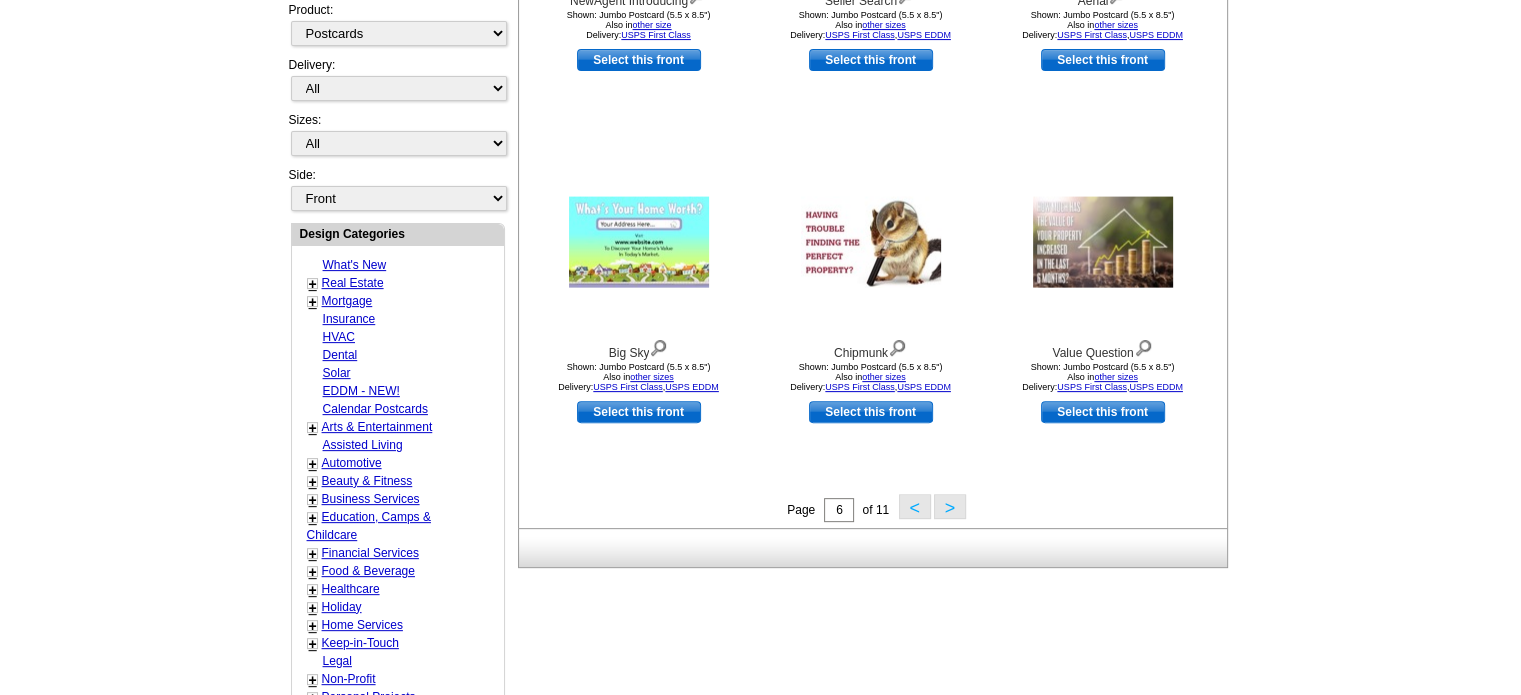 click on ">" at bounding box center (950, 506) 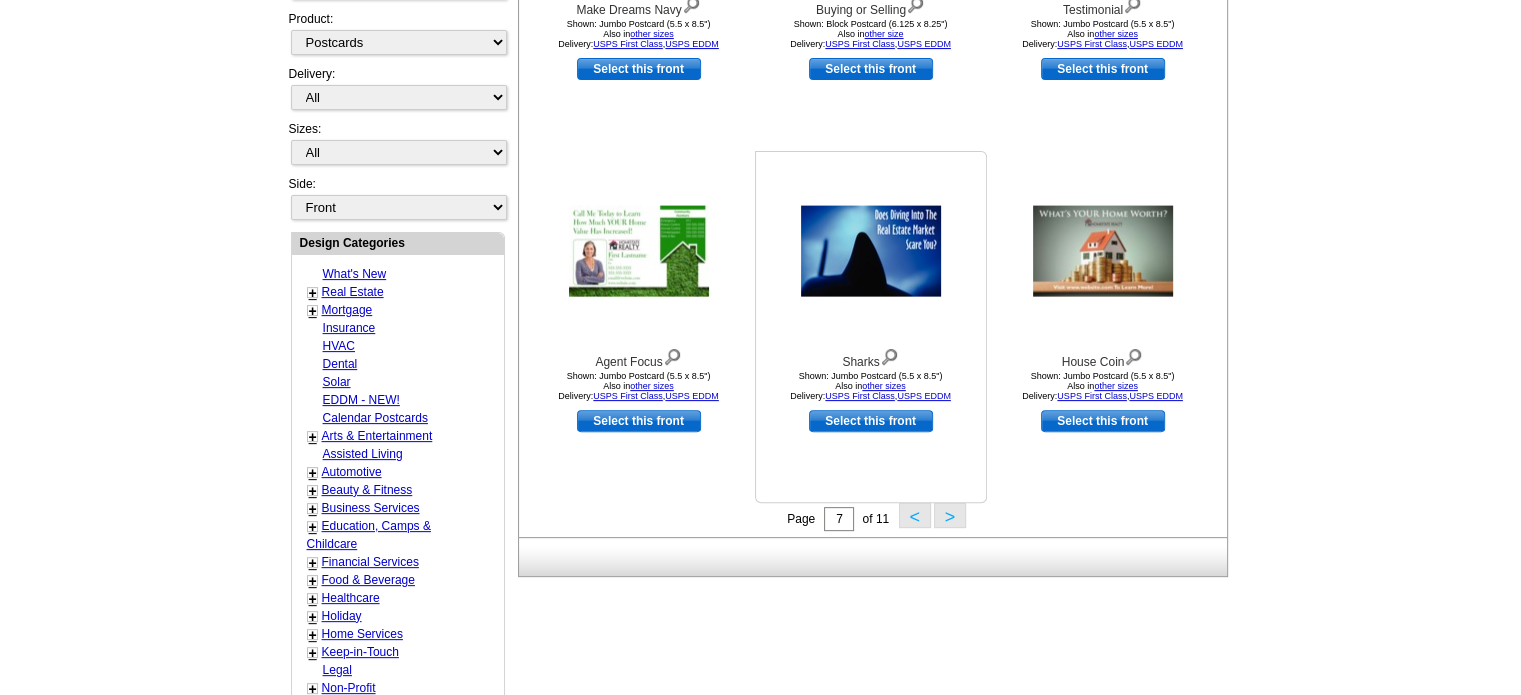 scroll, scrollTop: 595, scrollLeft: 0, axis: vertical 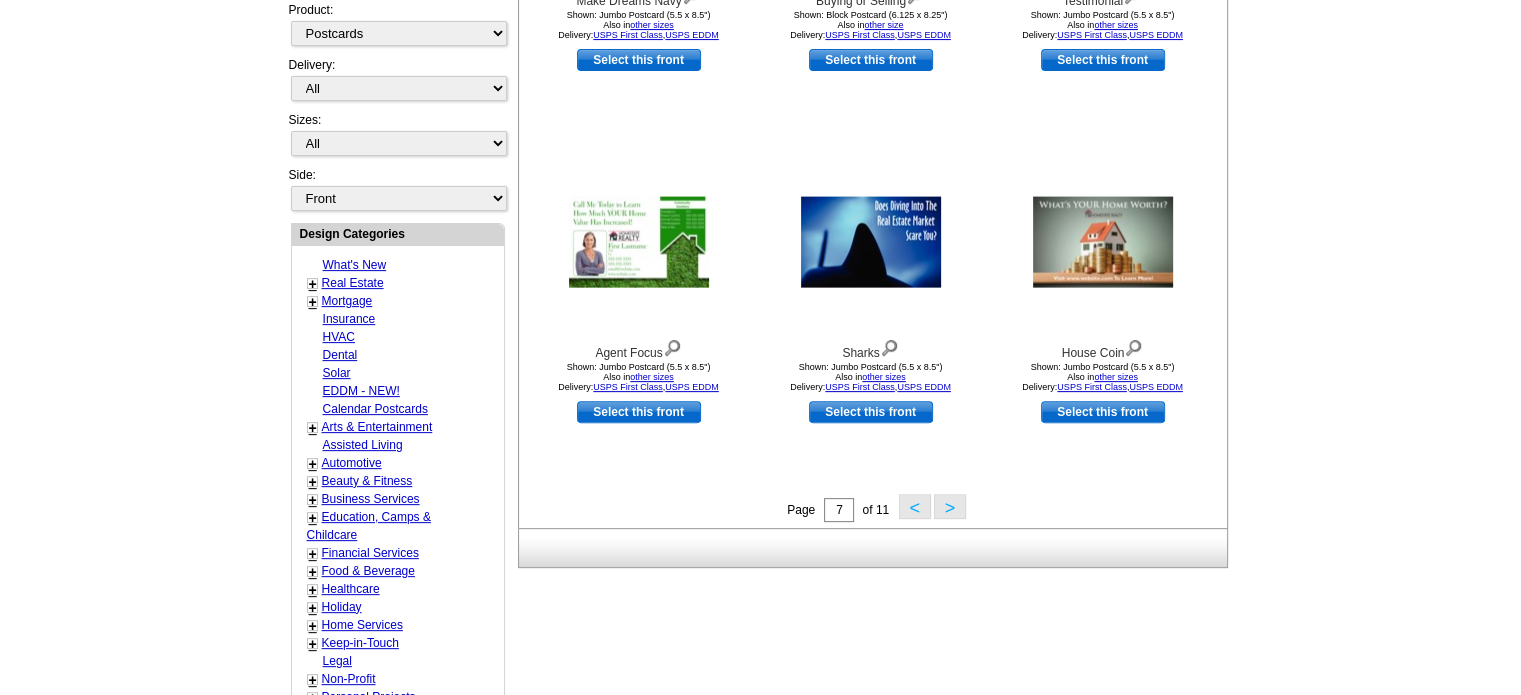 click on ">" at bounding box center (950, 506) 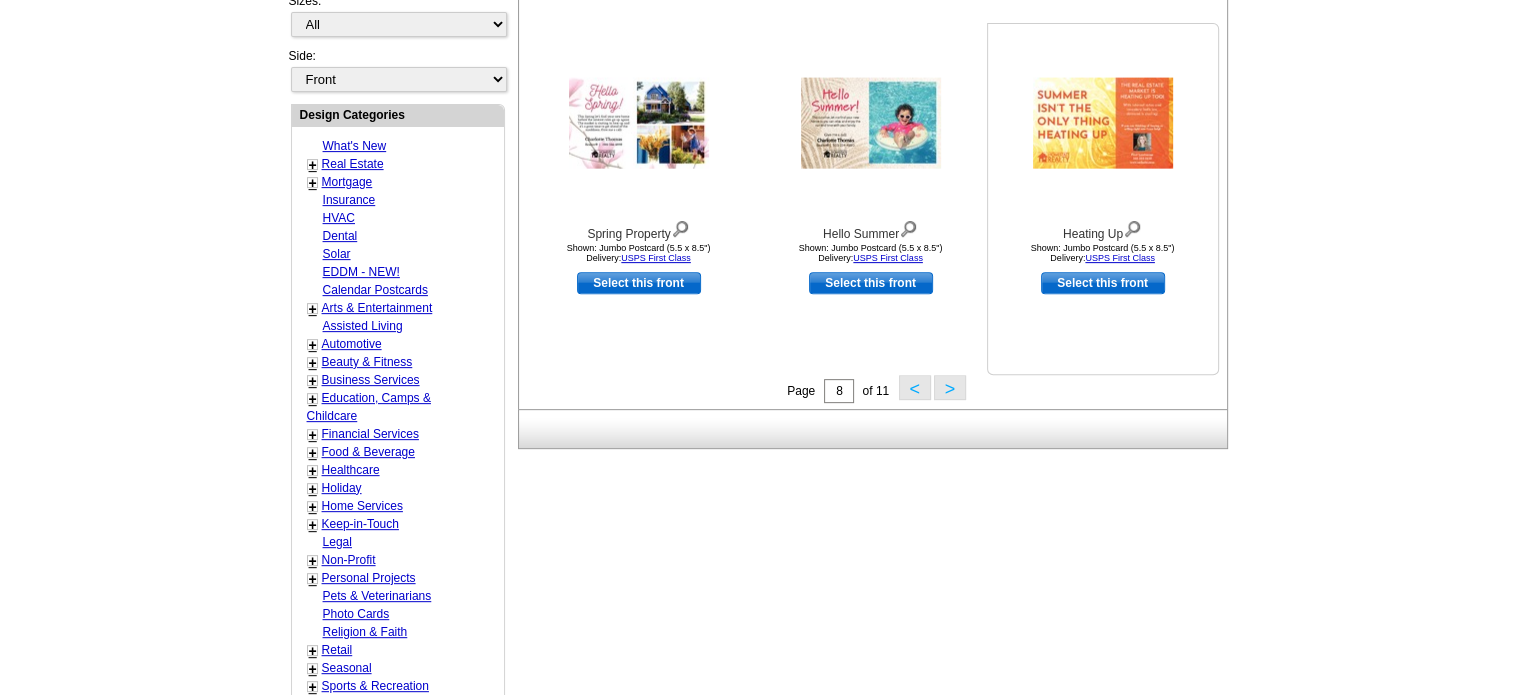scroll, scrollTop: 795, scrollLeft: 0, axis: vertical 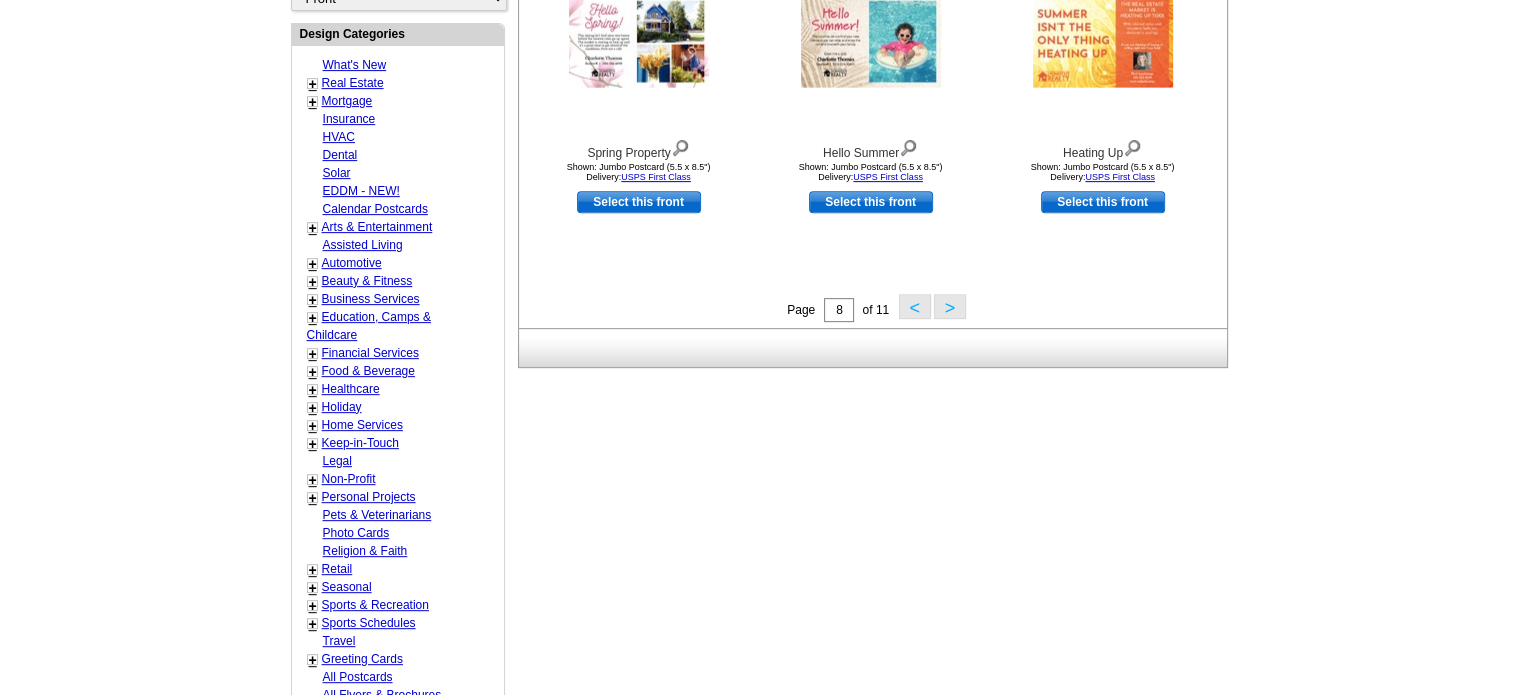 click on ">" at bounding box center (950, 306) 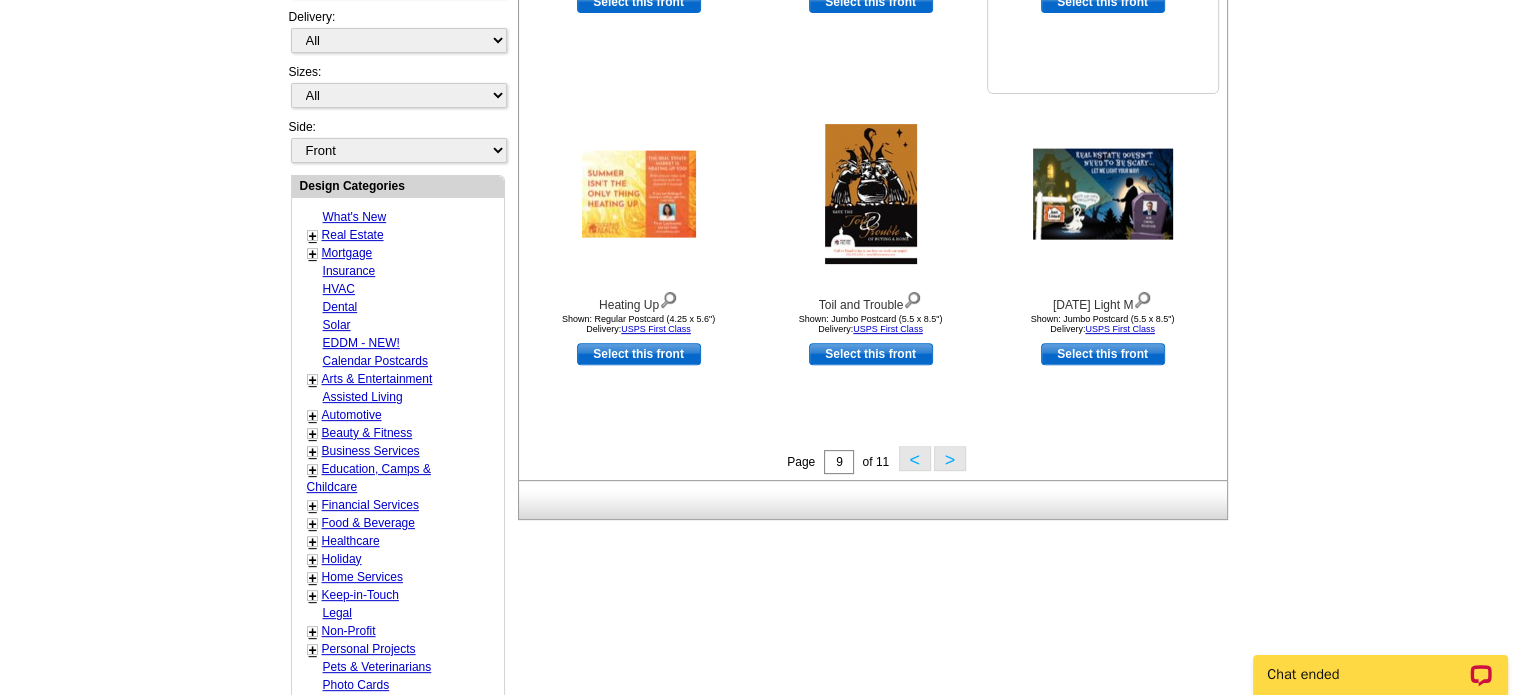 scroll, scrollTop: 695, scrollLeft: 0, axis: vertical 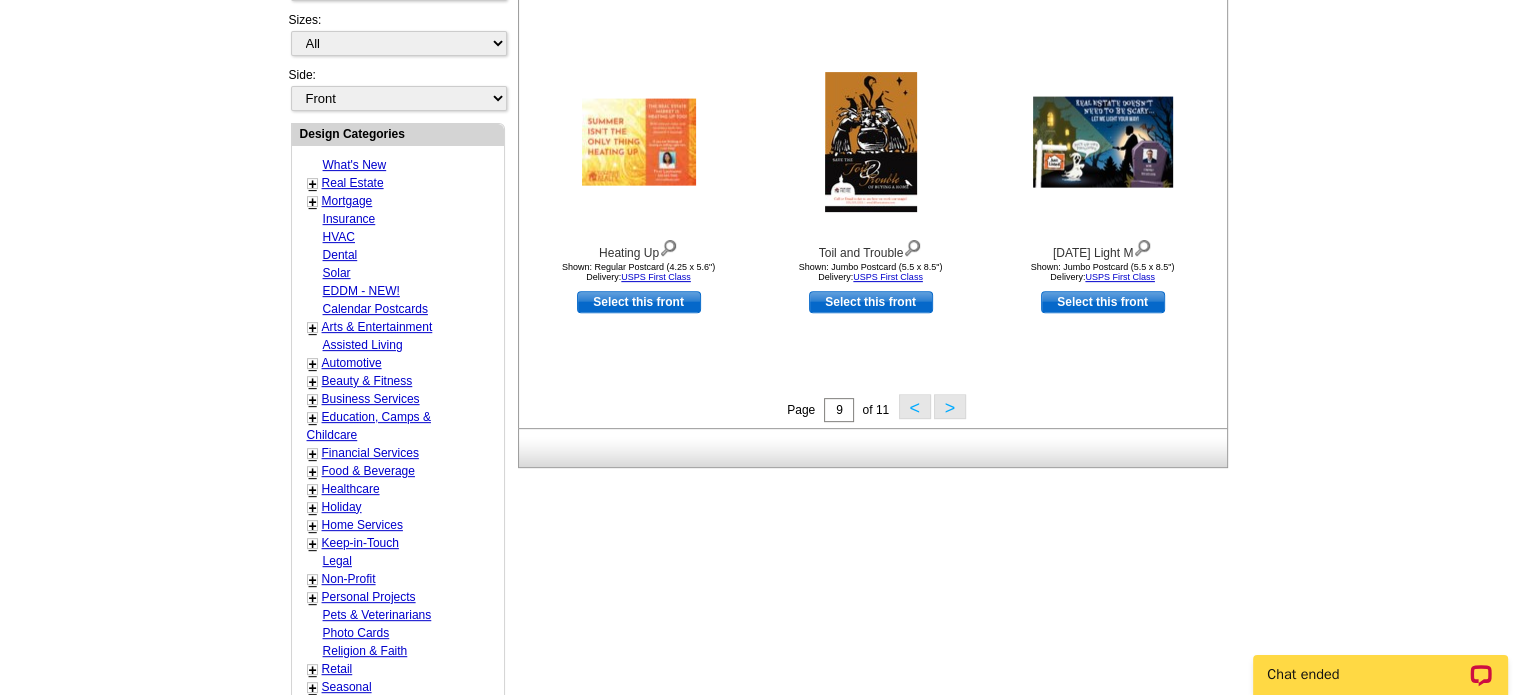 click on ">" at bounding box center (950, 406) 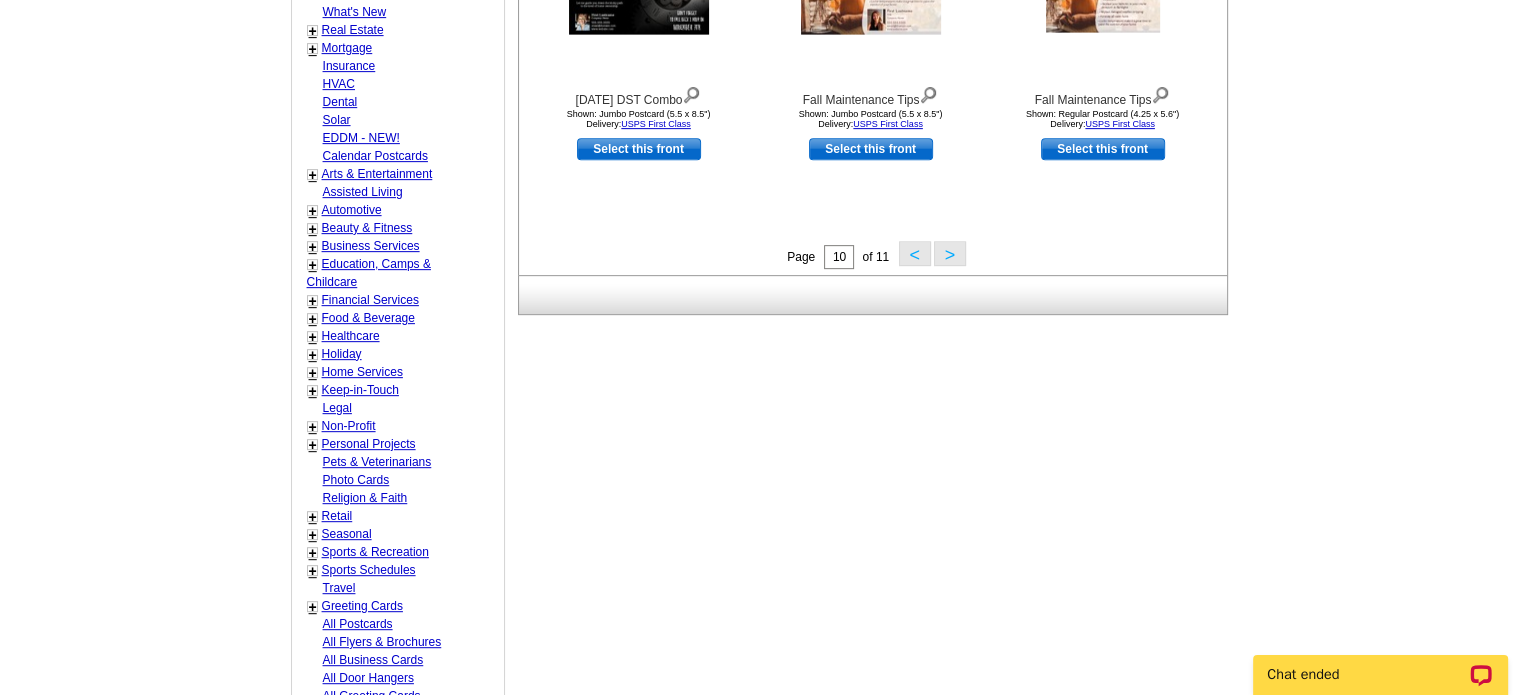 scroll, scrollTop: 895, scrollLeft: 0, axis: vertical 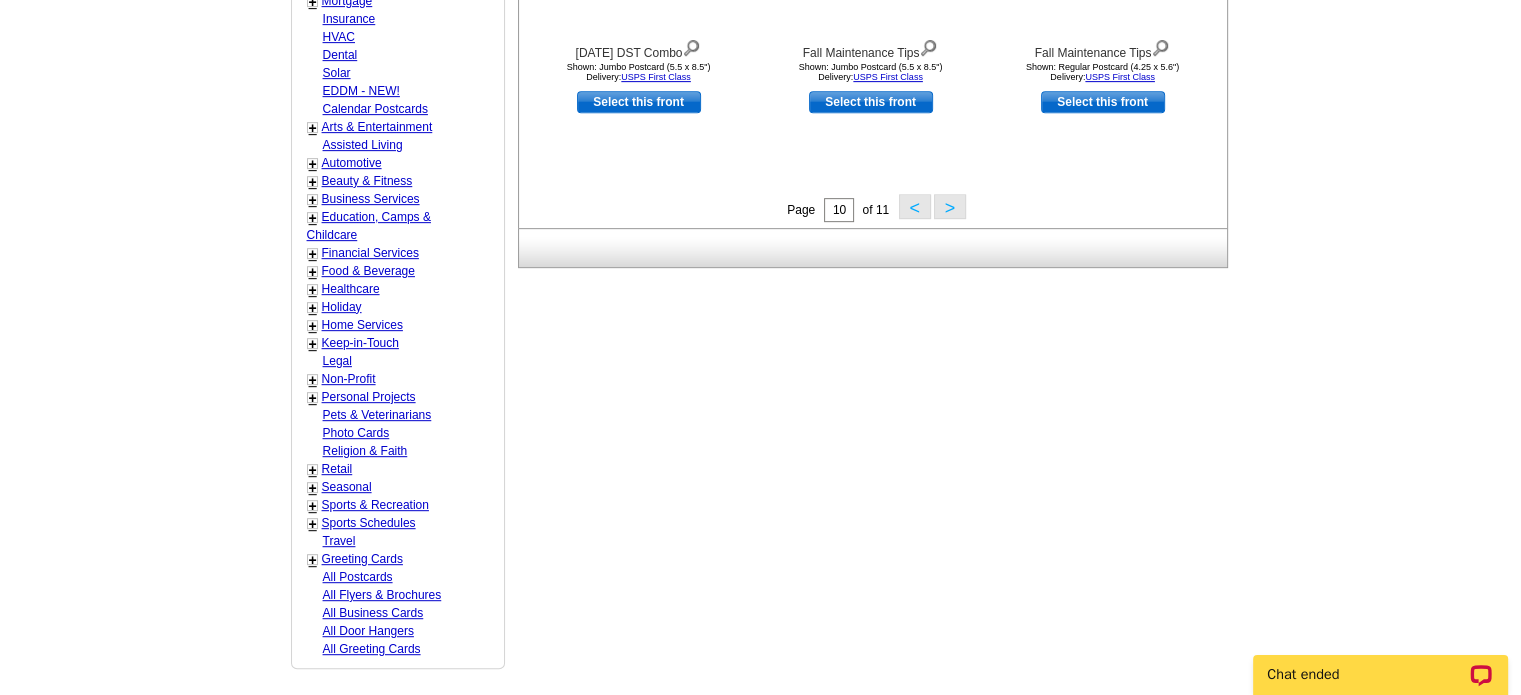 click on ">" at bounding box center [950, 206] 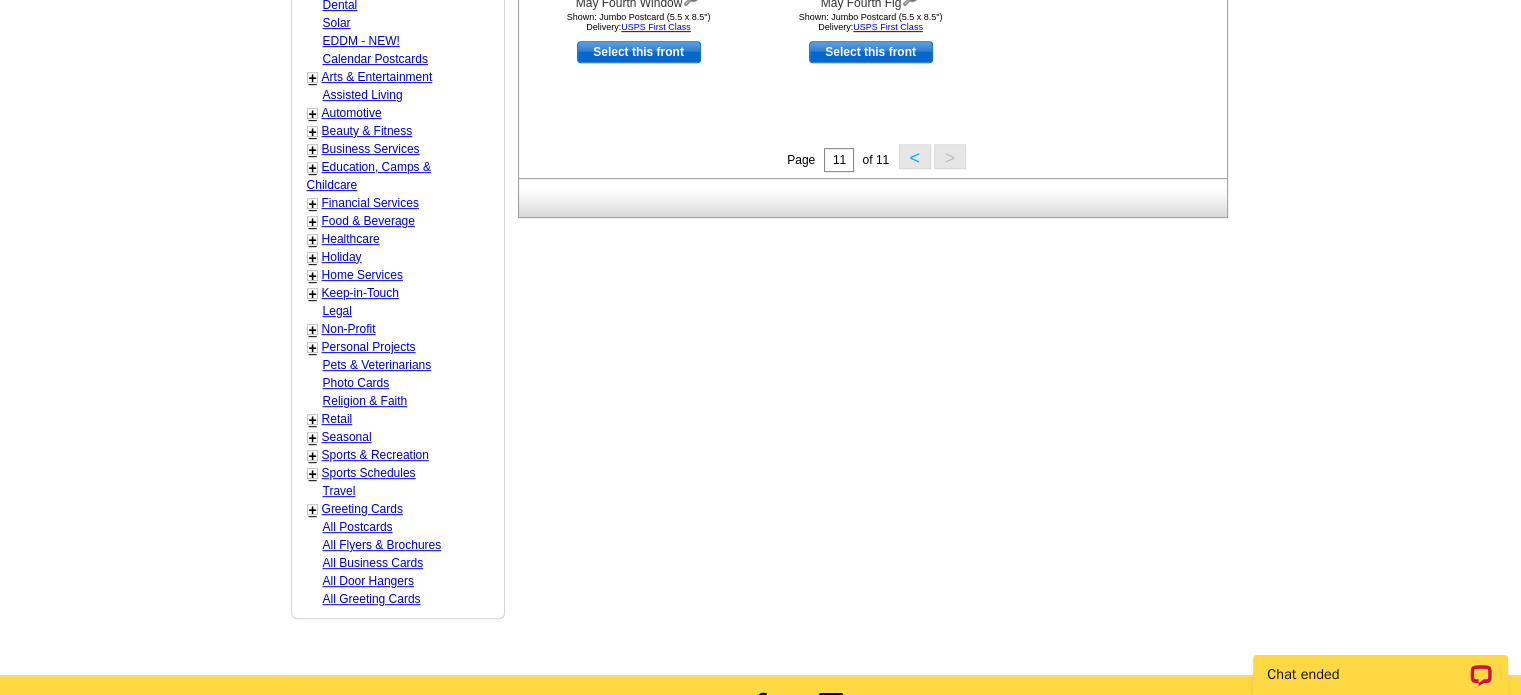 scroll, scrollTop: 1000, scrollLeft: 0, axis: vertical 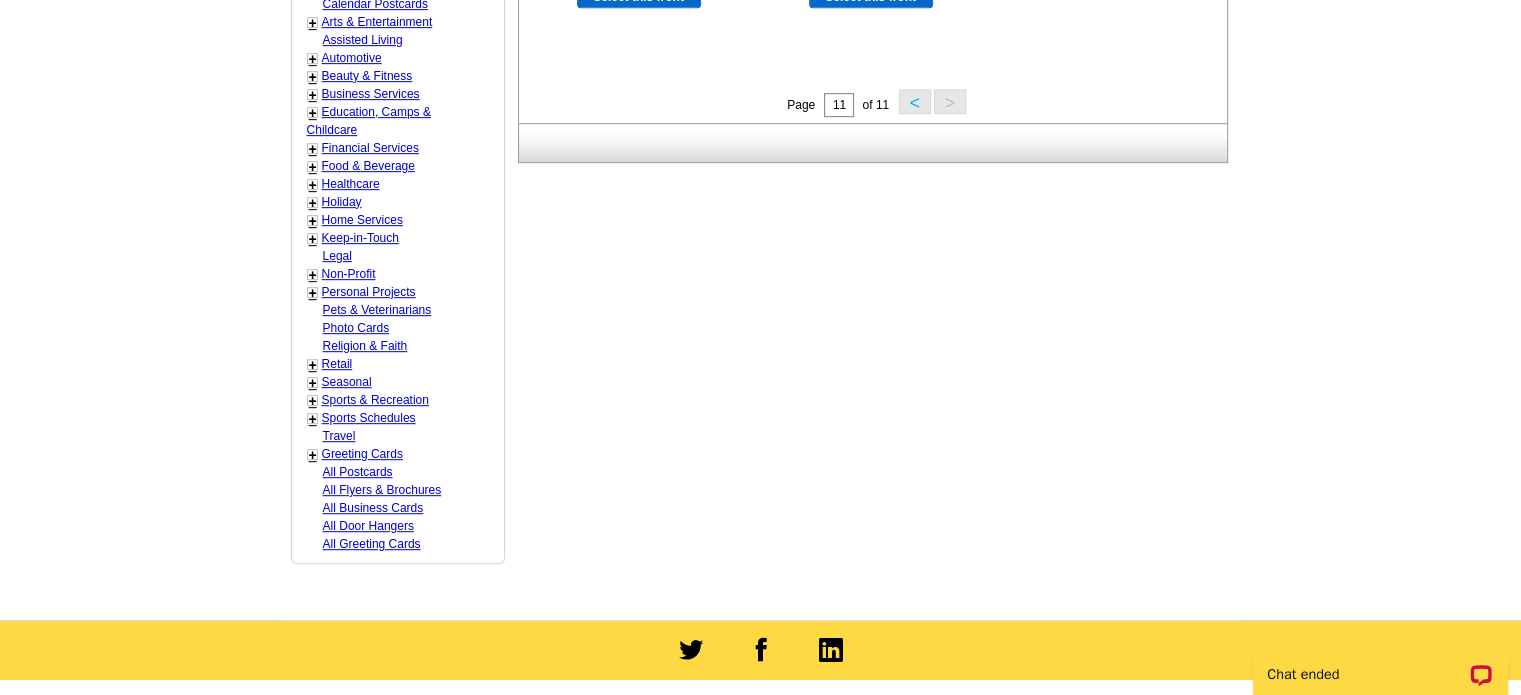 click on "+" at bounding box center [313, 401] 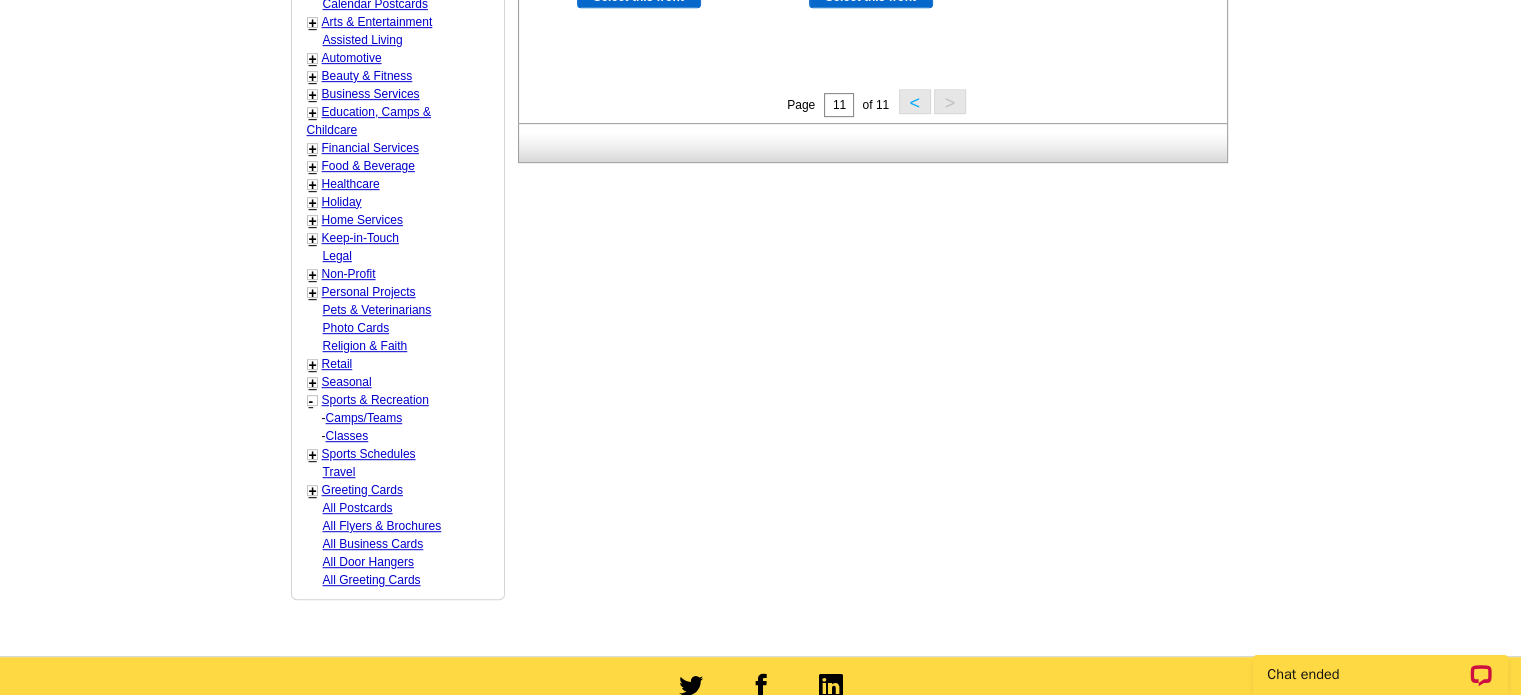 click on "Camps/Teams" at bounding box center [364, 418] 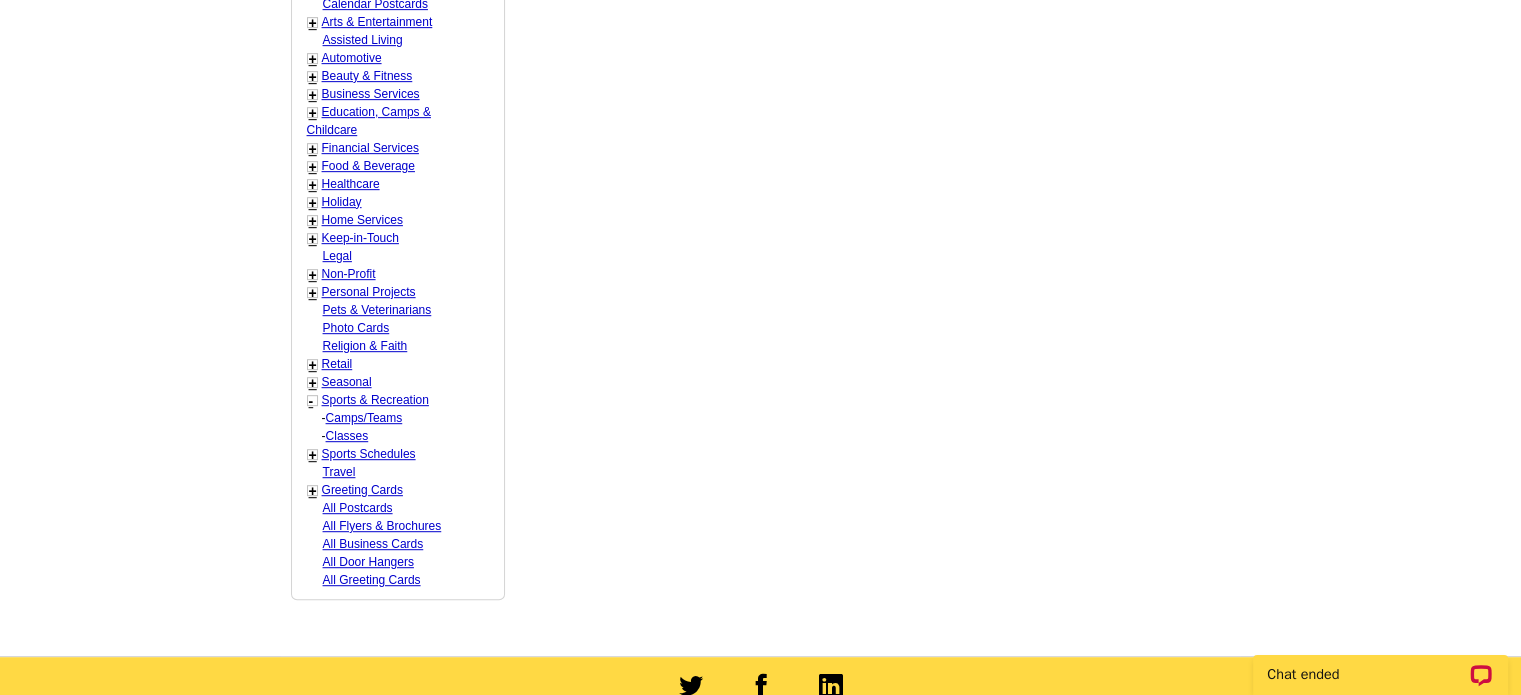 select on "823" 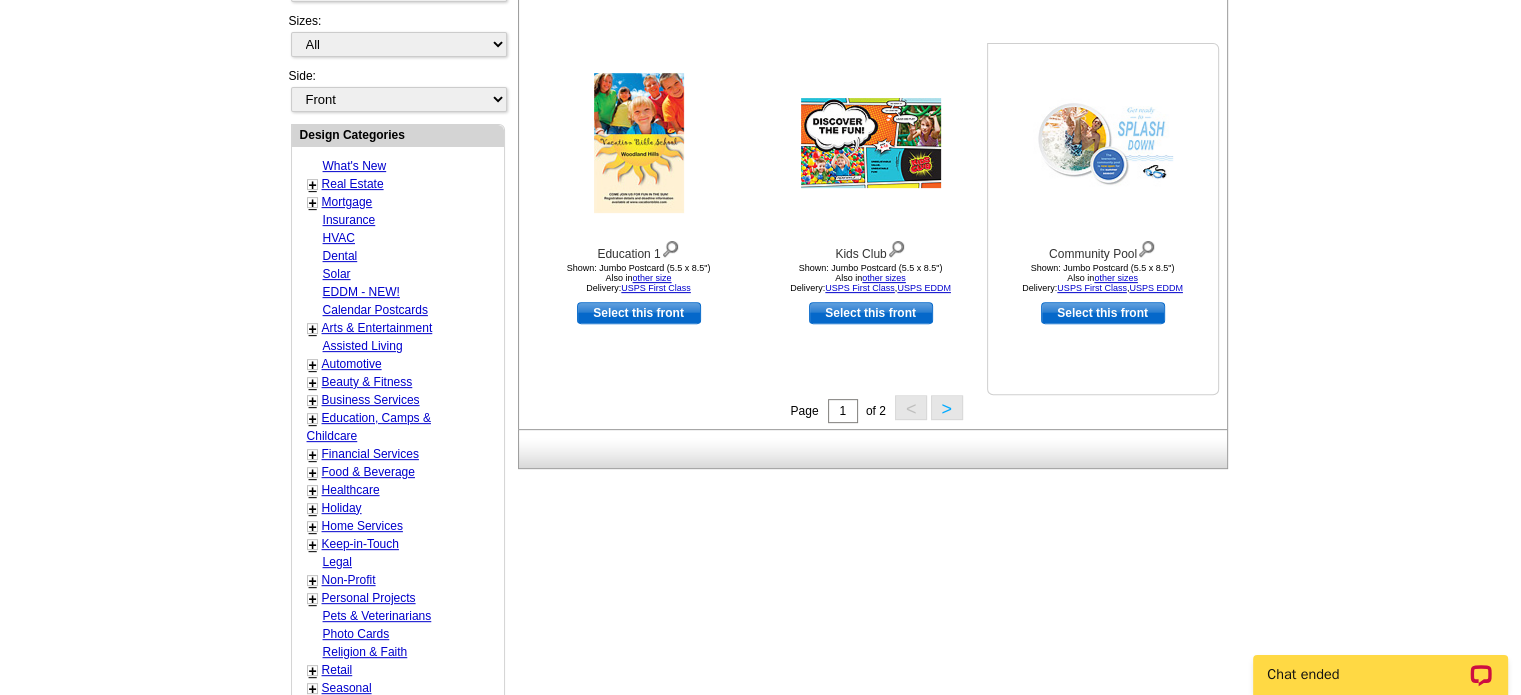 scroll, scrollTop: 695, scrollLeft: 0, axis: vertical 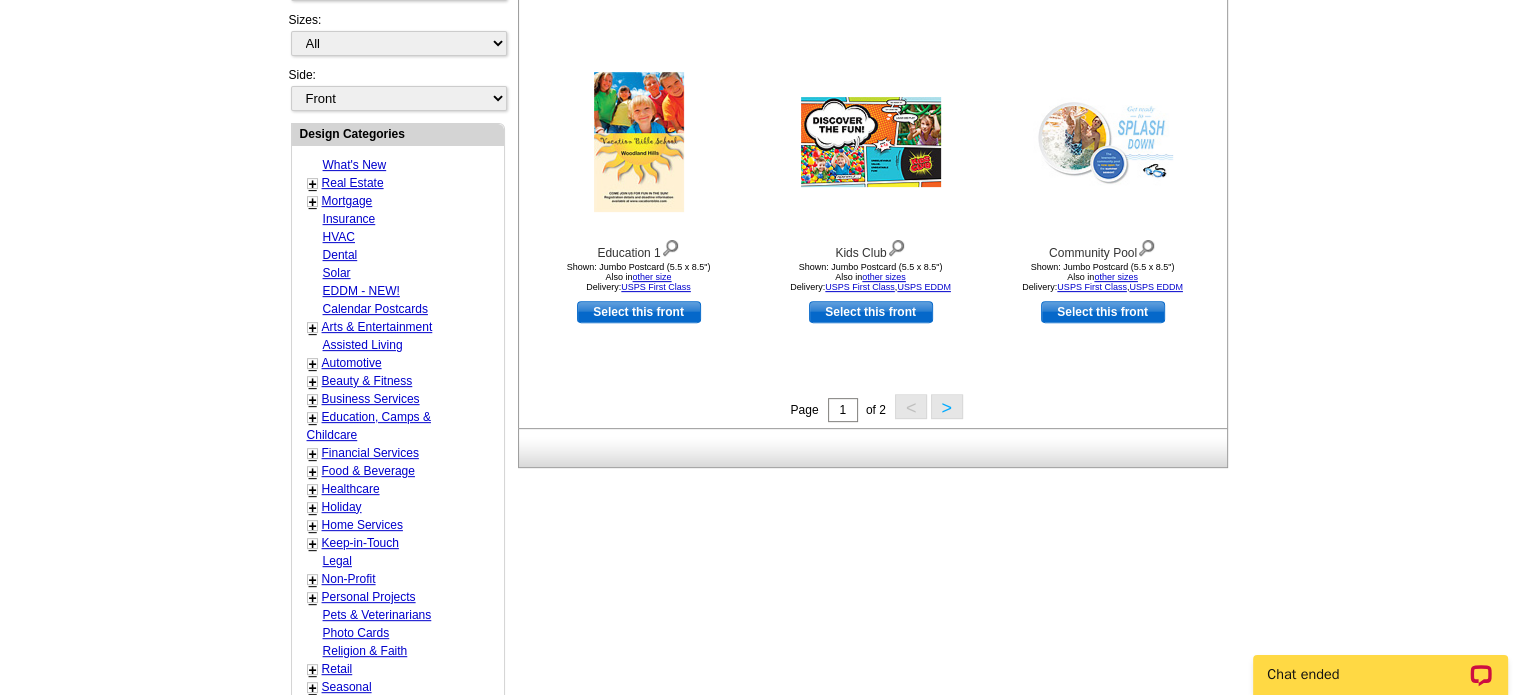 click on ">" at bounding box center (947, 406) 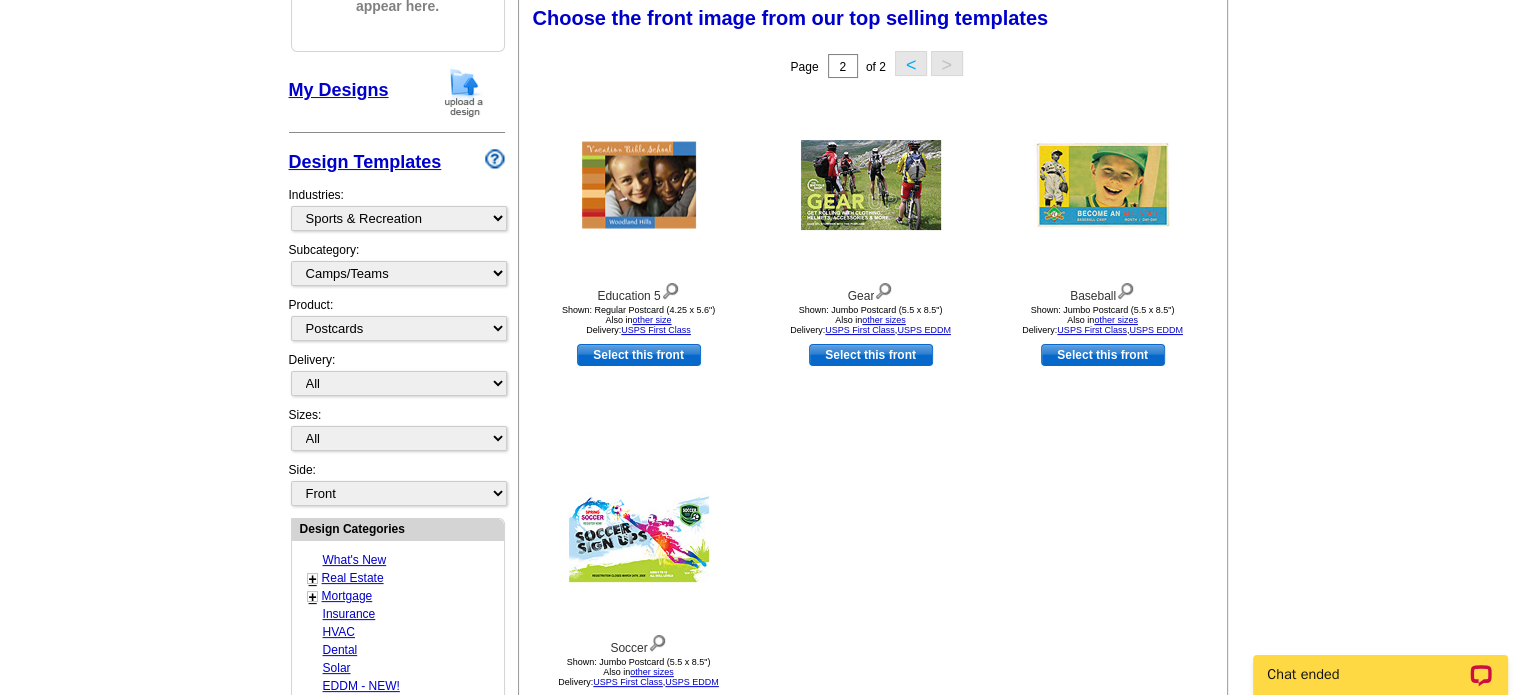 scroll, scrollTop: 295, scrollLeft: 0, axis: vertical 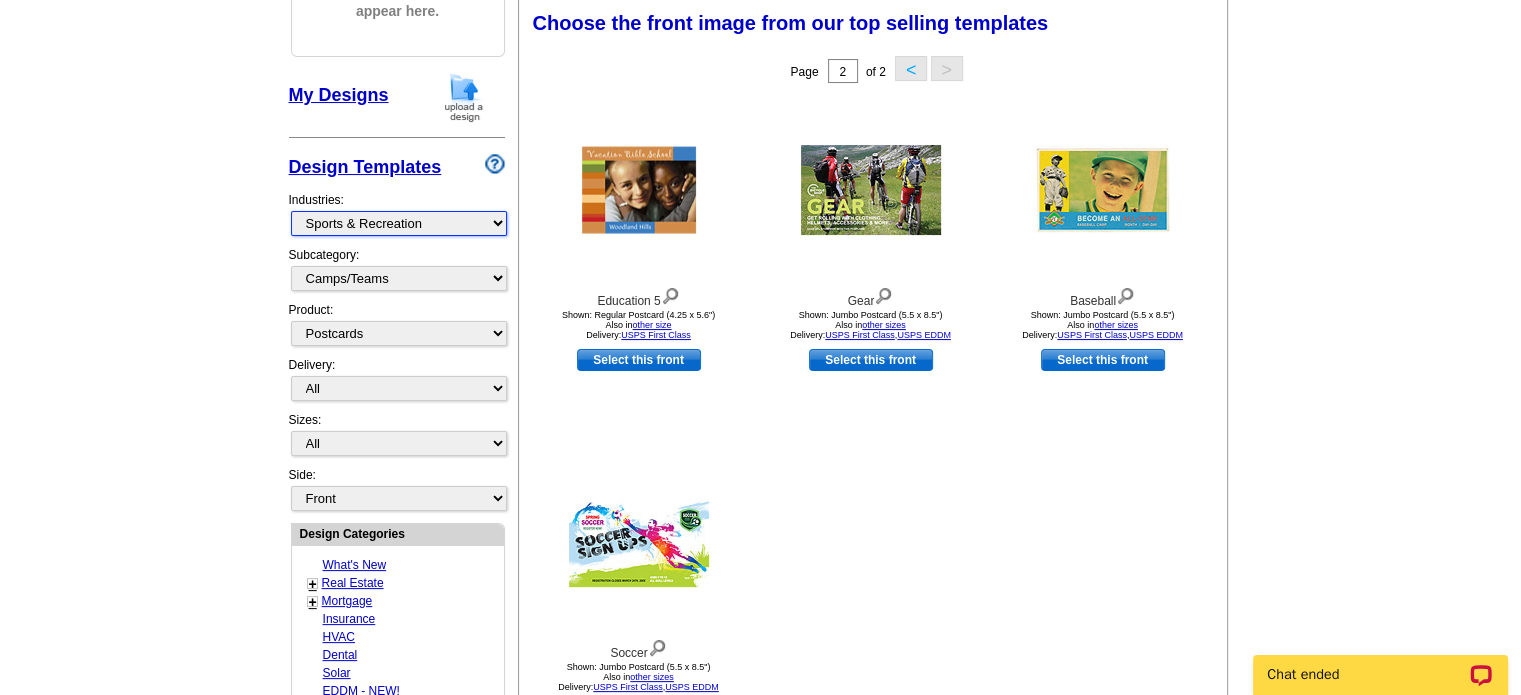 click on "What's New Real Estate Mortgage Insurance HVAC Dental Solar EDDM - NEW! Calendar Postcards Arts & Entertainment Assisted Living Automotive Beauty & Fitness Business Services Education, Camps & Childcare Financial Services Food & Beverage Healthcare Holiday Home Services Keep-in-Touch Legal Non-Profit Personal Projects Pets & Veterinarians Photo Cards Religion & Faith Retail Seasonal Sports & Recreation Sports Schedules Travel Greeting Cards All Postcards All Flyers & Brochures All Business Cards All Door Hangers All Greeting Cards" at bounding box center (399, 223) 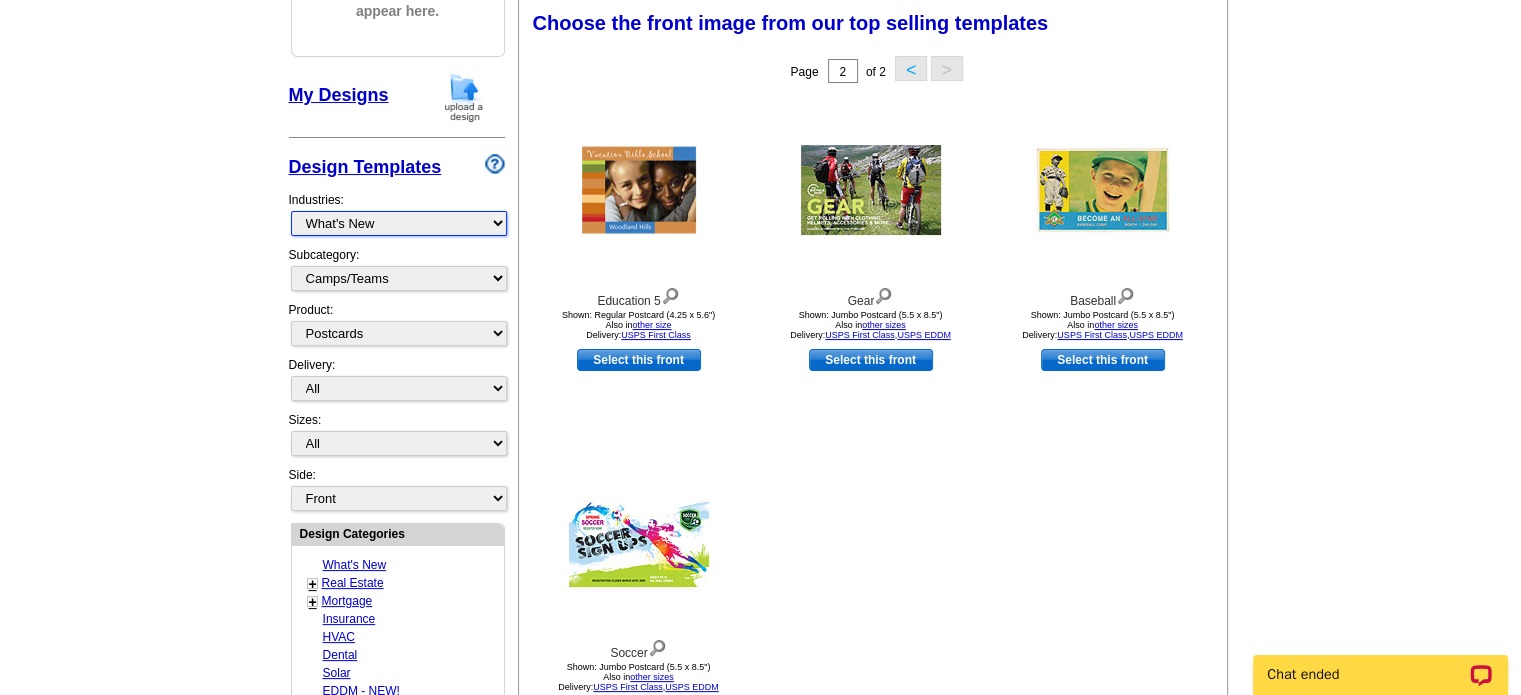click on "What's New Real Estate Mortgage Insurance HVAC Dental Solar EDDM - NEW! Calendar Postcards Arts & Entertainment Assisted Living Automotive Beauty & Fitness Business Services Education, Camps & Childcare Financial Services Food & Beverage Healthcare Holiday Home Services Keep-in-Touch Legal Non-Profit Personal Projects Pets & Veterinarians Photo Cards Religion & Faith Retail Seasonal Sports & Recreation Sports Schedules Travel Greeting Cards All Postcards All Flyers & Brochures All Business Cards All Door Hangers All Greeting Cards" at bounding box center [399, 223] 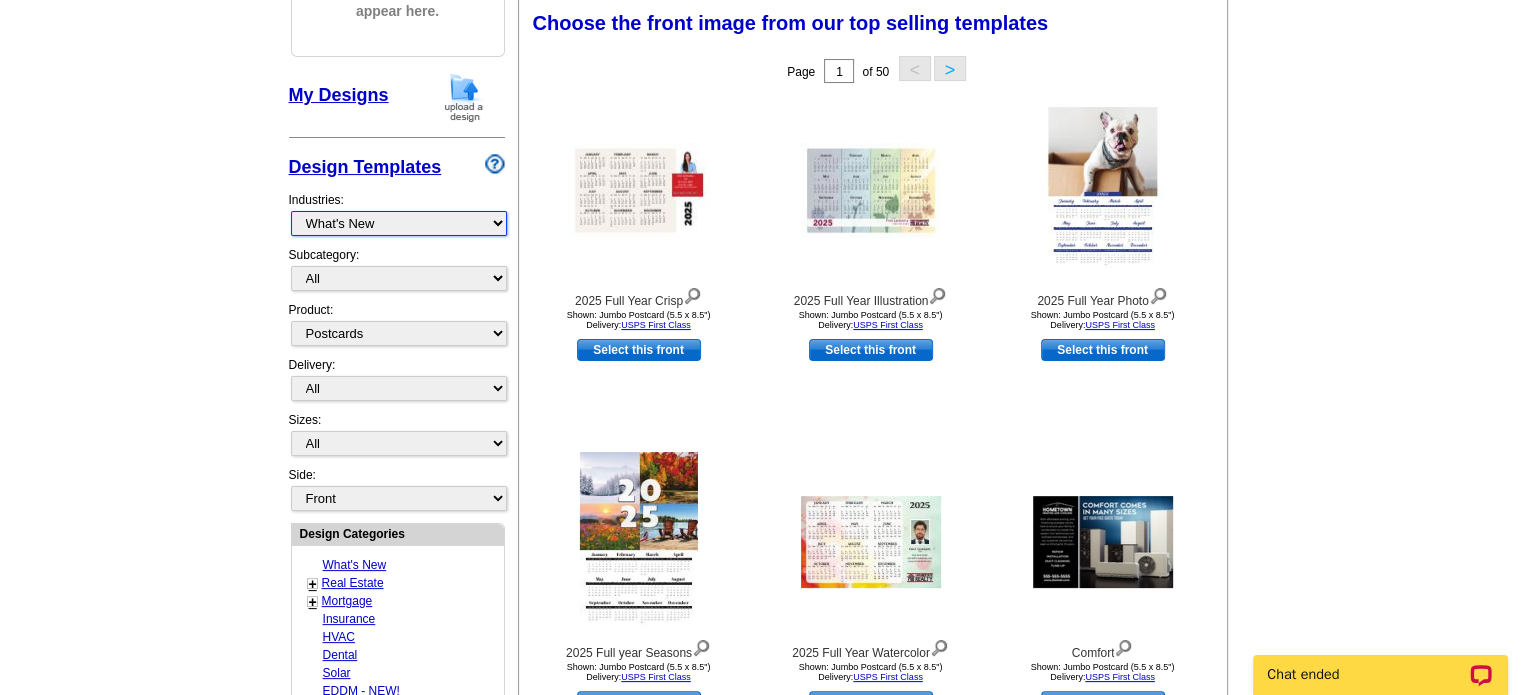 click on "What's New Real Estate Mortgage Insurance HVAC Dental Solar EDDM - NEW! Calendar Postcards Arts & Entertainment Assisted Living Automotive Beauty & Fitness Business Services Education, Camps & Childcare Financial Services Food & Beverage Healthcare Holiday Home Services Keep-in-Touch Legal Non-Profit Personal Projects Pets & Veterinarians Photo Cards Religion & Faith Retail Seasonal Sports & Recreation Sports Schedules Travel Greeting Cards All Postcards All Flyers & Brochures All Business Cards All Door Hangers All Greeting Cards" at bounding box center [399, 223] 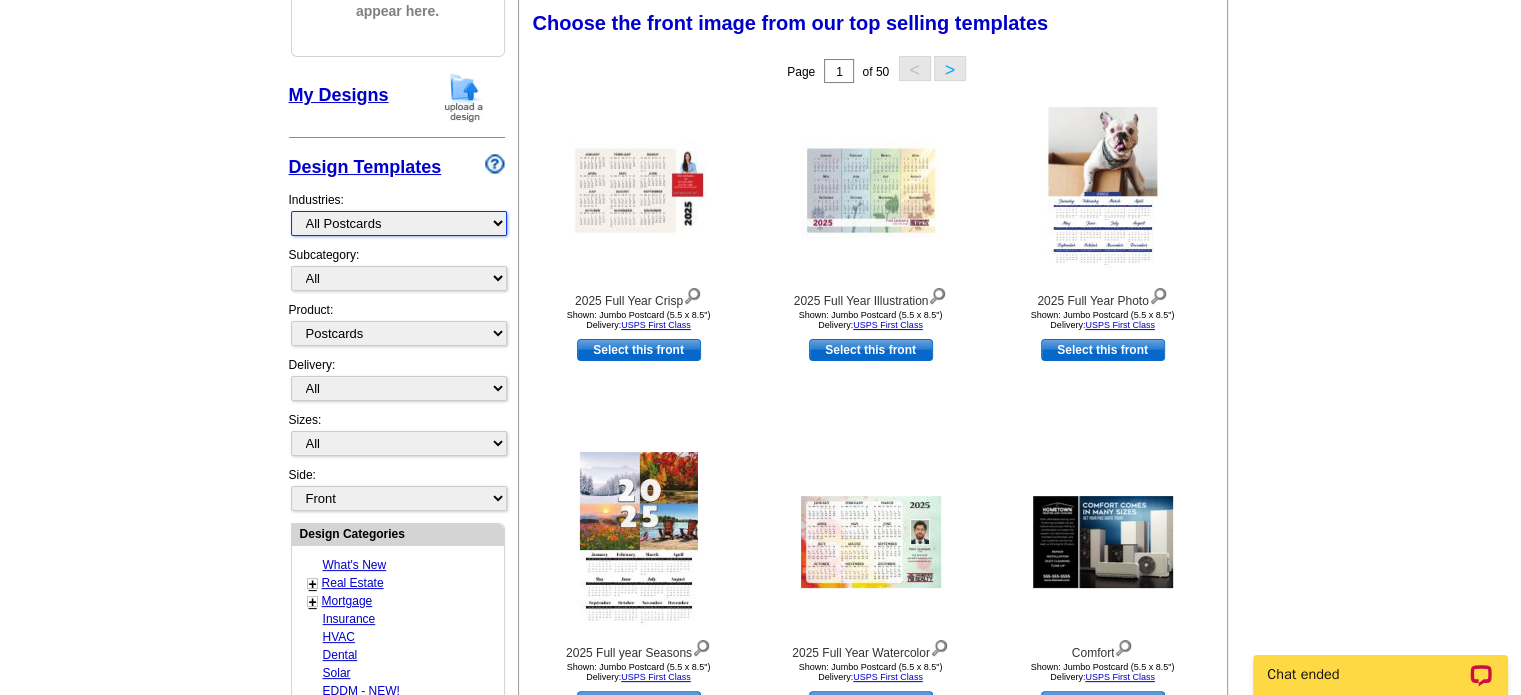 click on "What's New Real Estate Mortgage Insurance HVAC Dental Solar EDDM - NEW! Calendar Postcards Arts & Entertainment Assisted Living Automotive Beauty & Fitness Business Services Education, Camps & Childcare Financial Services Food & Beverage Healthcare Holiday Home Services Keep-in-Touch Legal Non-Profit Personal Projects Pets & Veterinarians Photo Cards Religion & Faith Retail Seasonal Sports & Recreation Sports Schedules Travel Greeting Cards All Postcards All Flyers & Brochures All Business Cards All Door Hangers All Greeting Cards" at bounding box center [399, 223] 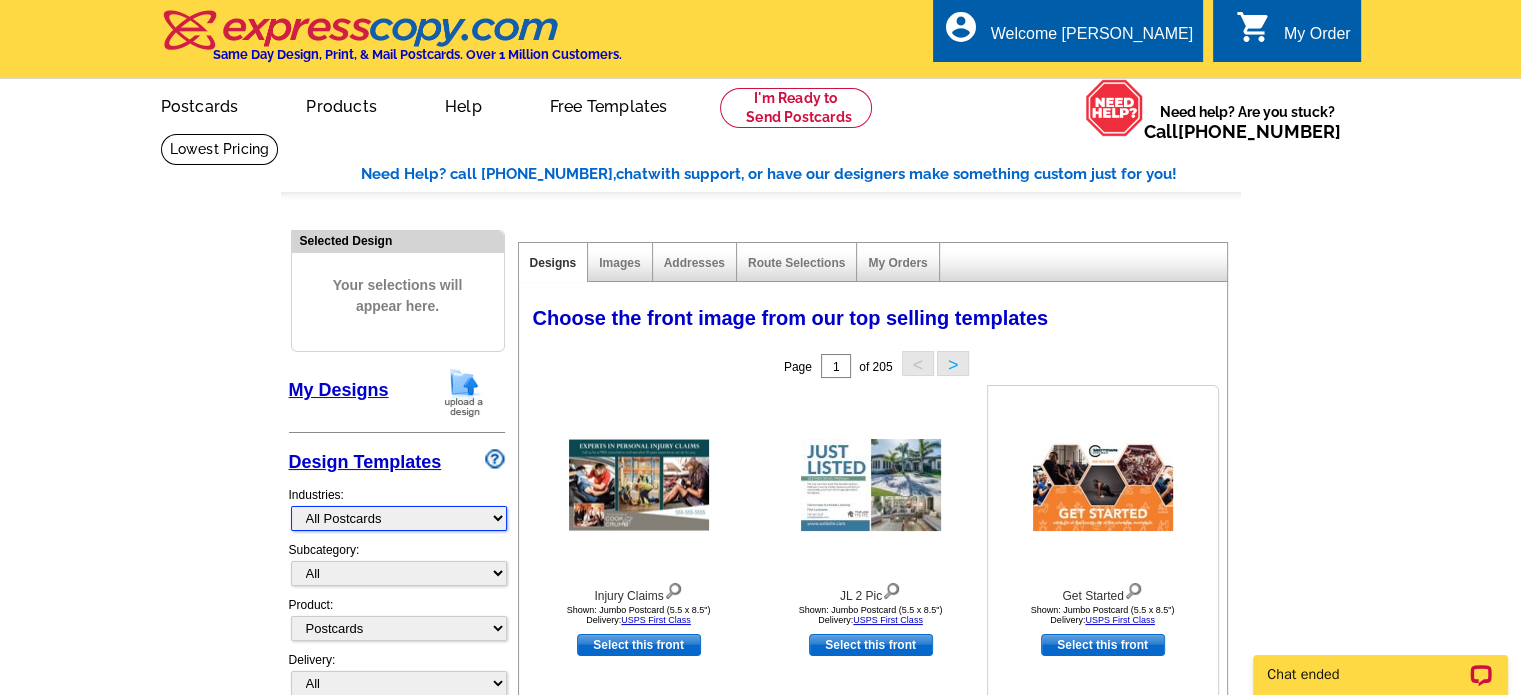 scroll, scrollTop: 0, scrollLeft: 0, axis: both 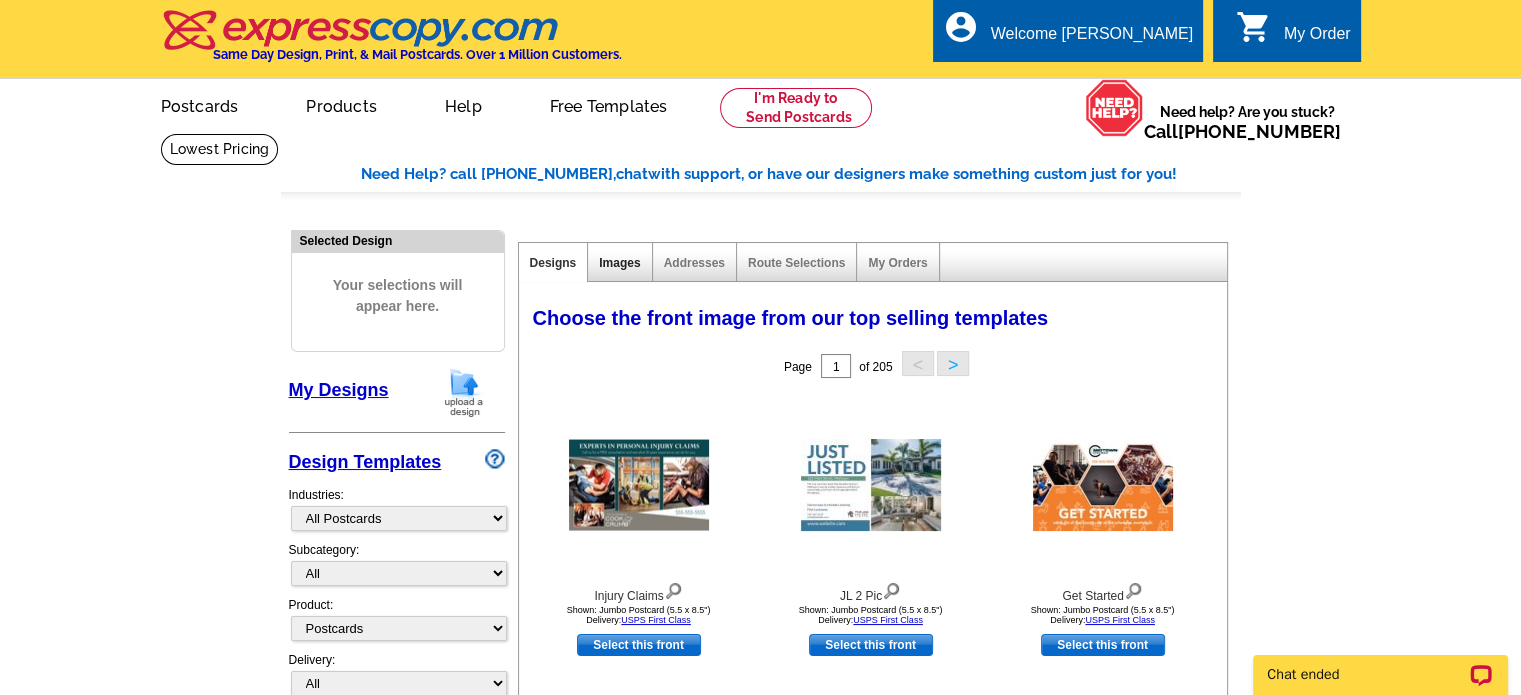 click on "Images" at bounding box center [619, 263] 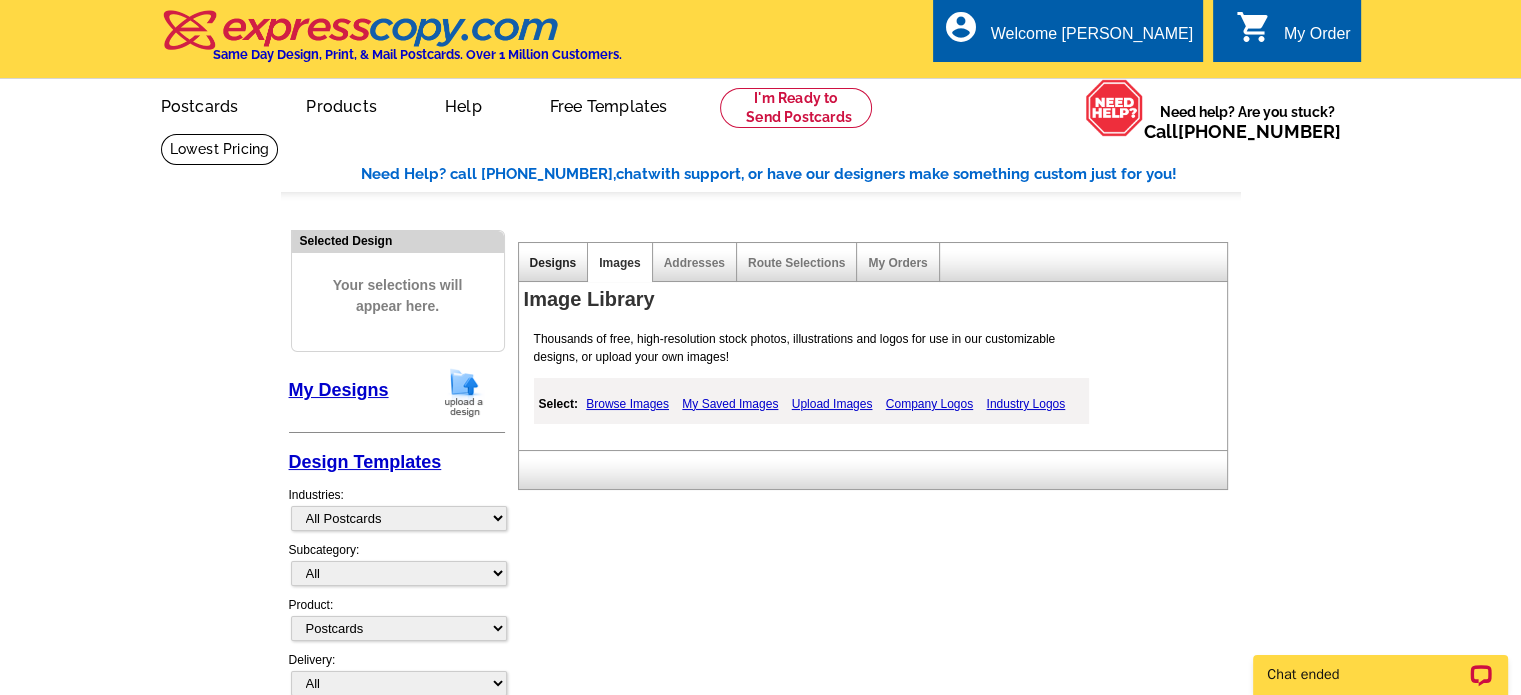 click on "Designs" at bounding box center (553, 263) 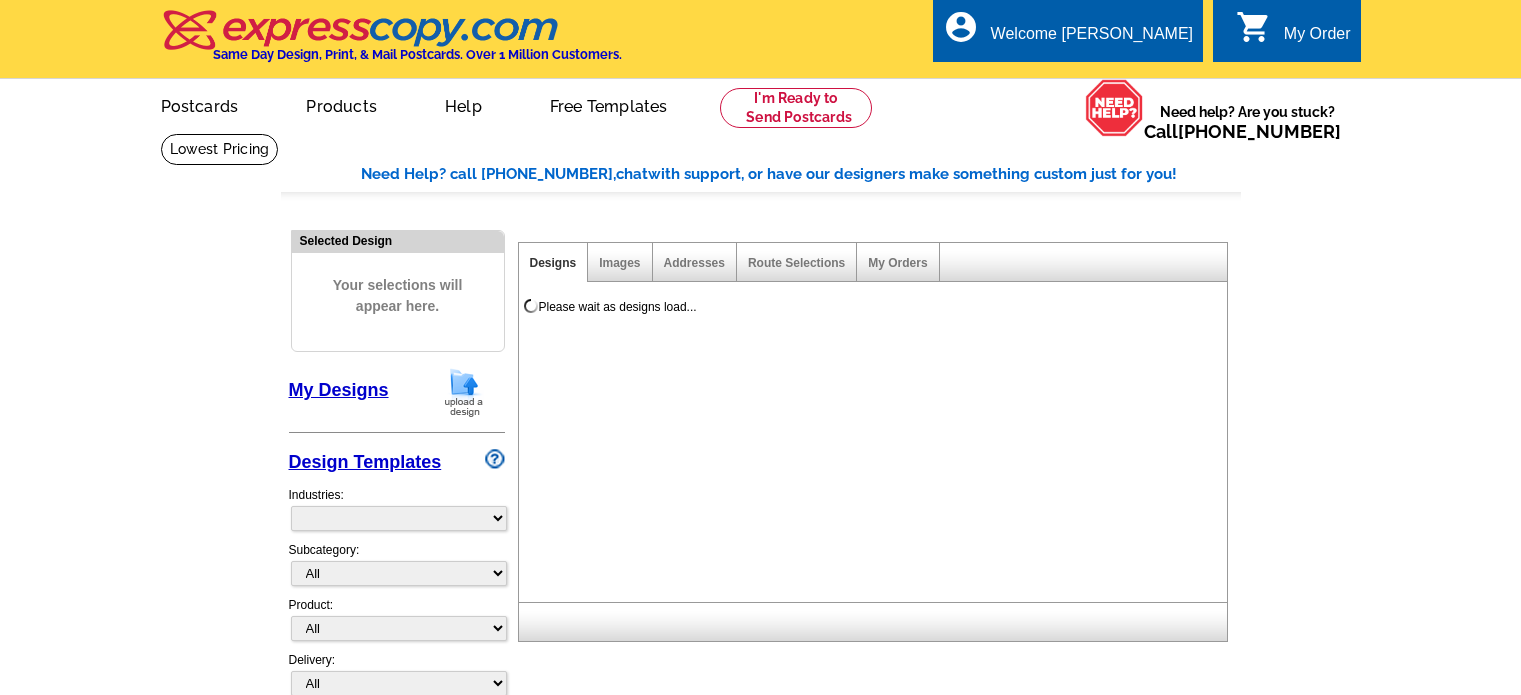 scroll, scrollTop: 0, scrollLeft: 0, axis: both 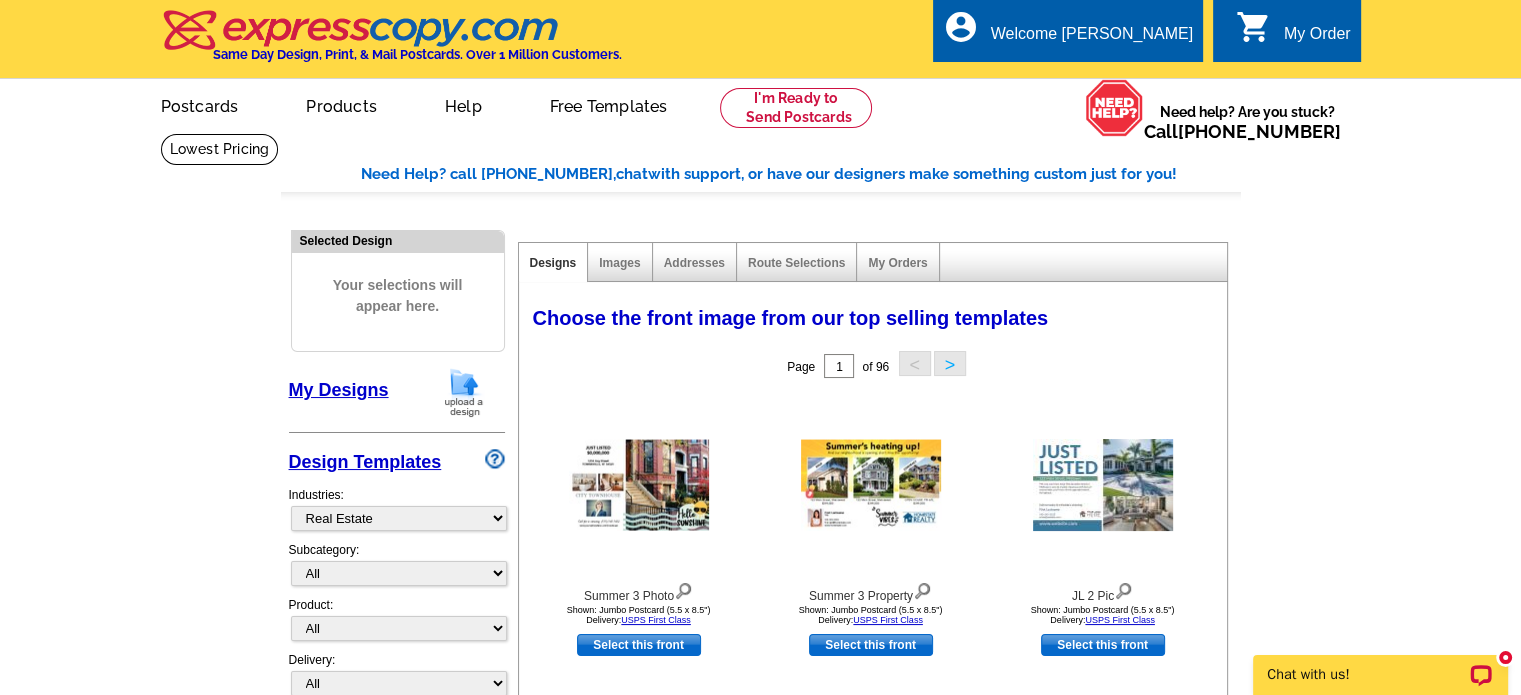 click on ">" at bounding box center [950, 363] 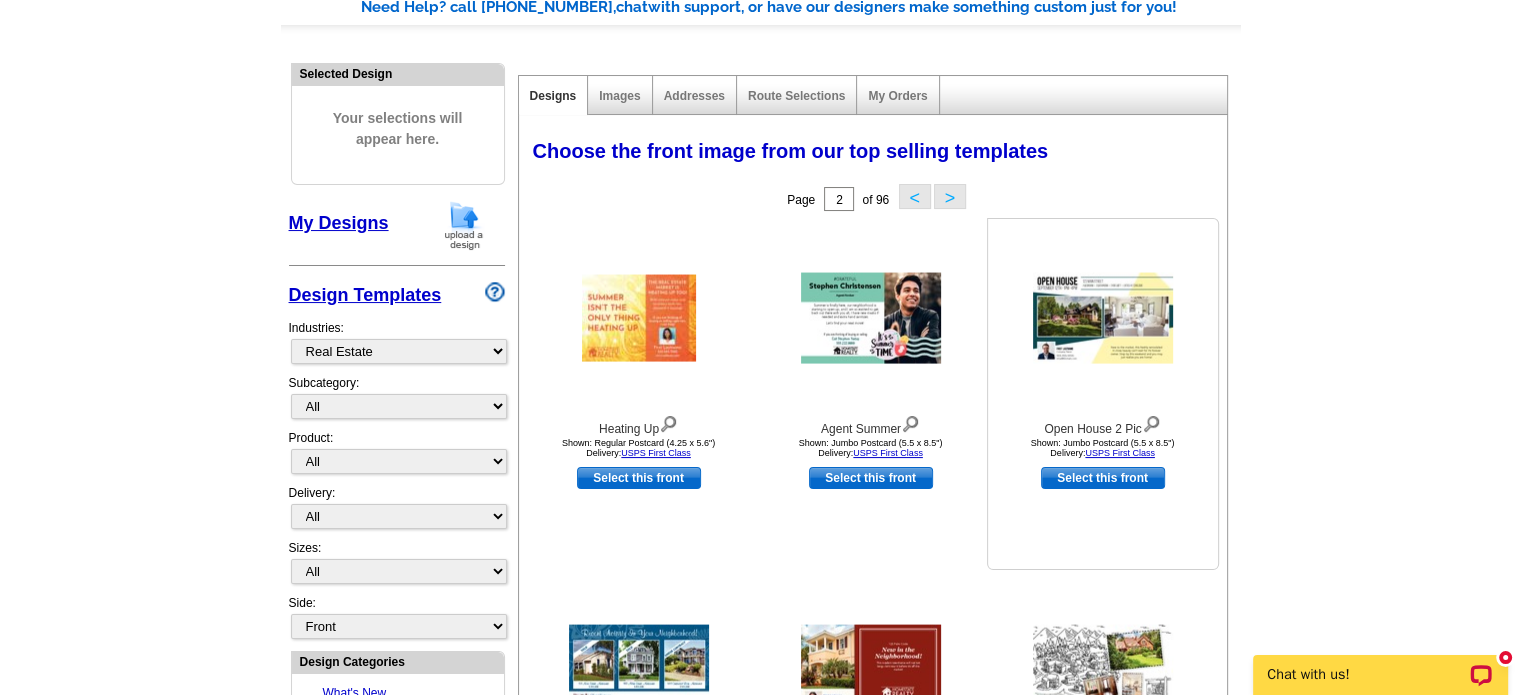 scroll, scrollTop: 0, scrollLeft: 0, axis: both 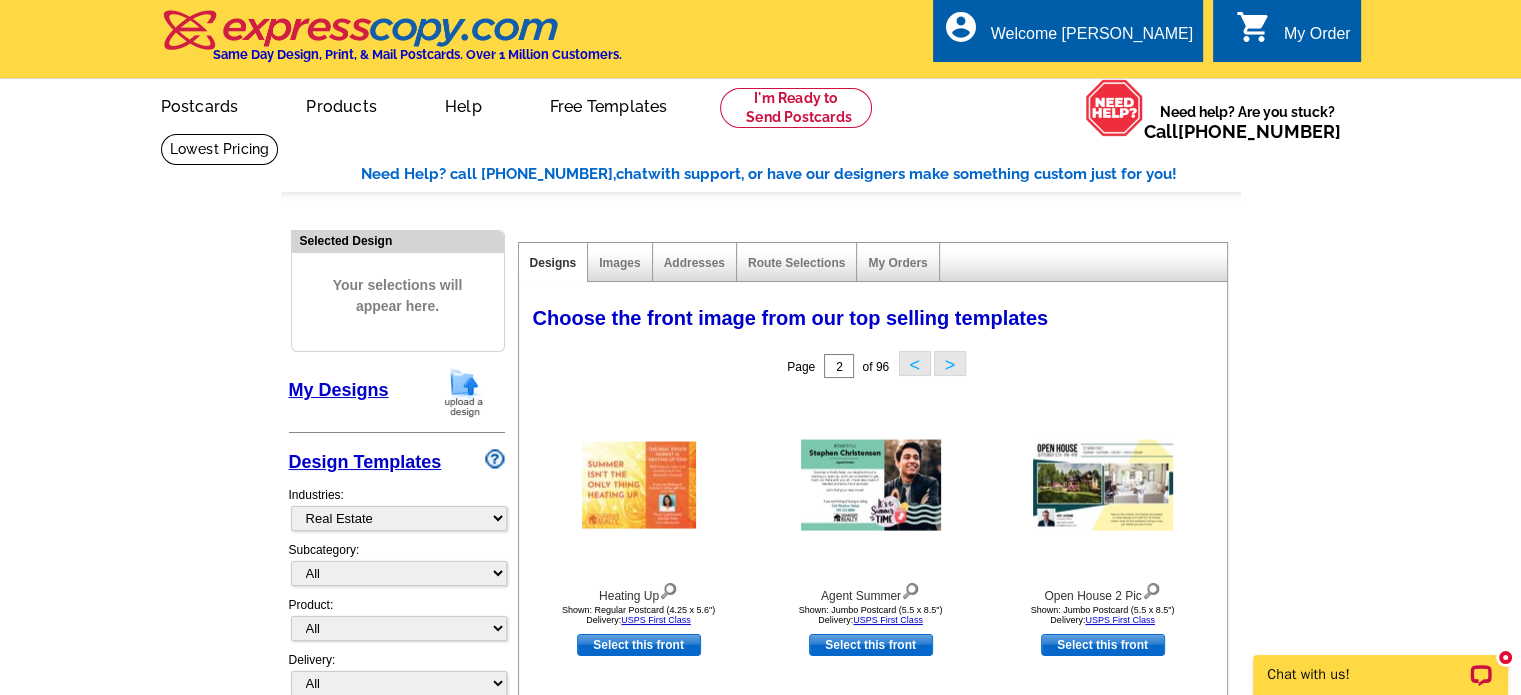 click on ">" at bounding box center (950, 363) 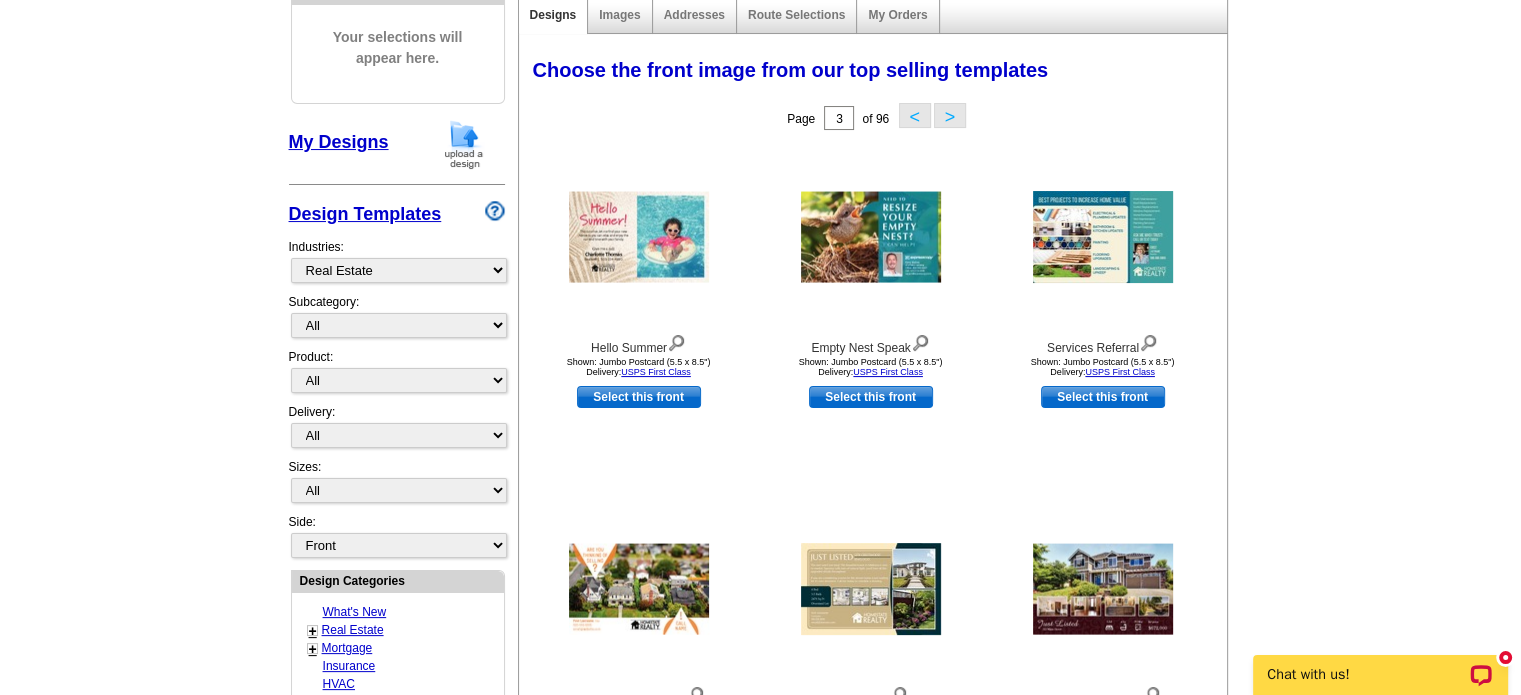 scroll, scrollTop: 0, scrollLeft: 0, axis: both 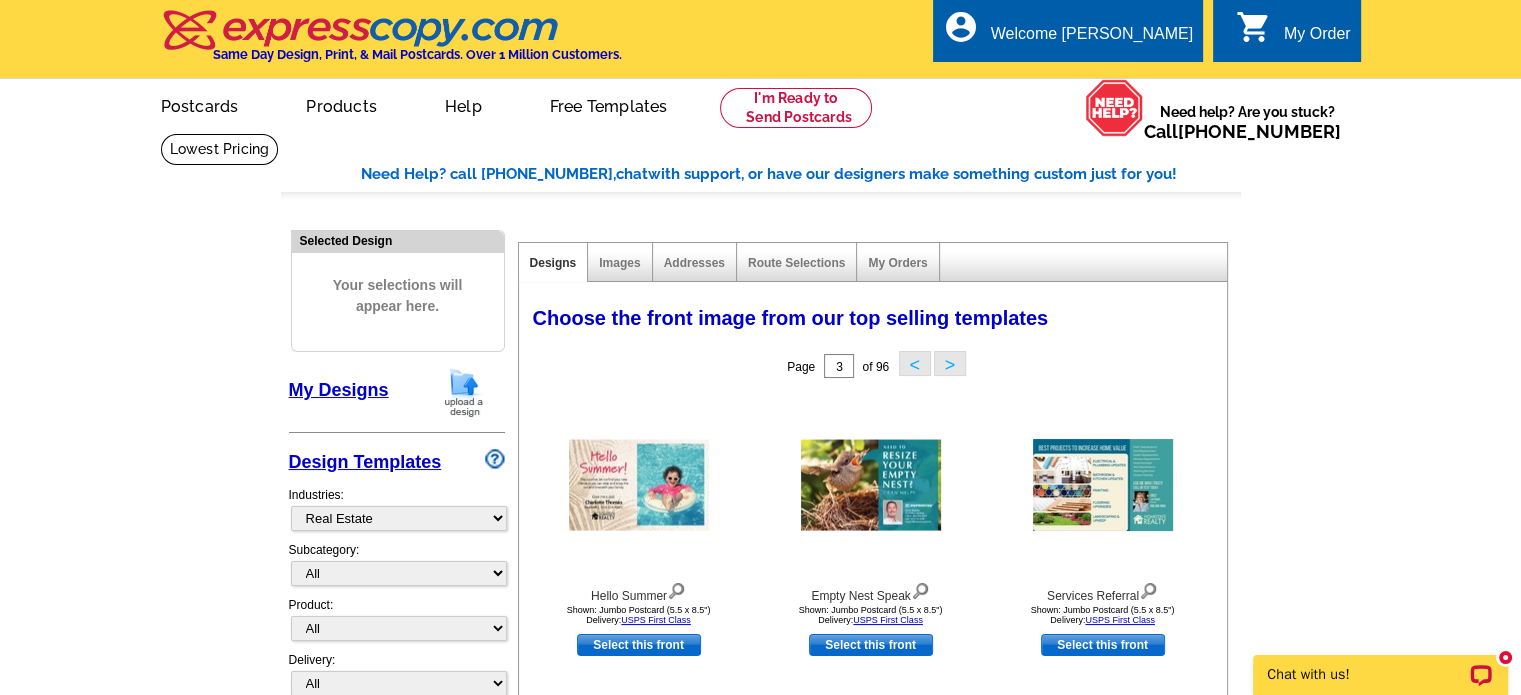 click on ">" at bounding box center [950, 363] 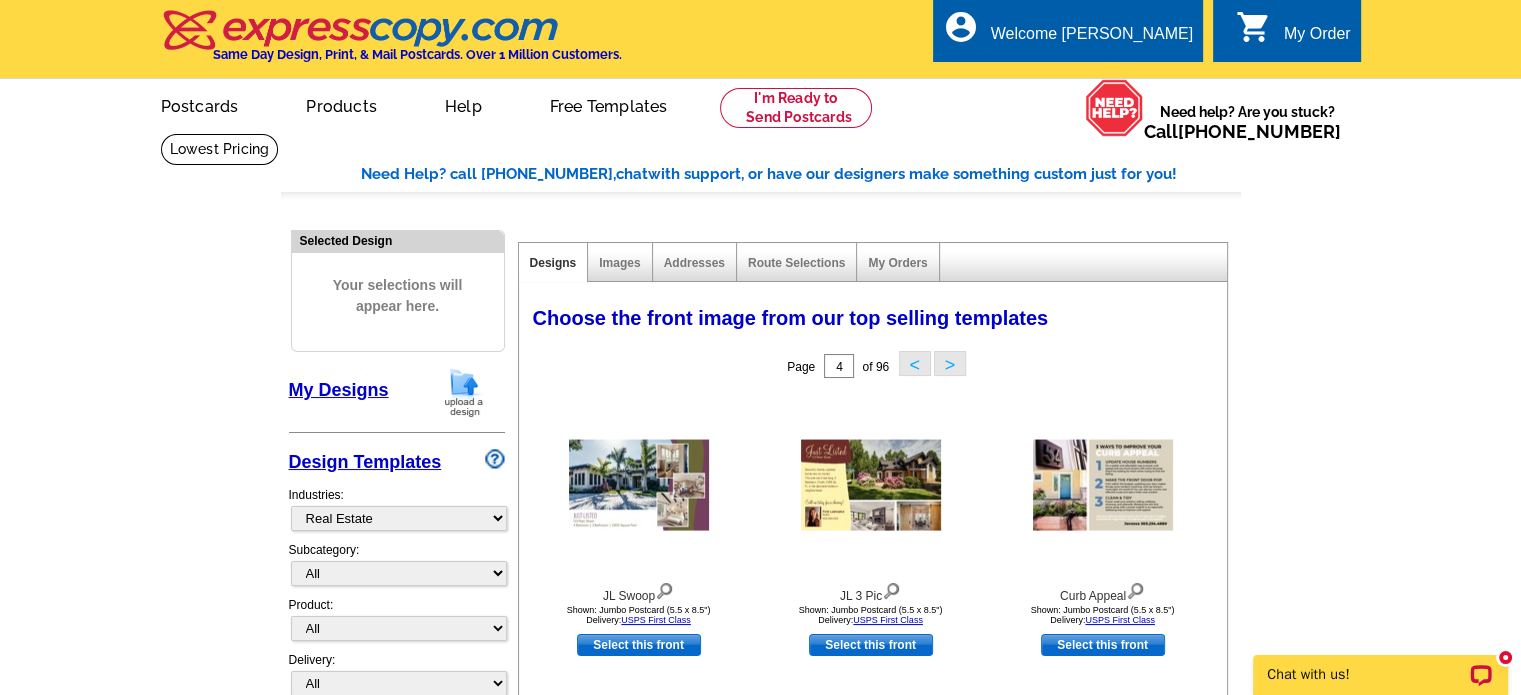 scroll, scrollTop: 0, scrollLeft: 0, axis: both 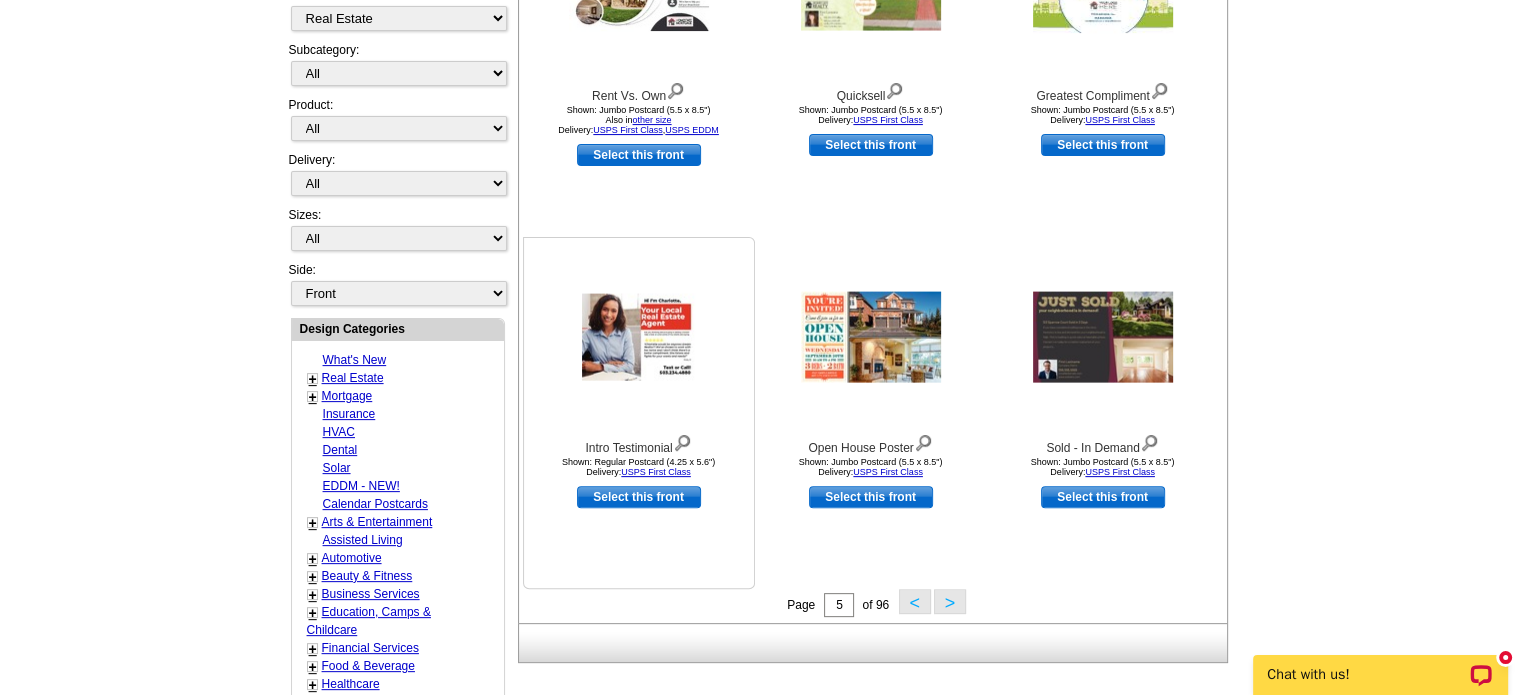 click at bounding box center (639, 337) 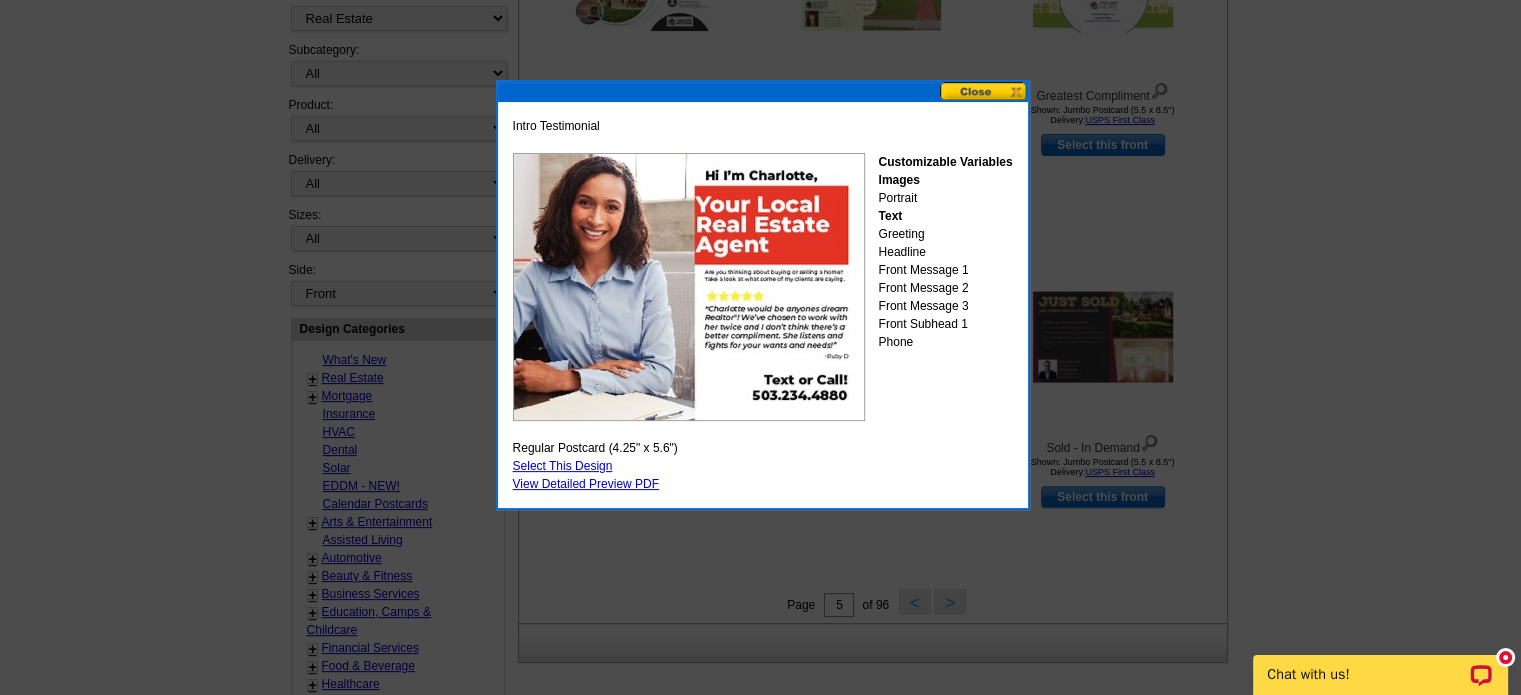 click at bounding box center [984, 91] 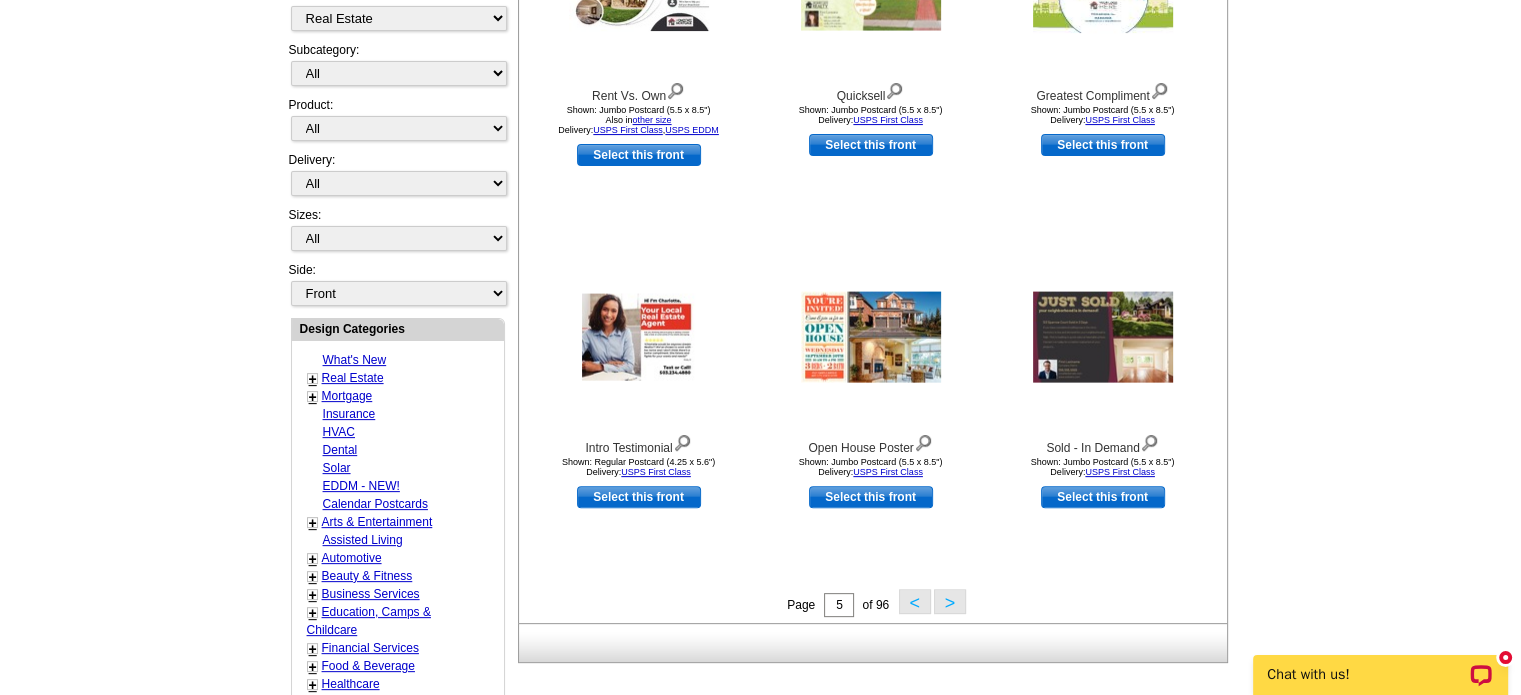 click on ">" at bounding box center (950, 601) 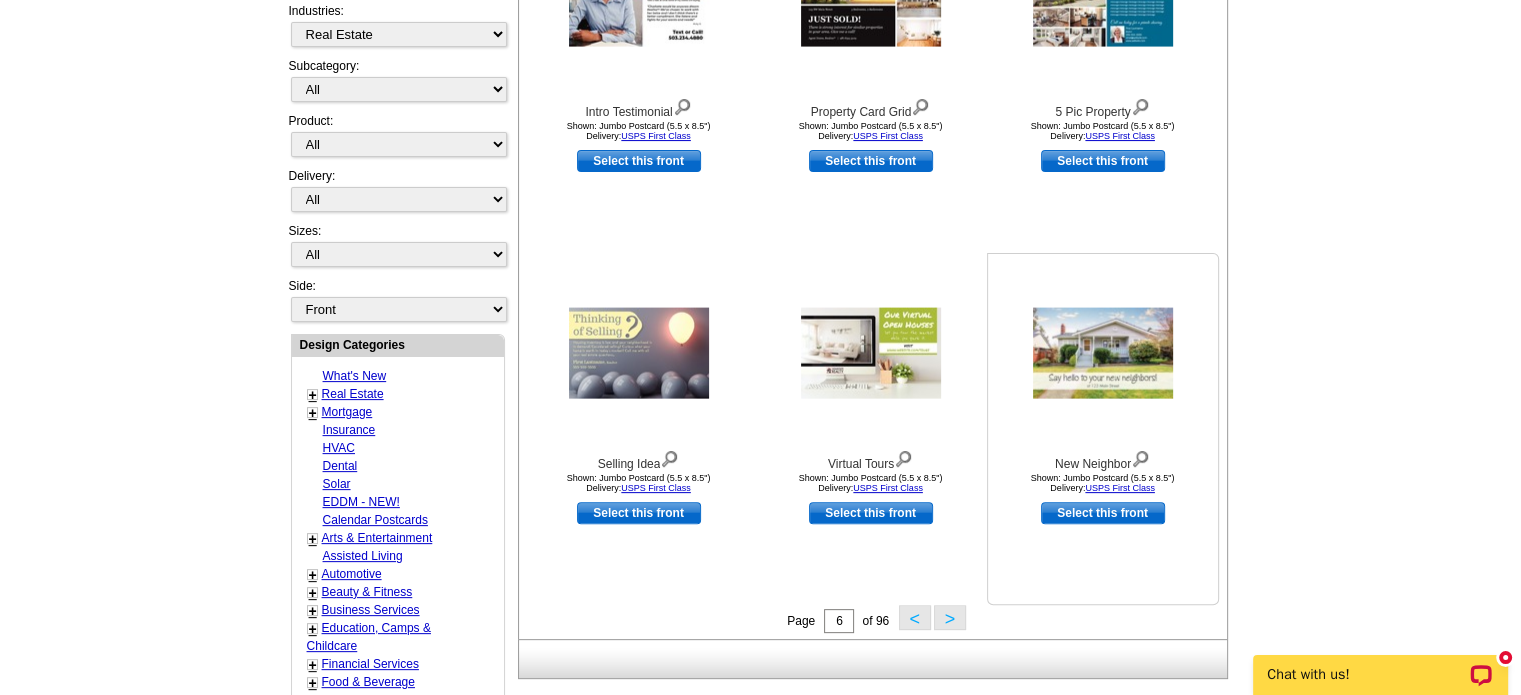 scroll, scrollTop: 495, scrollLeft: 0, axis: vertical 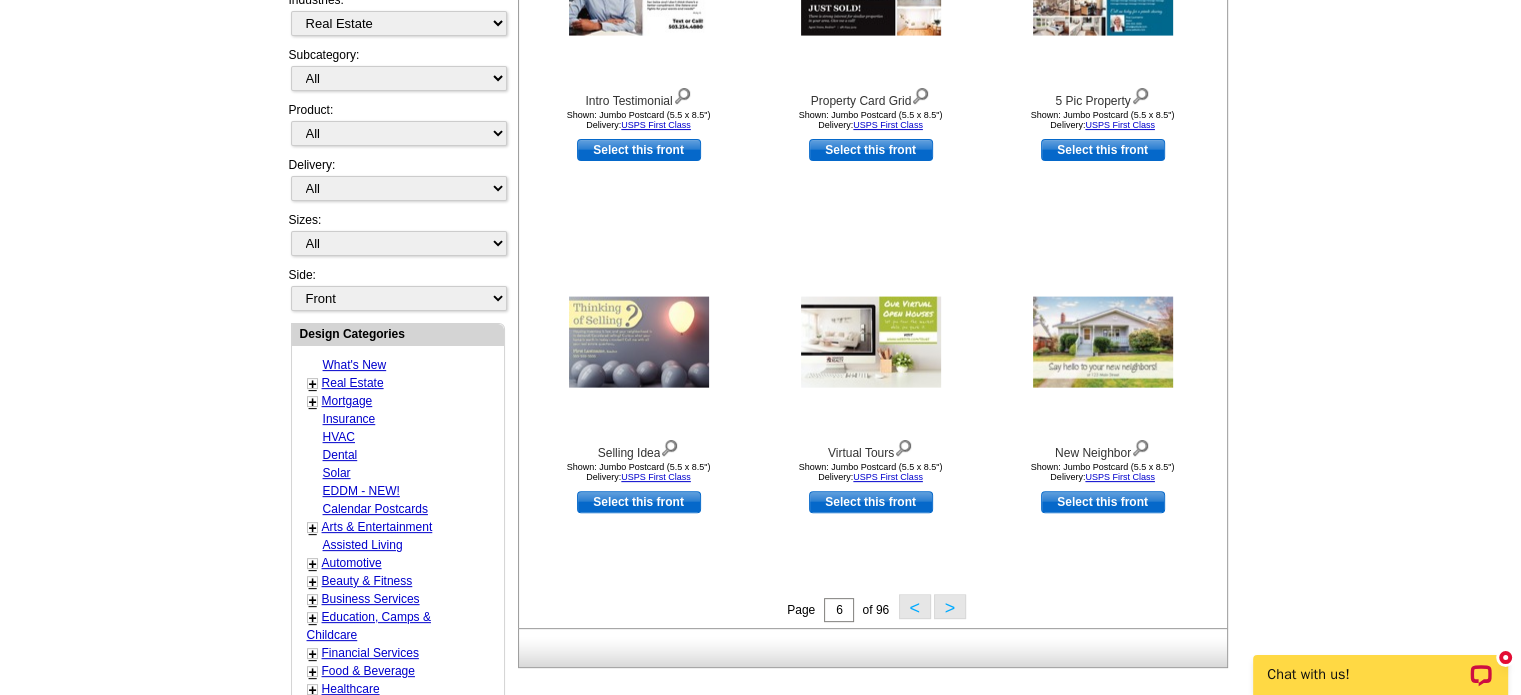 click on ">" at bounding box center [950, 606] 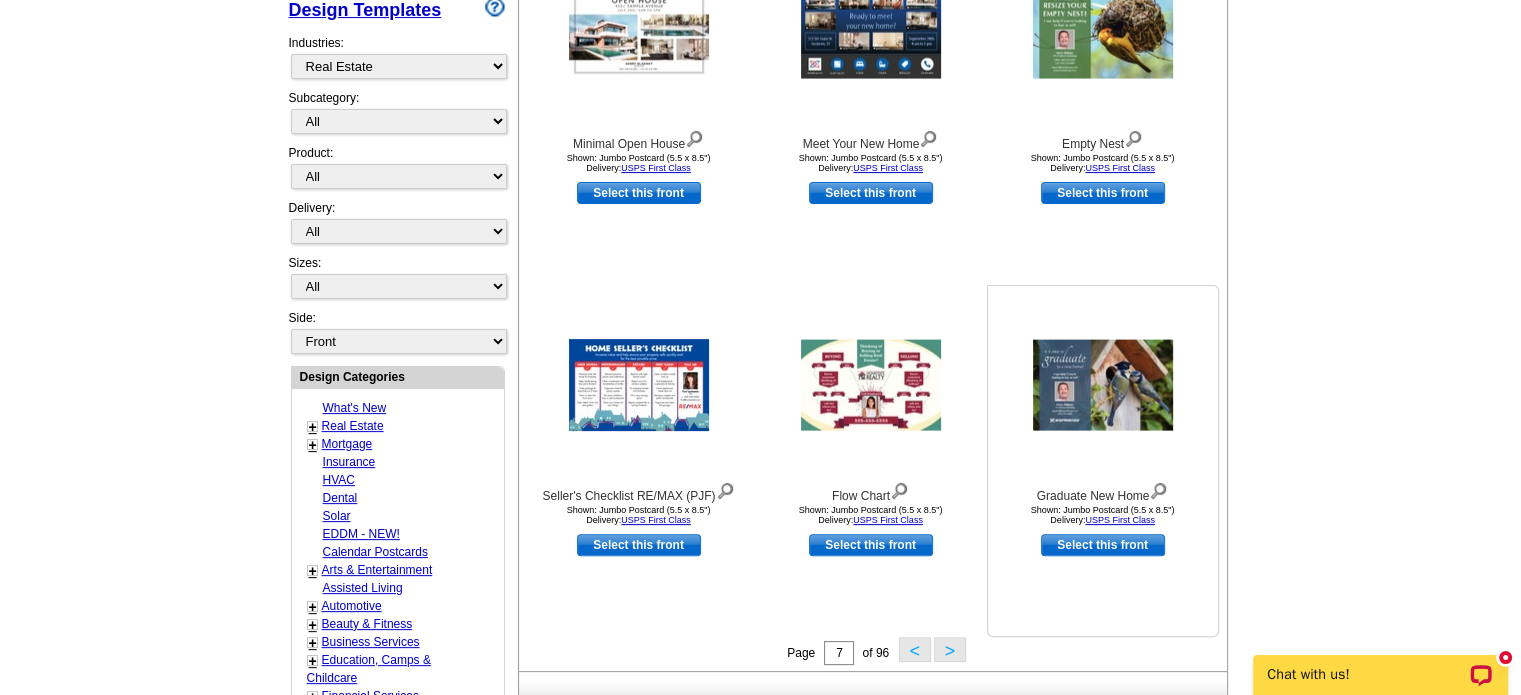 scroll, scrollTop: 495, scrollLeft: 0, axis: vertical 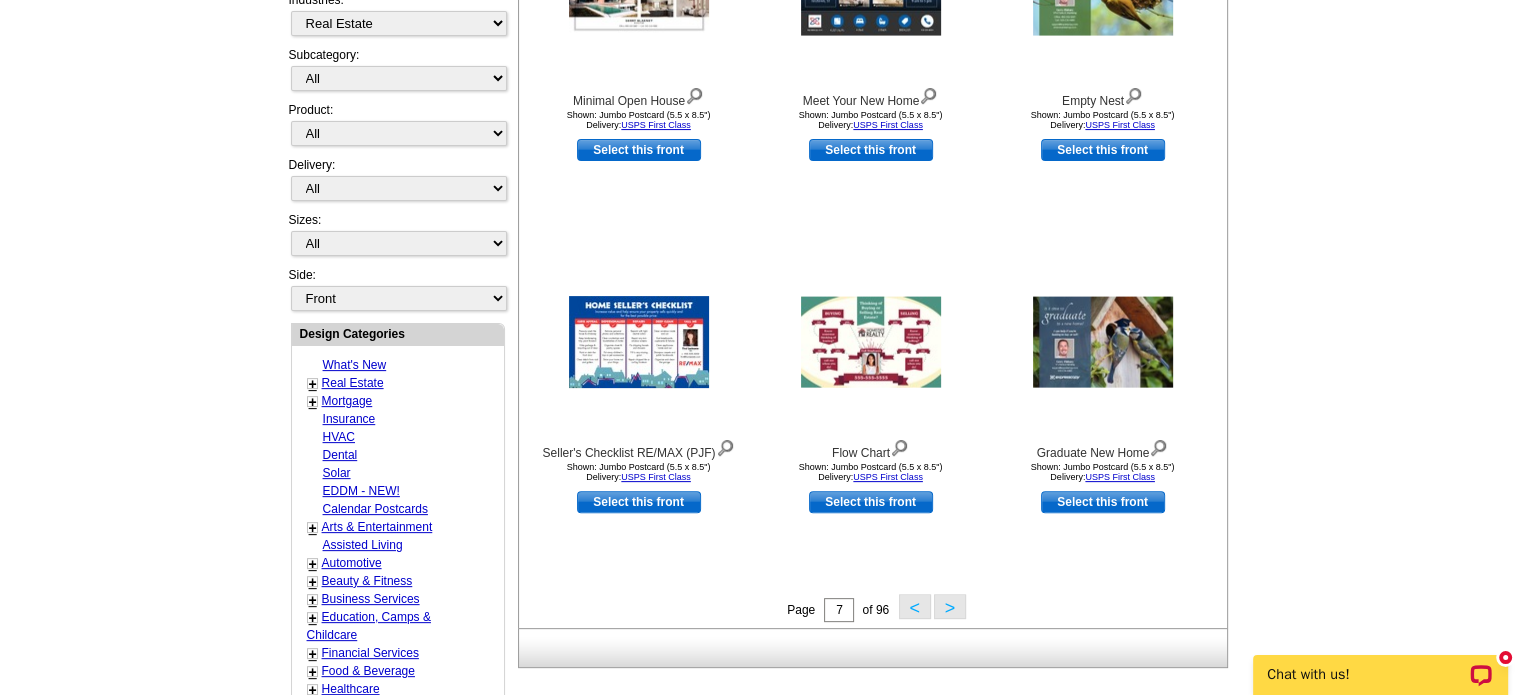 click on ">" at bounding box center [950, 606] 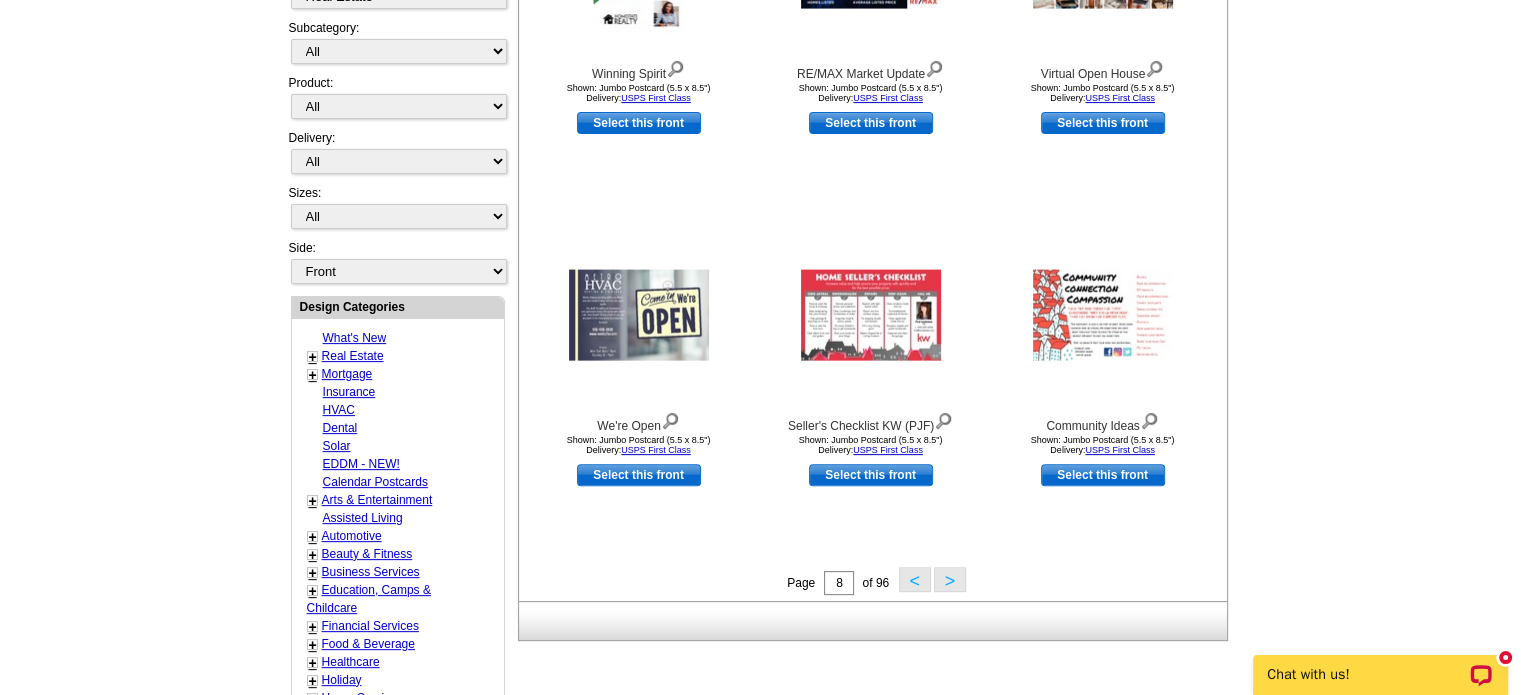 scroll, scrollTop: 595, scrollLeft: 0, axis: vertical 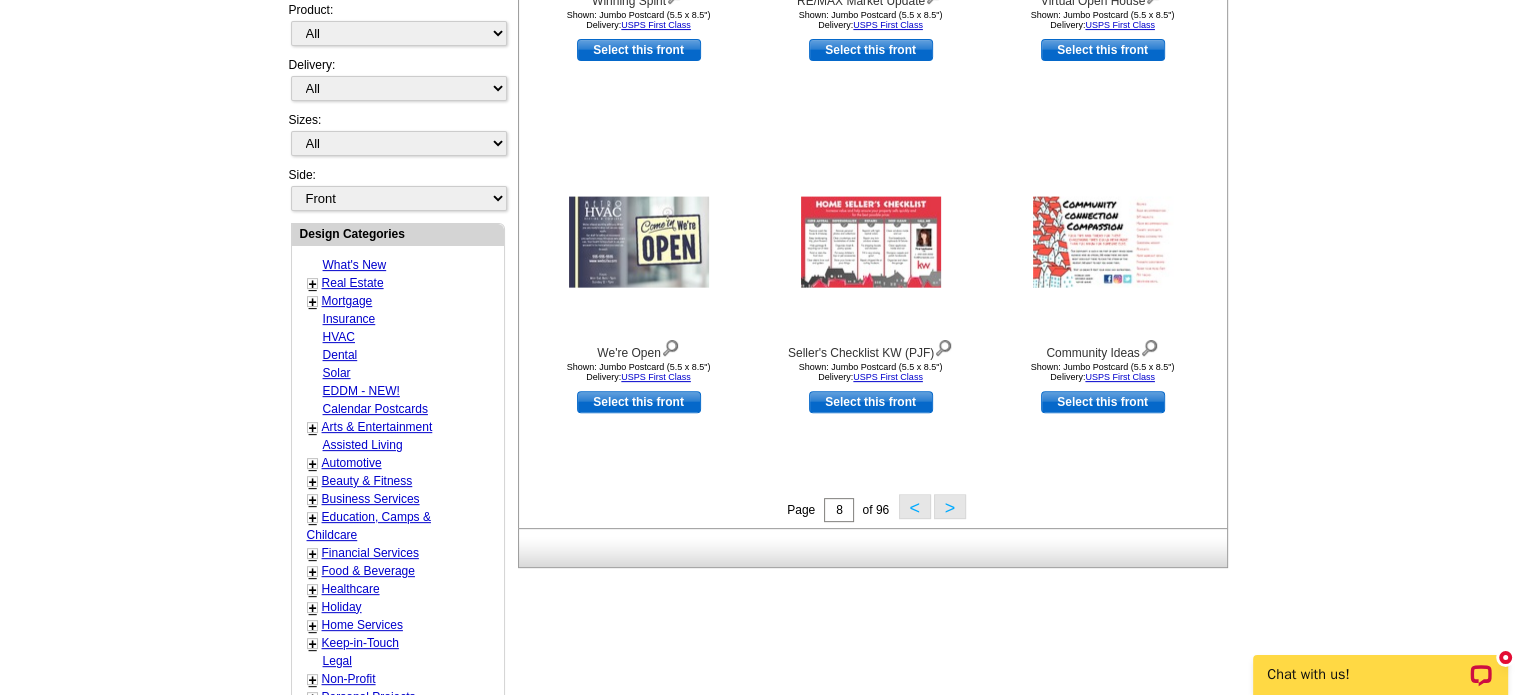 click on ">" at bounding box center (950, 506) 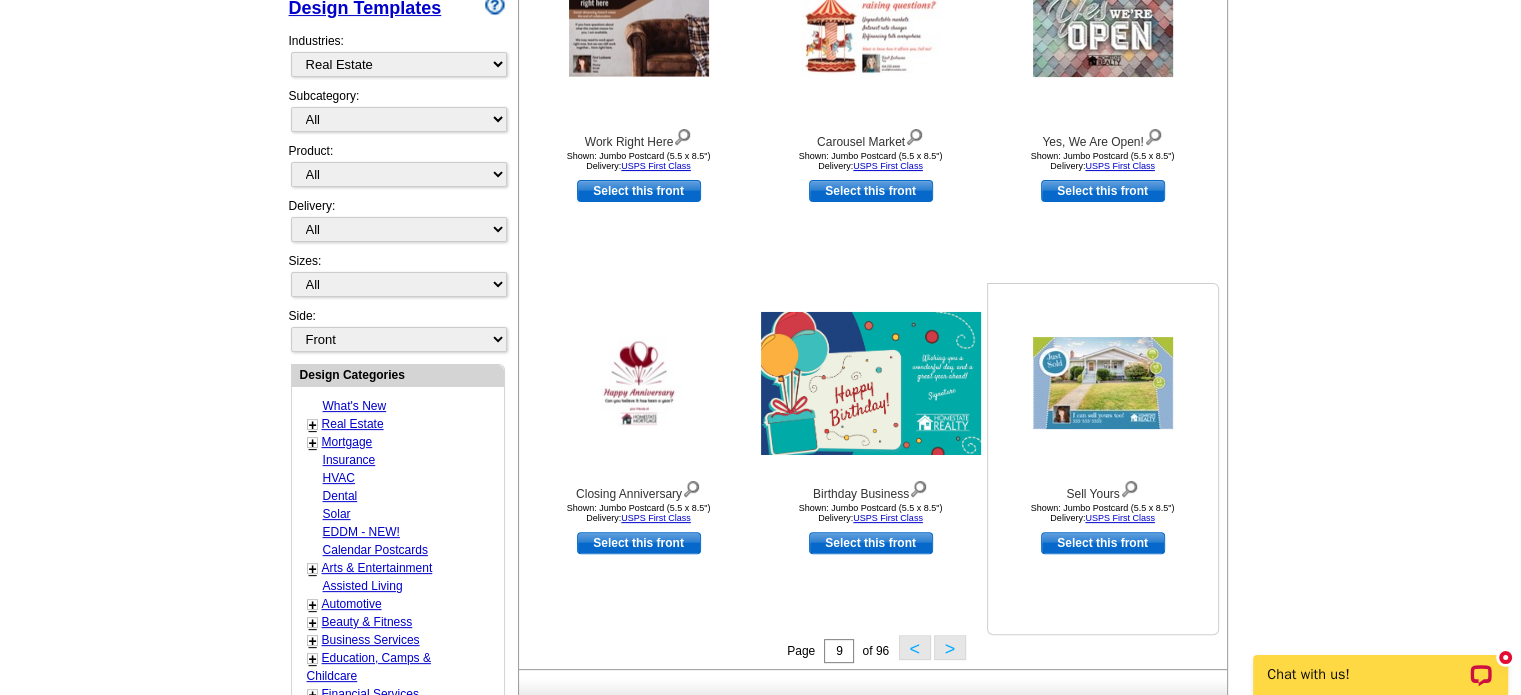 scroll, scrollTop: 495, scrollLeft: 0, axis: vertical 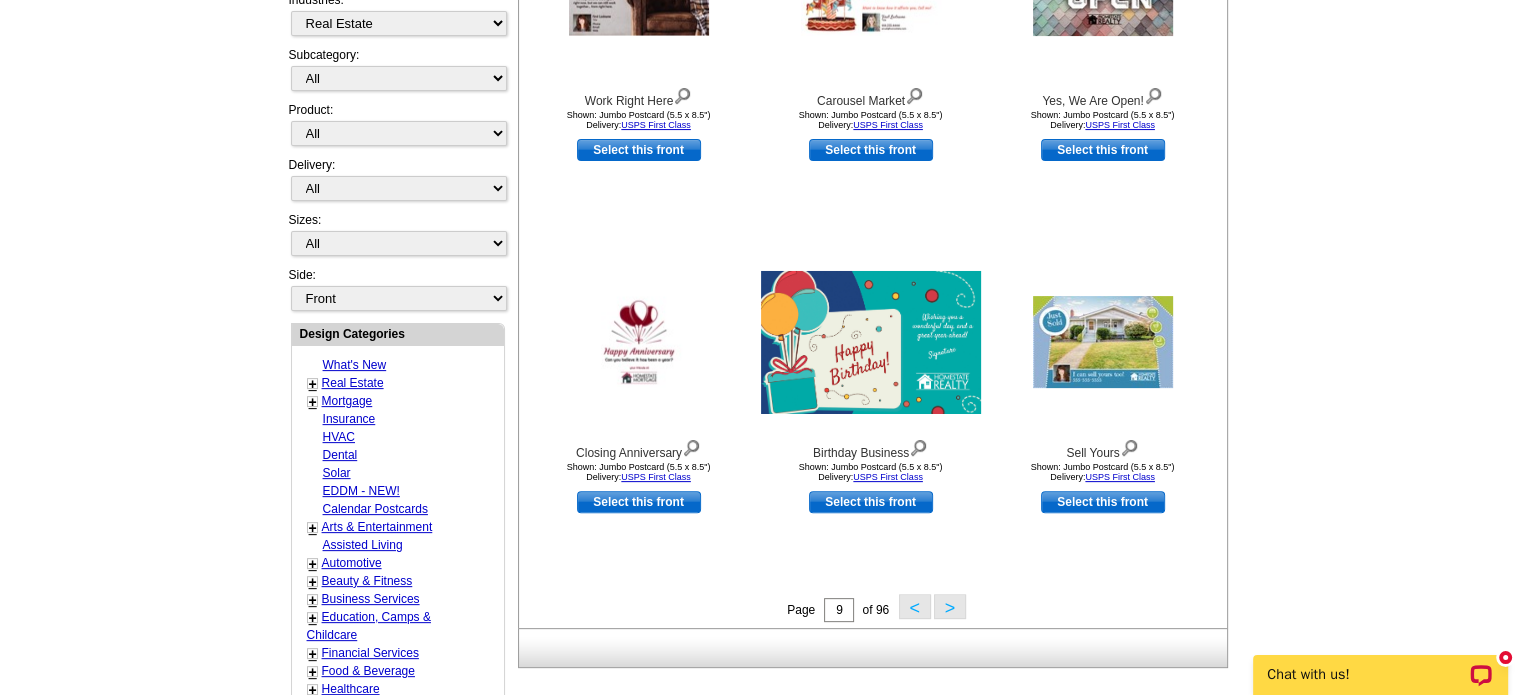 click on ">" at bounding box center [950, 606] 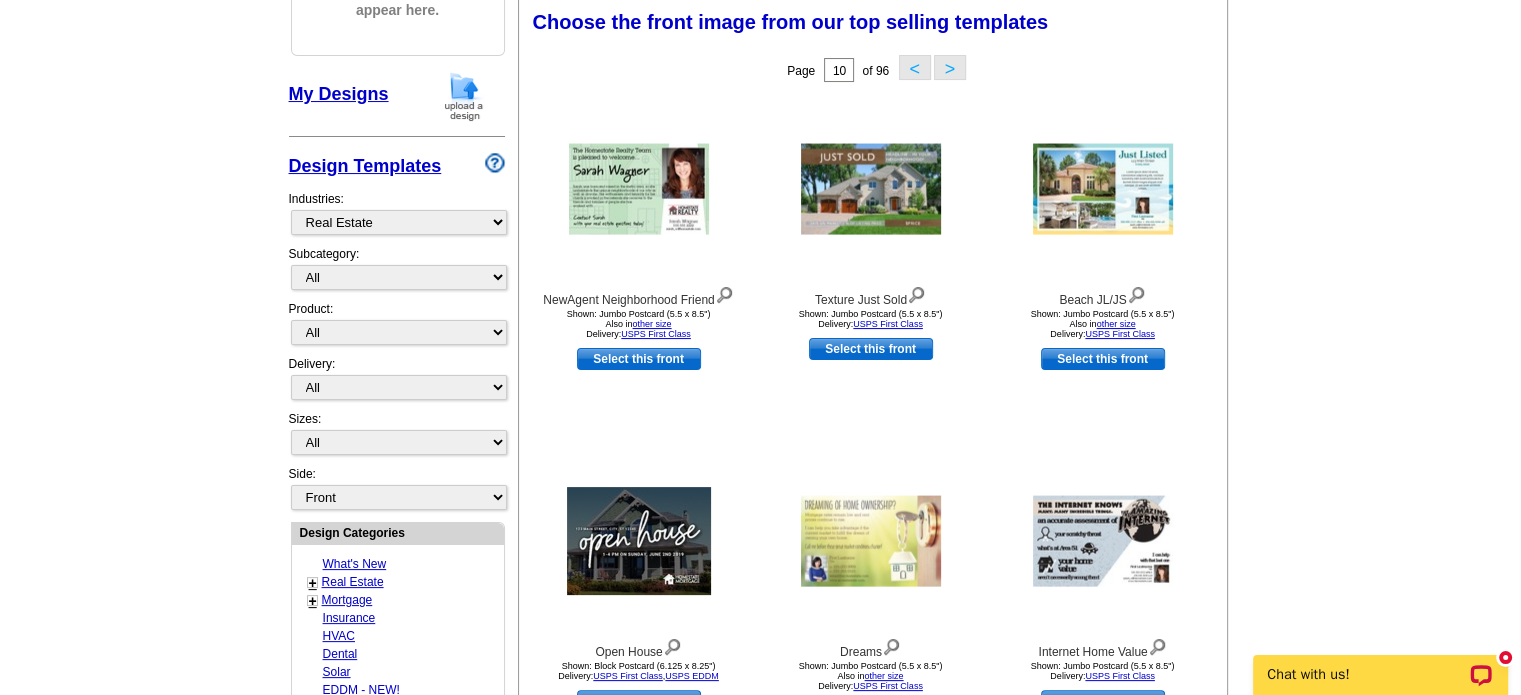 scroll, scrollTop: 295, scrollLeft: 0, axis: vertical 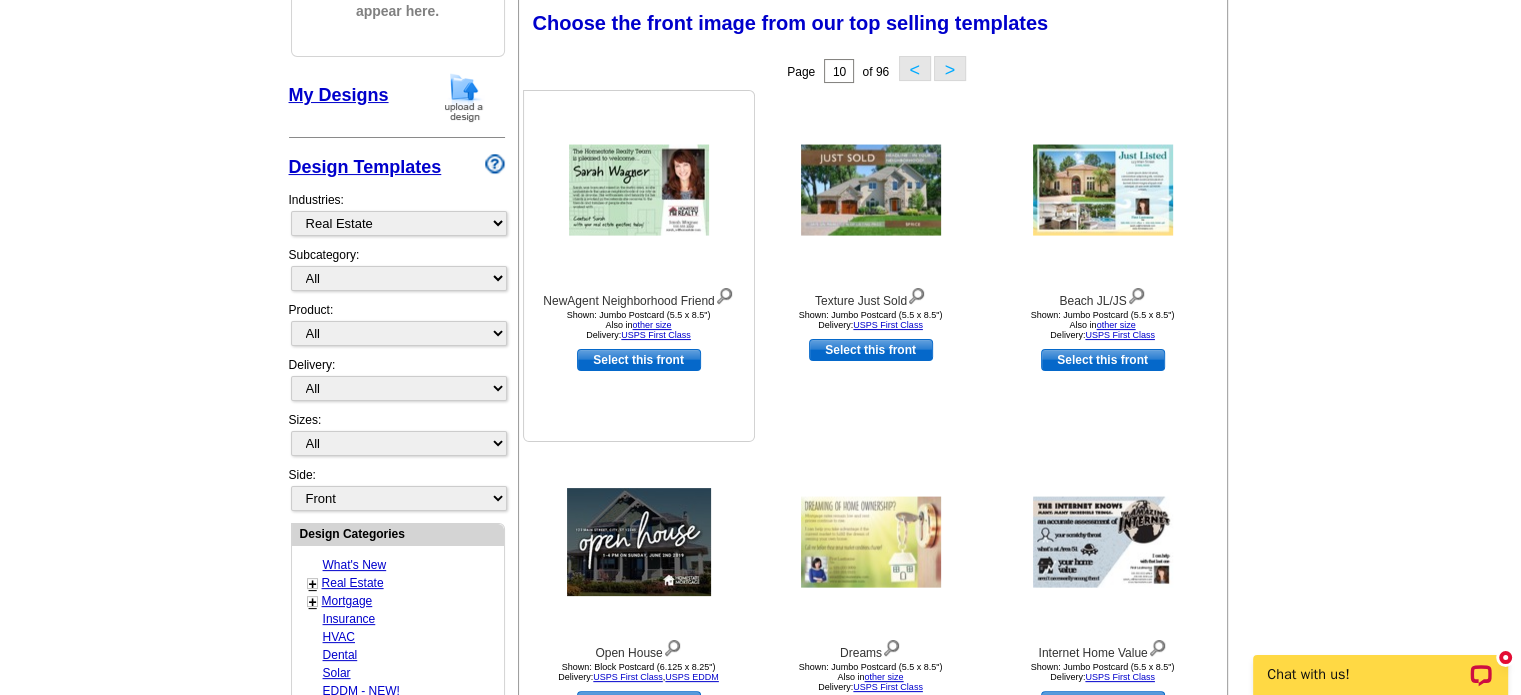 click at bounding box center (639, 190) 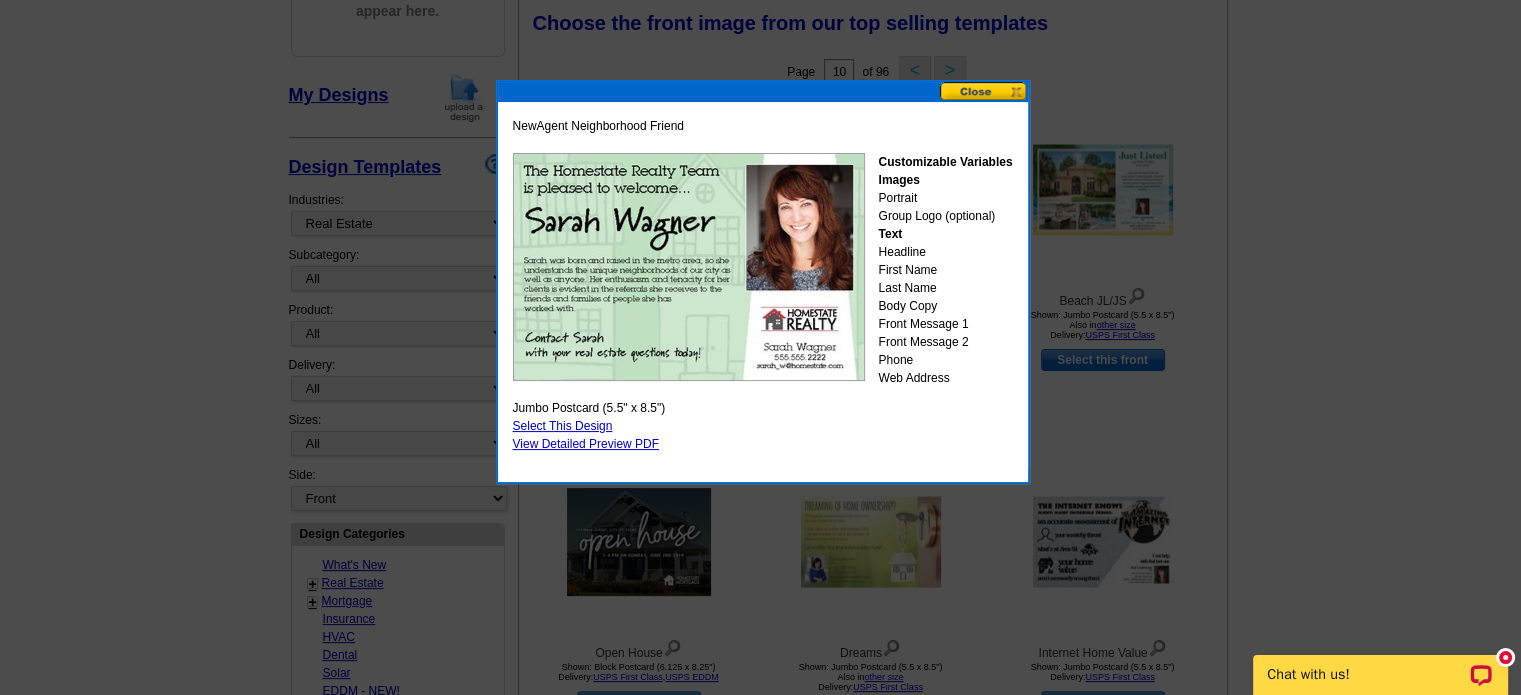 click at bounding box center (984, 91) 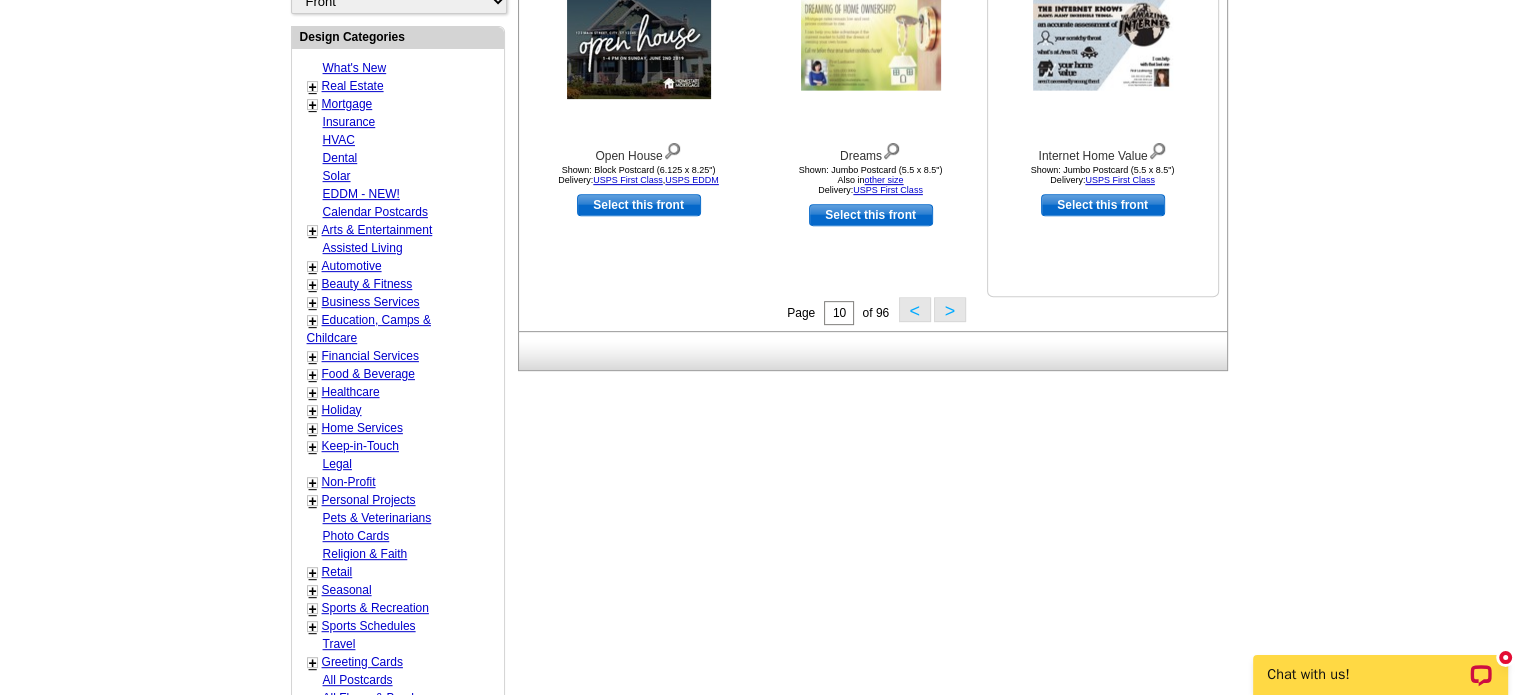 scroll, scrollTop: 795, scrollLeft: 0, axis: vertical 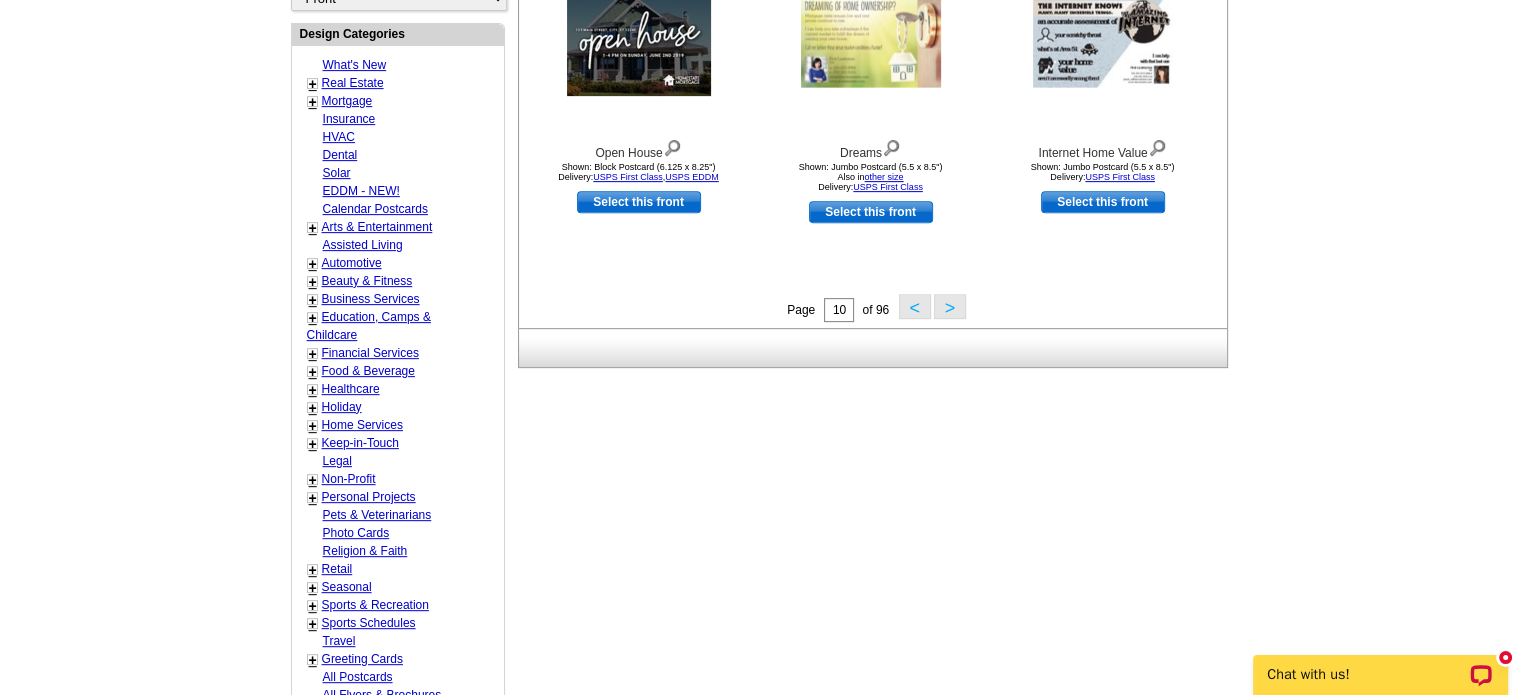click on ">" at bounding box center [950, 306] 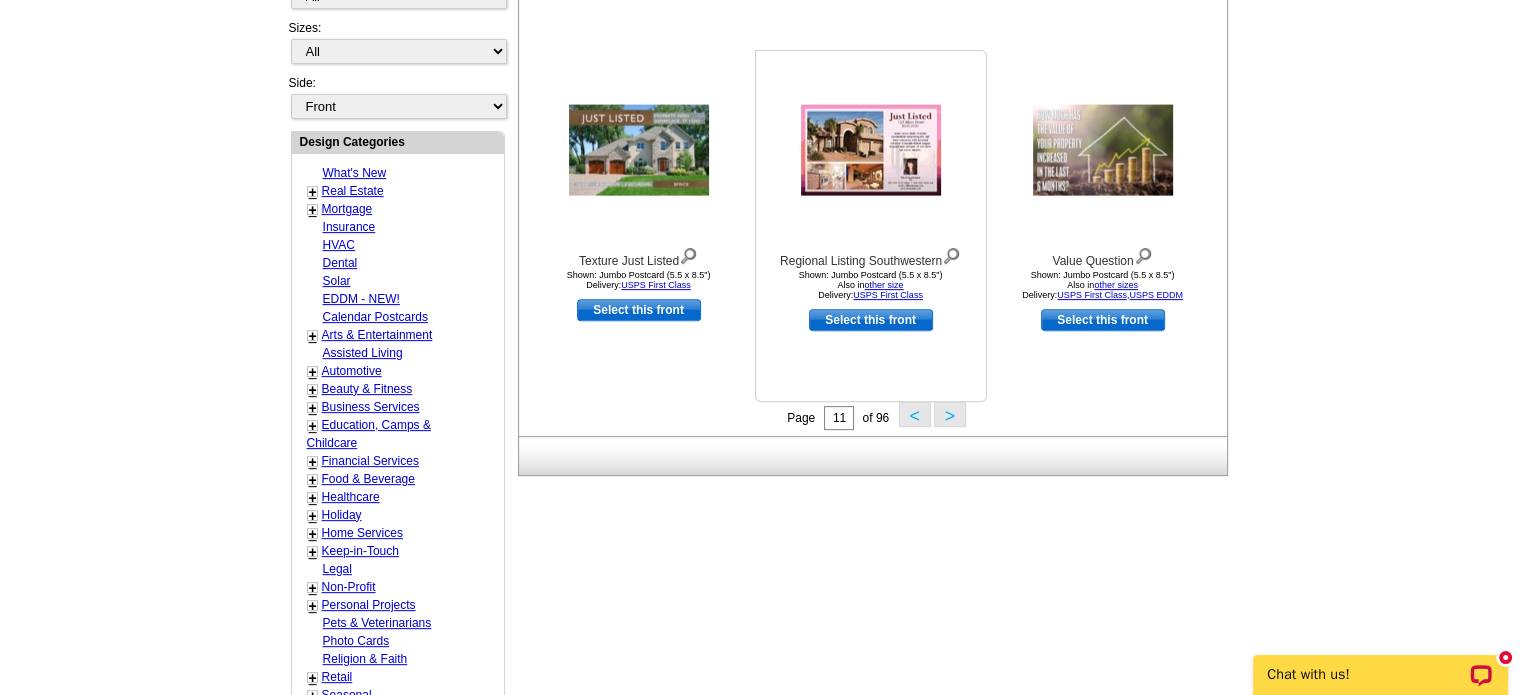 scroll, scrollTop: 695, scrollLeft: 0, axis: vertical 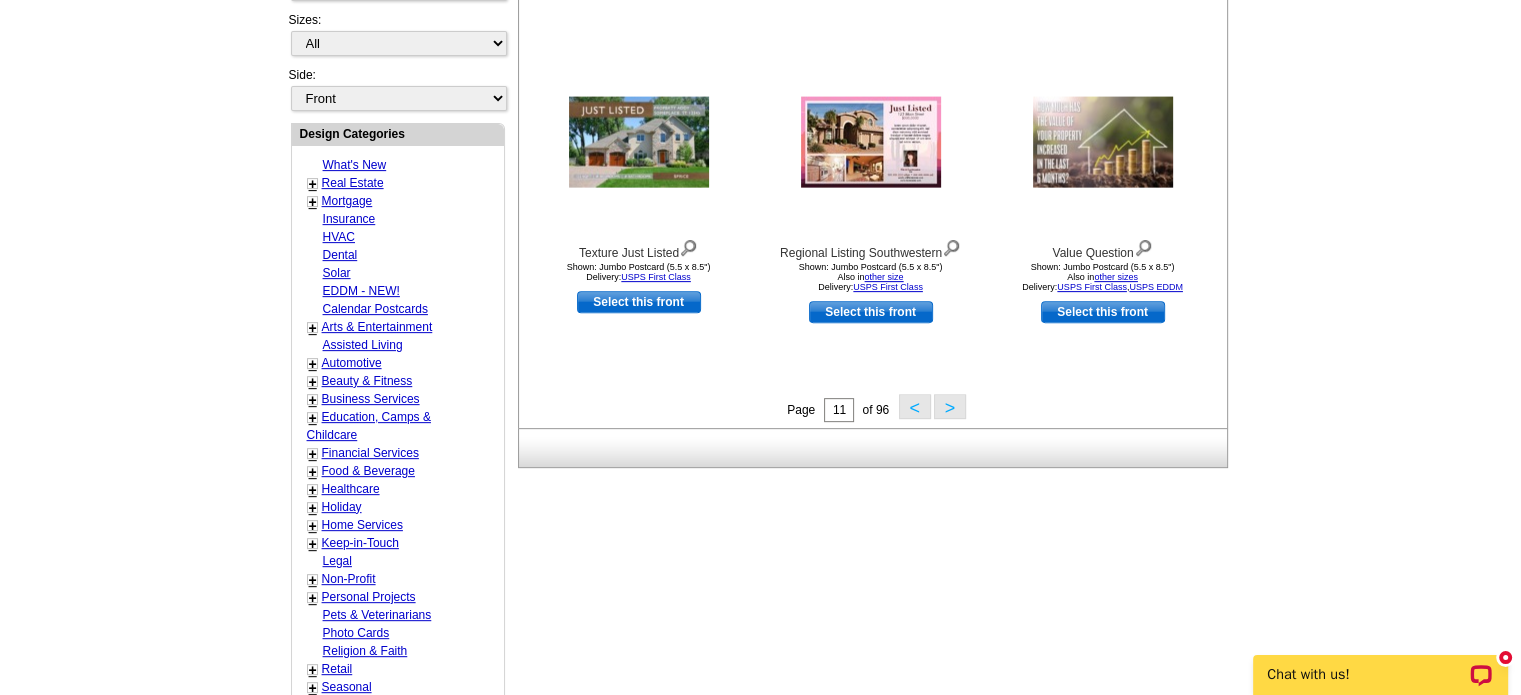 click on ">" at bounding box center [950, 406] 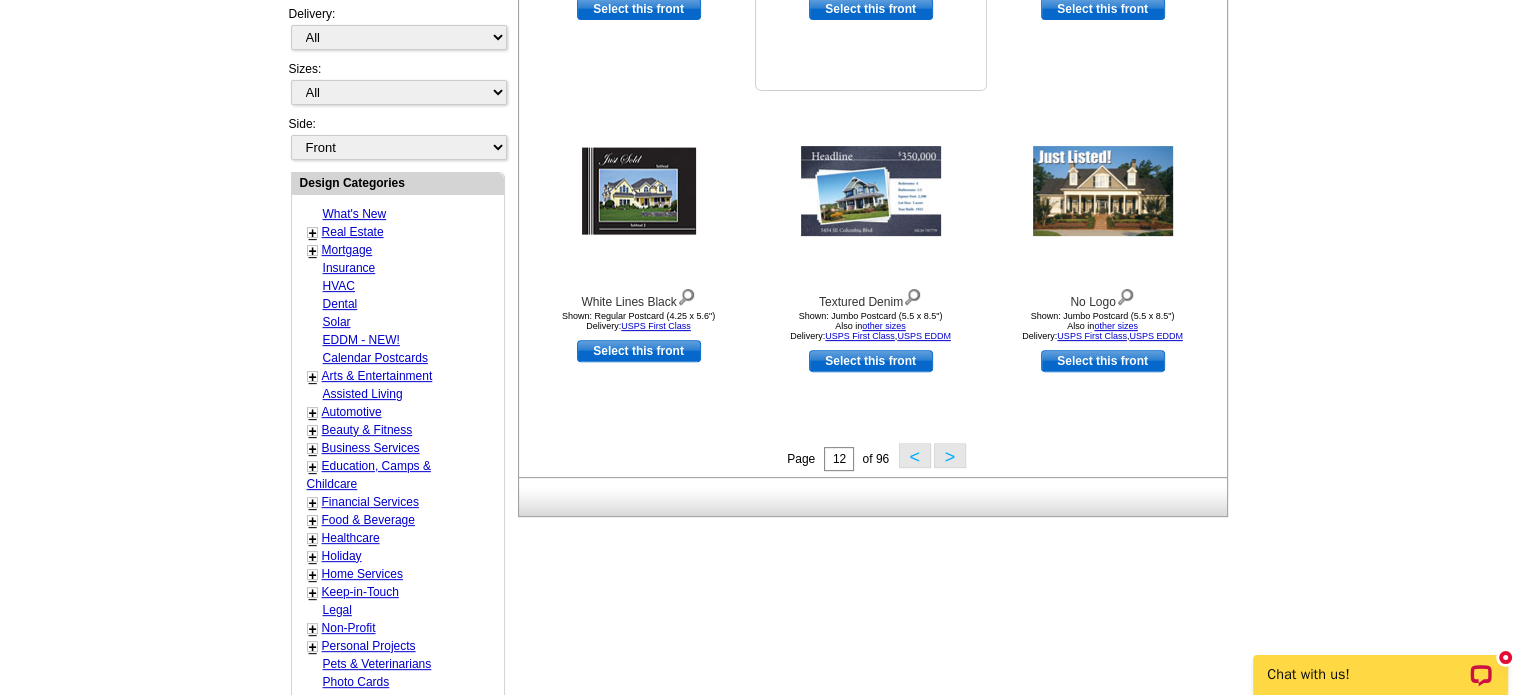 scroll, scrollTop: 695, scrollLeft: 0, axis: vertical 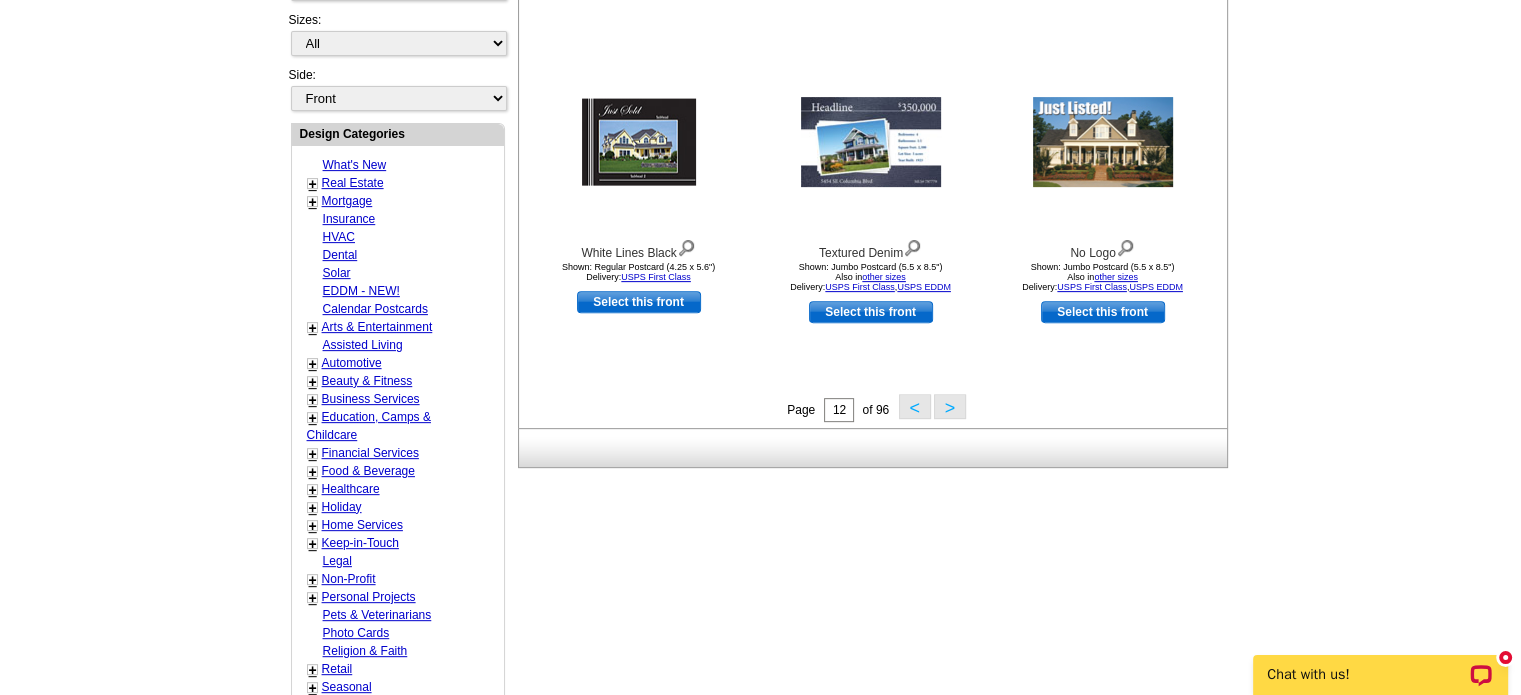 click on ">" at bounding box center [950, 406] 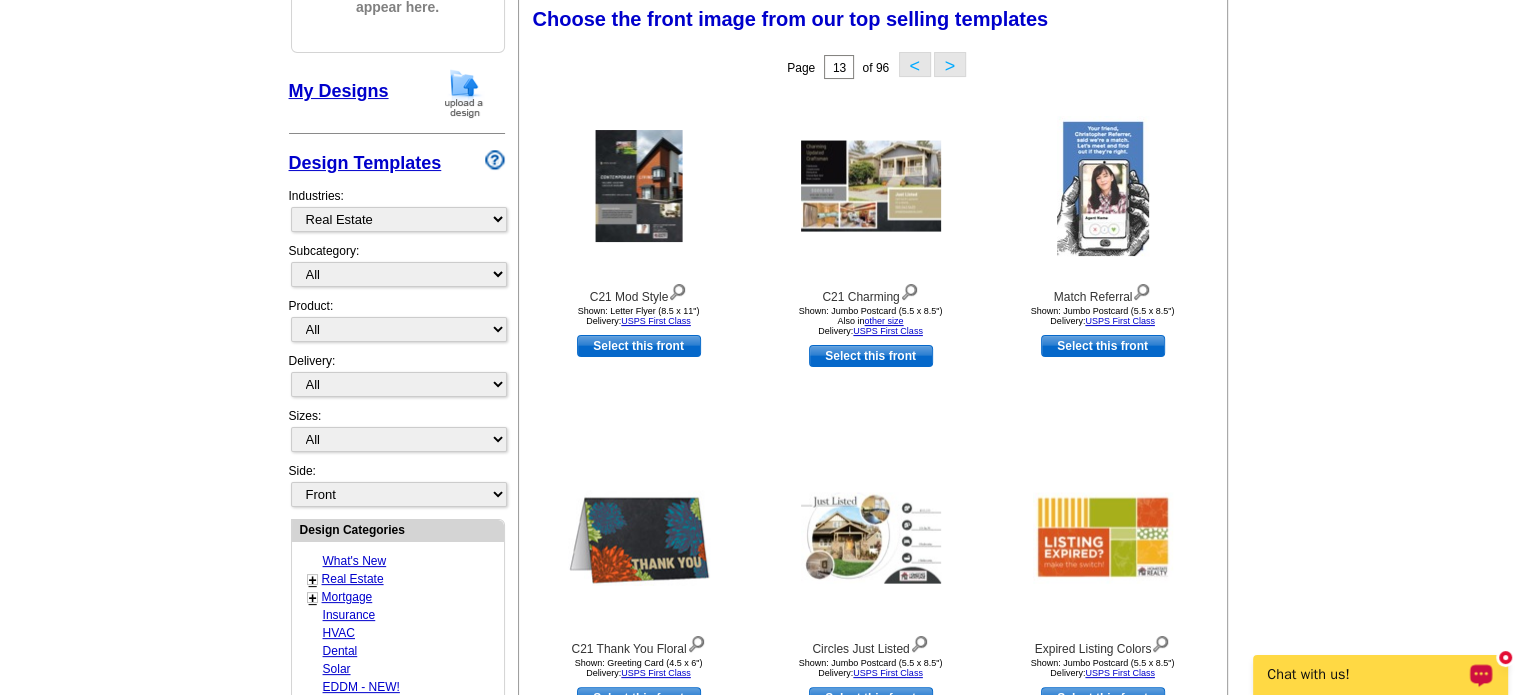 scroll, scrollTop: 295, scrollLeft: 0, axis: vertical 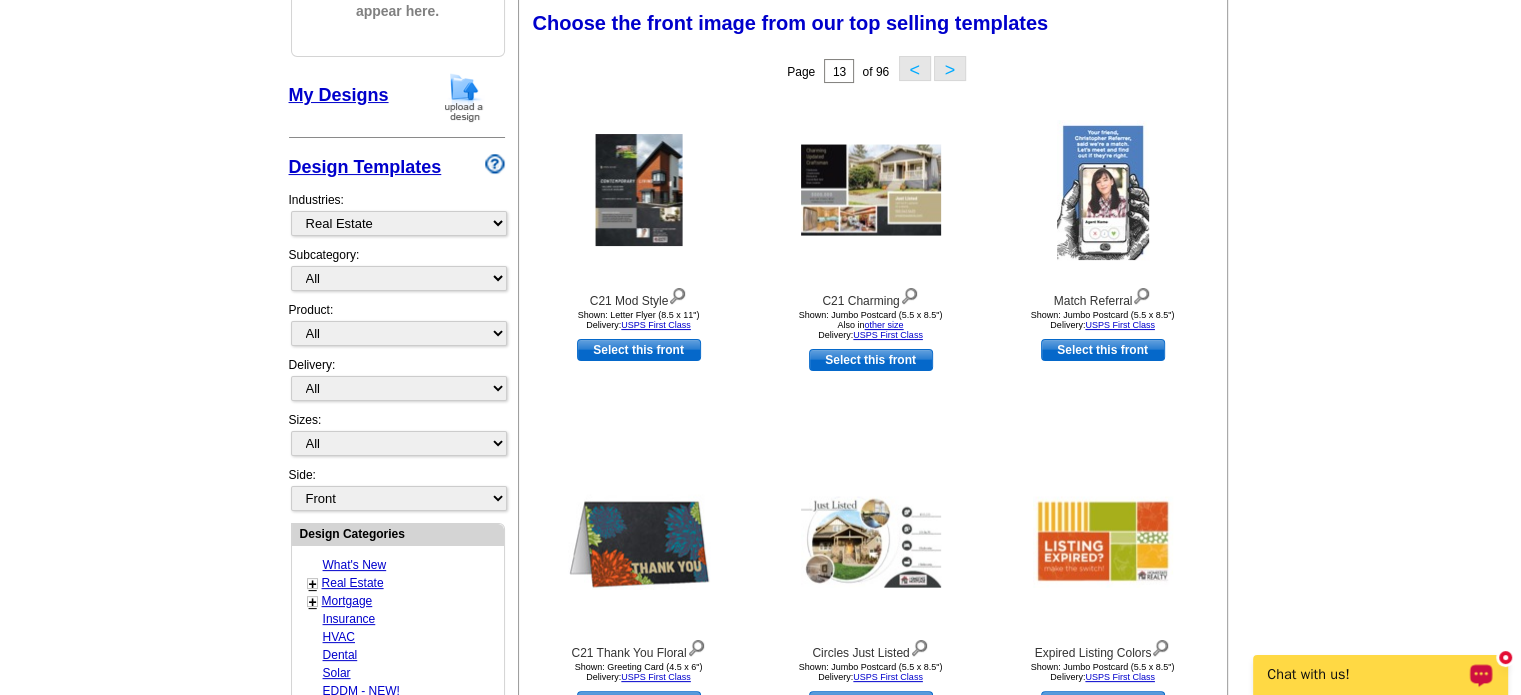 click on "Chat with us!" at bounding box center (1367, 675) 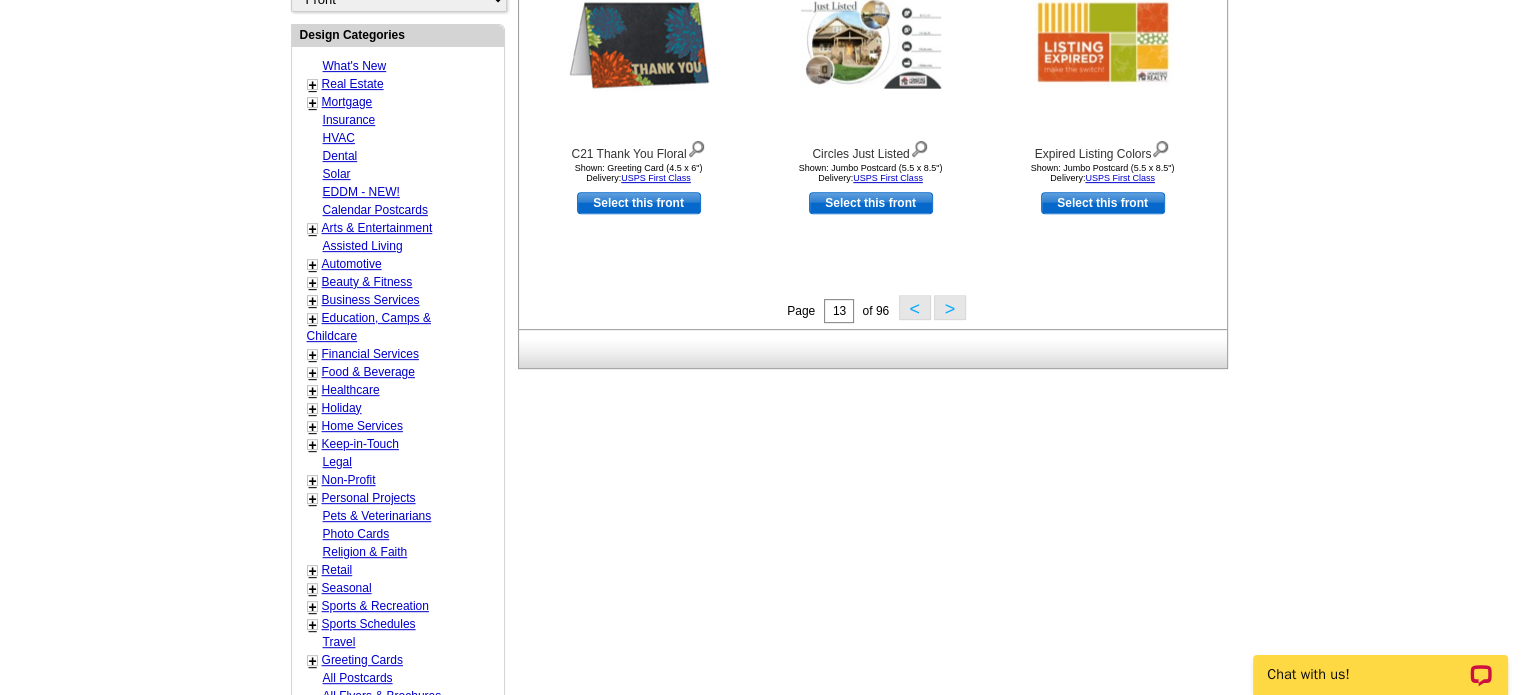 scroll, scrollTop: 795, scrollLeft: 0, axis: vertical 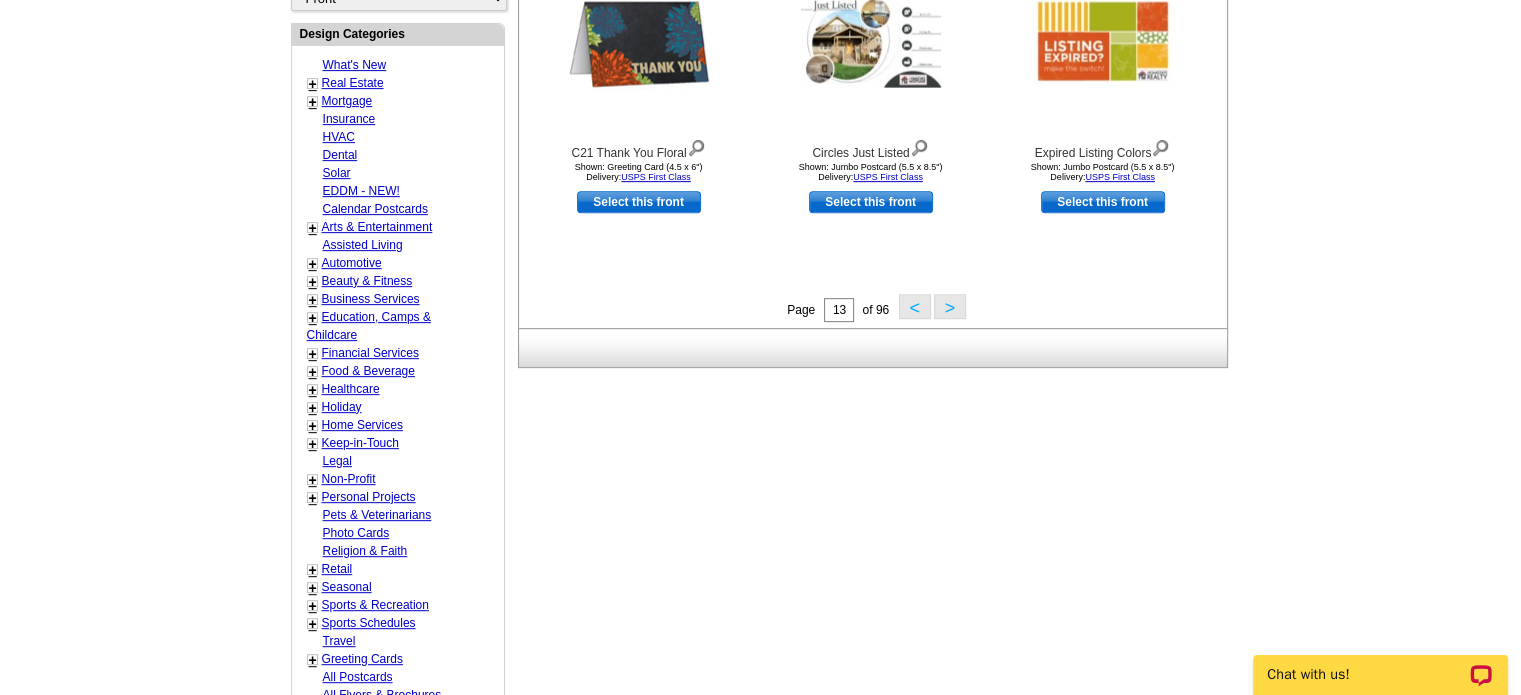 click on ">" at bounding box center (950, 306) 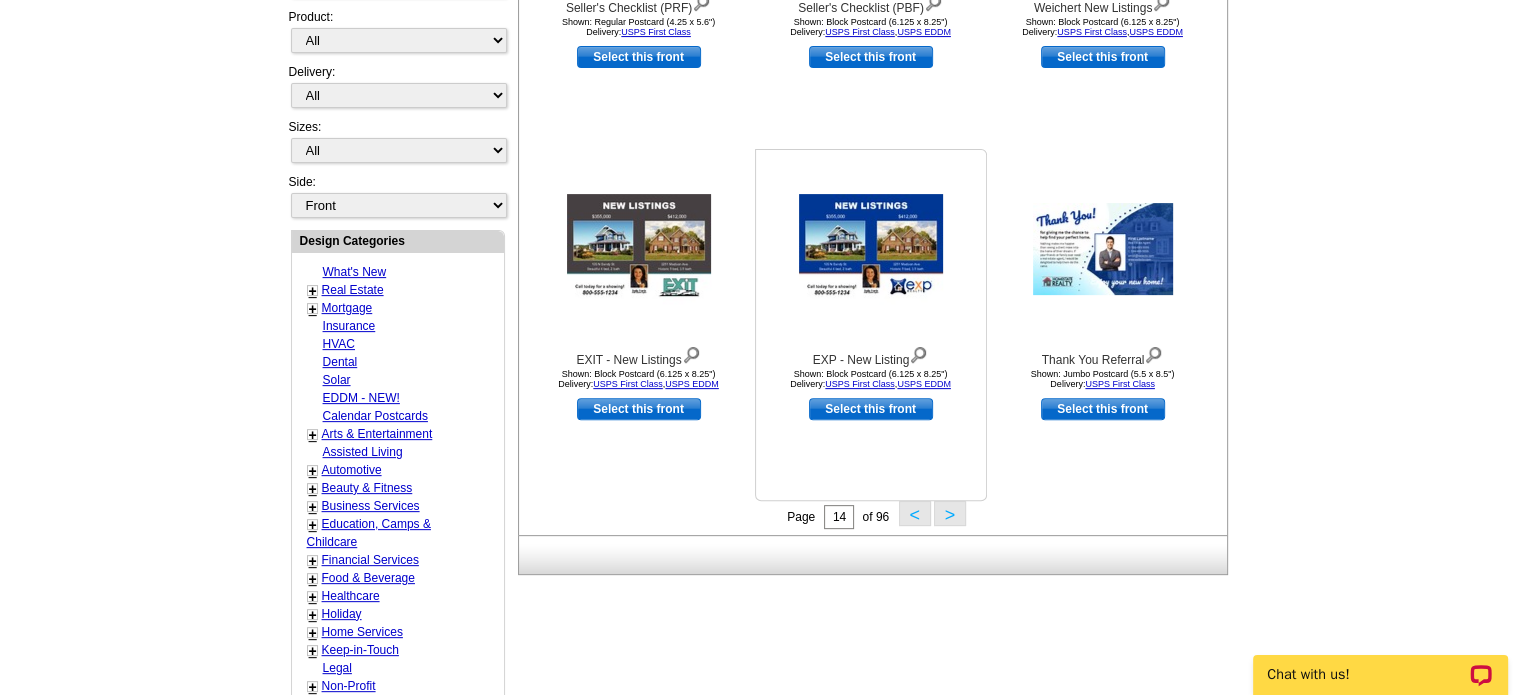 scroll, scrollTop: 600, scrollLeft: 0, axis: vertical 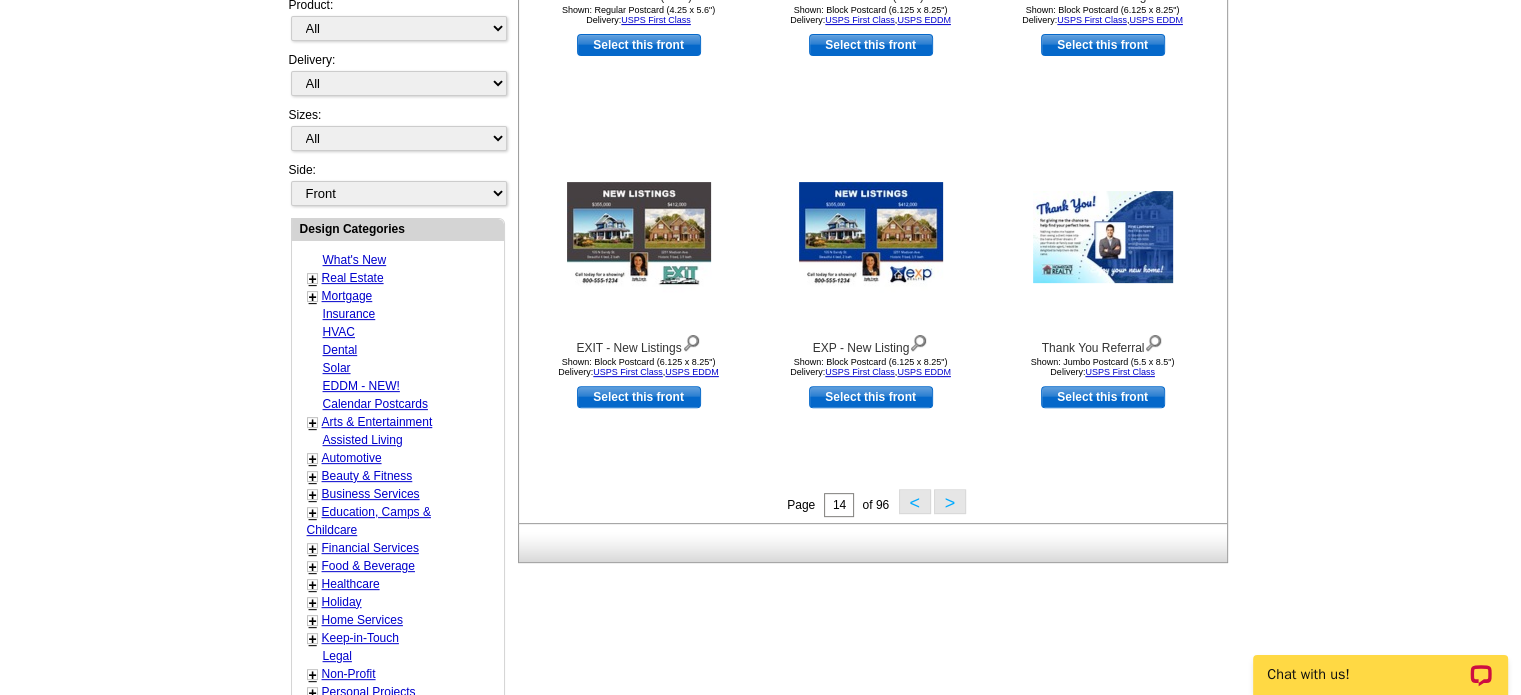 click on ">" at bounding box center [950, 501] 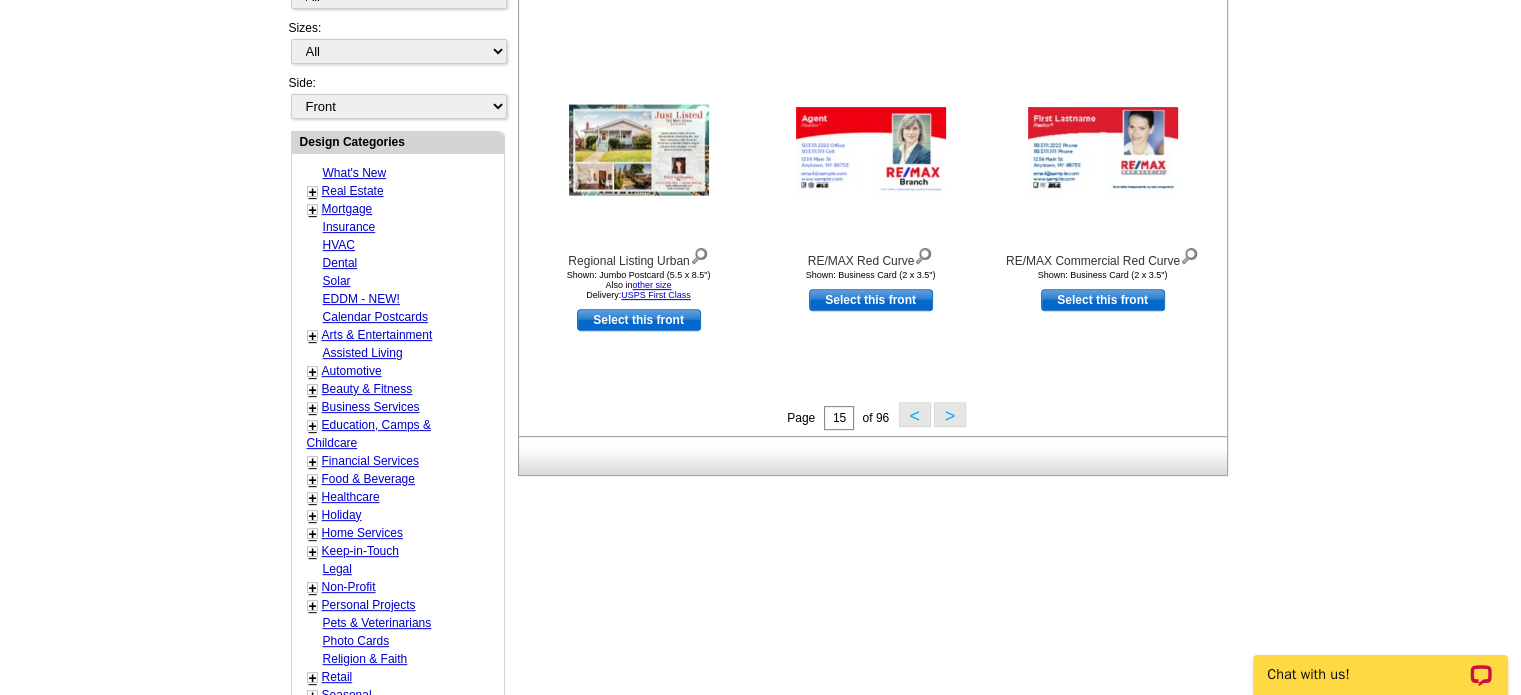 scroll, scrollTop: 695, scrollLeft: 0, axis: vertical 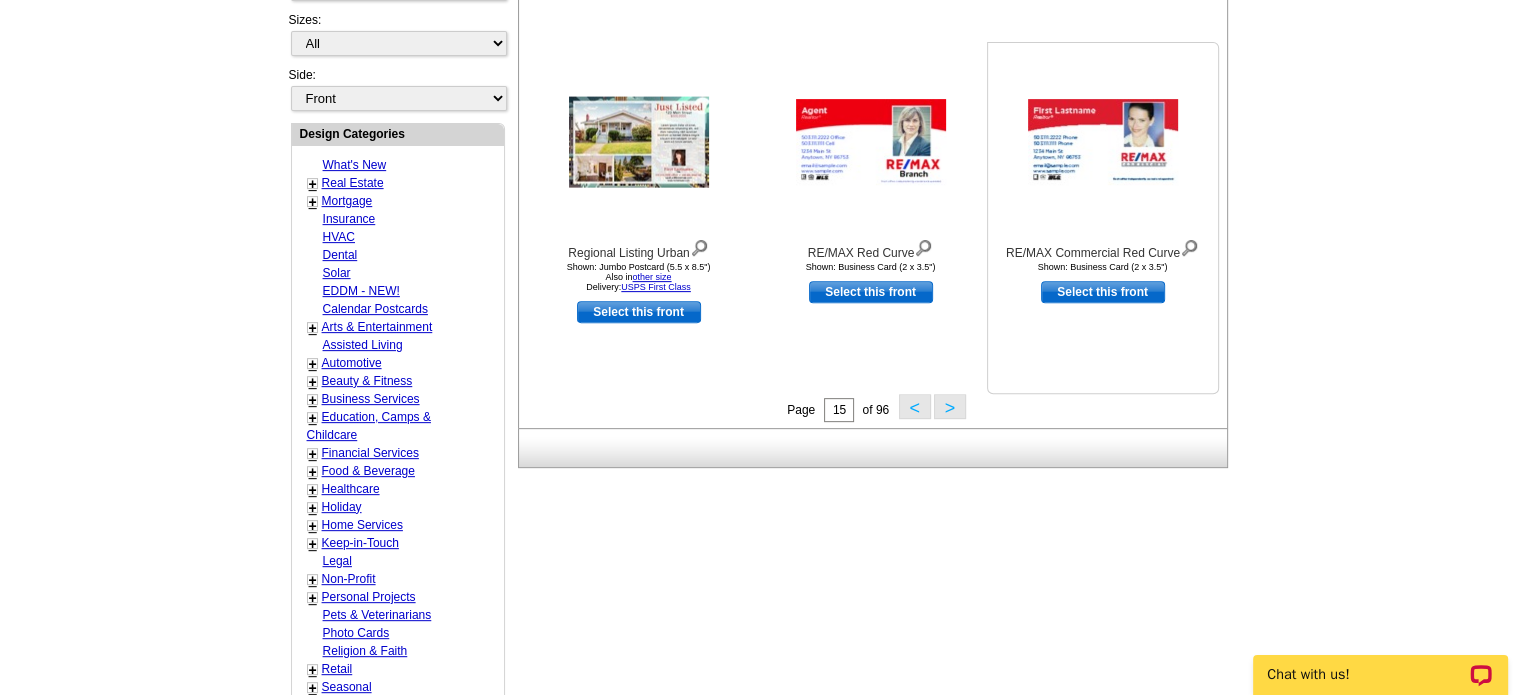click at bounding box center [1103, 142] 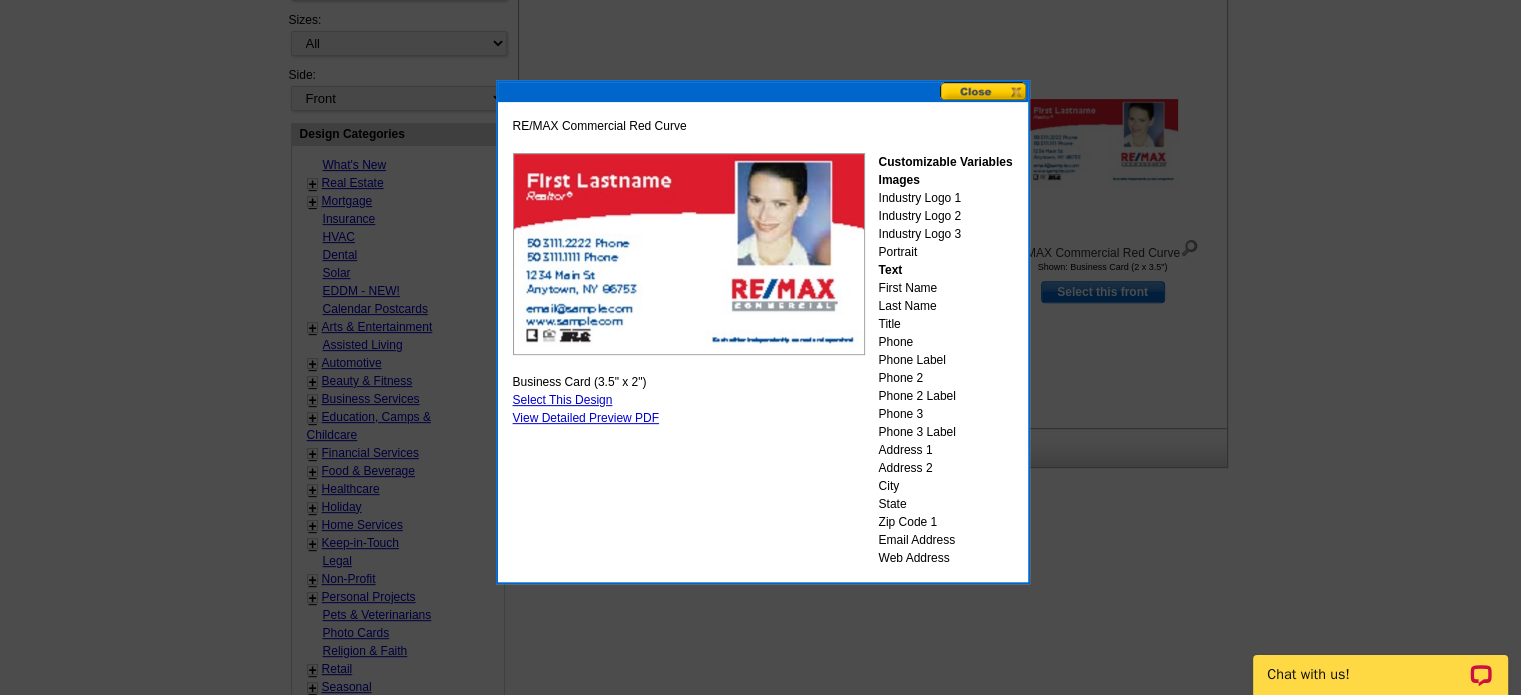 click at bounding box center [984, 91] 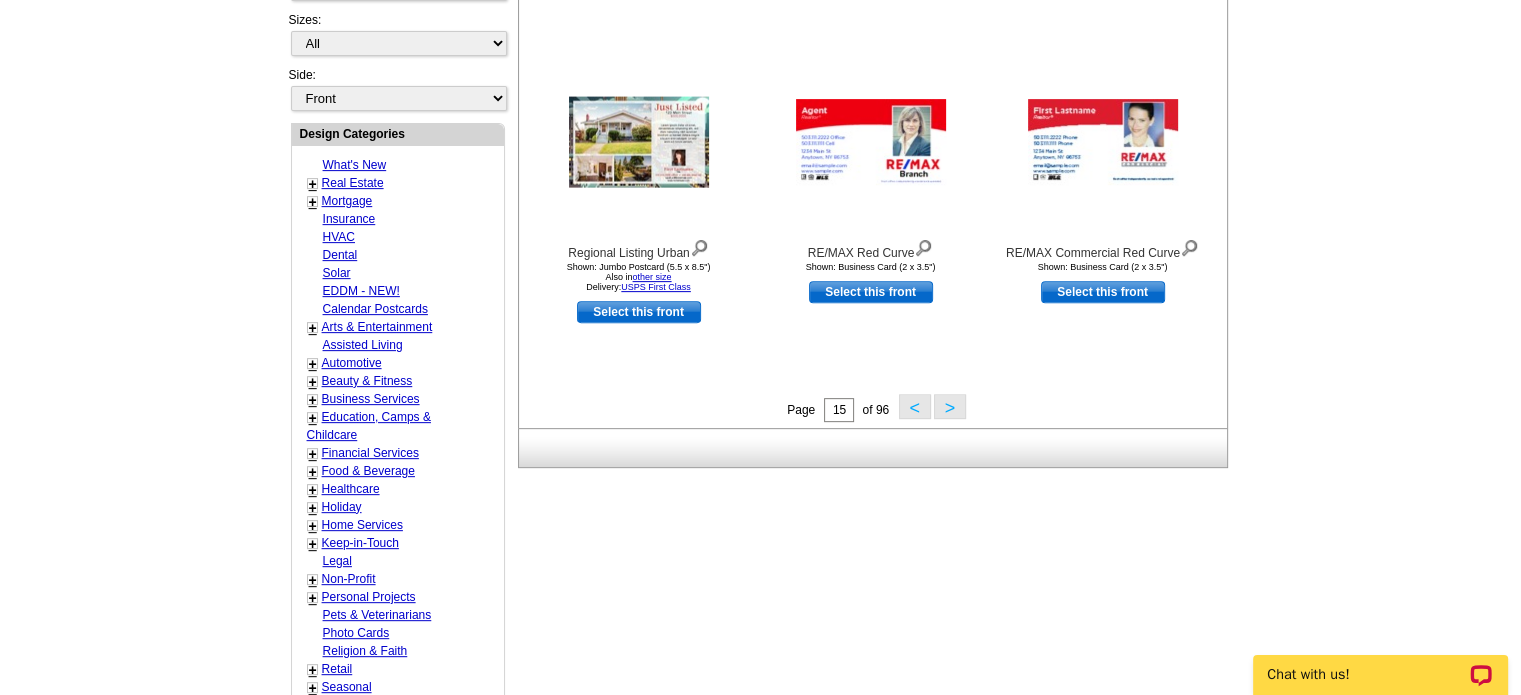 click on ">" at bounding box center [950, 406] 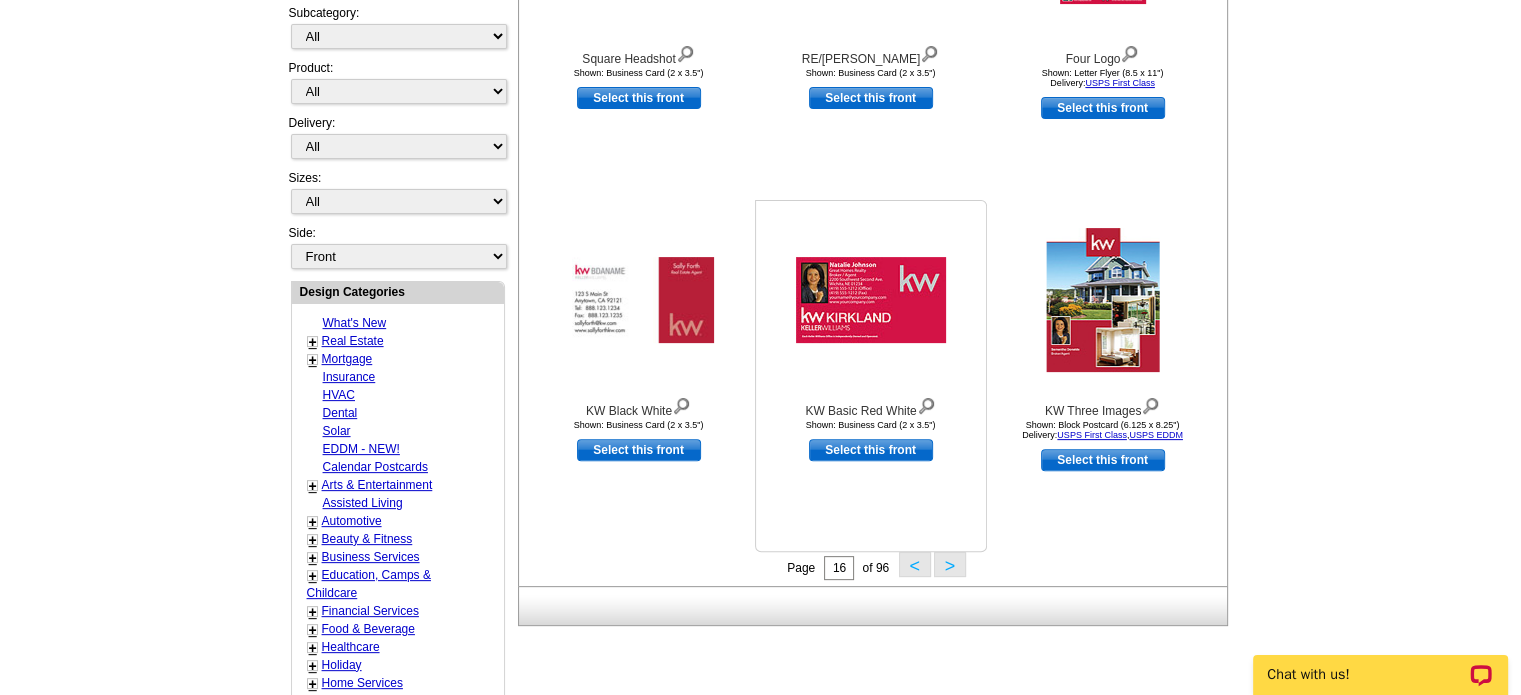 scroll, scrollTop: 595, scrollLeft: 0, axis: vertical 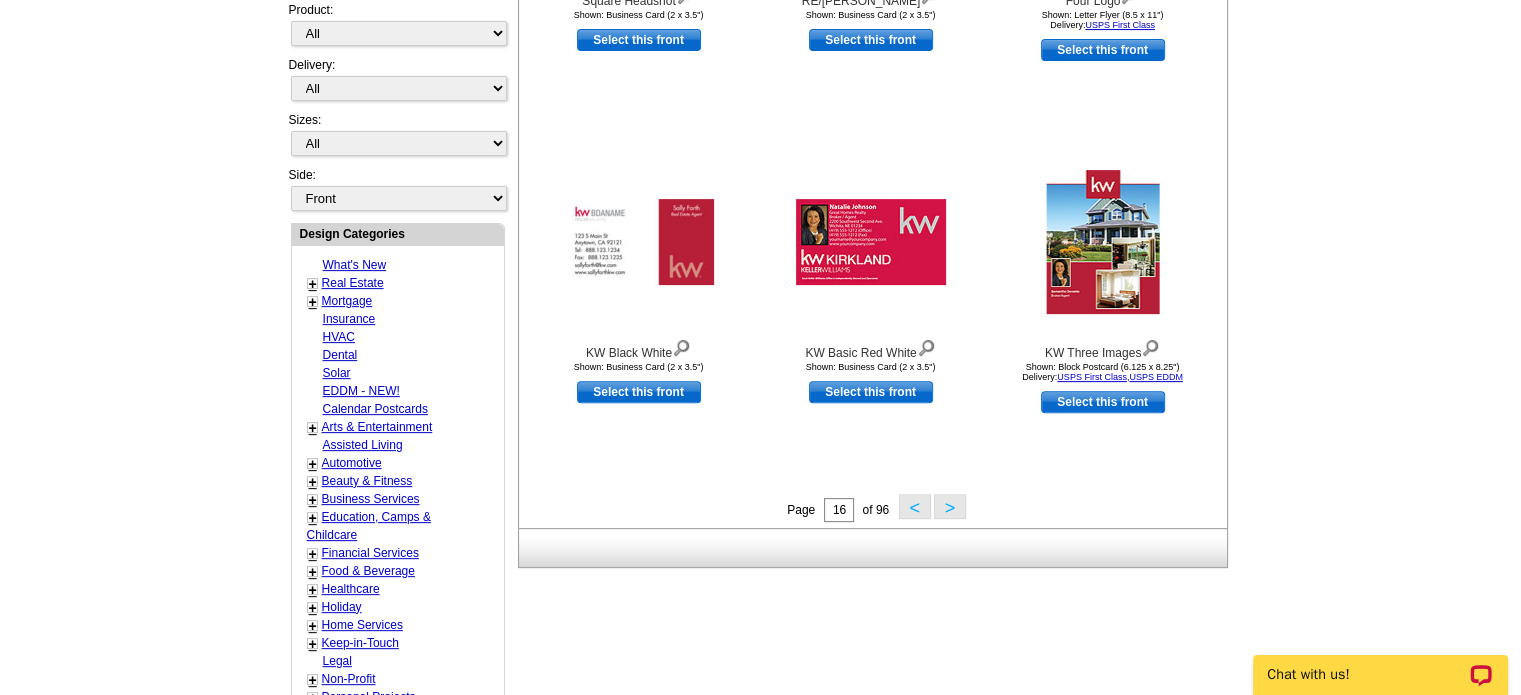 click on ">" at bounding box center (950, 506) 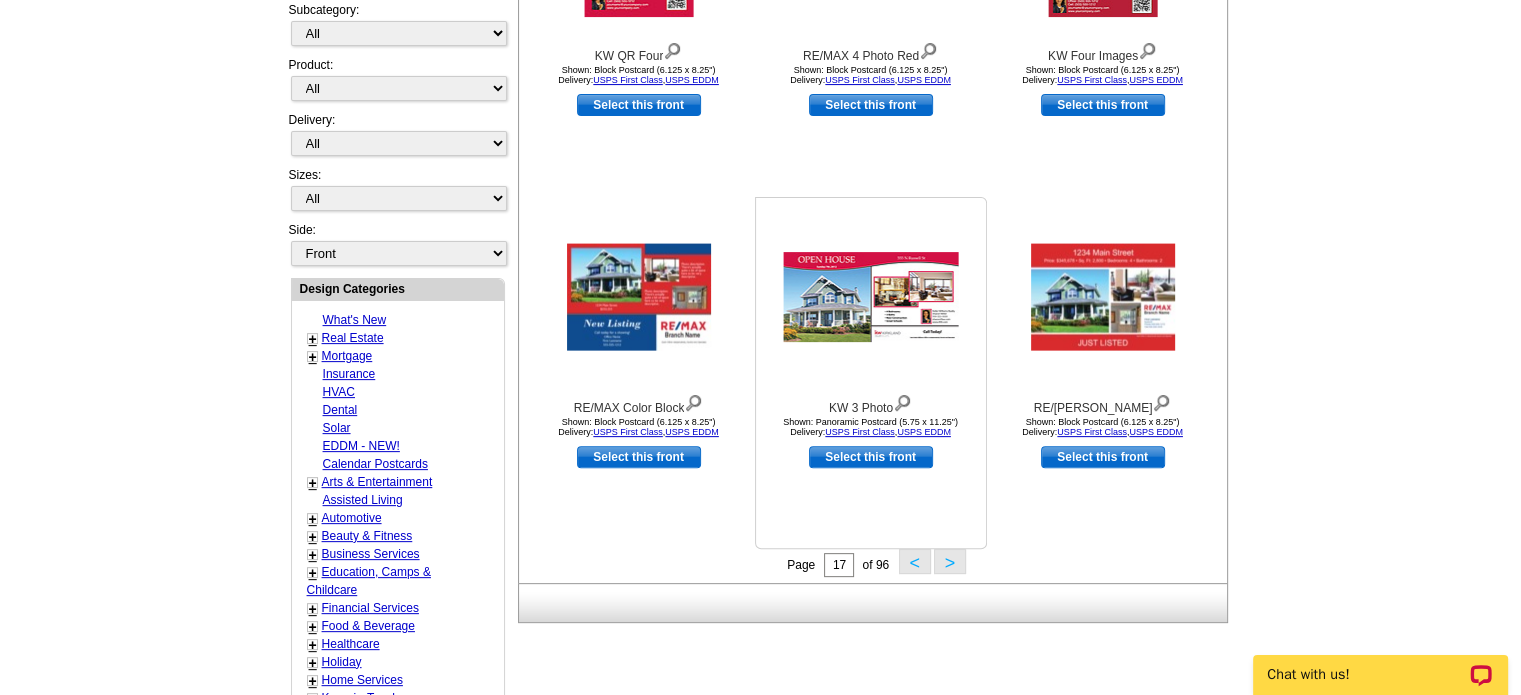 scroll, scrollTop: 595, scrollLeft: 0, axis: vertical 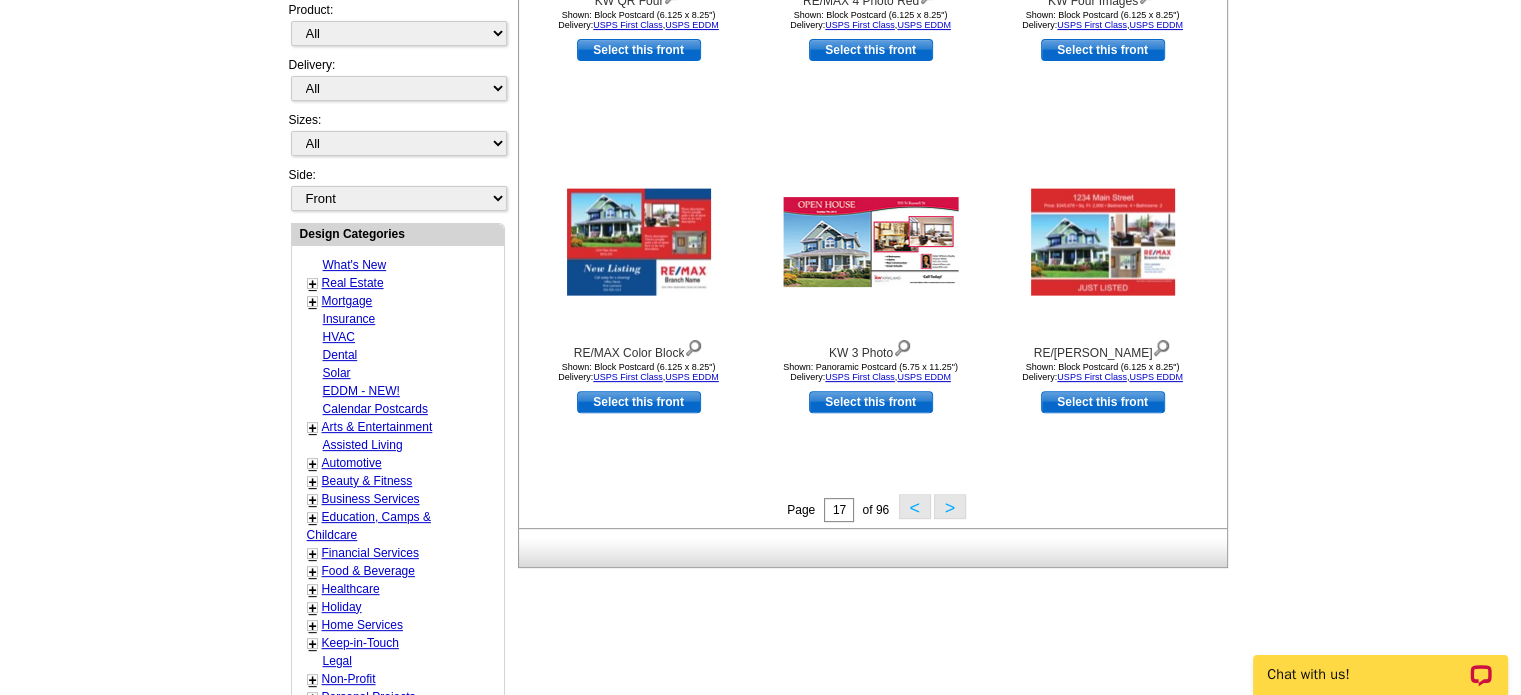 click on ">" at bounding box center [950, 506] 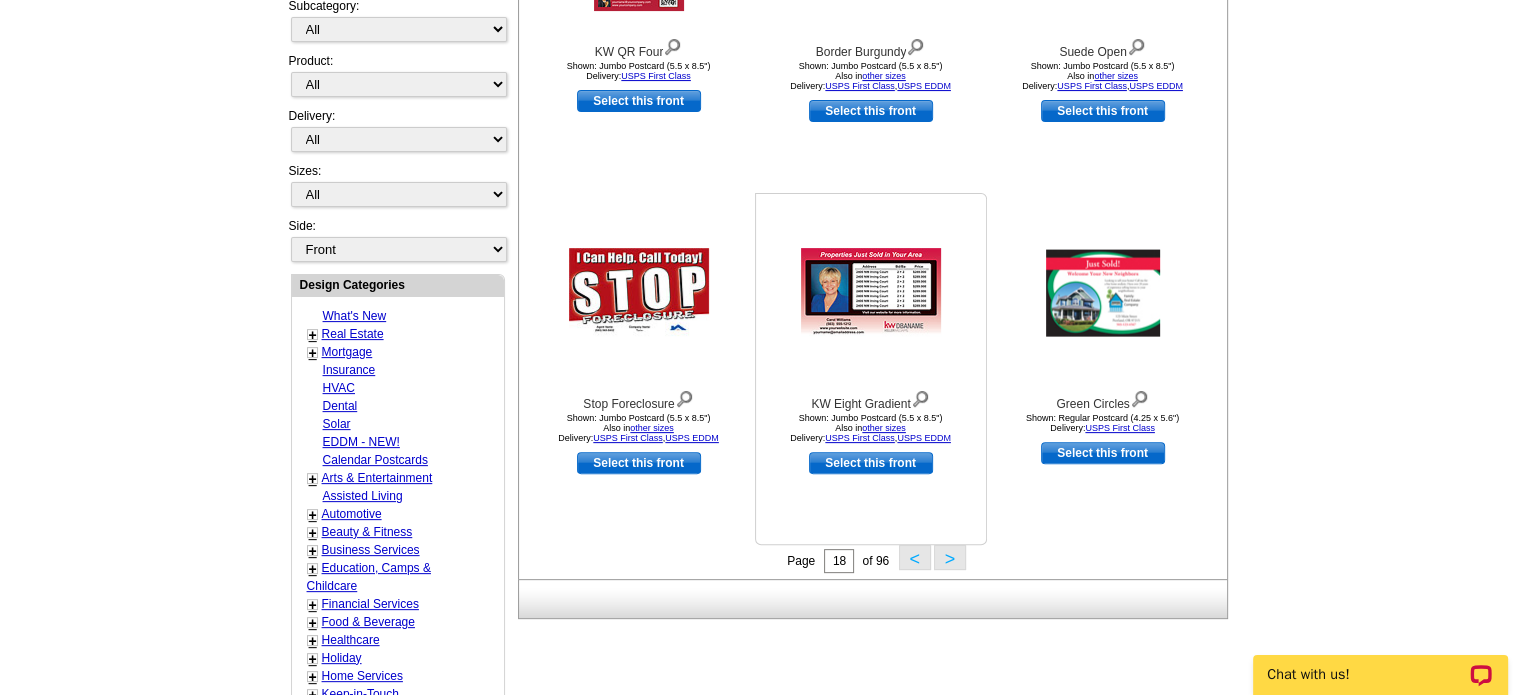 scroll, scrollTop: 595, scrollLeft: 0, axis: vertical 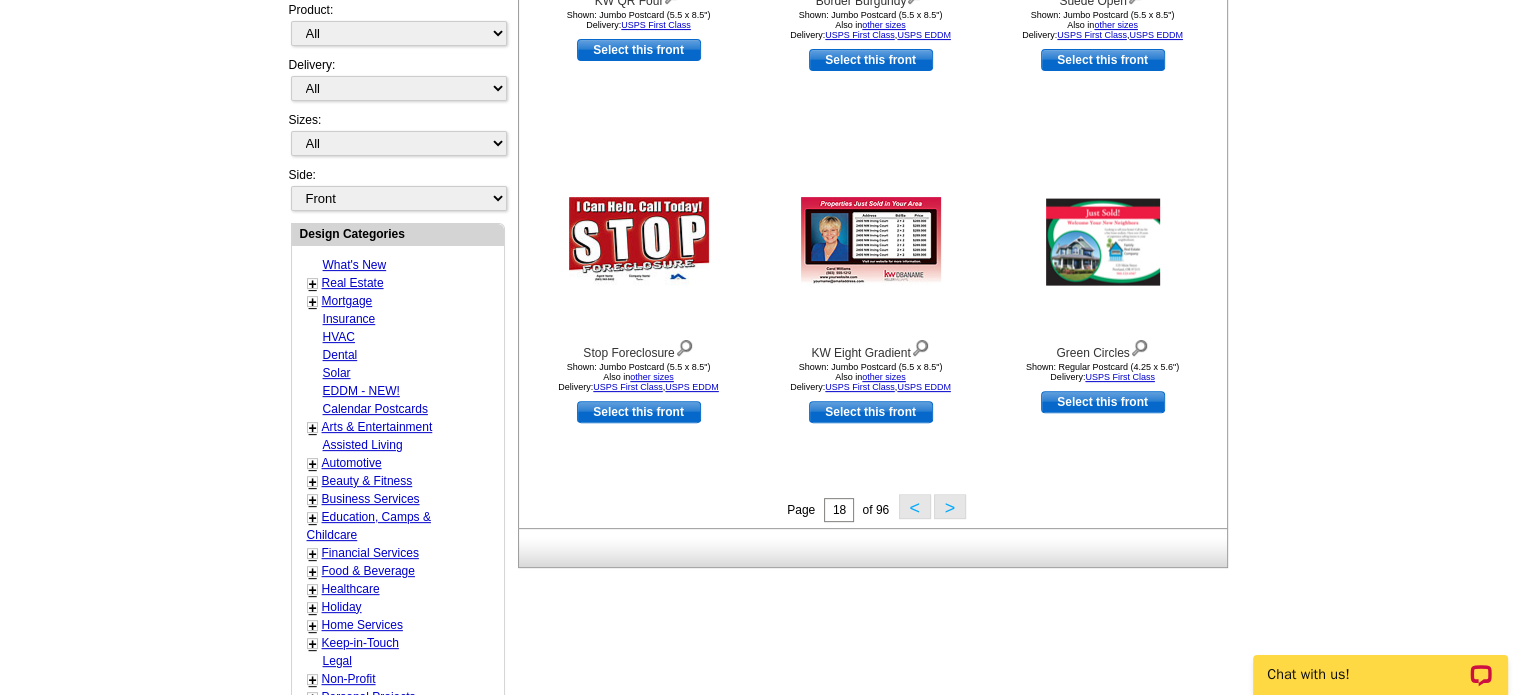 click on ">" at bounding box center [950, 506] 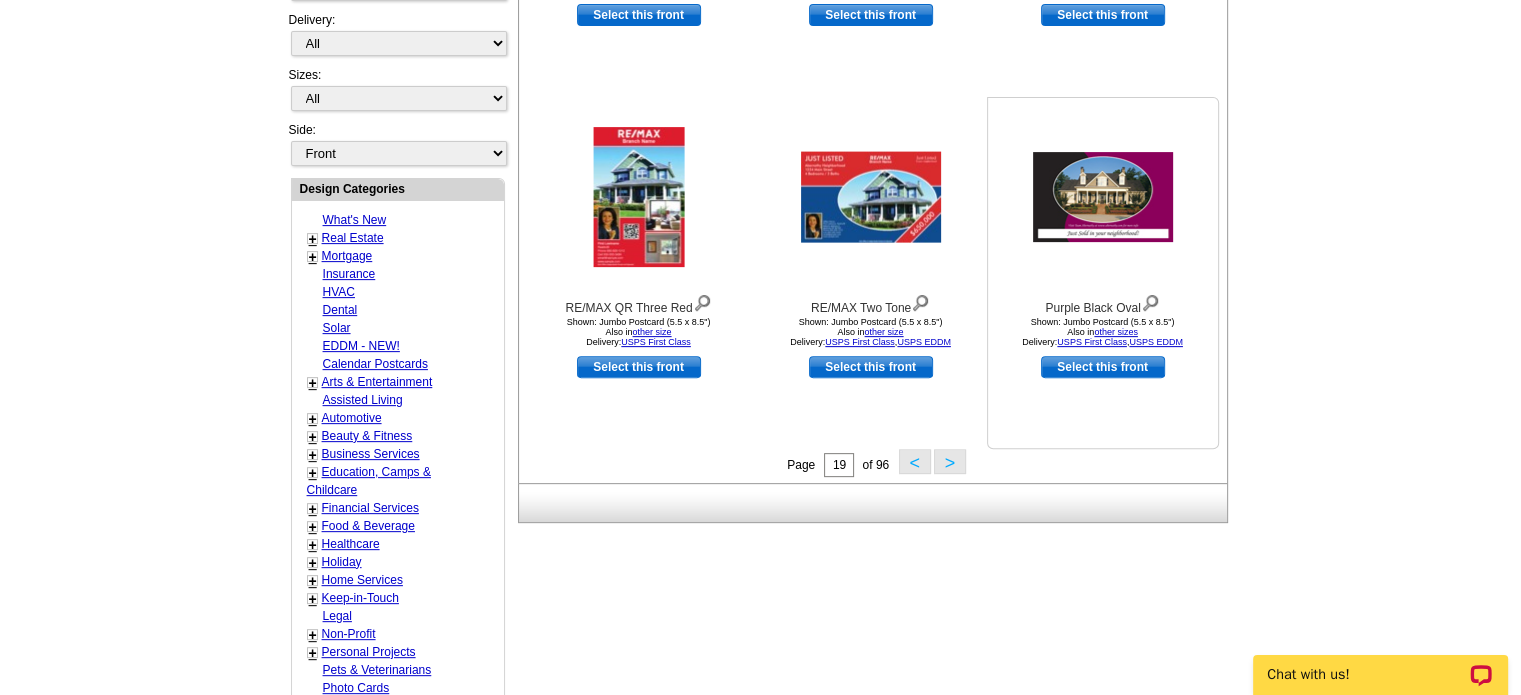 scroll, scrollTop: 695, scrollLeft: 0, axis: vertical 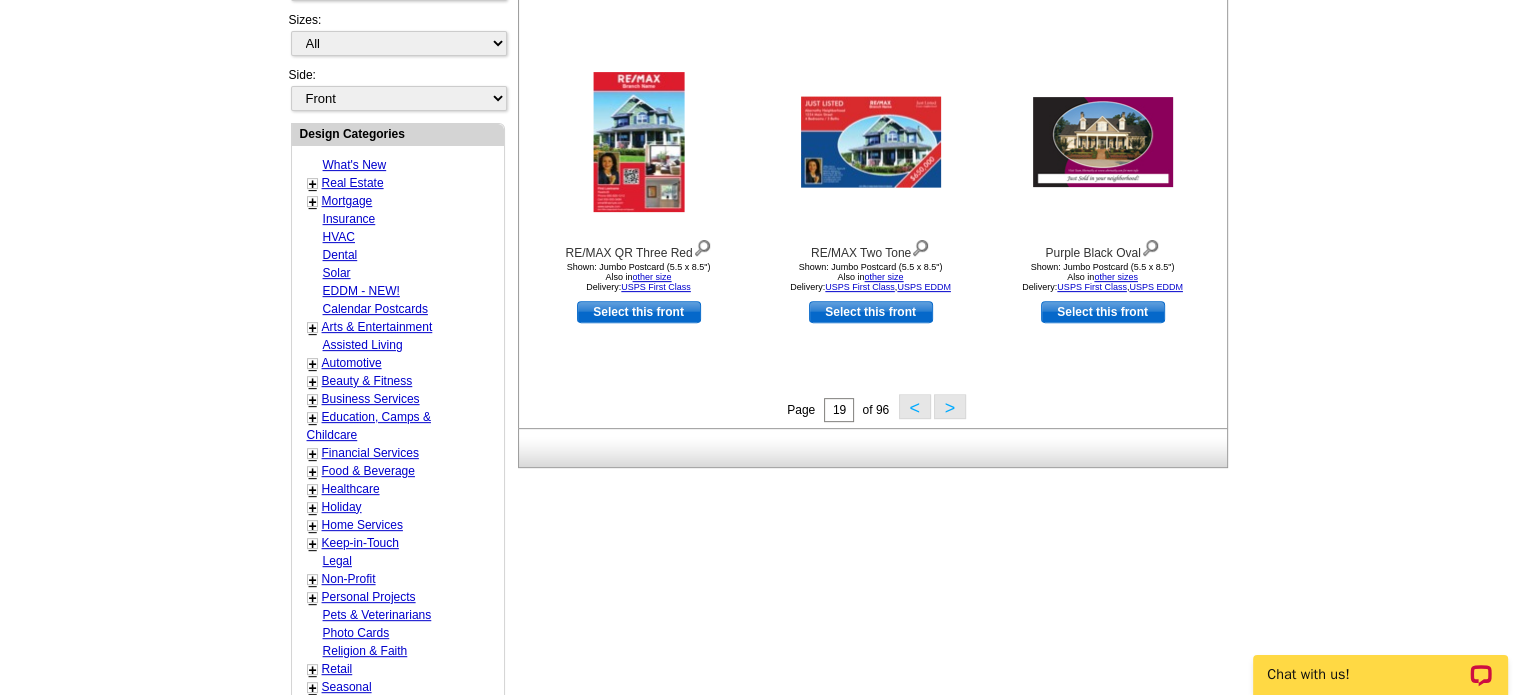 click on ">" at bounding box center (950, 406) 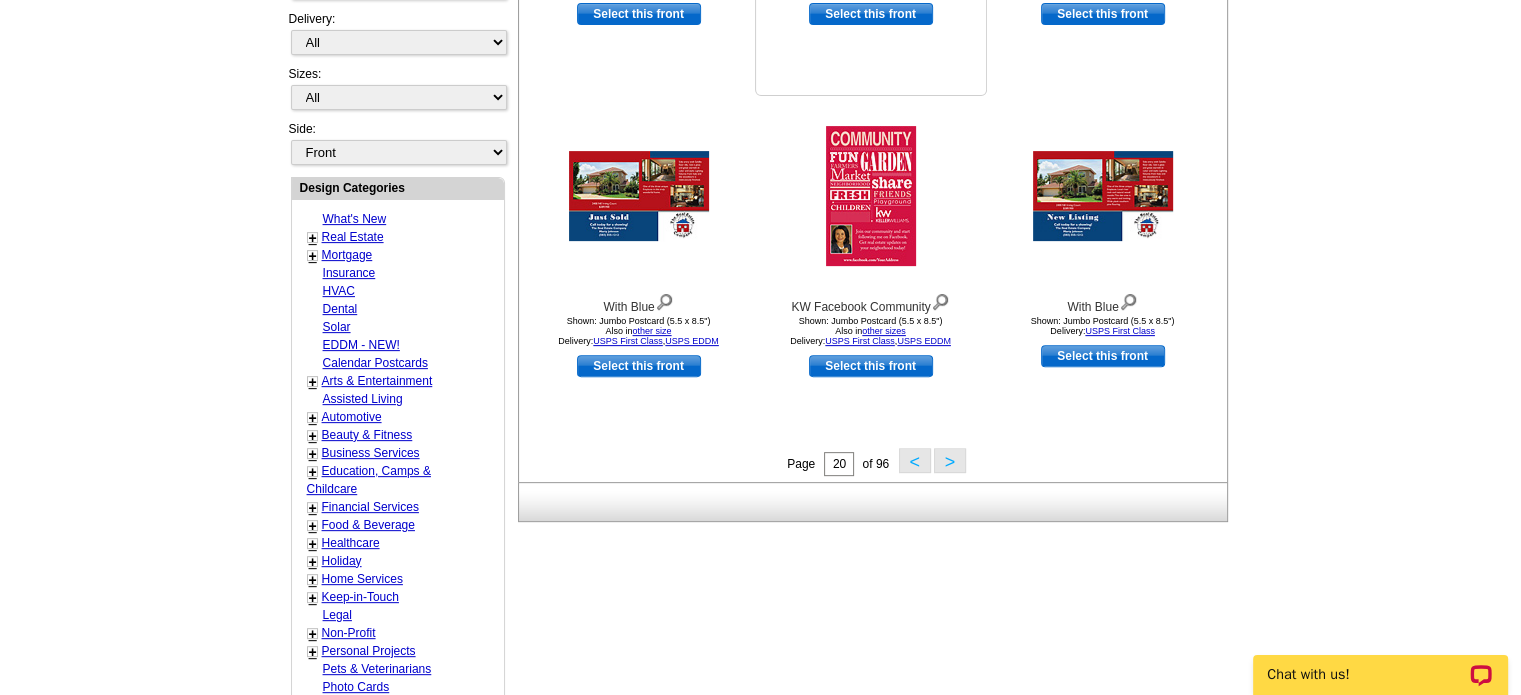 scroll, scrollTop: 695, scrollLeft: 0, axis: vertical 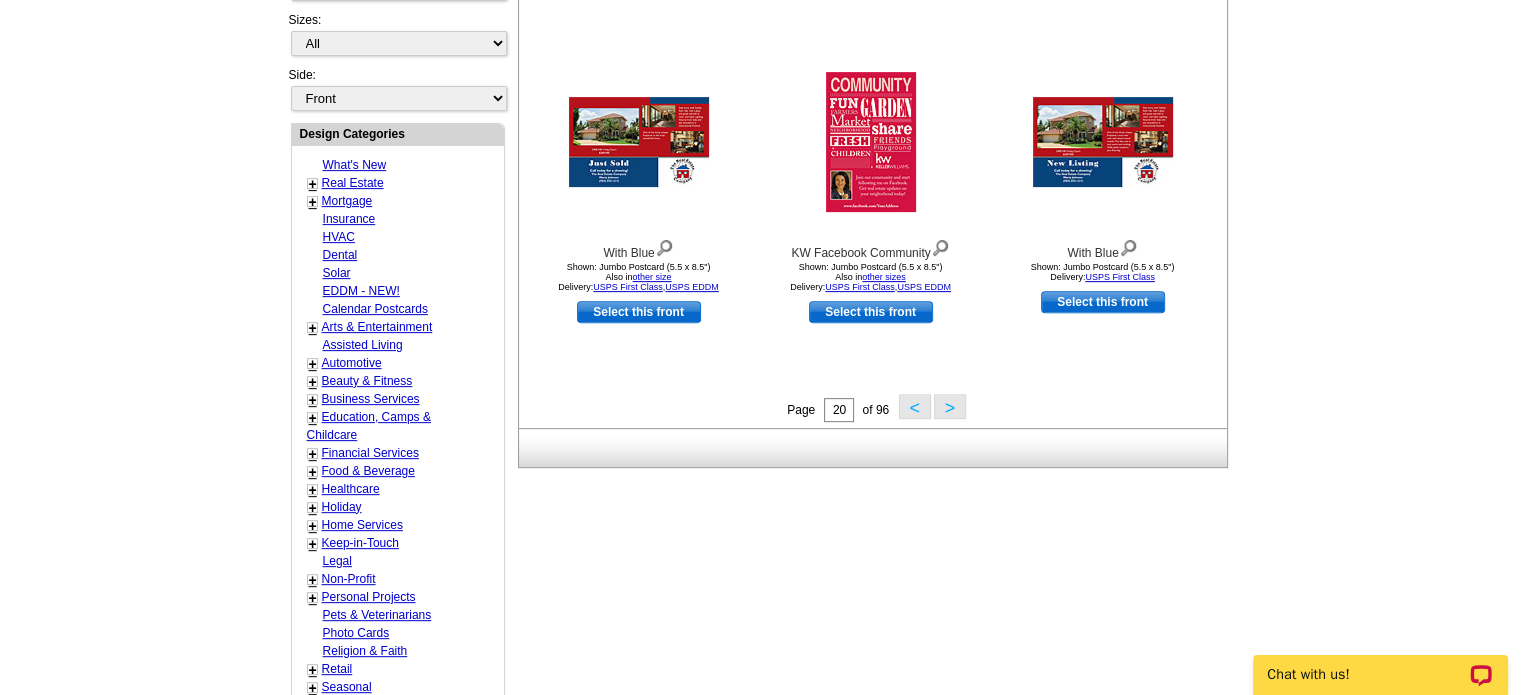 click on ">" at bounding box center [950, 406] 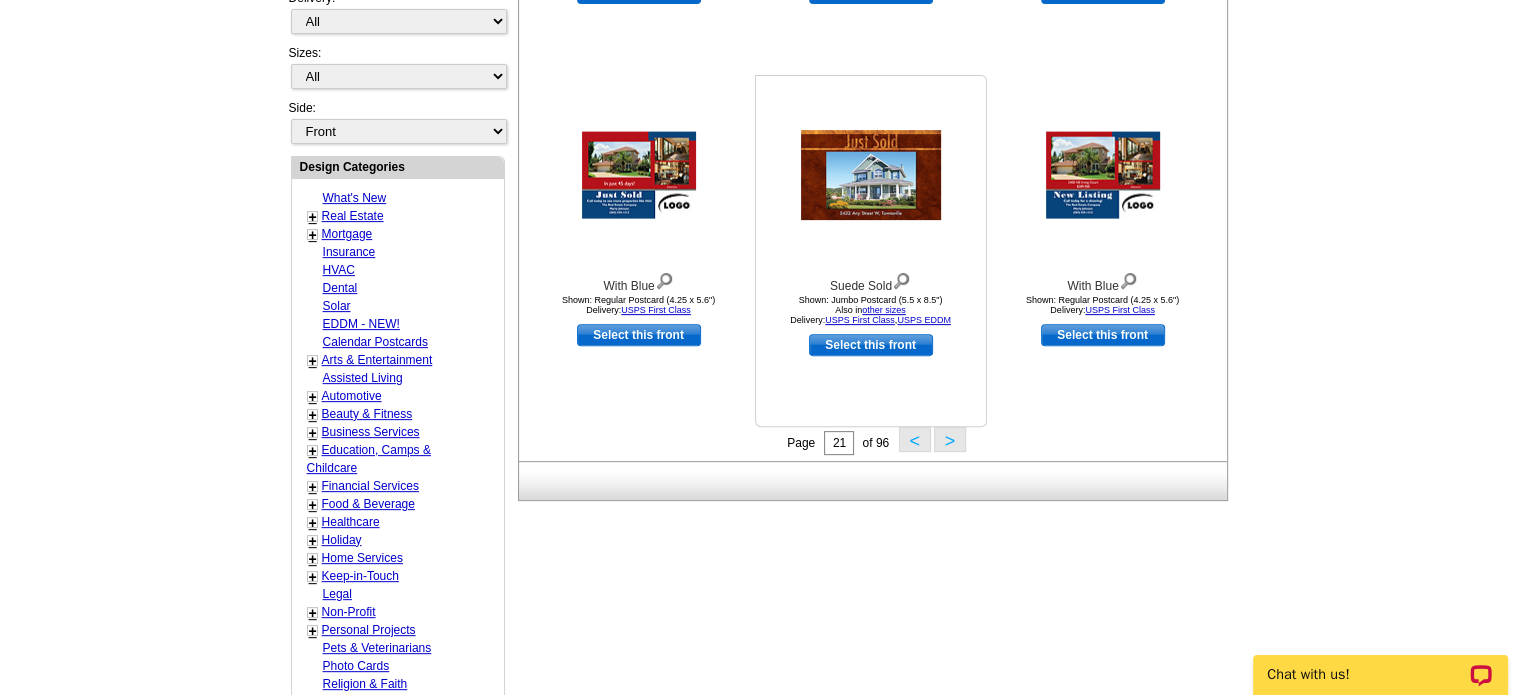 scroll, scrollTop: 695, scrollLeft: 0, axis: vertical 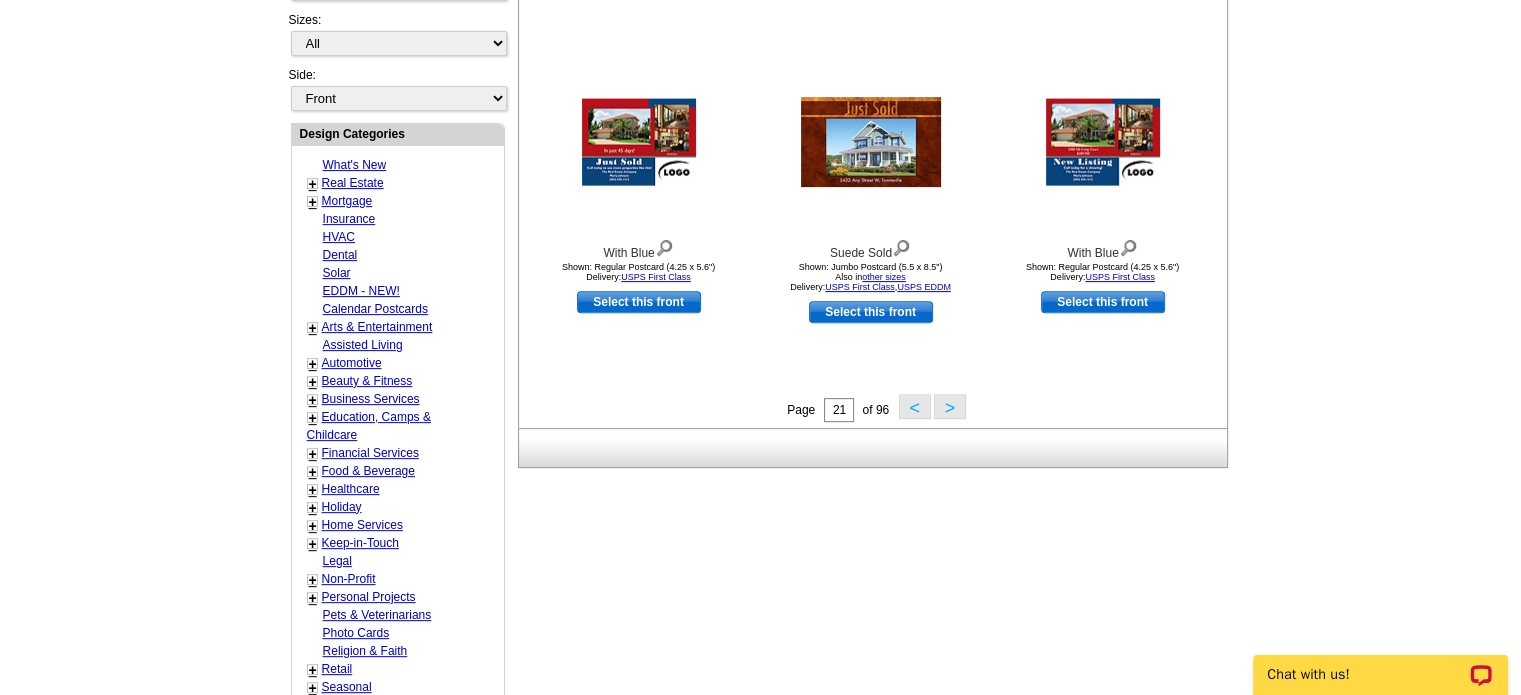 click on ">" at bounding box center [950, 406] 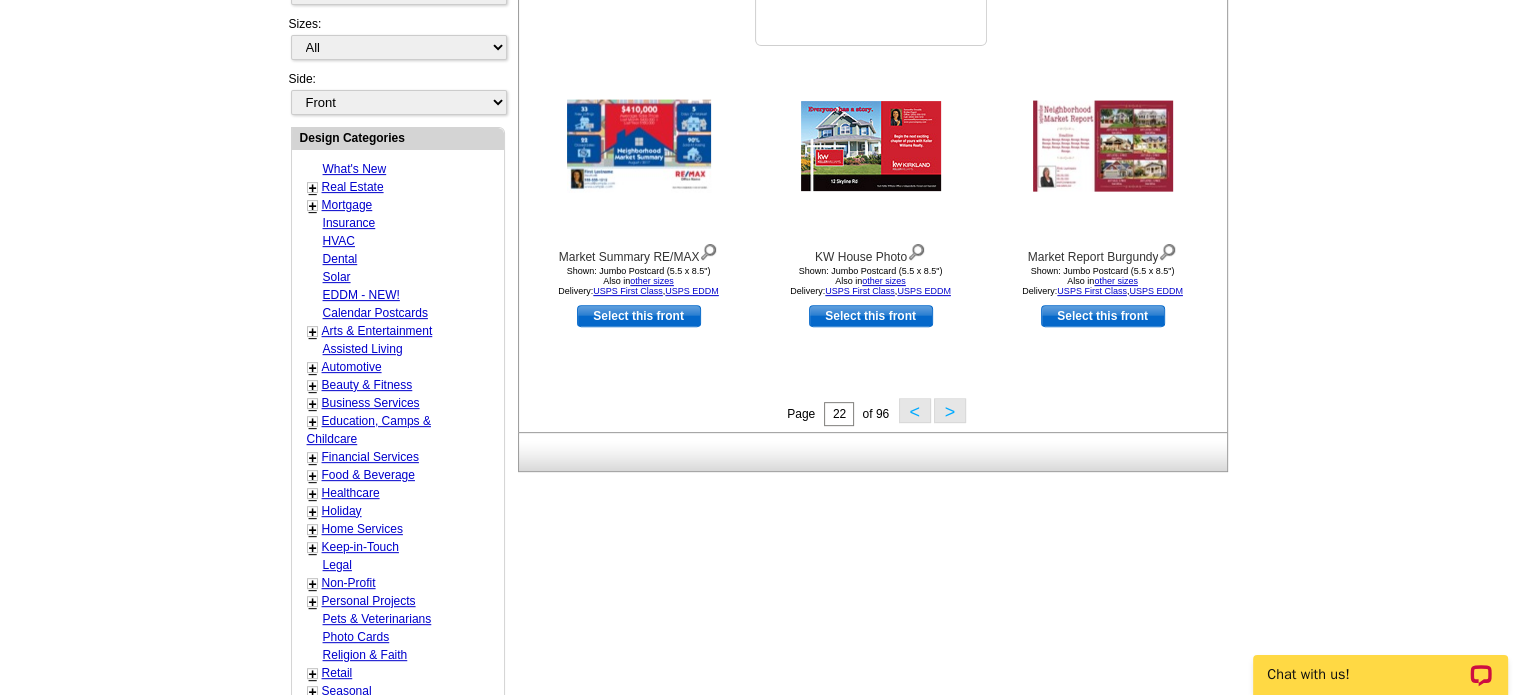 scroll, scrollTop: 795, scrollLeft: 0, axis: vertical 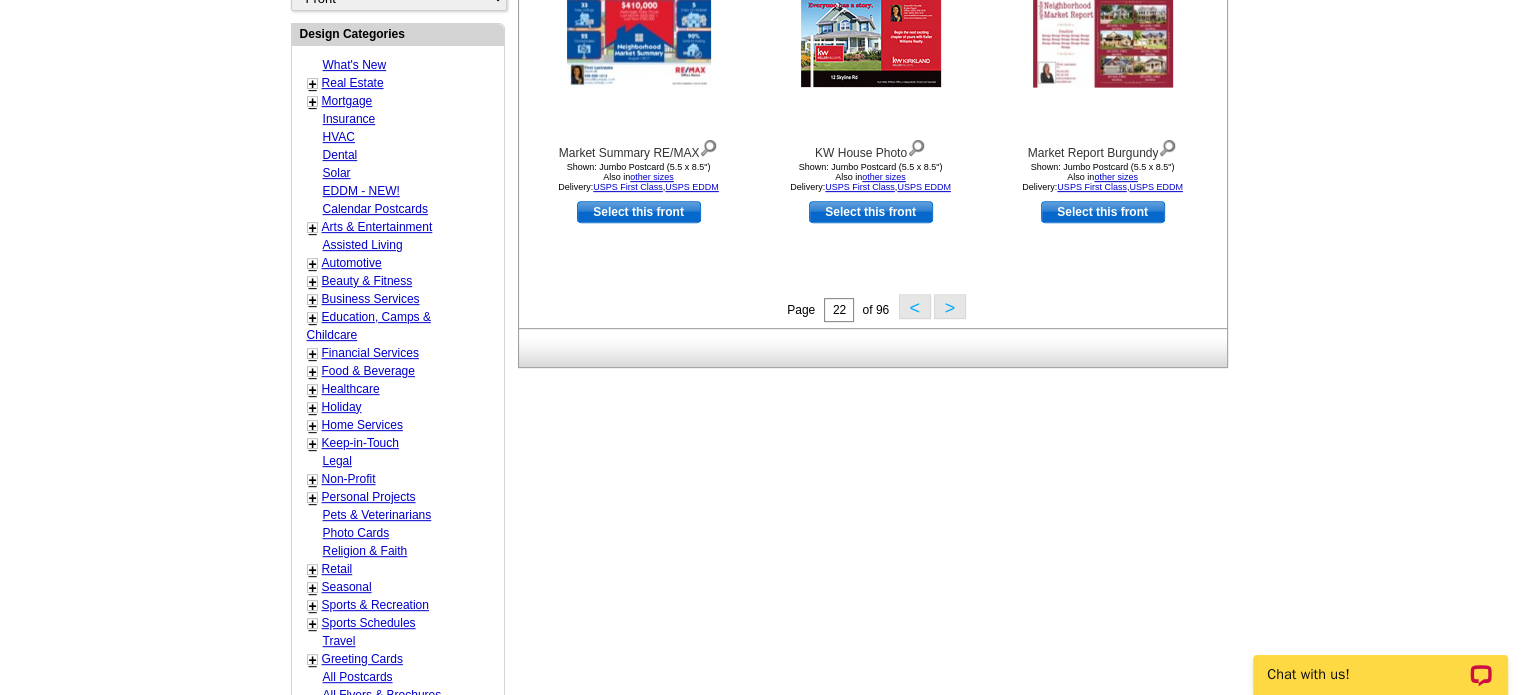 click on ">" at bounding box center (950, 306) 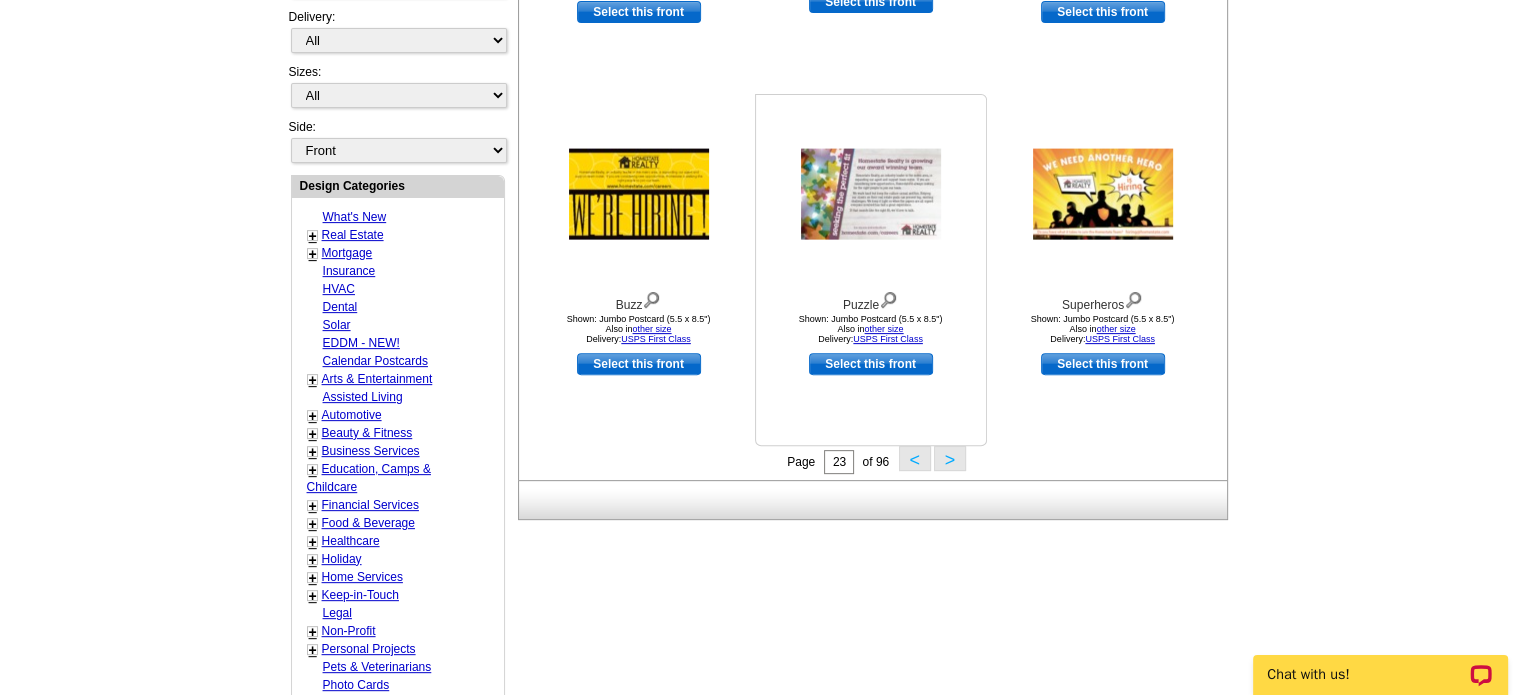 scroll, scrollTop: 795, scrollLeft: 0, axis: vertical 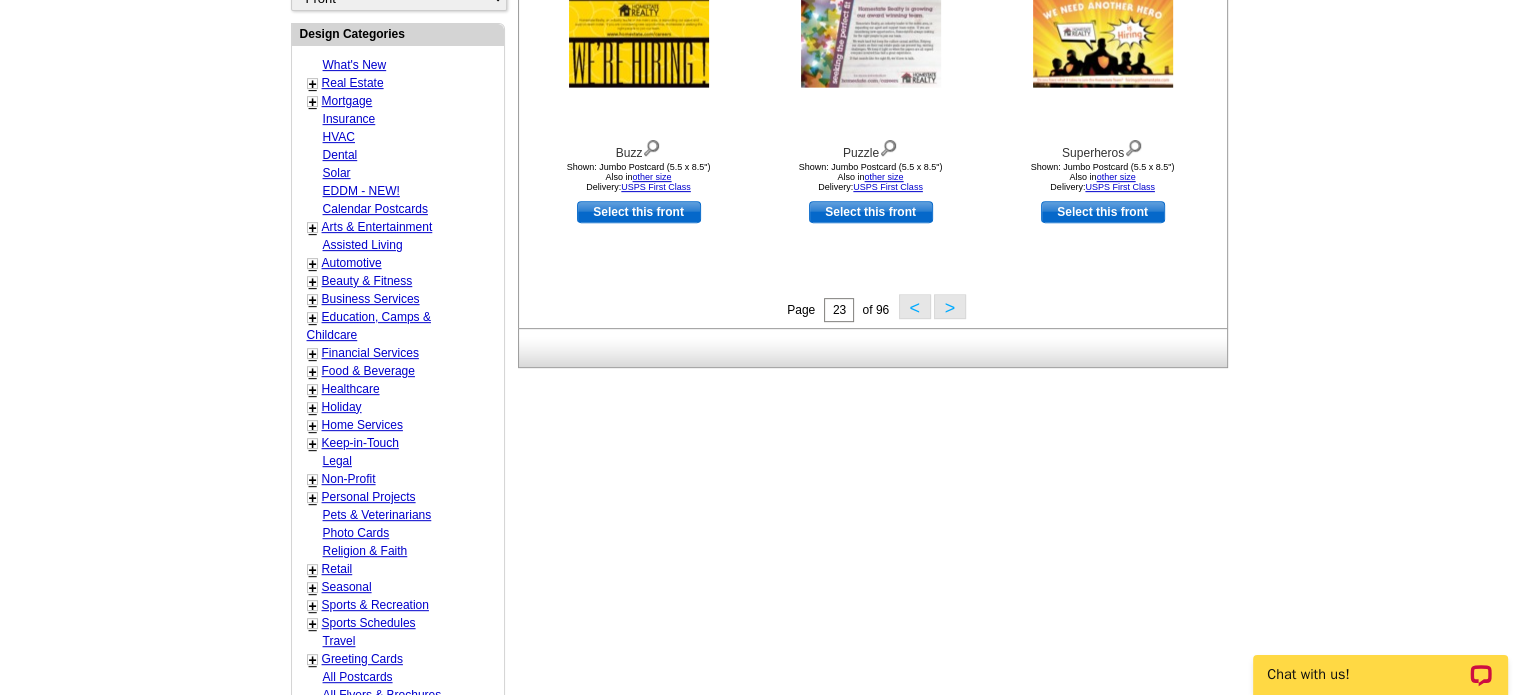 click on ">" at bounding box center [950, 306] 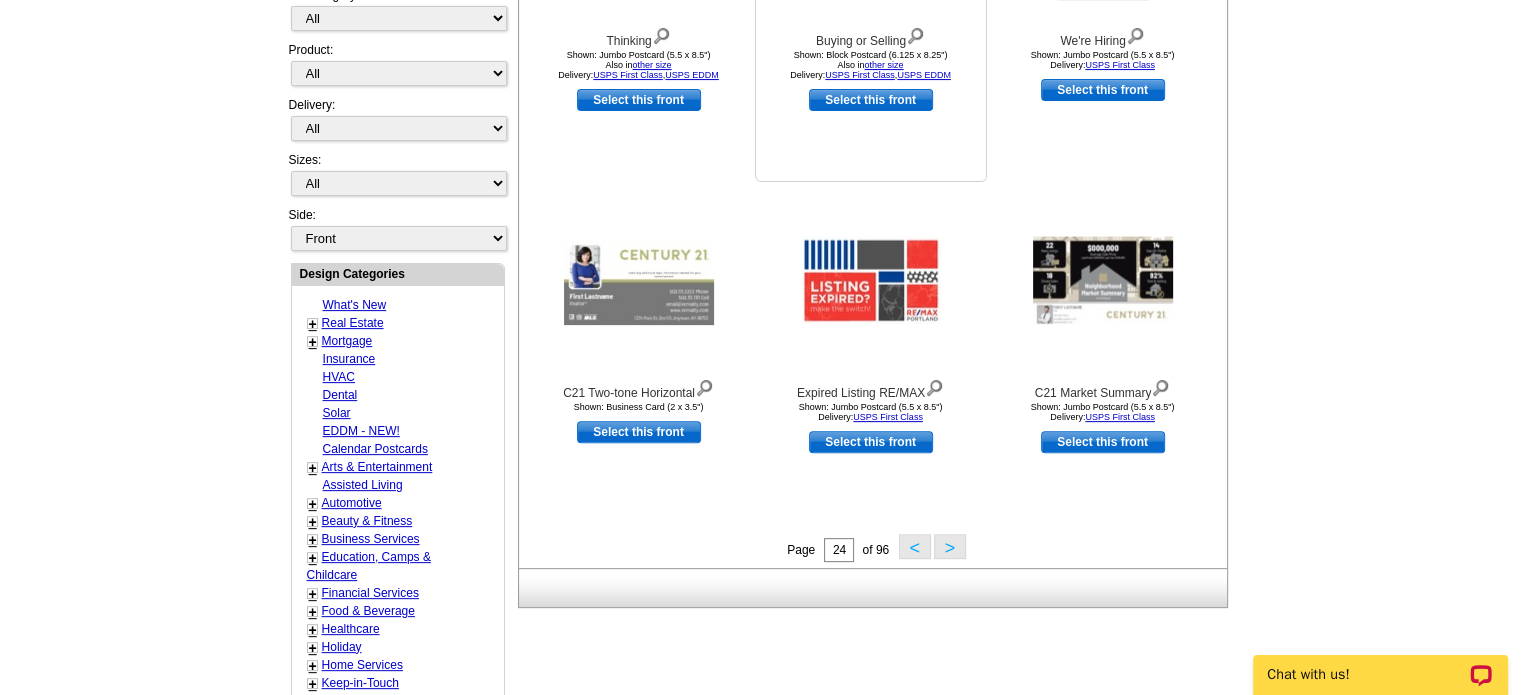 scroll, scrollTop: 695, scrollLeft: 0, axis: vertical 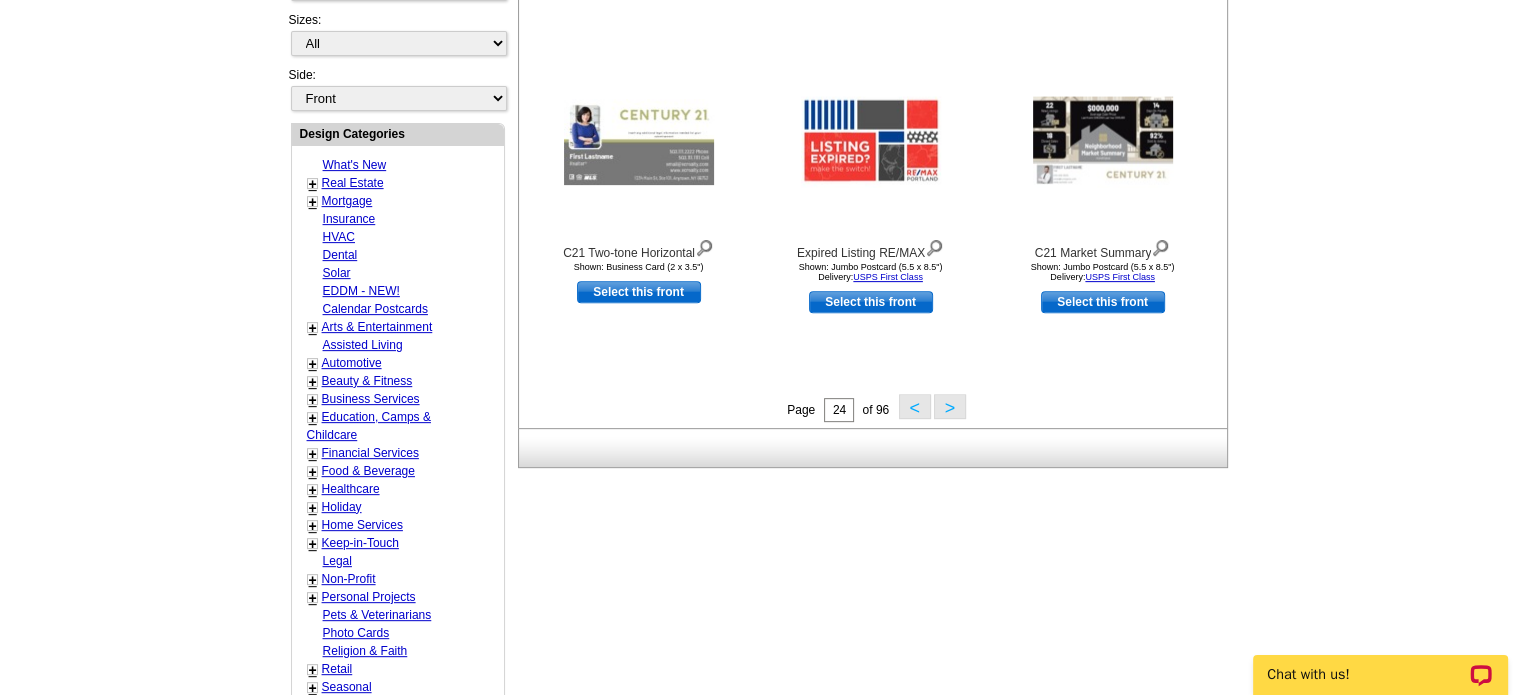 click on ">" at bounding box center [950, 406] 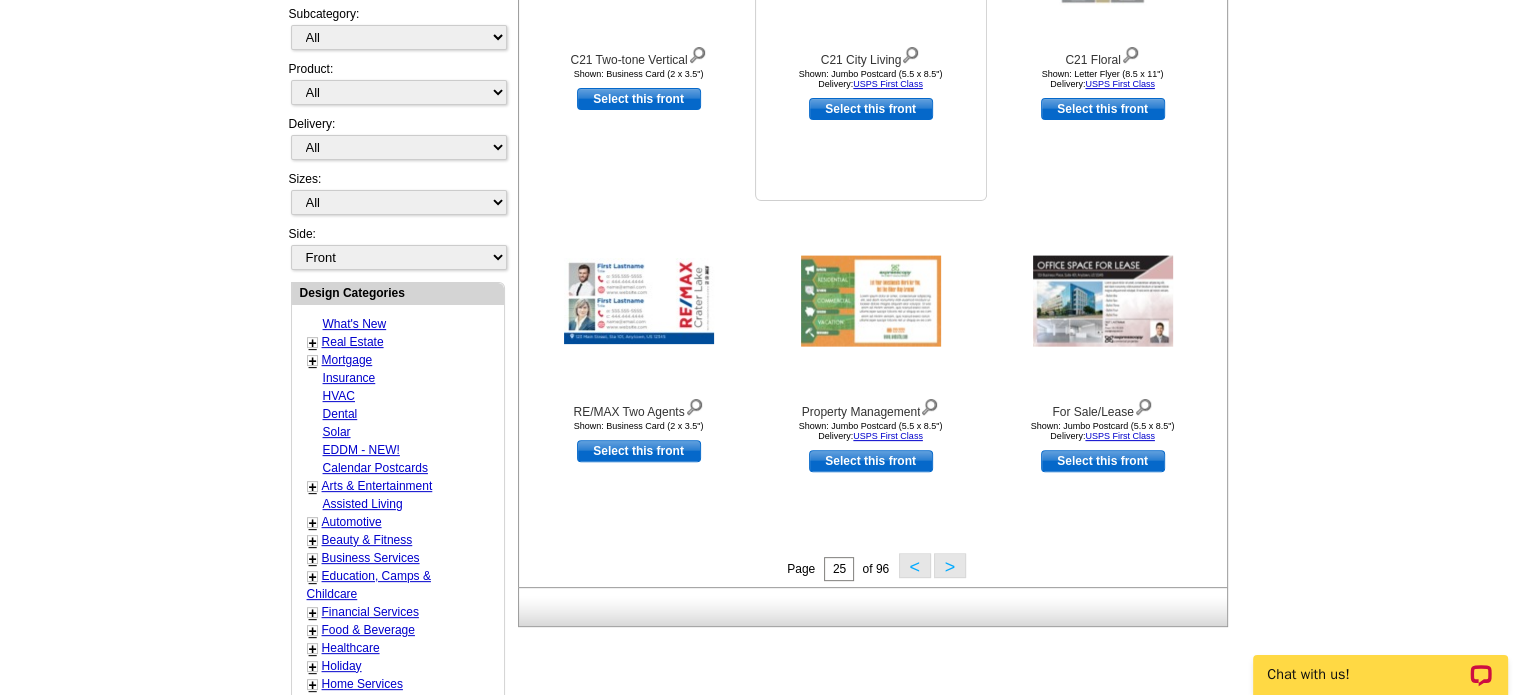 scroll, scrollTop: 695, scrollLeft: 0, axis: vertical 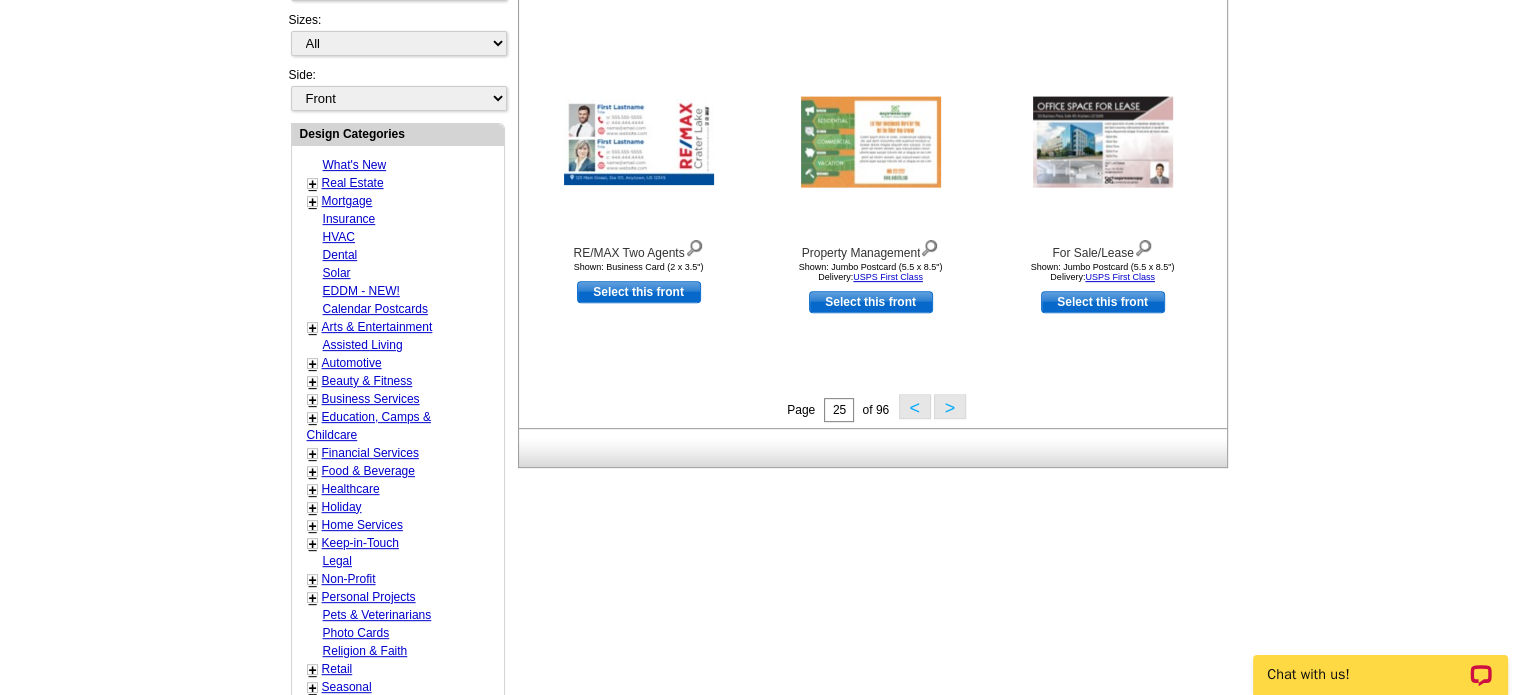 click on ">" at bounding box center (950, 406) 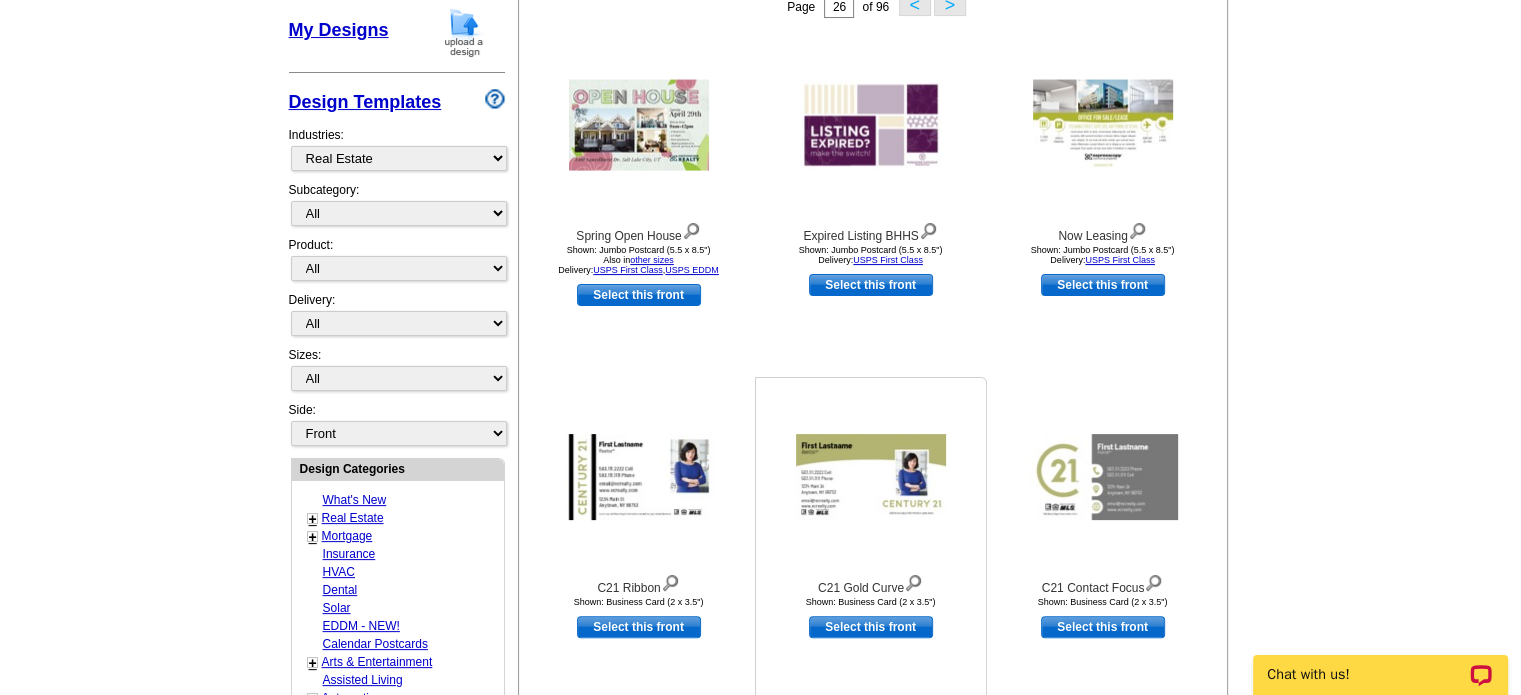 scroll, scrollTop: 395, scrollLeft: 0, axis: vertical 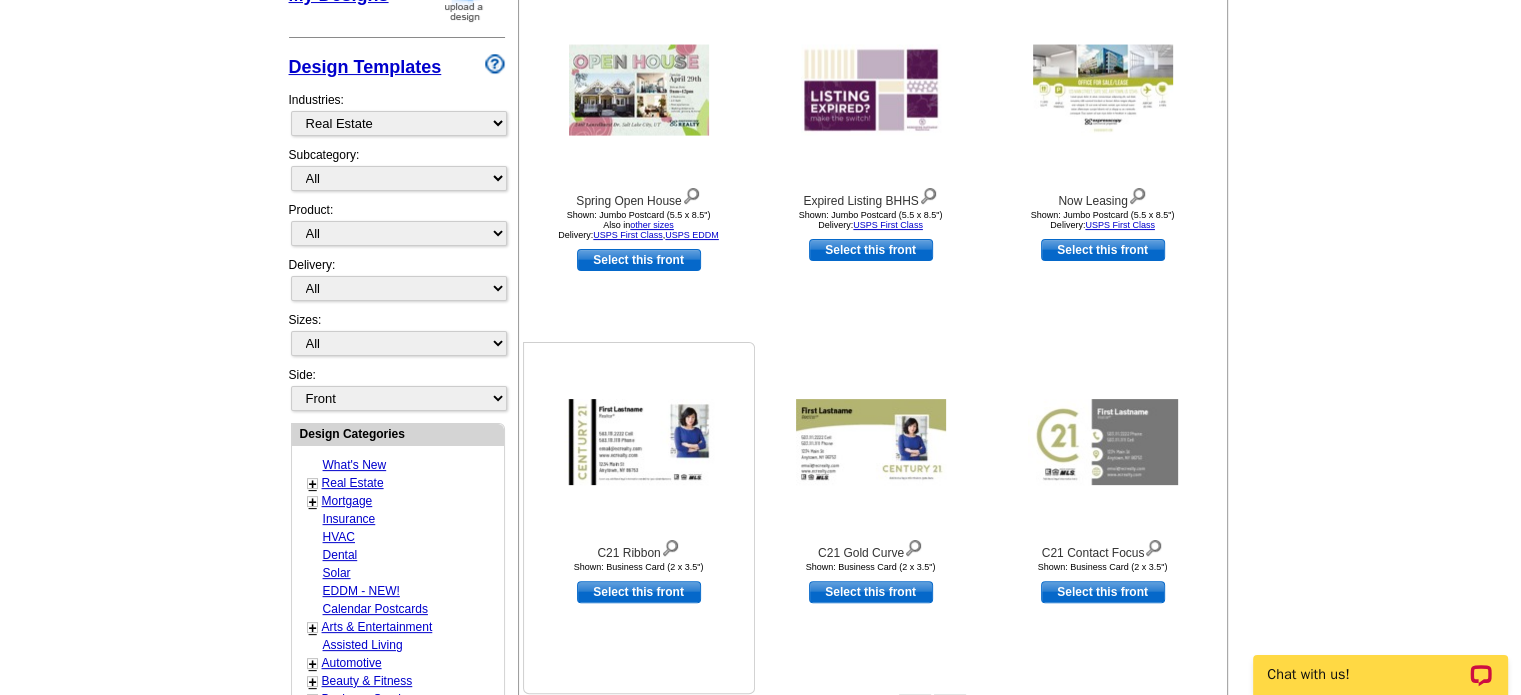 click at bounding box center (639, 442) 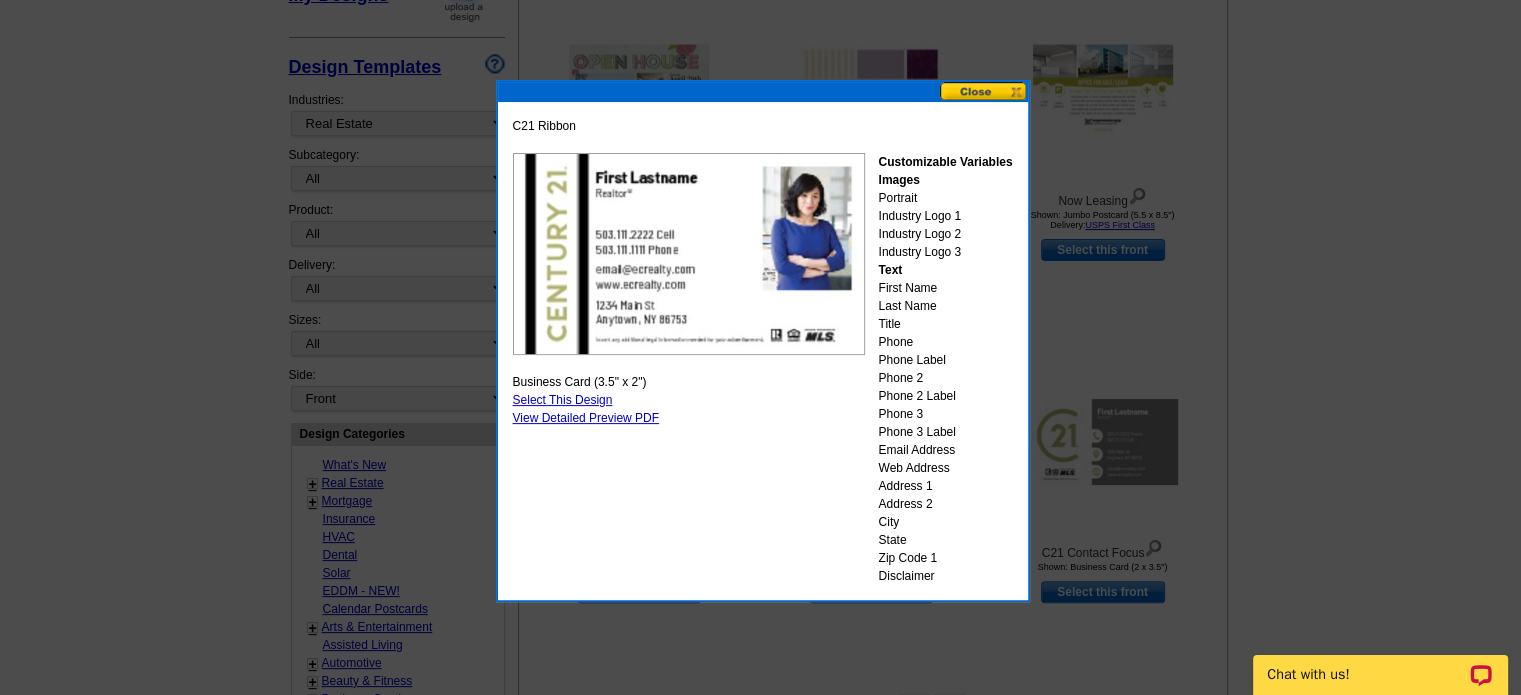 click at bounding box center [984, 91] 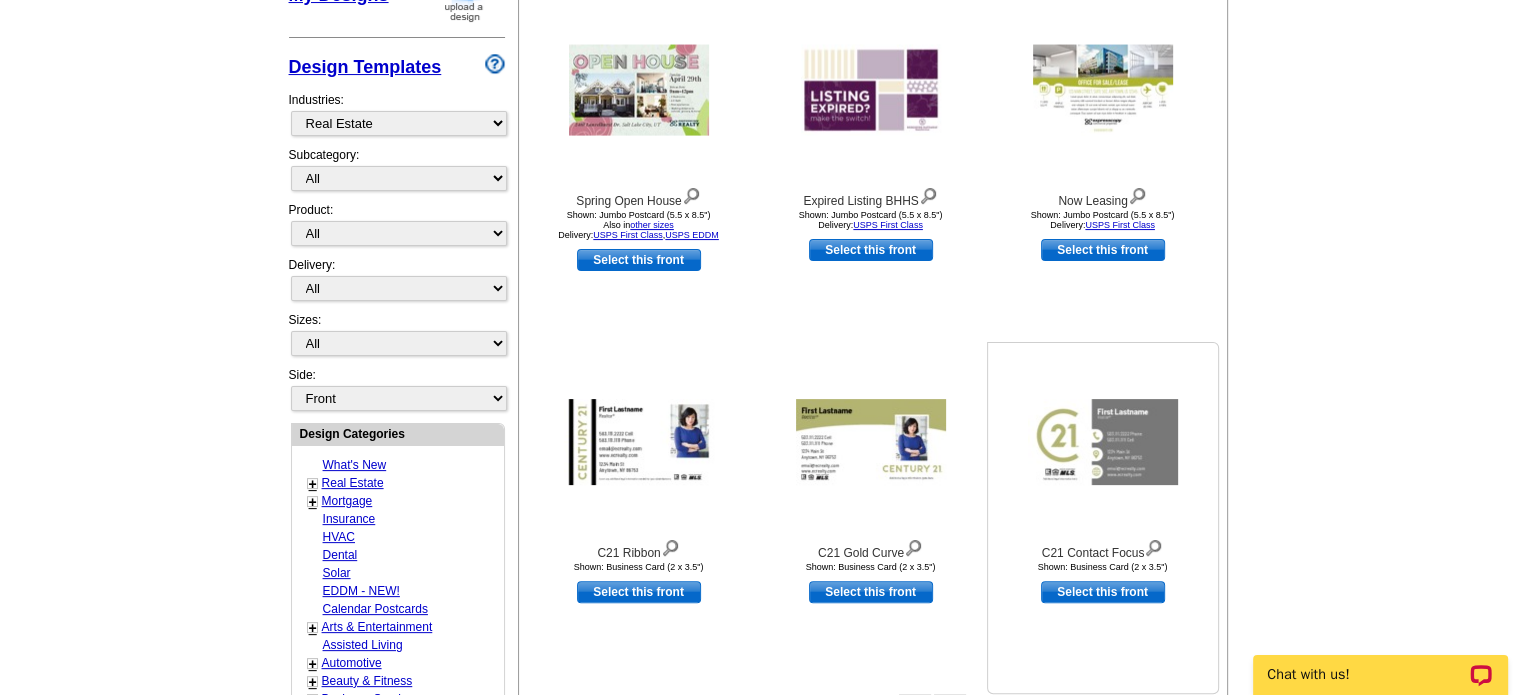 scroll, scrollTop: 695, scrollLeft: 0, axis: vertical 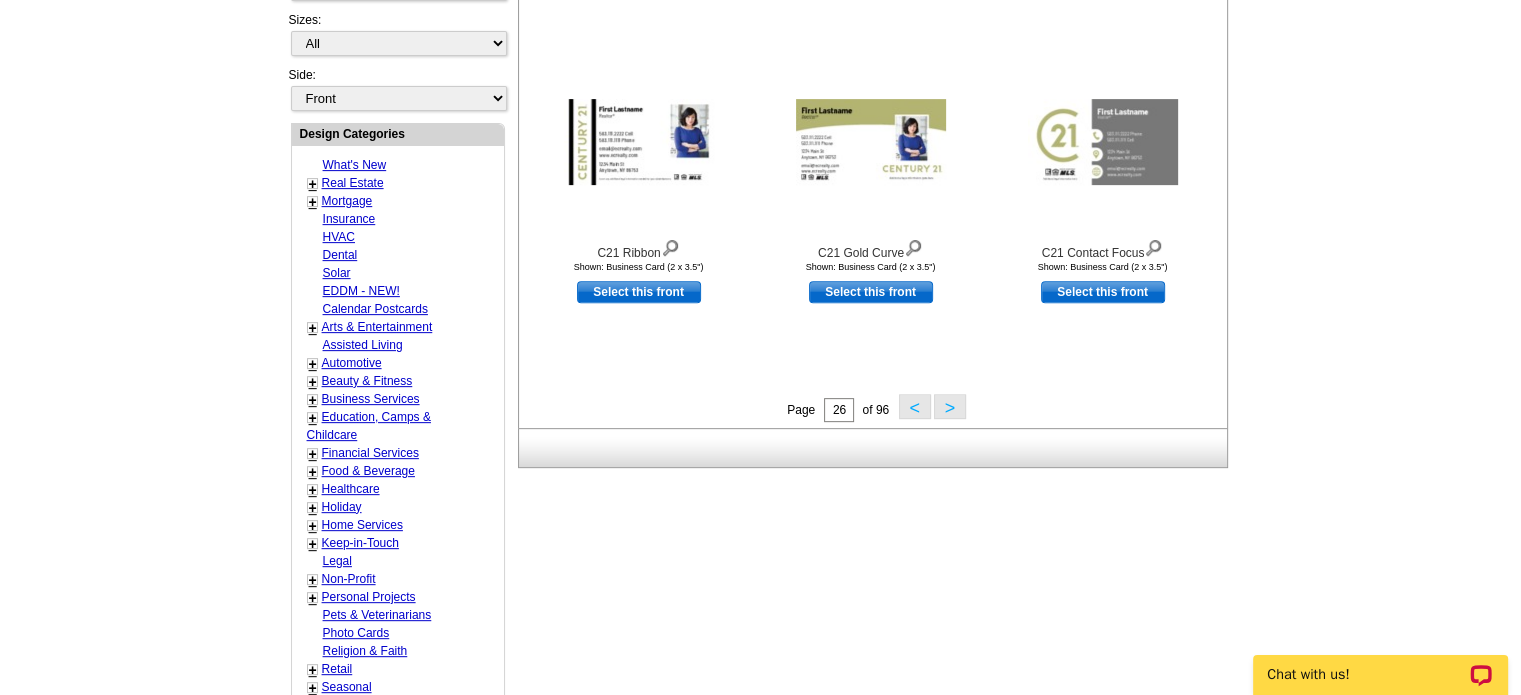 click on ">" at bounding box center (950, 406) 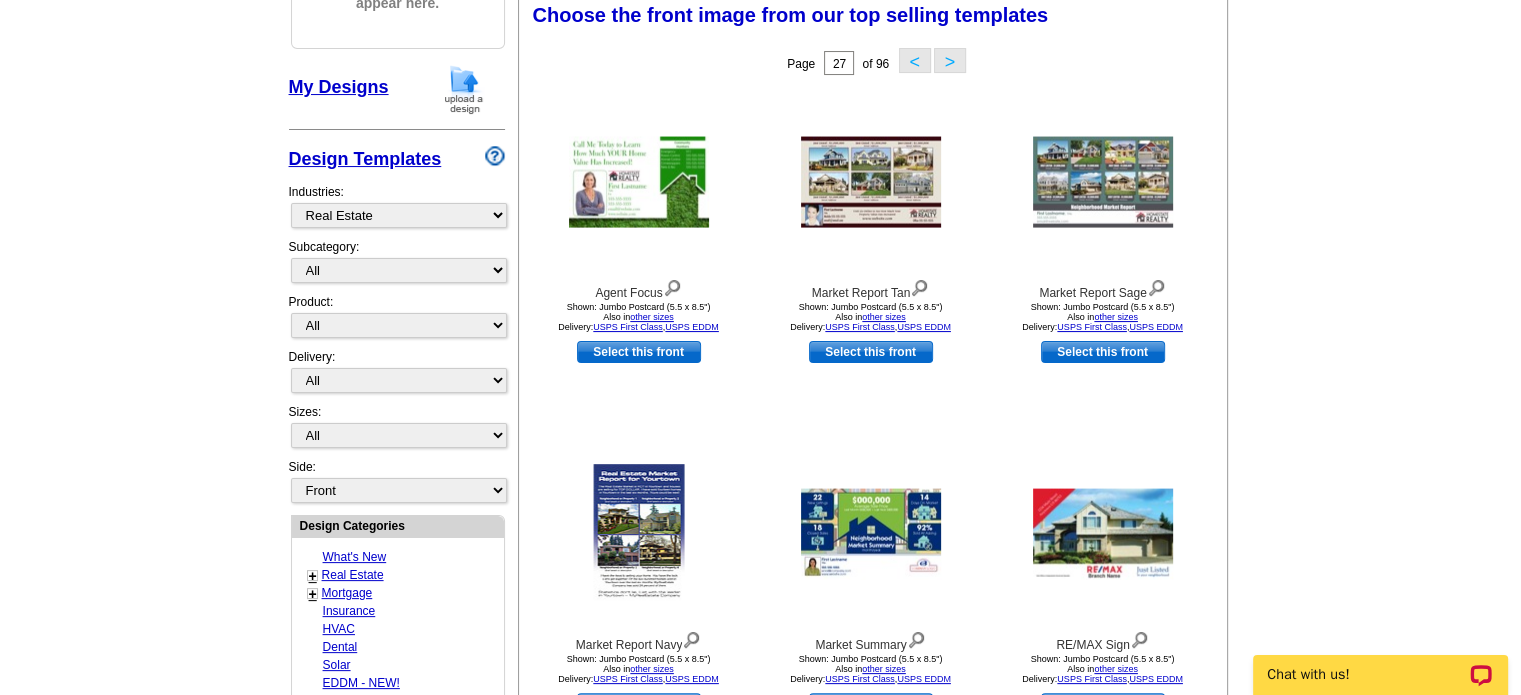 scroll, scrollTop: 295, scrollLeft: 0, axis: vertical 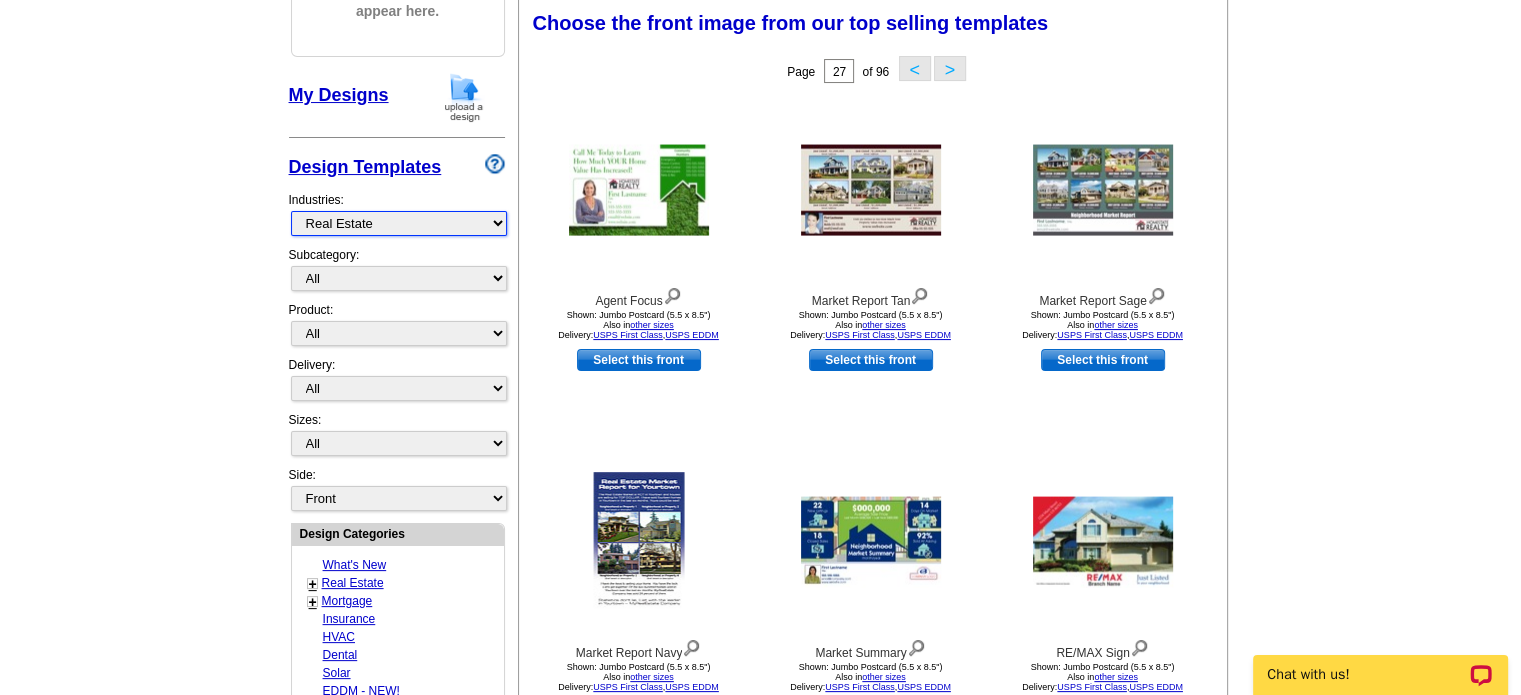 click on "What's New Real Estate Mortgage Insurance HVAC Dental Solar EDDM - NEW! Calendar Postcards Arts & Entertainment Assisted Living Automotive Beauty & Fitness Business Services Education, Camps & Childcare Financial Services Food & Beverage Healthcare Holiday Home Services Keep-in-Touch Legal Non-Profit Personal Projects Pets & Veterinarians Photo Cards Religion & Faith Retail Seasonal Sports & Recreation Sports Schedules Travel Greeting Cards All Postcards All Flyers & Brochures All Business Cards All Door Hangers All Greeting Cards" at bounding box center [399, 223] 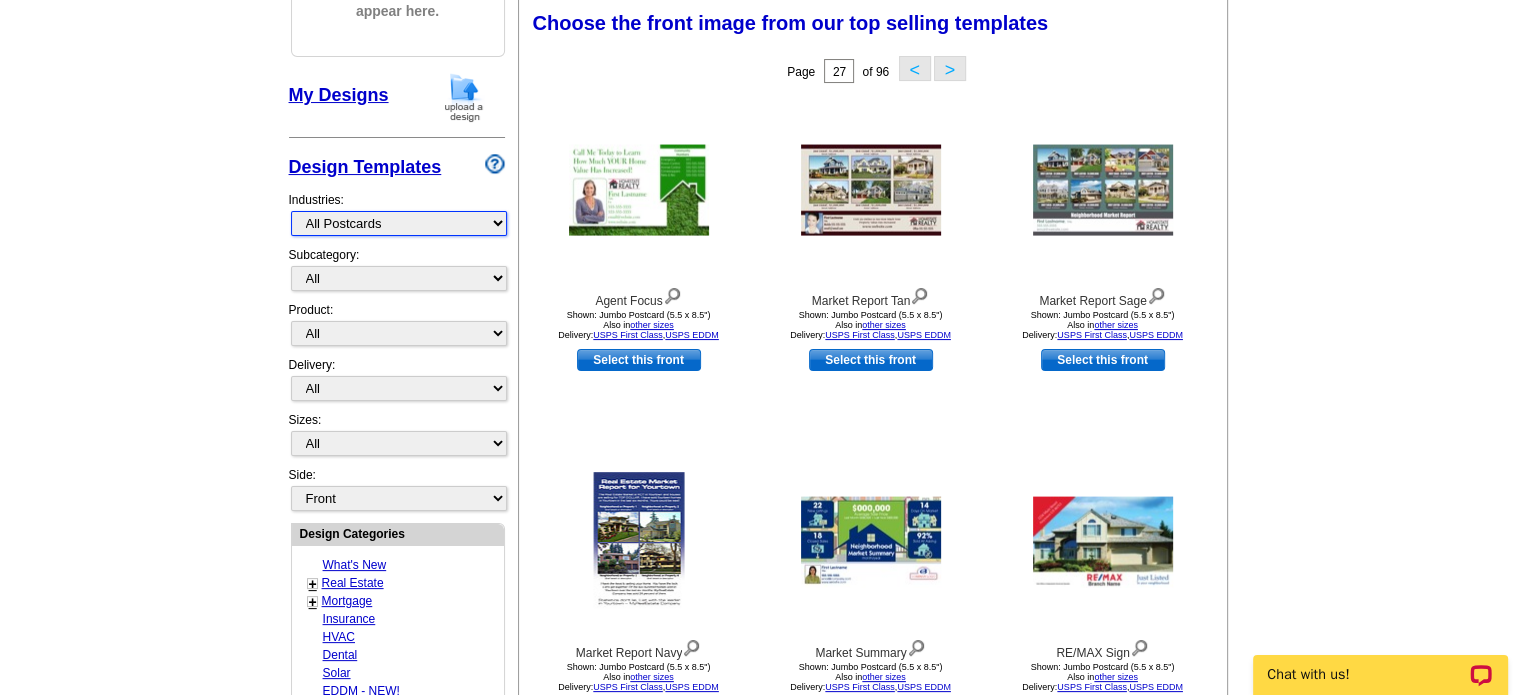 click on "What's New Real Estate Mortgage Insurance HVAC Dental Solar EDDM - NEW! Calendar Postcards Arts & Entertainment Assisted Living Automotive Beauty & Fitness Business Services Education, Camps & Childcare Financial Services Food & Beverage Healthcare Holiday Home Services Keep-in-Touch Legal Non-Profit Personal Projects Pets & Veterinarians Photo Cards Religion & Faith Retail Seasonal Sports & Recreation Sports Schedules Travel Greeting Cards All Postcards All Flyers & Brochures All Business Cards All Door Hangers All Greeting Cards" at bounding box center (399, 223) 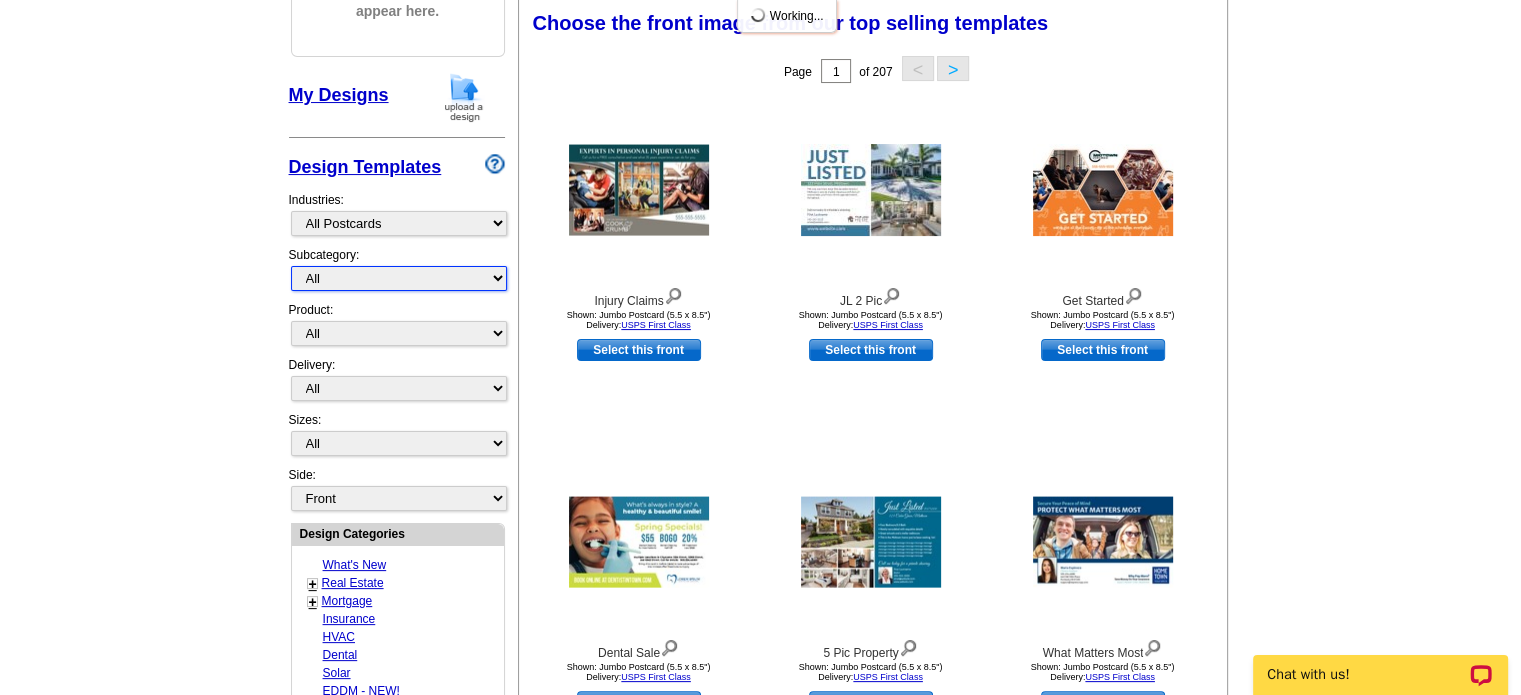 click on "All" at bounding box center (399, 278) 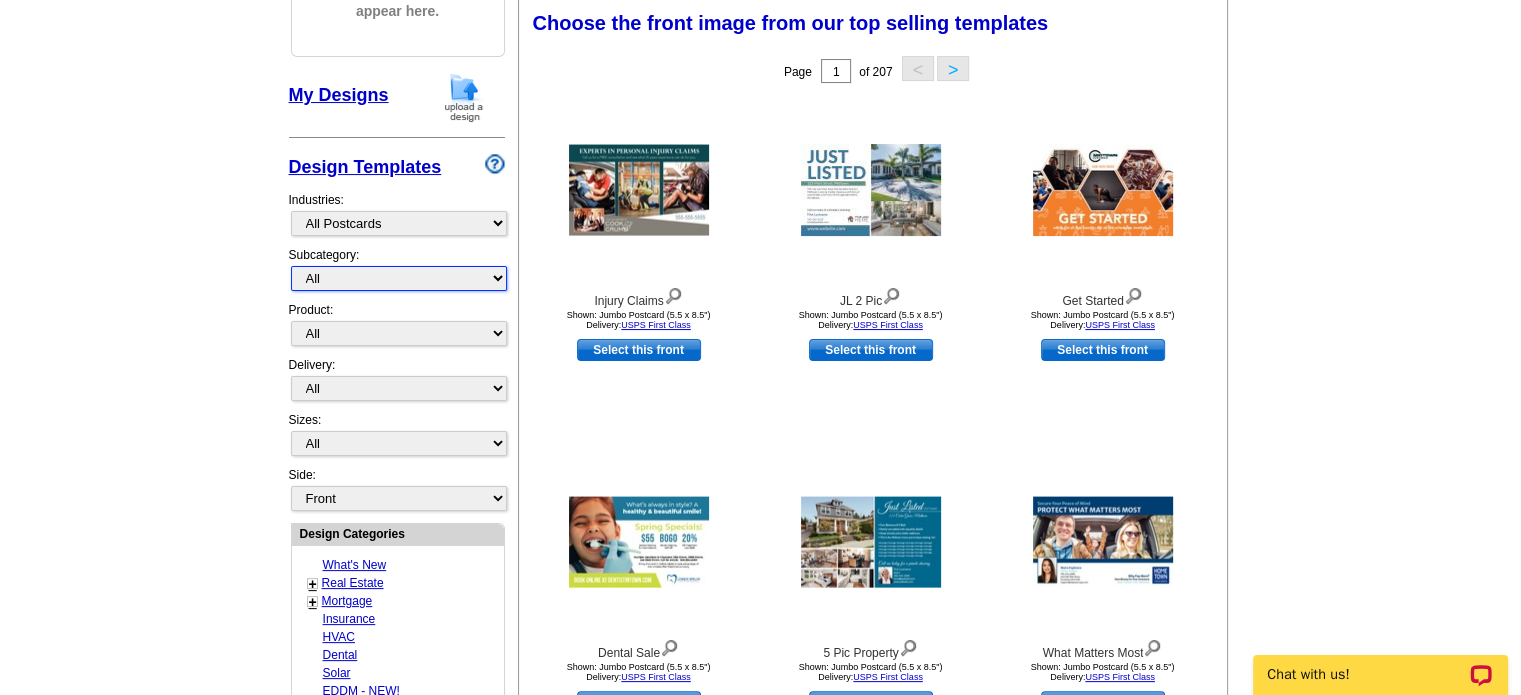click on "All" at bounding box center (399, 278) 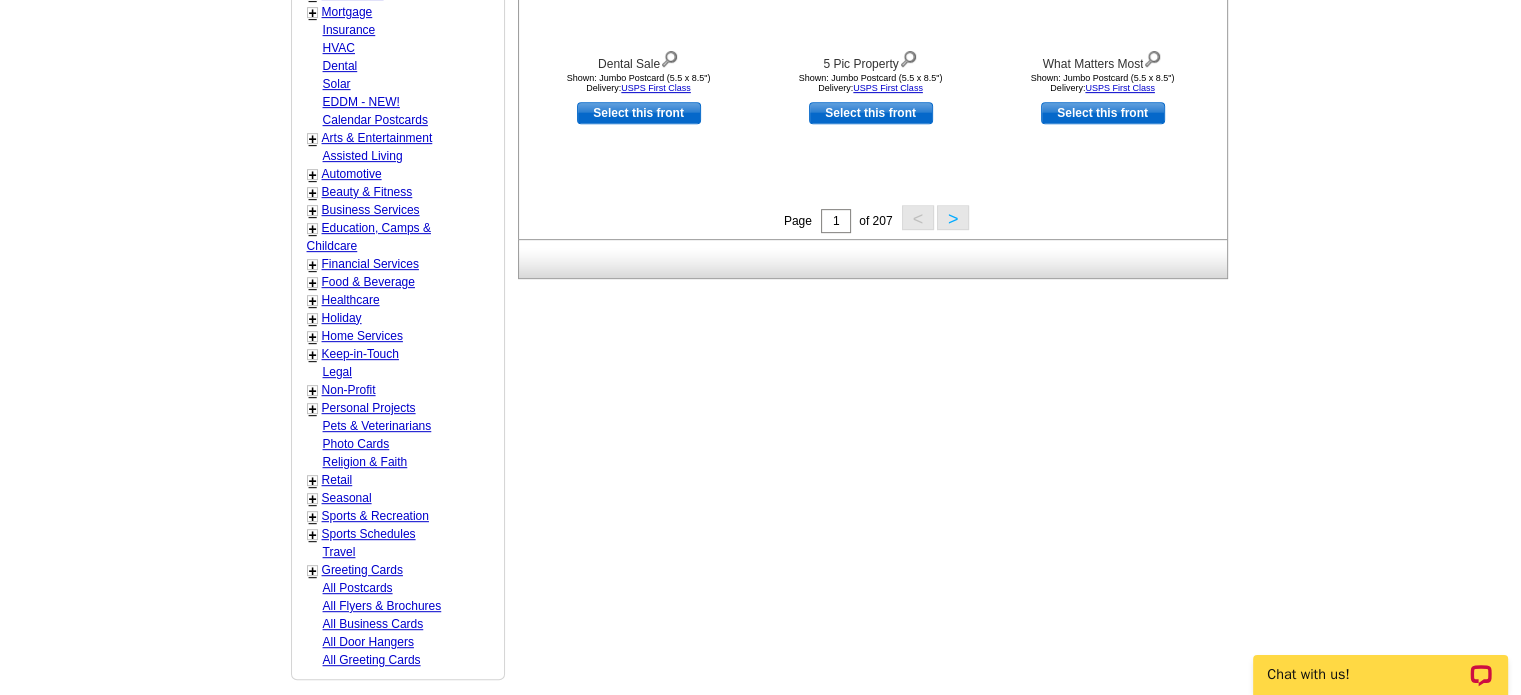 scroll, scrollTop: 895, scrollLeft: 0, axis: vertical 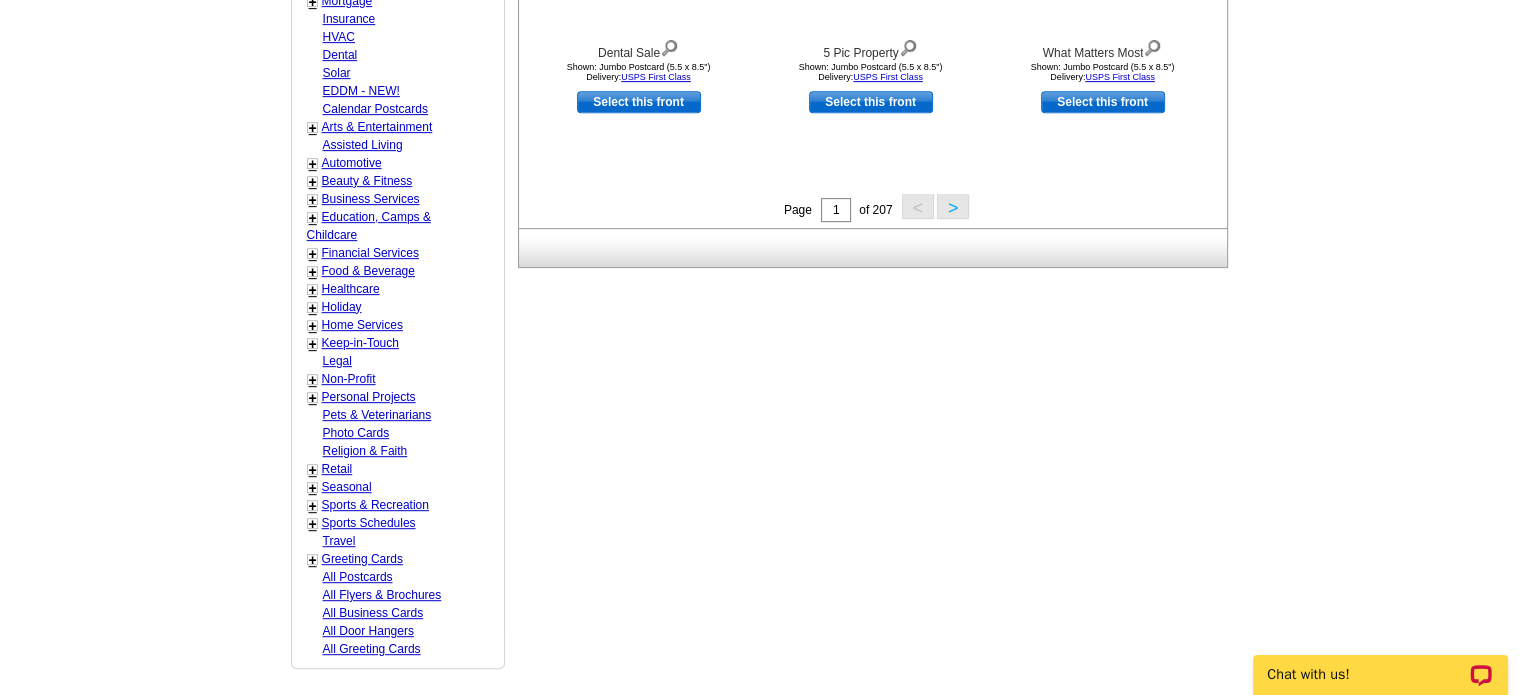 click on "Sports & Recreation" at bounding box center [375, 505] 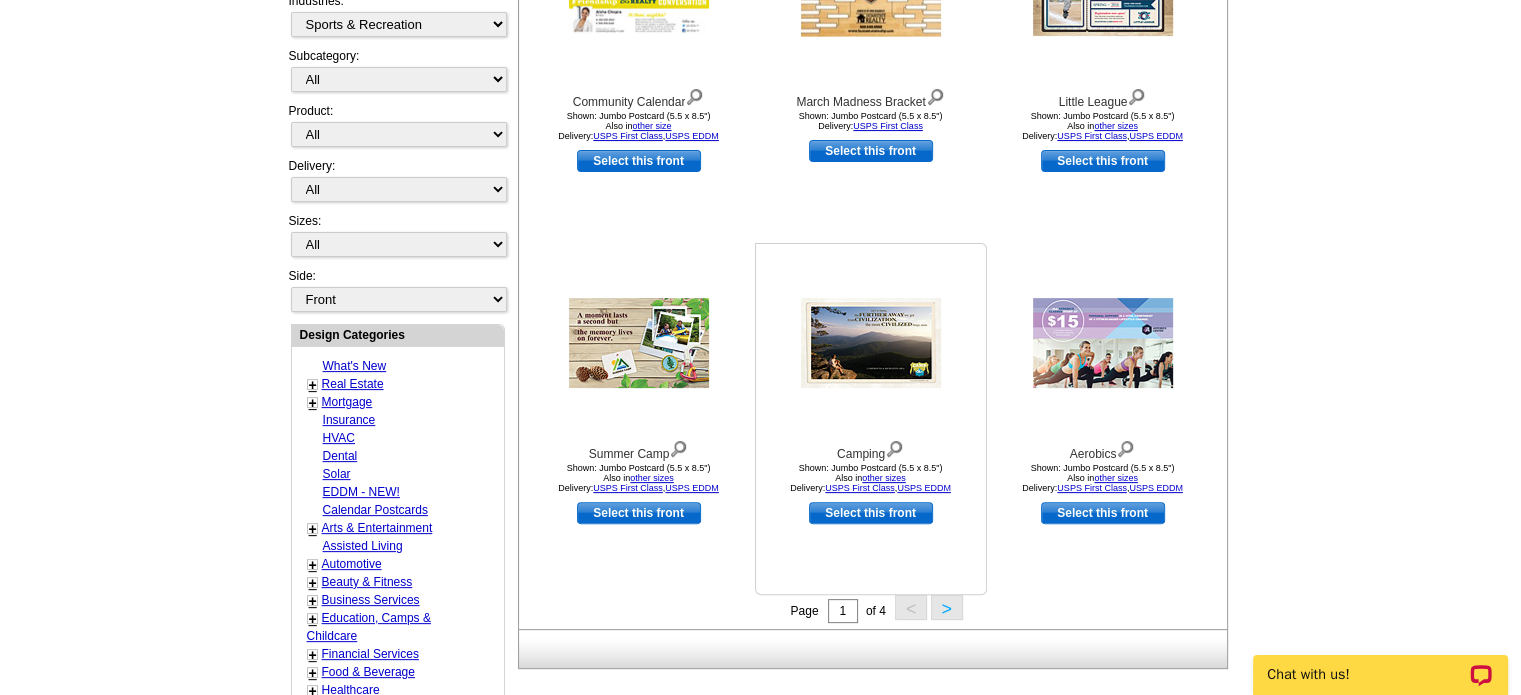 scroll, scrollTop: 495, scrollLeft: 0, axis: vertical 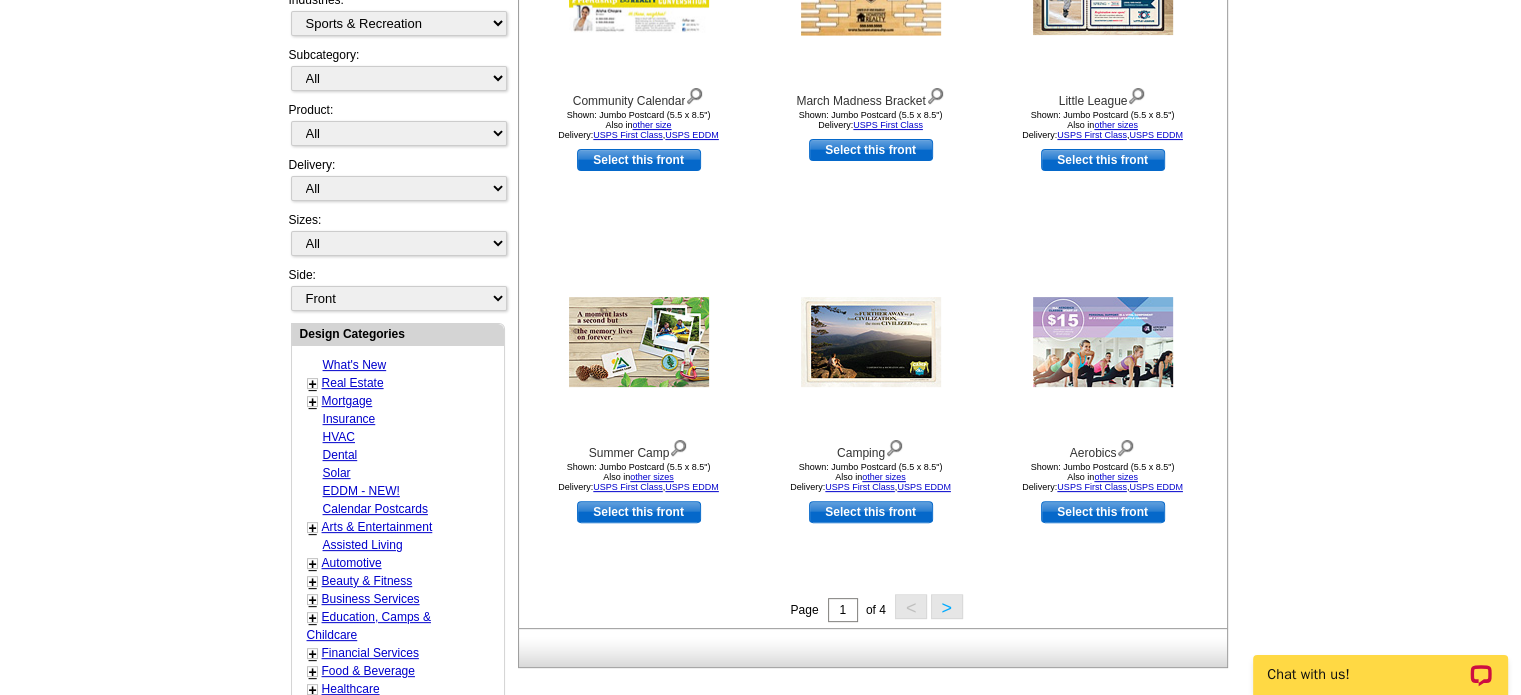 click on ">" at bounding box center [947, 606] 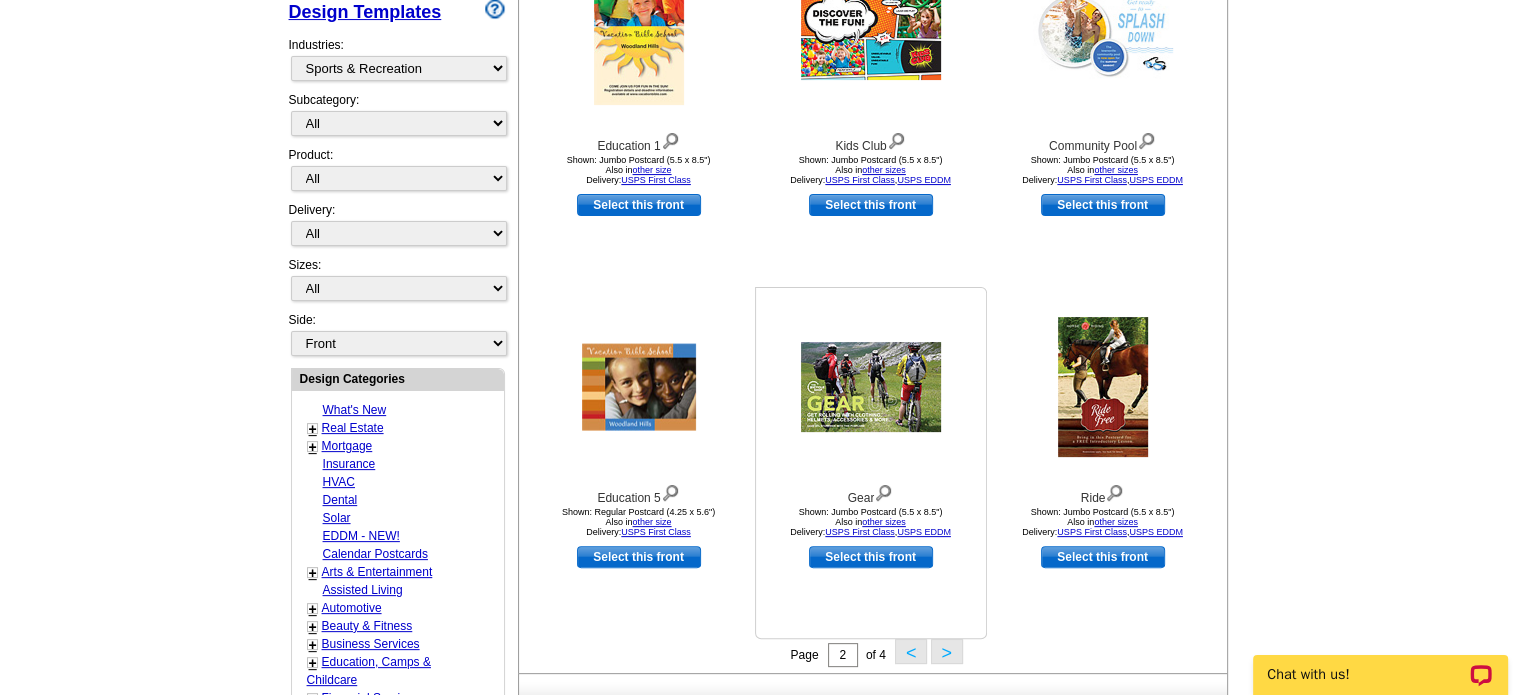 scroll, scrollTop: 495, scrollLeft: 0, axis: vertical 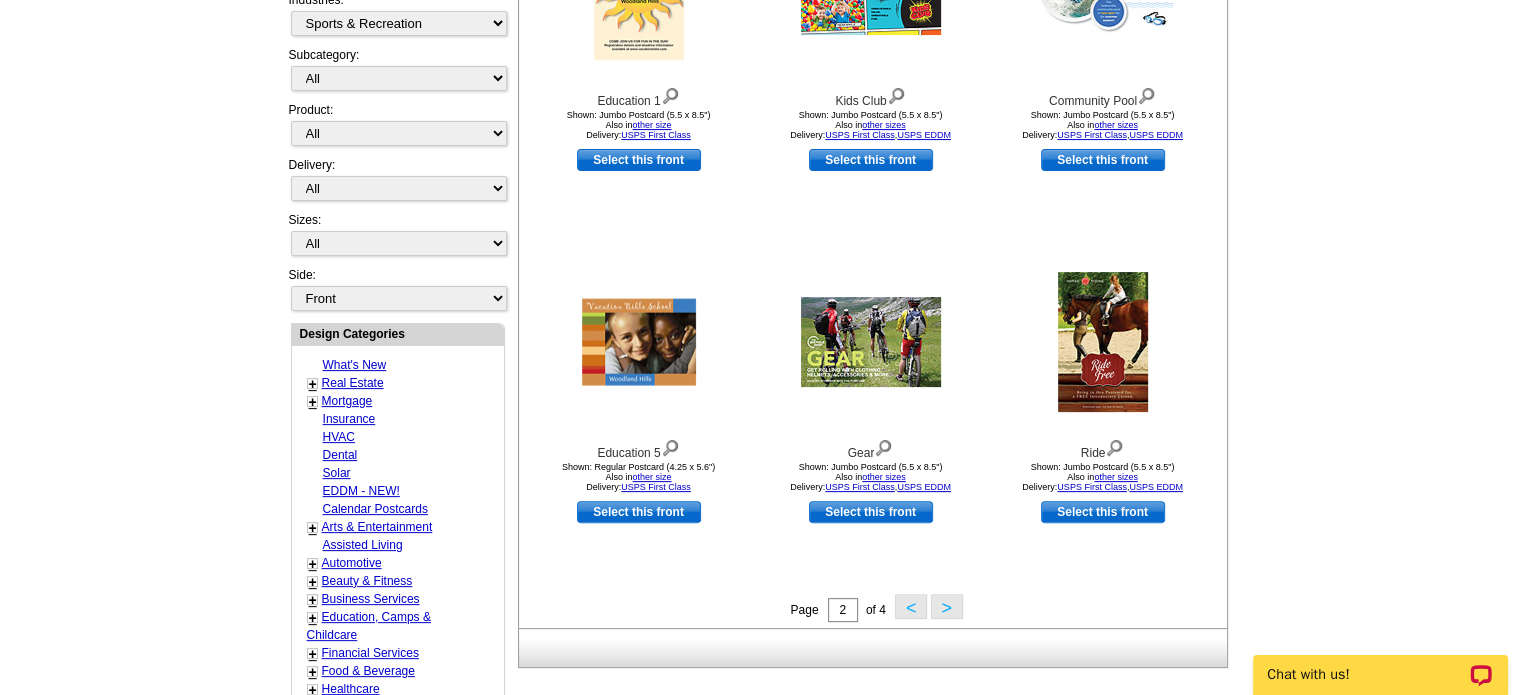 click on ">" at bounding box center [947, 606] 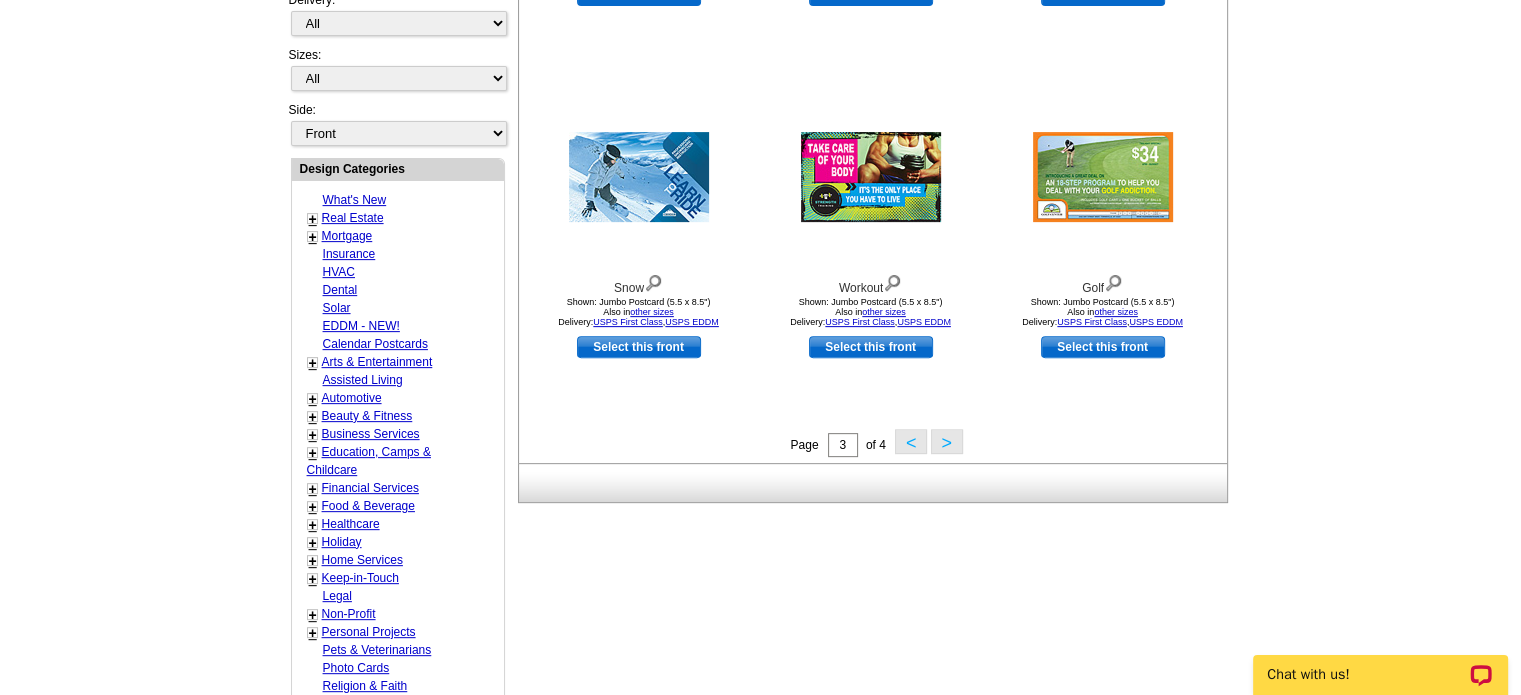 scroll, scrollTop: 695, scrollLeft: 0, axis: vertical 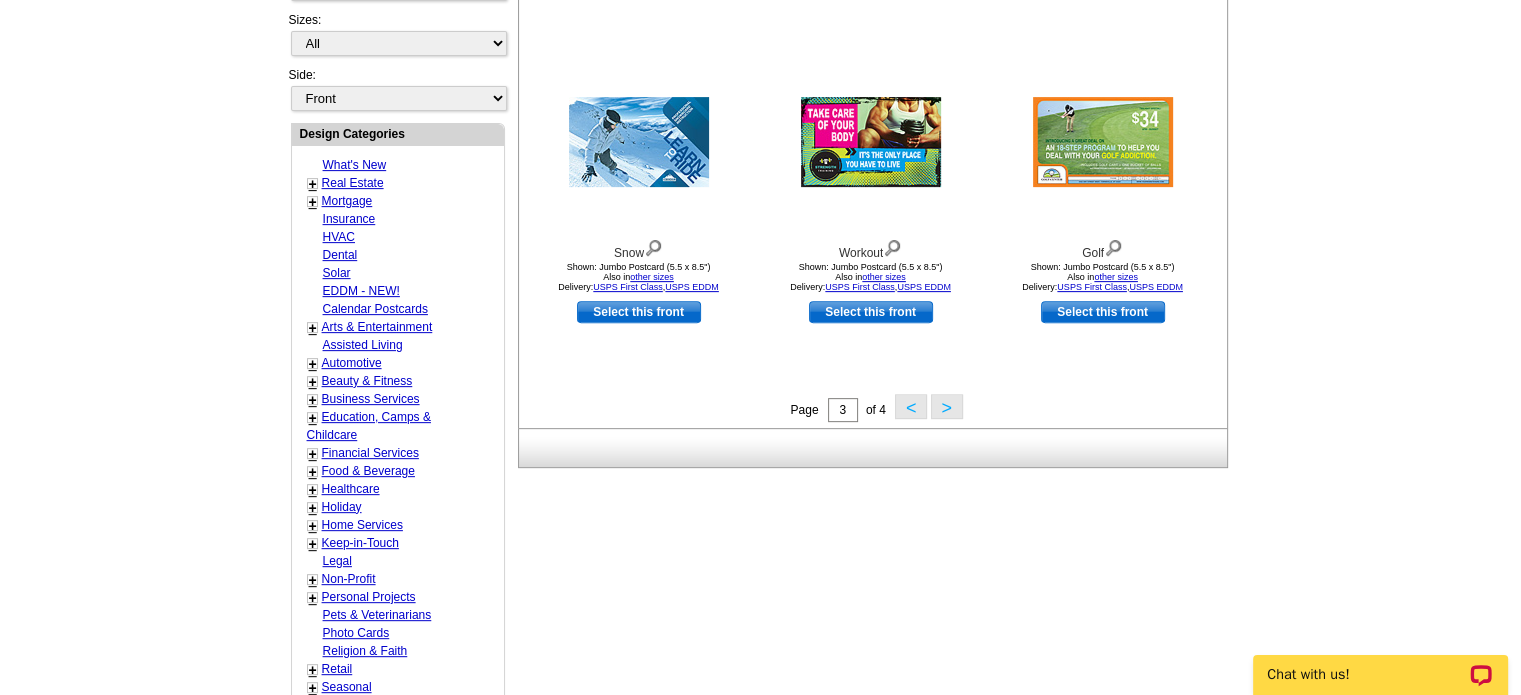 click on "Beauty & Fitness" at bounding box center (367, 381) 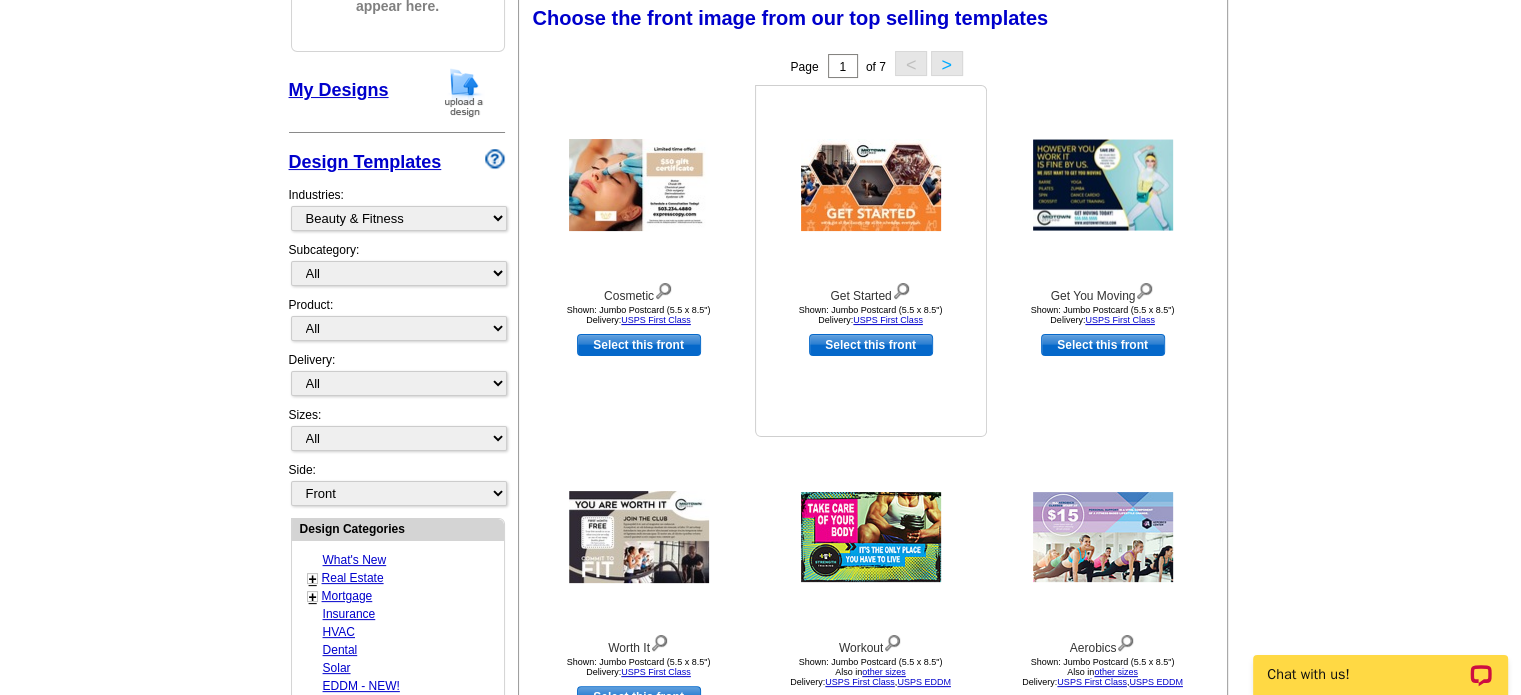 scroll, scrollTop: 295, scrollLeft: 0, axis: vertical 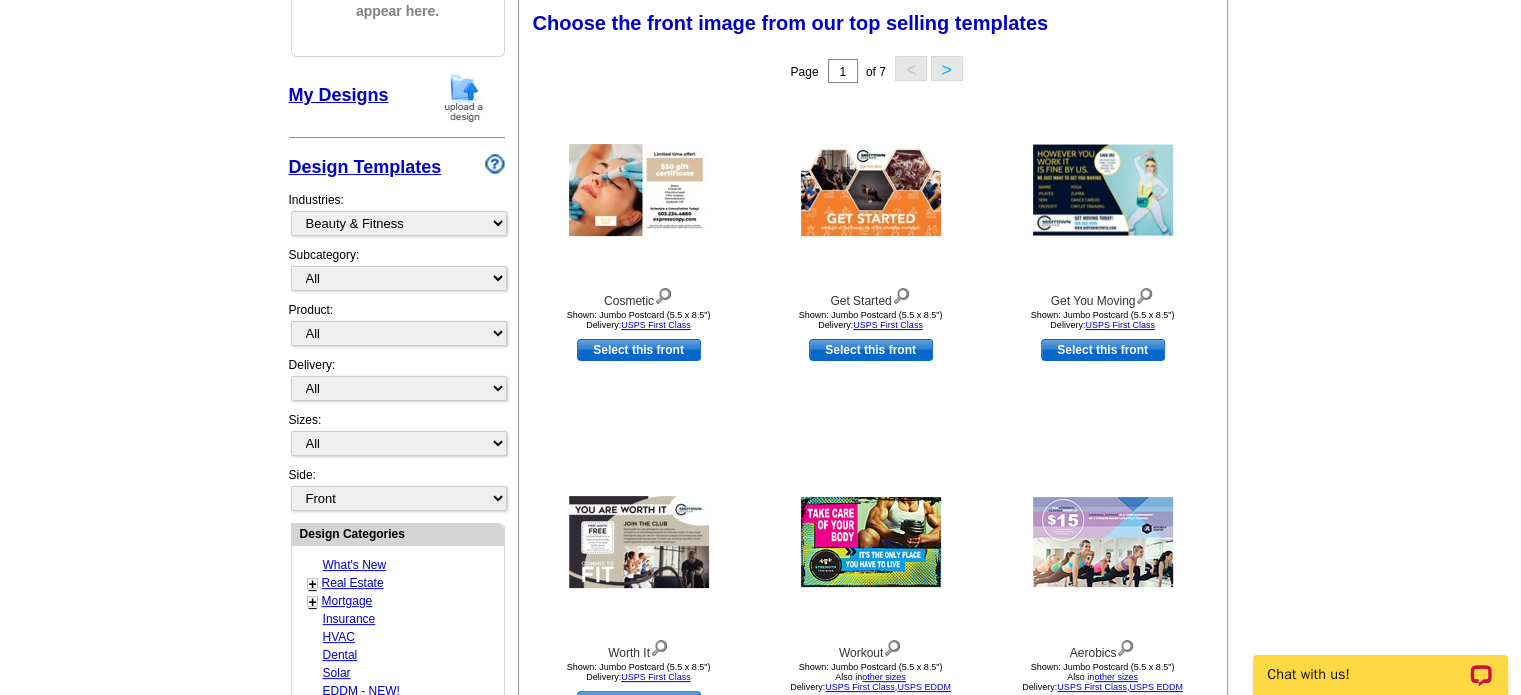 click on ">" at bounding box center [947, 68] 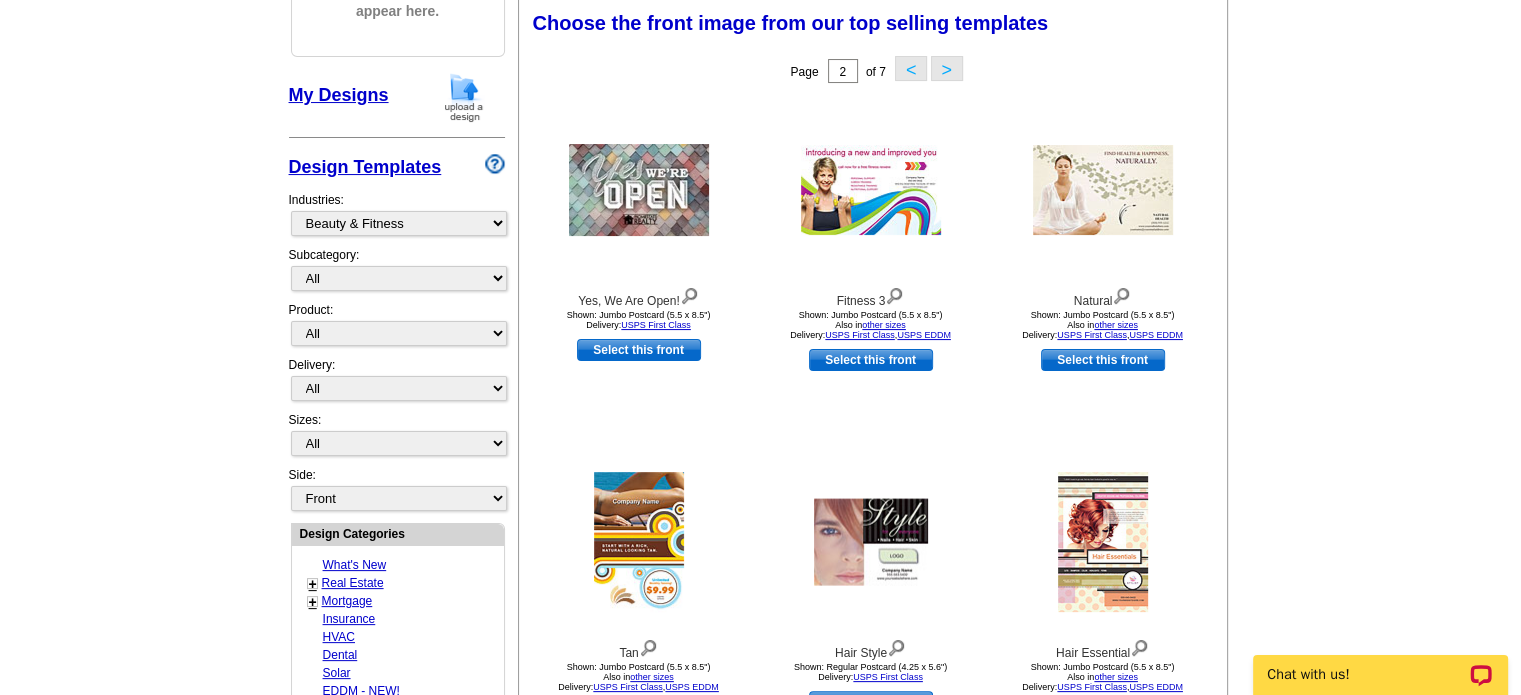 click on ">" at bounding box center [947, 68] 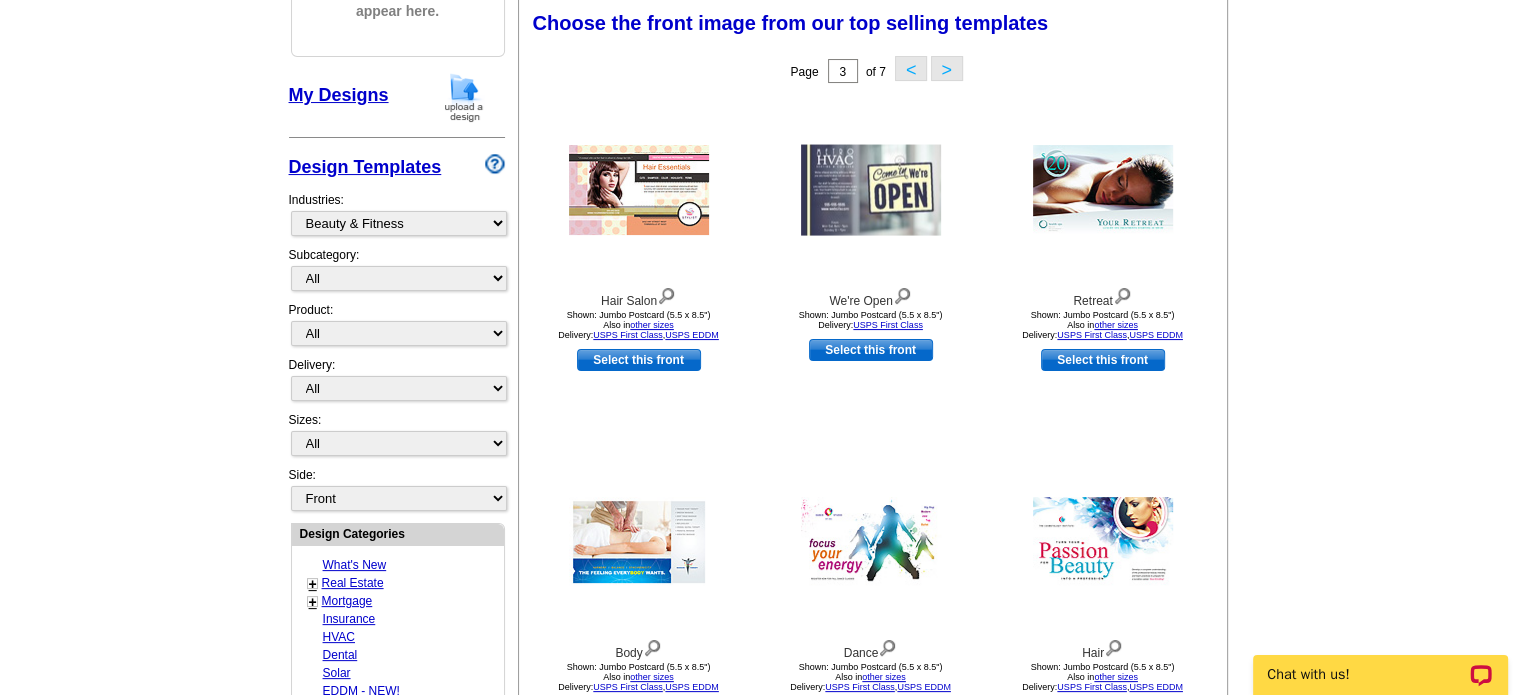 click on ">" at bounding box center (947, 68) 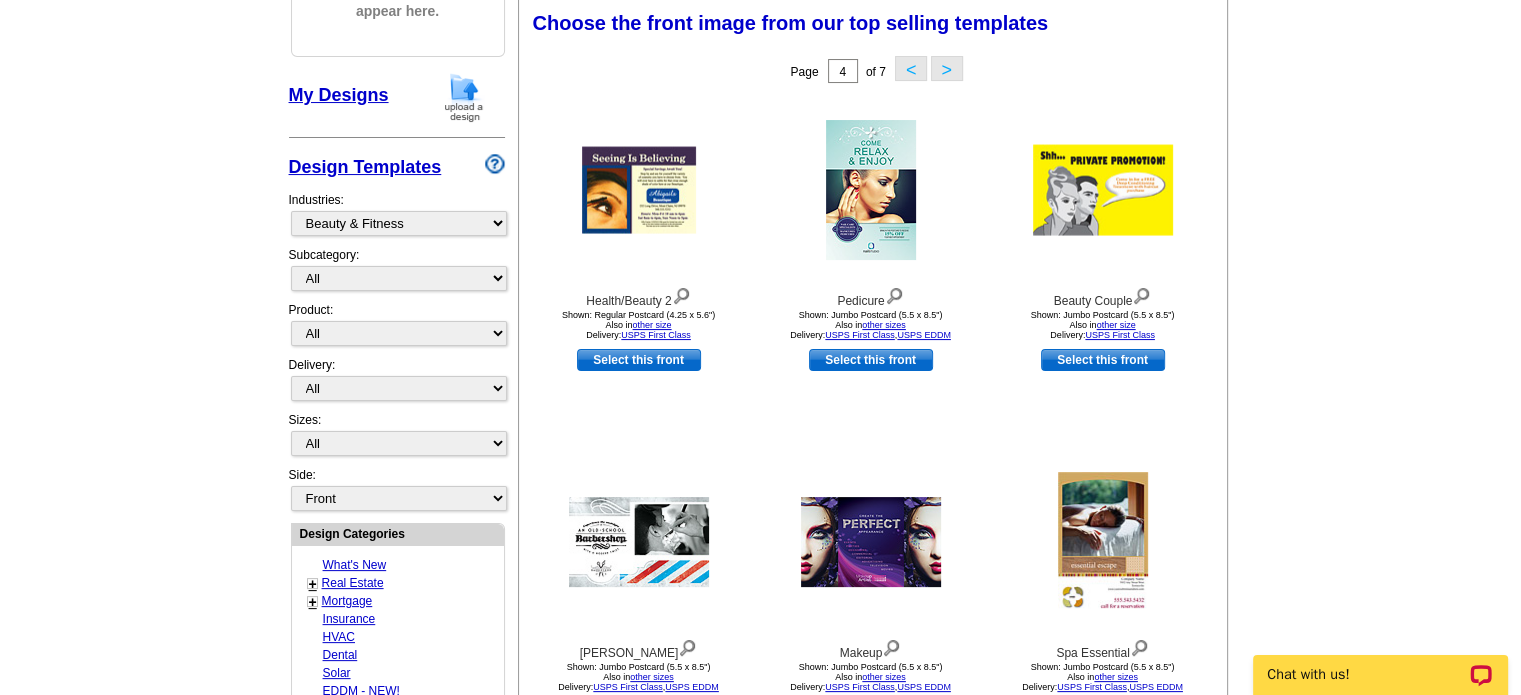 click on ">" at bounding box center (947, 68) 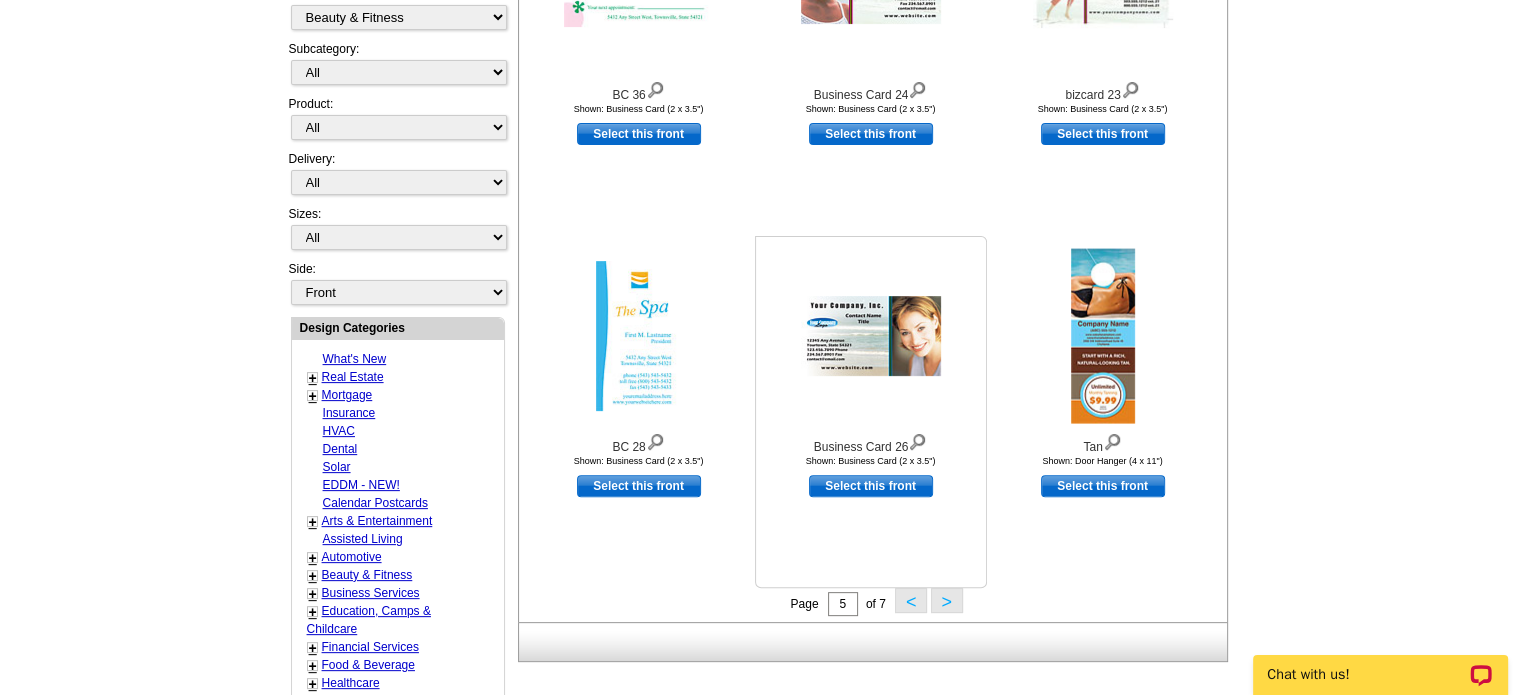 scroll, scrollTop: 595, scrollLeft: 0, axis: vertical 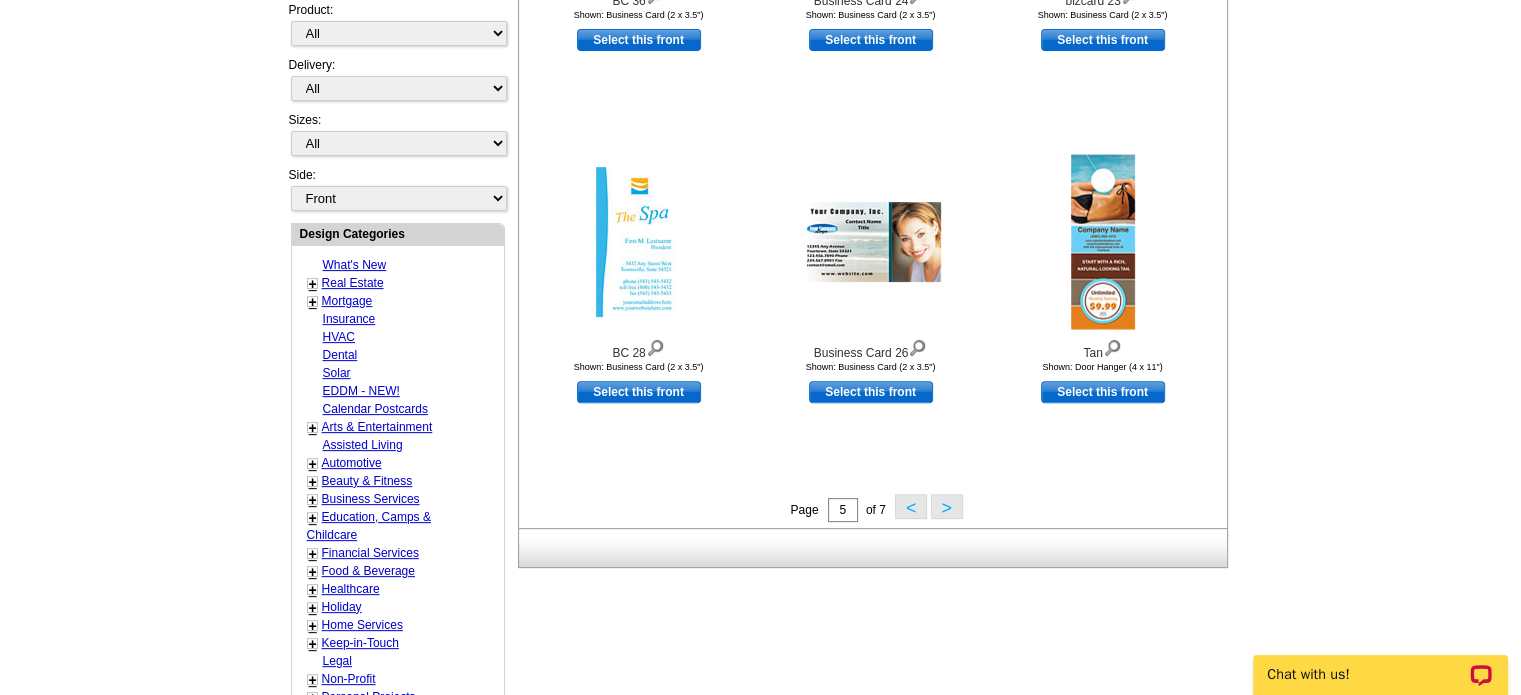 click on ">" at bounding box center (947, 506) 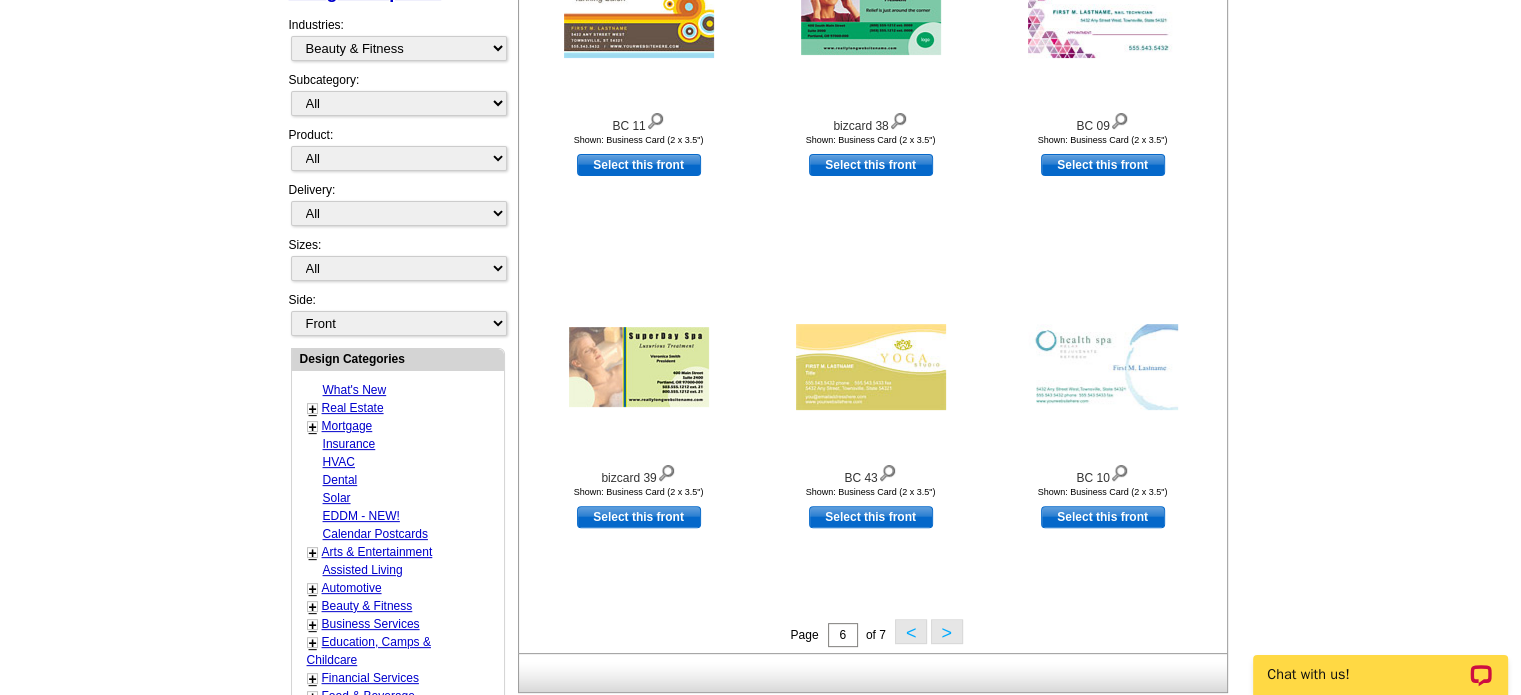 scroll, scrollTop: 700, scrollLeft: 0, axis: vertical 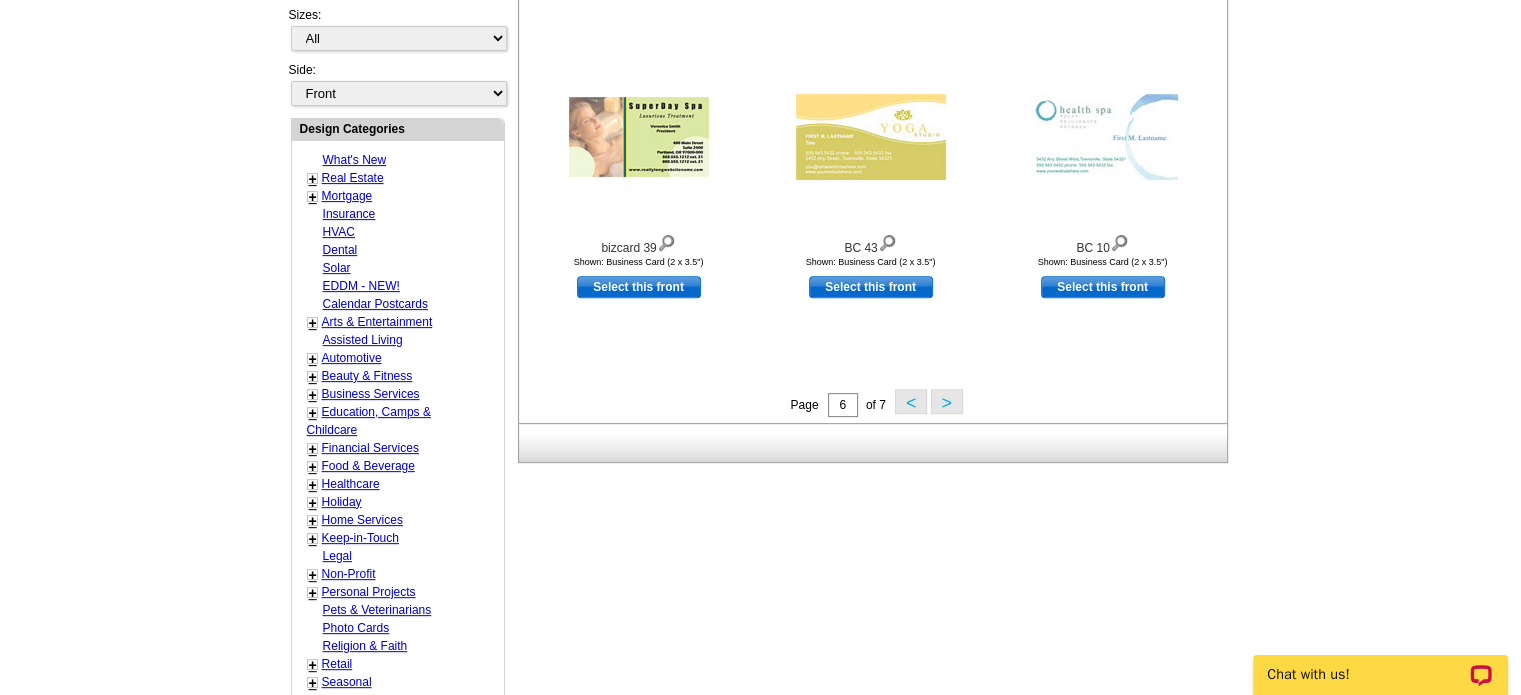 click on "Business Services" at bounding box center (371, 394) 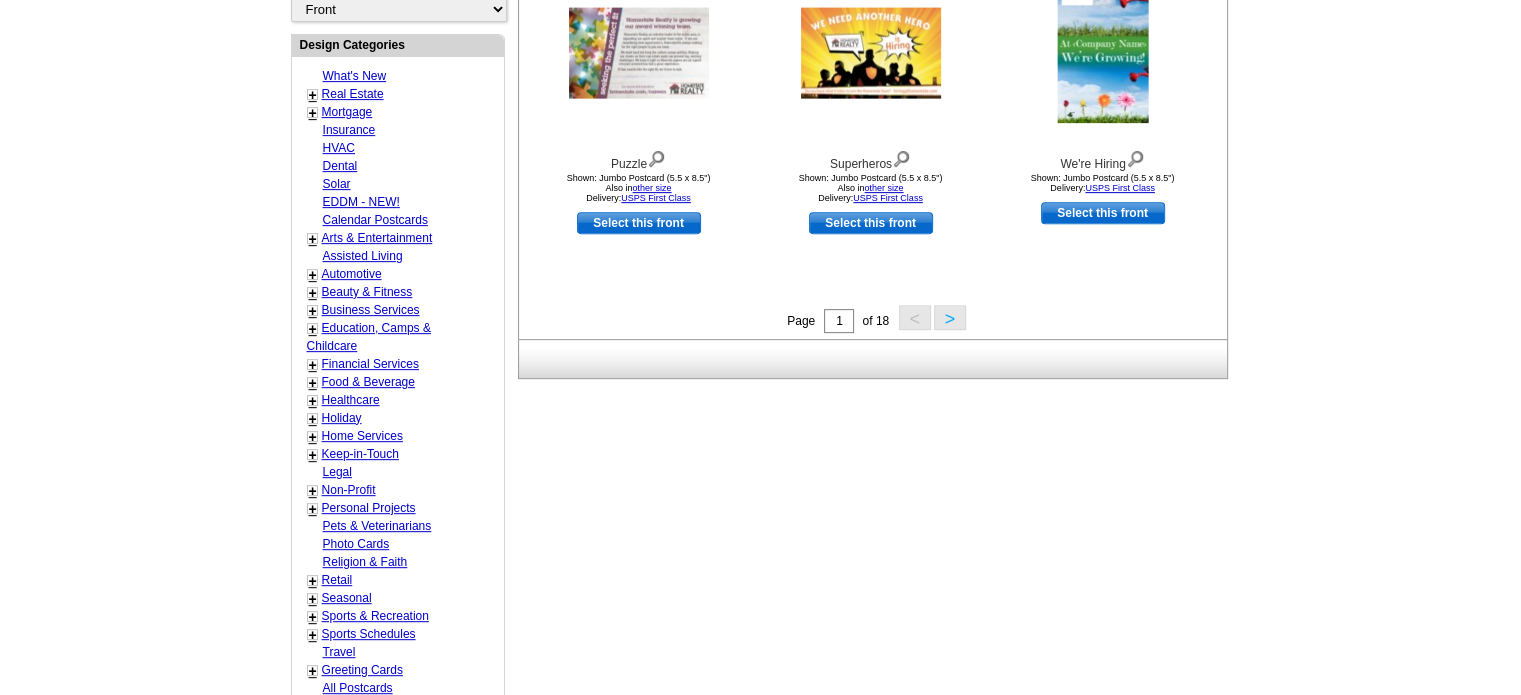 scroll, scrollTop: 1000, scrollLeft: 0, axis: vertical 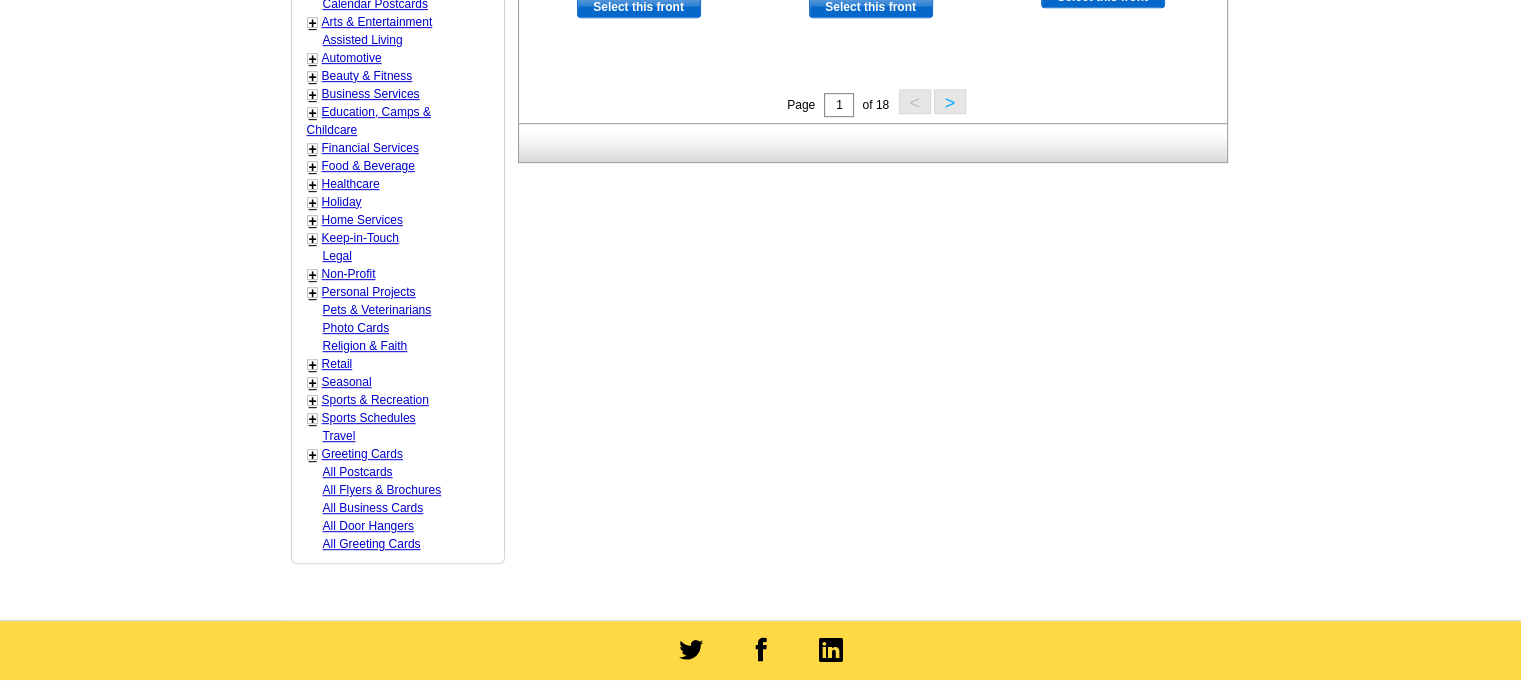 click on "+" at bounding box center [313, 221] 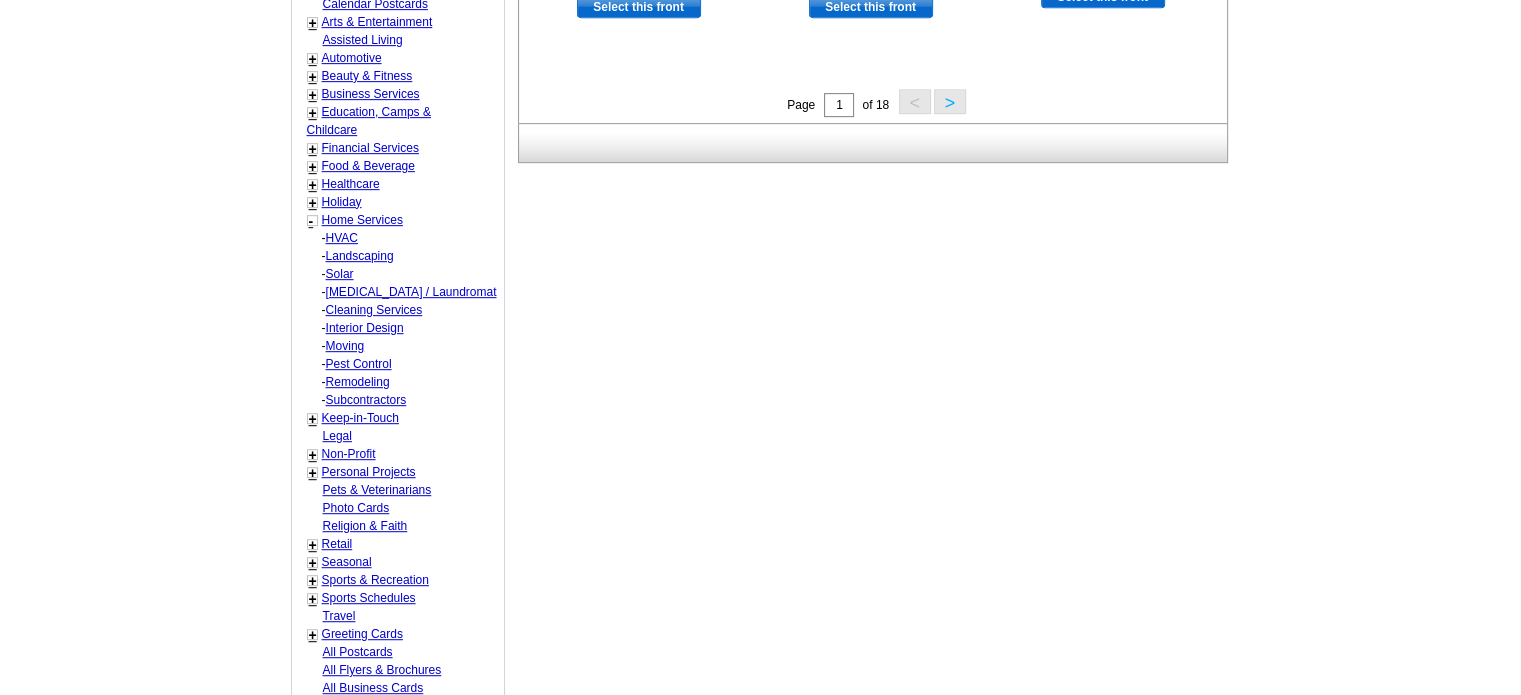 click on "Interior Design" at bounding box center (342, 238) 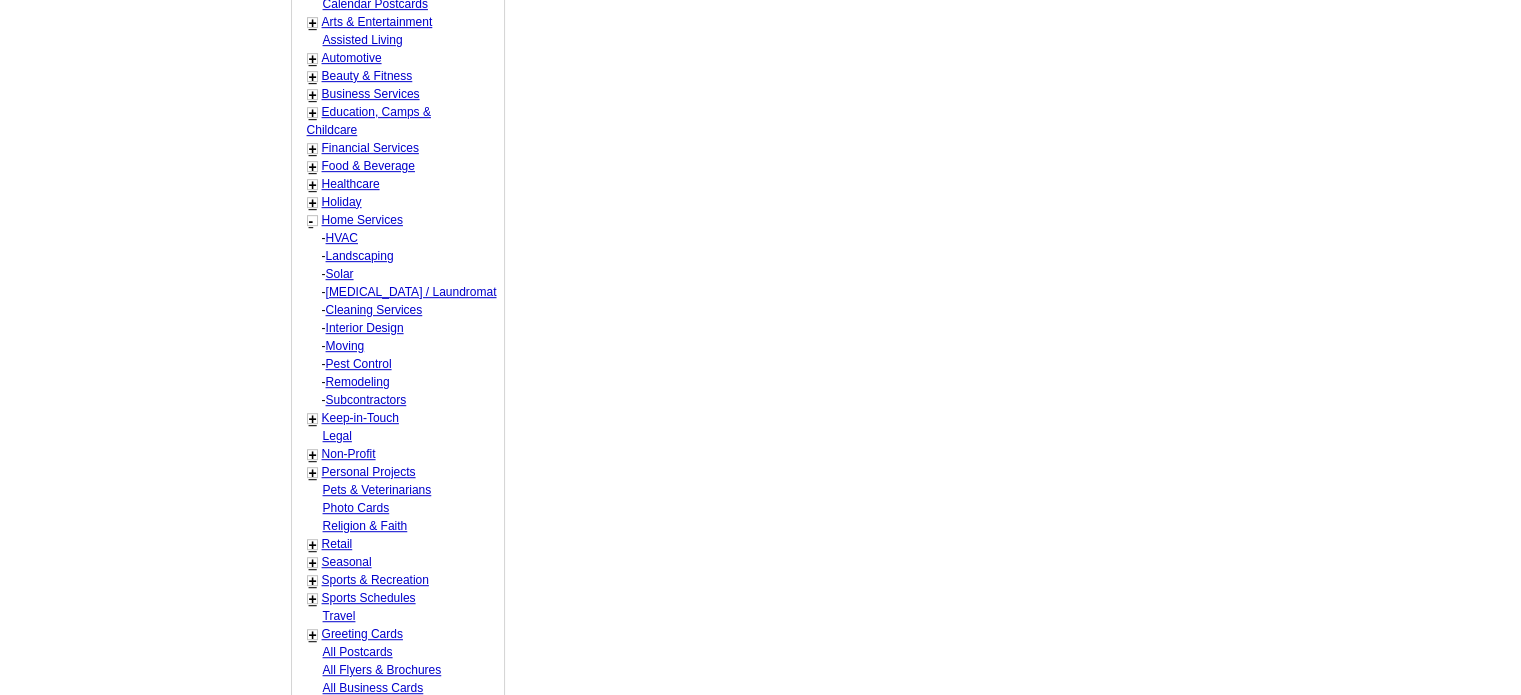 select on "767" 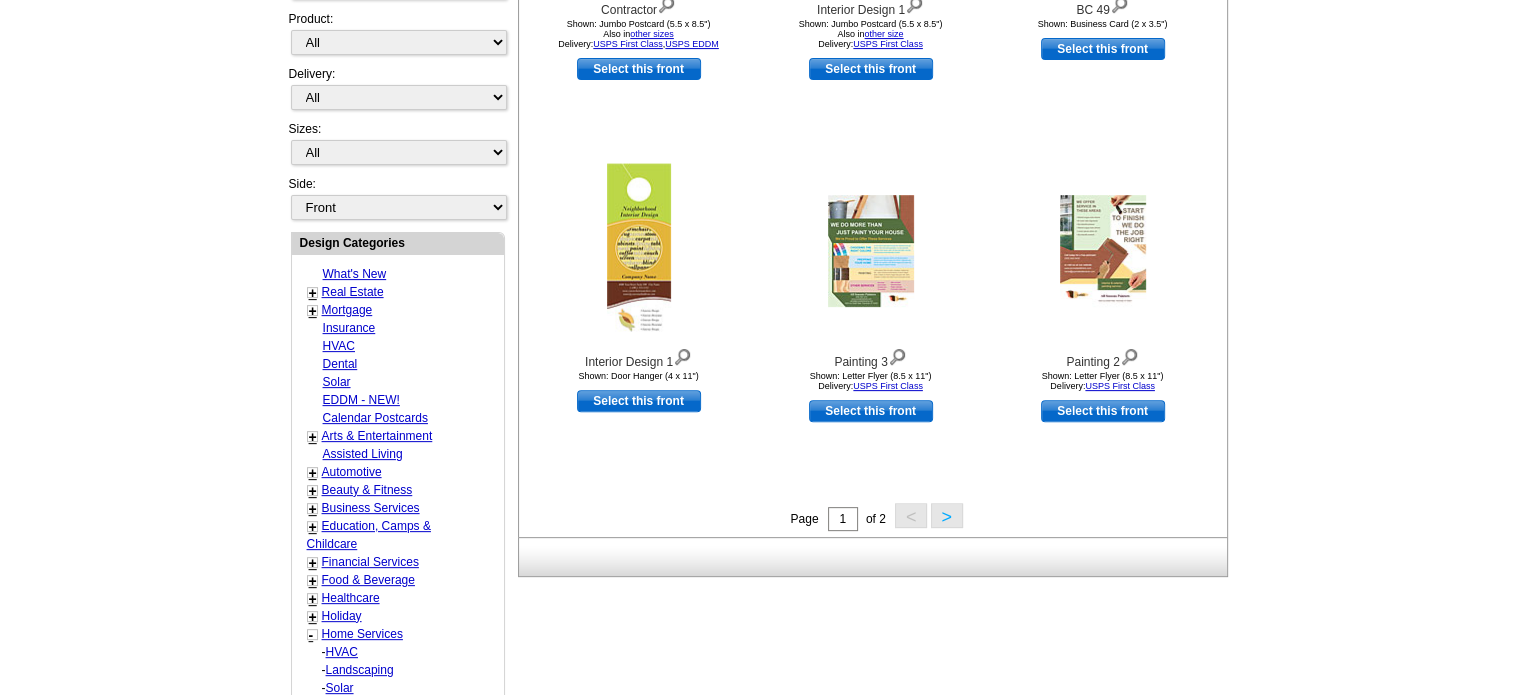 scroll, scrollTop: 595, scrollLeft: 0, axis: vertical 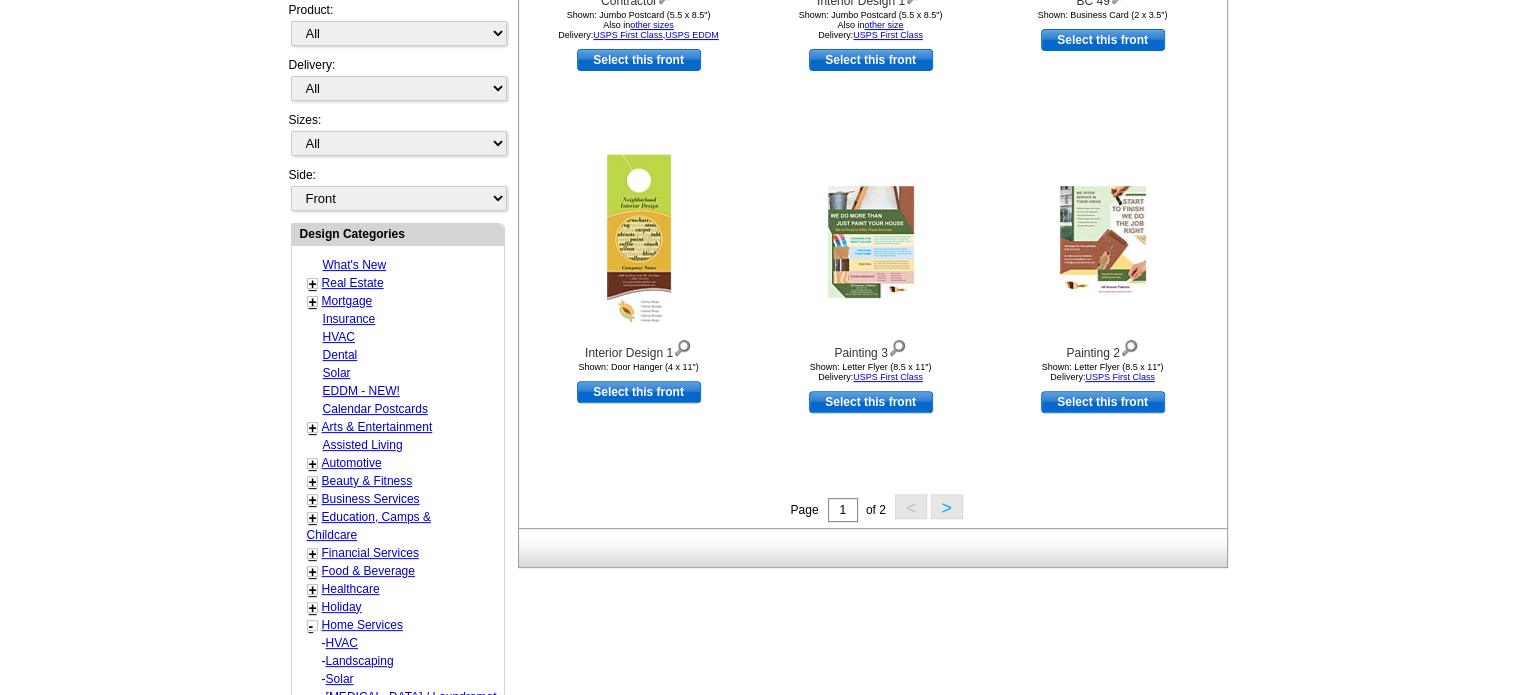 click on ">" at bounding box center [947, 506] 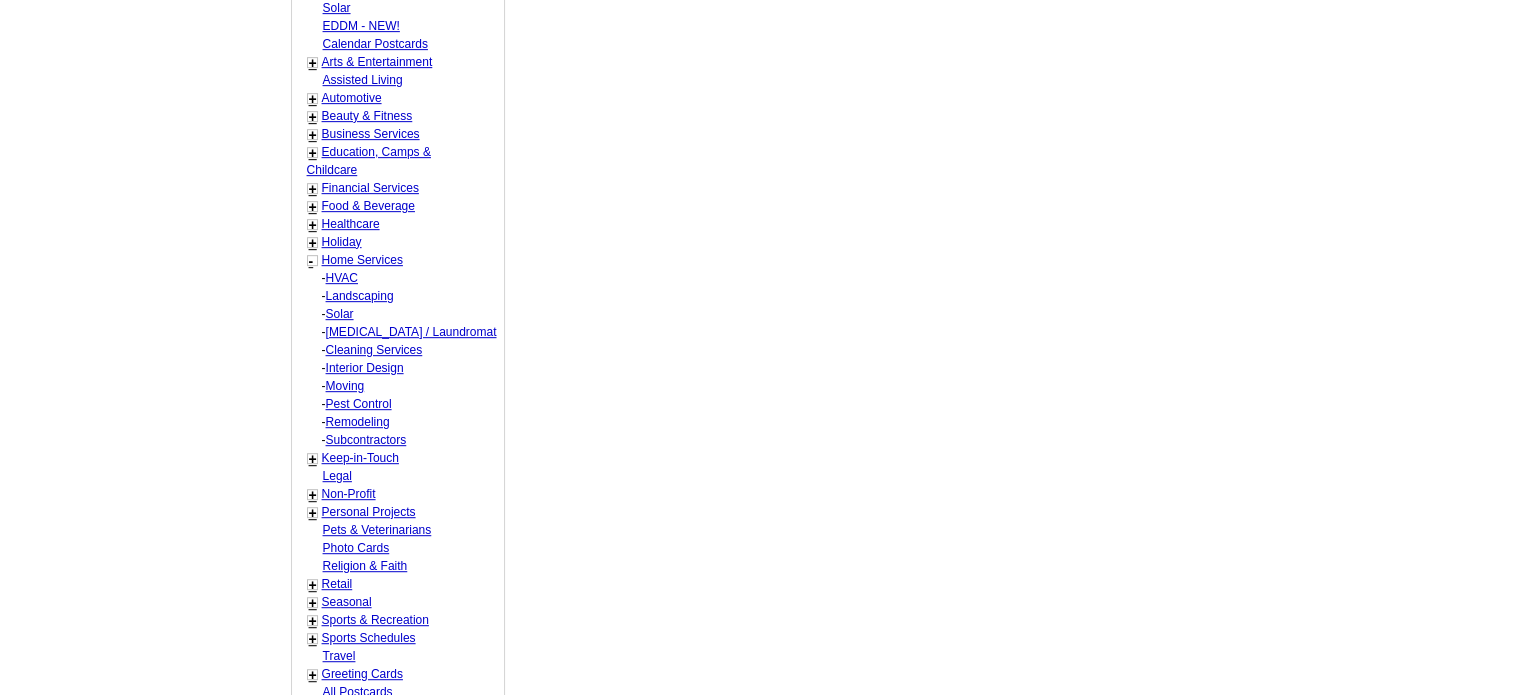 scroll, scrollTop: 995, scrollLeft: 0, axis: vertical 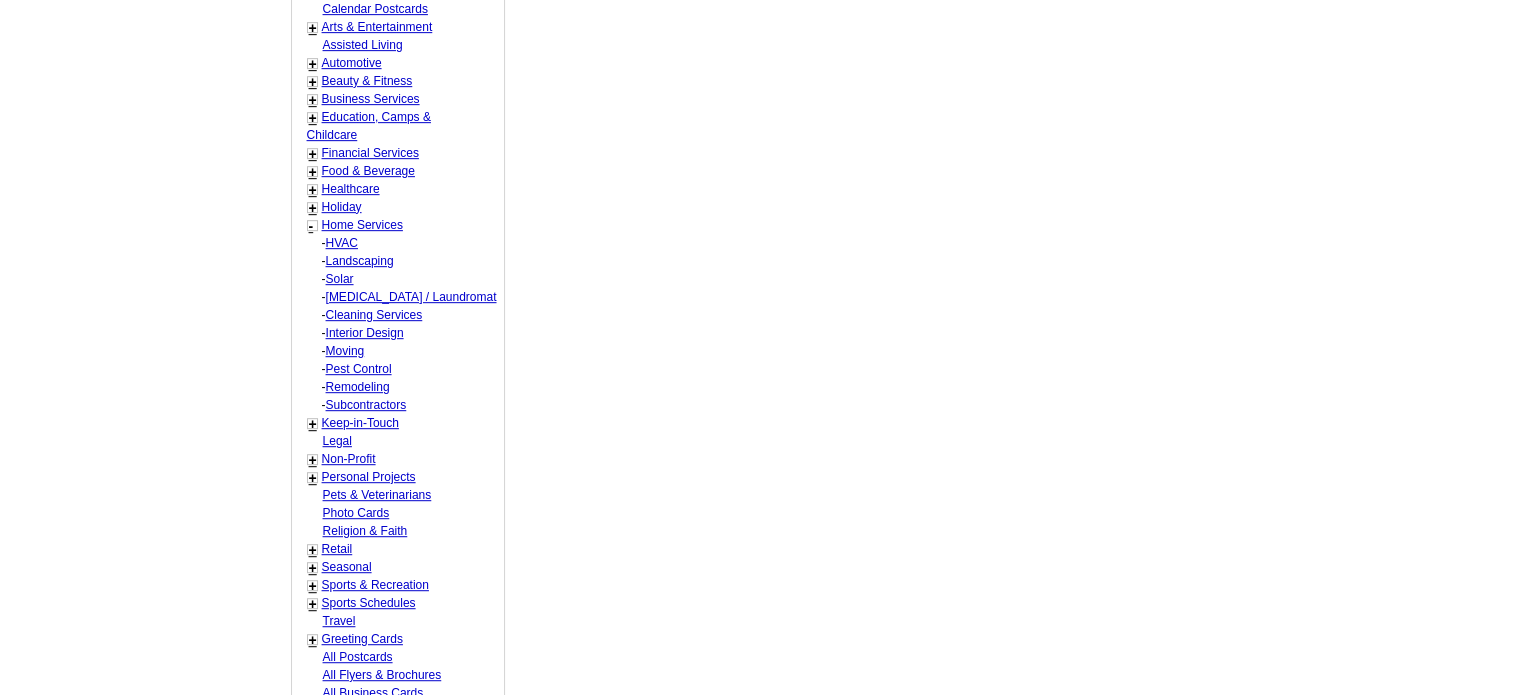 click on "Personal Projects" at bounding box center [369, 477] 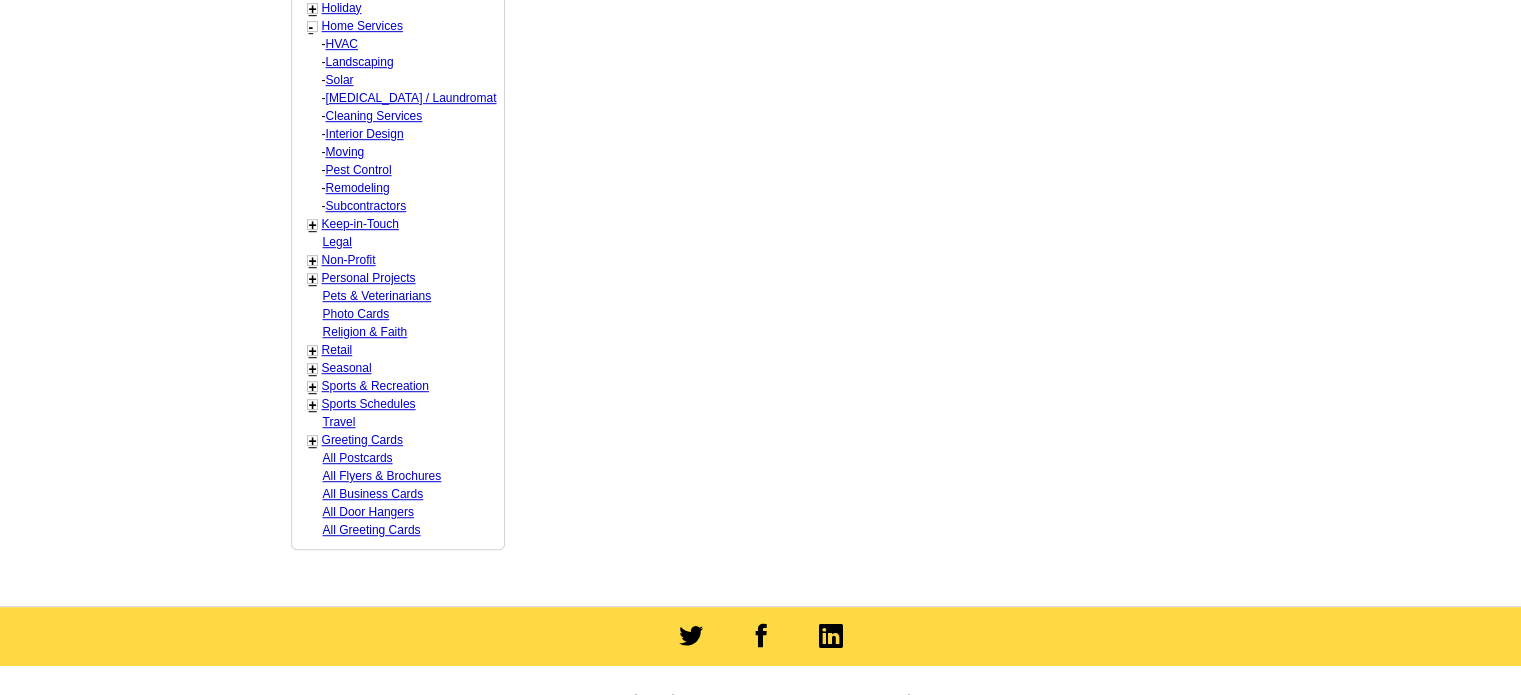 scroll, scrollTop: 1195, scrollLeft: 0, axis: vertical 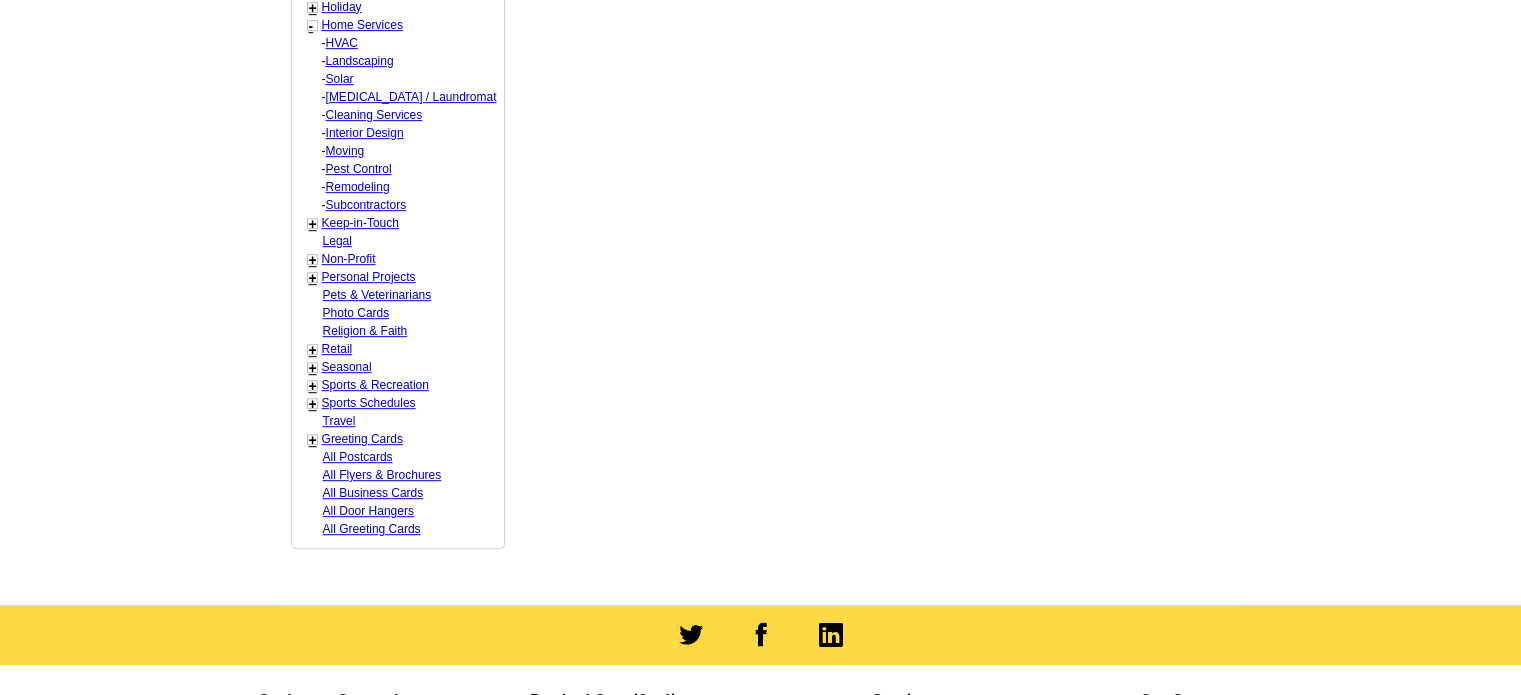 click on "Pets & Veterinarians" at bounding box center [377, 295] 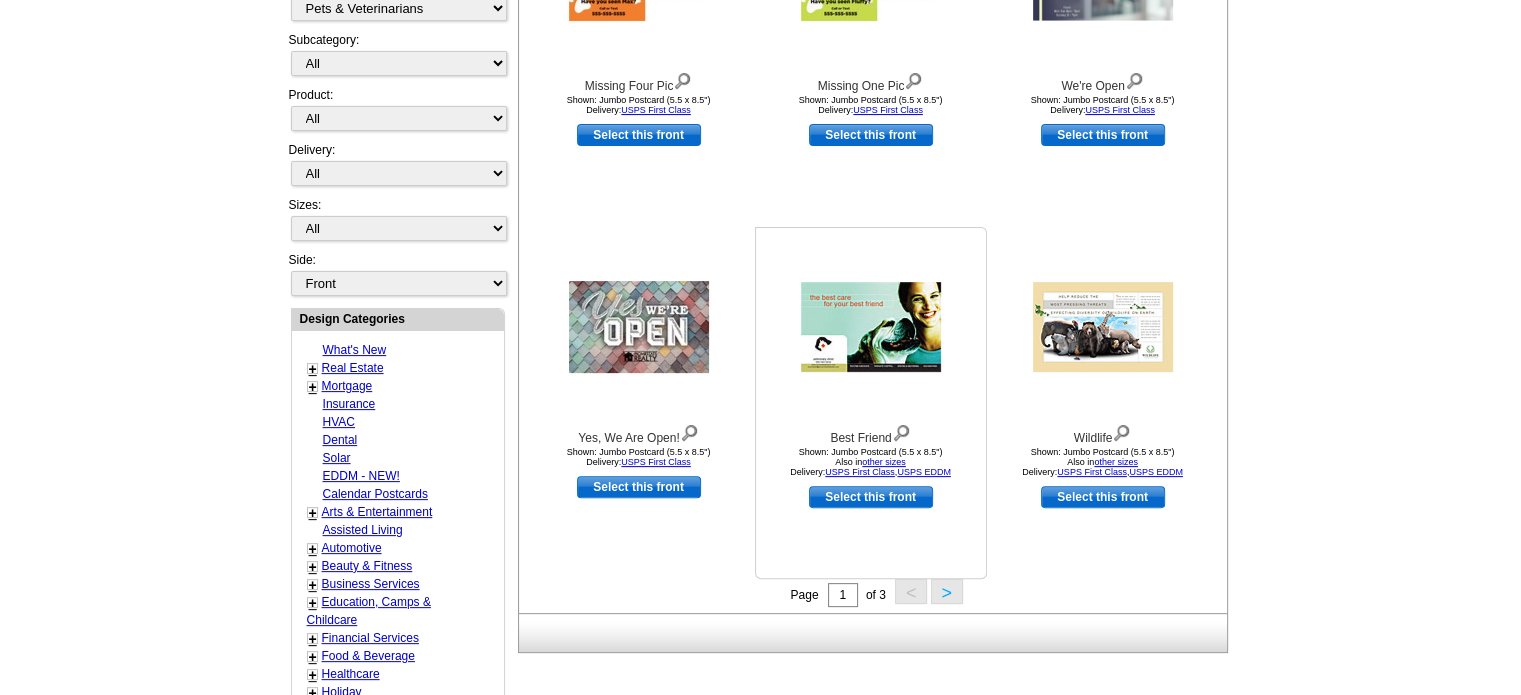 scroll, scrollTop: 595, scrollLeft: 0, axis: vertical 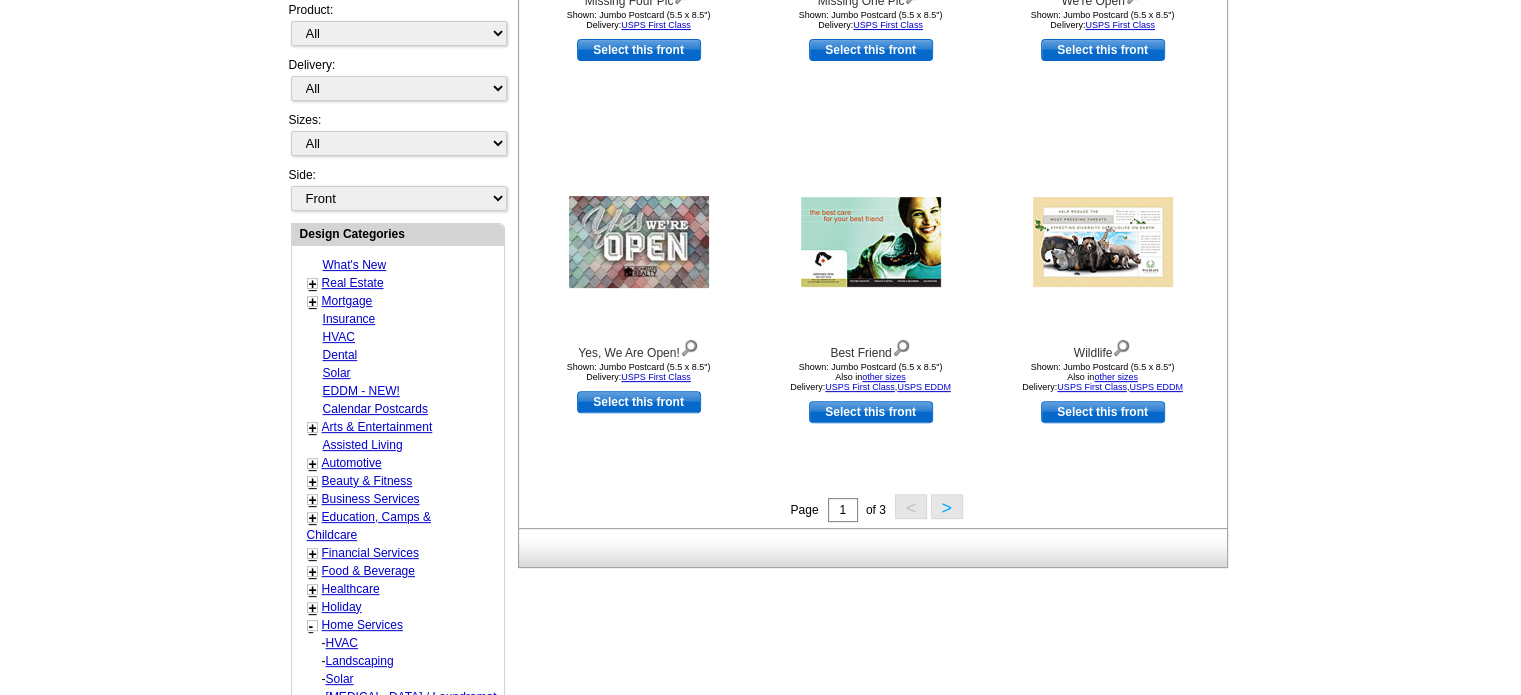 click on ">" at bounding box center [947, 506] 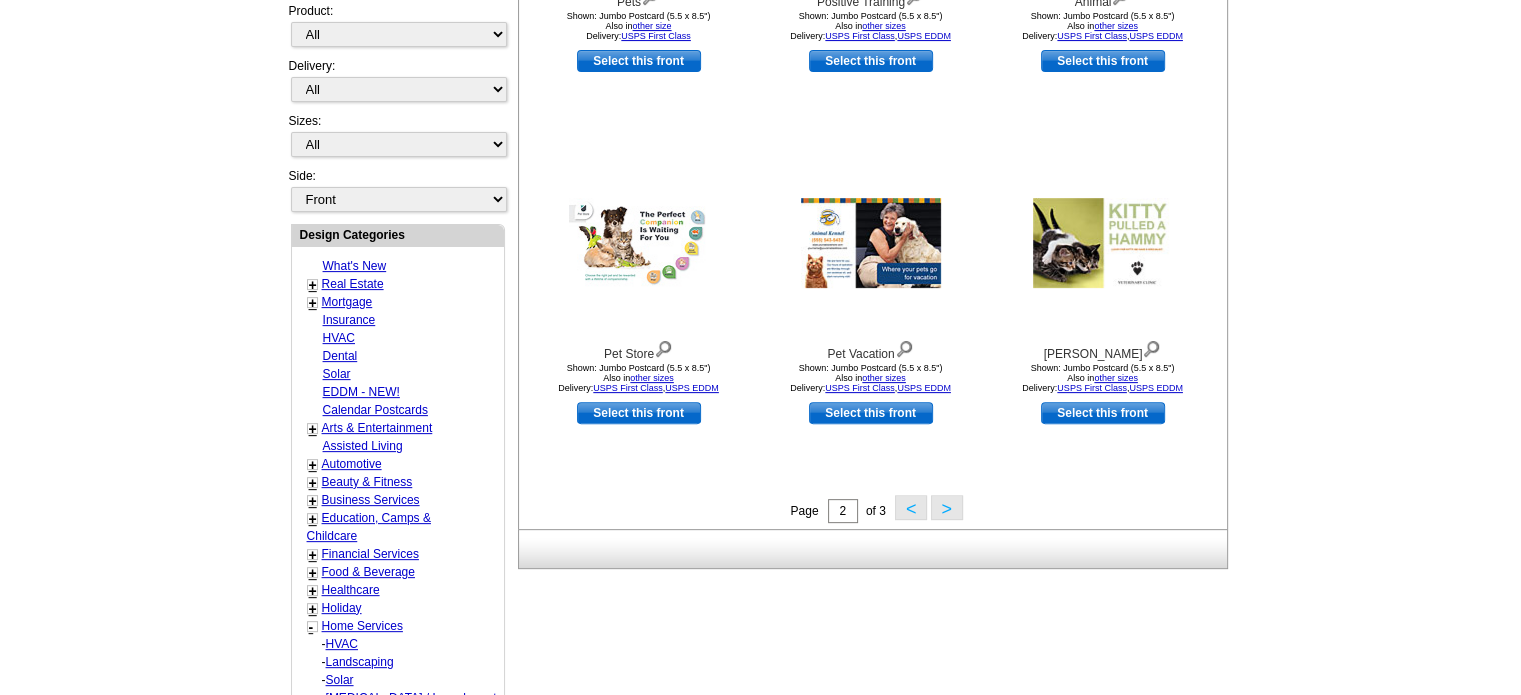scroll, scrollTop: 595, scrollLeft: 0, axis: vertical 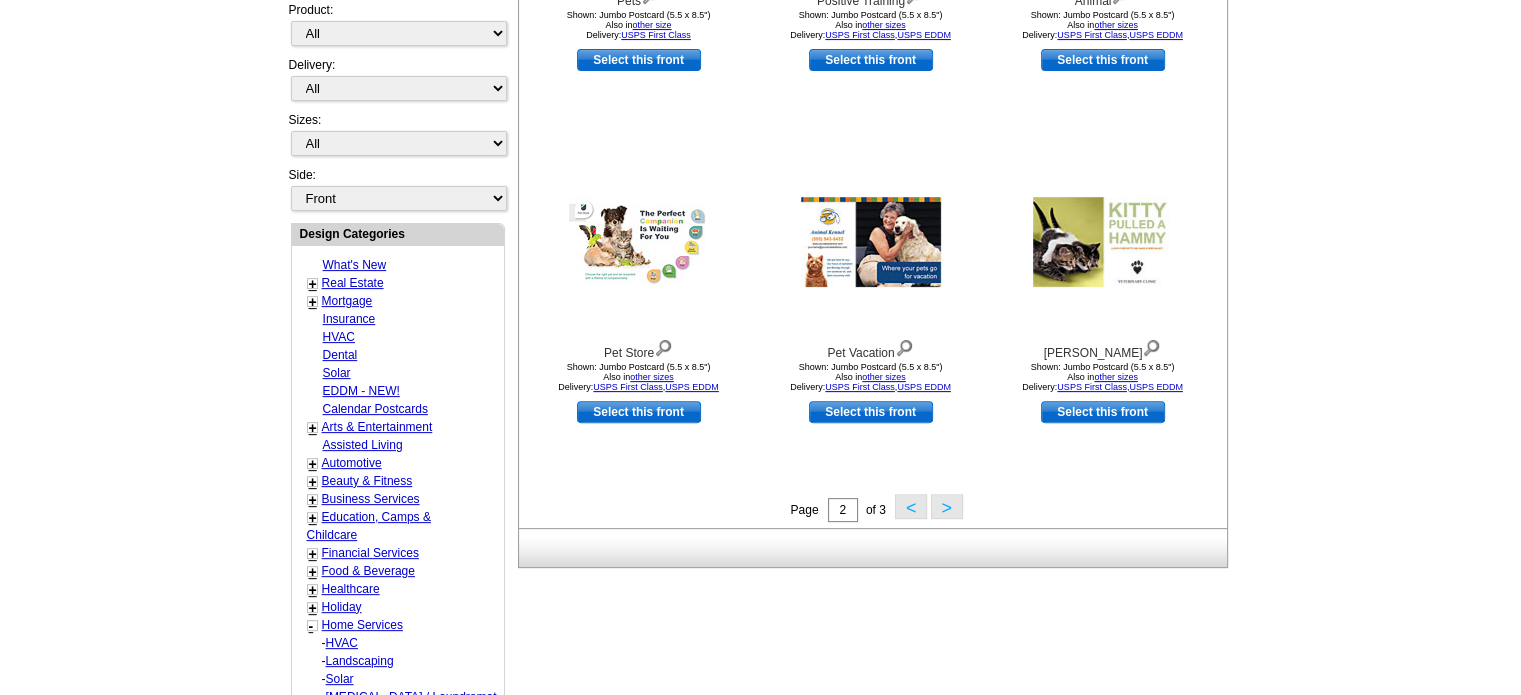 click on "Financial Services" at bounding box center [370, 553] 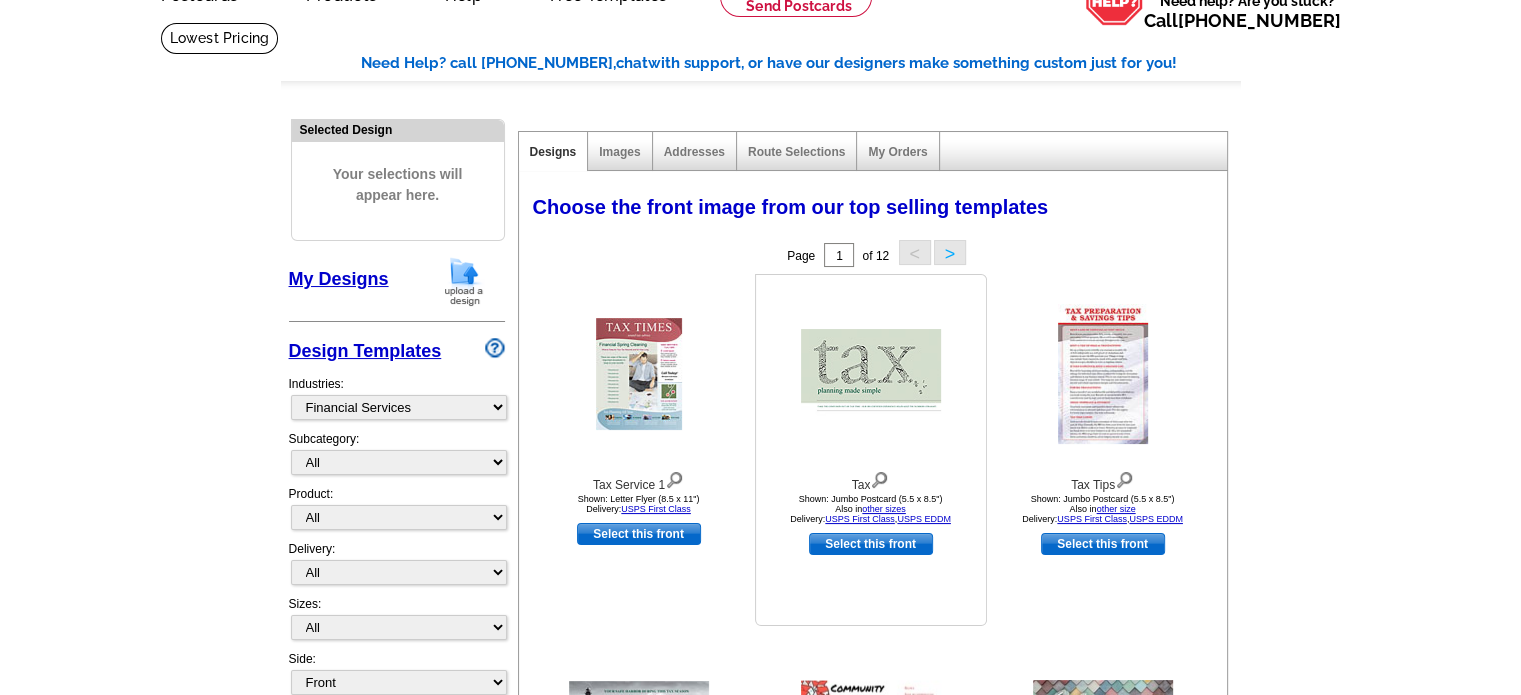scroll, scrollTop: 95, scrollLeft: 0, axis: vertical 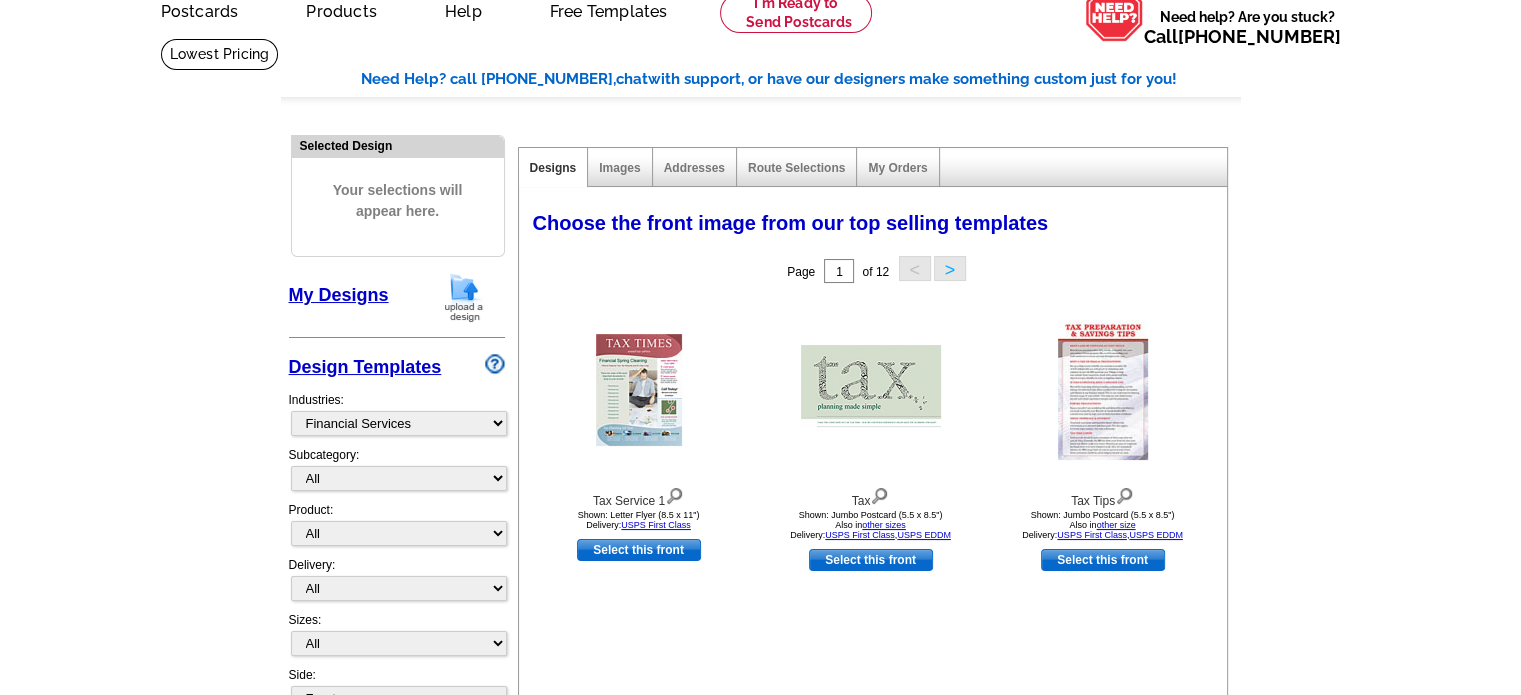 click on ">" at bounding box center (950, 268) 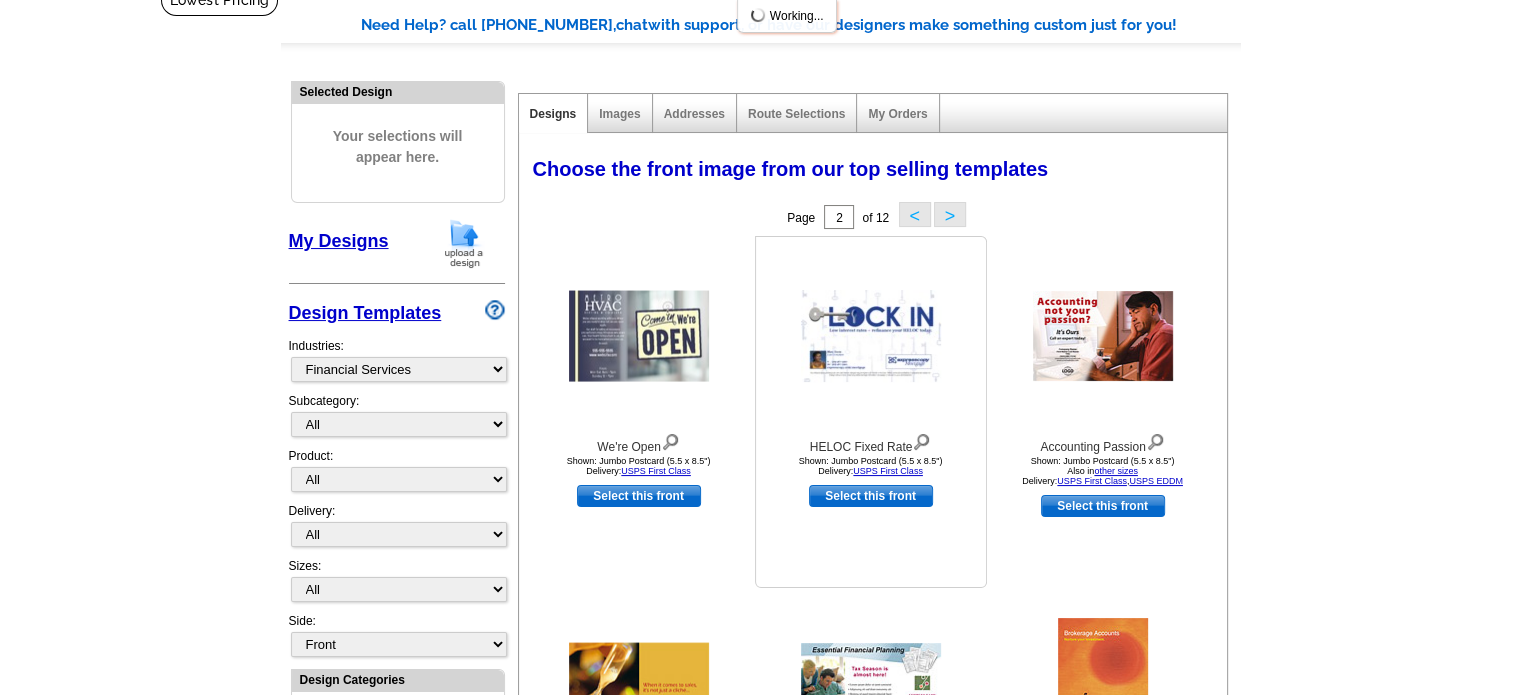scroll, scrollTop: 195, scrollLeft: 0, axis: vertical 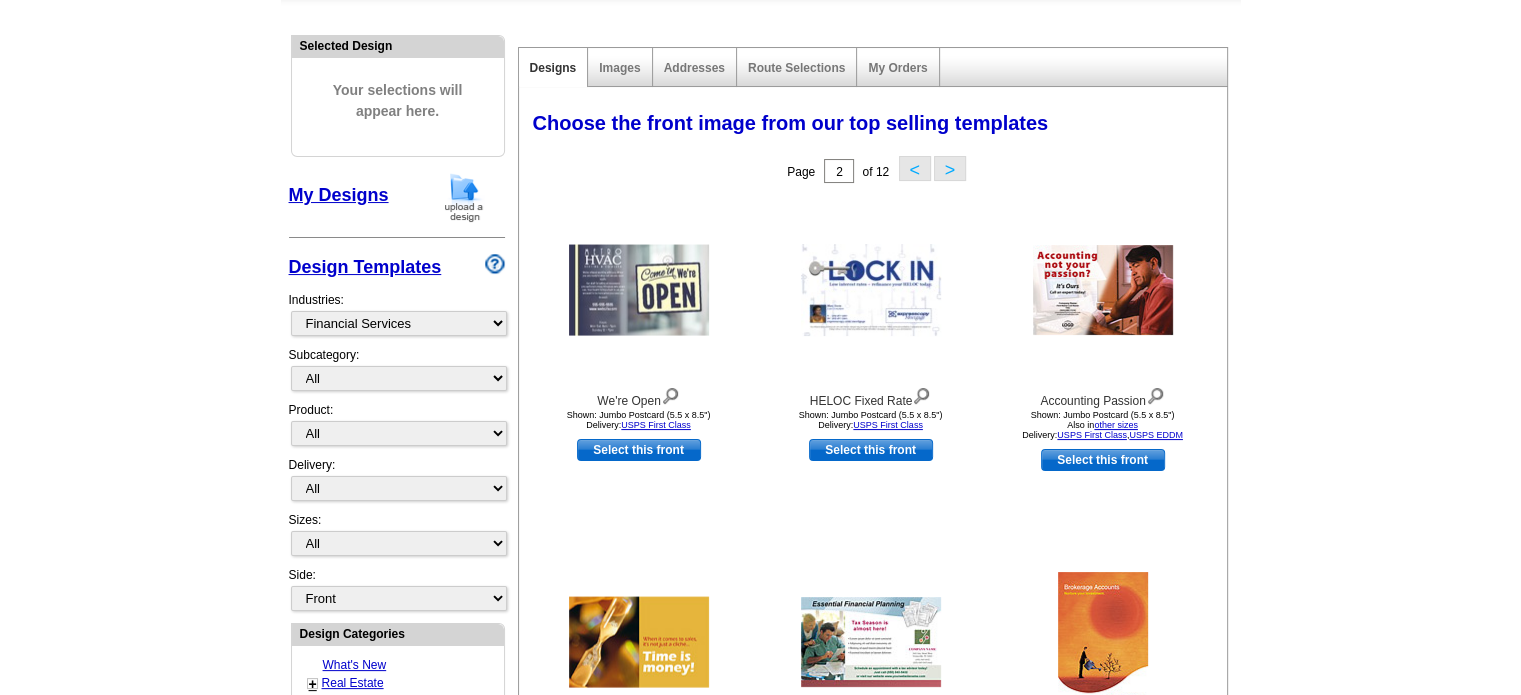 click on ">" at bounding box center [950, 168] 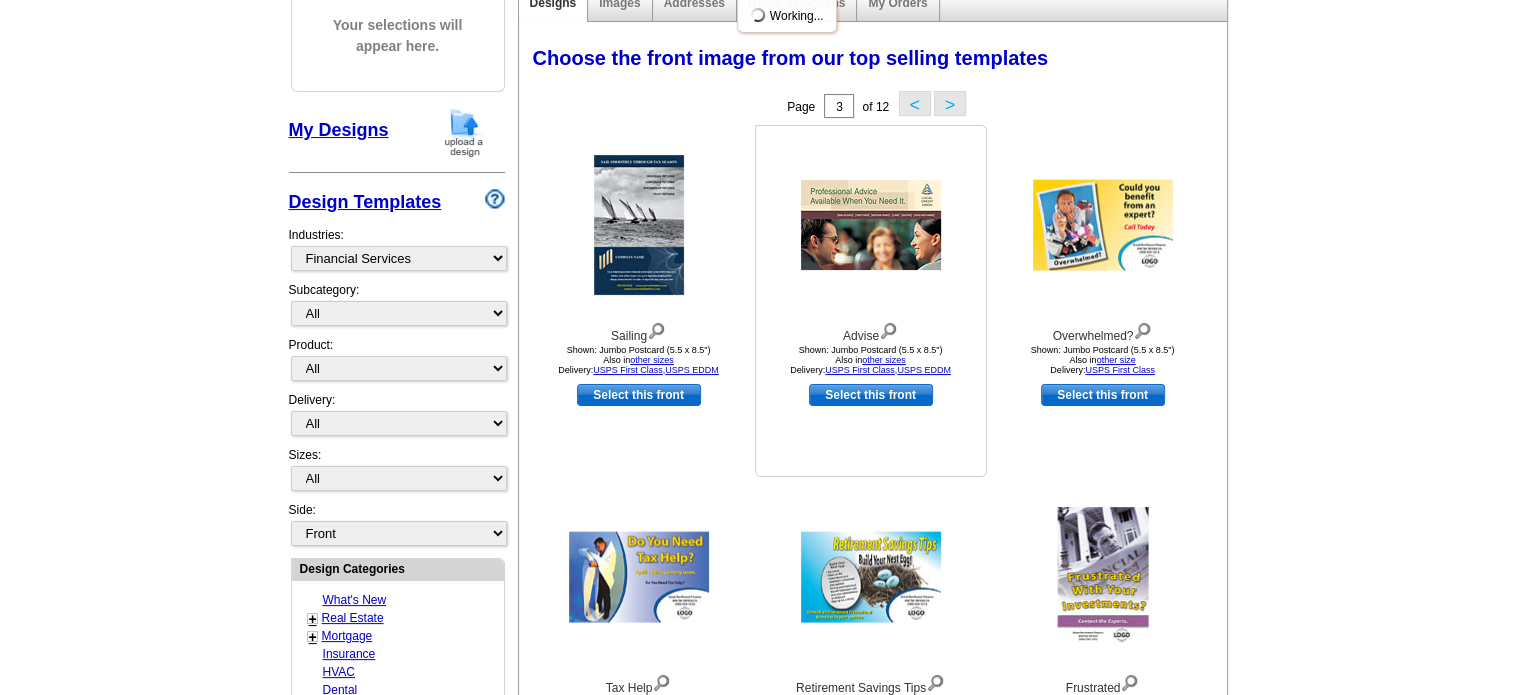 scroll, scrollTop: 295, scrollLeft: 0, axis: vertical 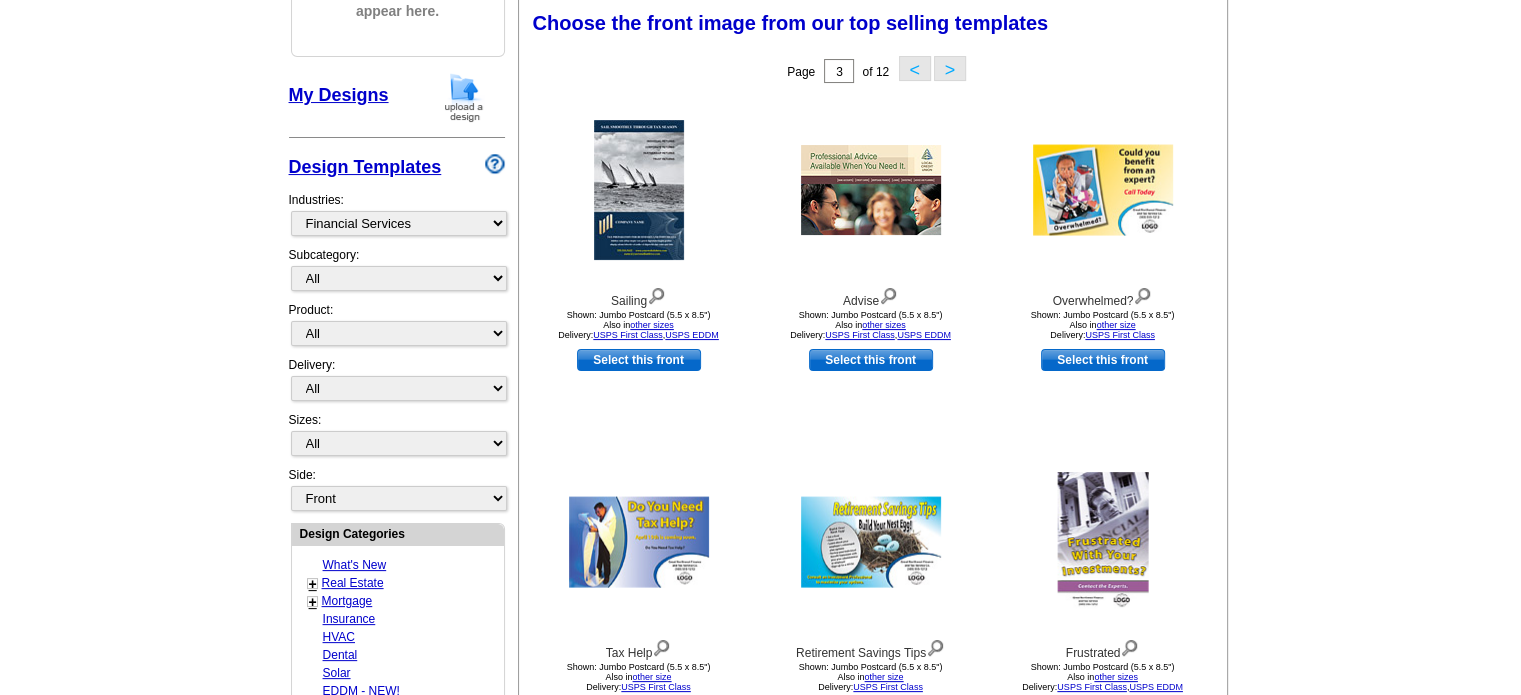 click on ">" at bounding box center (950, 68) 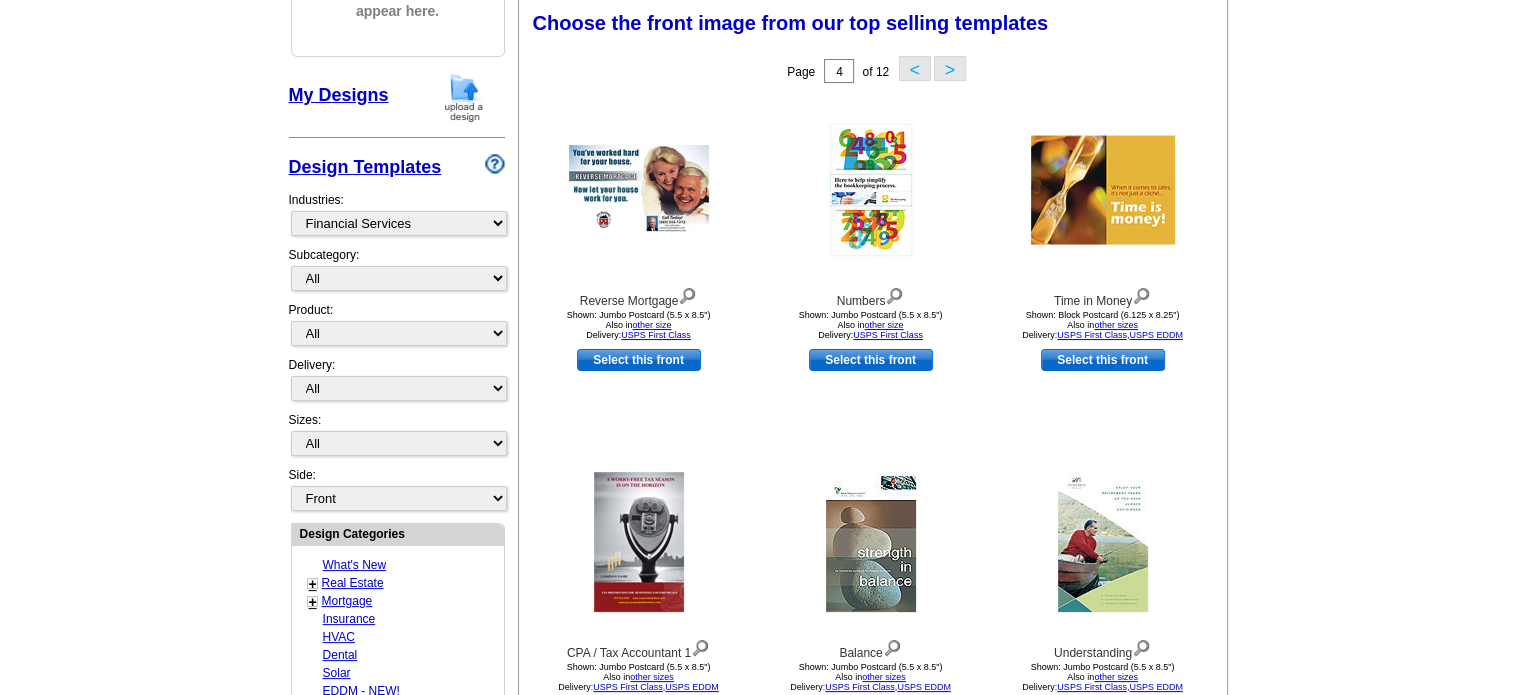 click on ">" at bounding box center [950, 68] 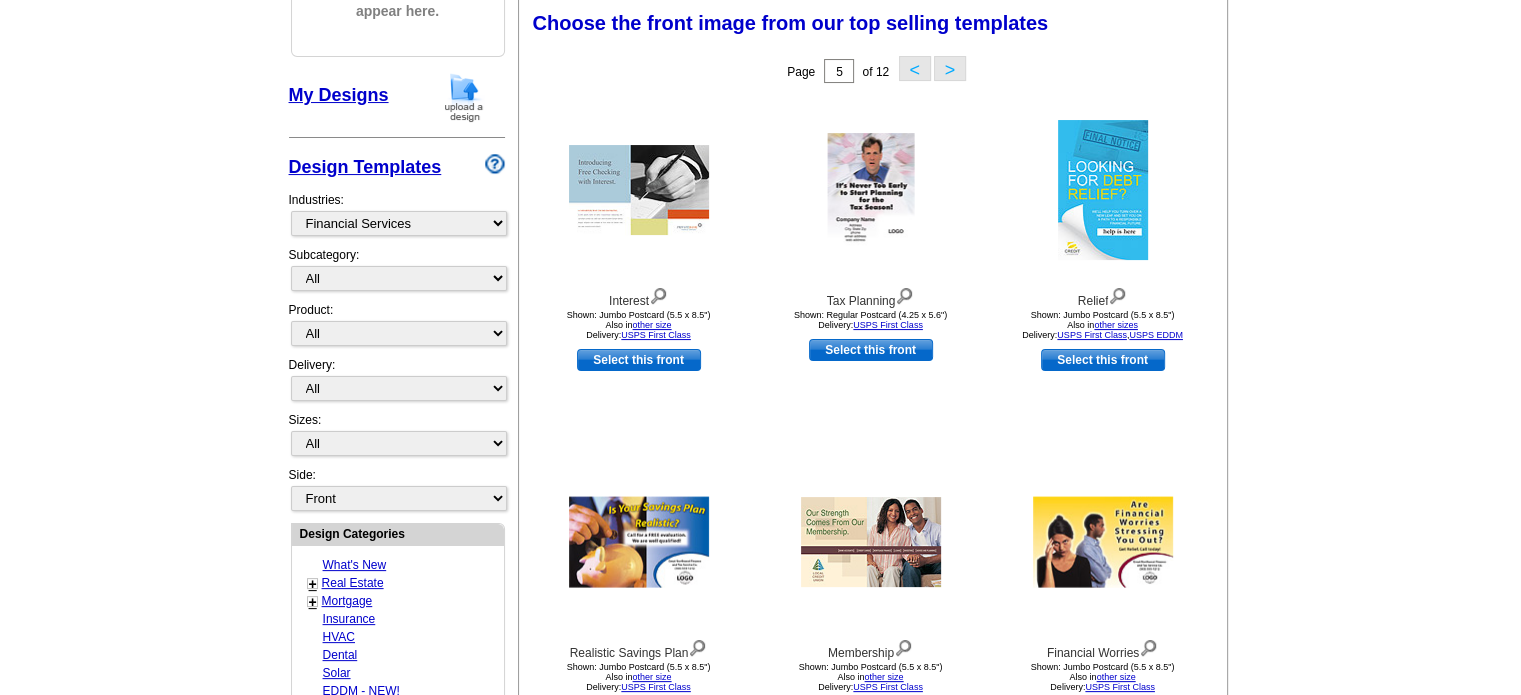 click on ">" at bounding box center (950, 68) 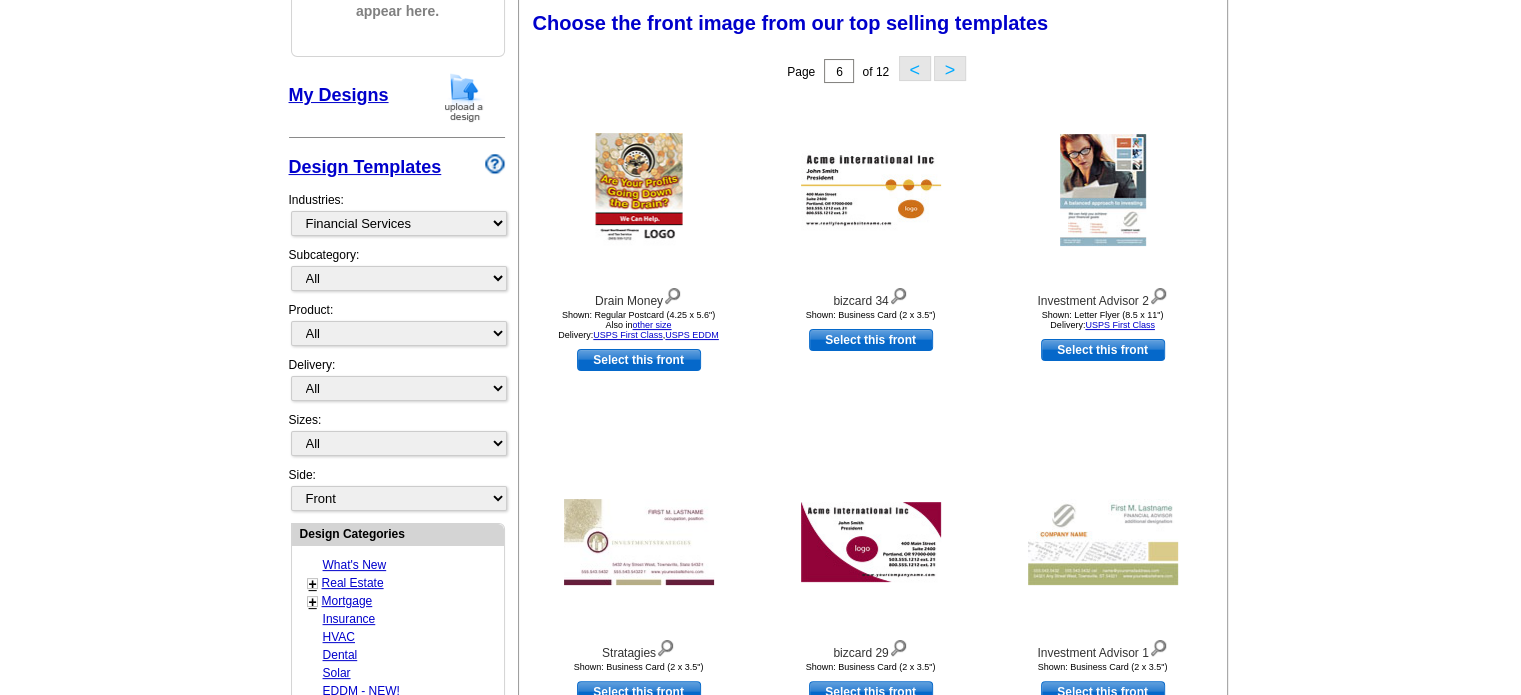 click on ">" at bounding box center [950, 68] 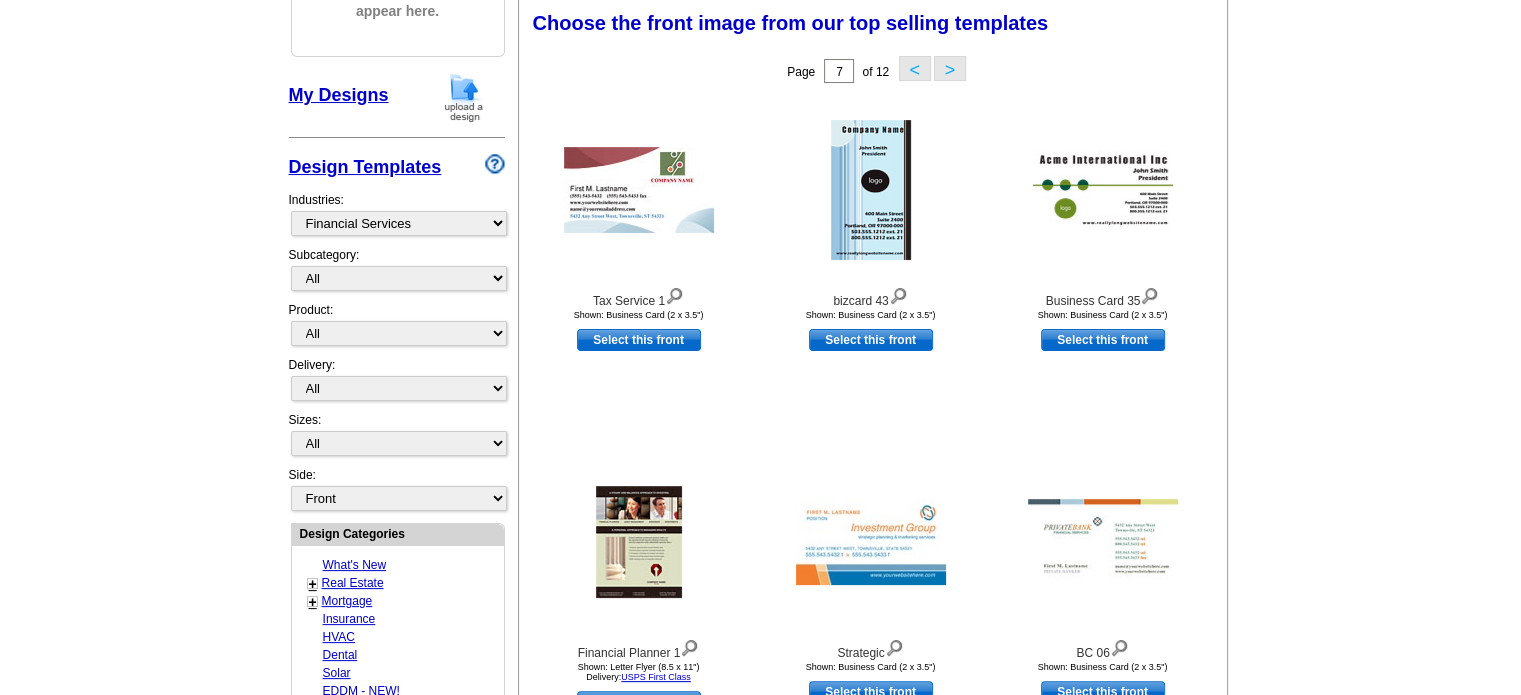 click on ">" at bounding box center (950, 68) 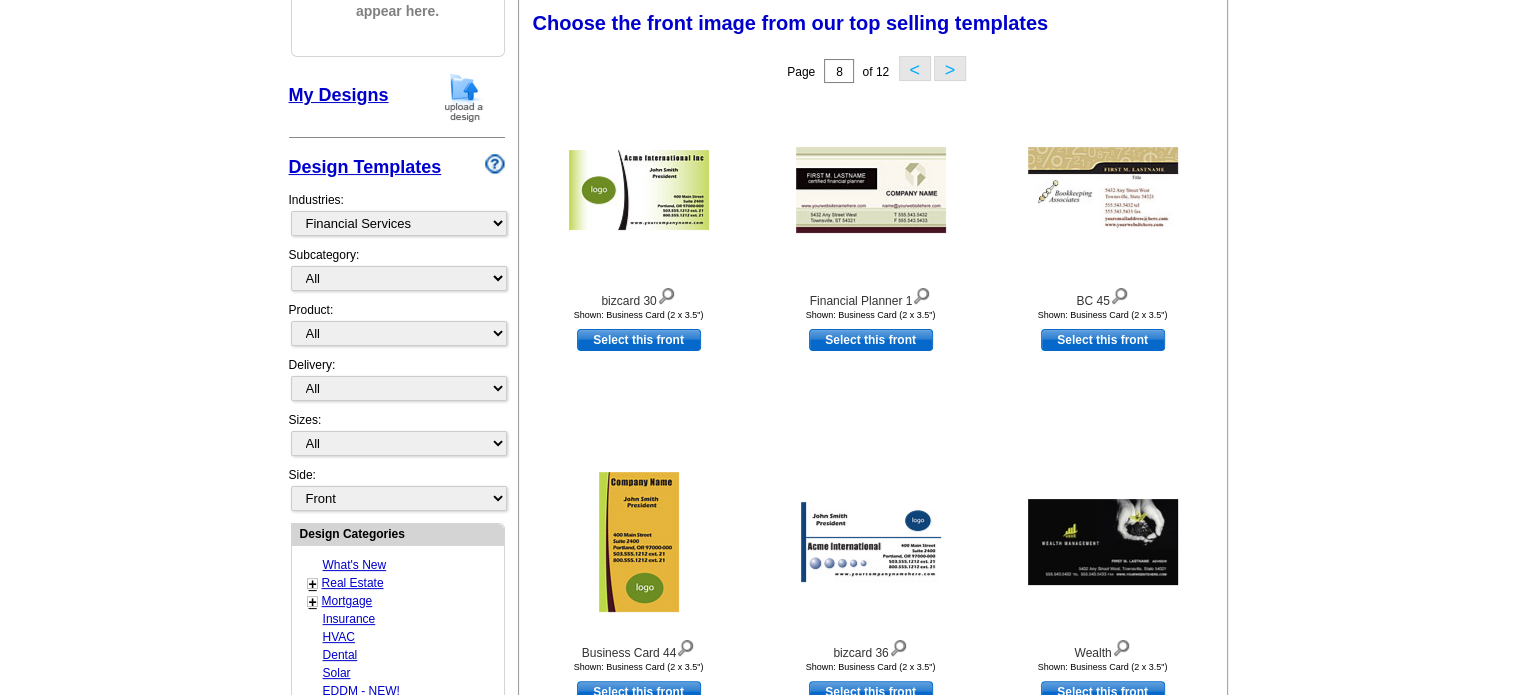 click on ">" at bounding box center [950, 68] 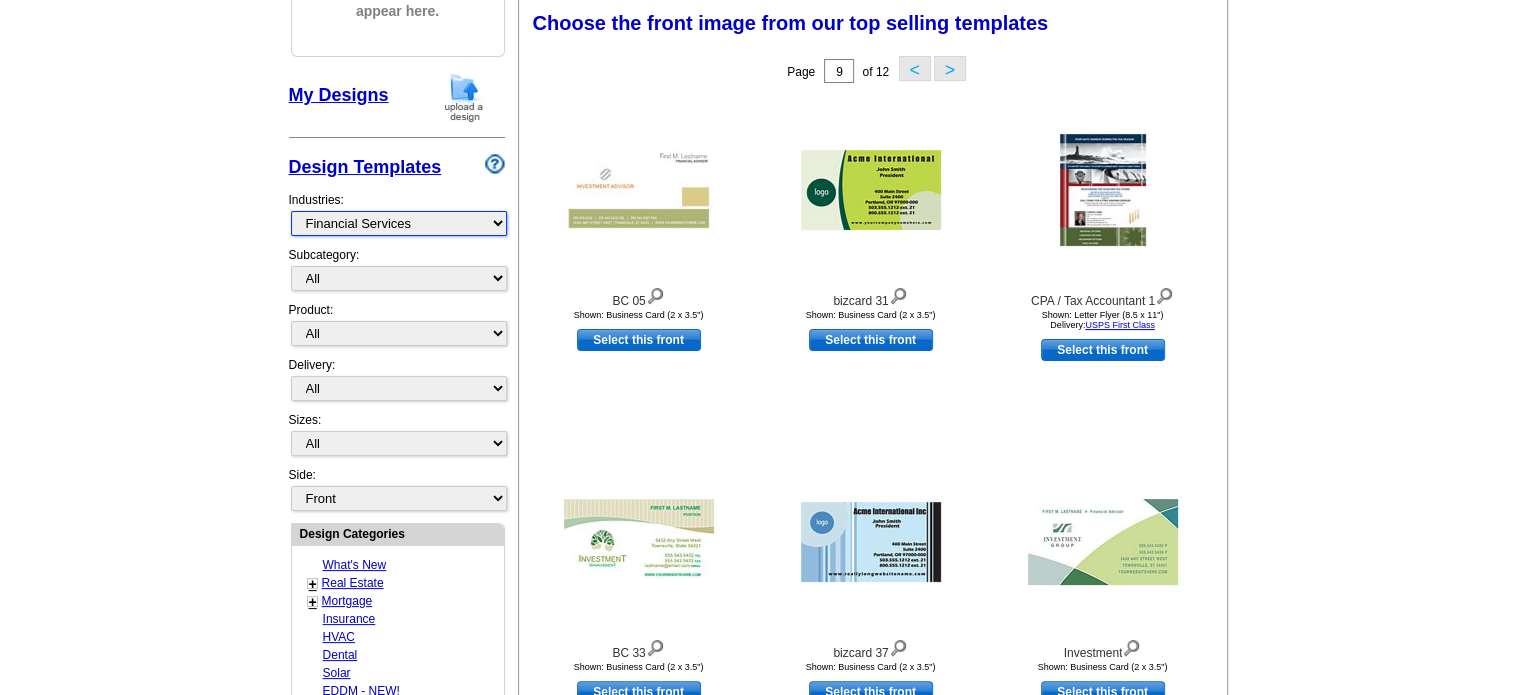 click on "What's New Real Estate Mortgage Insurance HVAC Dental Solar EDDM - NEW! Calendar Postcards Arts & Entertainment Assisted Living Automotive Beauty & Fitness Business Services Education, Camps & Childcare Financial Services Food & Beverage Healthcare Holiday Home Services Keep-in-Touch Legal Non-Profit Personal Projects Pets & Veterinarians Photo Cards Religion & Faith Retail Seasonal Sports & Recreation Sports Schedules Travel Greeting Cards All Postcards All Flyers & Brochures All Business Cards All Door Hangers All Greeting Cards" at bounding box center [399, 223] 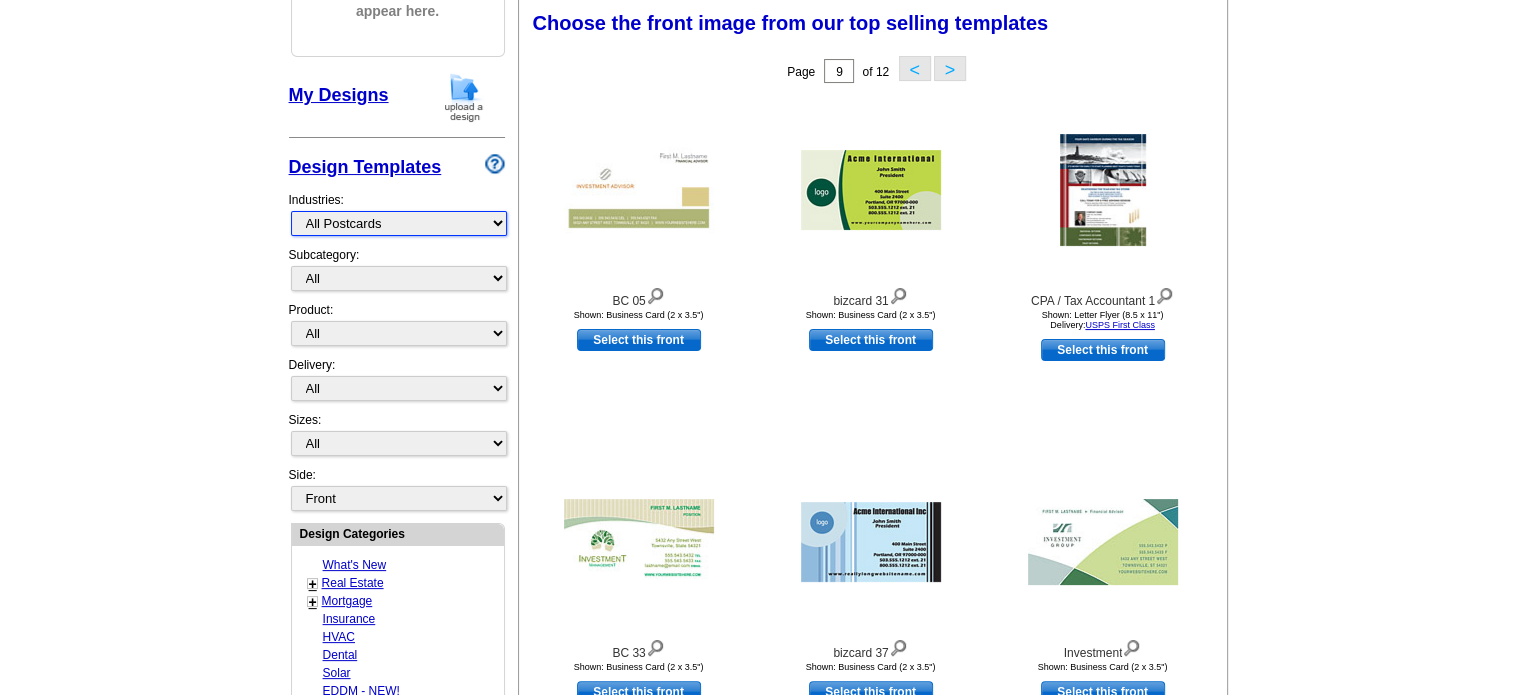 click on "What's New Real Estate Mortgage Insurance HVAC Dental Solar EDDM - NEW! Calendar Postcards Arts & Entertainment Assisted Living Automotive Beauty & Fitness Business Services Education, Camps & Childcare Financial Services Food & Beverage Healthcare Holiday Home Services Keep-in-Touch Legal Non-Profit Personal Projects Pets & Veterinarians Photo Cards Religion & Faith Retail Seasonal Sports & Recreation Sports Schedules Travel Greeting Cards All Postcards All Flyers & Brochures All Business Cards All Door Hangers All Greeting Cards" at bounding box center [399, 223] 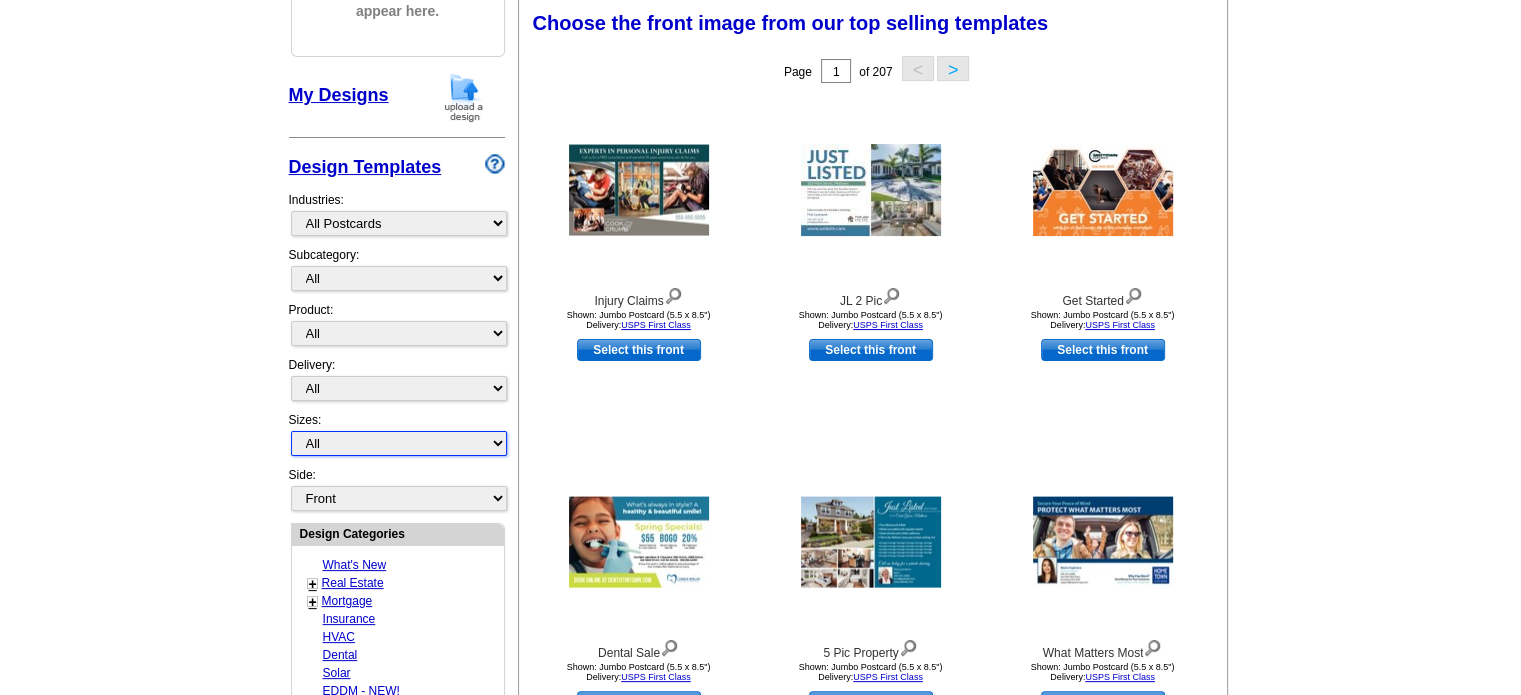 click on "All Jumbo Postcard (5.5" x 8.5") Regular Postcard (4.25" x 5.6") Panoramic Postcard (5.75" x 11.25") Giant Postcard (8.5" x 11") EDDM Postcard (6.125" x 8.25") Business Card (3.5" x 2") Letter Flyer (8.5" x 11") Tabloid Flyer (11" x 17") Greeting Card (4.5" x 6") Greeting Card - Large (8.5" x 5.5") Door Hanger (4" x 11")" at bounding box center [399, 443] 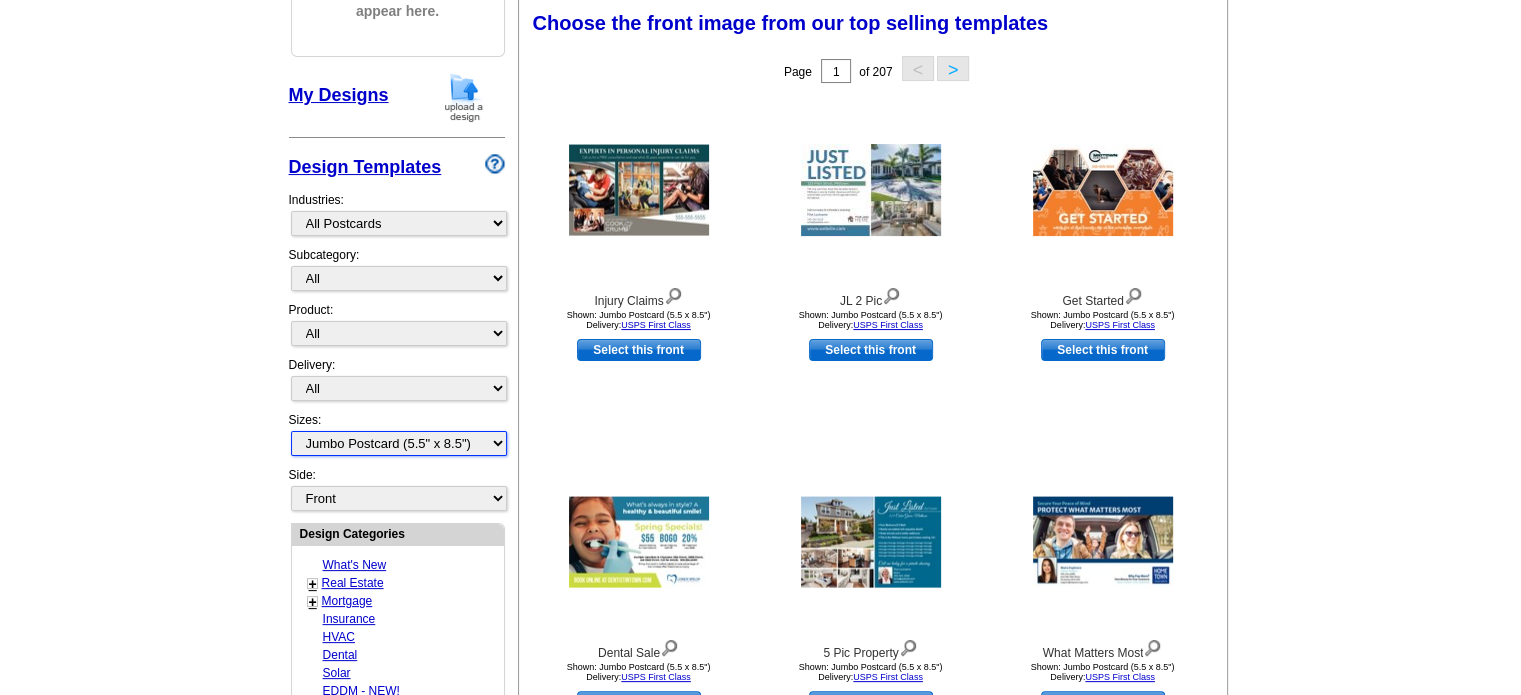 click on "All Jumbo Postcard (5.5" x 8.5") Regular Postcard (4.25" x 5.6") Panoramic Postcard (5.75" x 11.25") Giant Postcard (8.5" x 11") EDDM Postcard (6.125" x 8.25") Business Card (3.5" x 2") Letter Flyer (8.5" x 11") Tabloid Flyer (11" x 17") Greeting Card (4.5" x 6") Greeting Card - Large (8.5" x 5.5") Door Hanger (4" x 11")" at bounding box center [399, 443] 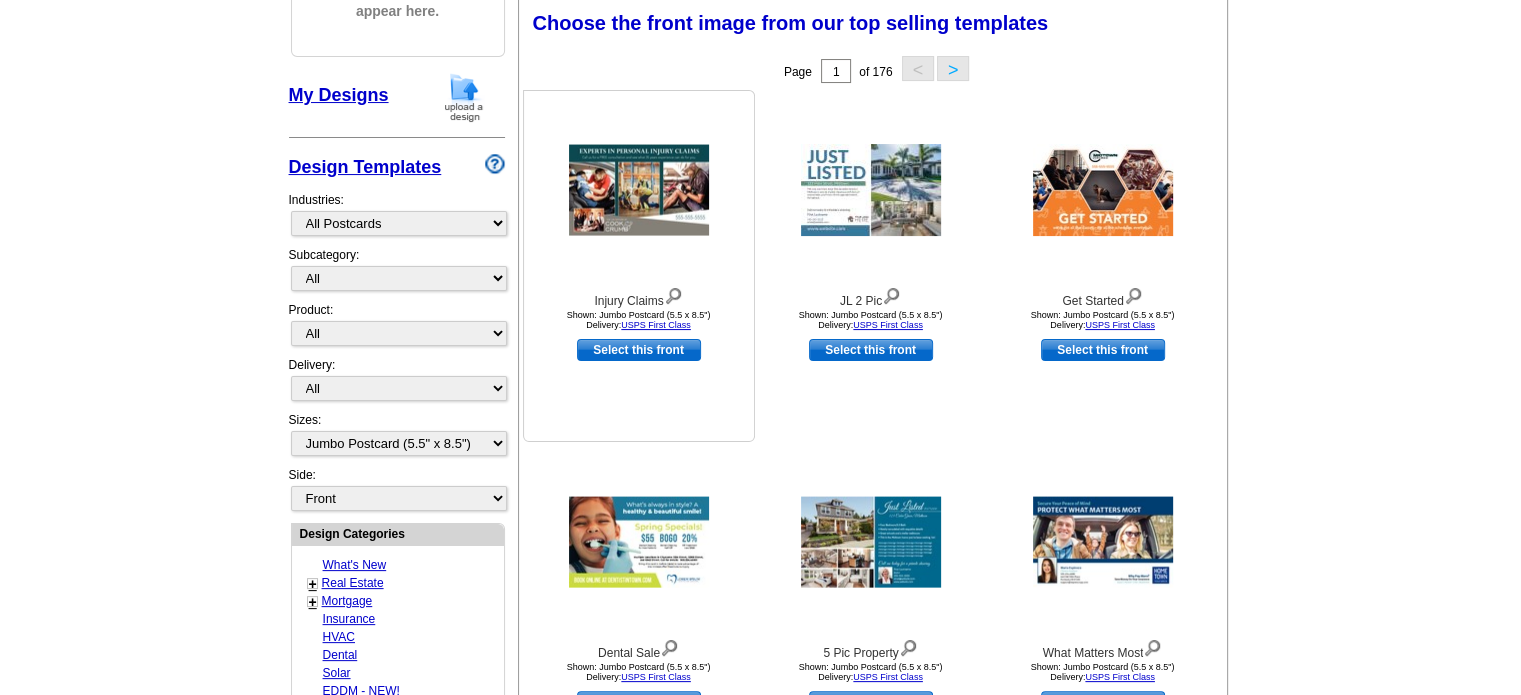 click at bounding box center (639, 190) 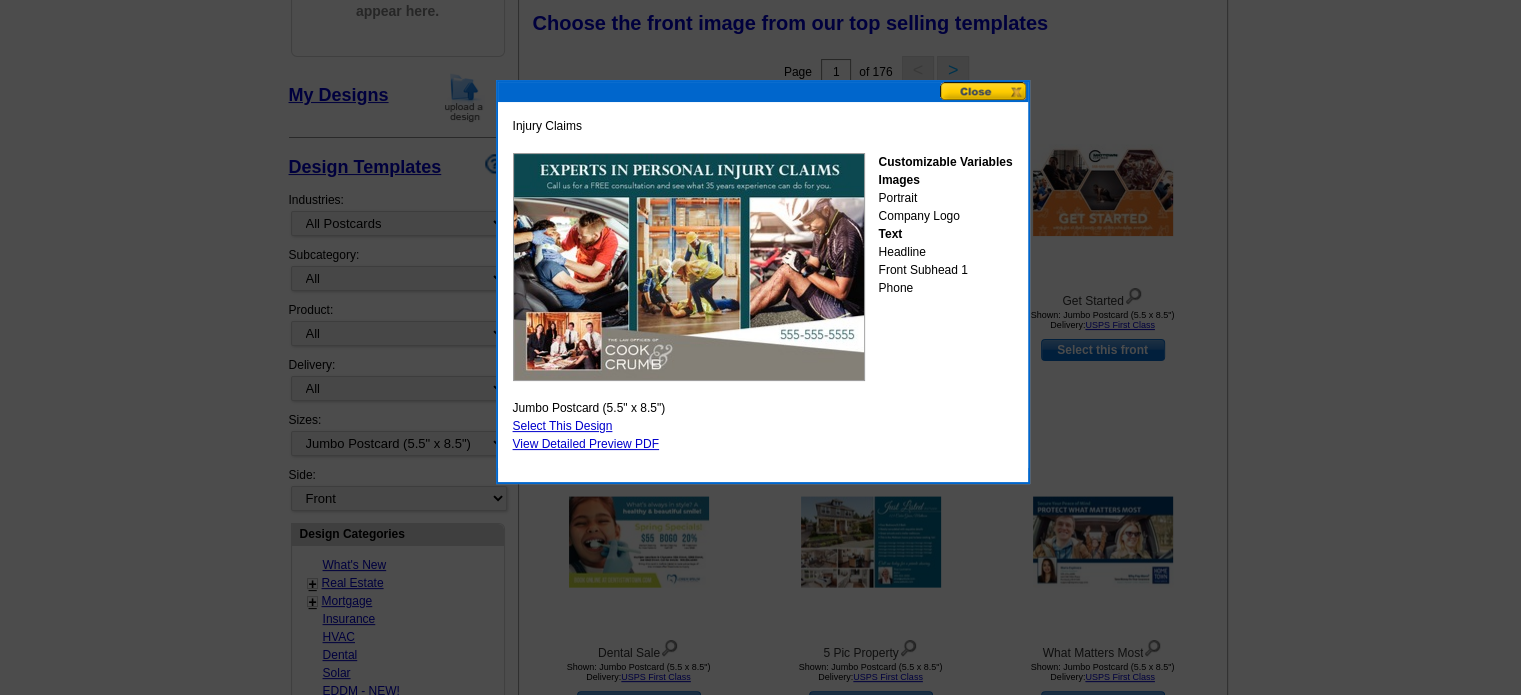 click at bounding box center [984, 91] 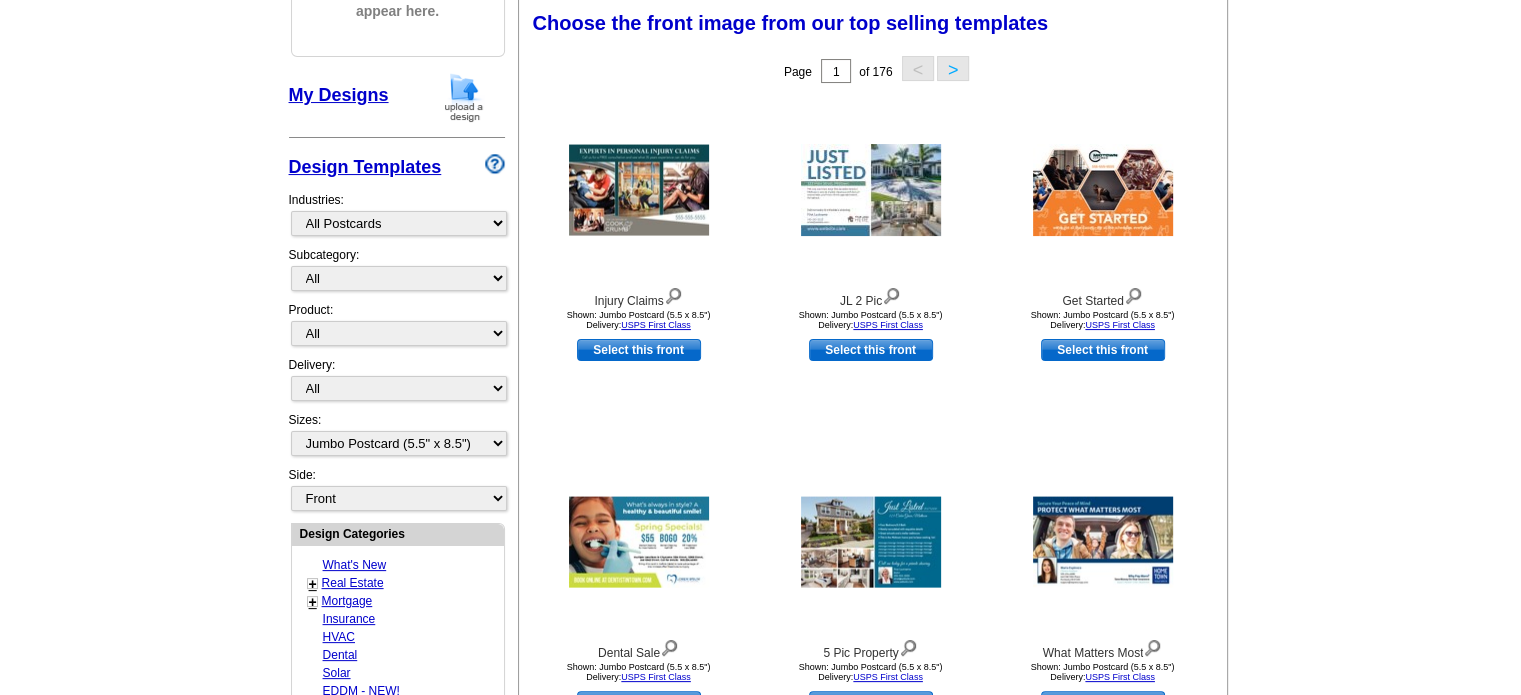 click on ">" at bounding box center [953, 68] 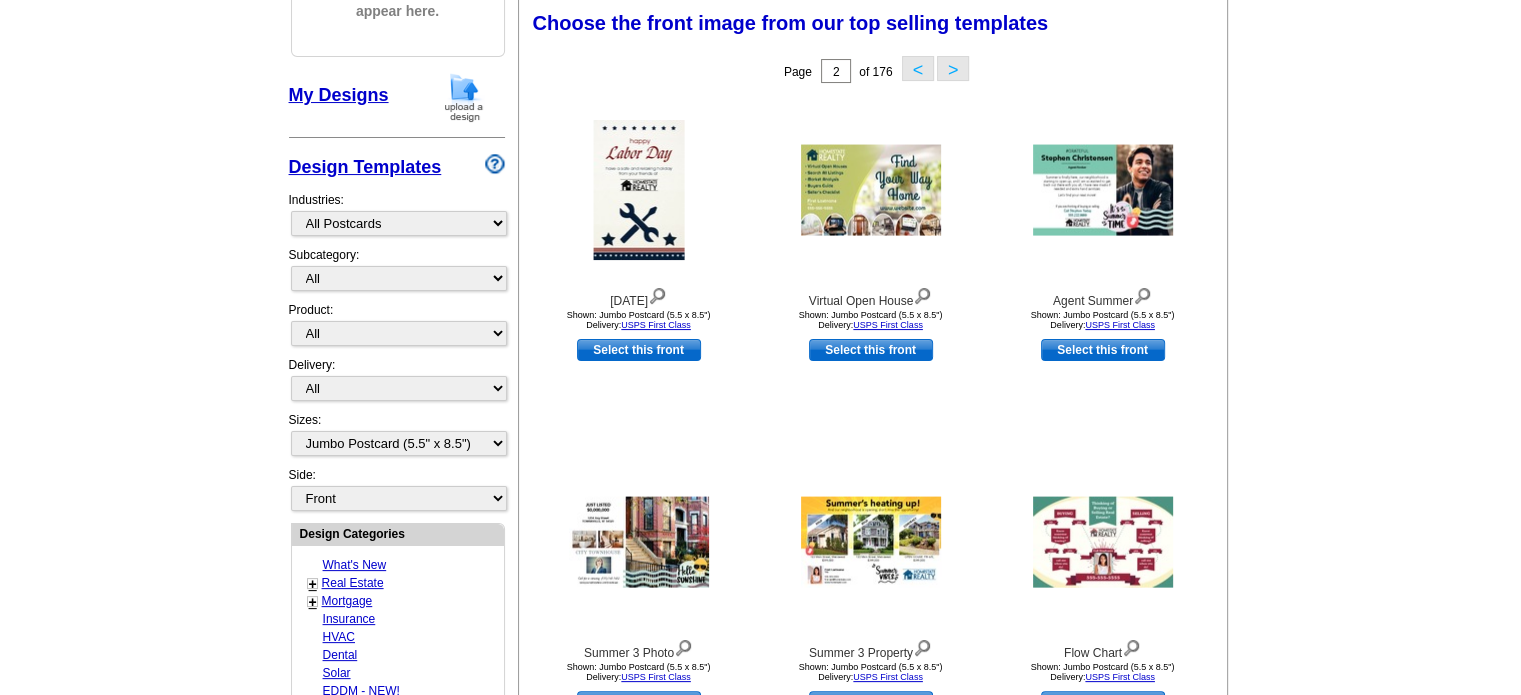 click on ">" at bounding box center (953, 68) 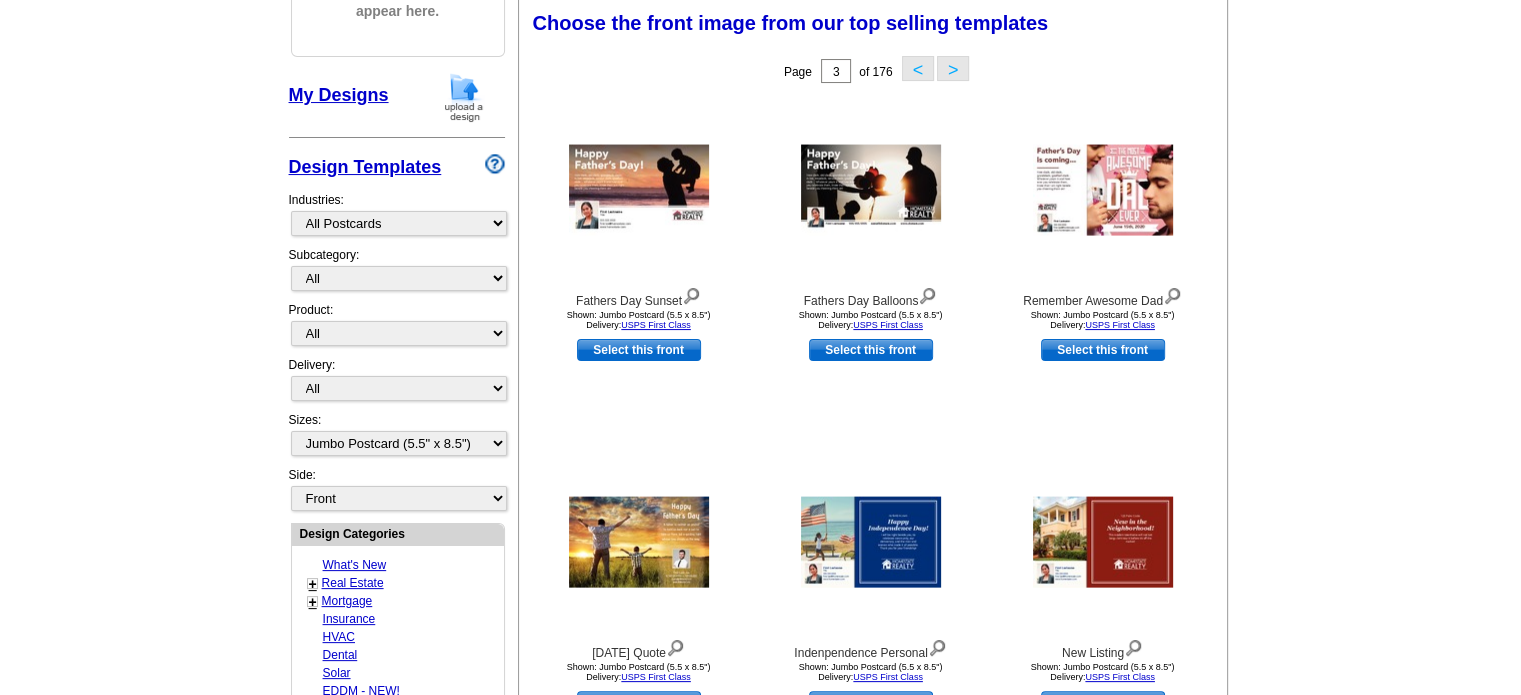 click on ">" at bounding box center [953, 68] 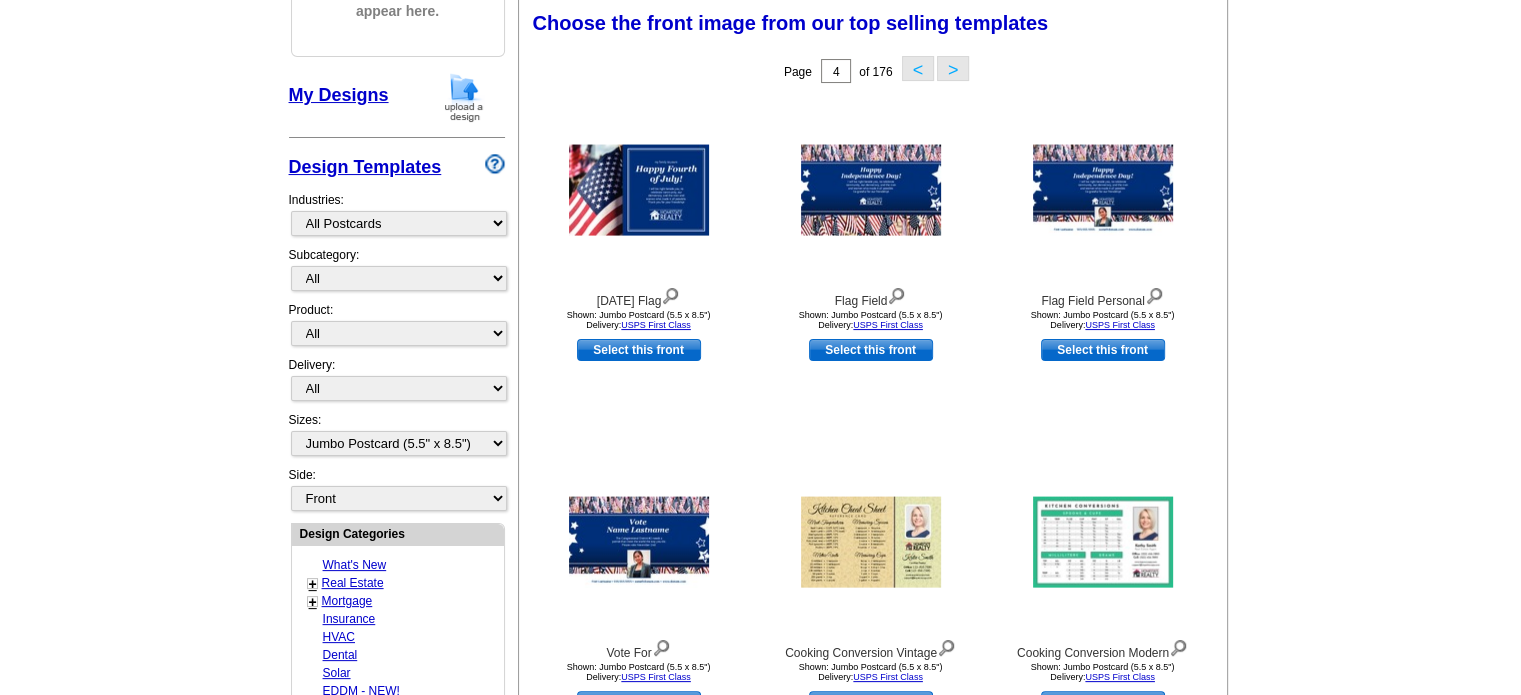click on ">" at bounding box center (953, 68) 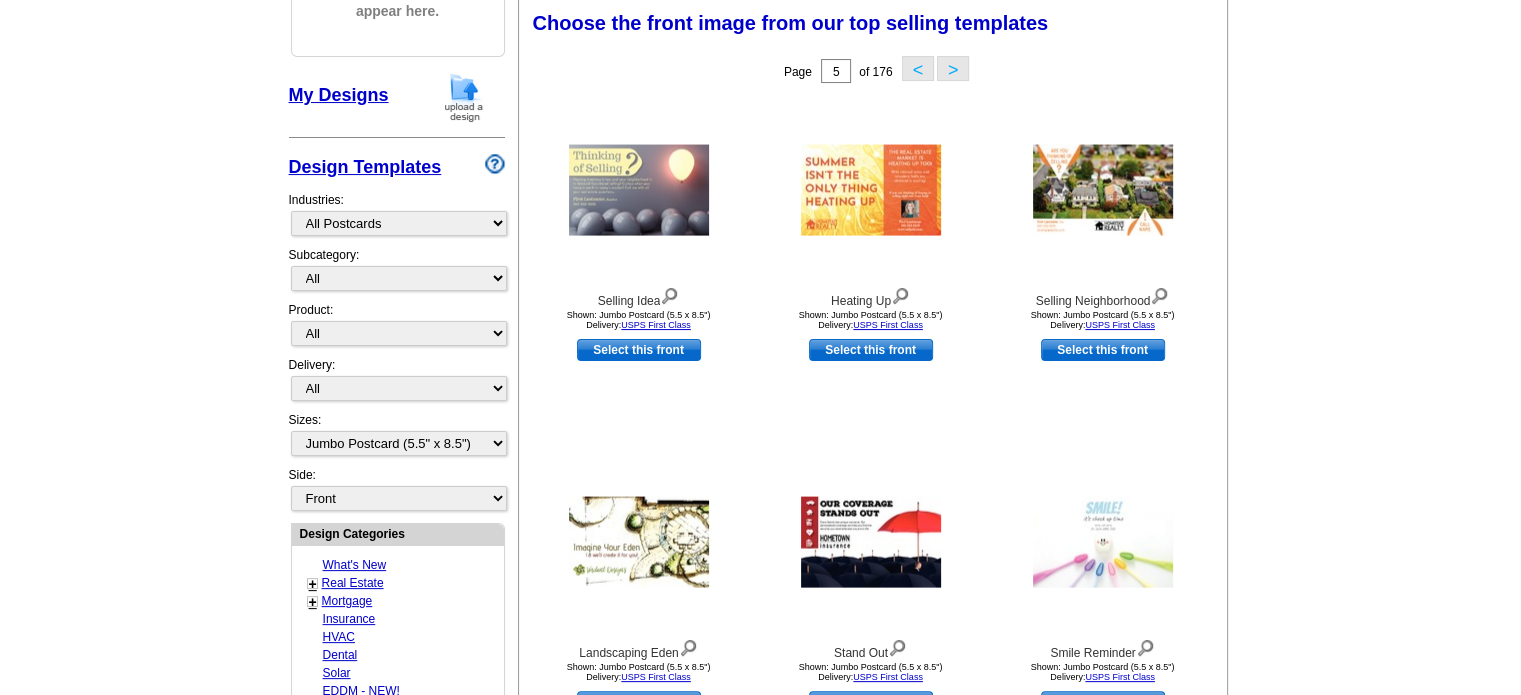 click on ">" at bounding box center [953, 68] 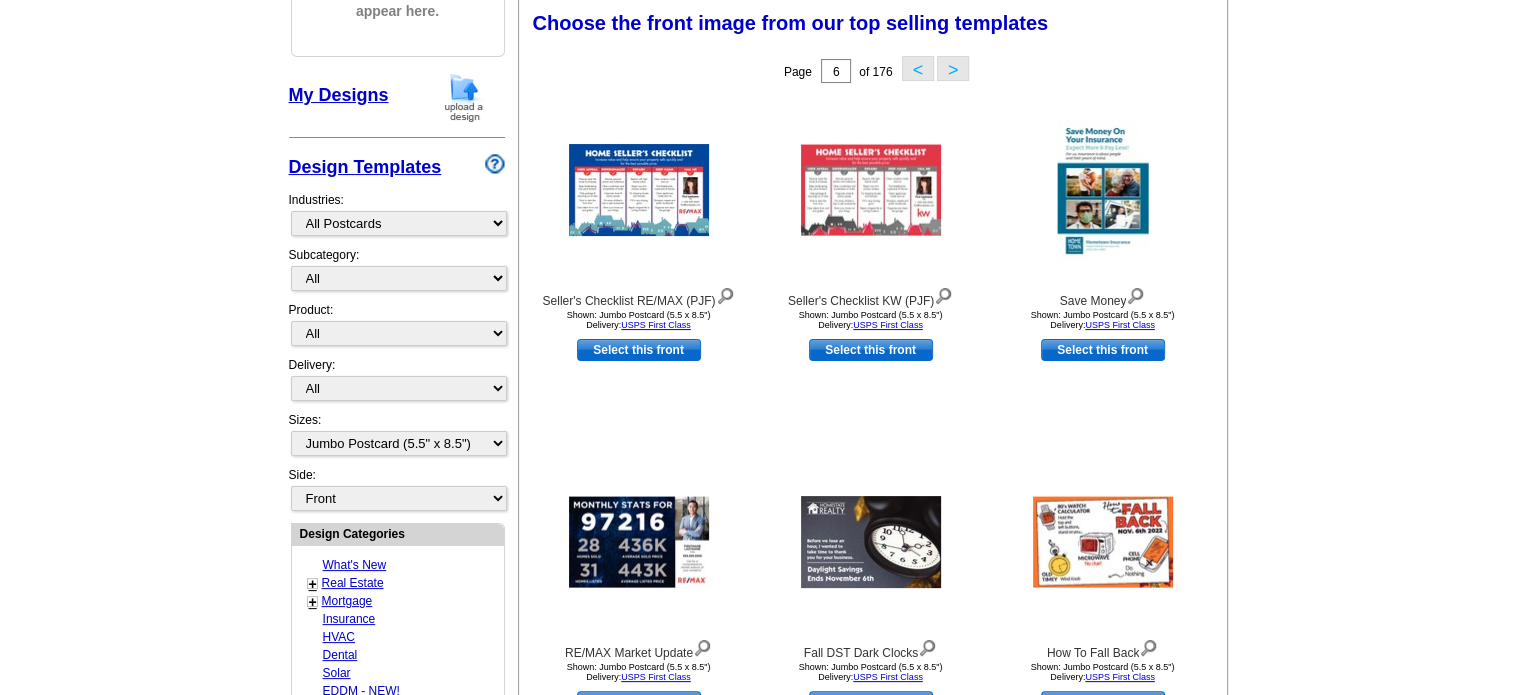click on ">" at bounding box center (953, 68) 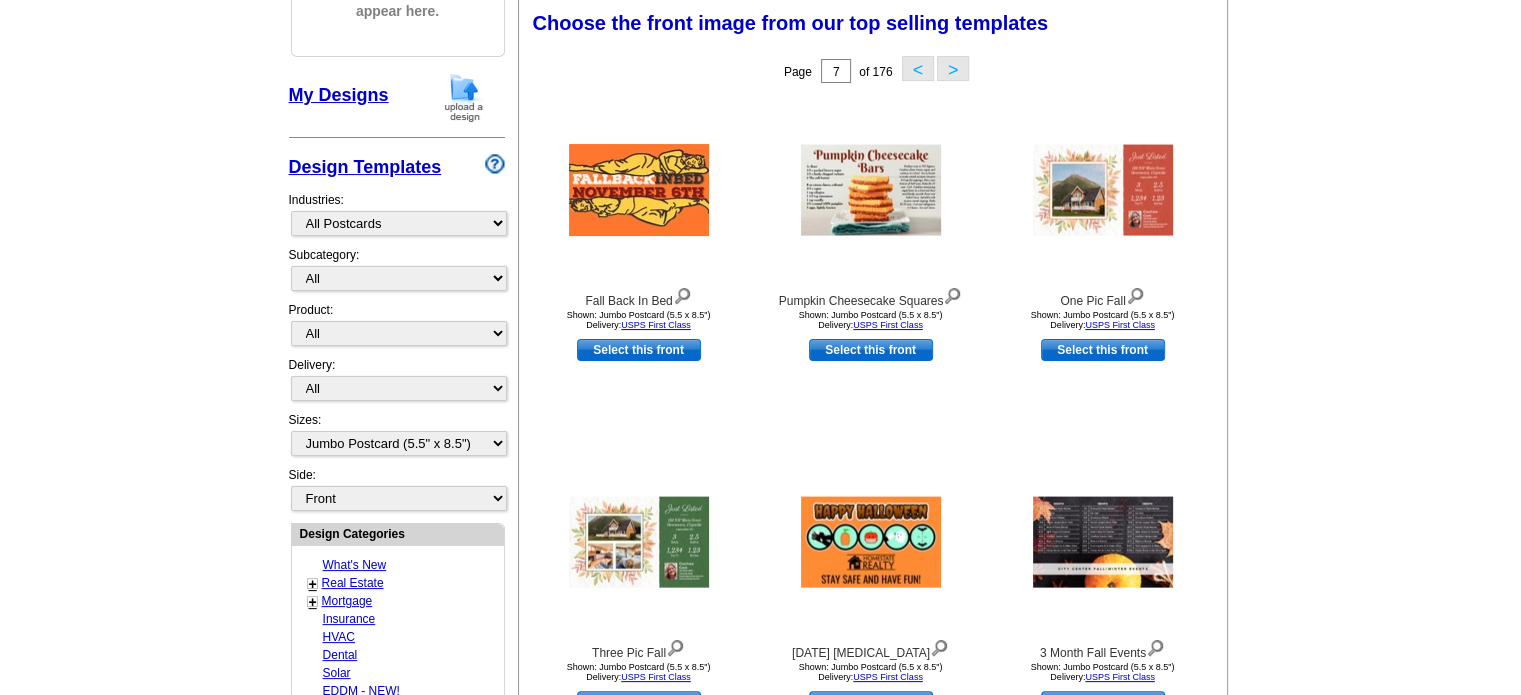 click on "<" at bounding box center (918, 68) 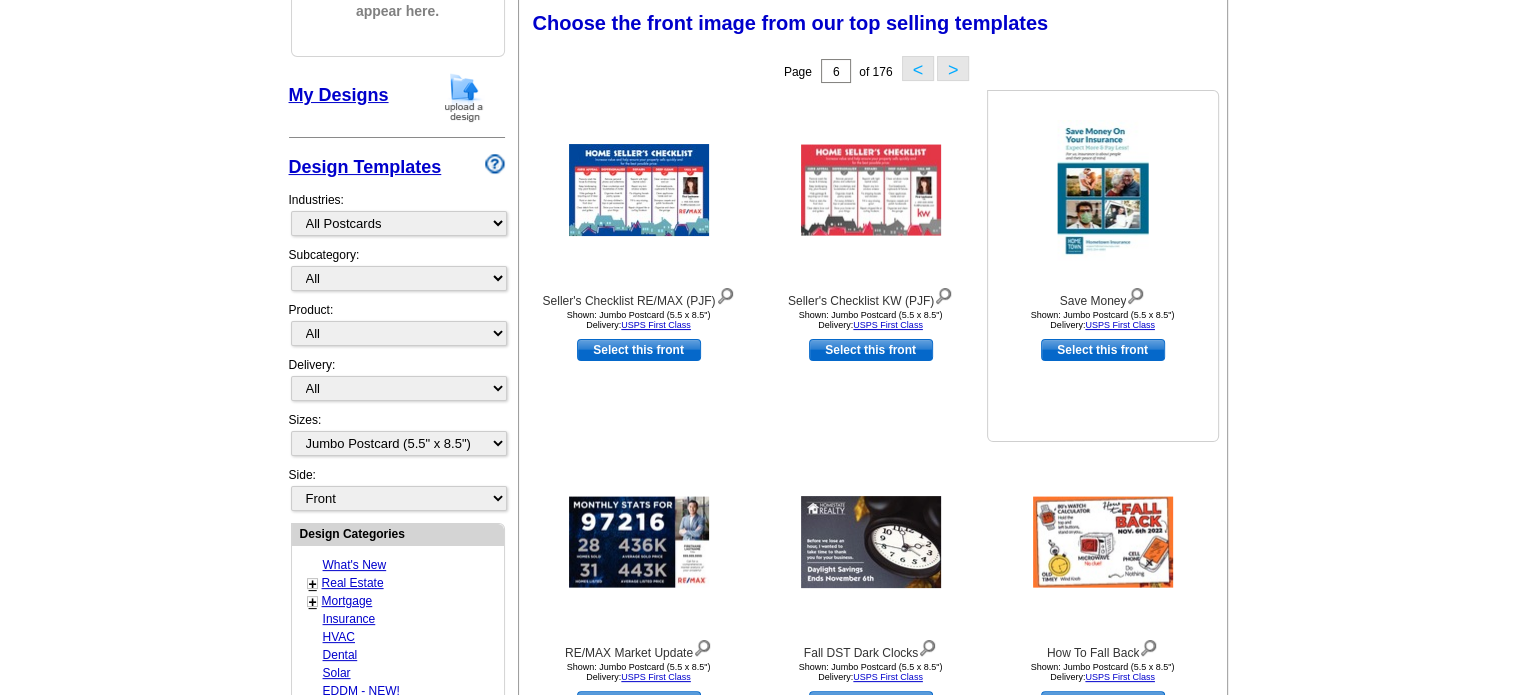 click at bounding box center [1102, 190] 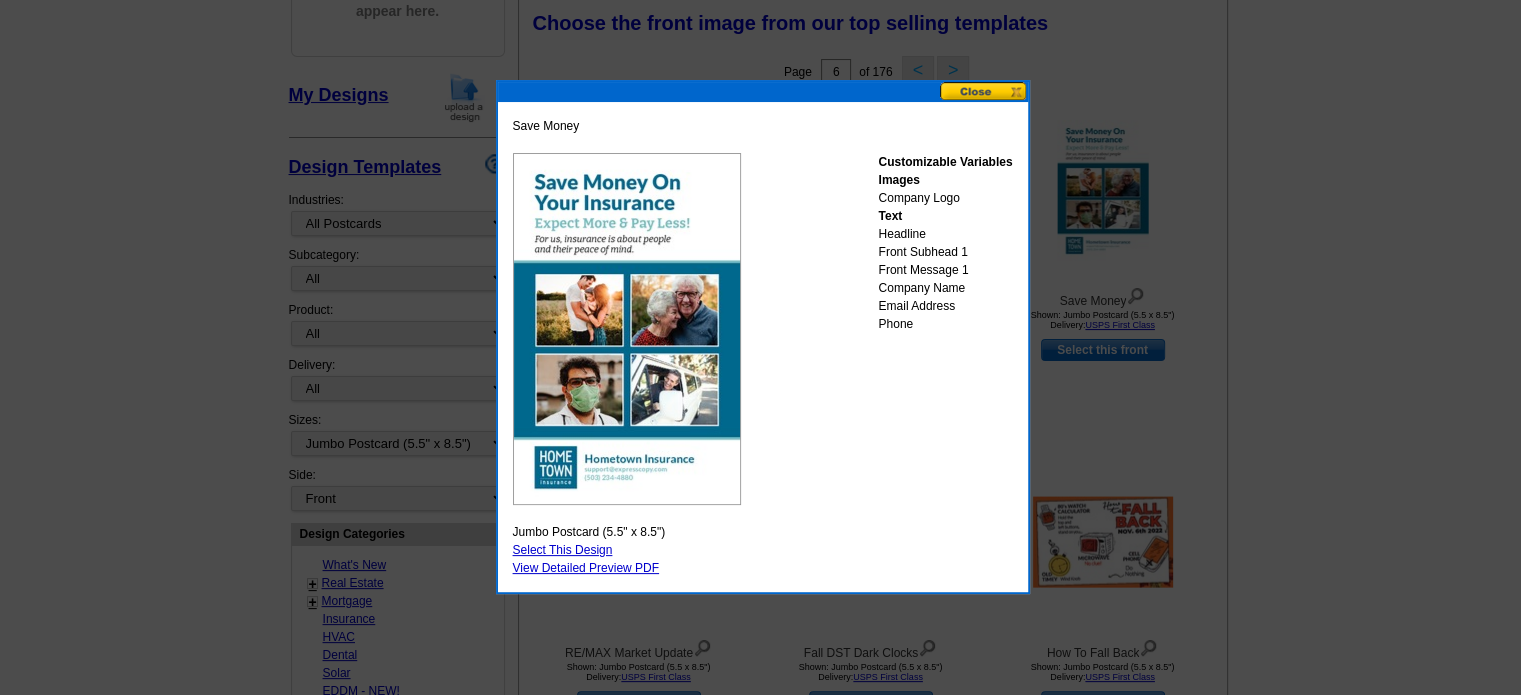 click at bounding box center [984, 91] 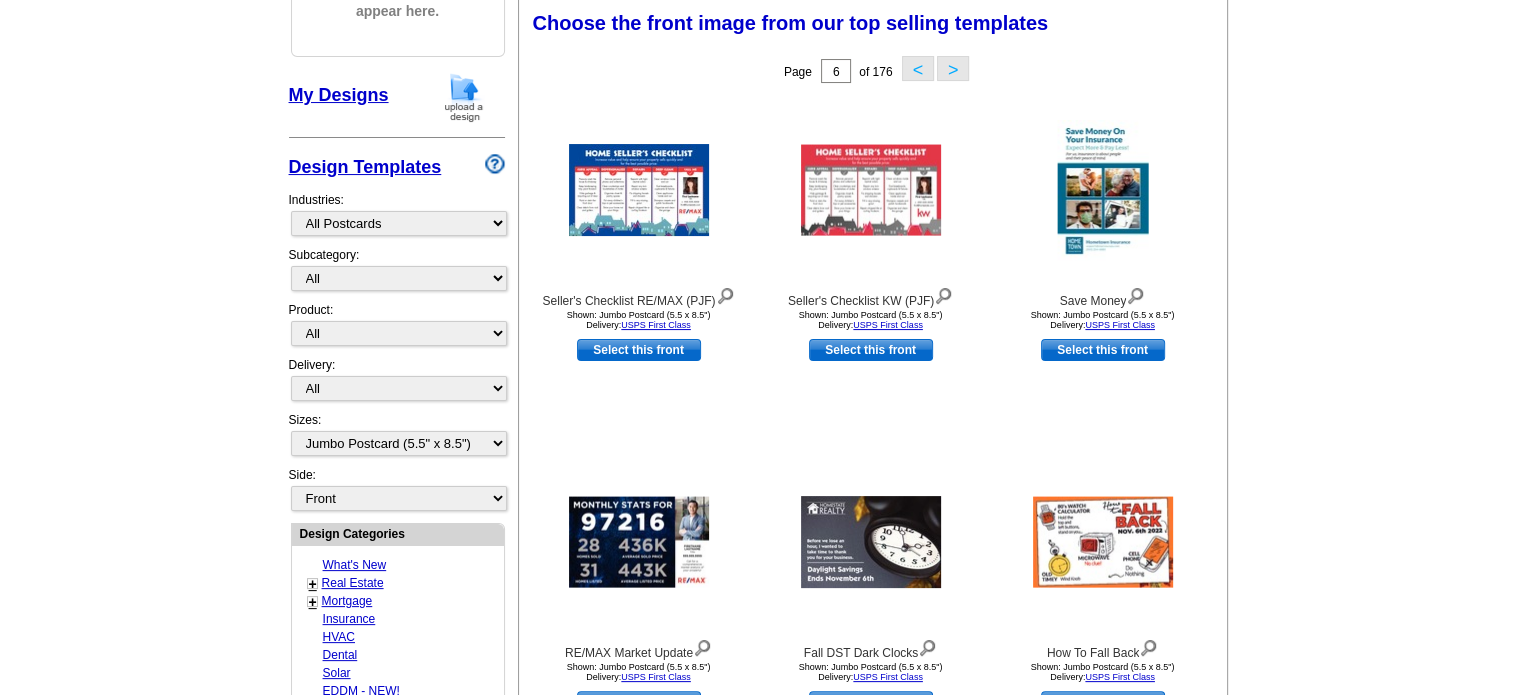 click on ">" at bounding box center [953, 68] 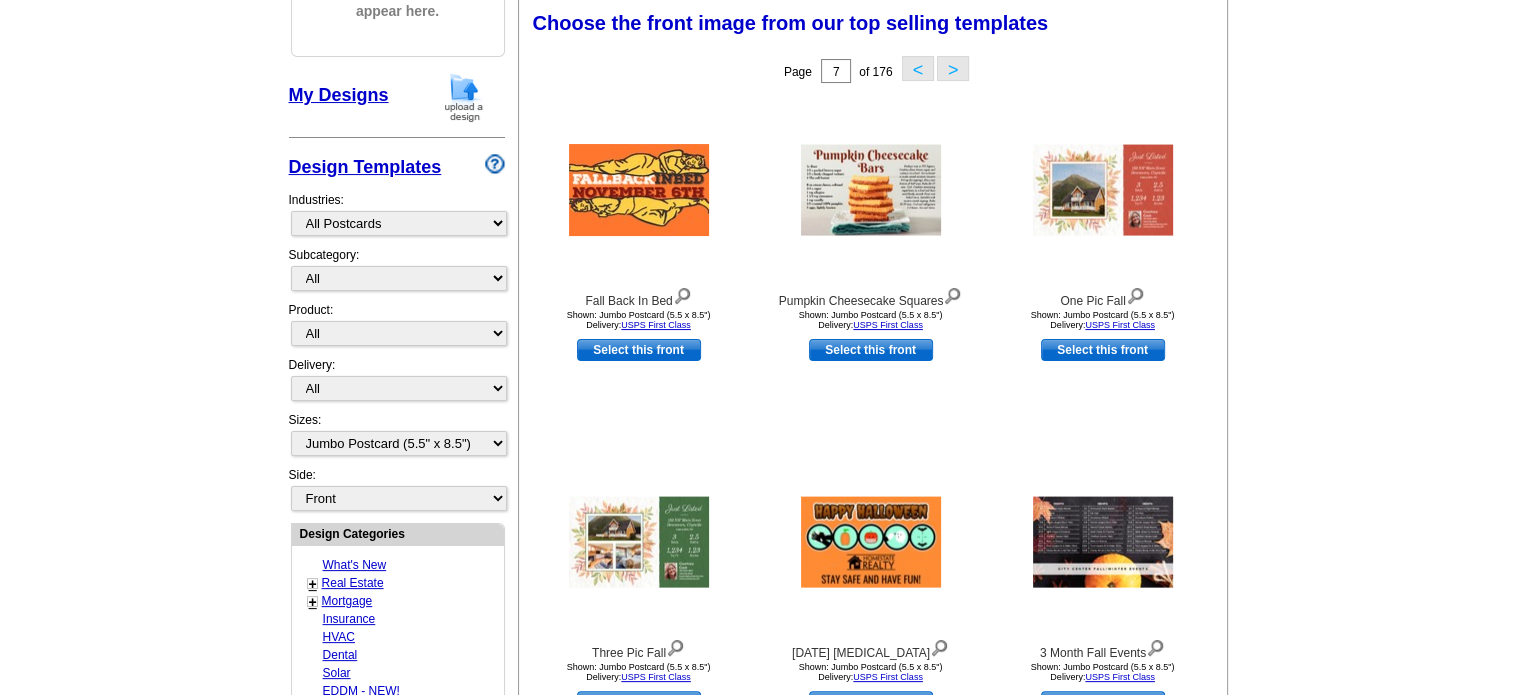 click on ">" at bounding box center [953, 68] 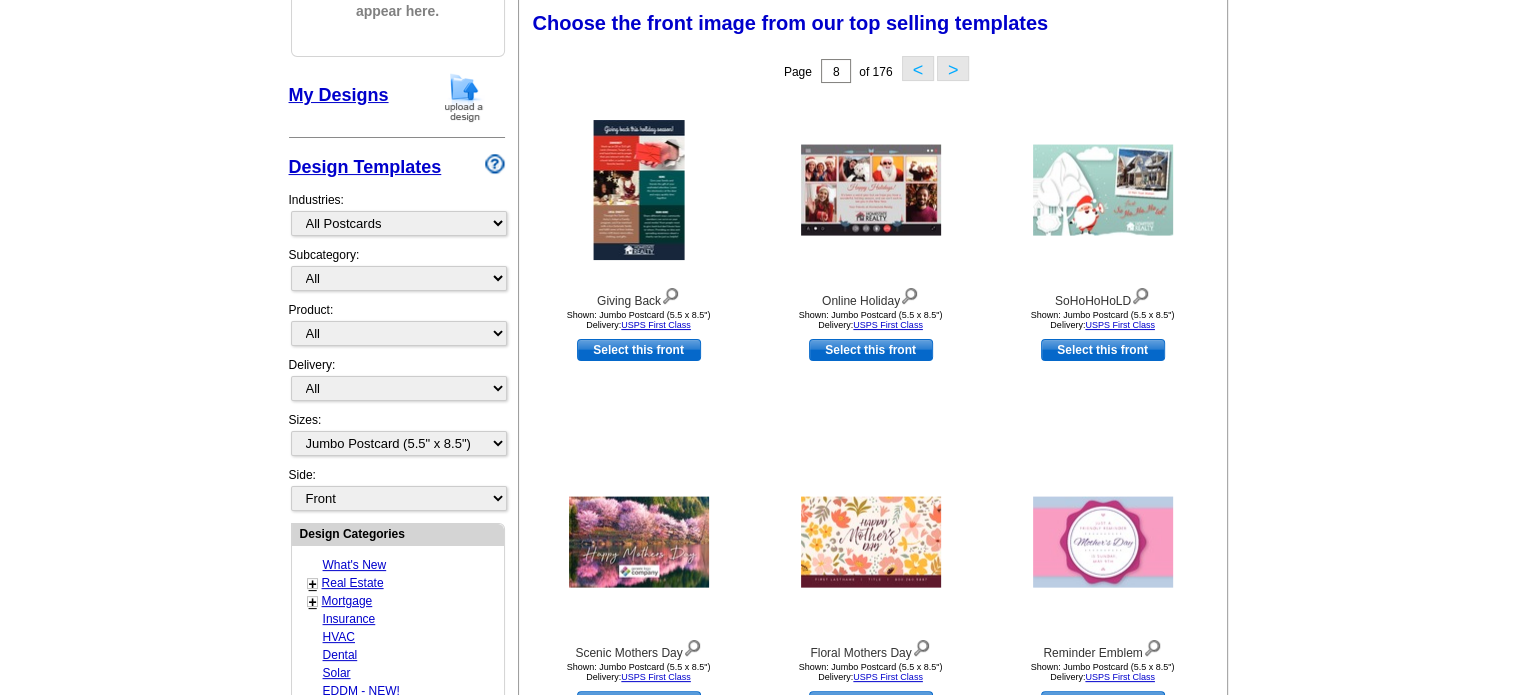 click on ">" at bounding box center [953, 68] 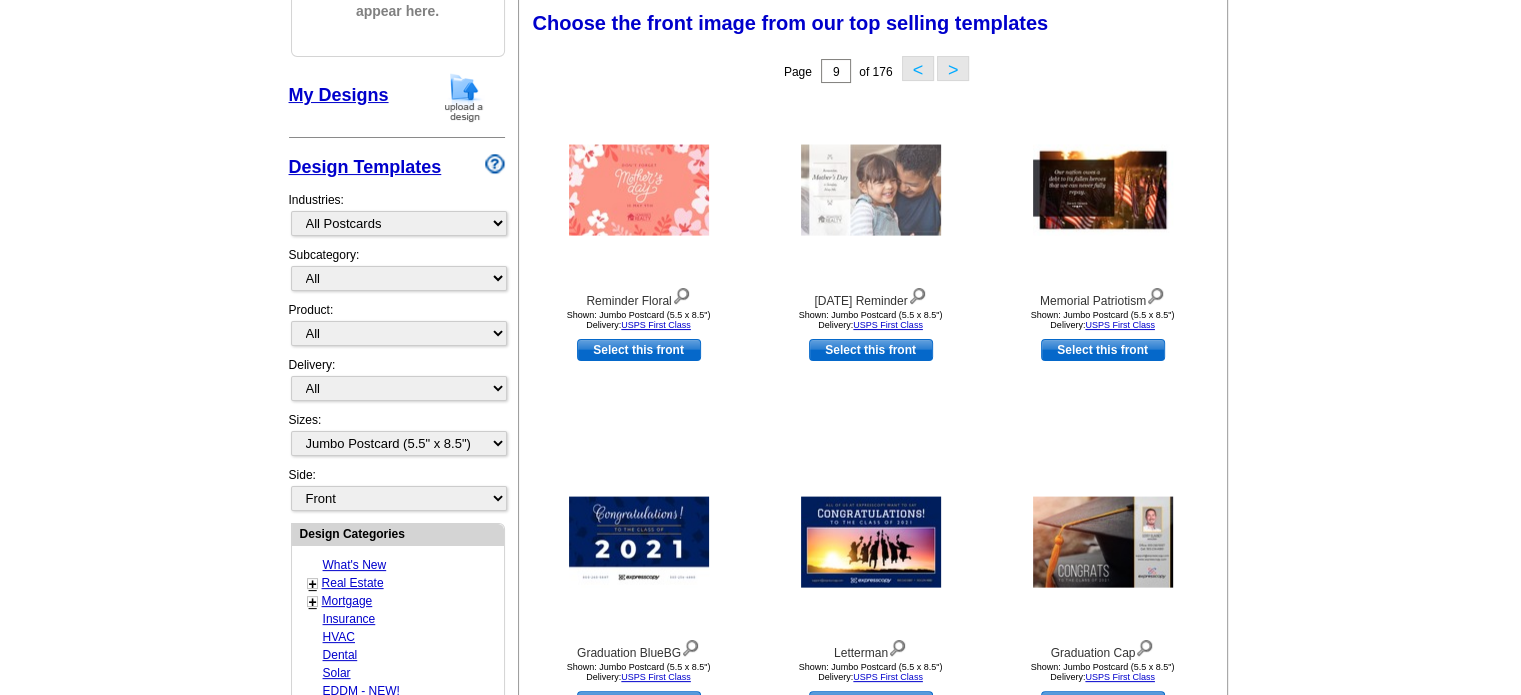 click on ">" at bounding box center [953, 68] 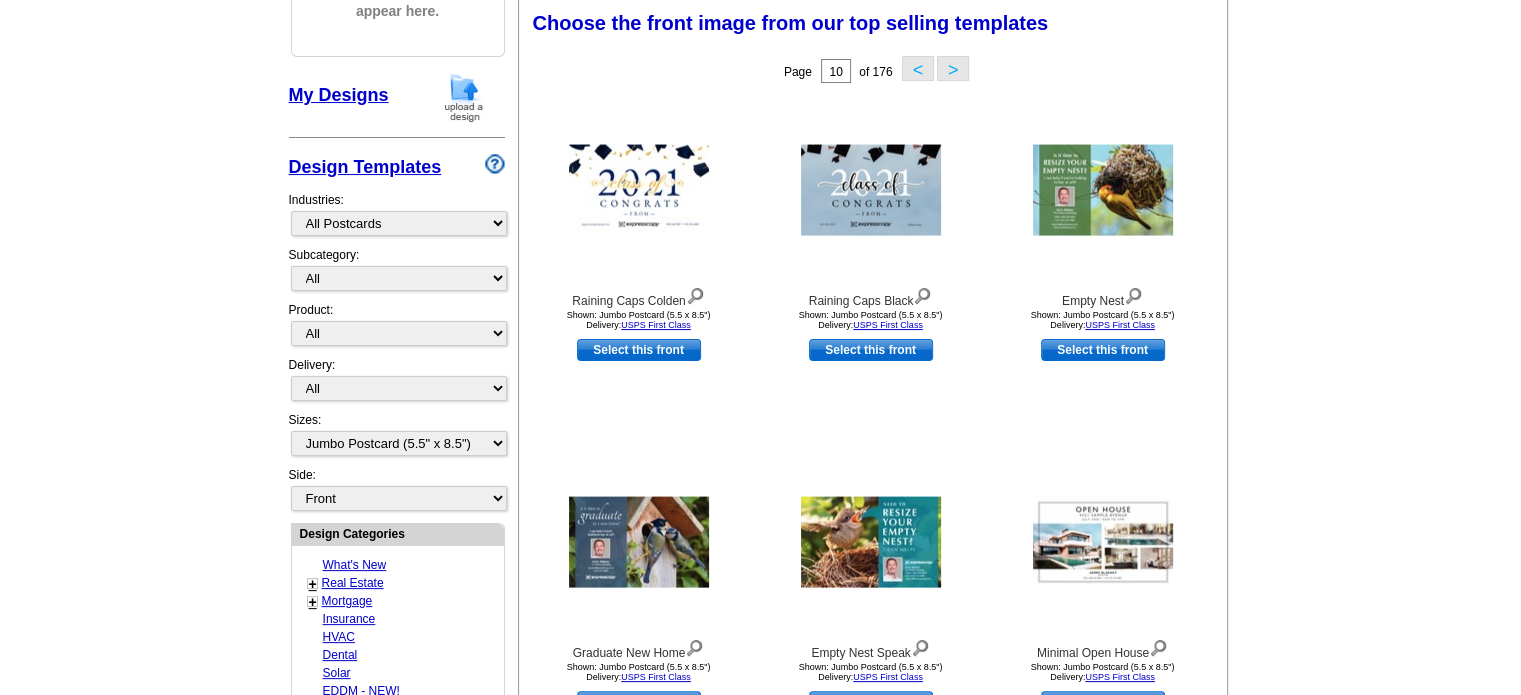 click on ">" at bounding box center [953, 68] 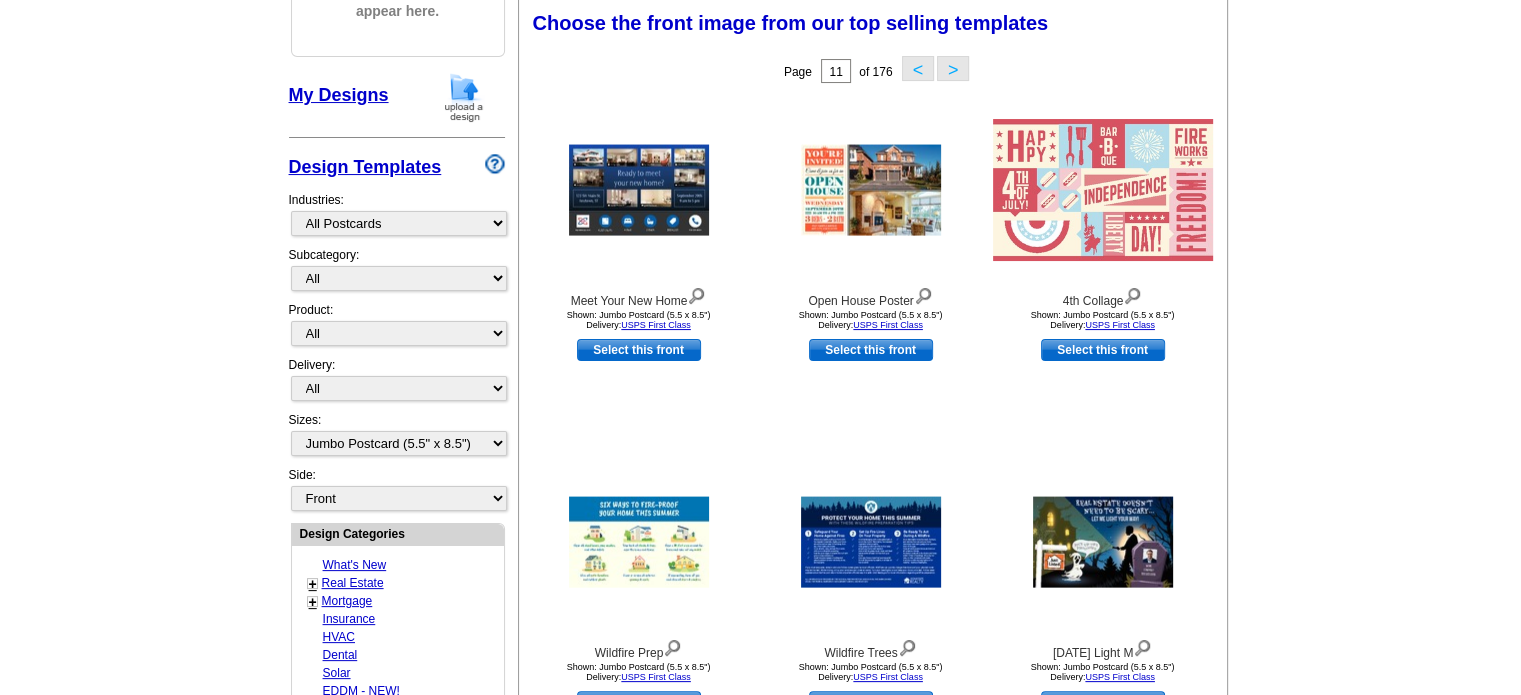 click on "<" at bounding box center (918, 68) 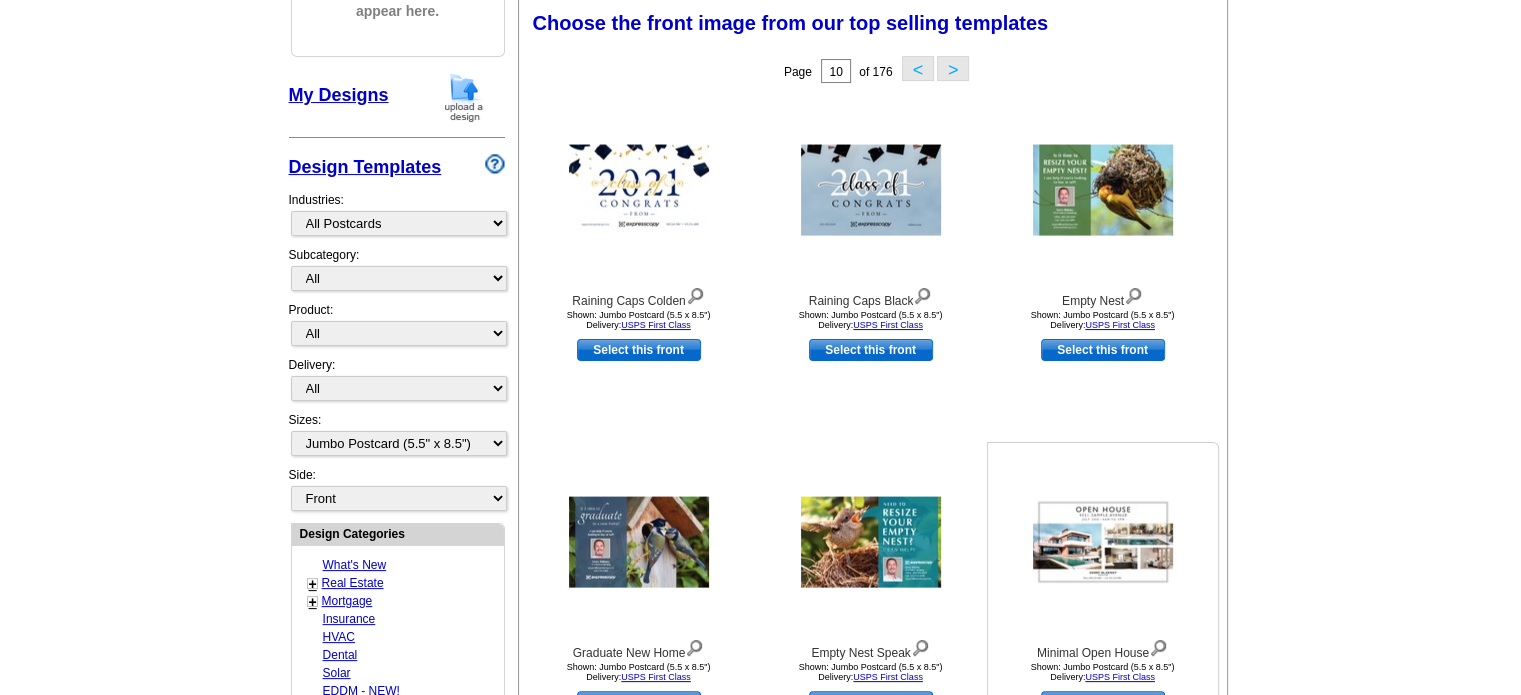 click at bounding box center [1103, 542] 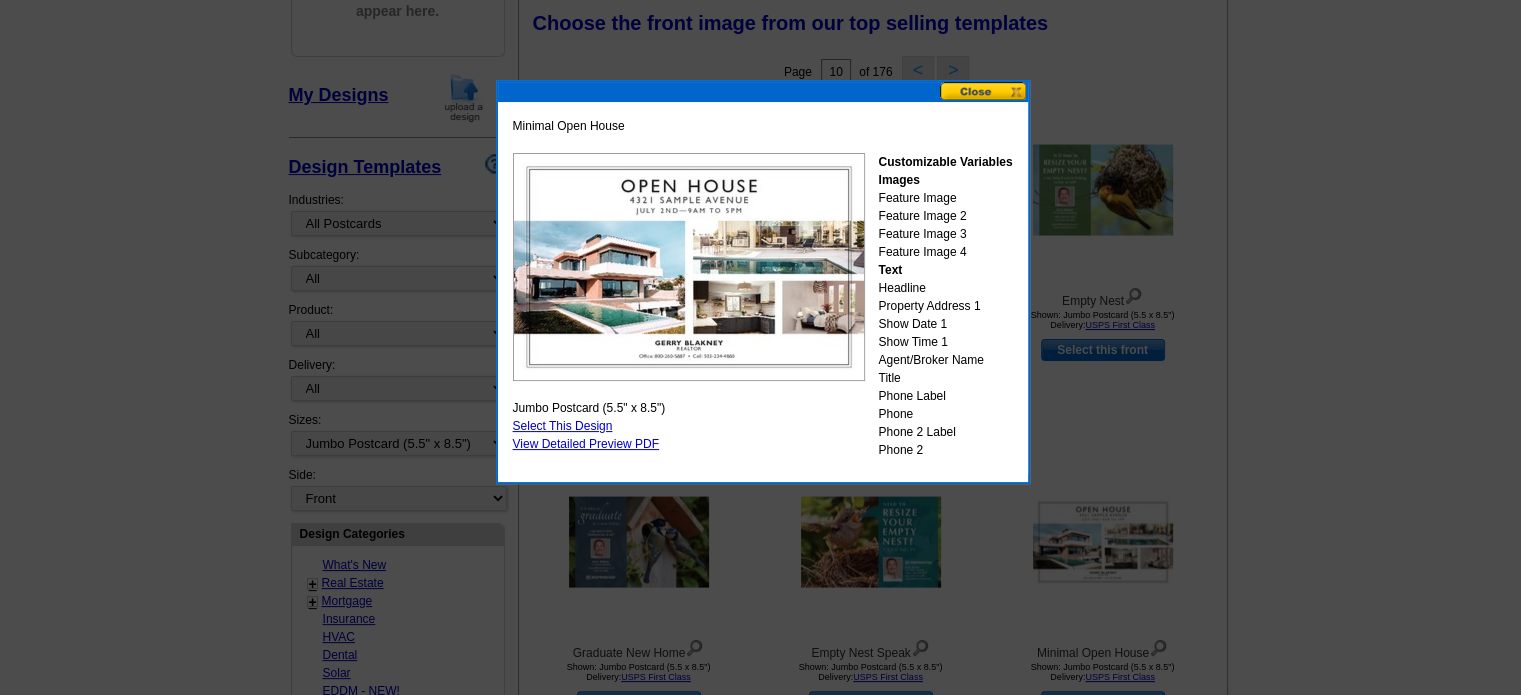 click at bounding box center (984, 91) 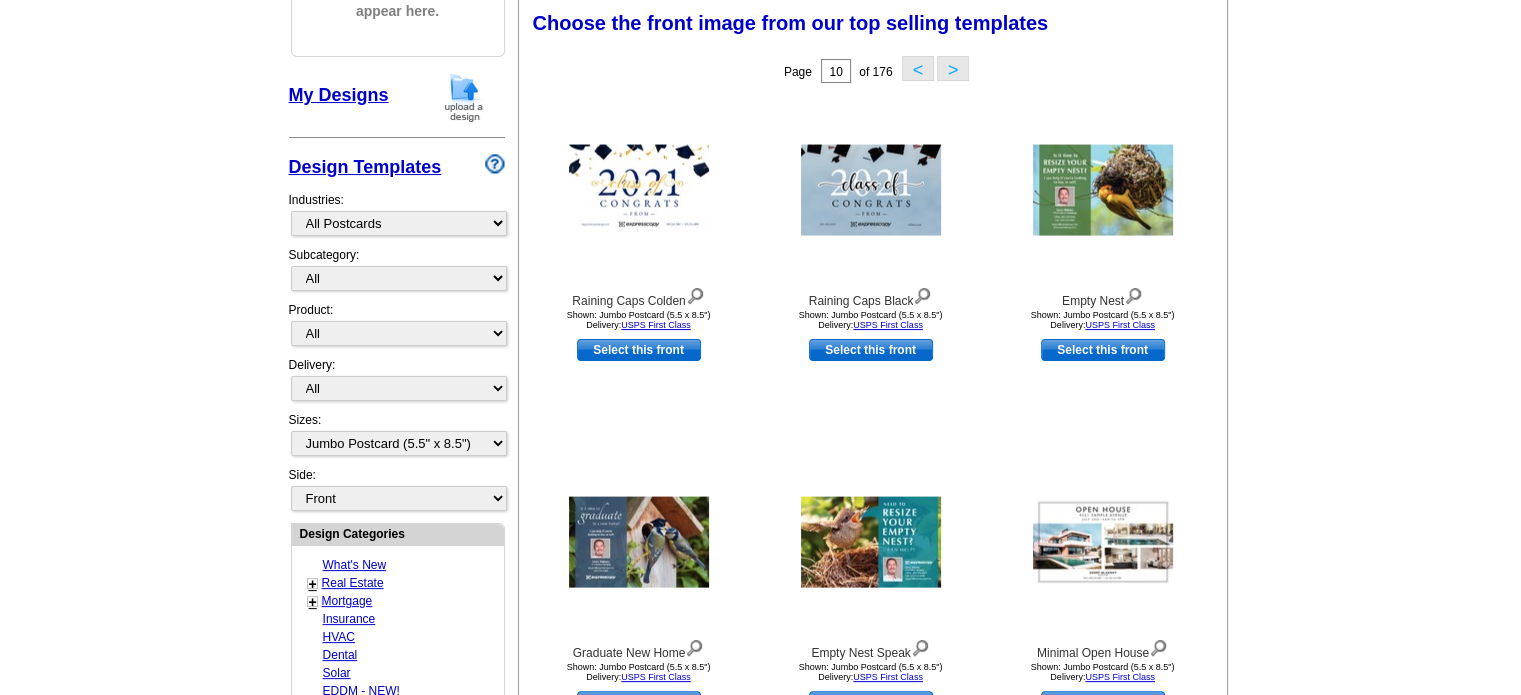 click on ">" at bounding box center (953, 68) 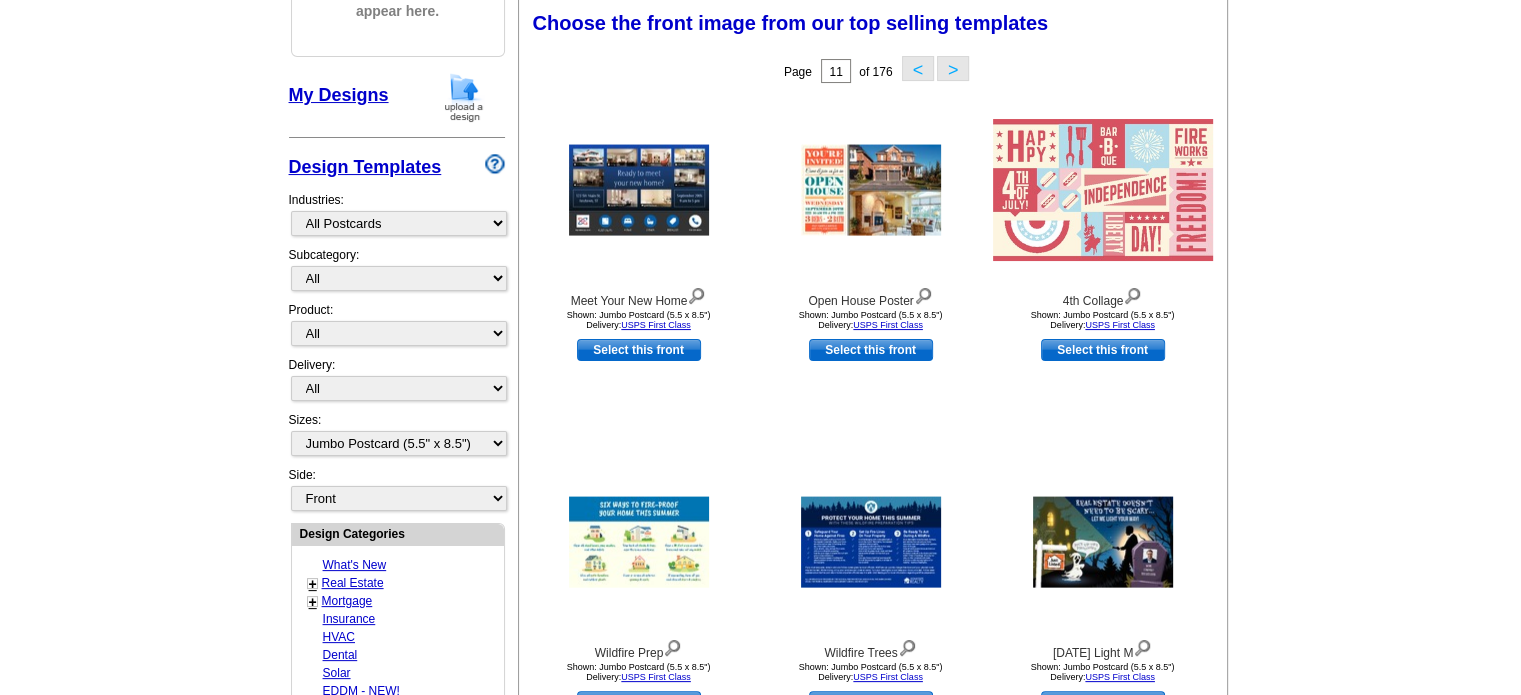 click on ">" at bounding box center (953, 68) 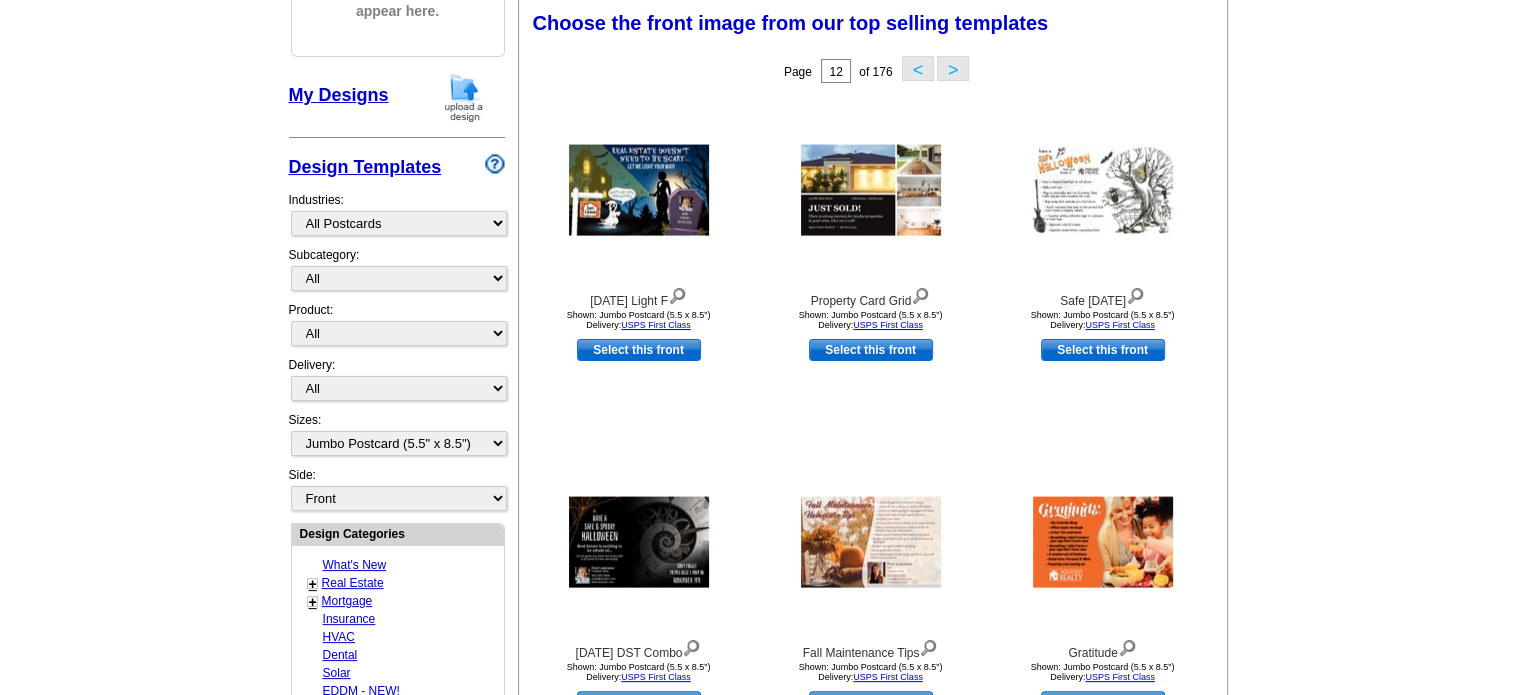 click on ">" at bounding box center [953, 68] 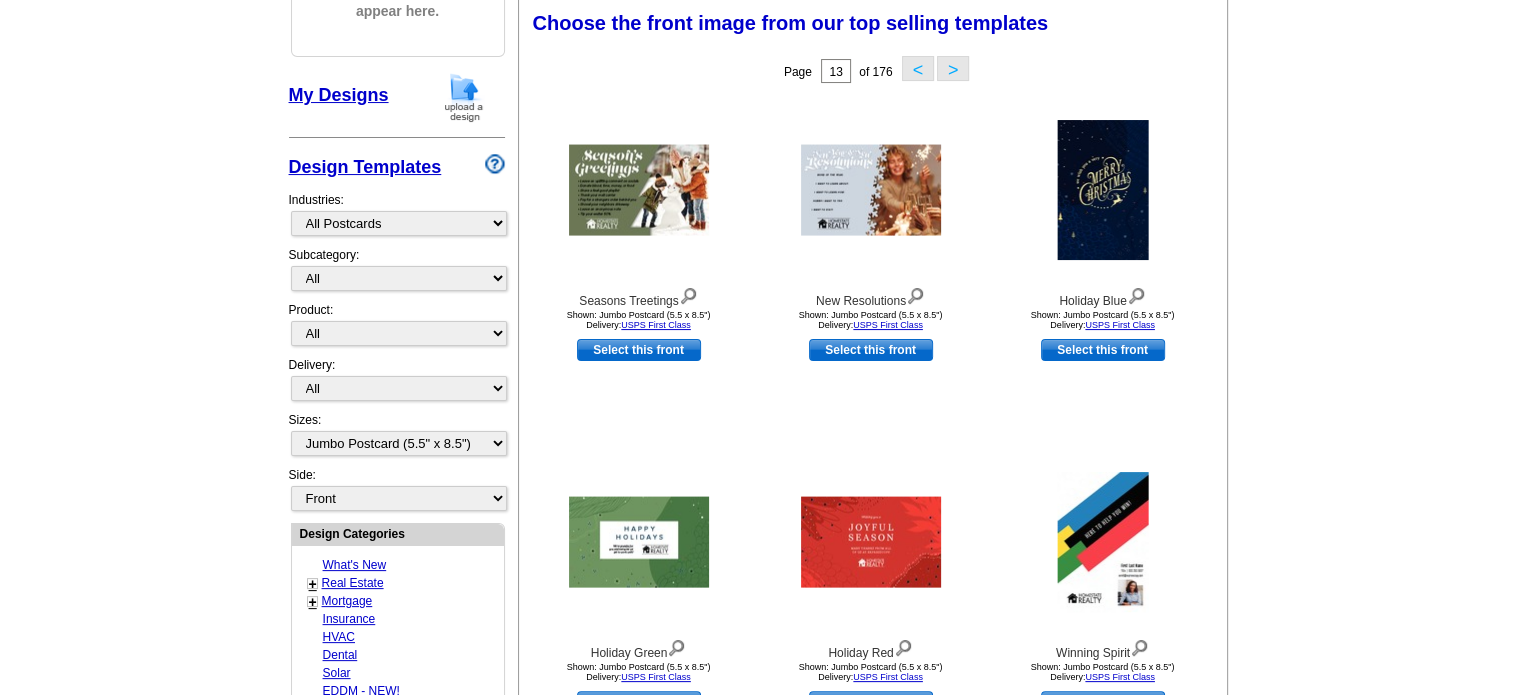 click on ">" at bounding box center [953, 68] 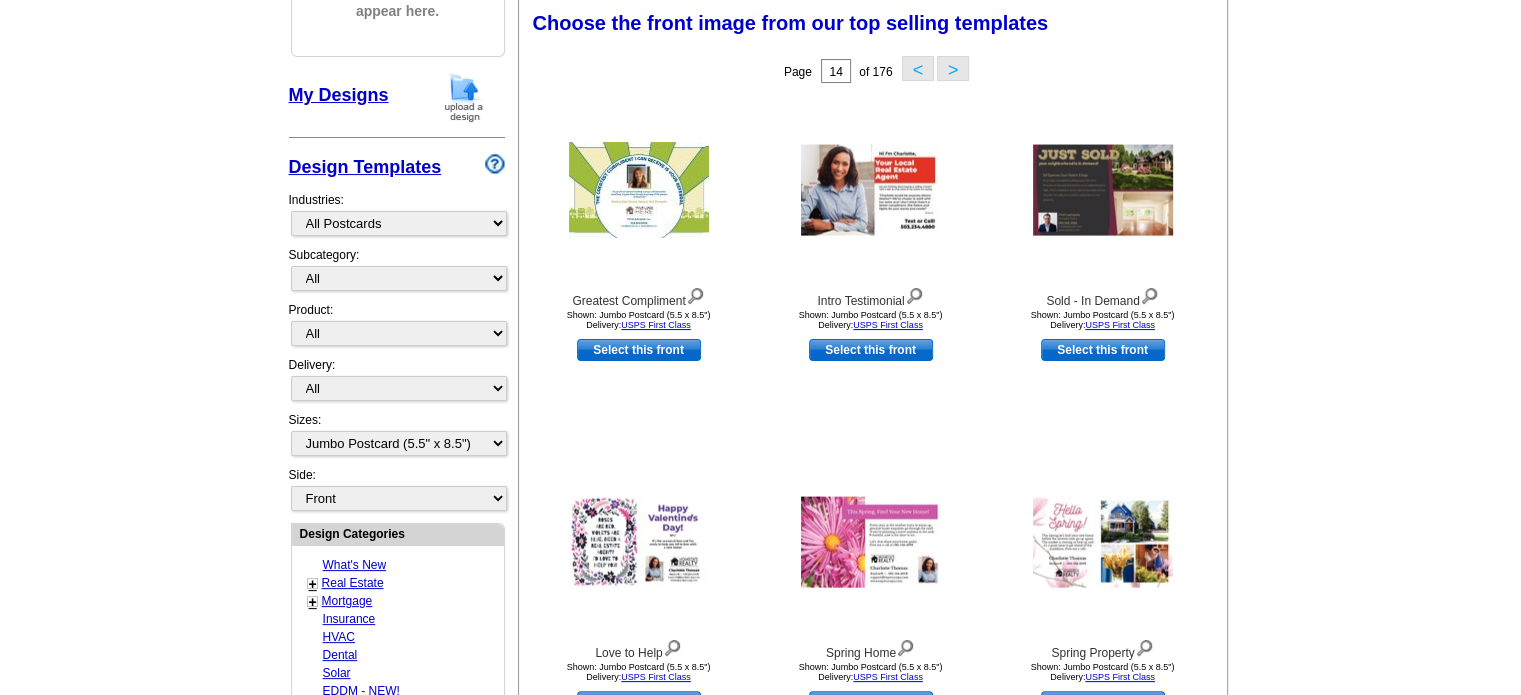 click on ">" at bounding box center [953, 68] 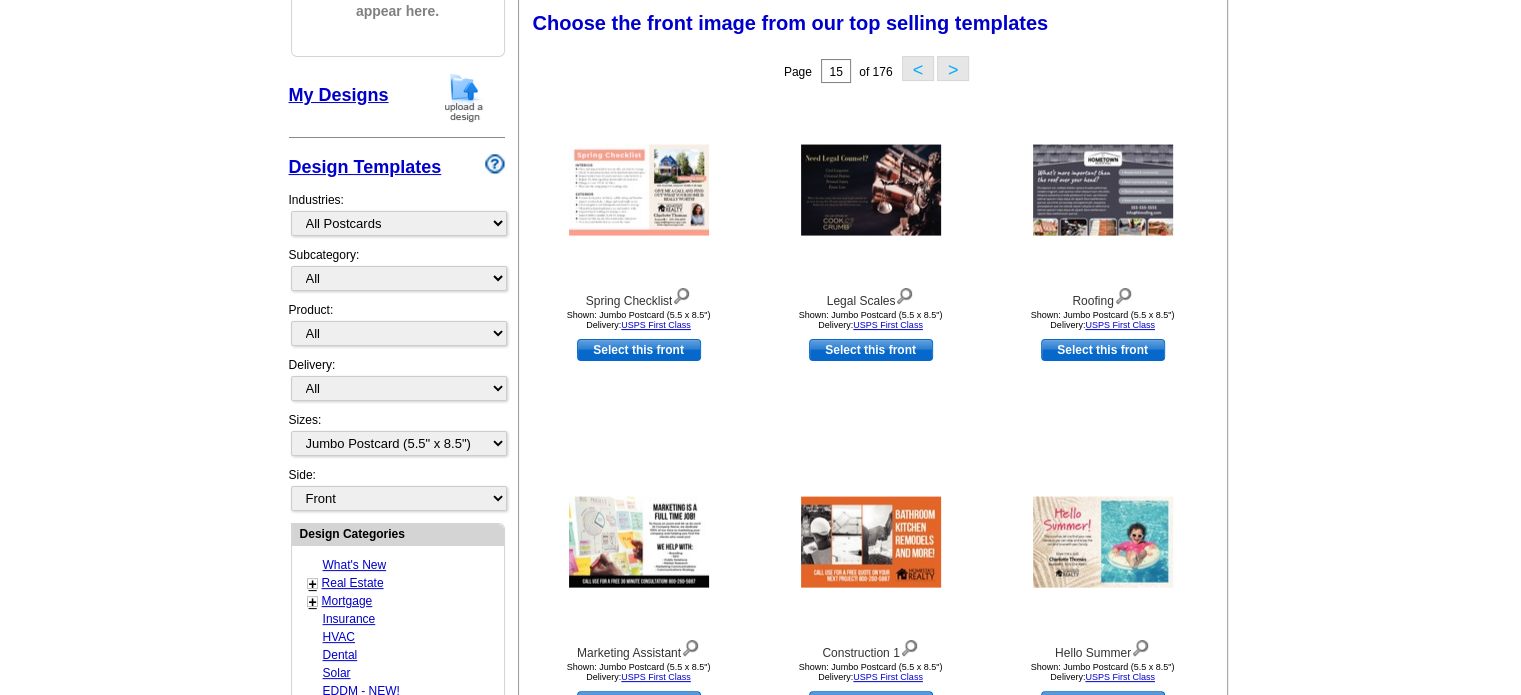 click on ">" at bounding box center [953, 68] 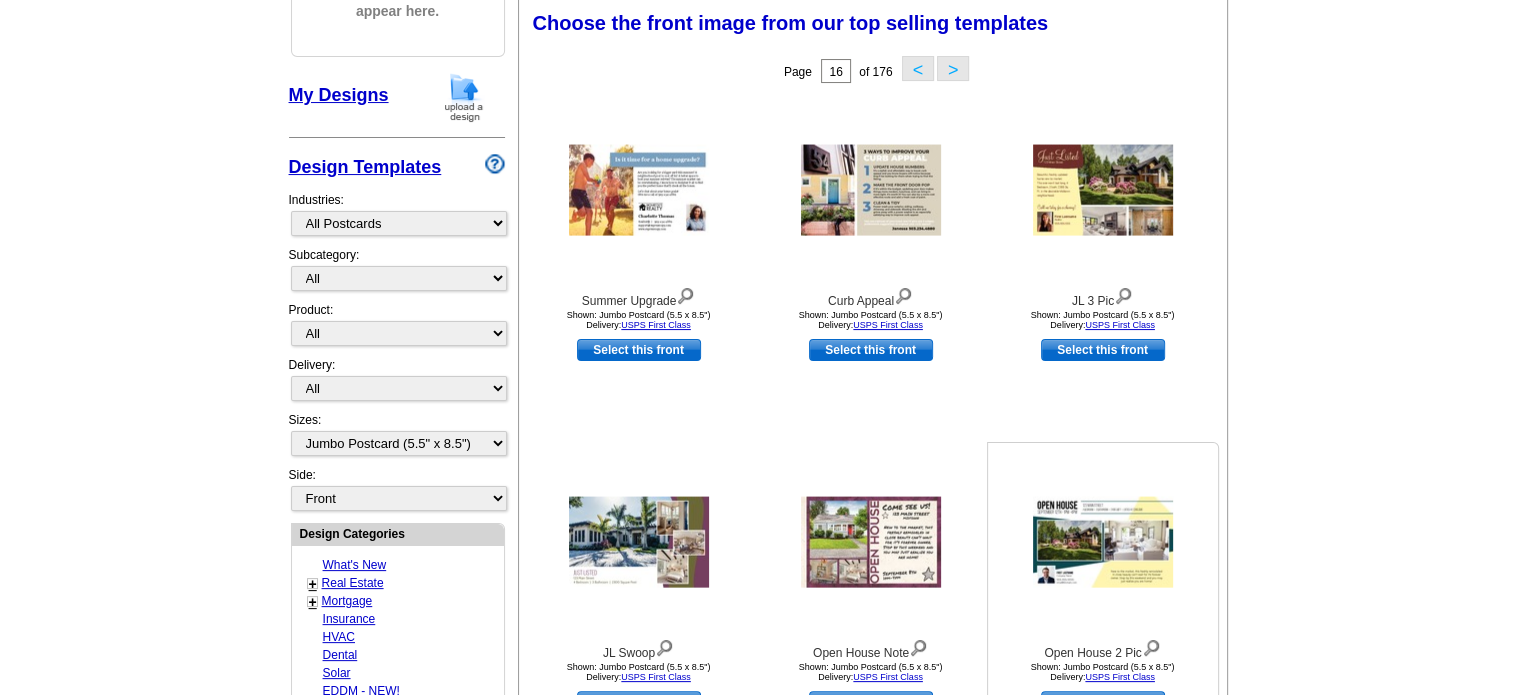 click at bounding box center [1103, 542] 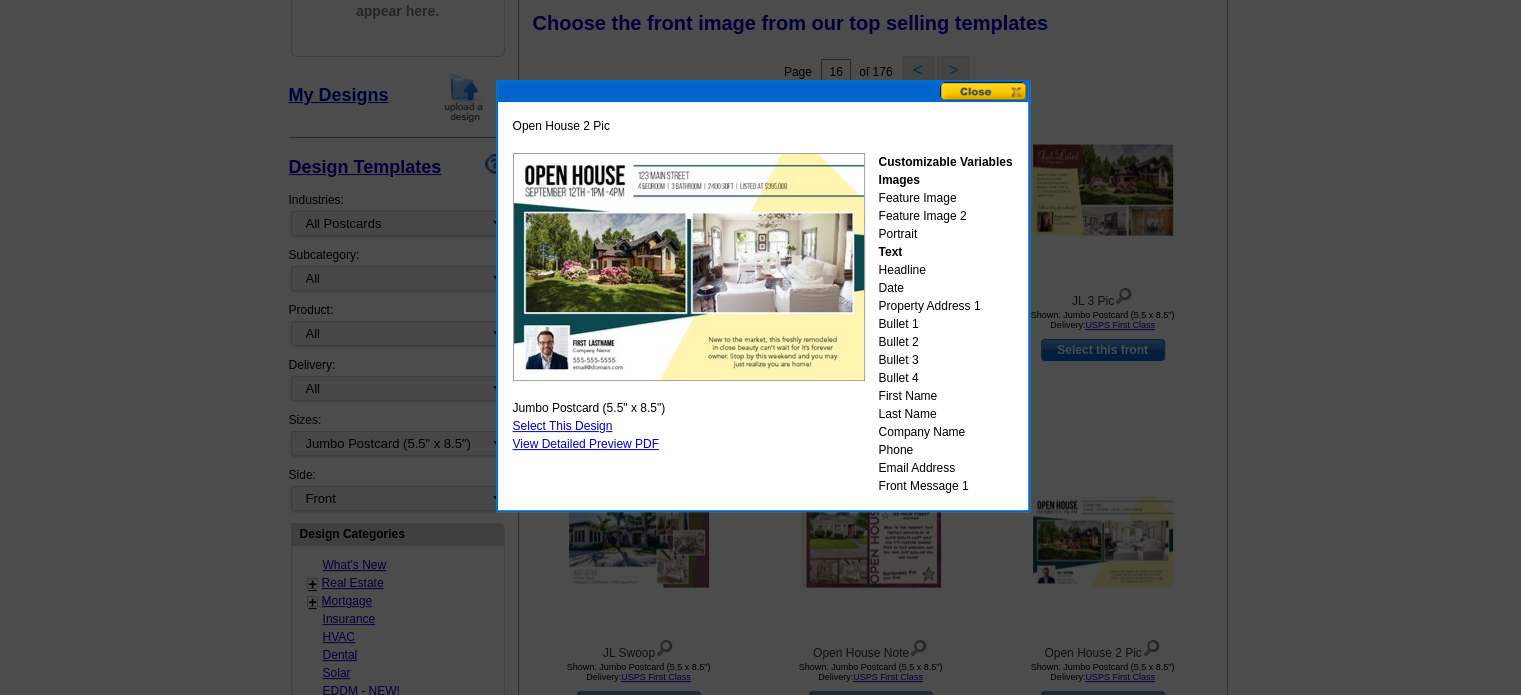 click at bounding box center [984, 91] 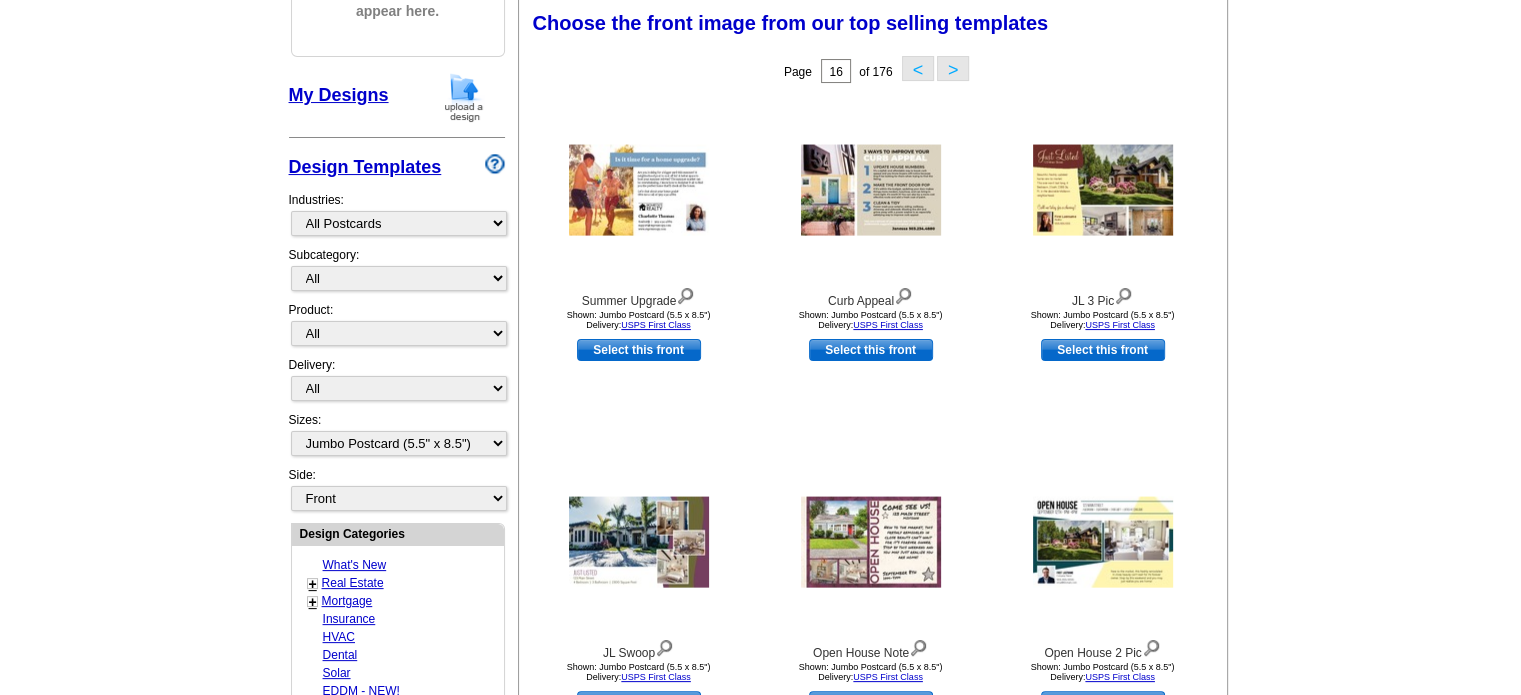 click on ">" at bounding box center [953, 68] 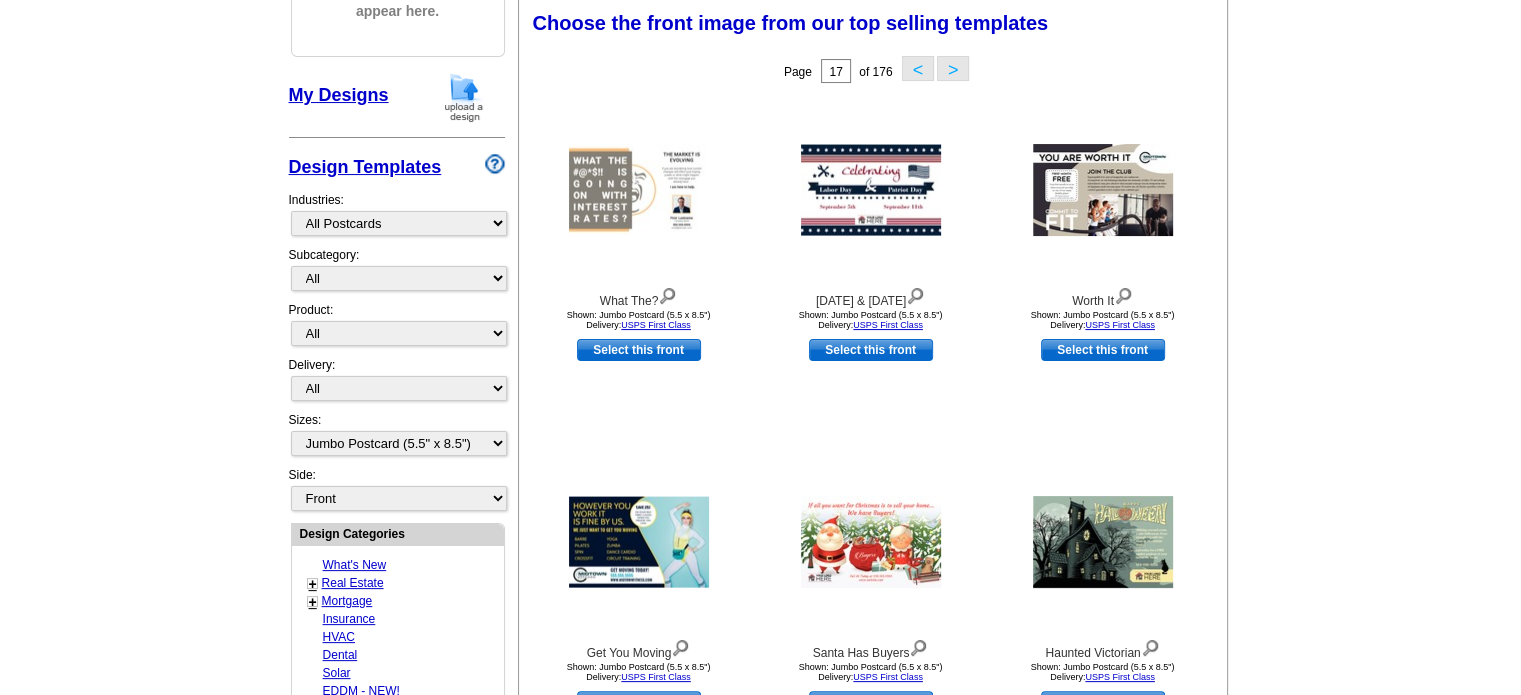 click on ">" at bounding box center (953, 68) 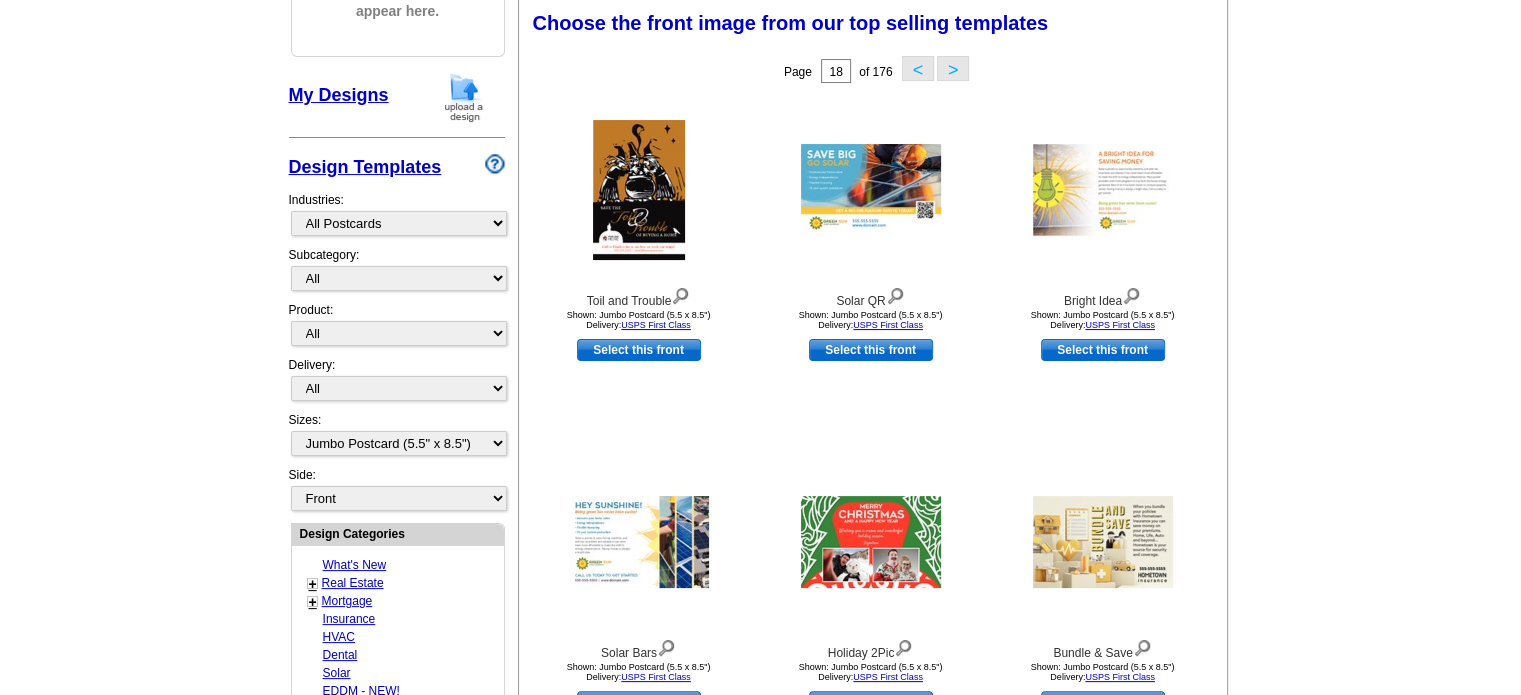 click on ">" at bounding box center (953, 68) 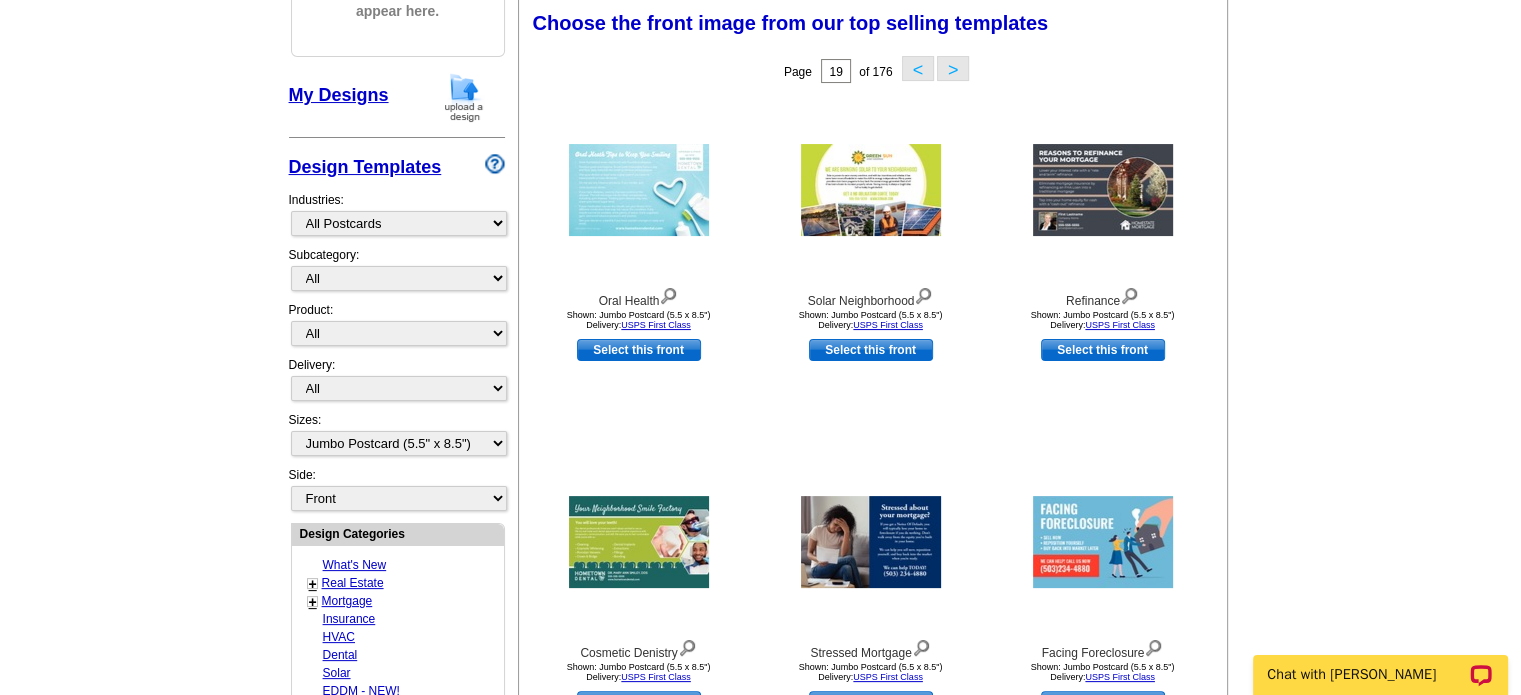 click on ">" at bounding box center (953, 68) 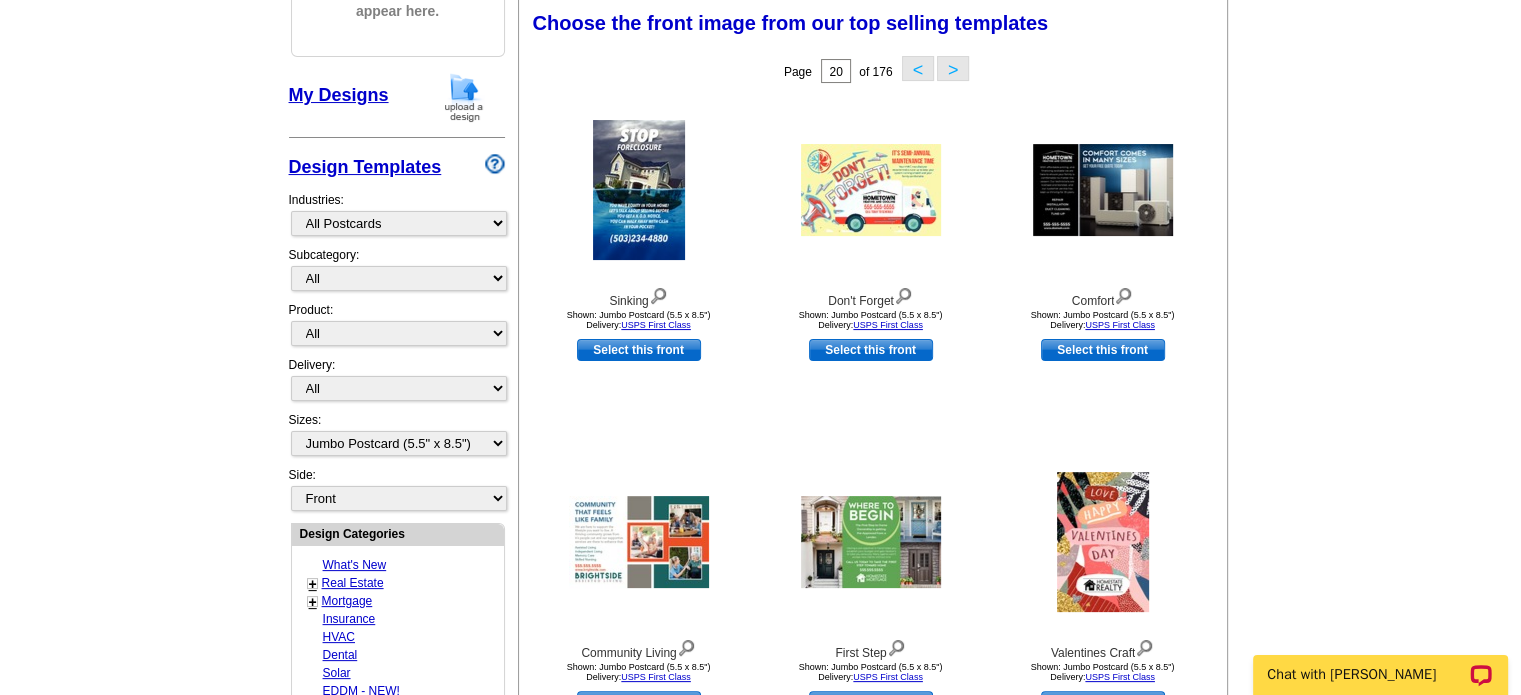 click on ">" at bounding box center [953, 68] 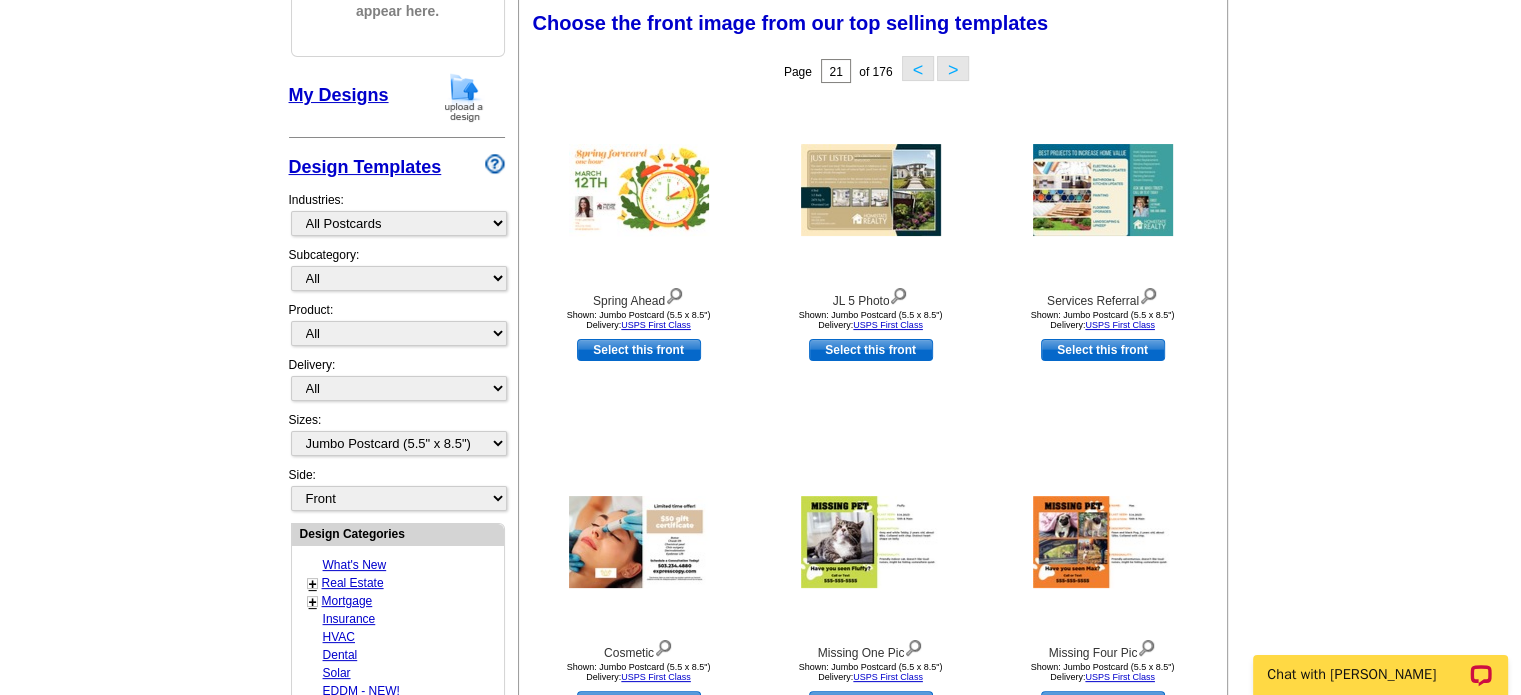 click on ">" at bounding box center [953, 68] 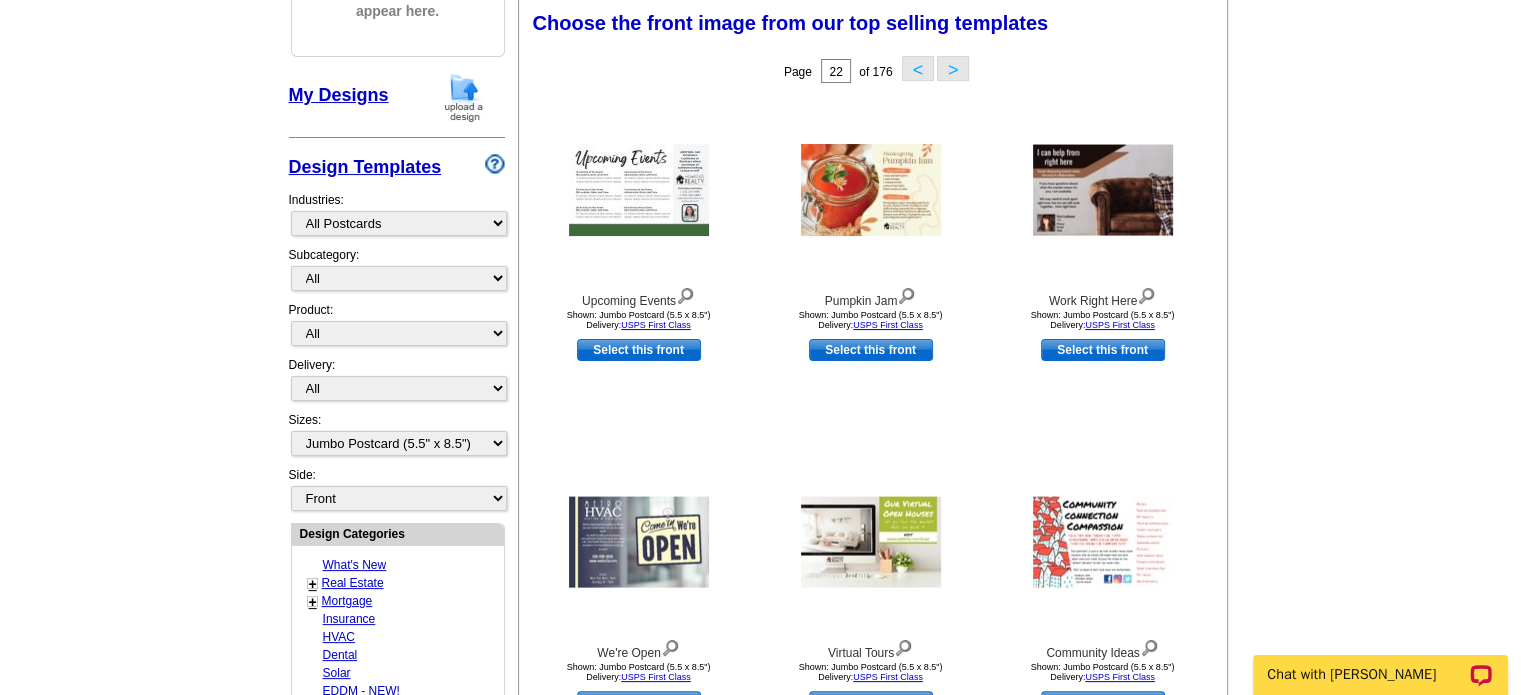 click on ">" at bounding box center (953, 68) 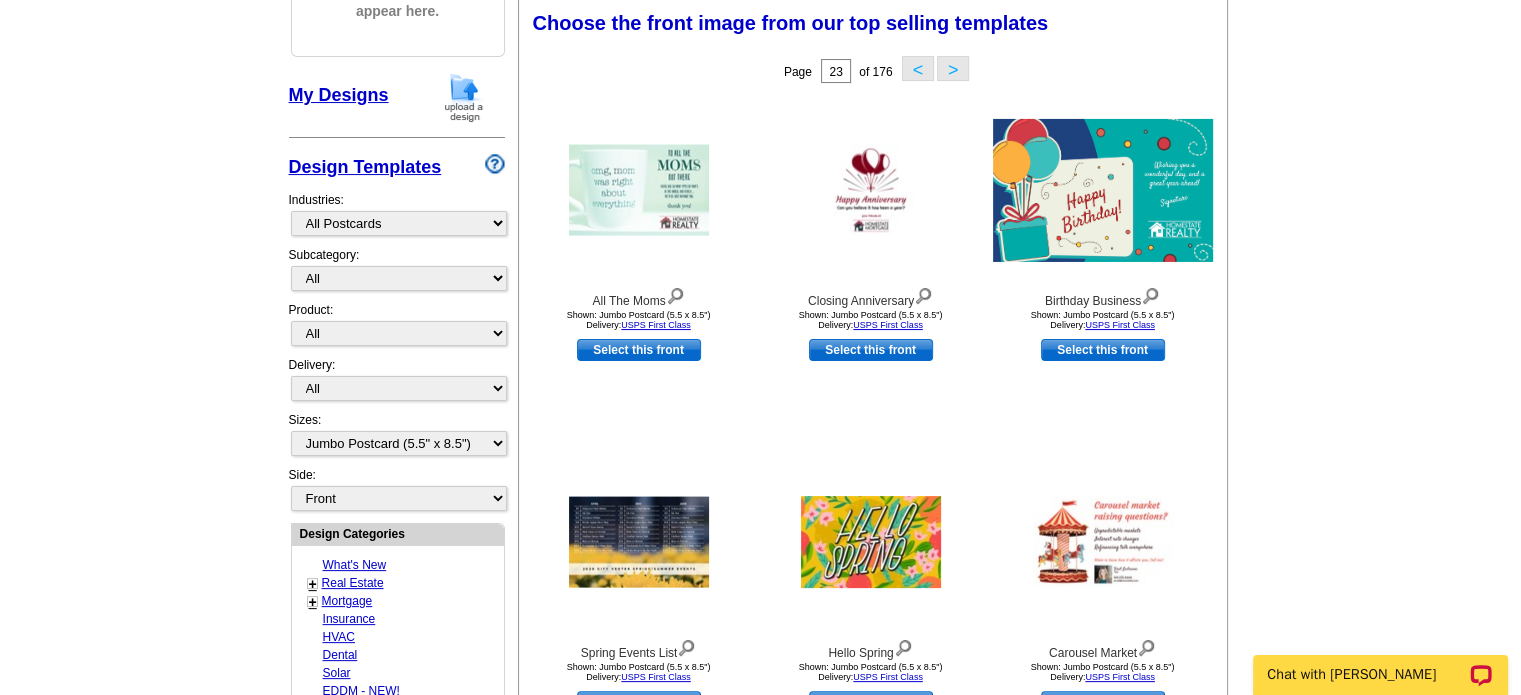 click on ">" at bounding box center (953, 68) 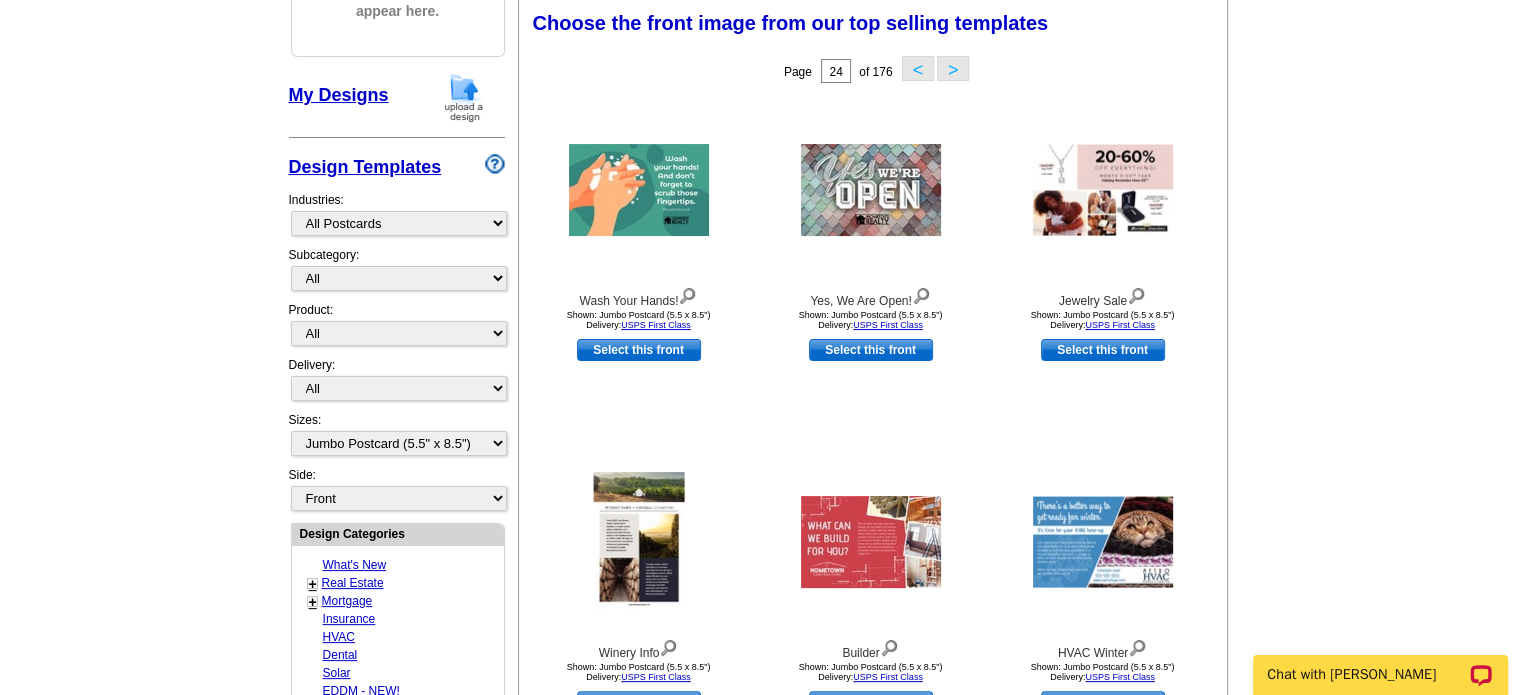 click on ">" at bounding box center (953, 68) 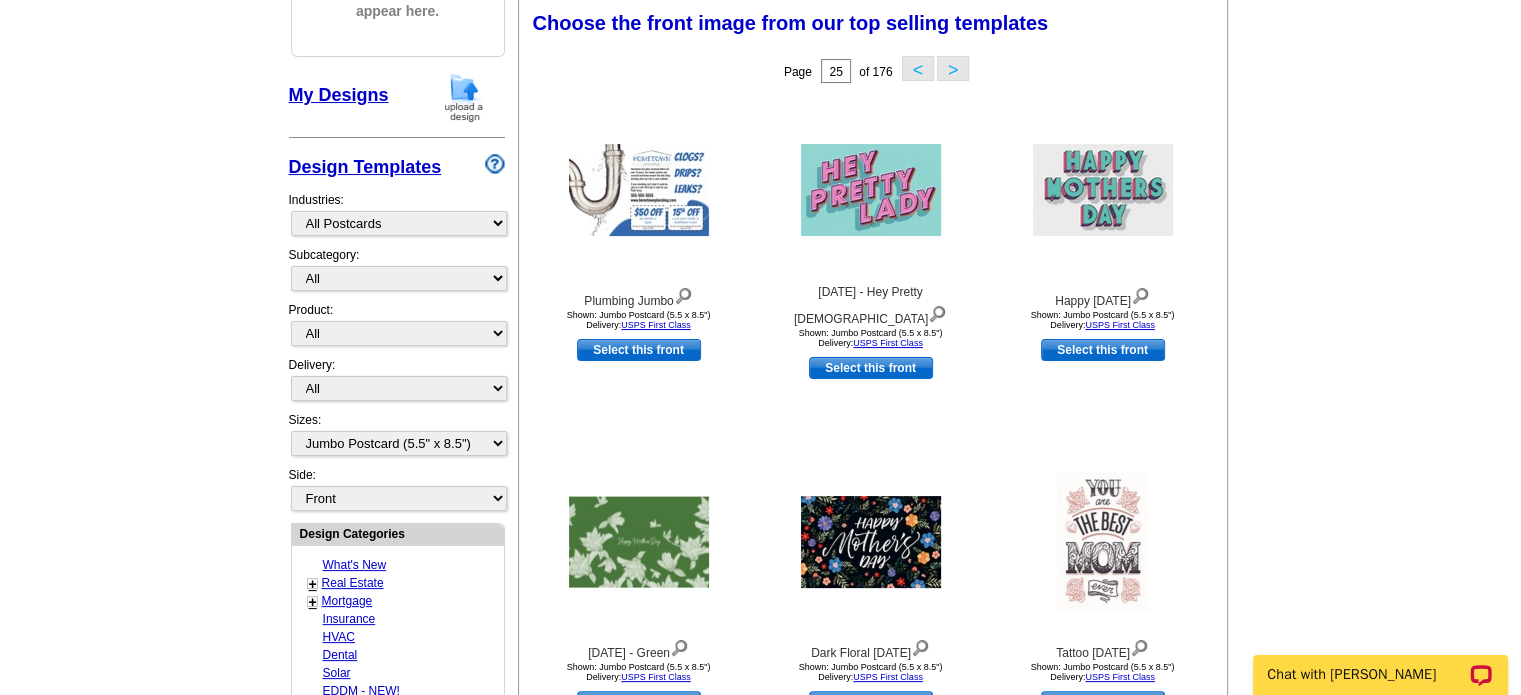 click on ">" at bounding box center [953, 68] 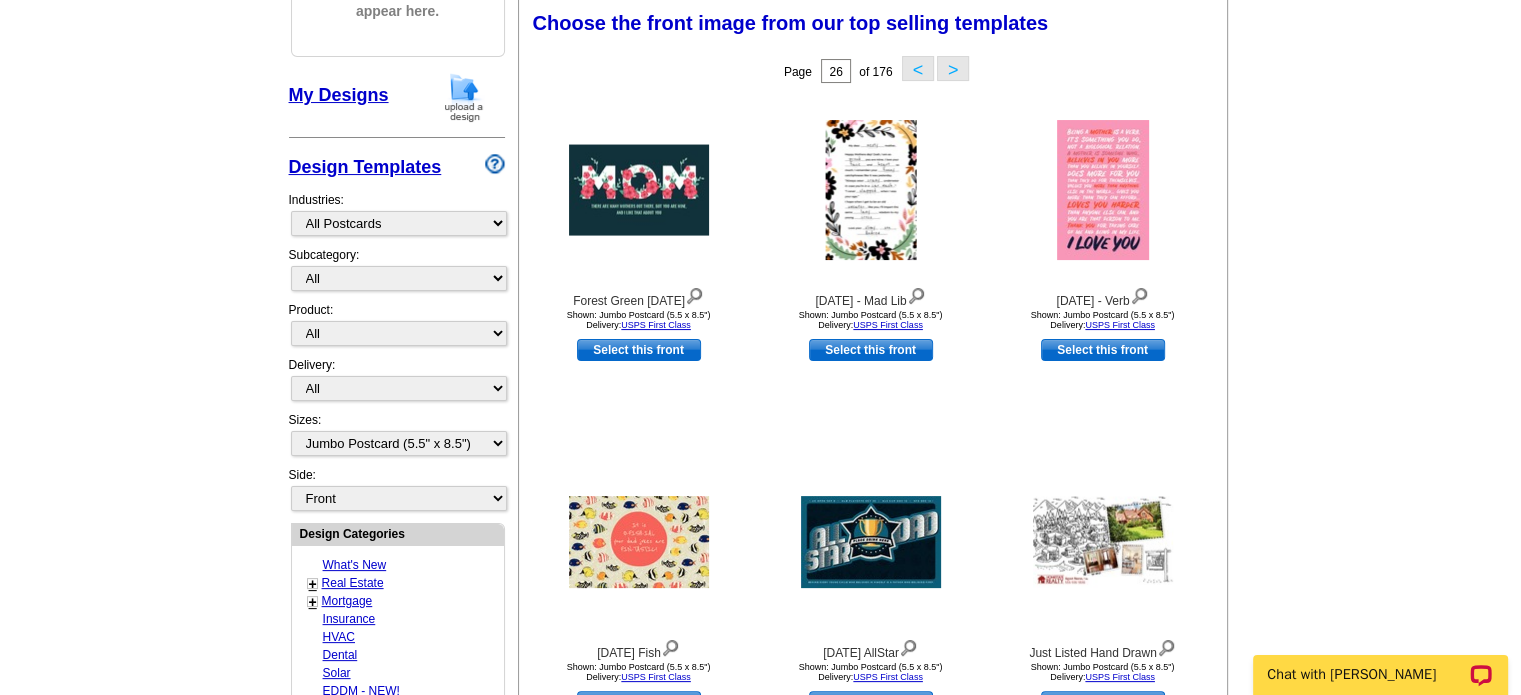 click on ">" at bounding box center [953, 68] 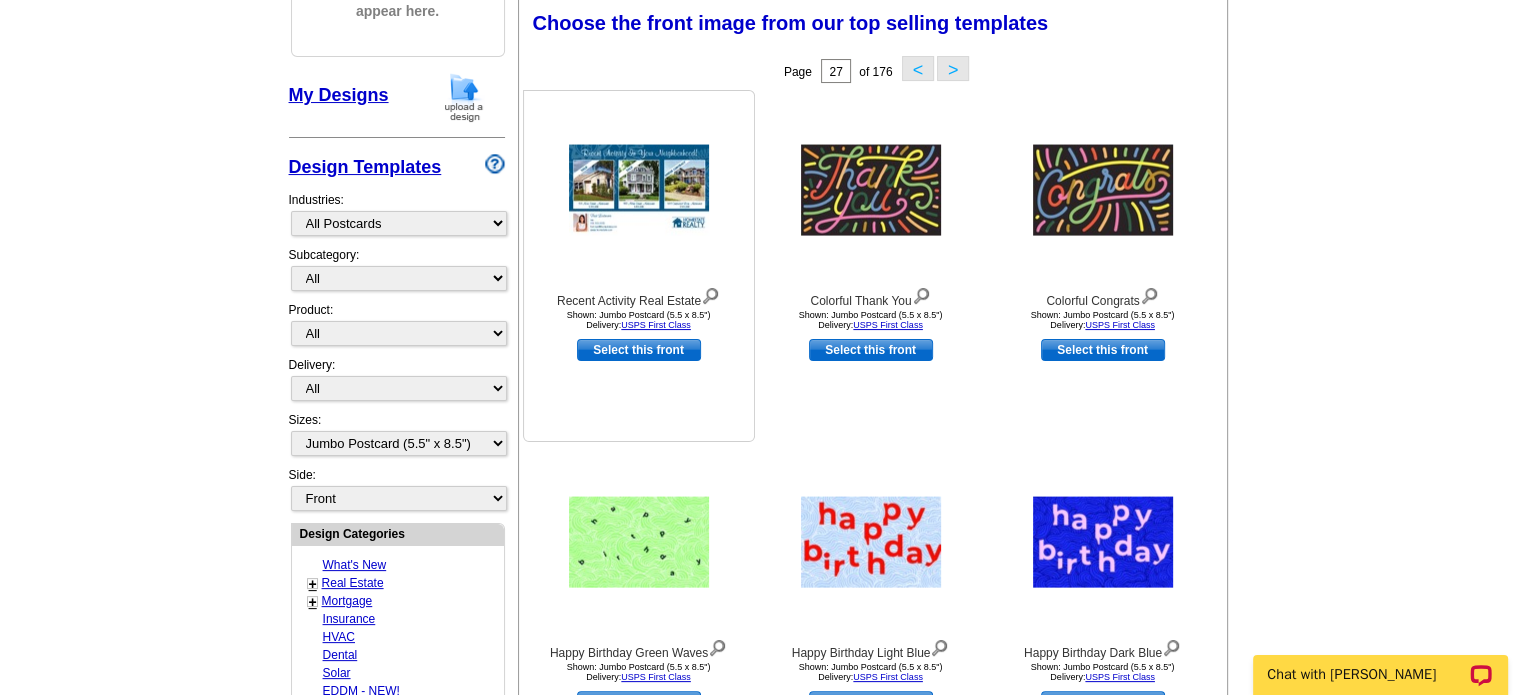 click at bounding box center [639, 190] 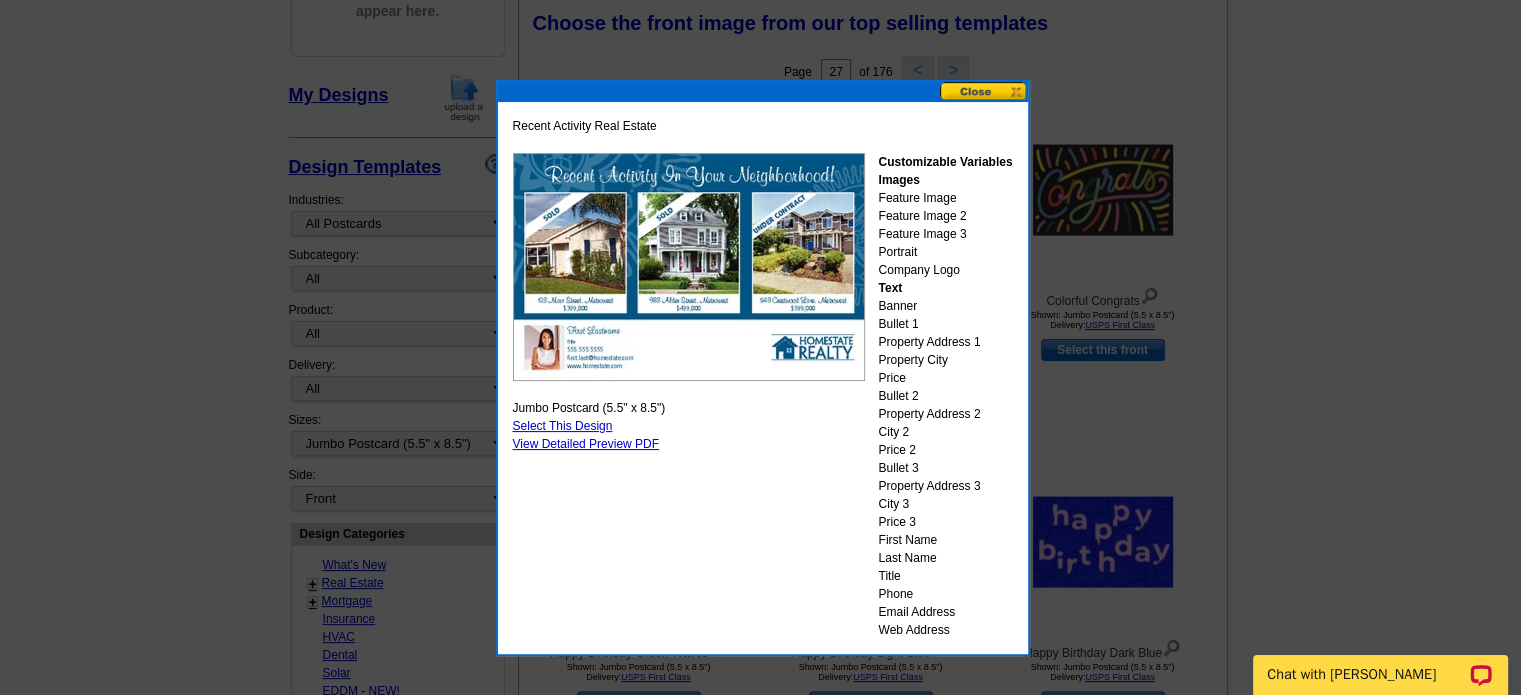 click at bounding box center (984, 91) 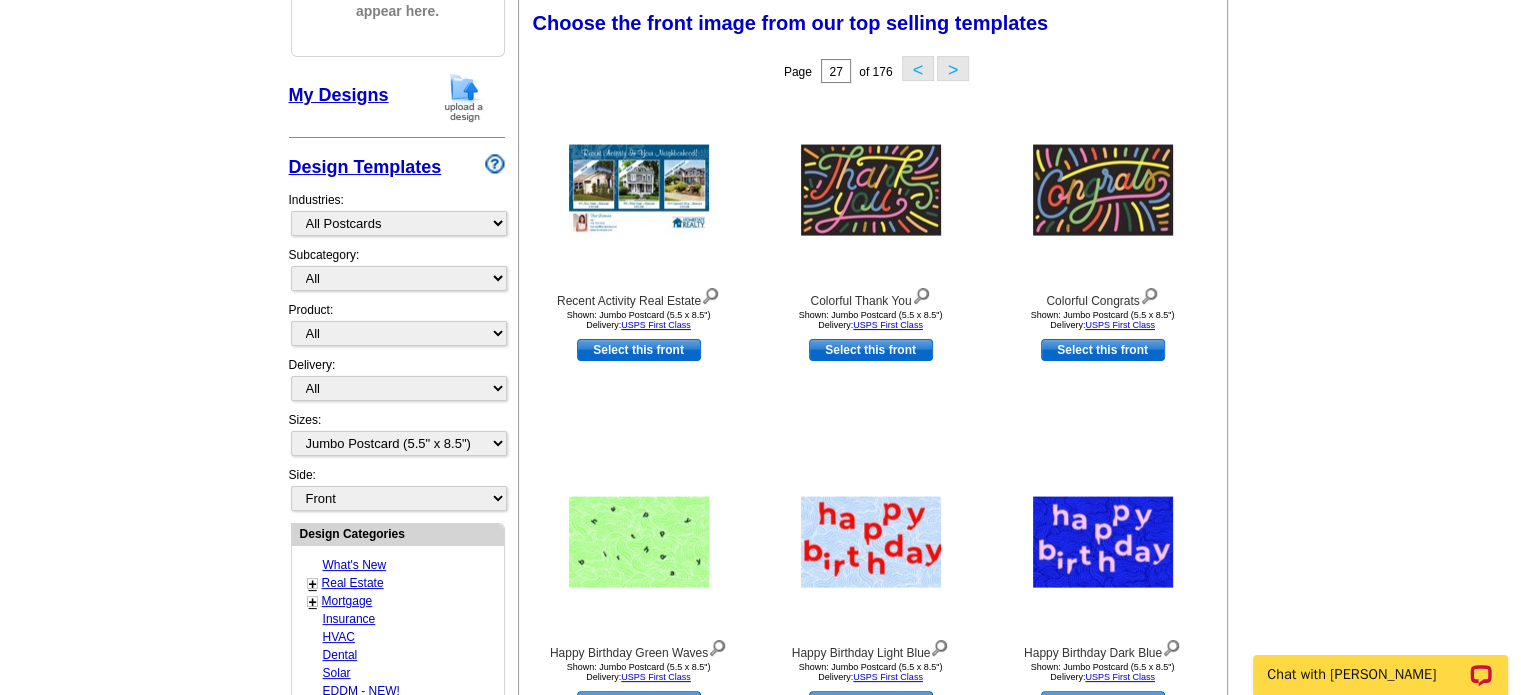 click on ">" at bounding box center (953, 68) 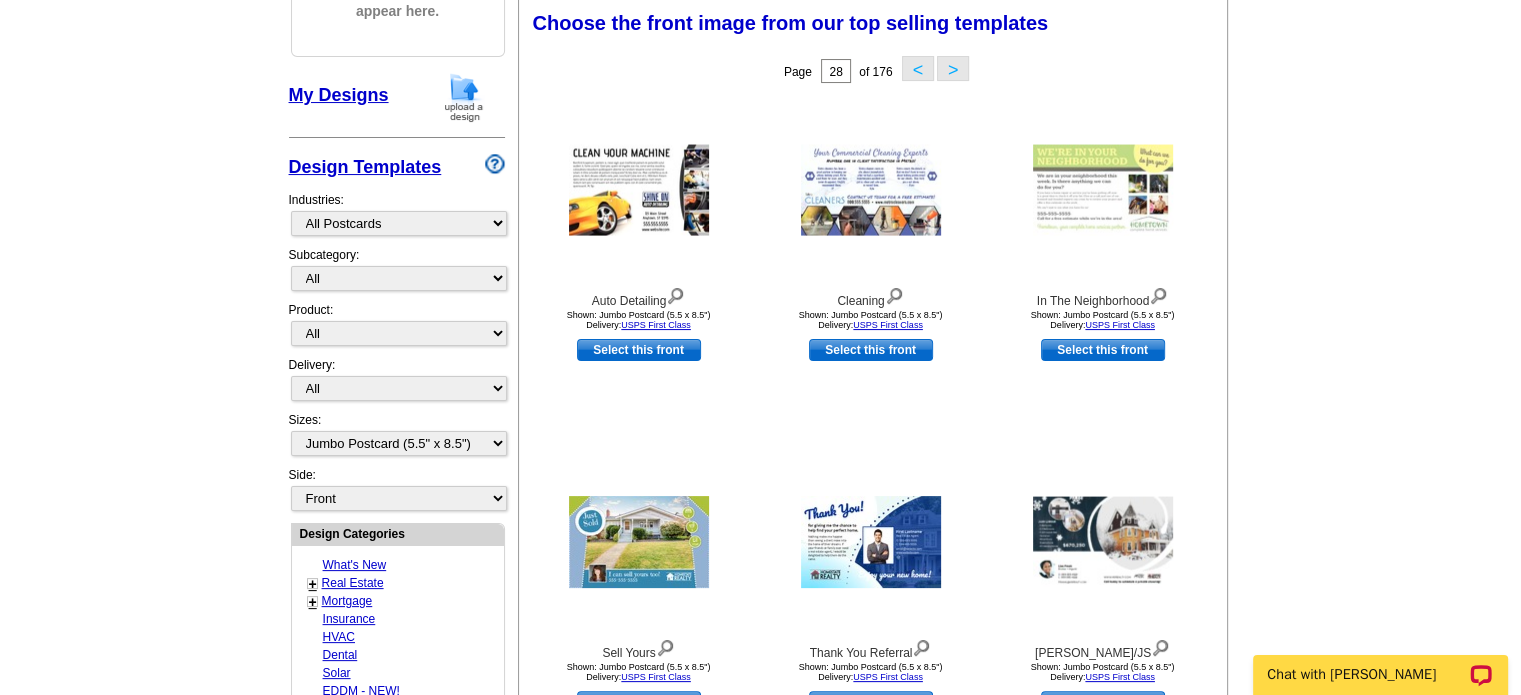 click on ">" at bounding box center (953, 68) 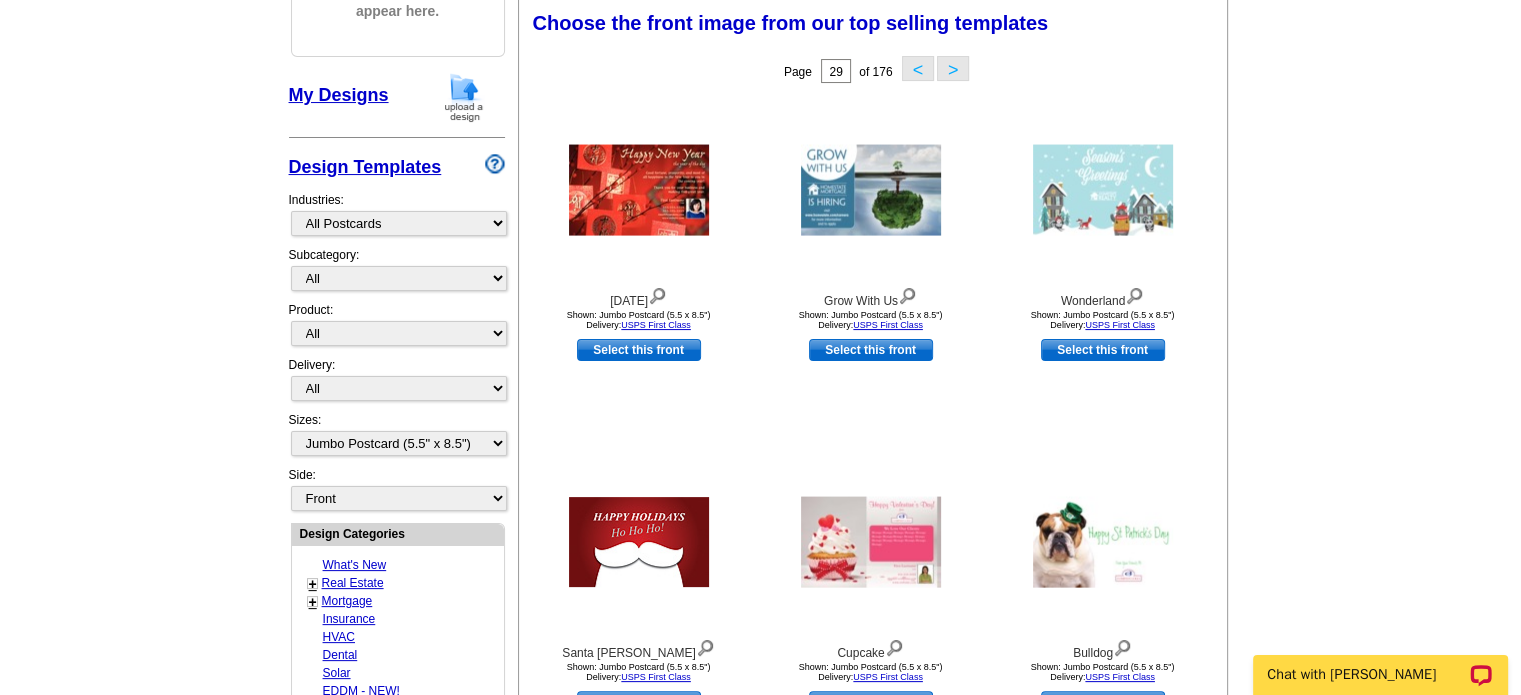 click on ">" at bounding box center [953, 68] 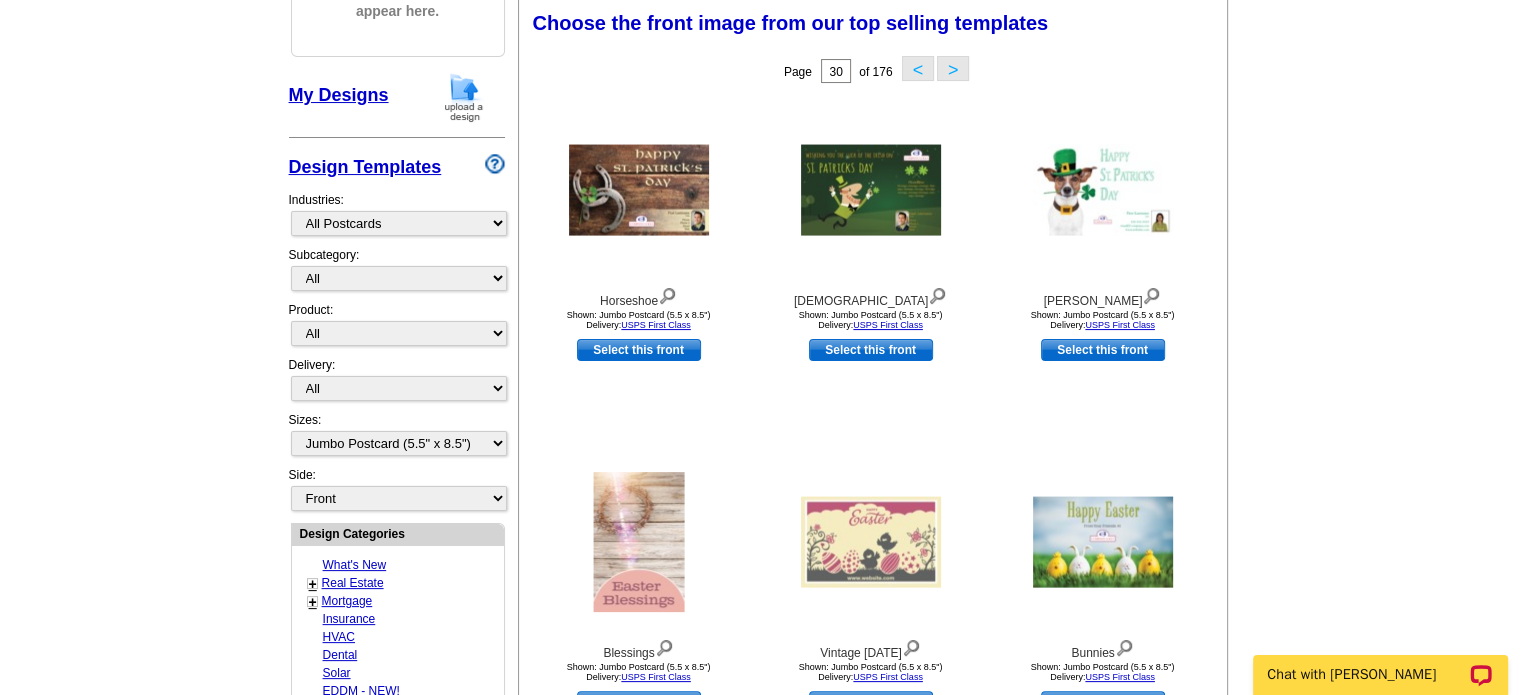 click on ">" at bounding box center (953, 68) 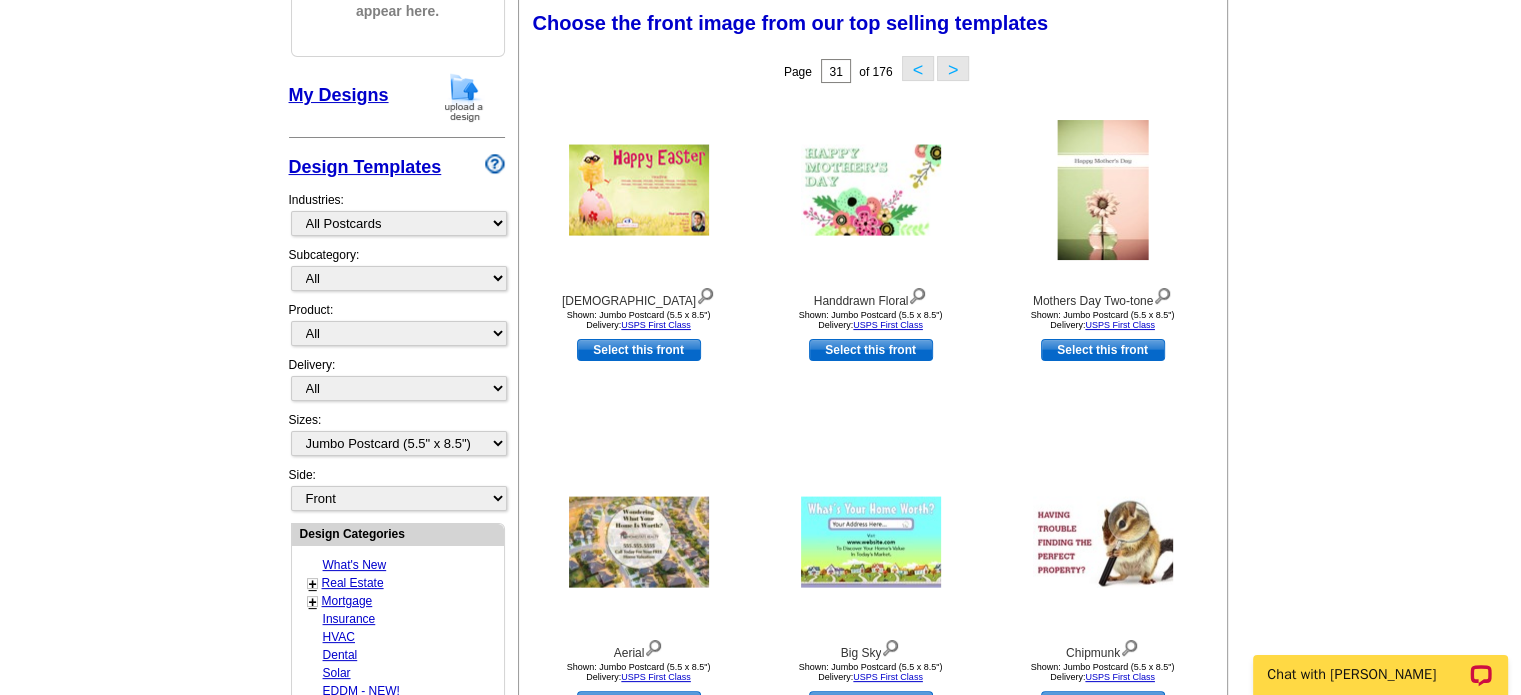 click on ">" at bounding box center (953, 68) 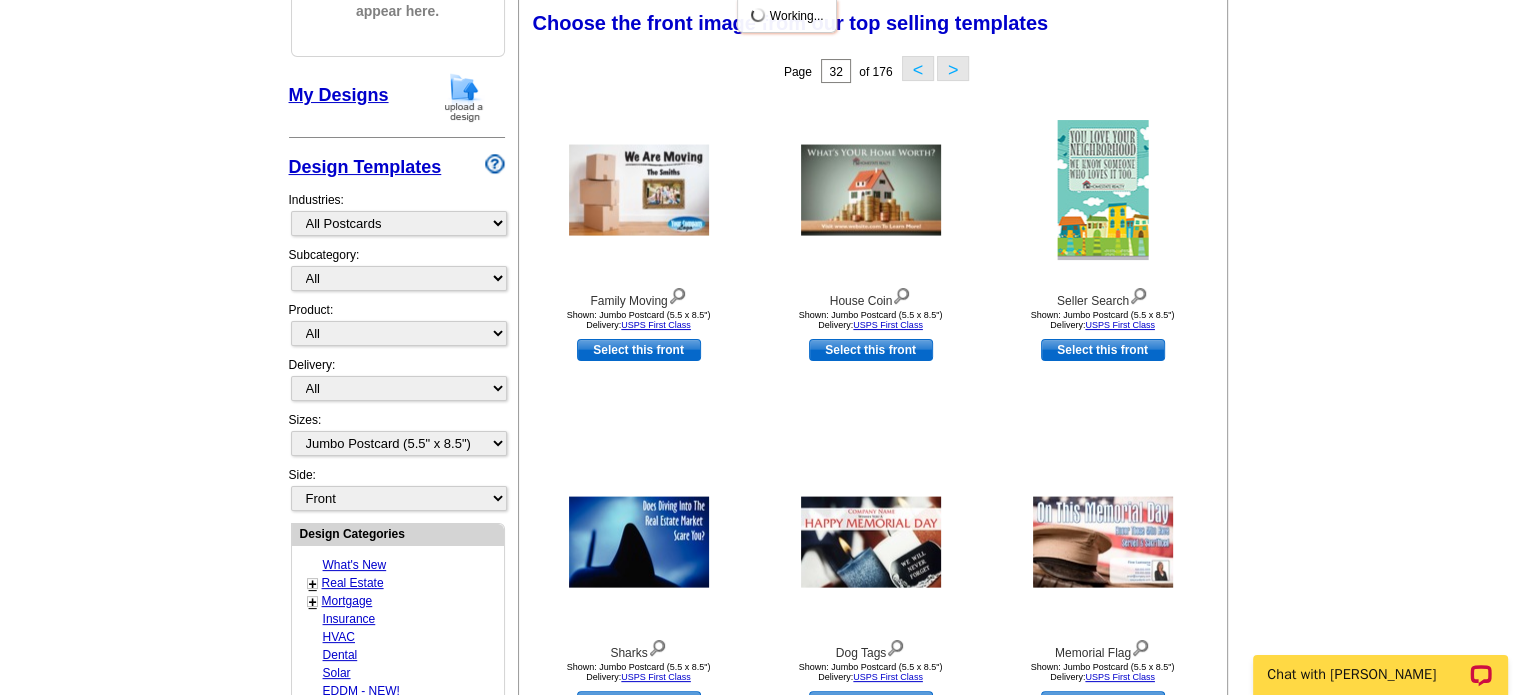 click on ">" at bounding box center [953, 68] 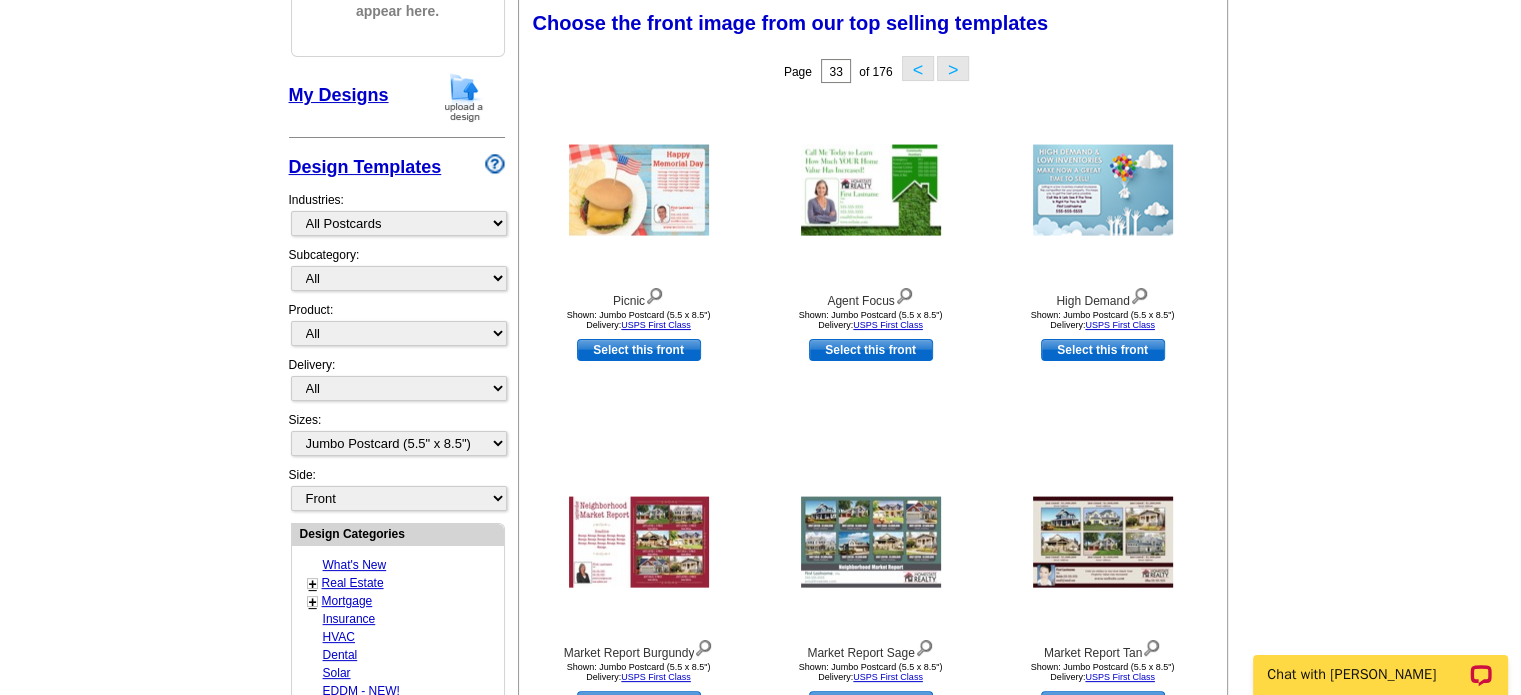 click on ">" at bounding box center (953, 68) 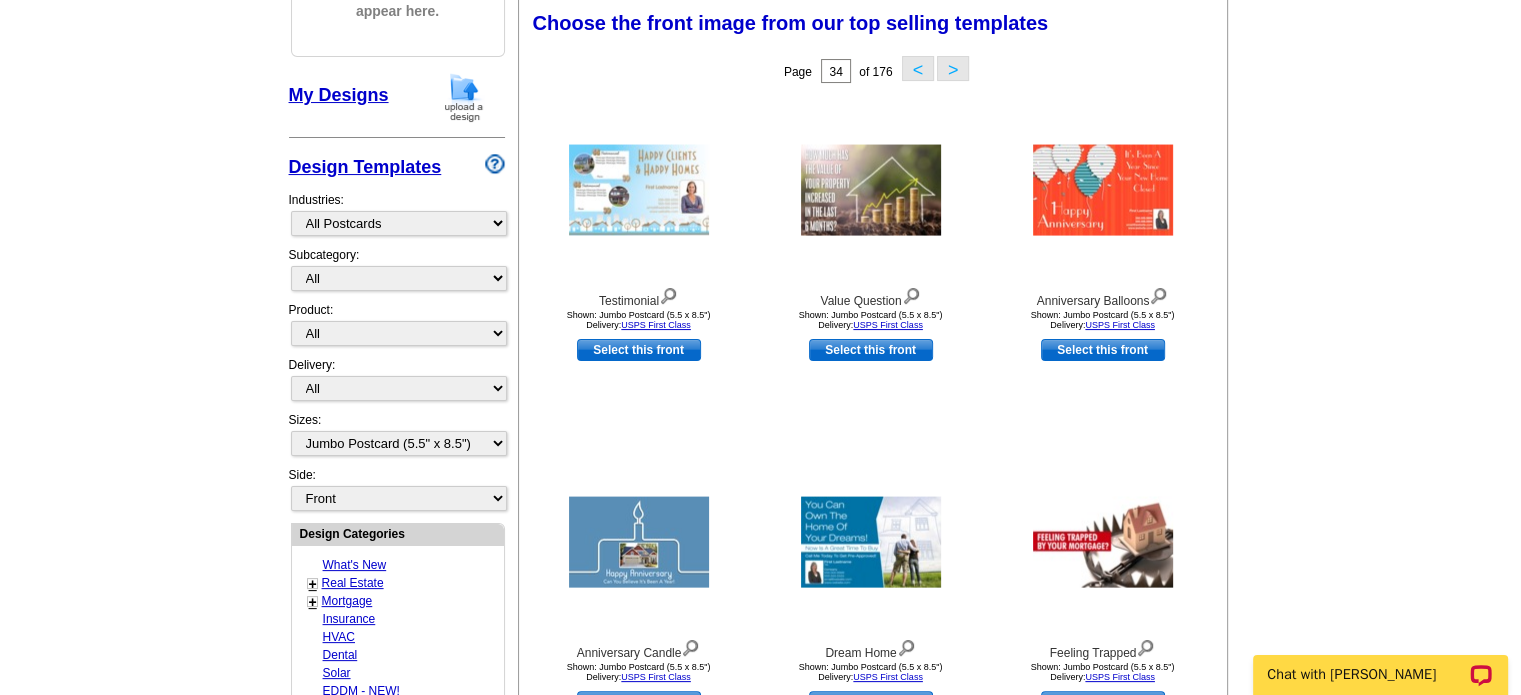 click on ">" at bounding box center (953, 68) 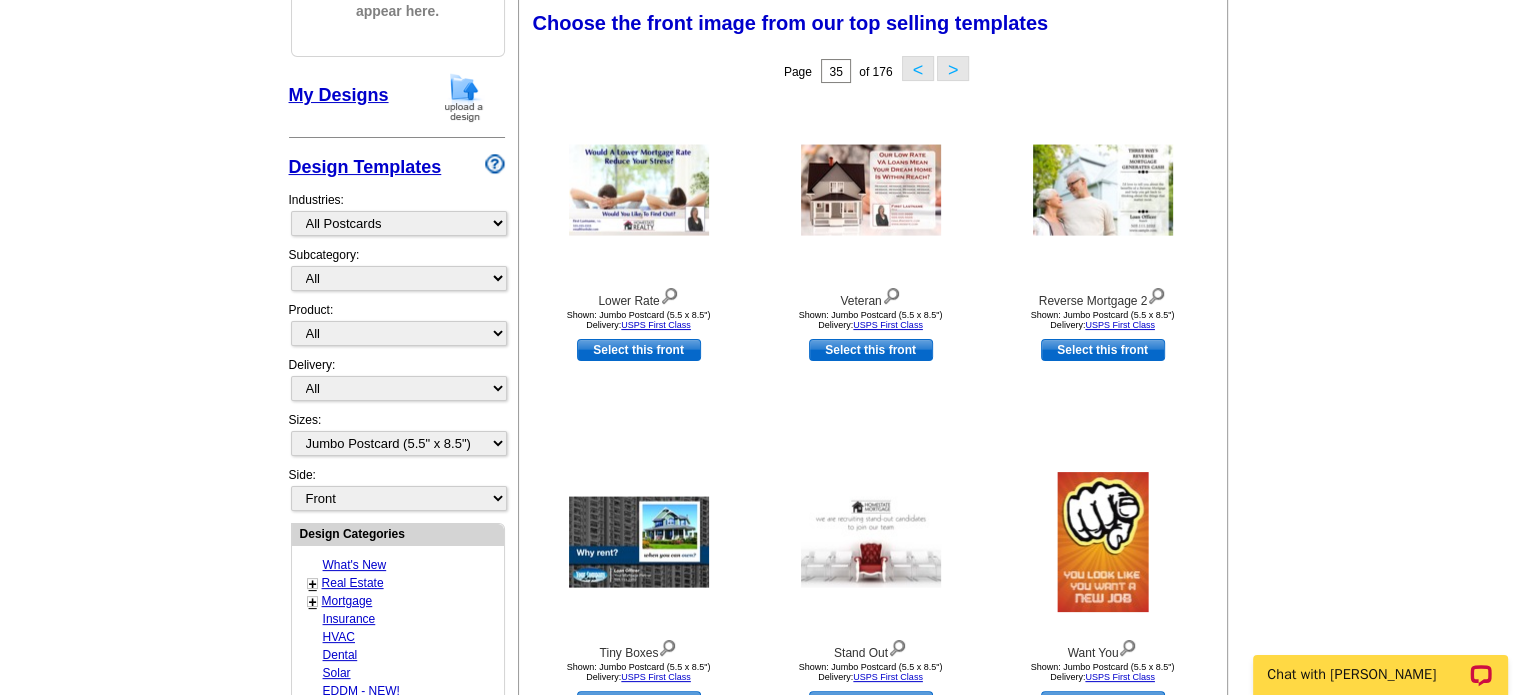 click on ">" at bounding box center (953, 68) 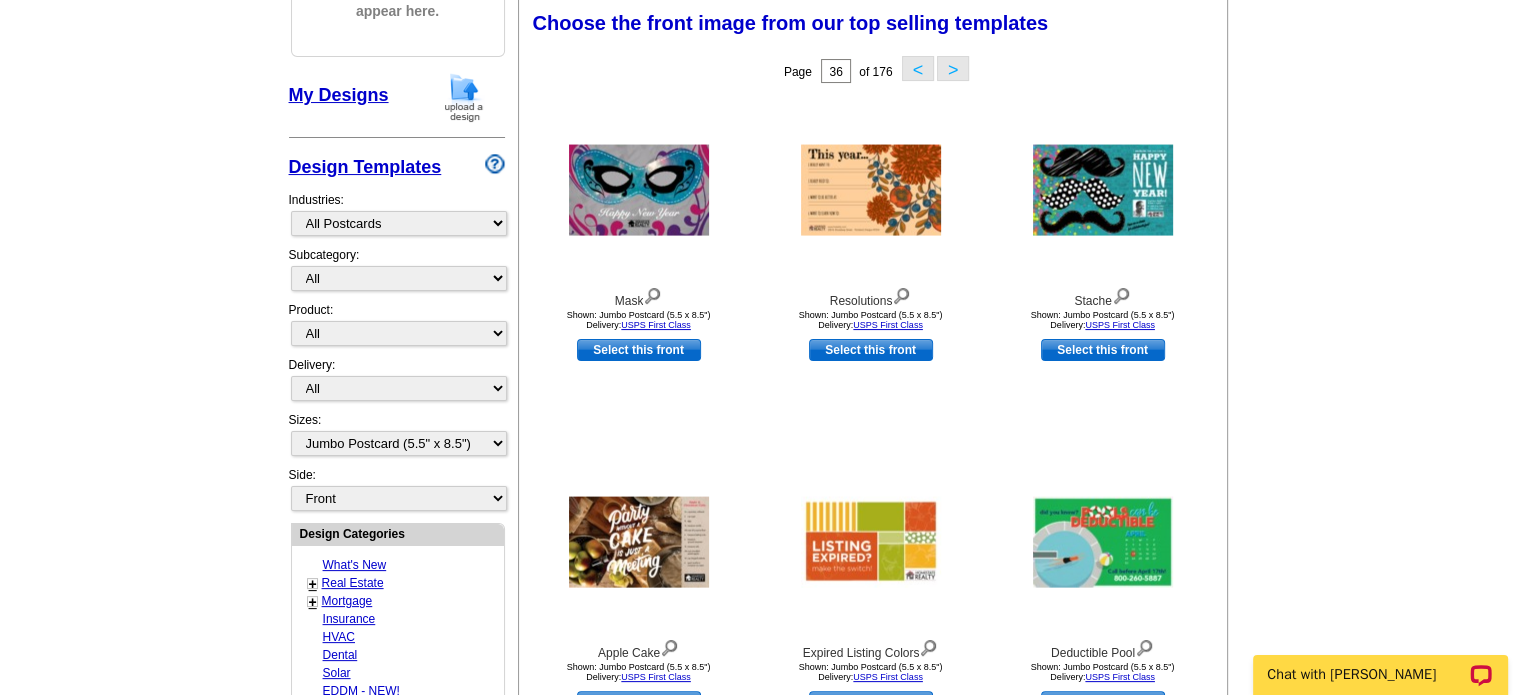 click on ">" at bounding box center [953, 68] 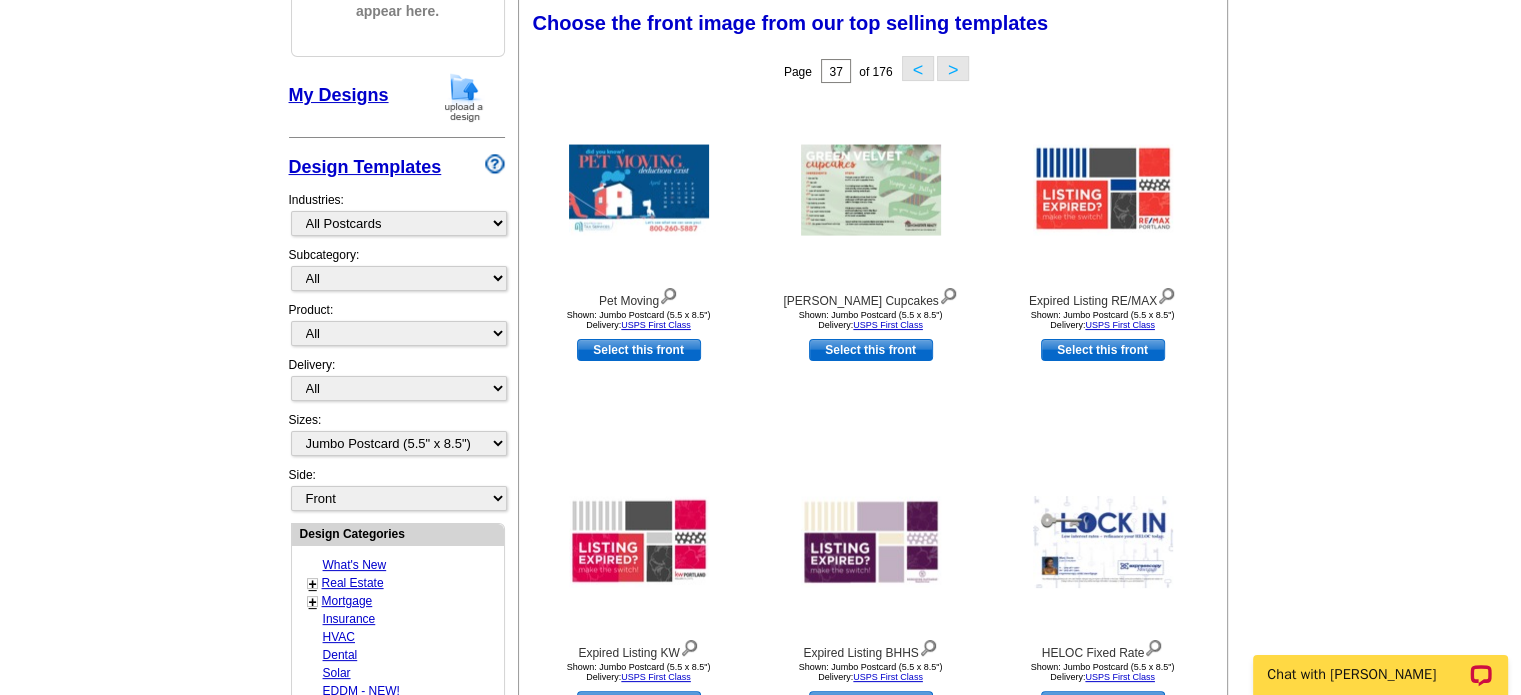 click on ">" at bounding box center (953, 68) 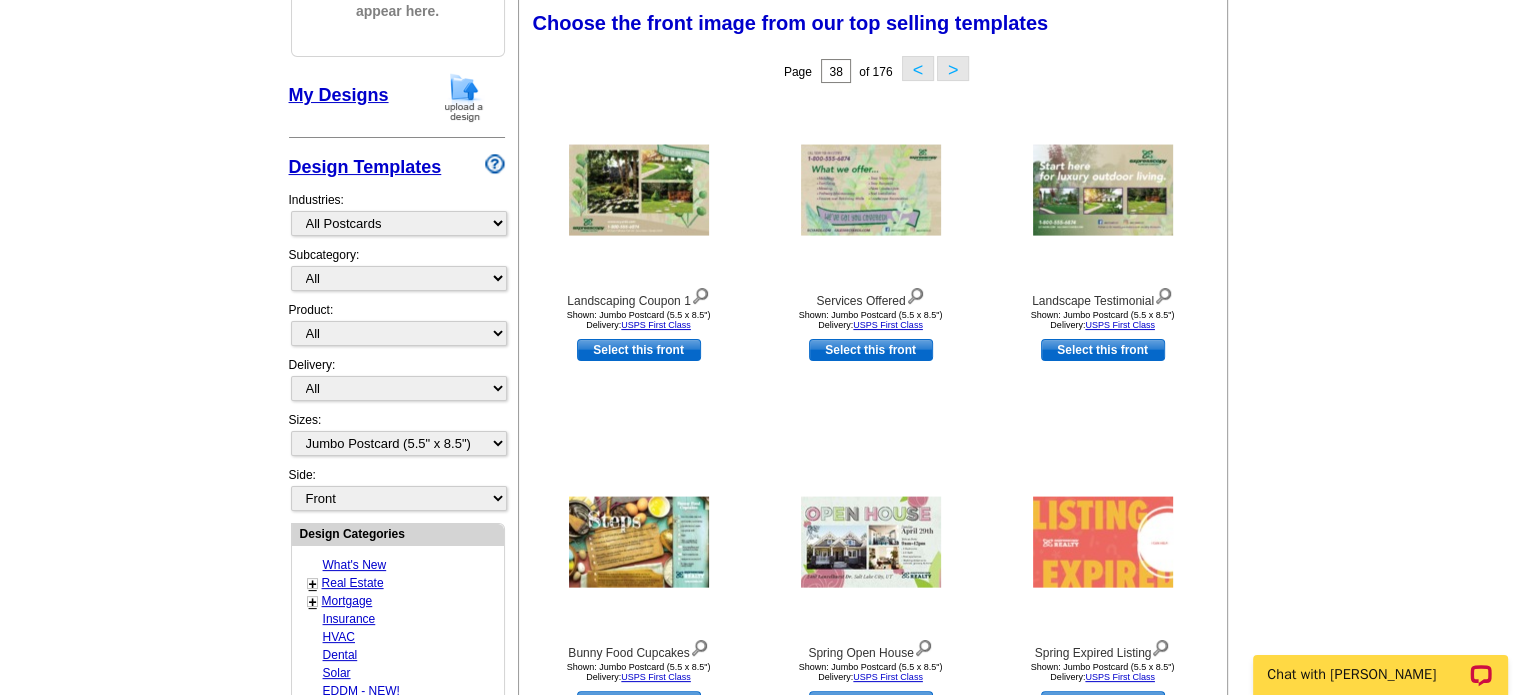 click on ">" at bounding box center [953, 68] 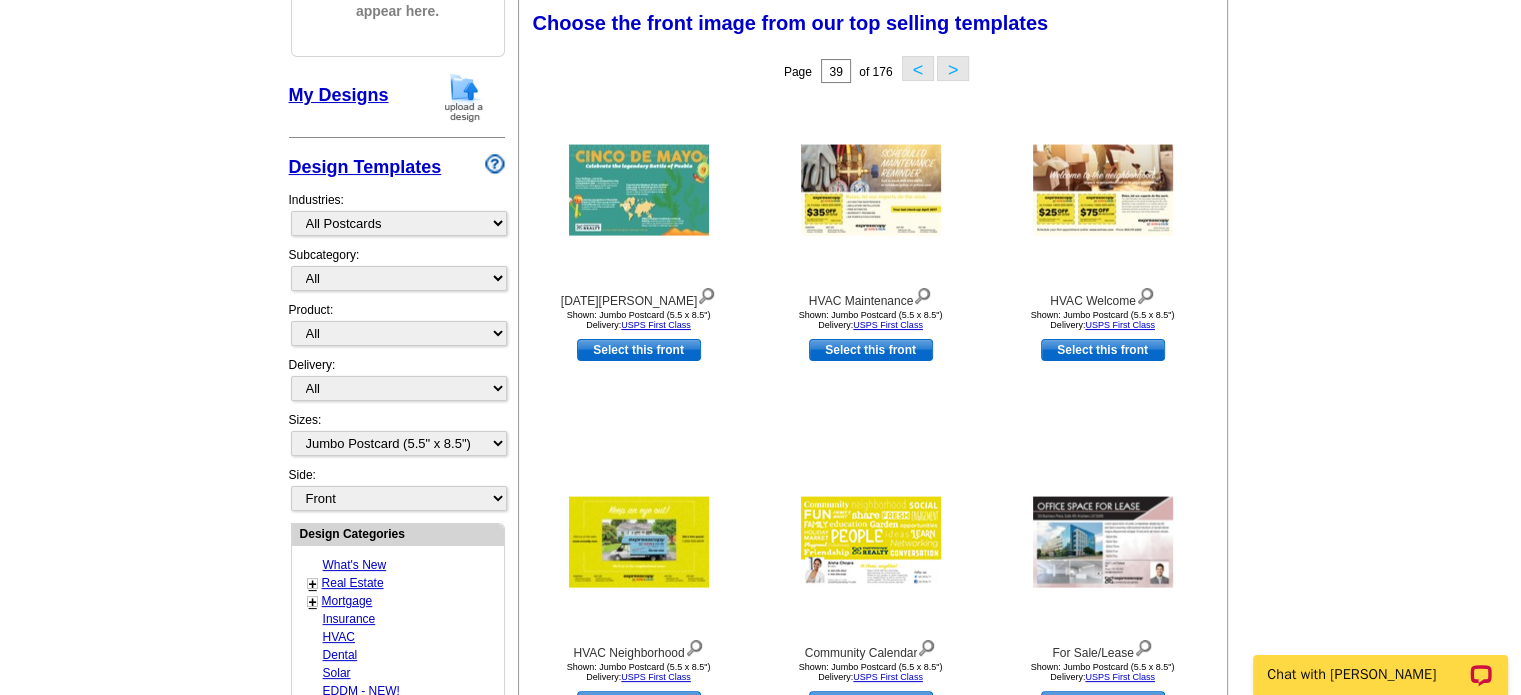 click on ">" at bounding box center (953, 68) 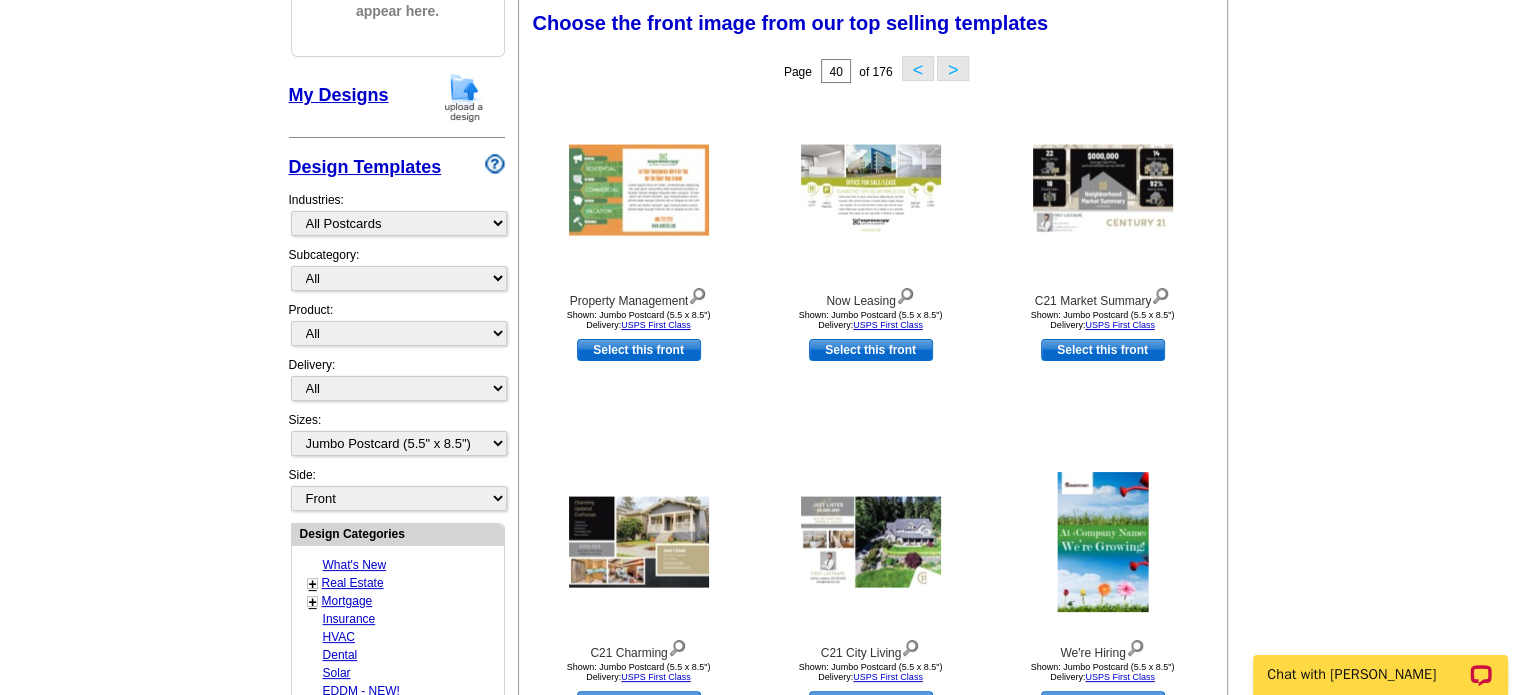 click on ">" at bounding box center (953, 68) 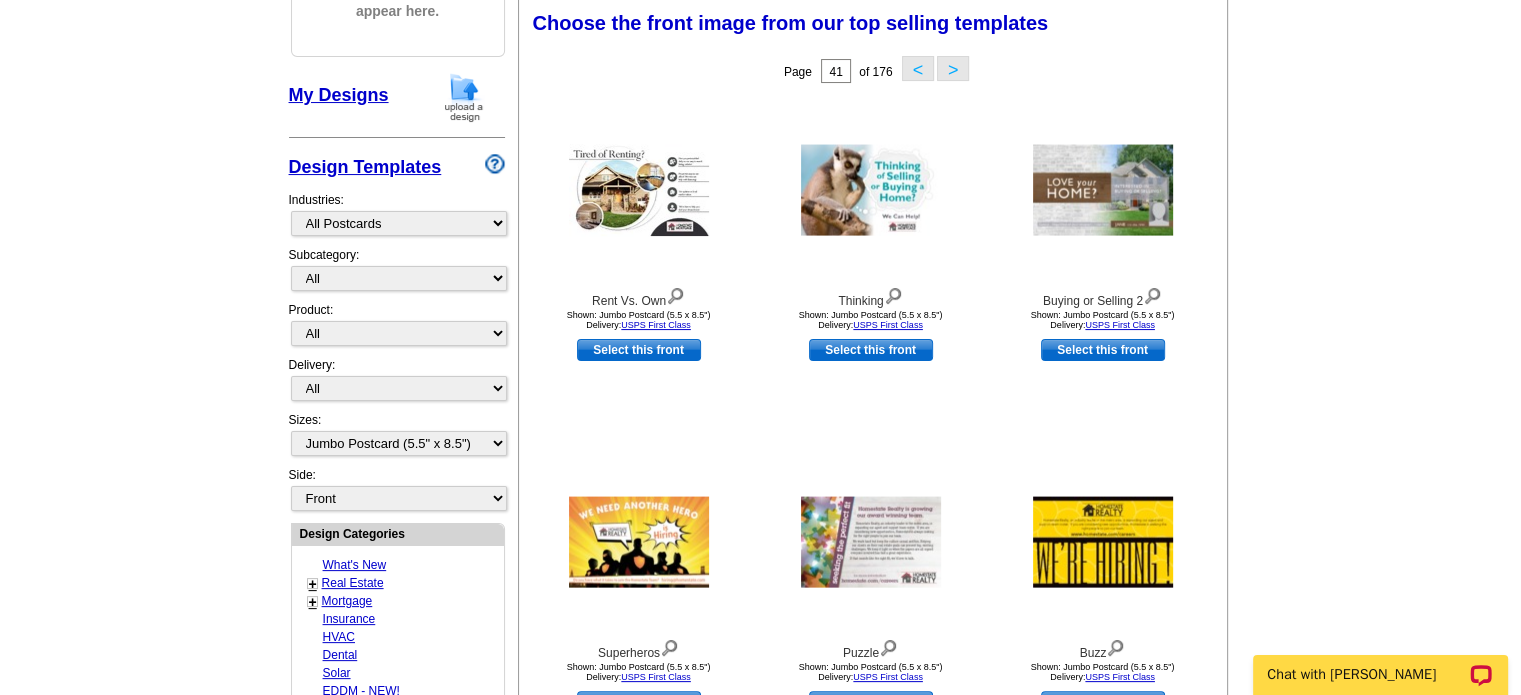 click on ">" at bounding box center [953, 68] 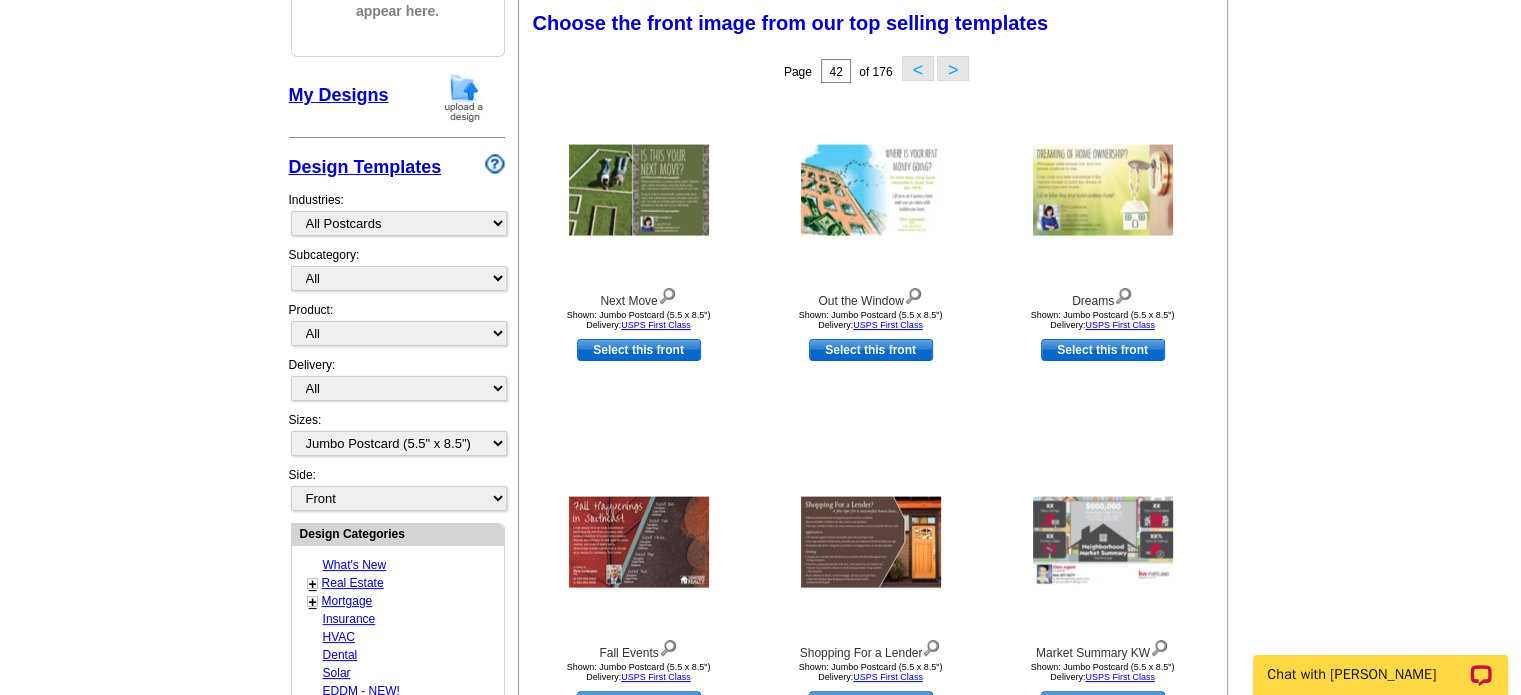 click on ">" at bounding box center [953, 68] 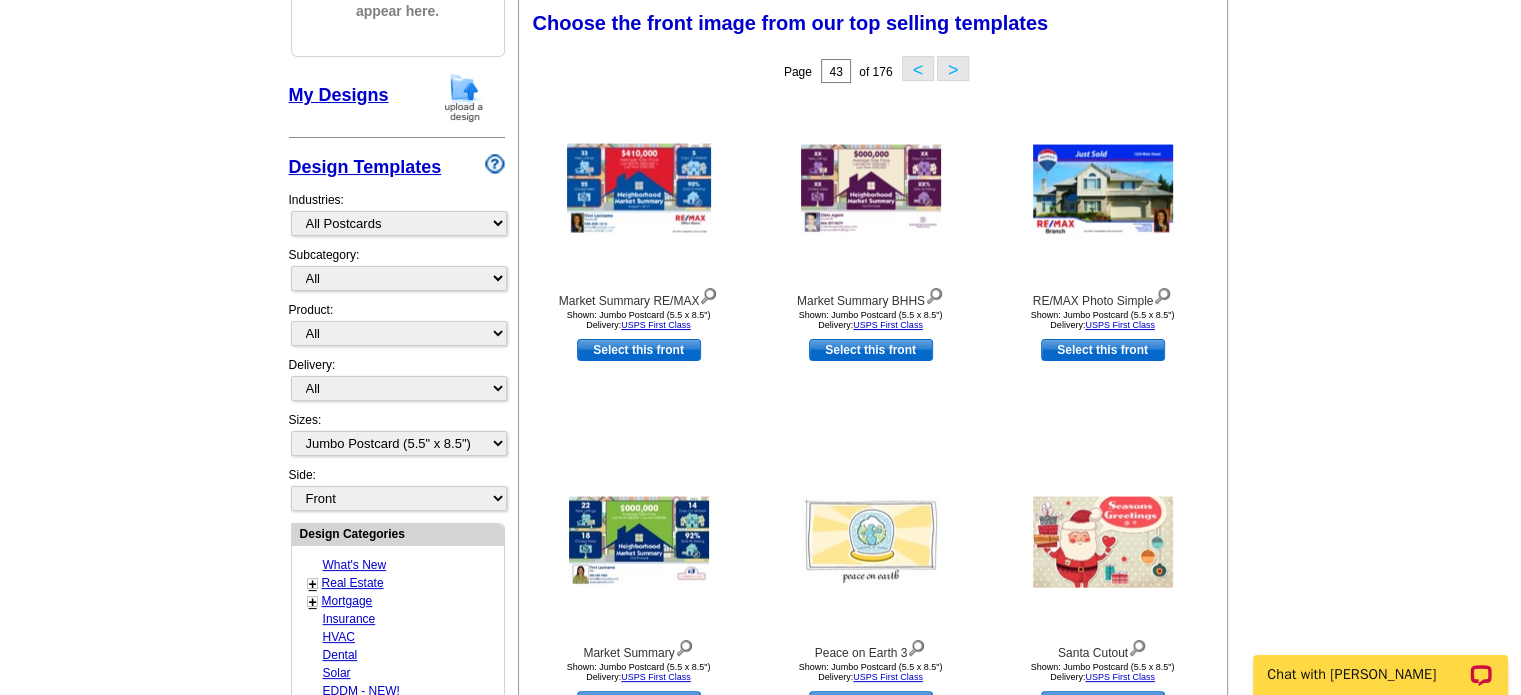 click on ">" at bounding box center [953, 68] 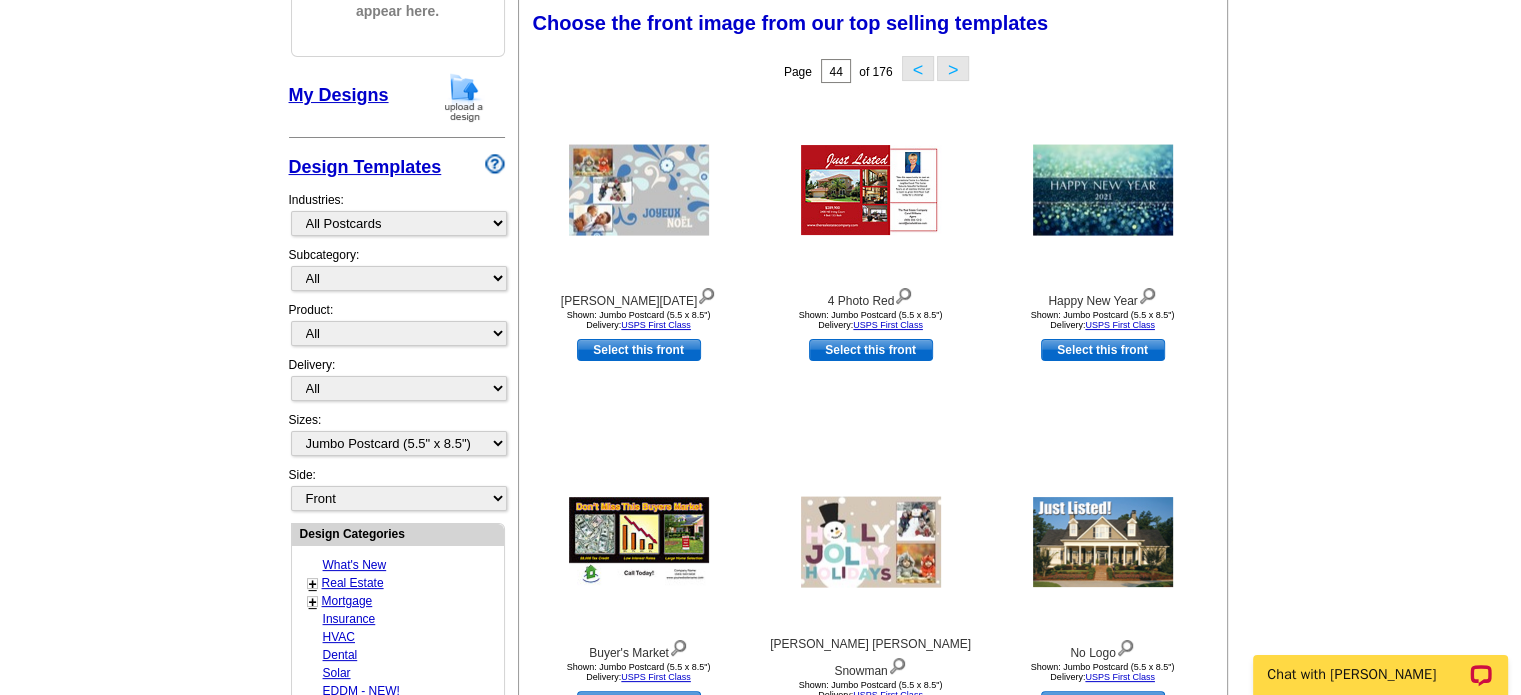 click on ">" at bounding box center [953, 68] 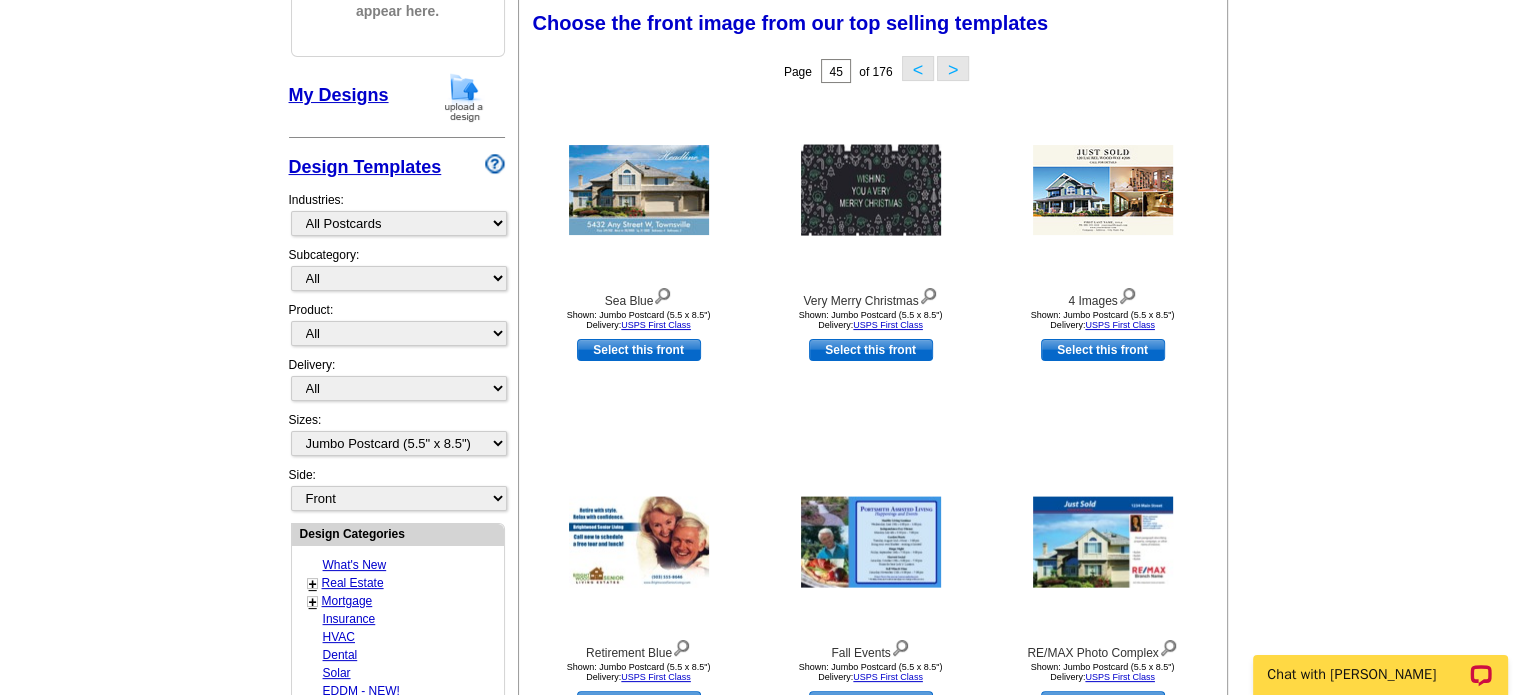 click on ">" at bounding box center (953, 68) 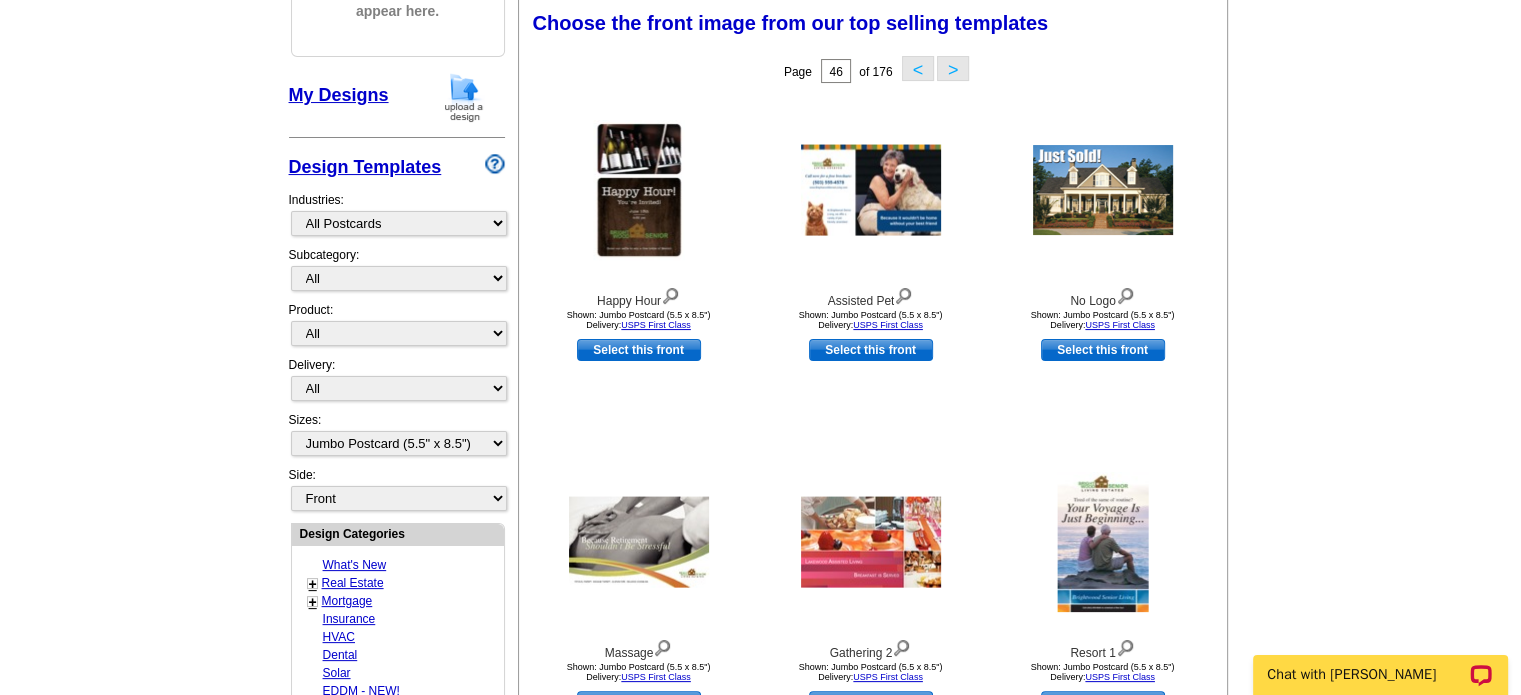 click on ">" at bounding box center [953, 68] 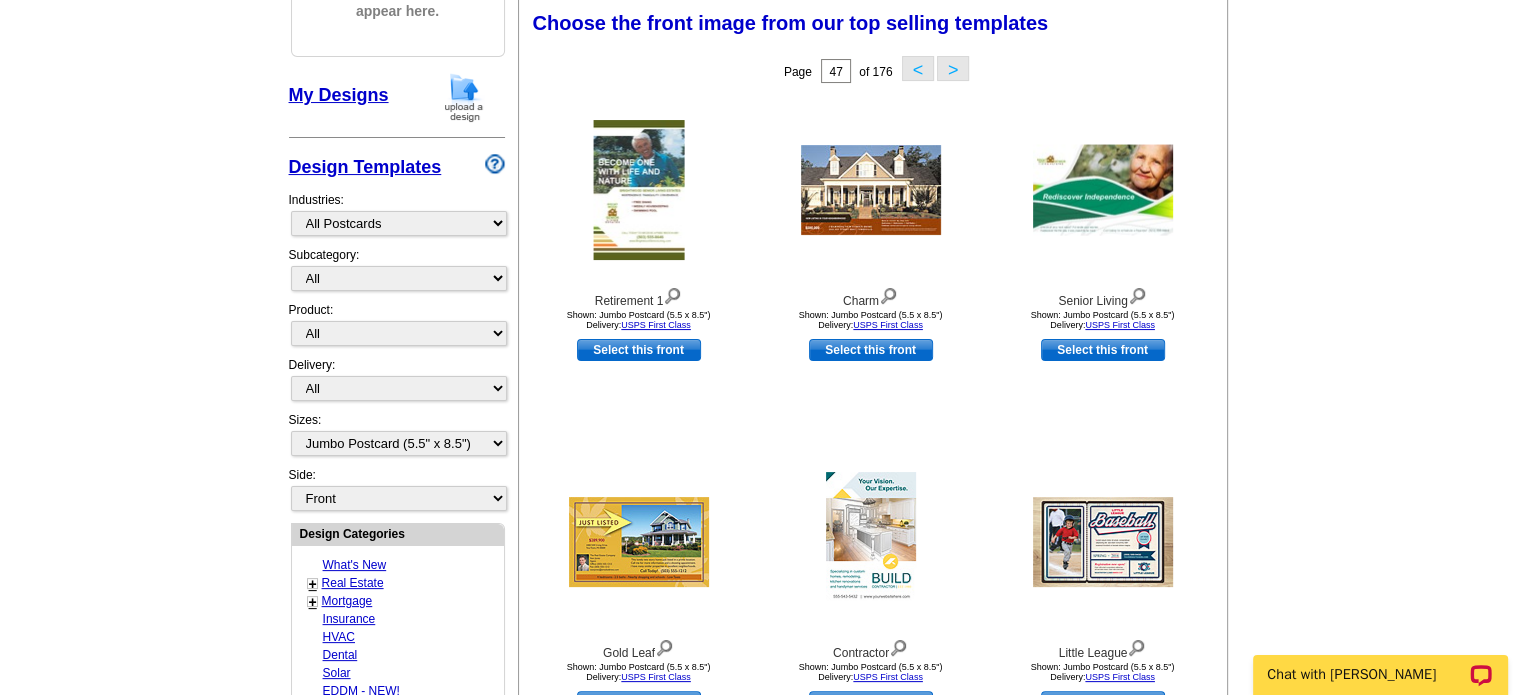 click on ">" at bounding box center (953, 68) 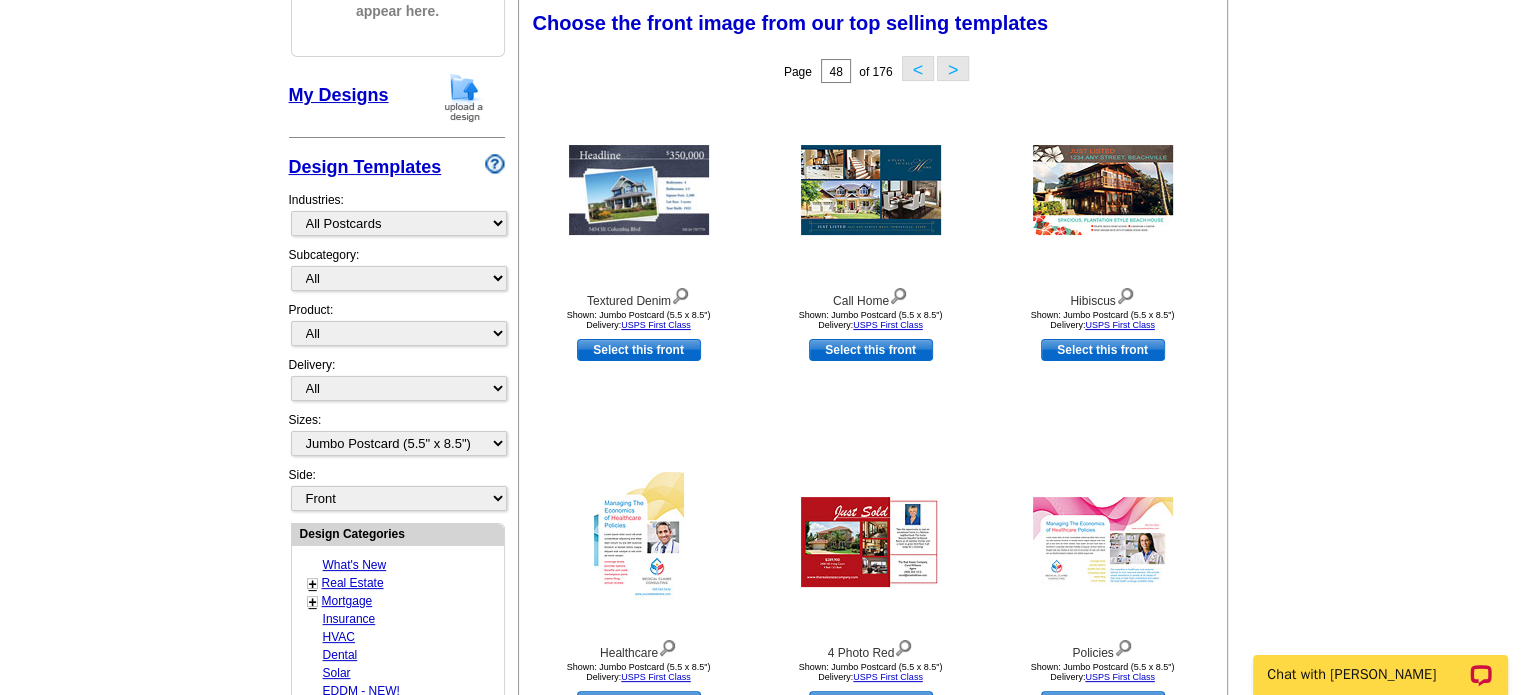 click on ">" at bounding box center [953, 68] 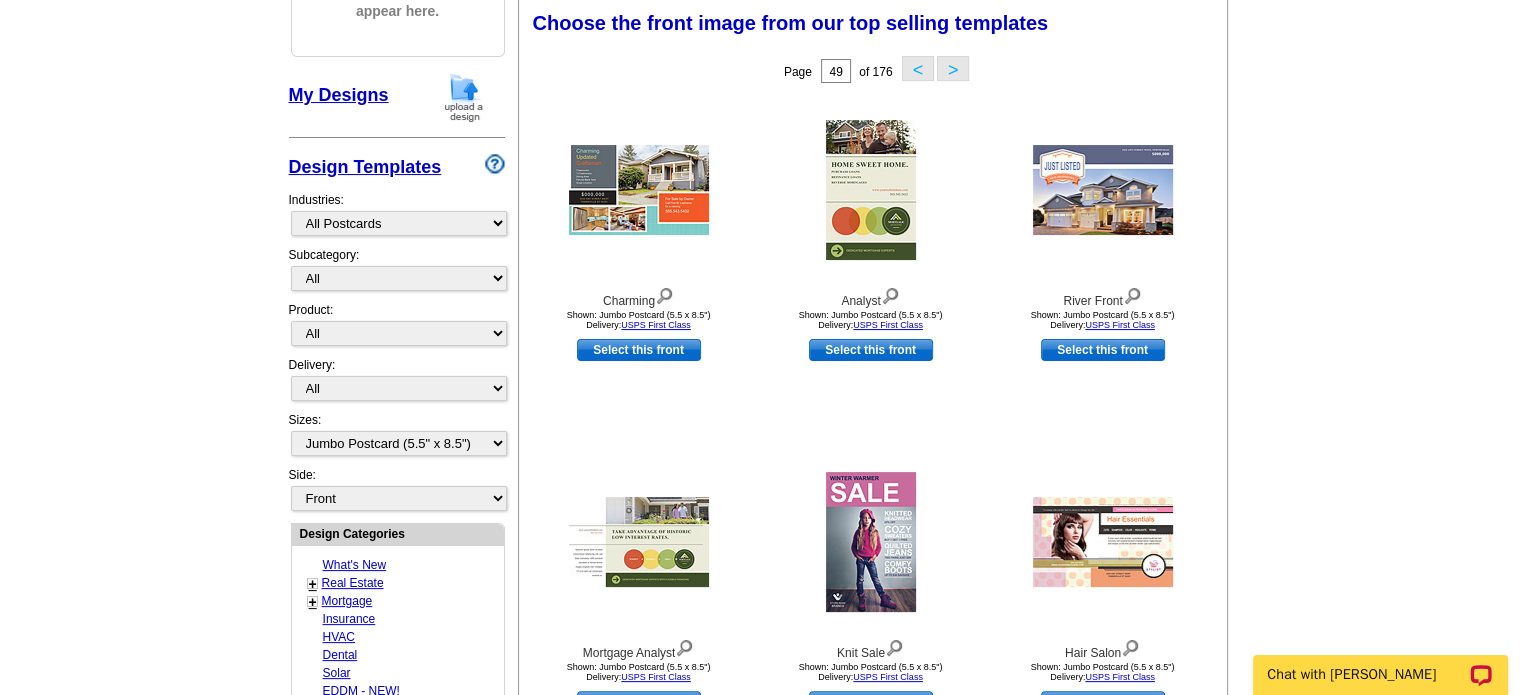 click on ">" at bounding box center [953, 68] 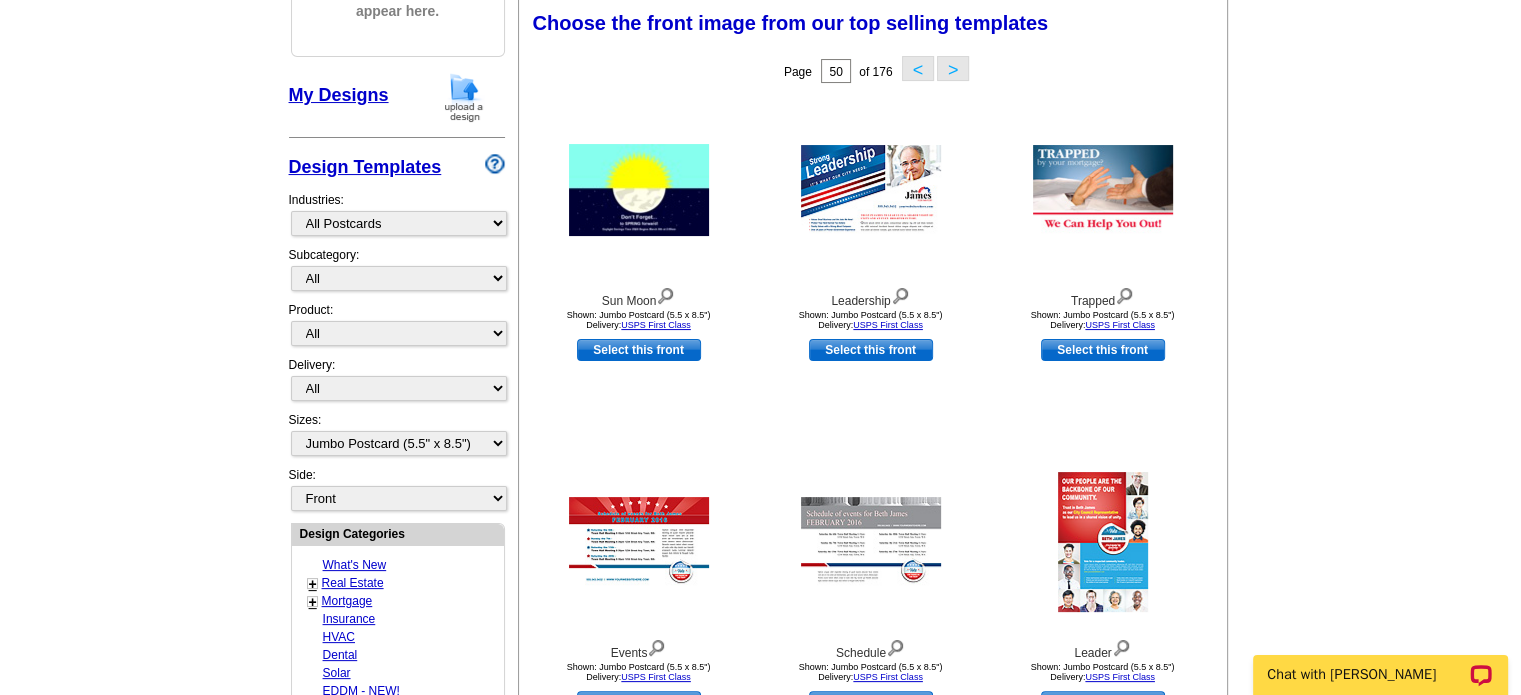click on ">" at bounding box center [953, 68] 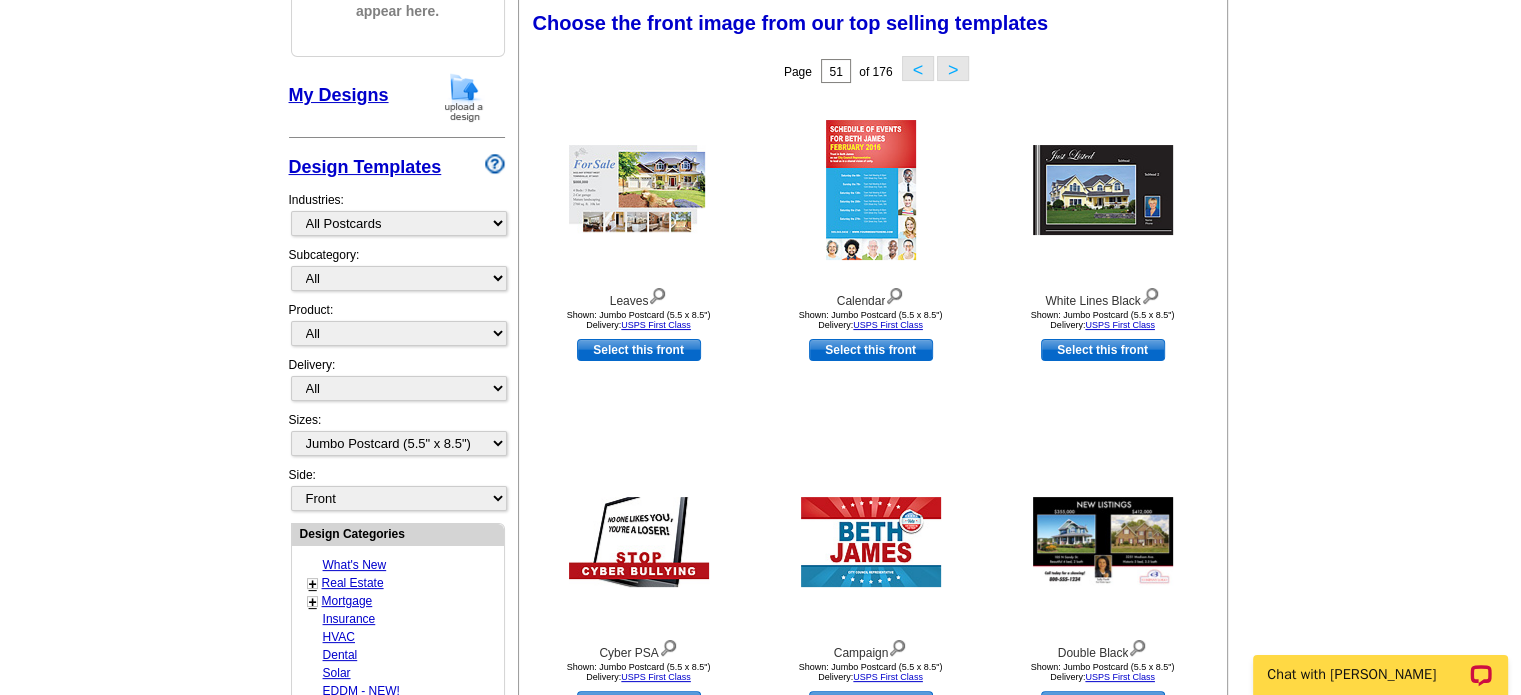 click on ">" at bounding box center [953, 68] 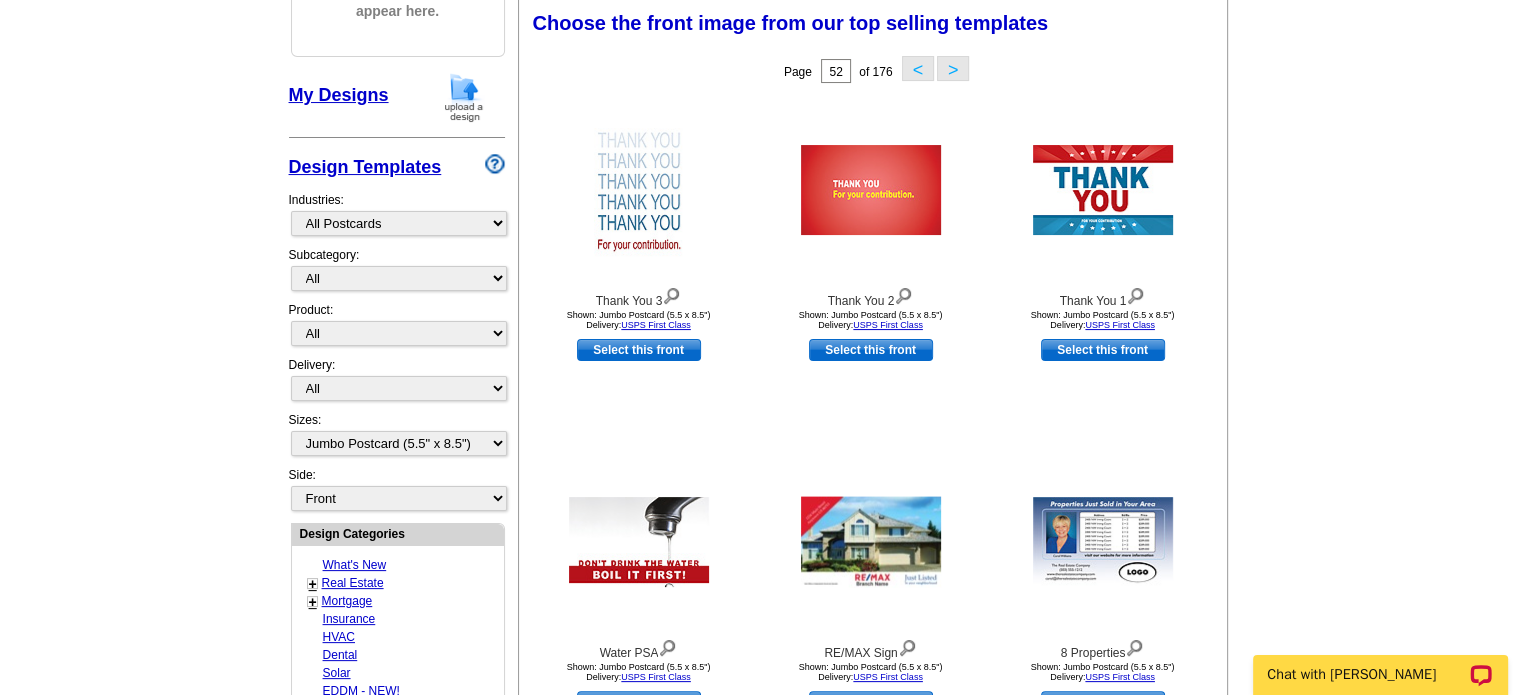 click on ">" at bounding box center [953, 68] 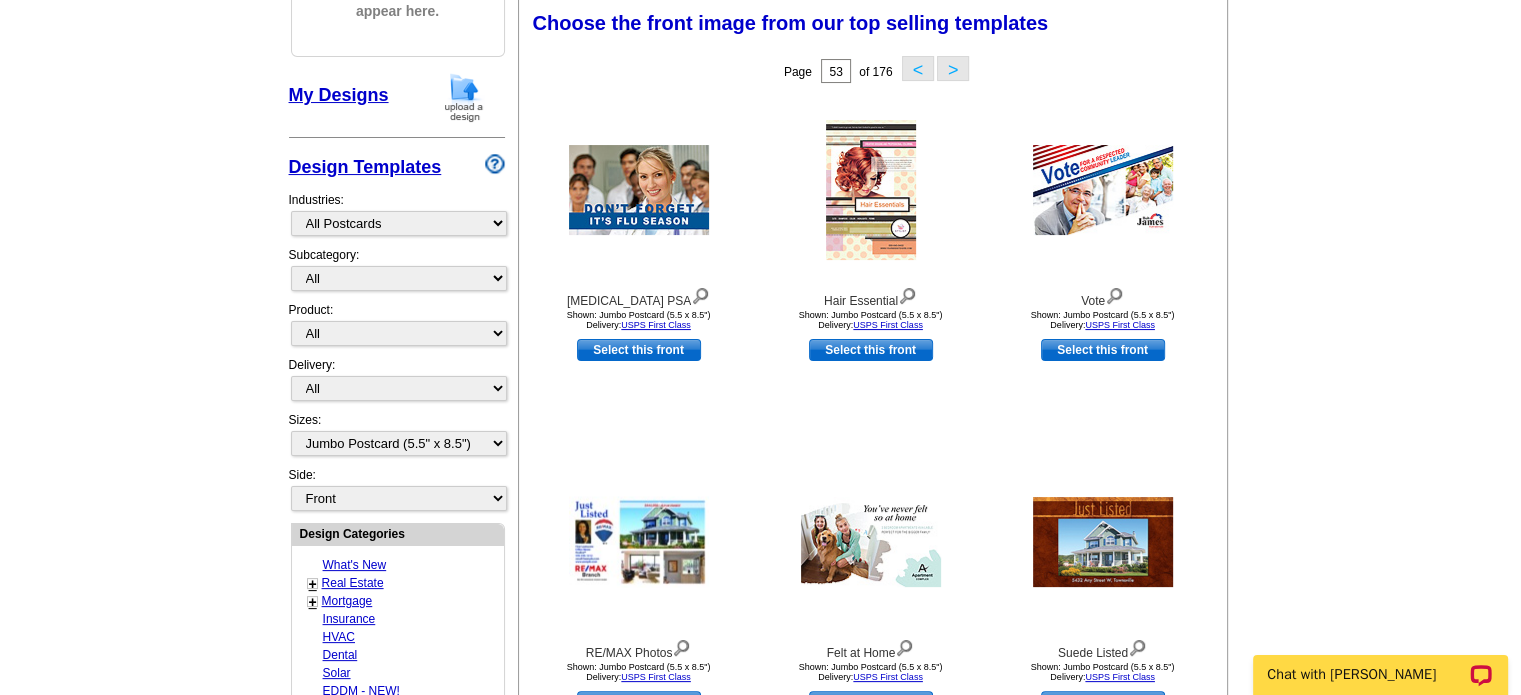 click on "<" at bounding box center [918, 68] 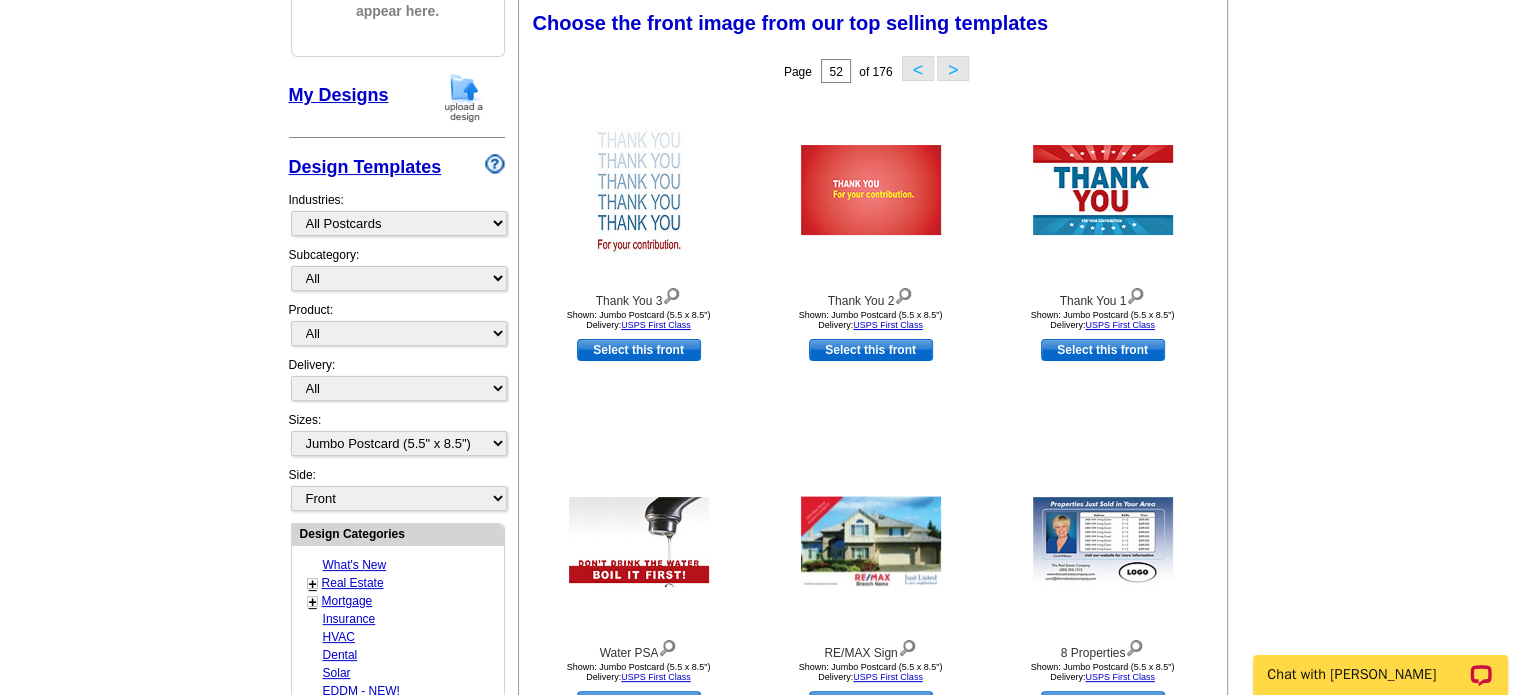click on ">" at bounding box center (953, 68) 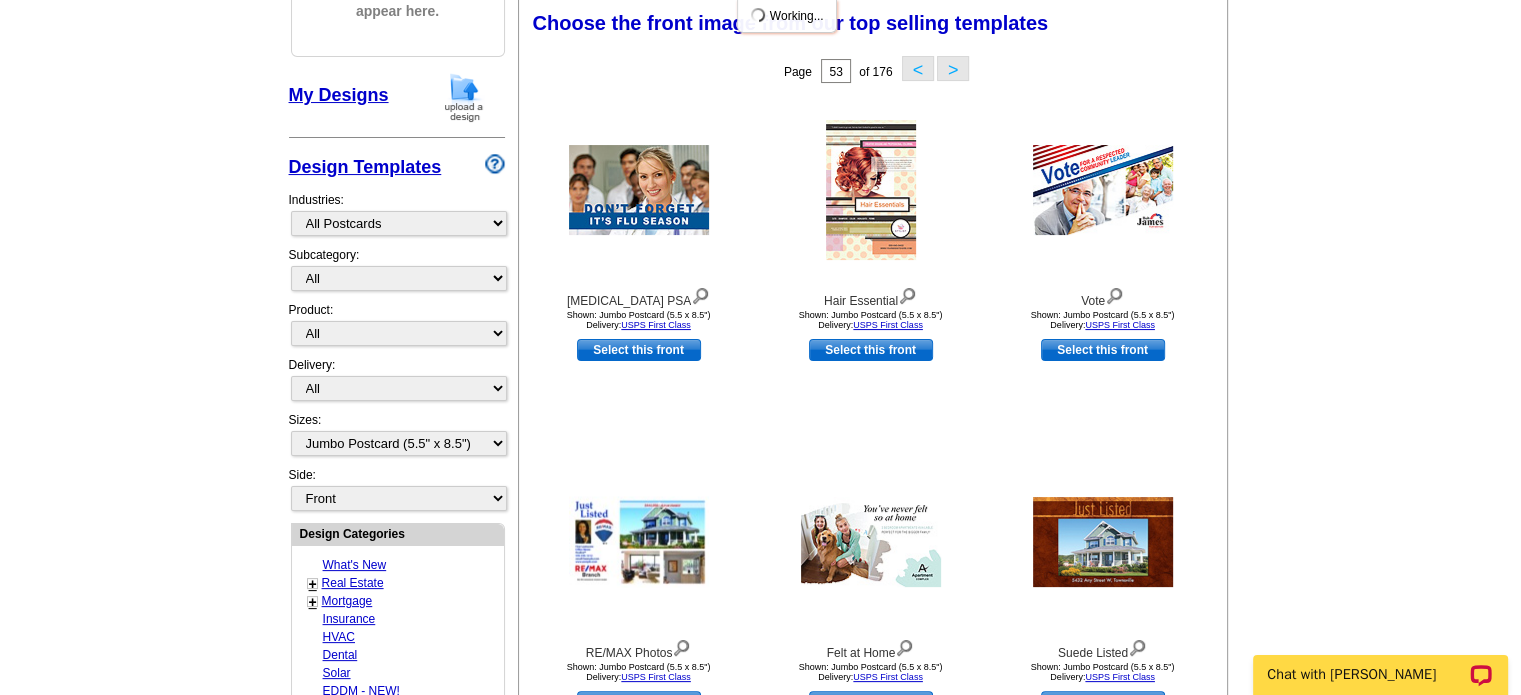click on ">" at bounding box center [953, 68] 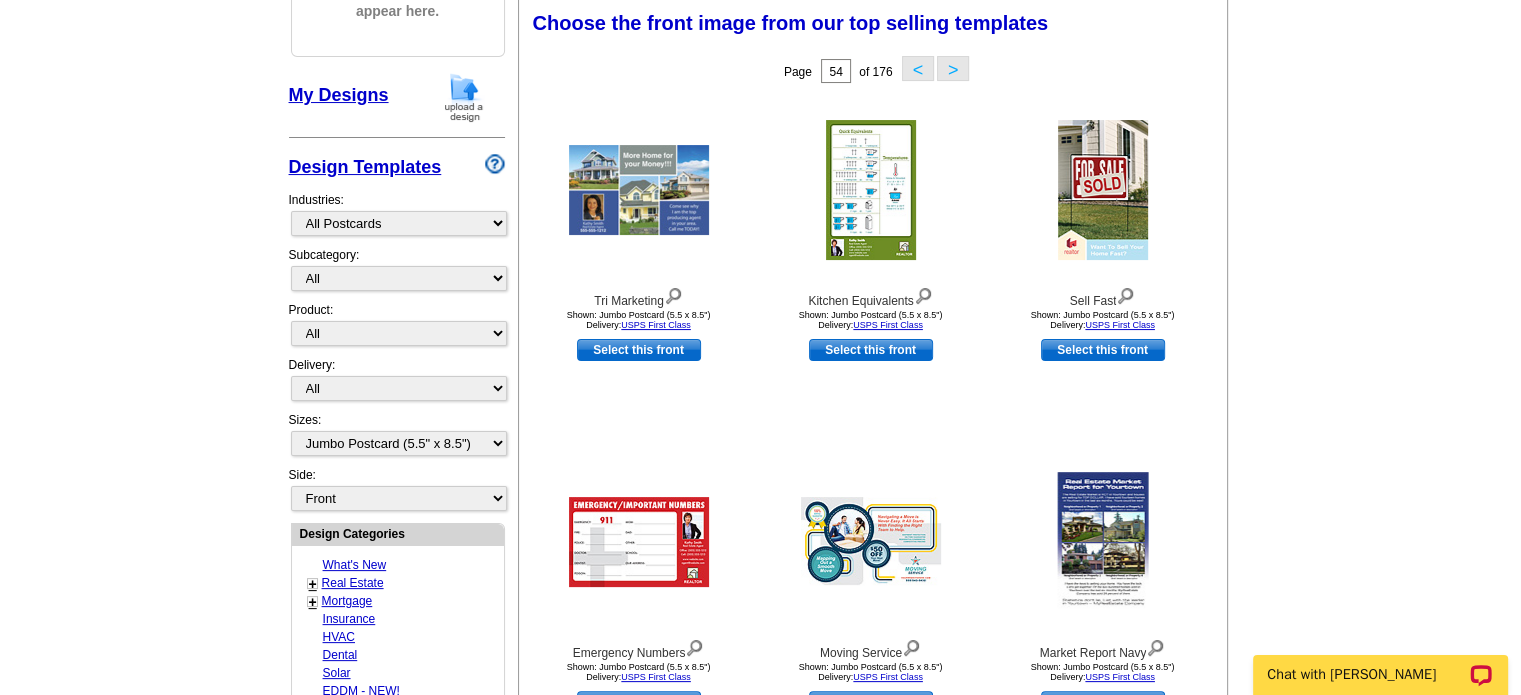 click on ">" at bounding box center (953, 68) 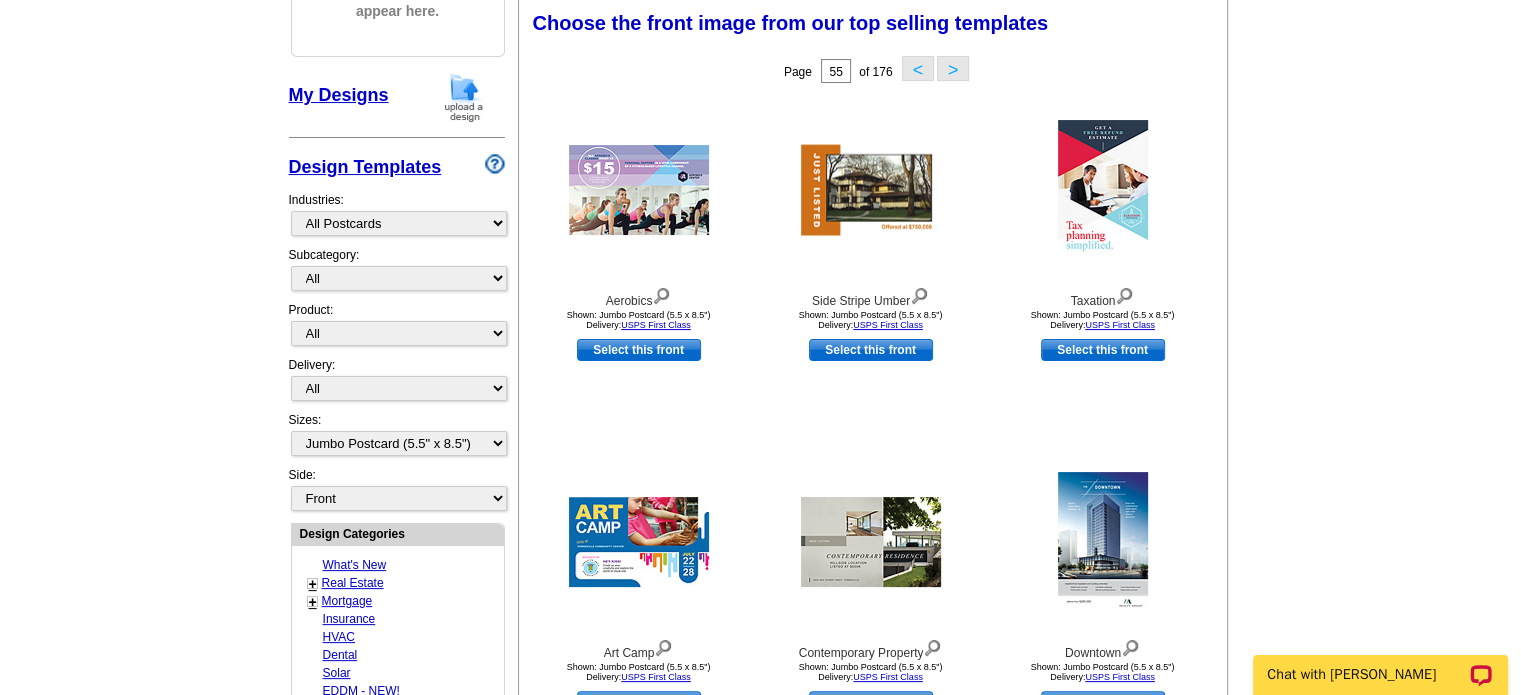 click on ">" at bounding box center [953, 68] 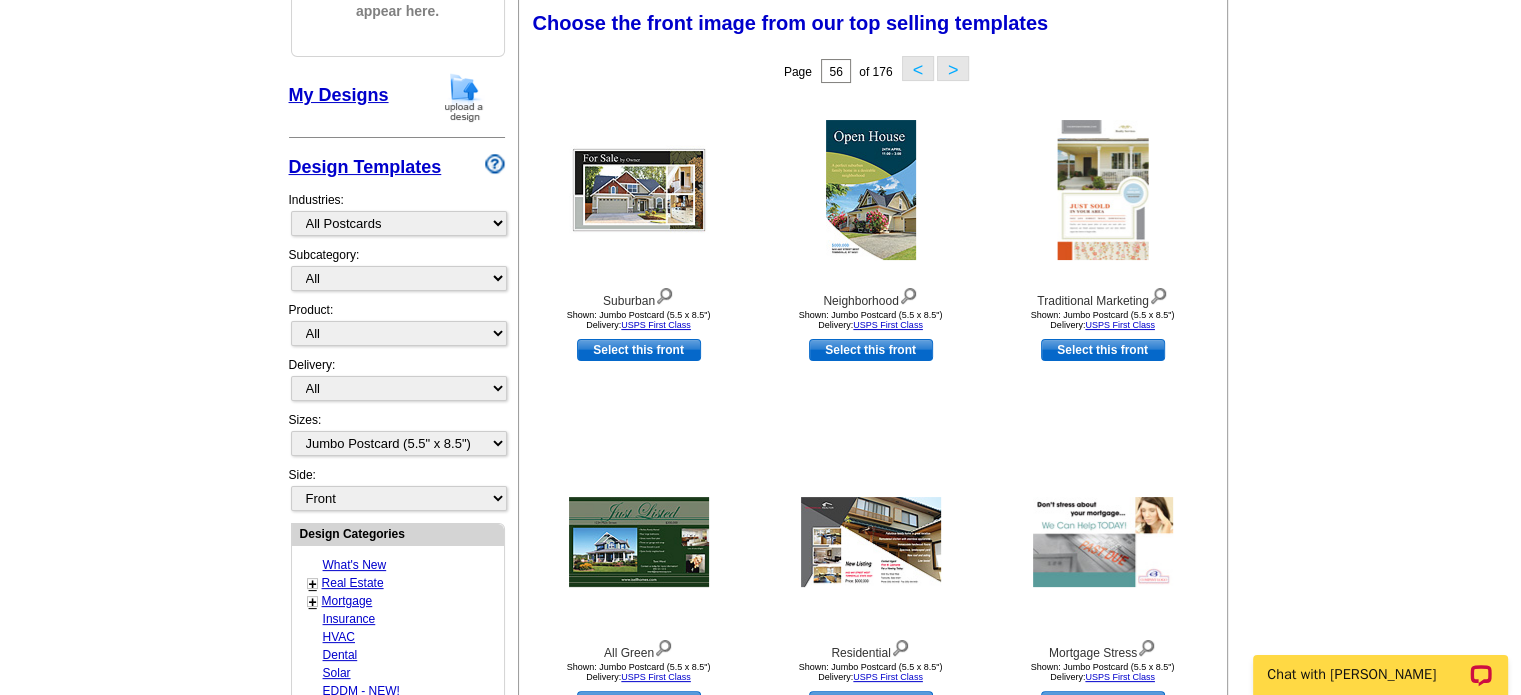 click on ">" at bounding box center (953, 68) 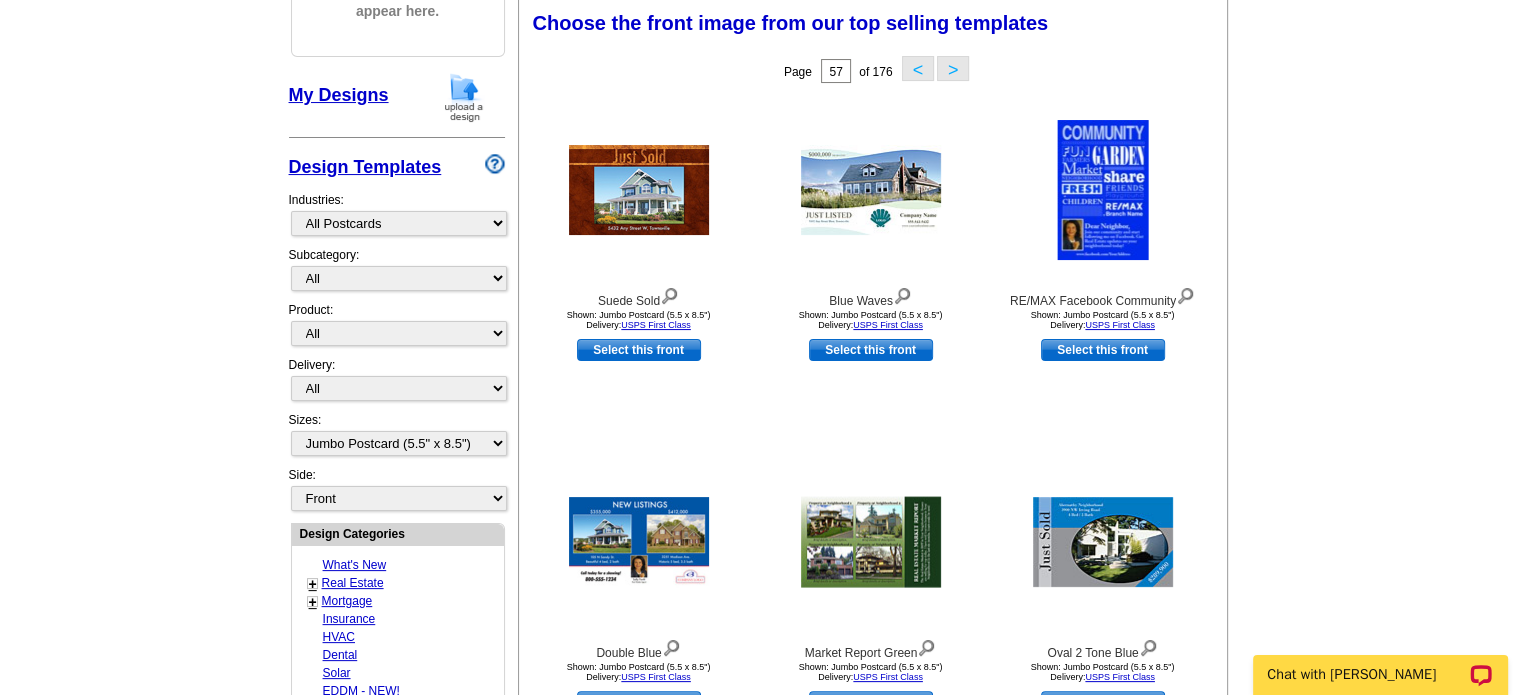 click on ">" at bounding box center (953, 68) 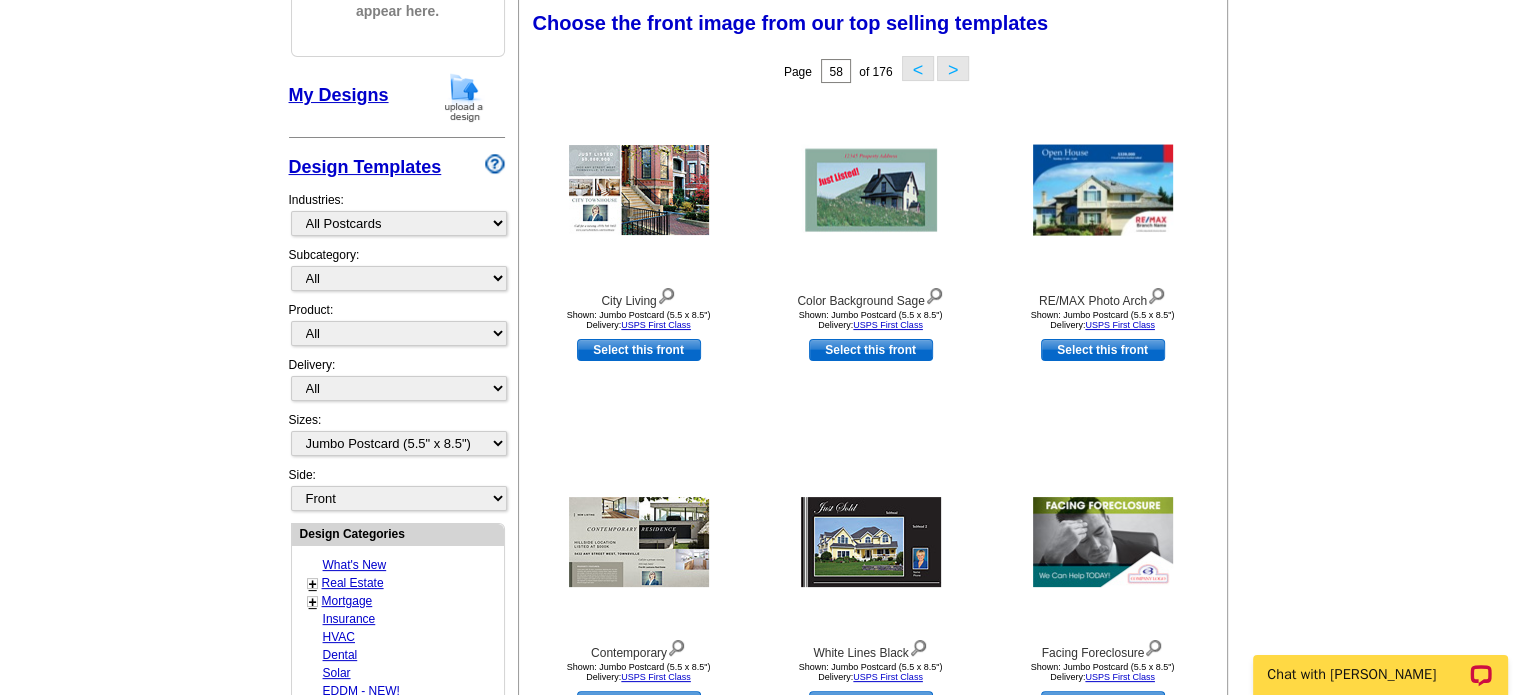 click on ">" at bounding box center [953, 68] 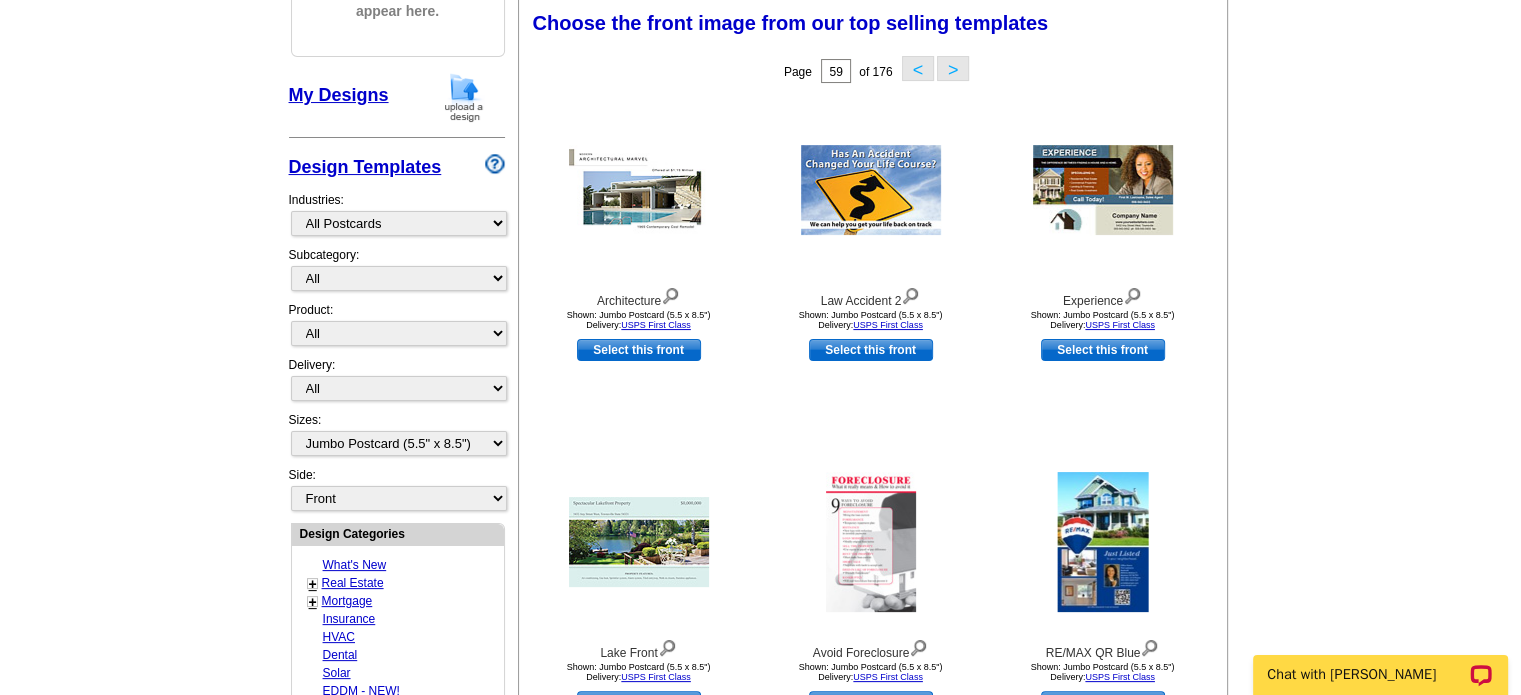 click on ">" at bounding box center [953, 68] 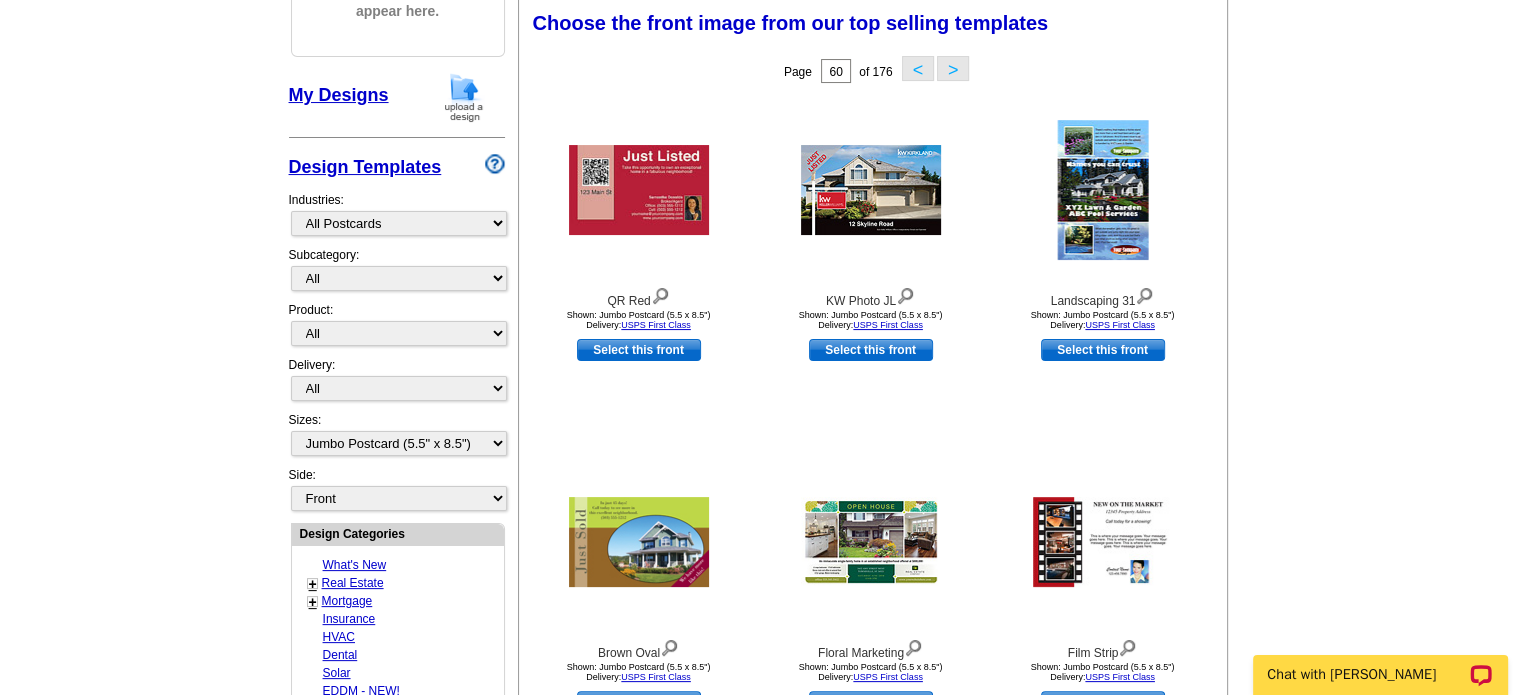 click on ">" at bounding box center [953, 68] 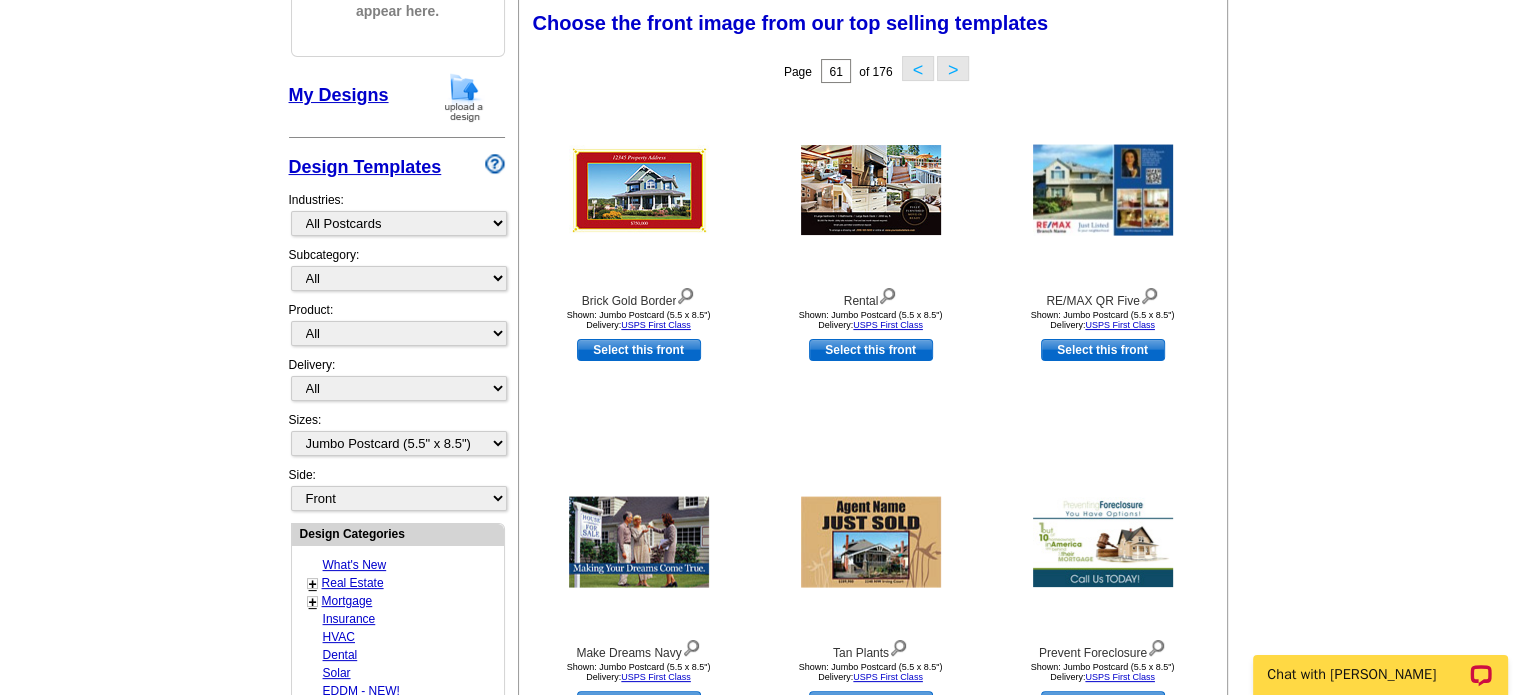 click on ">" at bounding box center [953, 68] 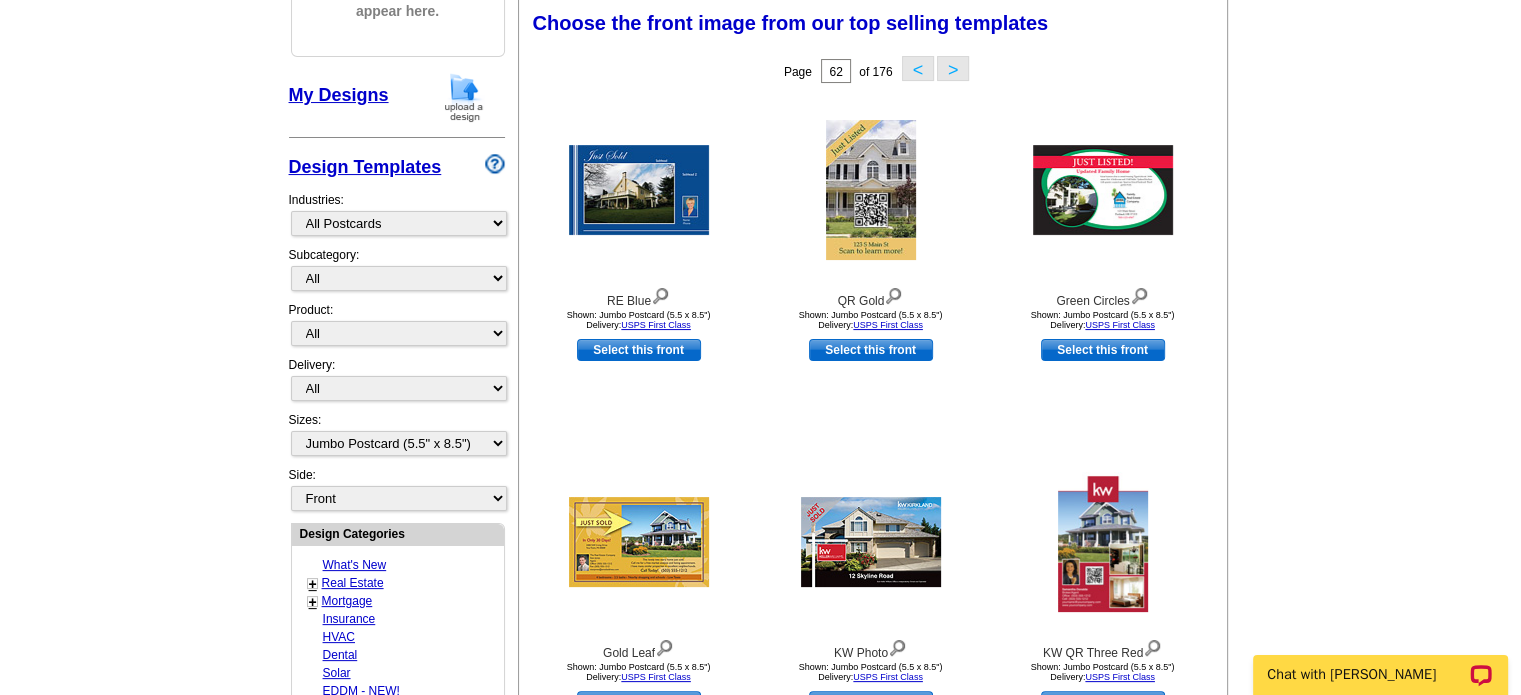 click on ">" at bounding box center (953, 68) 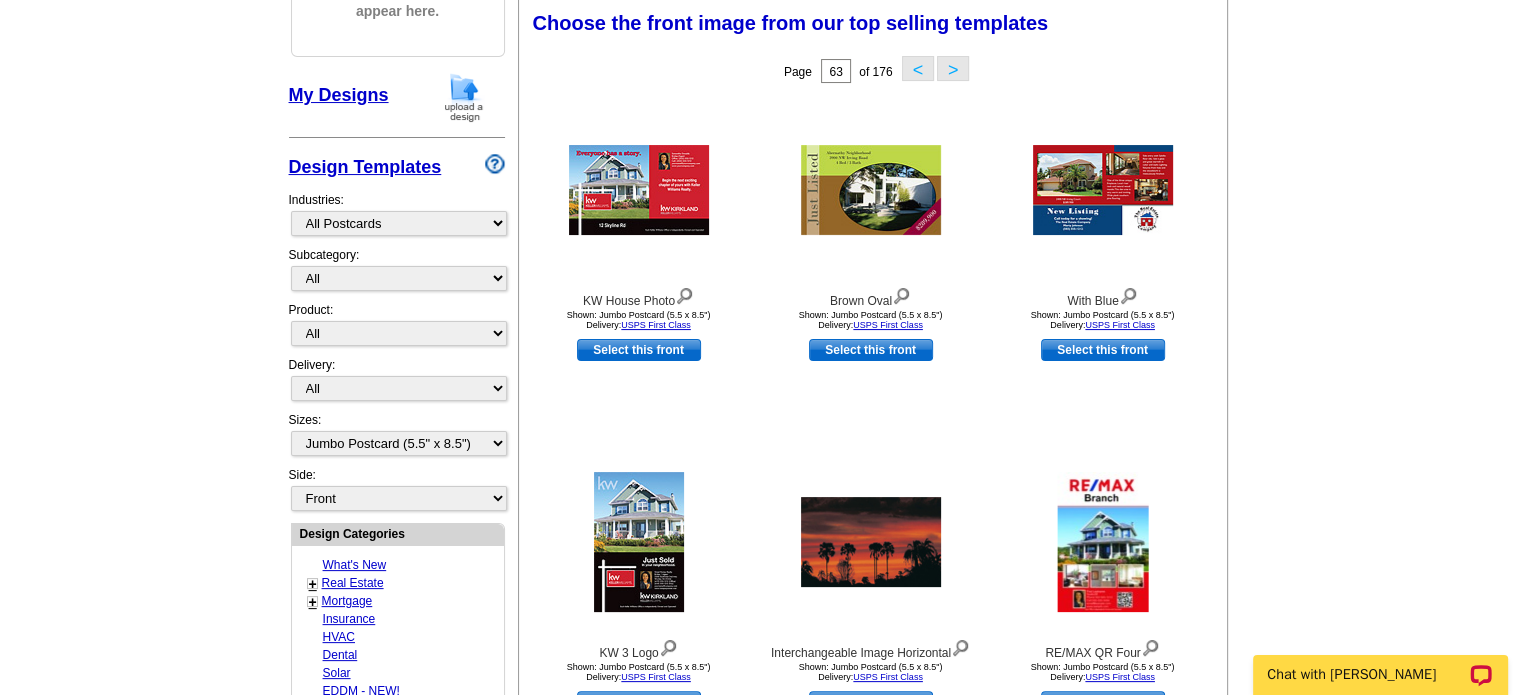 click on "<" at bounding box center (918, 68) 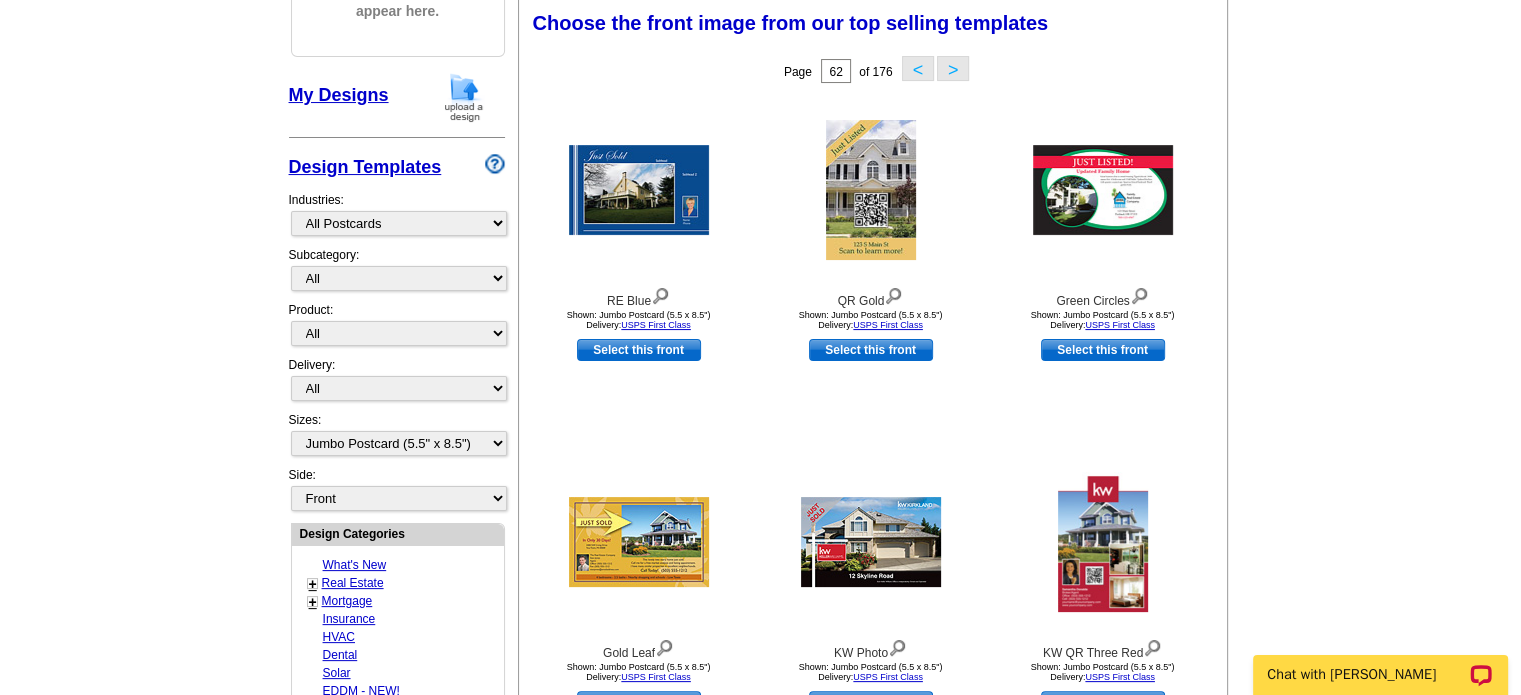 click on ">" at bounding box center (953, 68) 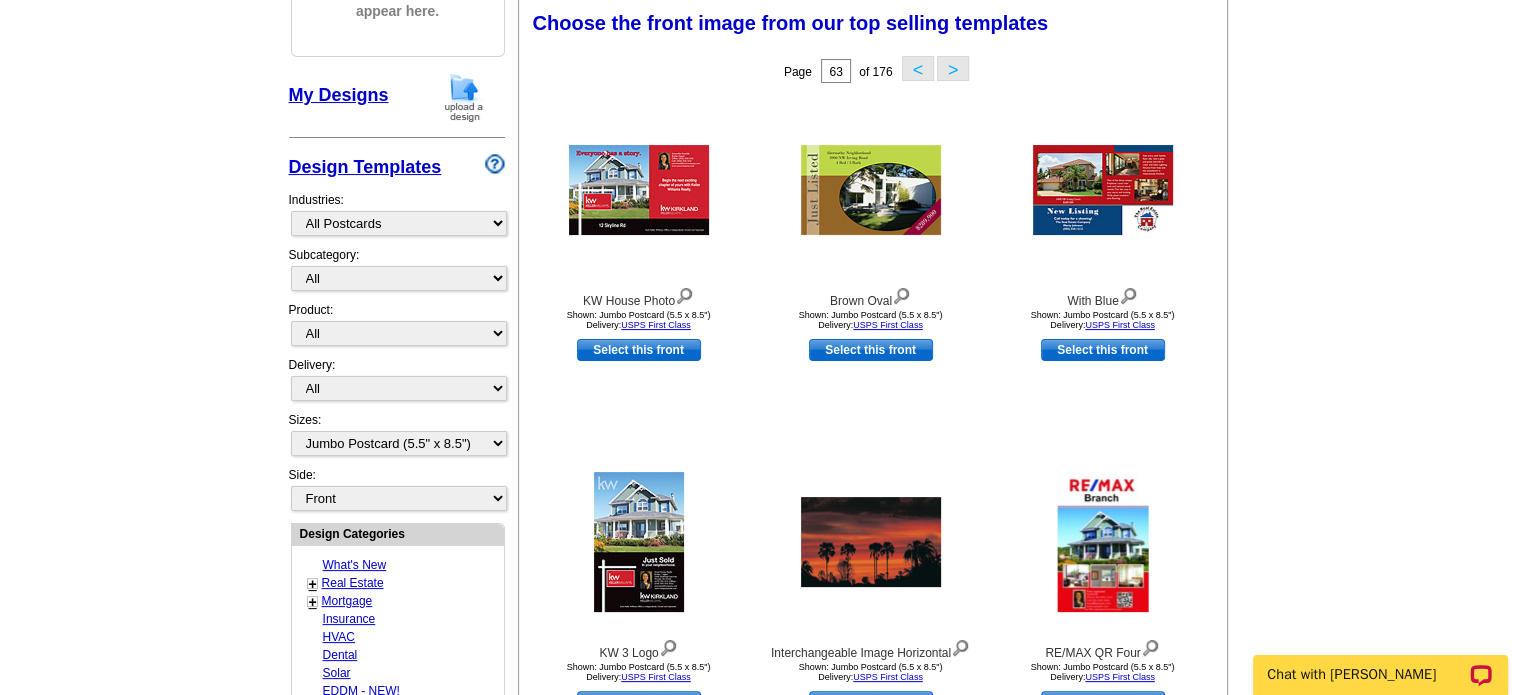 click on ">" at bounding box center (953, 68) 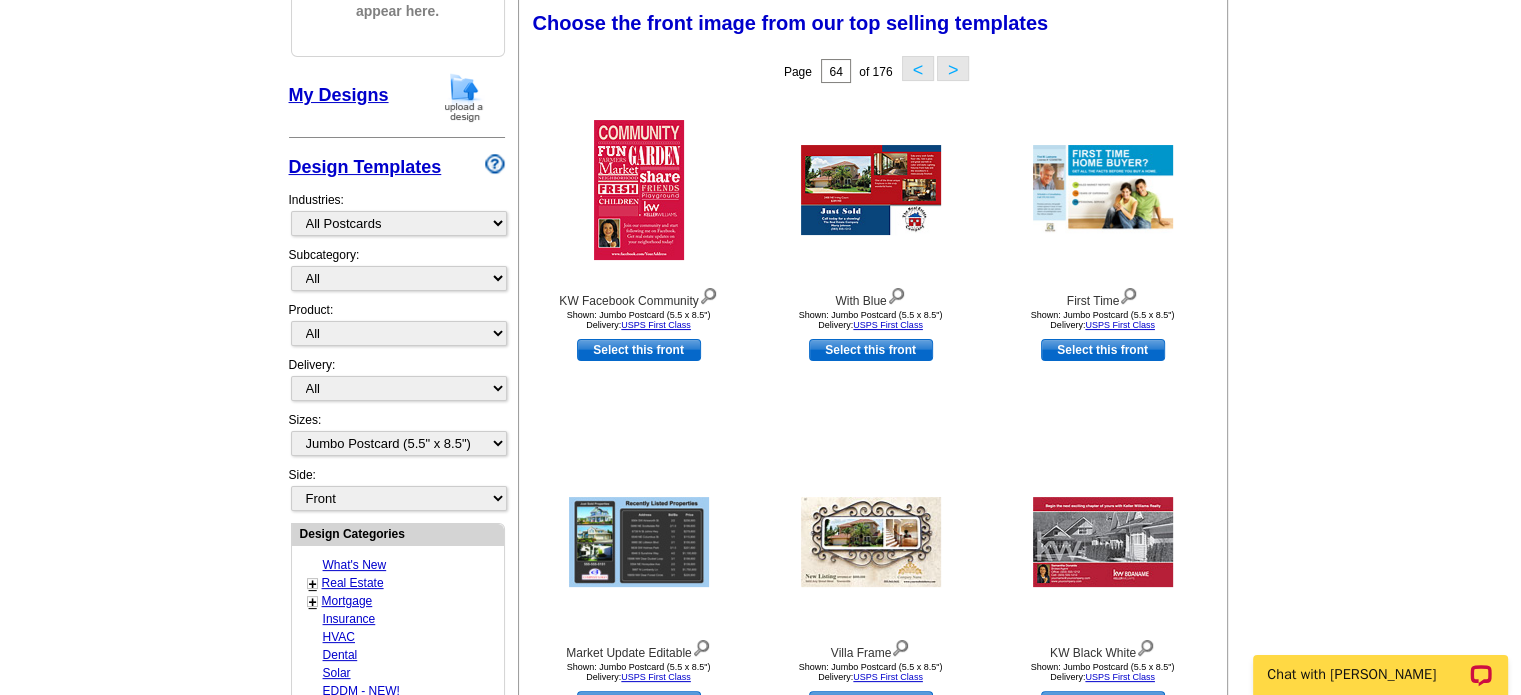 click on ">" at bounding box center [953, 68] 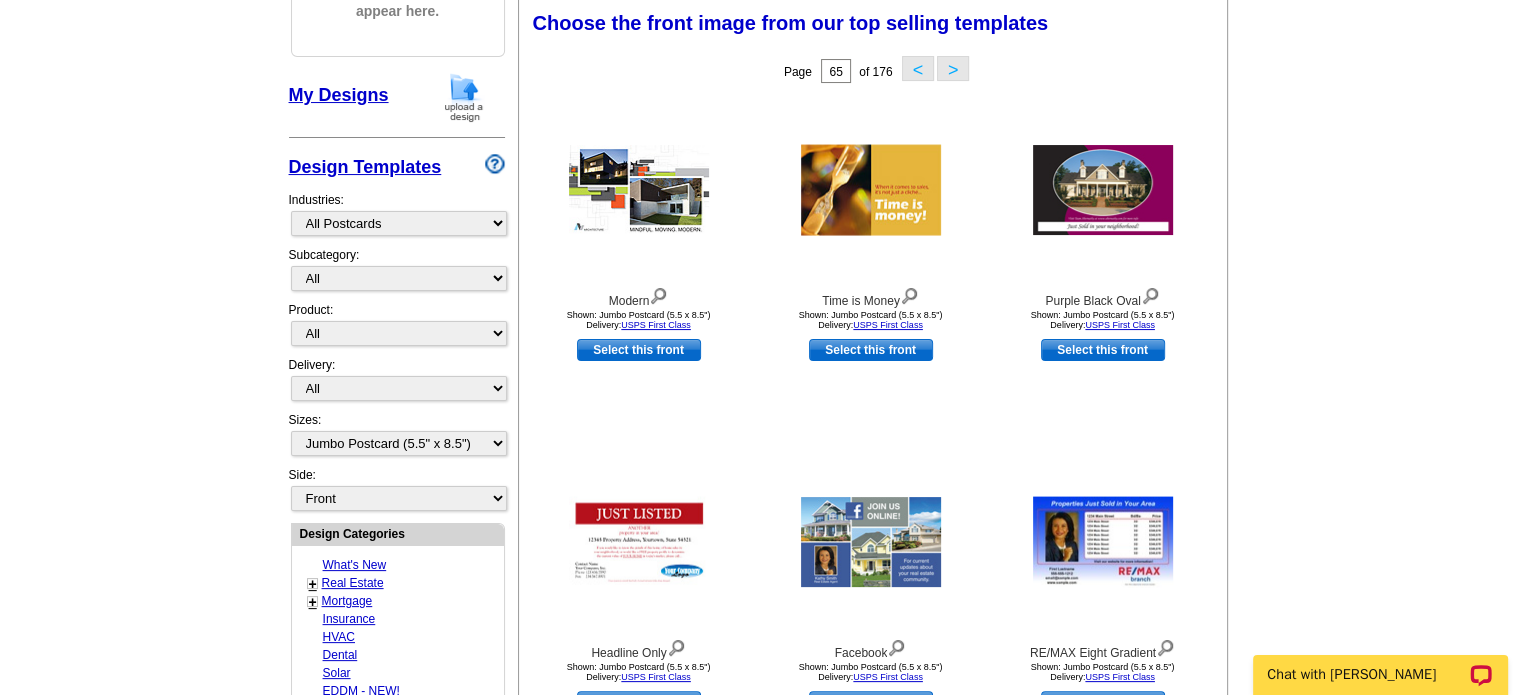 click on ">" at bounding box center (953, 68) 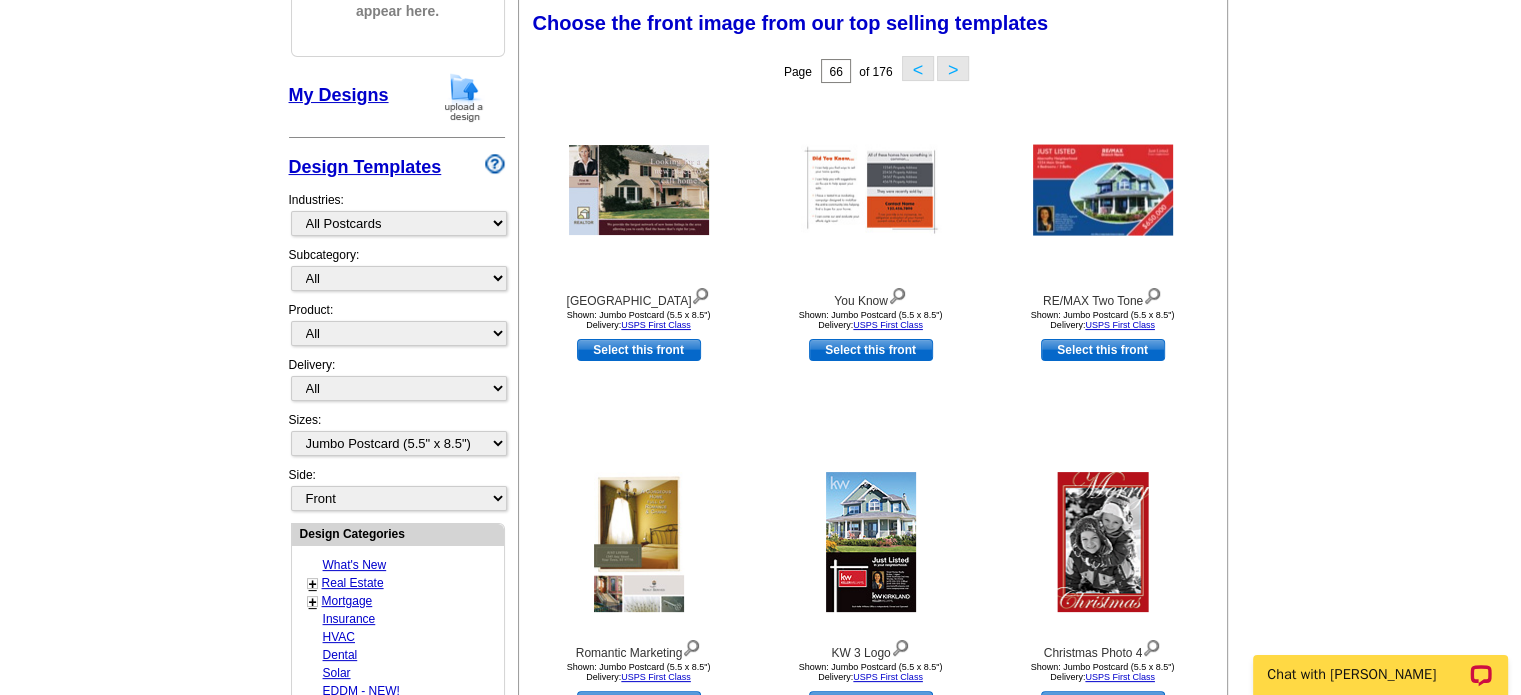 click on ">" at bounding box center (953, 68) 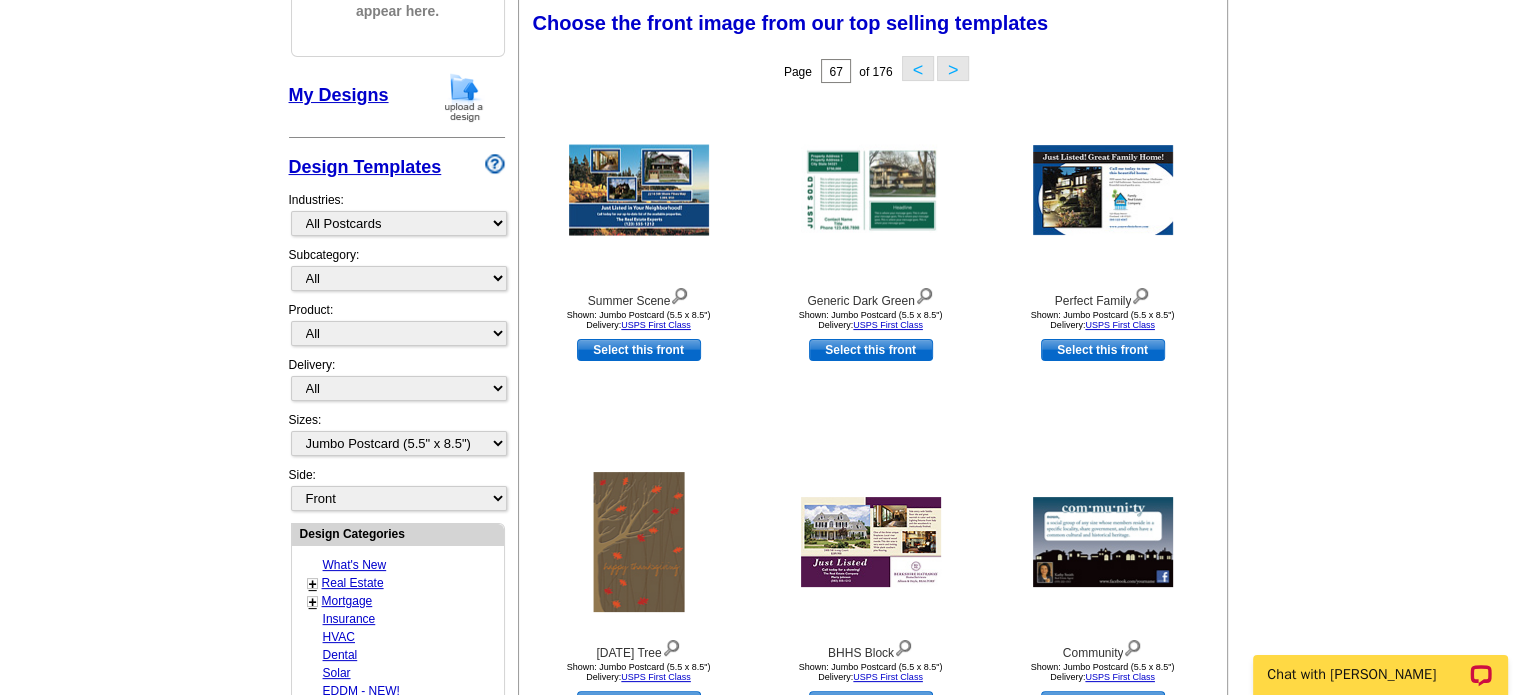 click on ">" at bounding box center [953, 68] 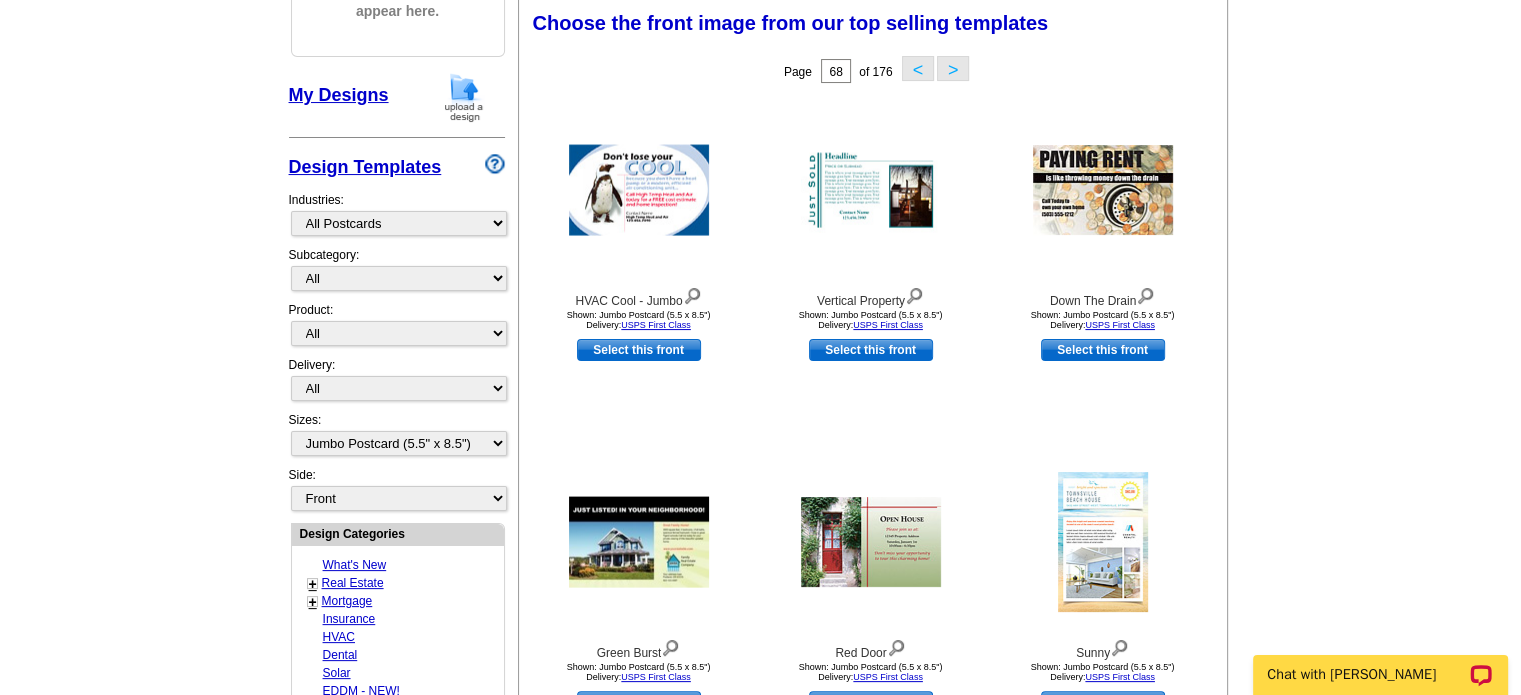 click on ">" at bounding box center [953, 68] 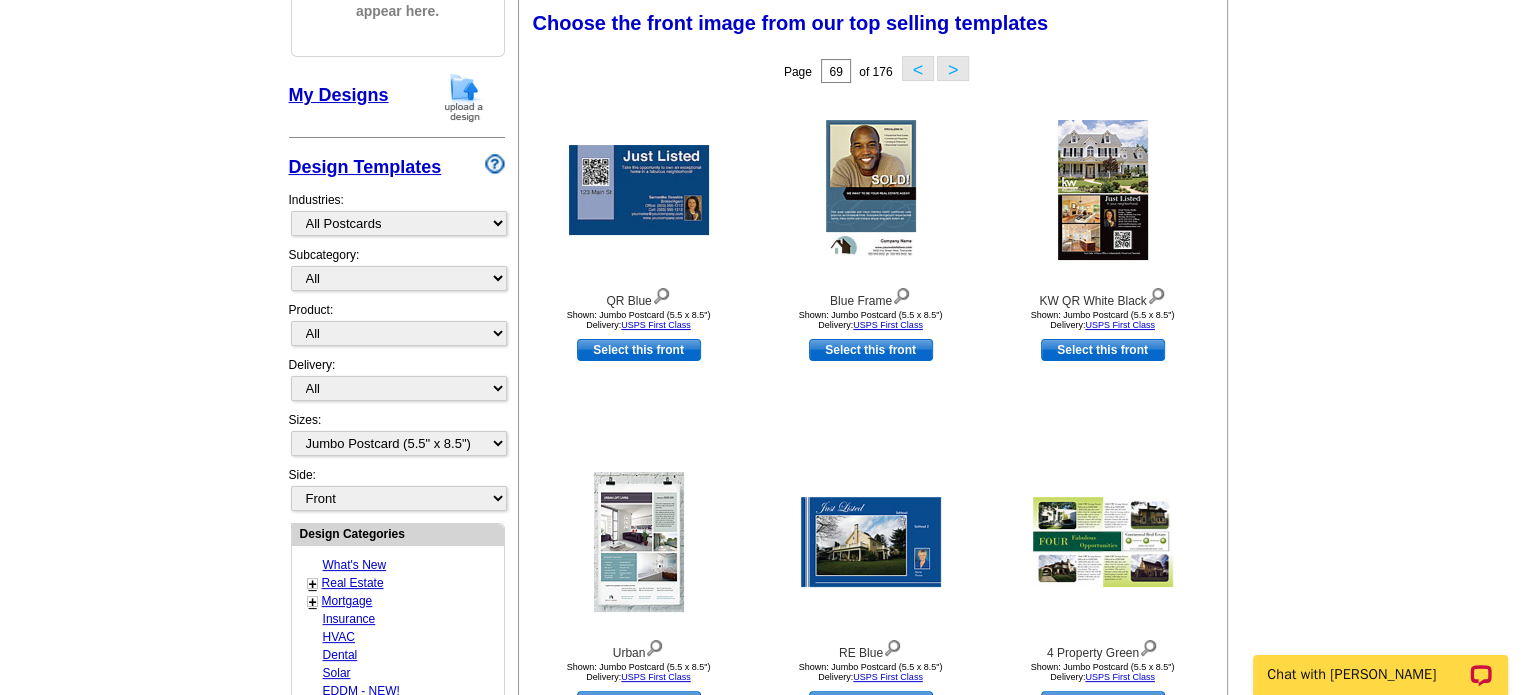 click on ">" at bounding box center [953, 68] 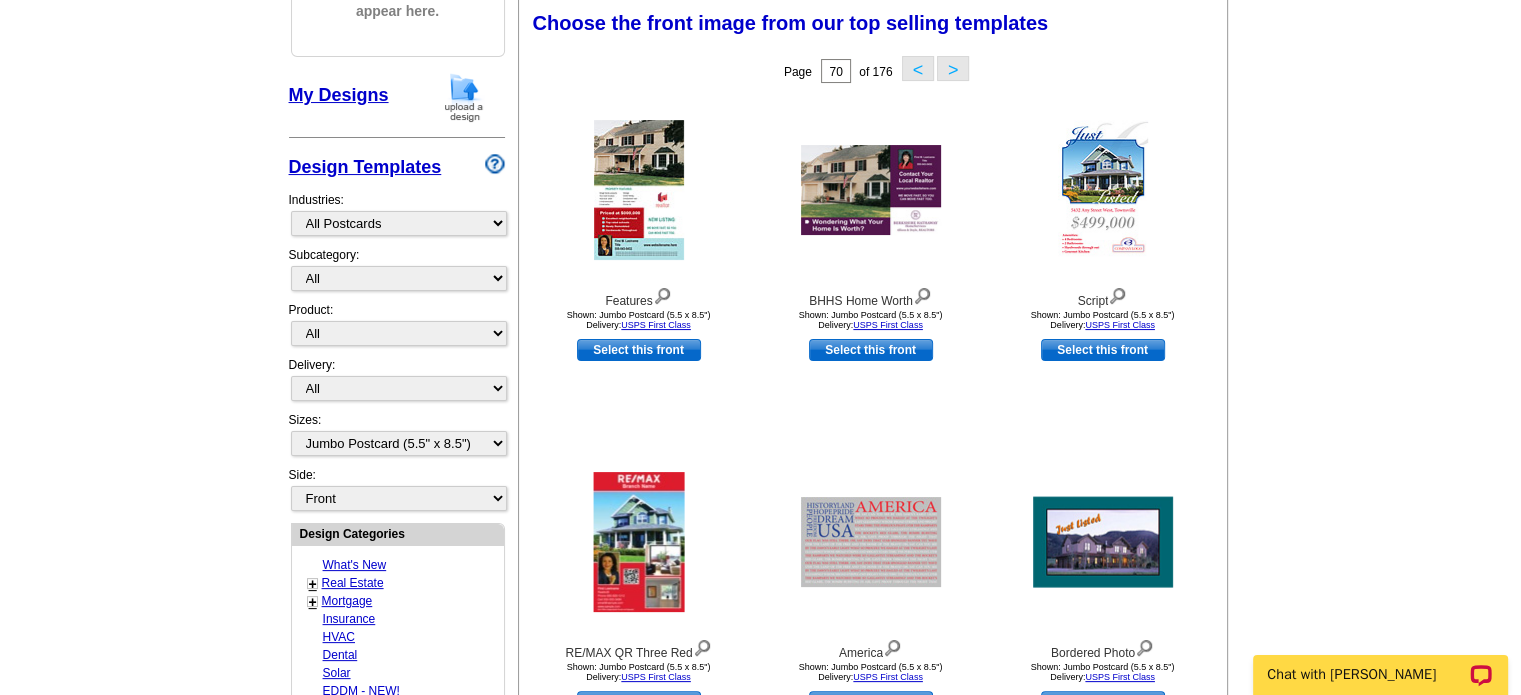 click on ">" at bounding box center (953, 68) 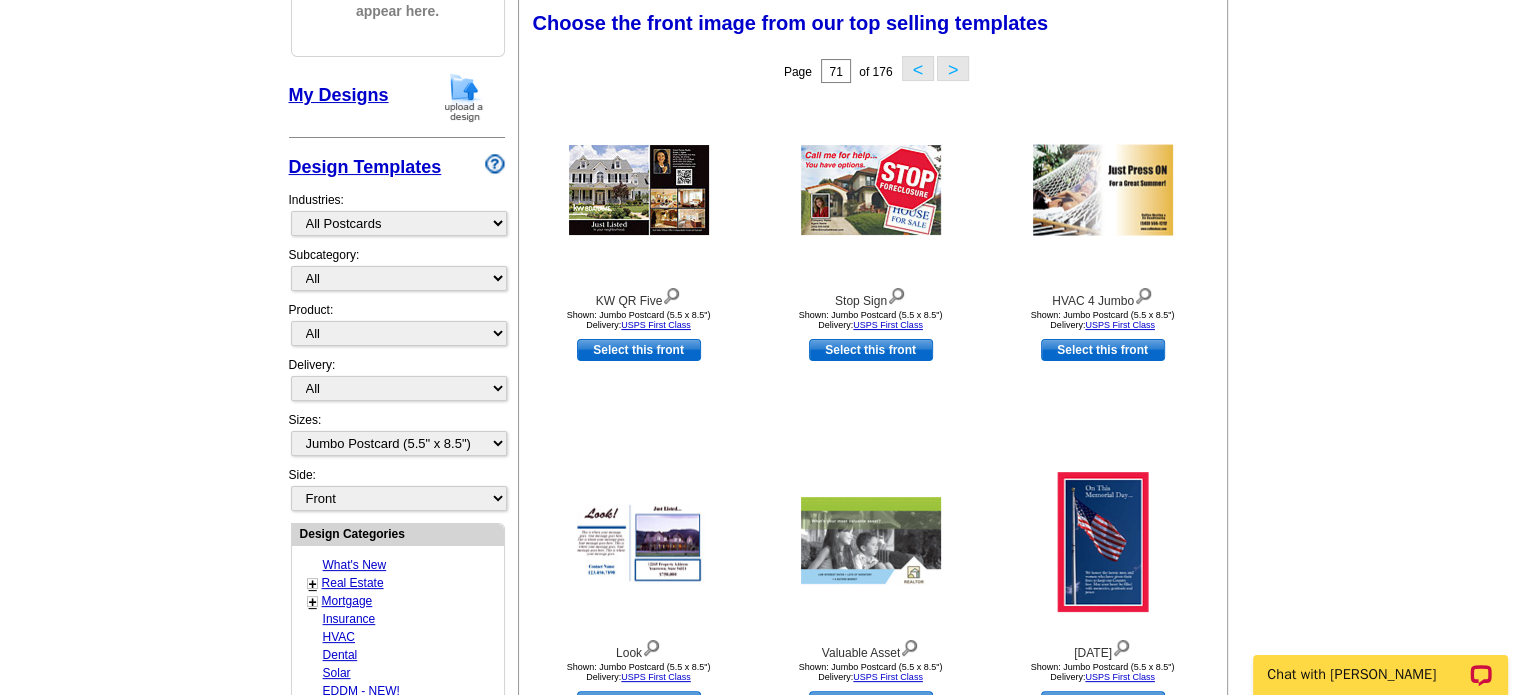 click on ">" at bounding box center (953, 68) 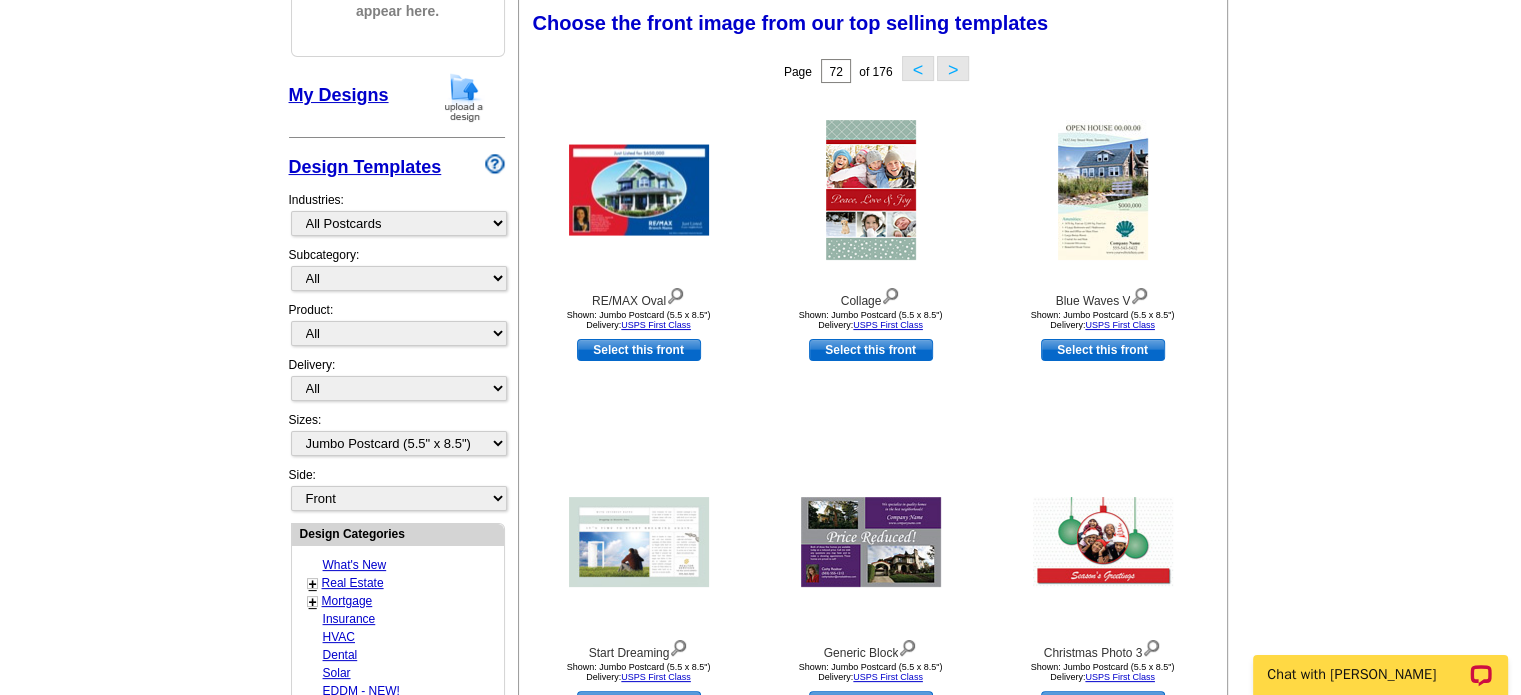click on ">" at bounding box center [953, 68] 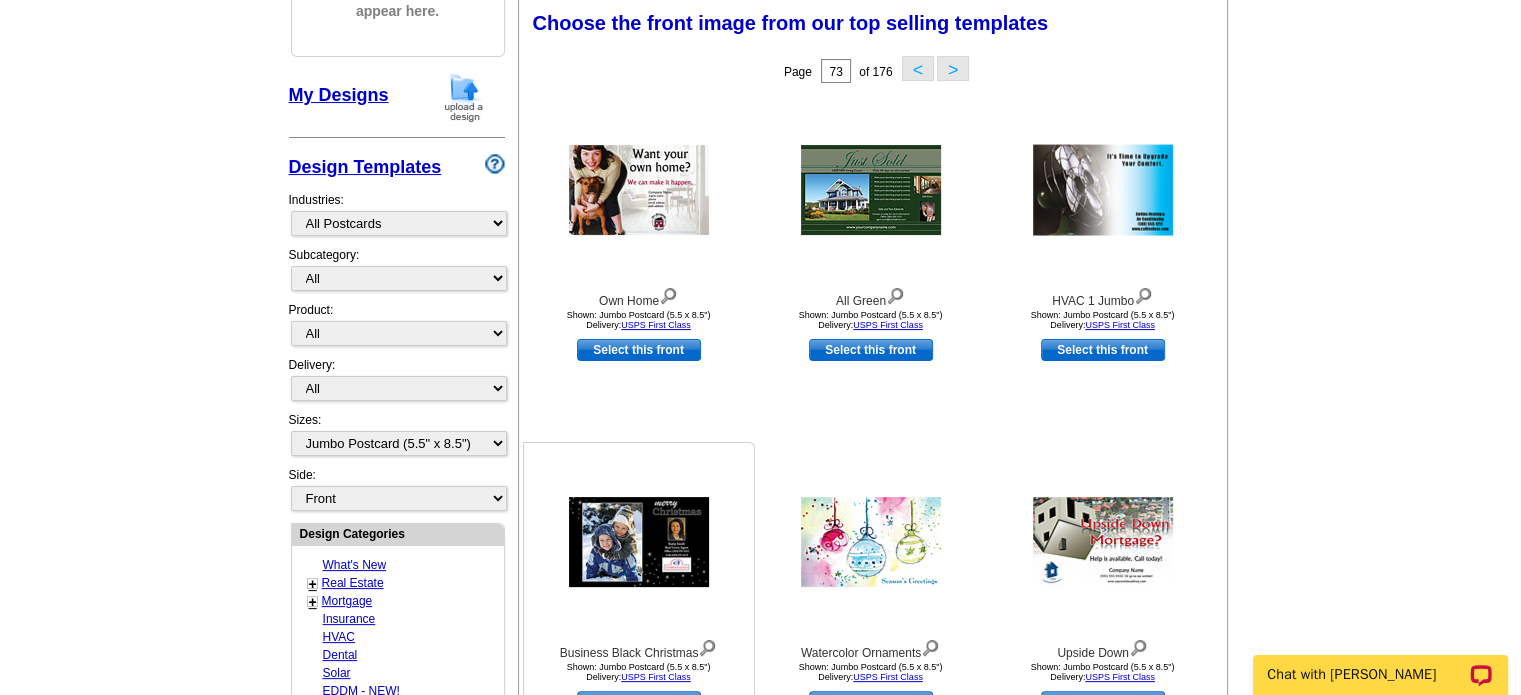 click at bounding box center (639, 542) 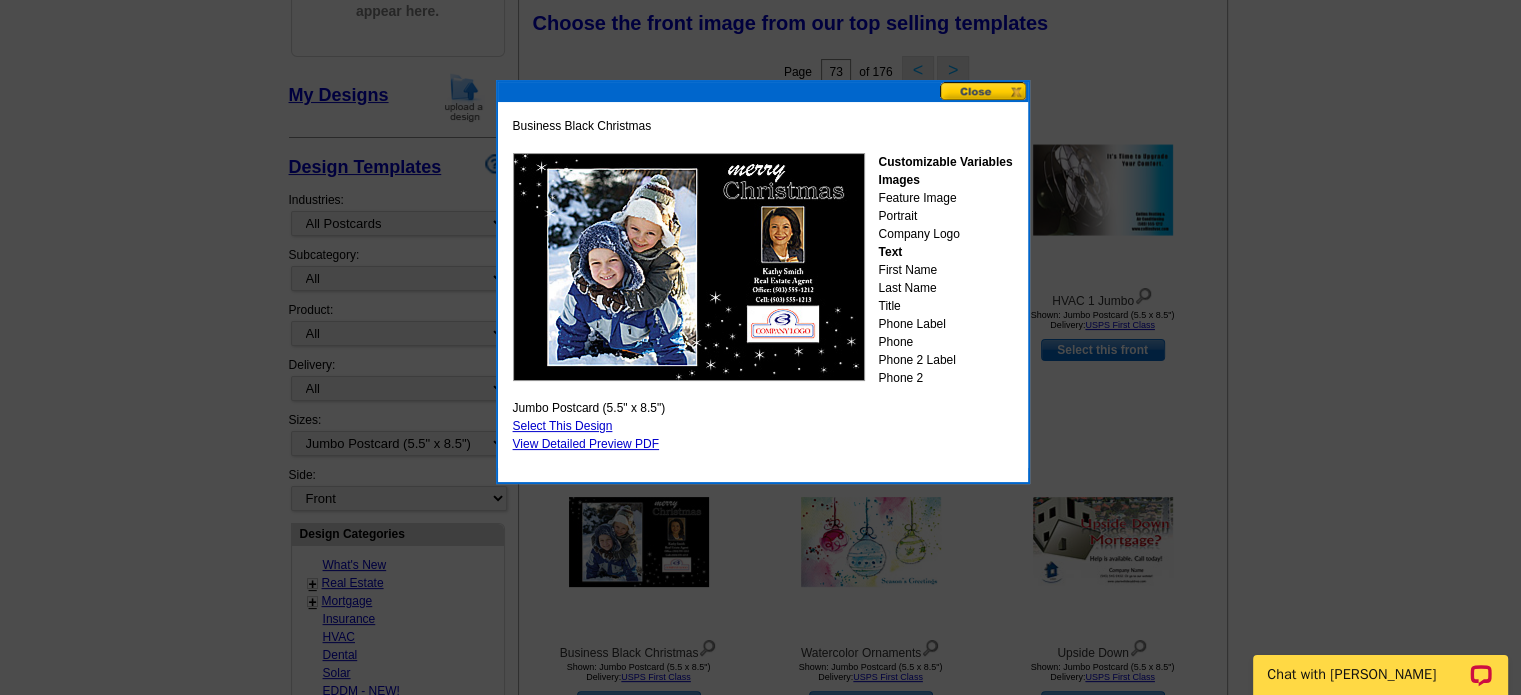 click at bounding box center [984, 91] 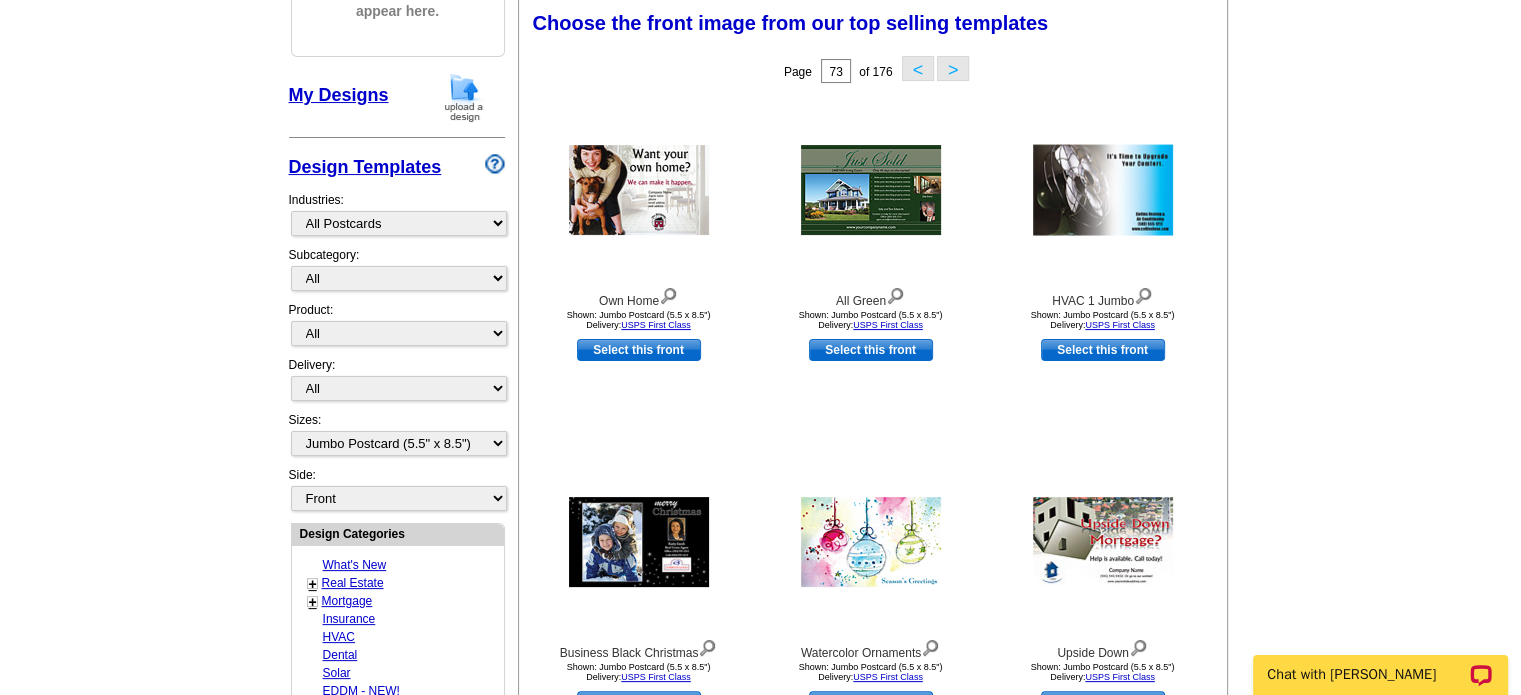 click on ">" at bounding box center (953, 68) 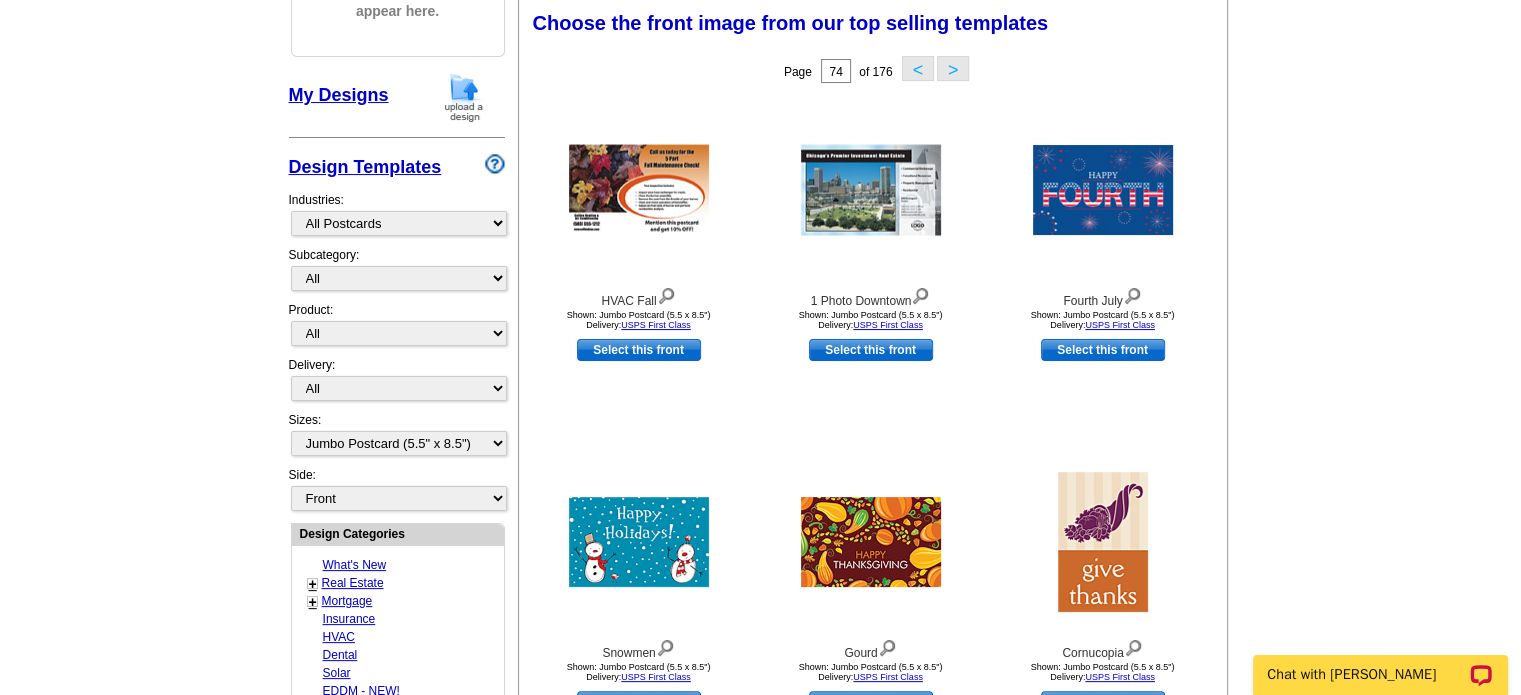 click on ">" at bounding box center (953, 68) 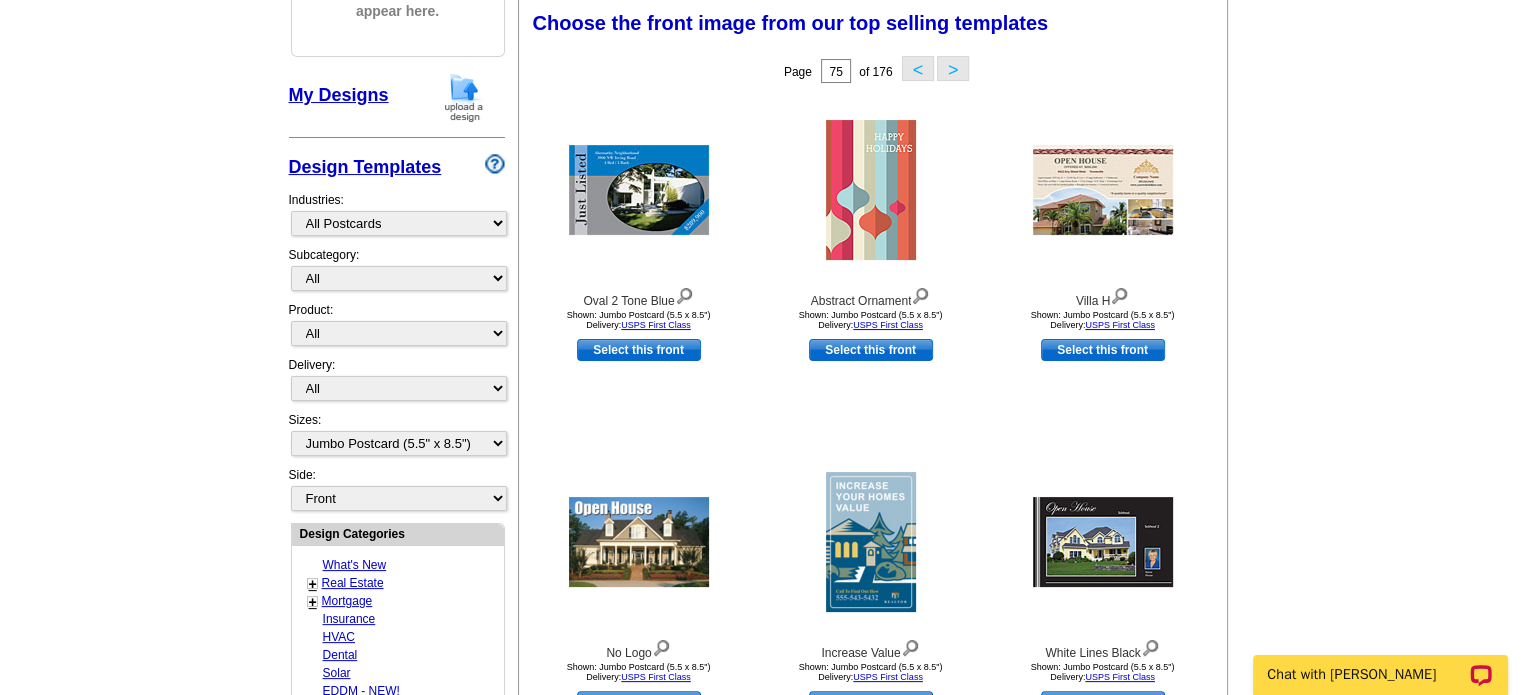 click on ">" at bounding box center [953, 68] 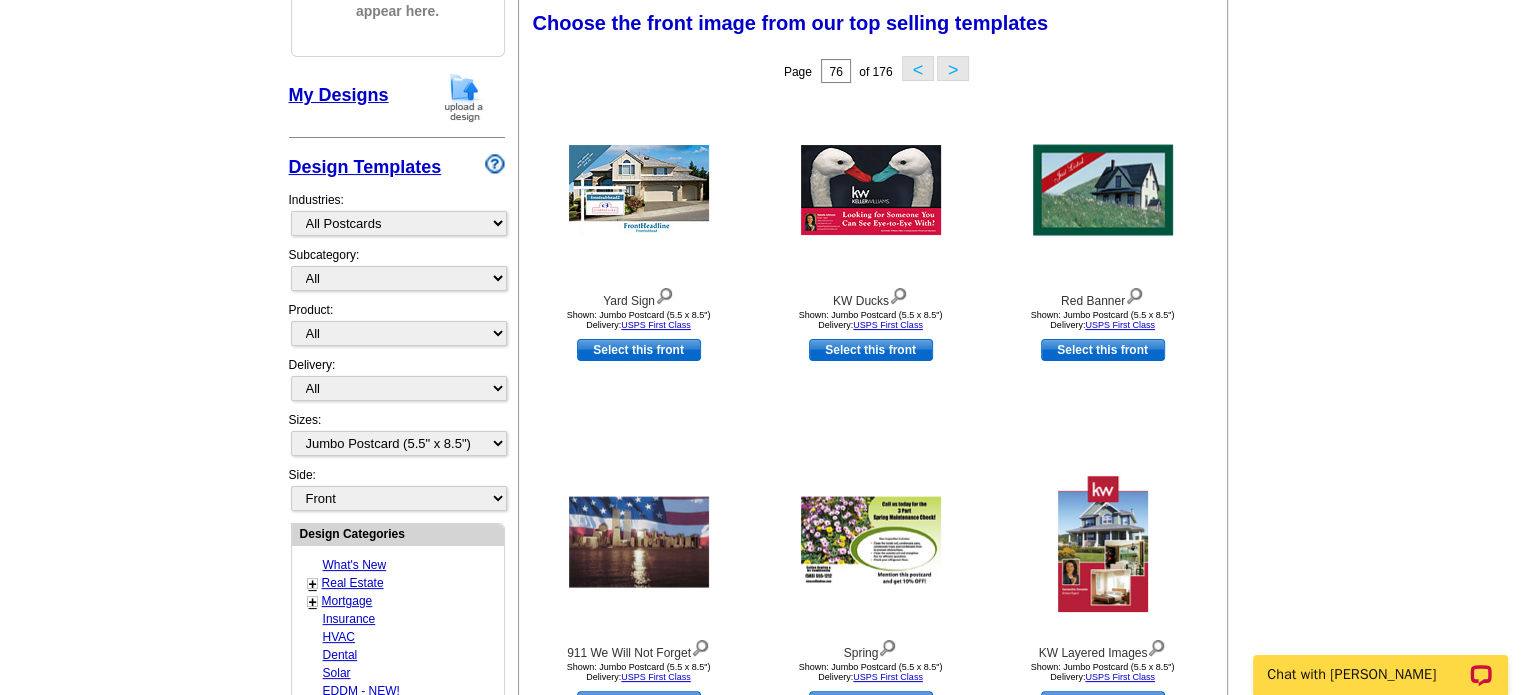 click on ">" at bounding box center [953, 68] 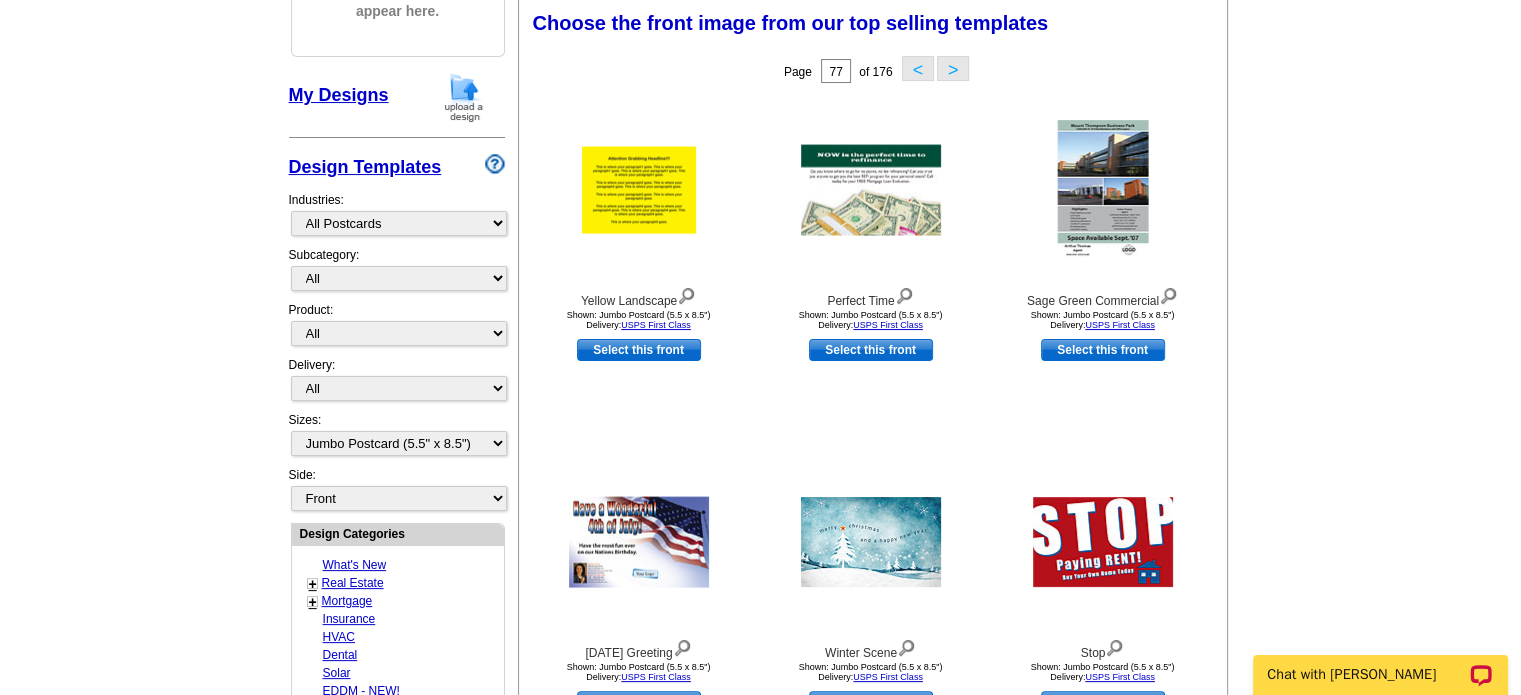 click on ">" at bounding box center (953, 68) 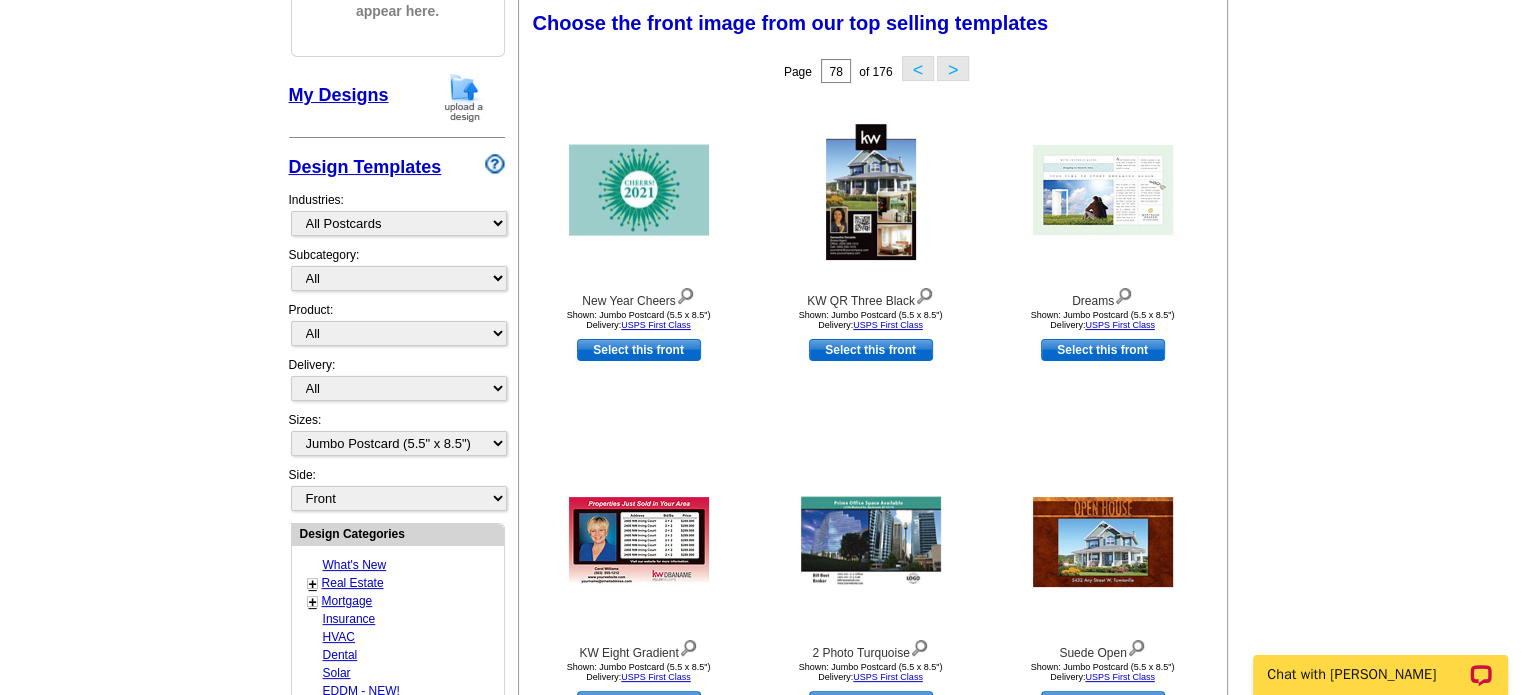 click on ">" at bounding box center (953, 68) 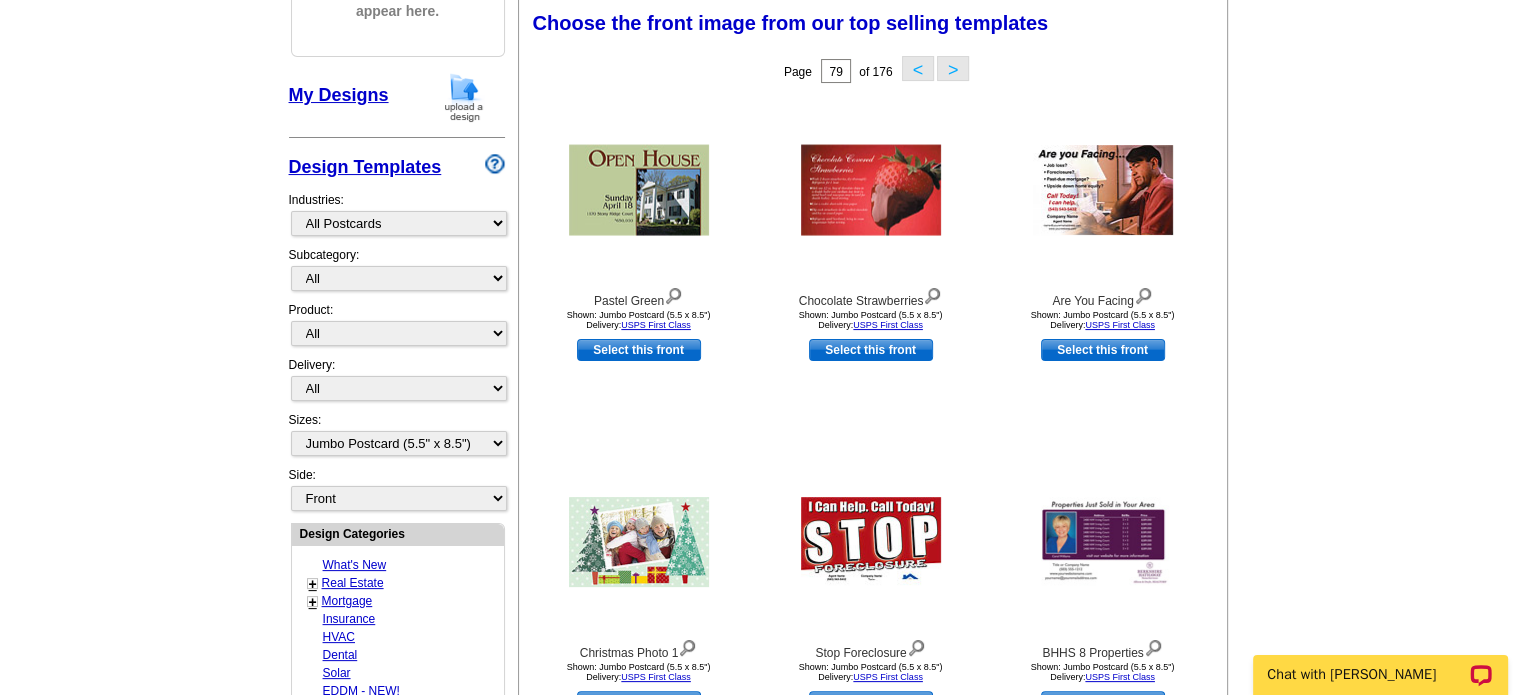 click on ">" at bounding box center [953, 68] 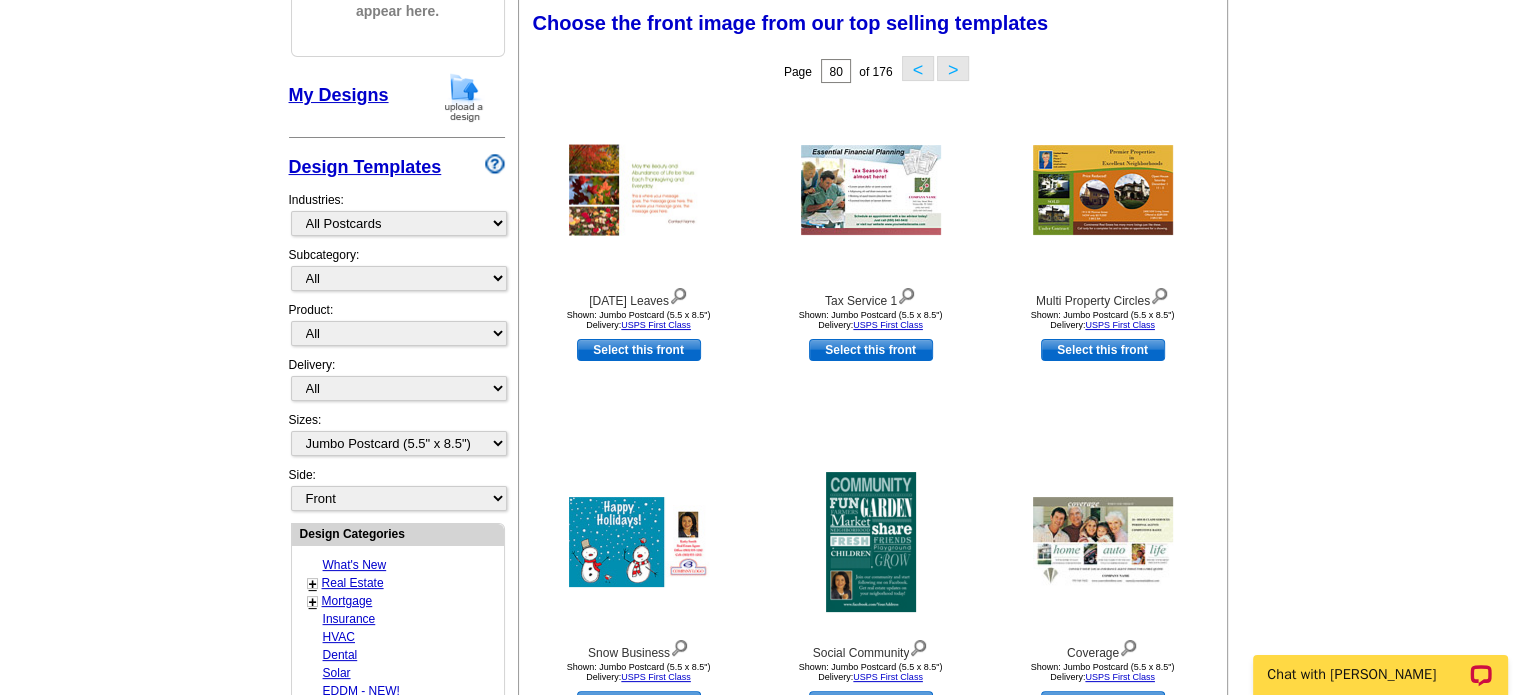 click on ">" at bounding box center [953, 68] 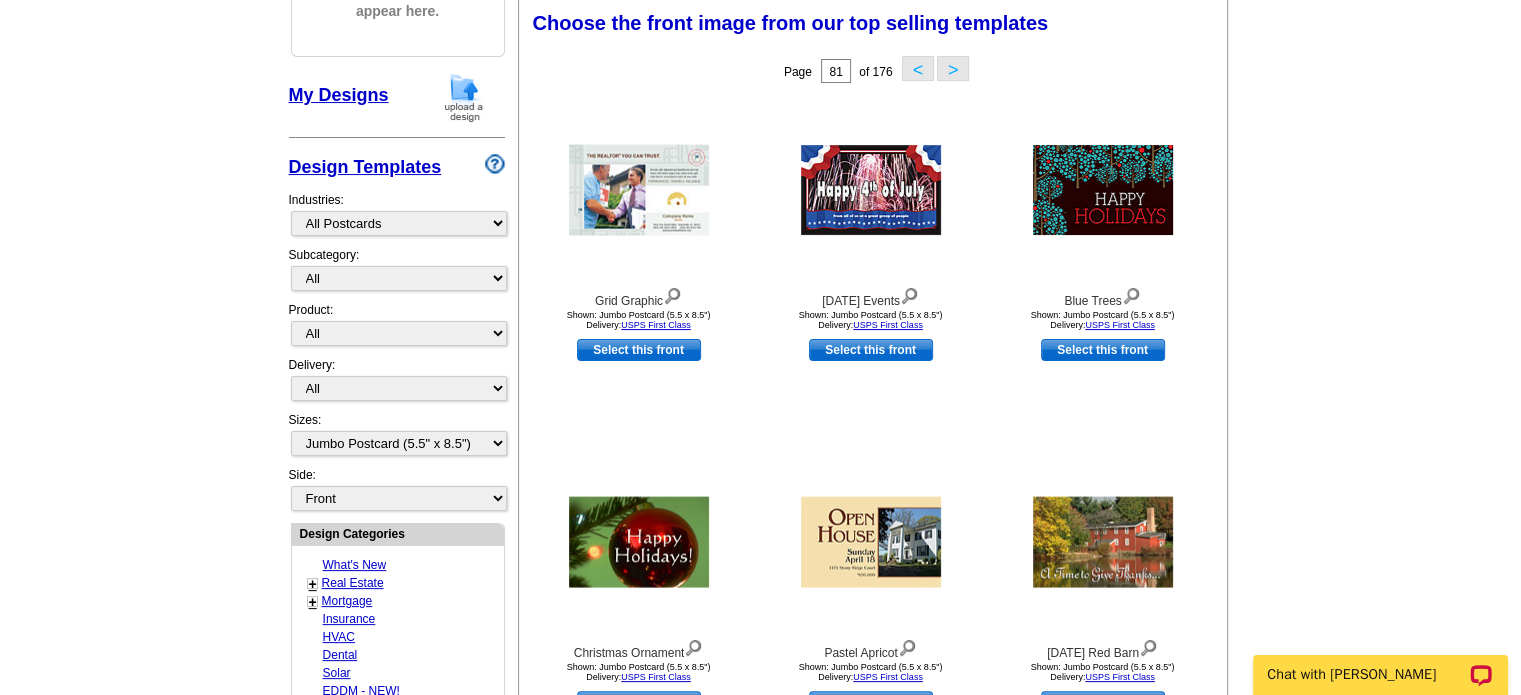 click on ">" at bounding box center [953, 68] 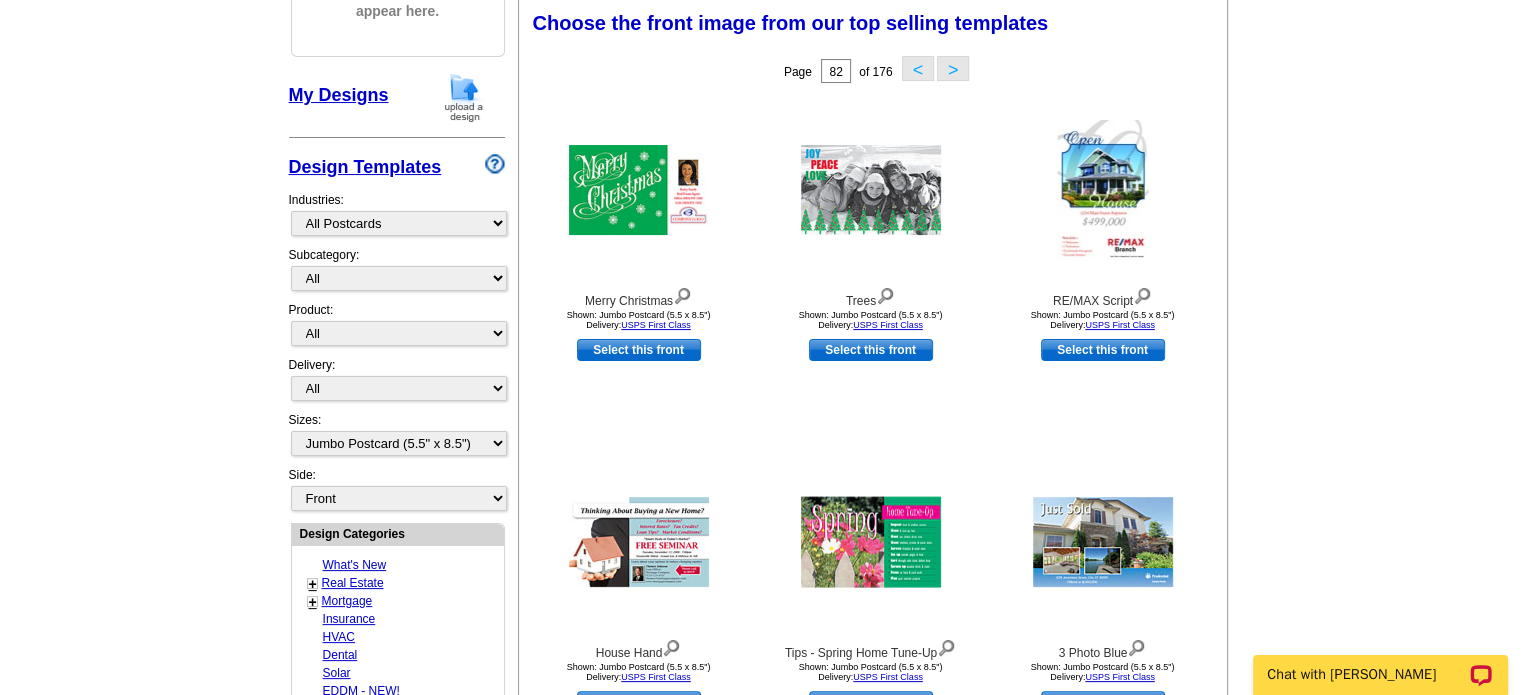 click on ">" at bounding box center [953, 68] 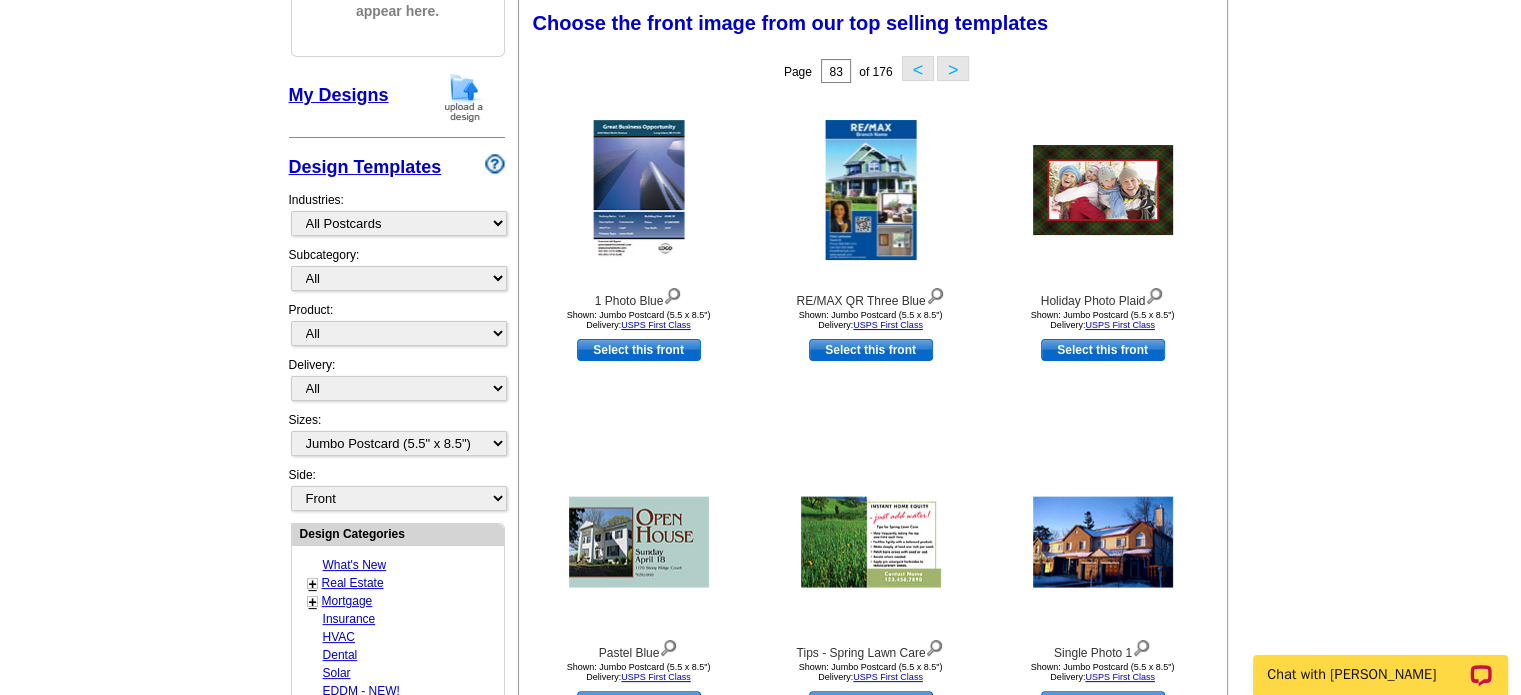 click on ">" at bounding box center (953, 68) 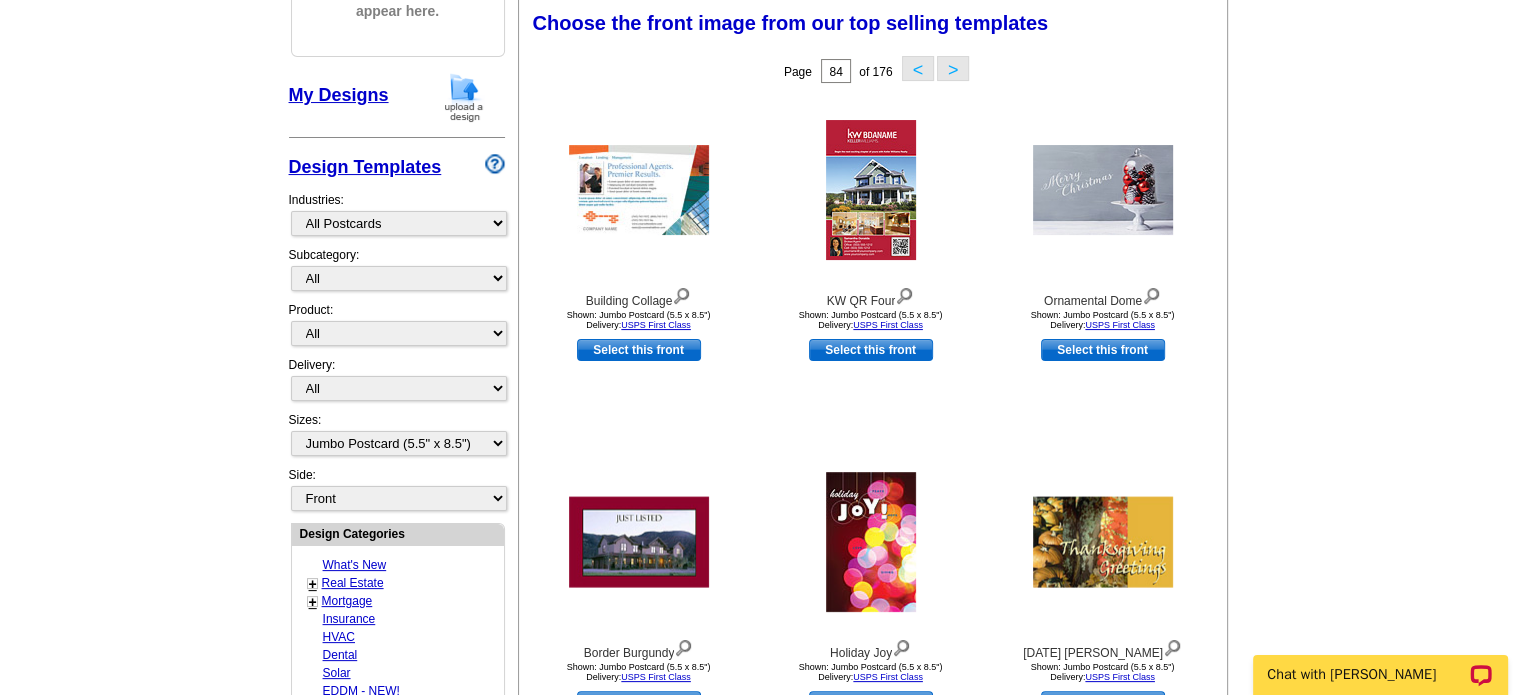 click on ">" at bounding box center (953, 68) 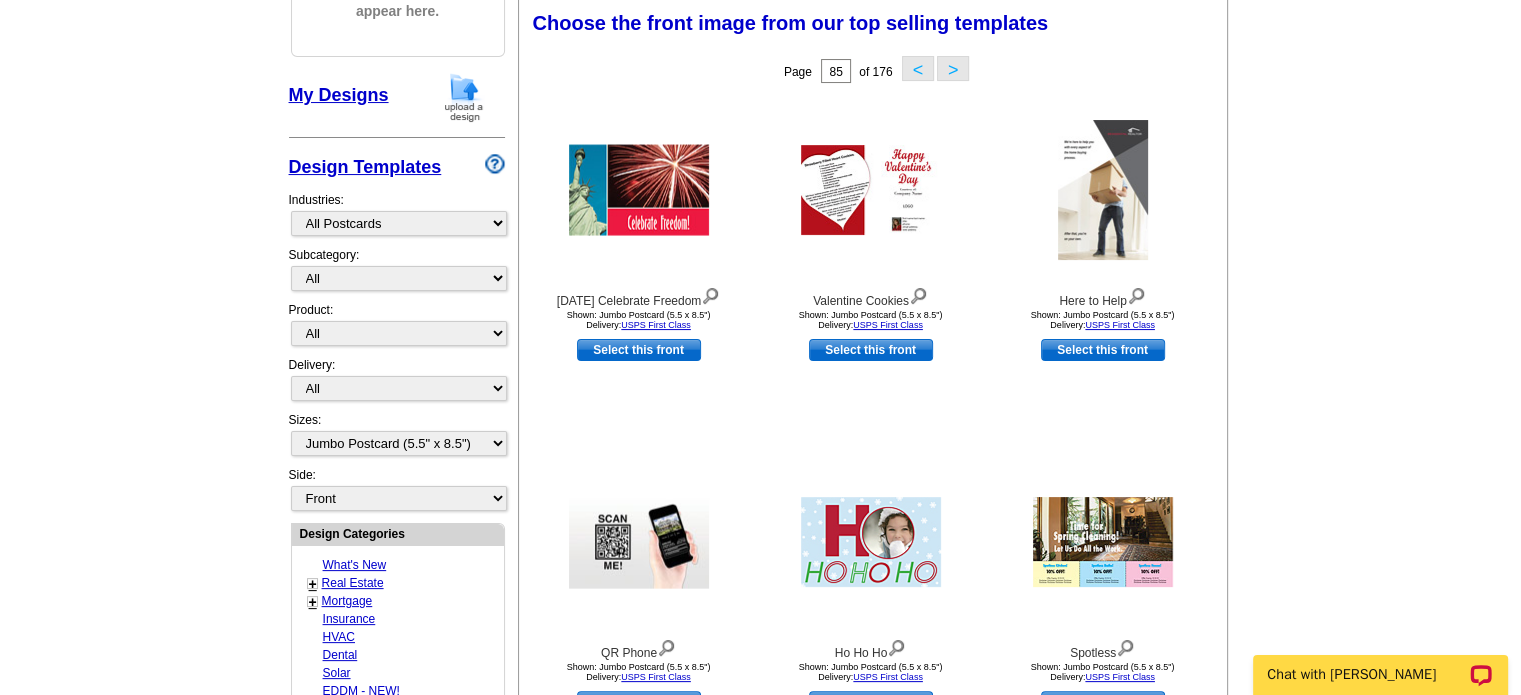 click on ">" at bounding box center (953, 68) 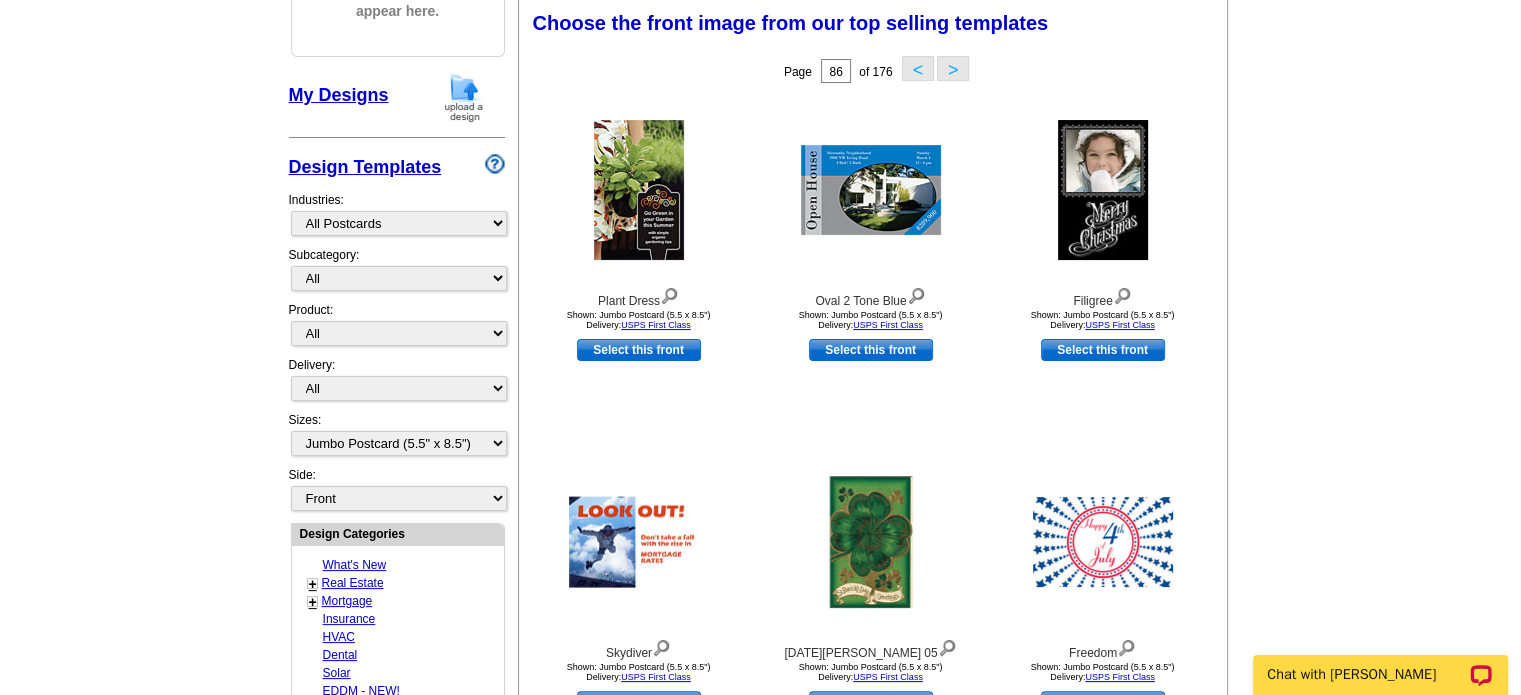 click on ">" at bounding box center (953, 68) 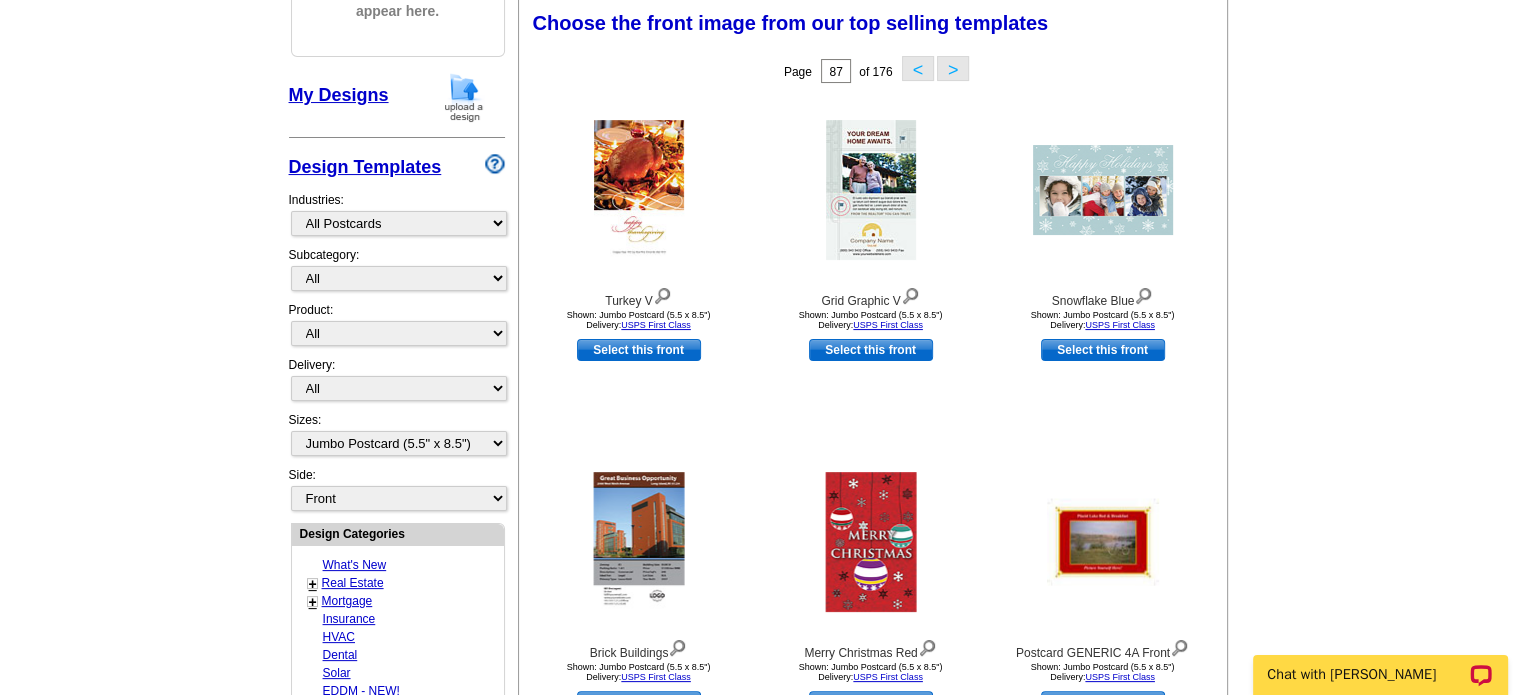 click on ">" at bounding box center (953, 68) 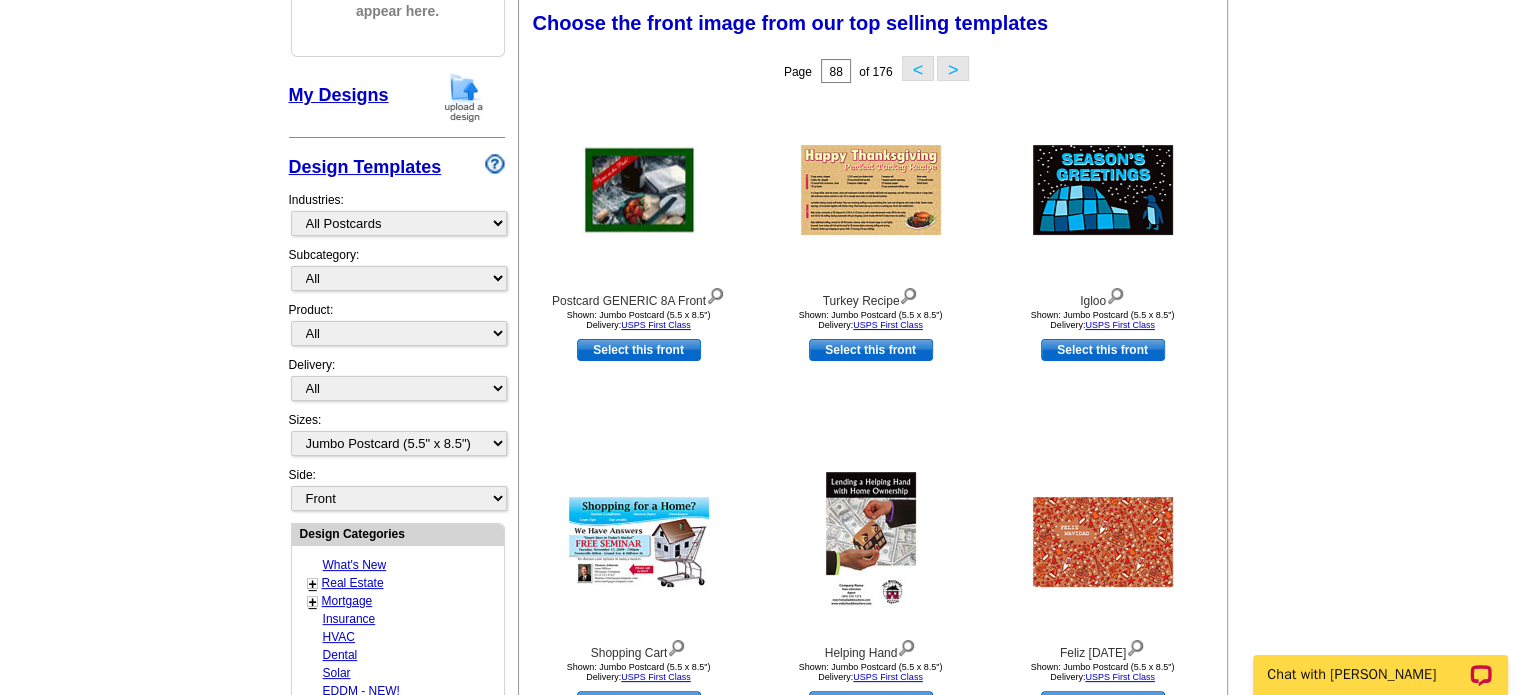 click on ">" at bounding box center (953, 68) 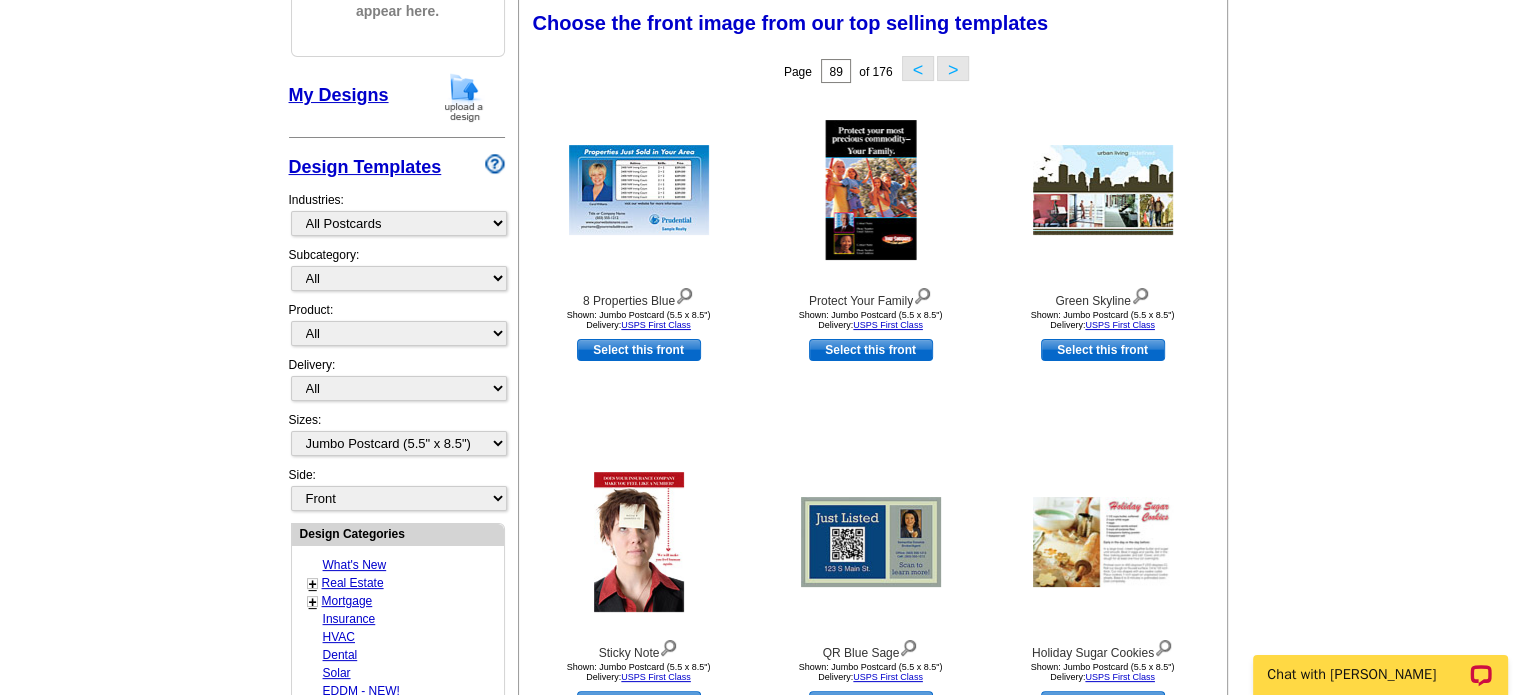click on ">" at bounding box center [953, 68] 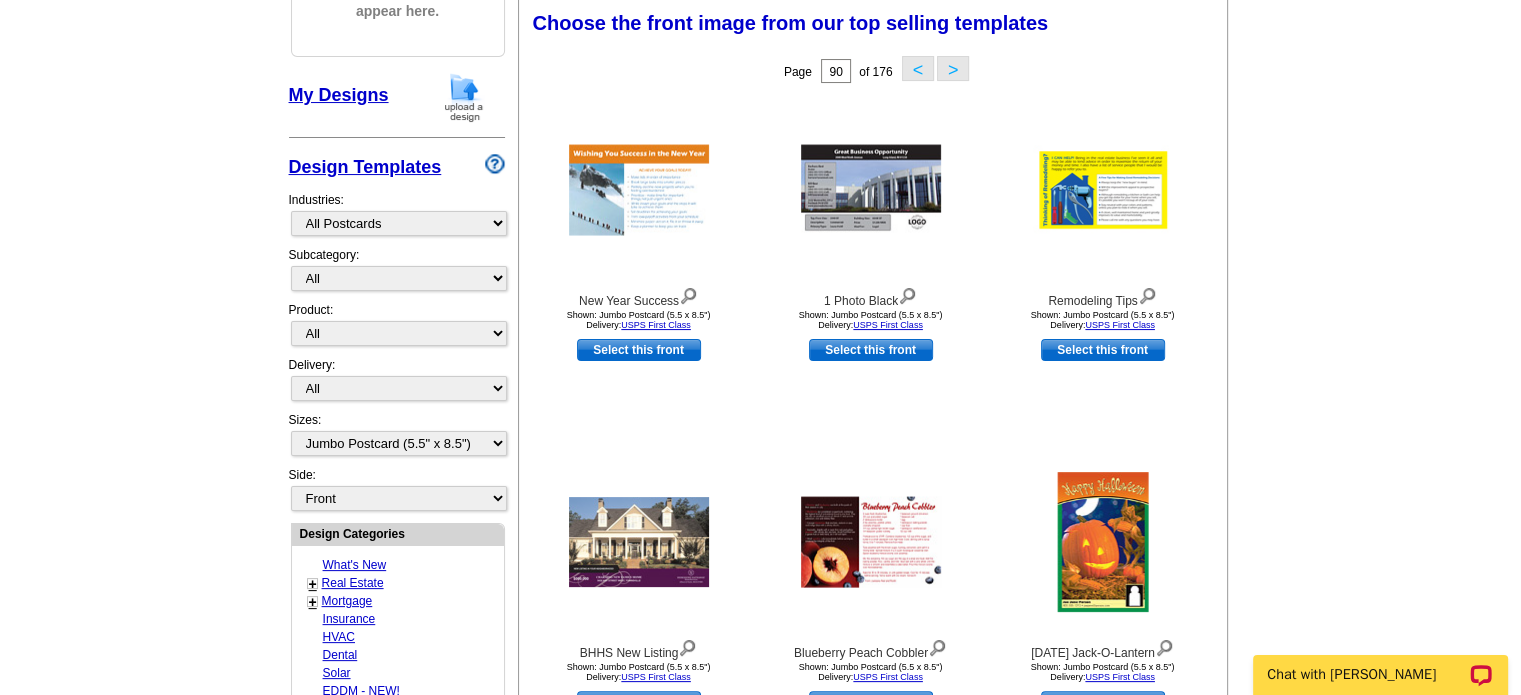 click on ">" at bounding box center [953, 68] 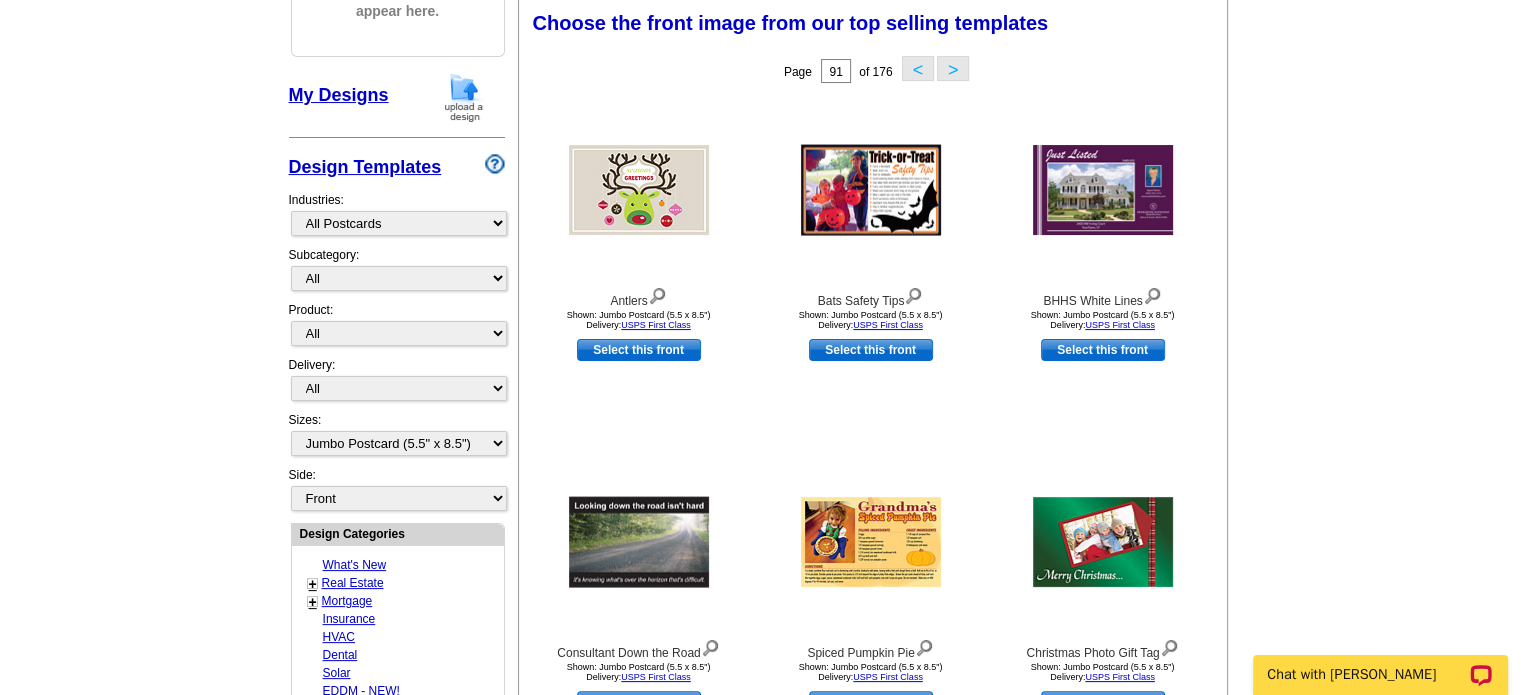 click on ">" at bounding box center (953, 68) 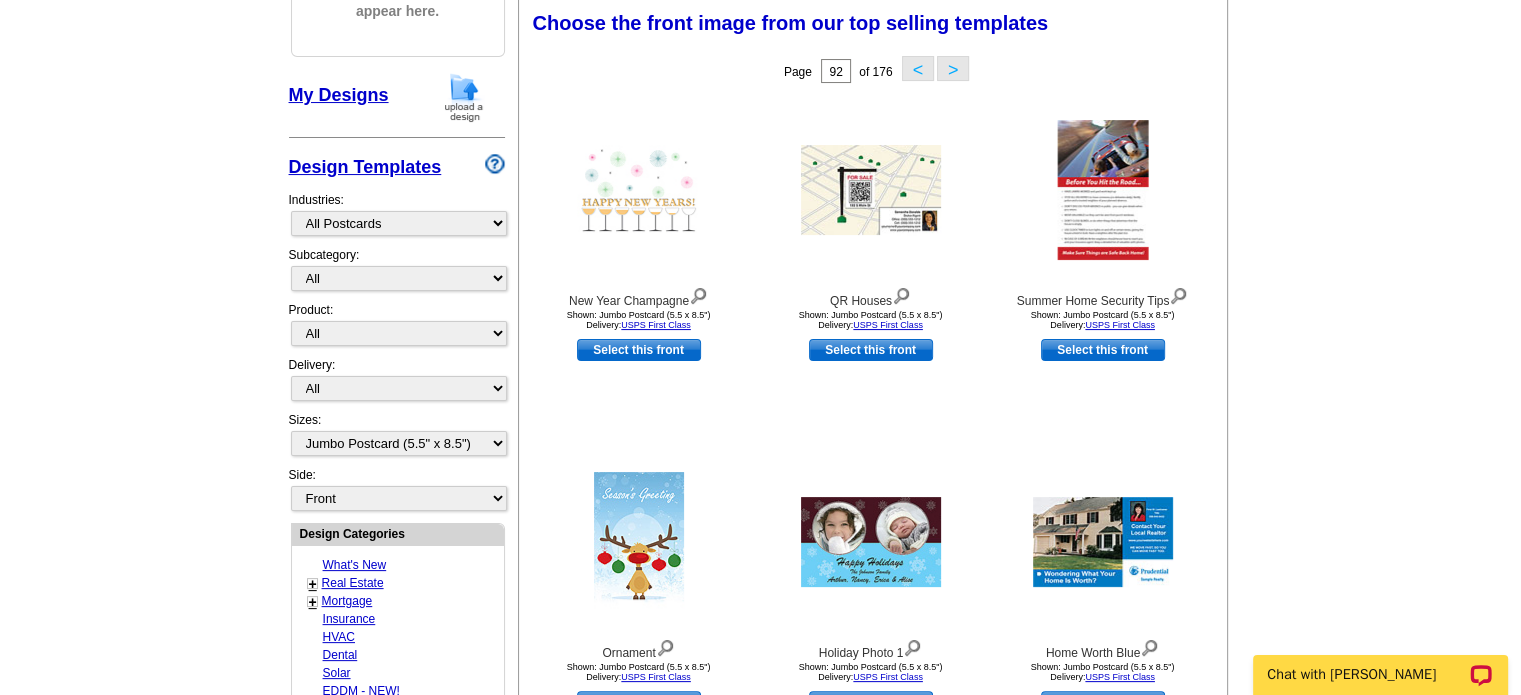 click on ">" at bounding box center [953, 68] 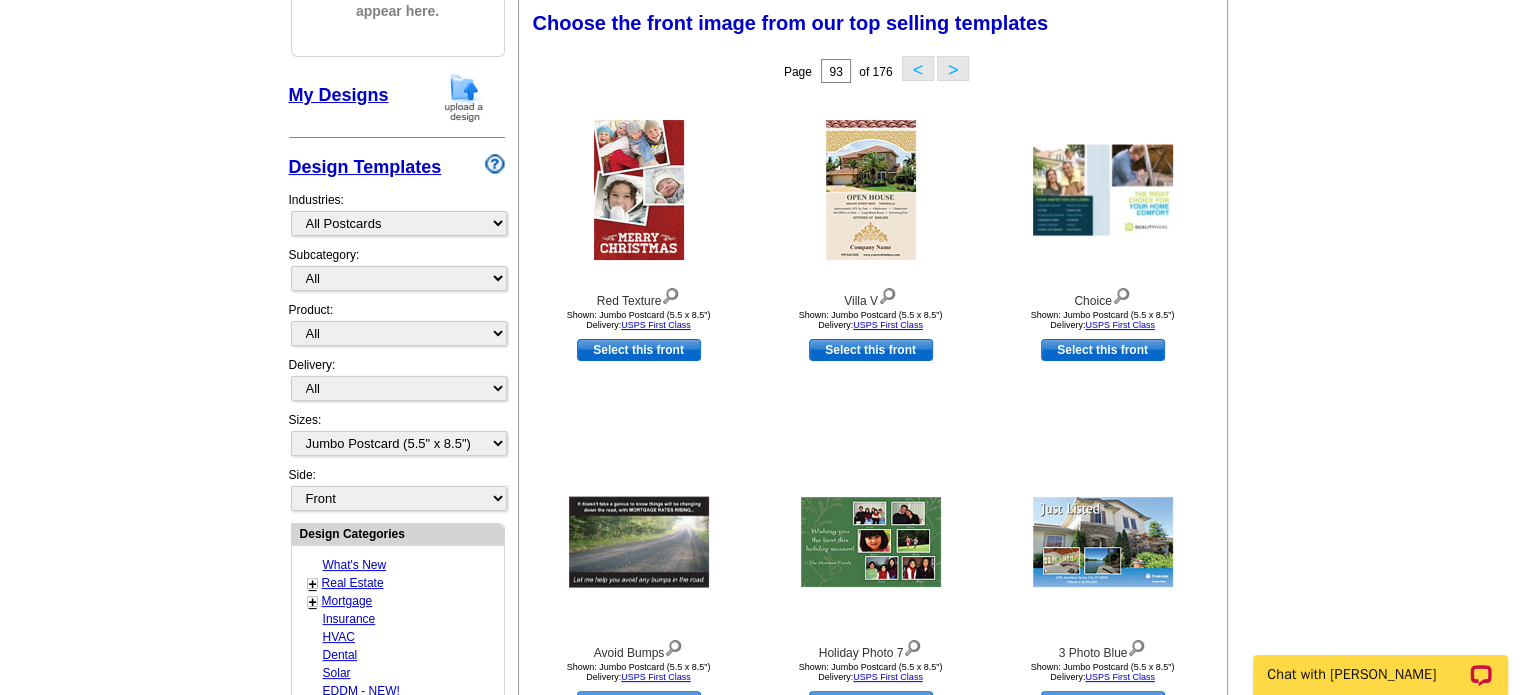 click on ">" at bounding box center [953, 68] 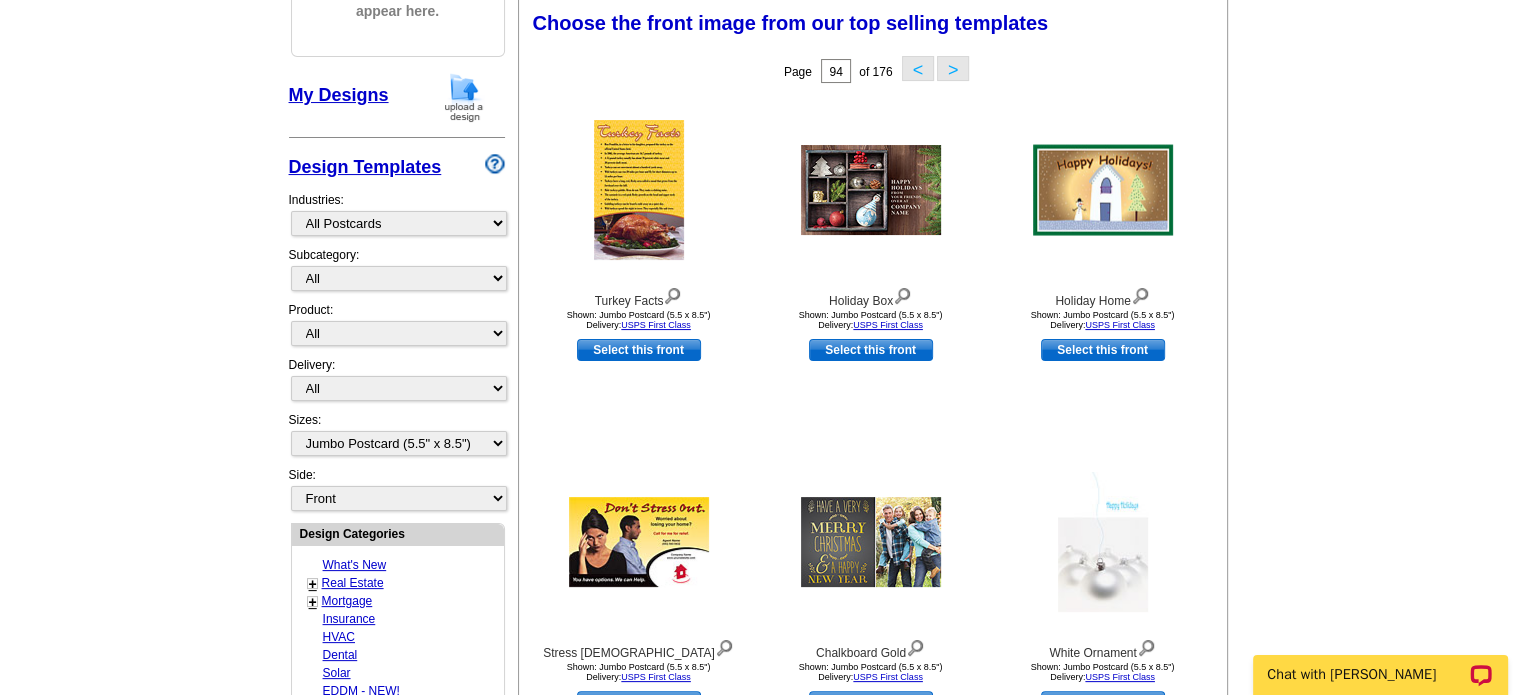 click on ">" at bounding box center [953, 68] 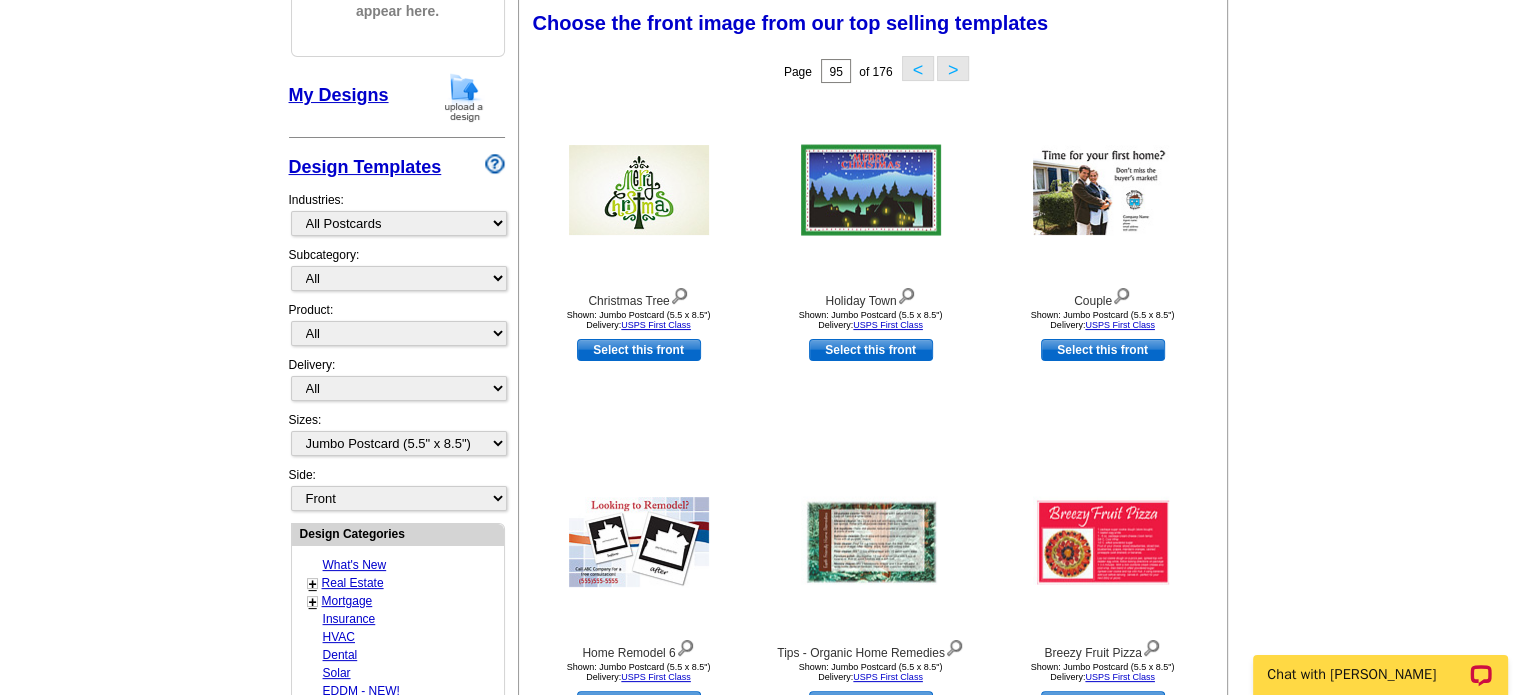 click on ">" at bounding box center (953, 68) 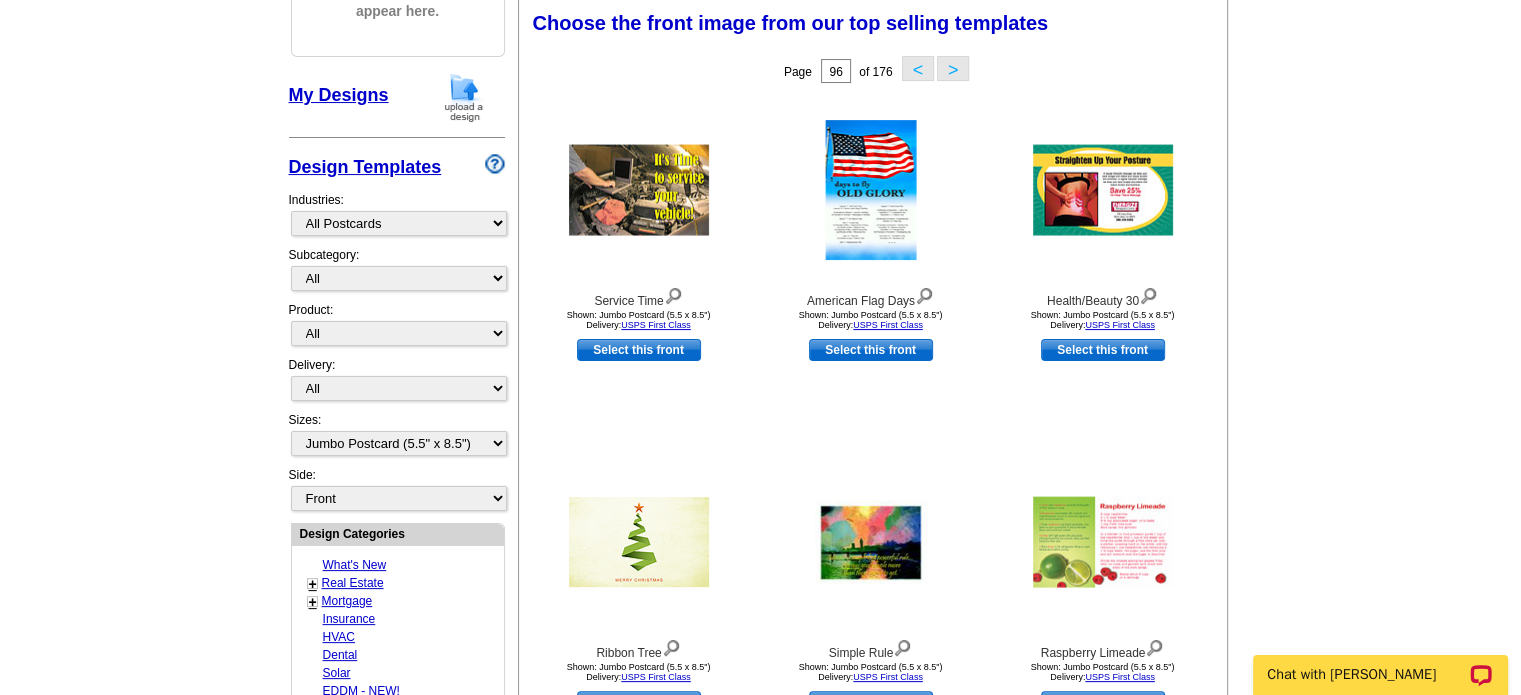 click on ">" at bounding box center (953, 68) 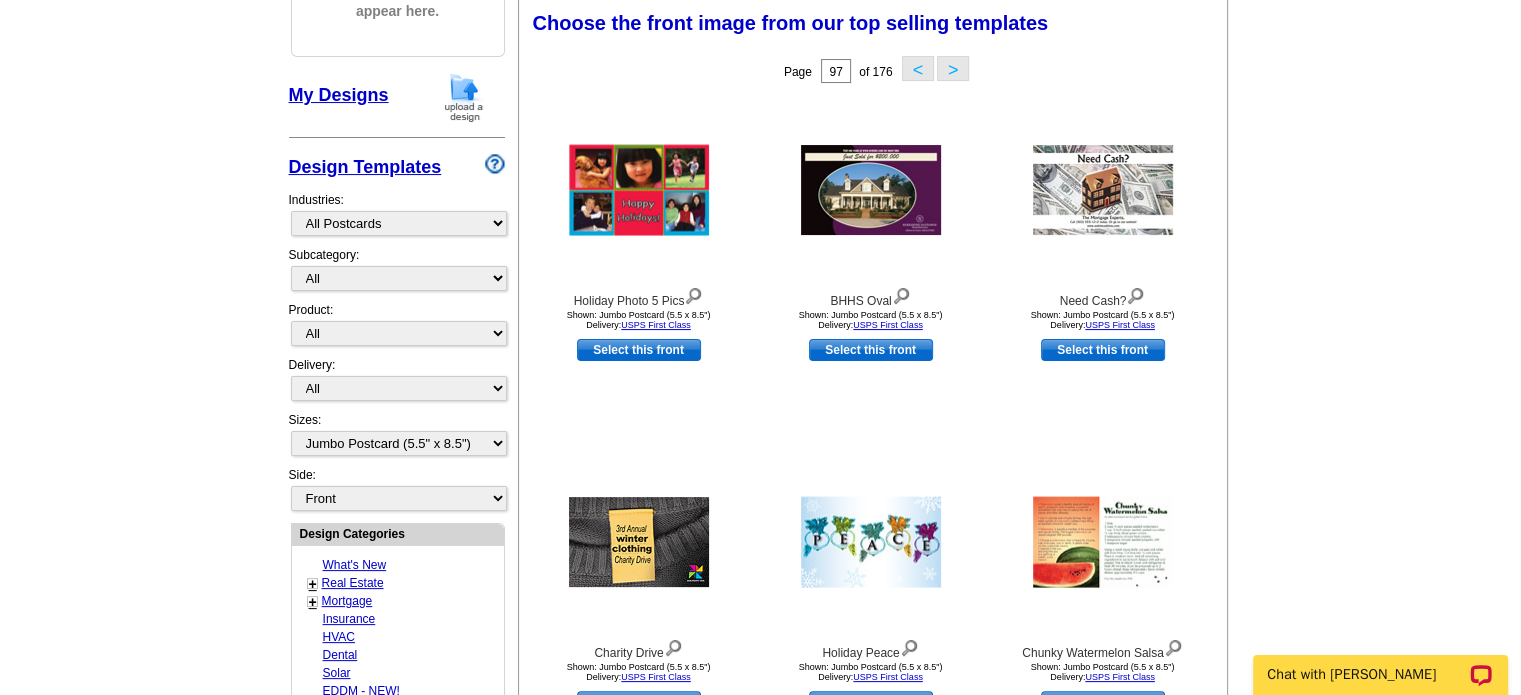 click on ">" at bounding box center [953, 68] 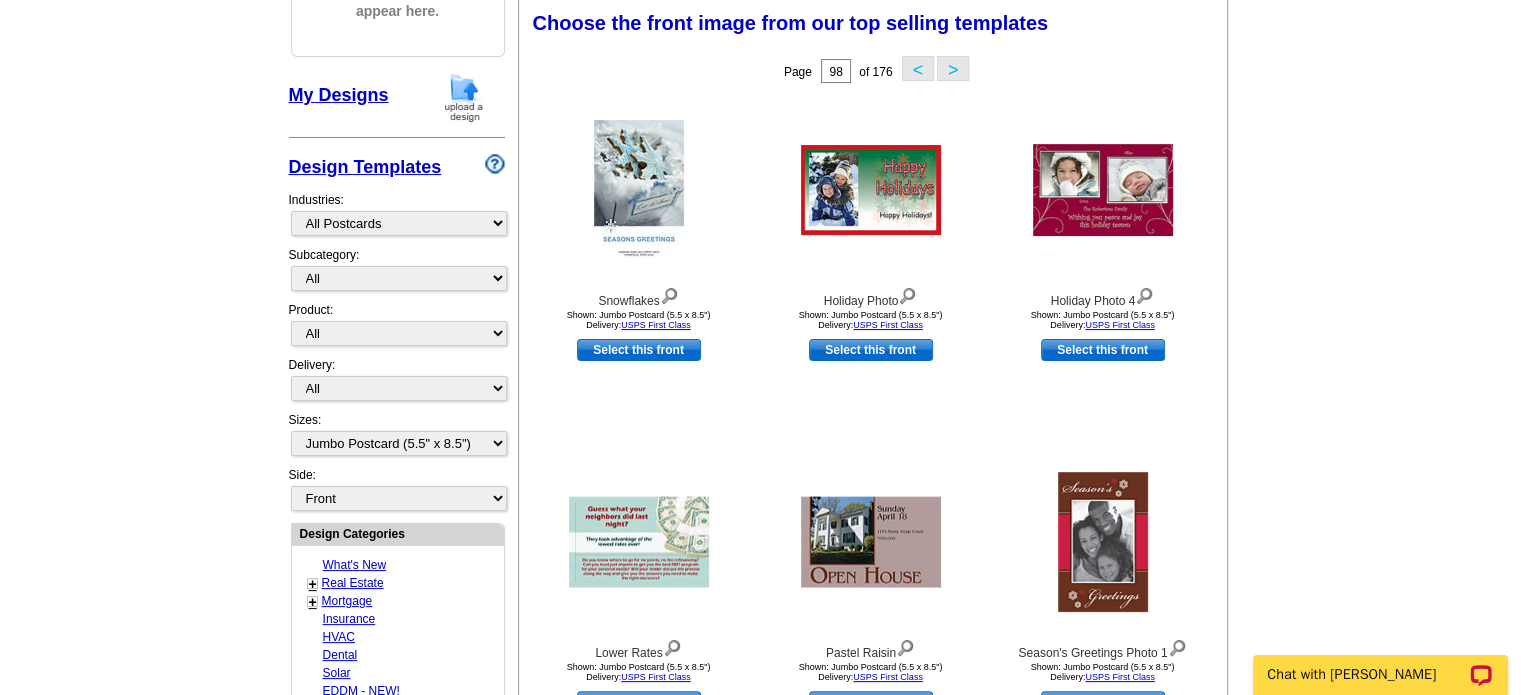 click on ">" at bounding box center (953, 68) 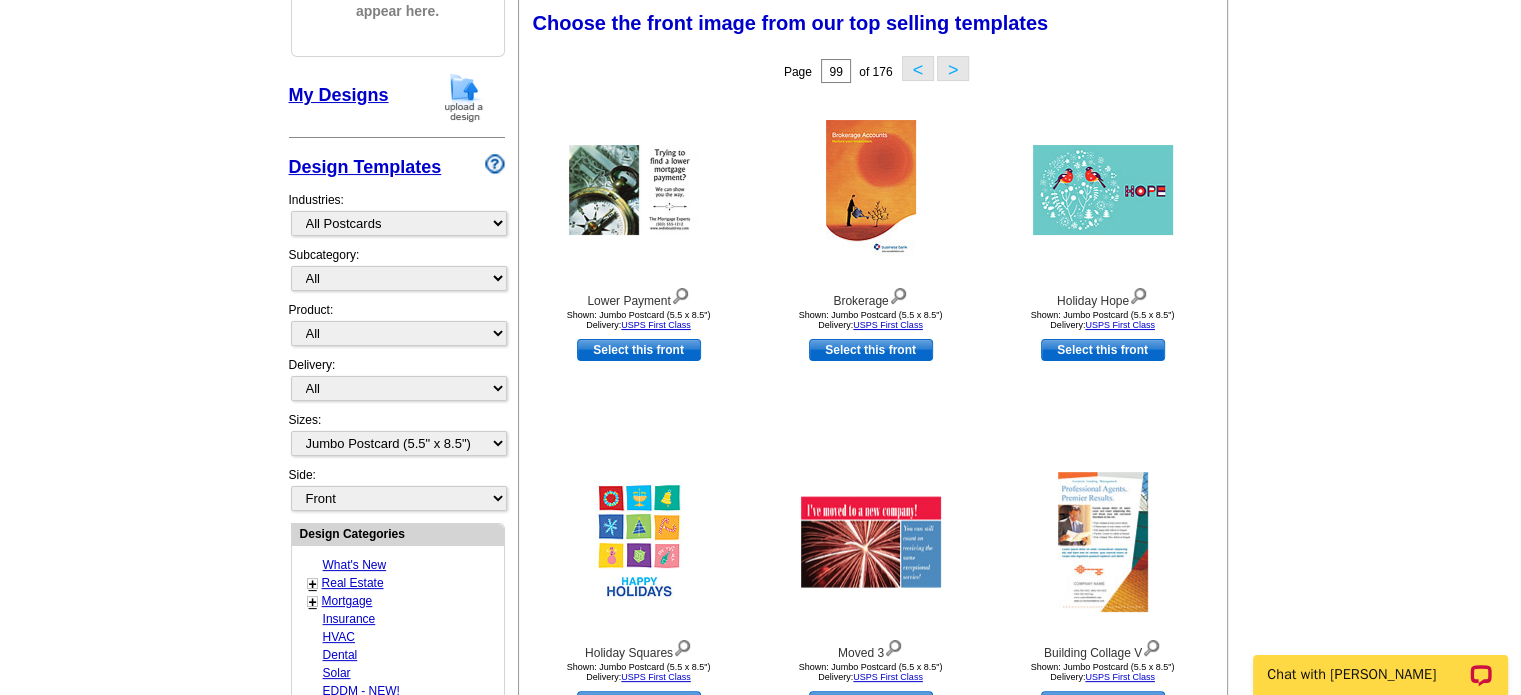 click on ">" at bounding box center (953, 68) 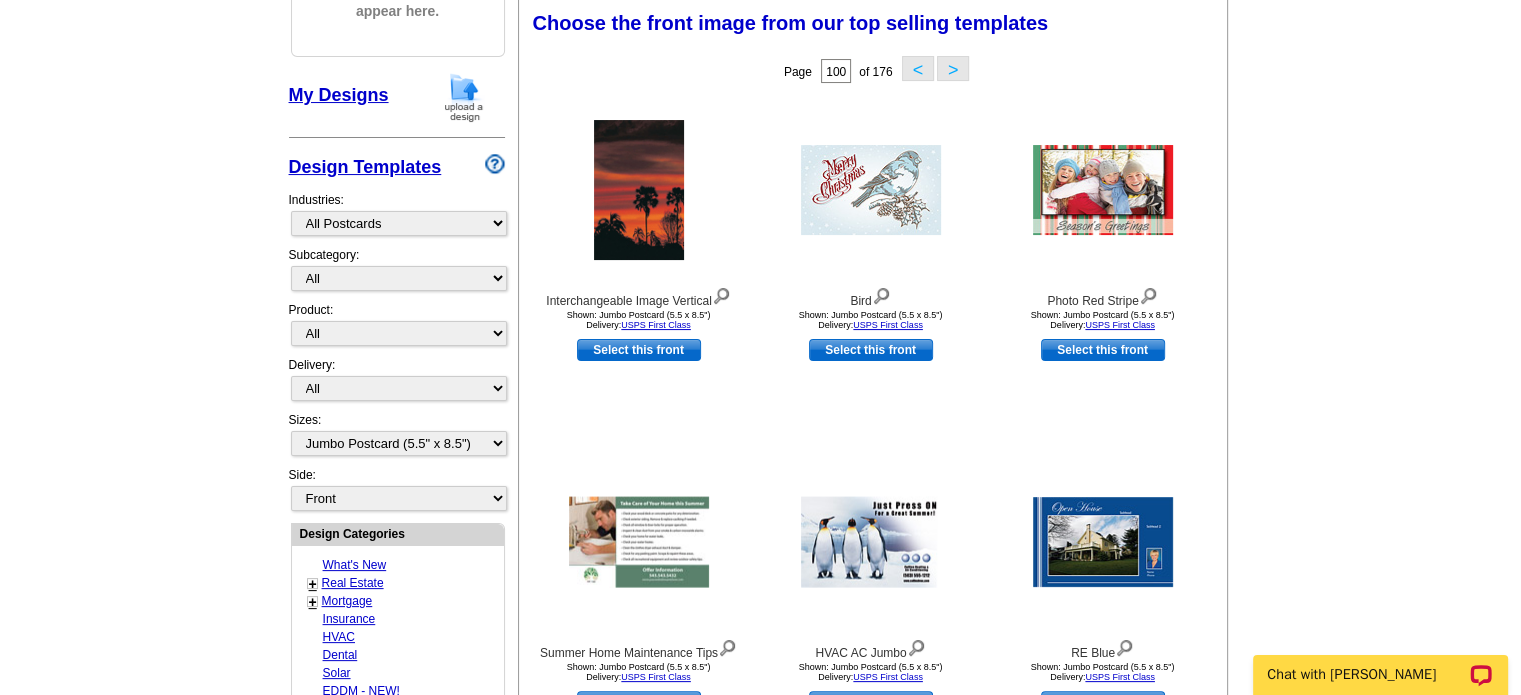 click on ">" at bounding box center (953, 68) 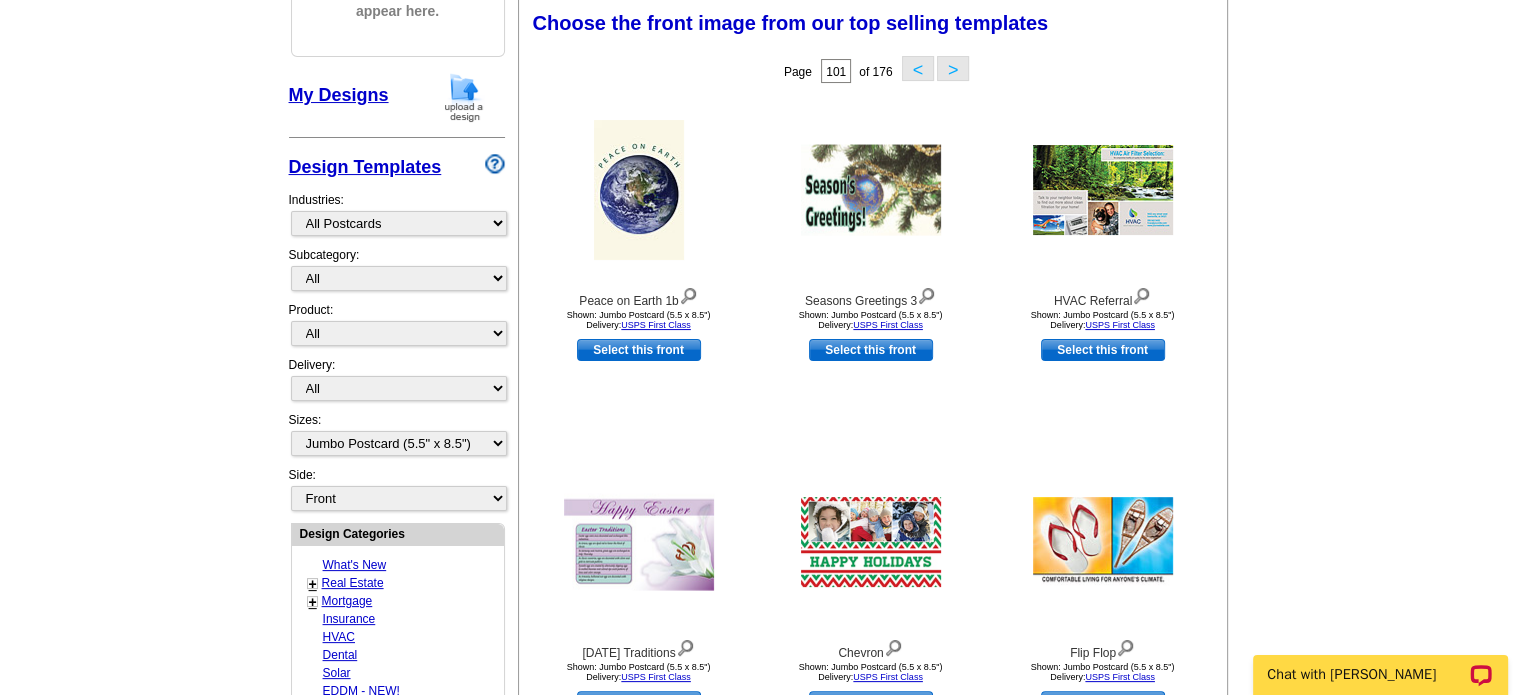 click on ">" at bounding box center (953, 68) 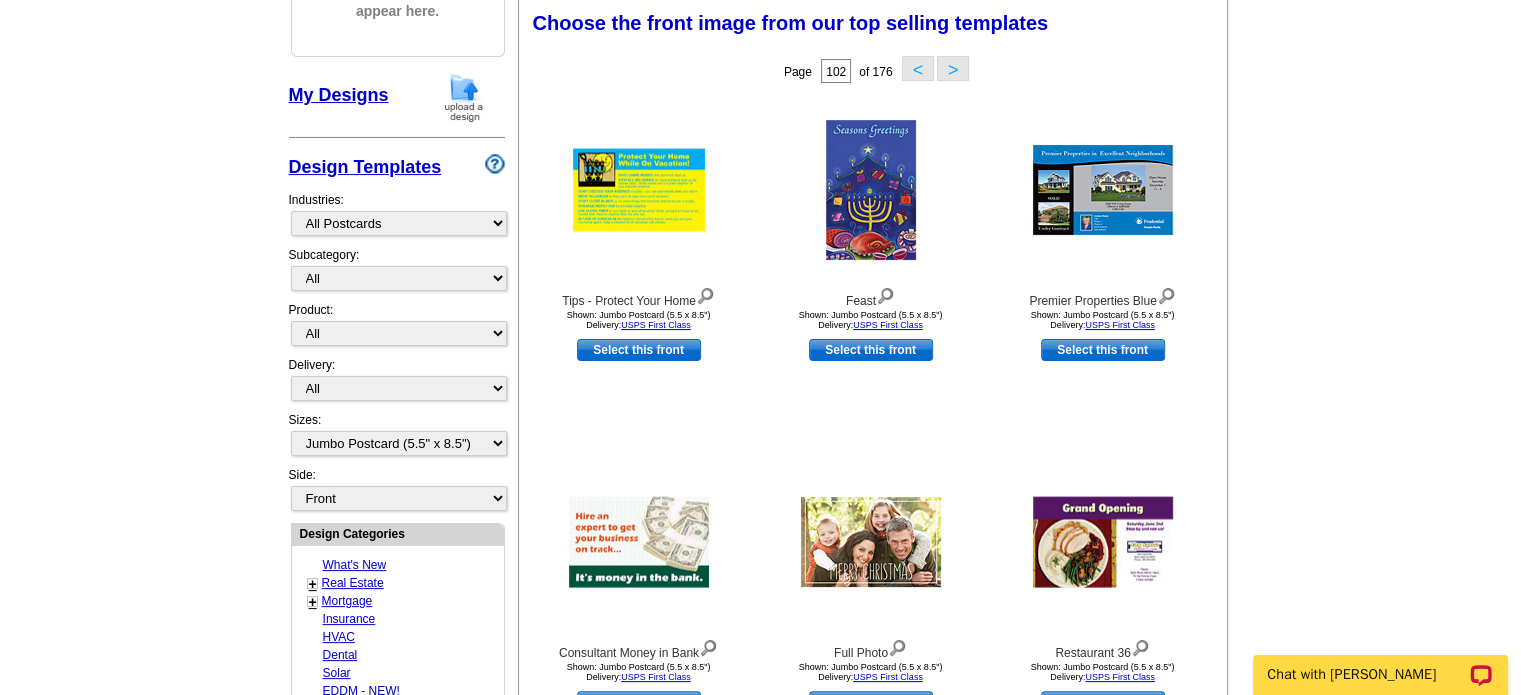 click on ">" at bounding box center (953, 68) 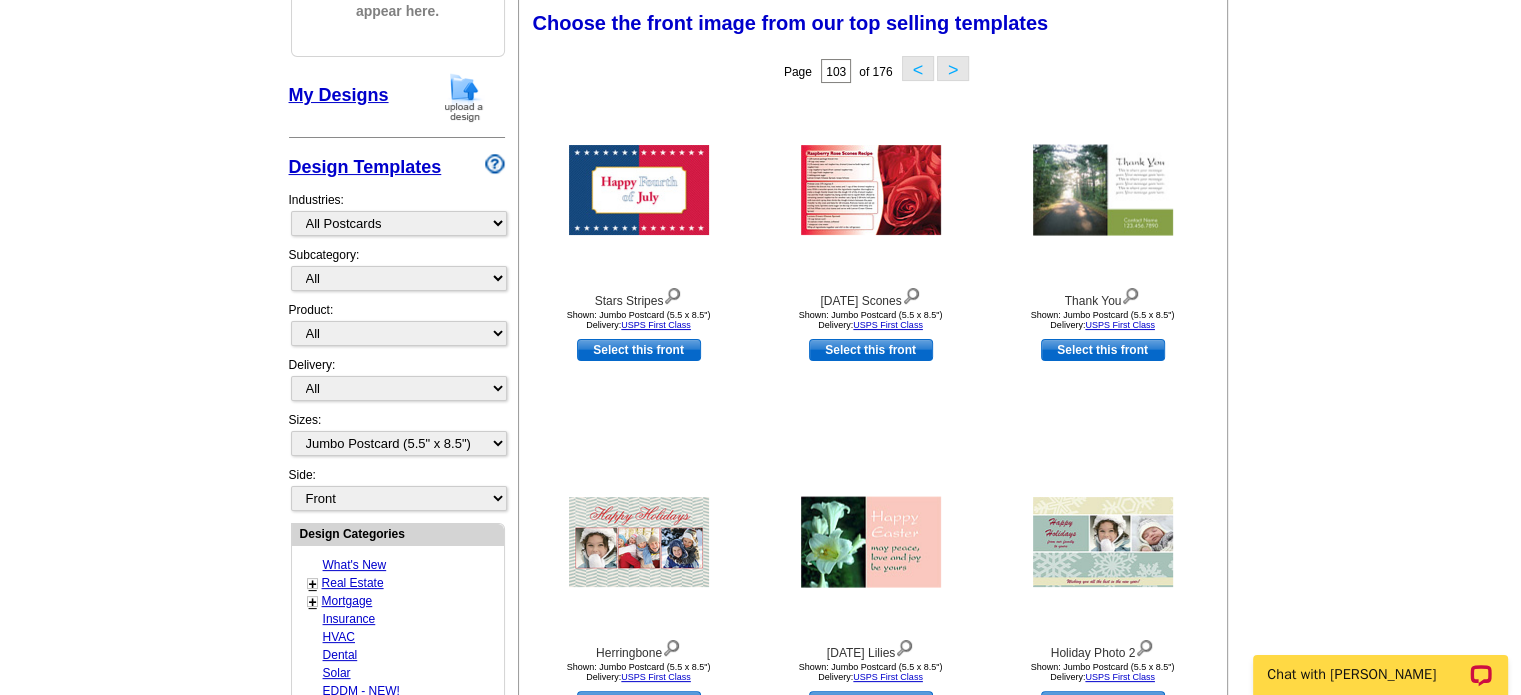 click on ">" at bounding box center [953, 68] 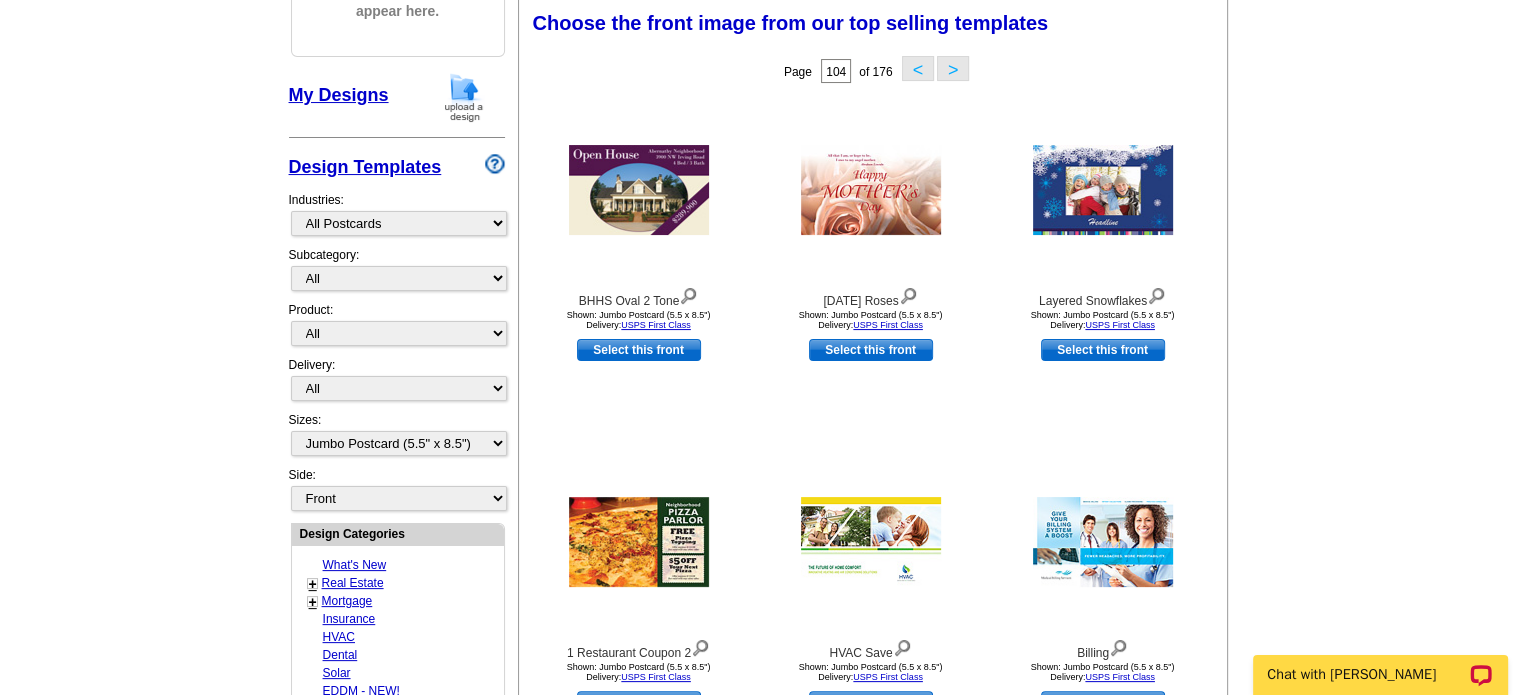 click on ">" at bounding box center [953, 68] 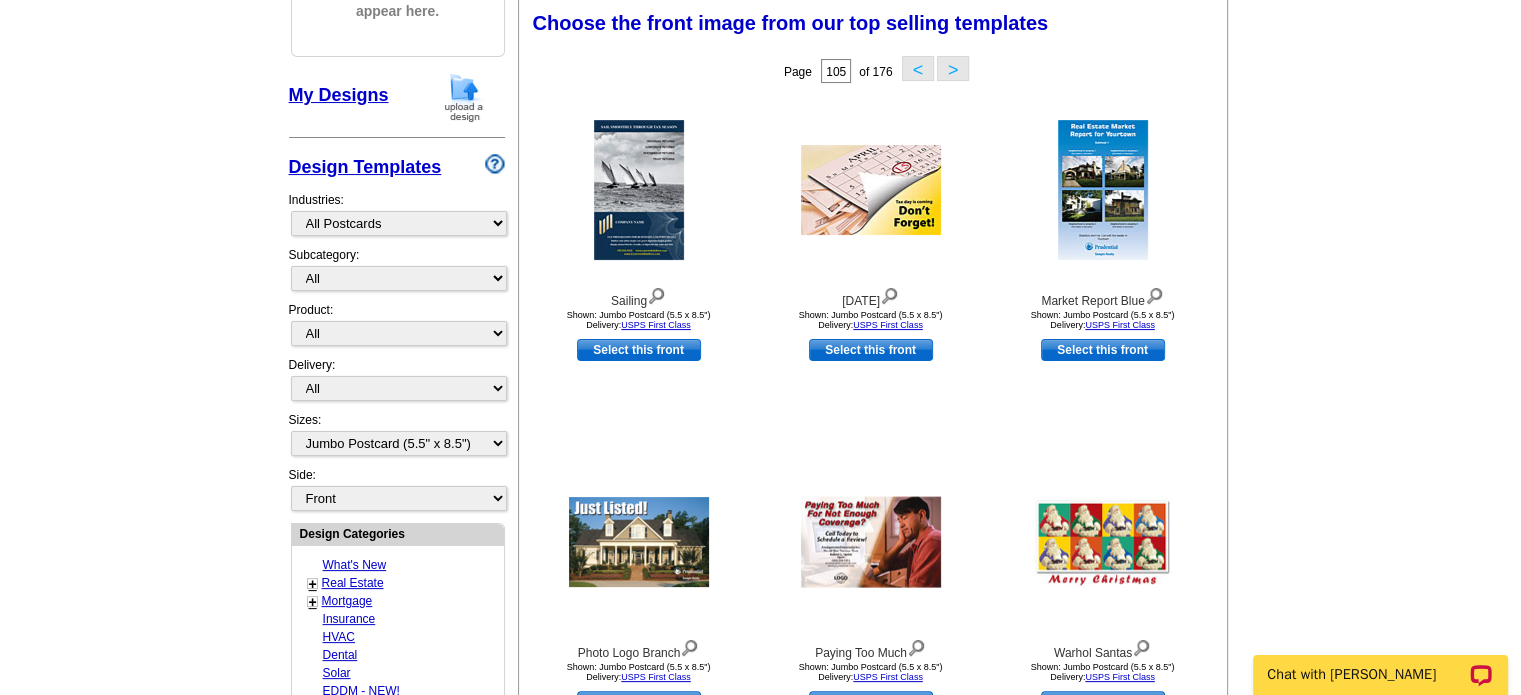 click on ">" at bounding box center [953, 68] 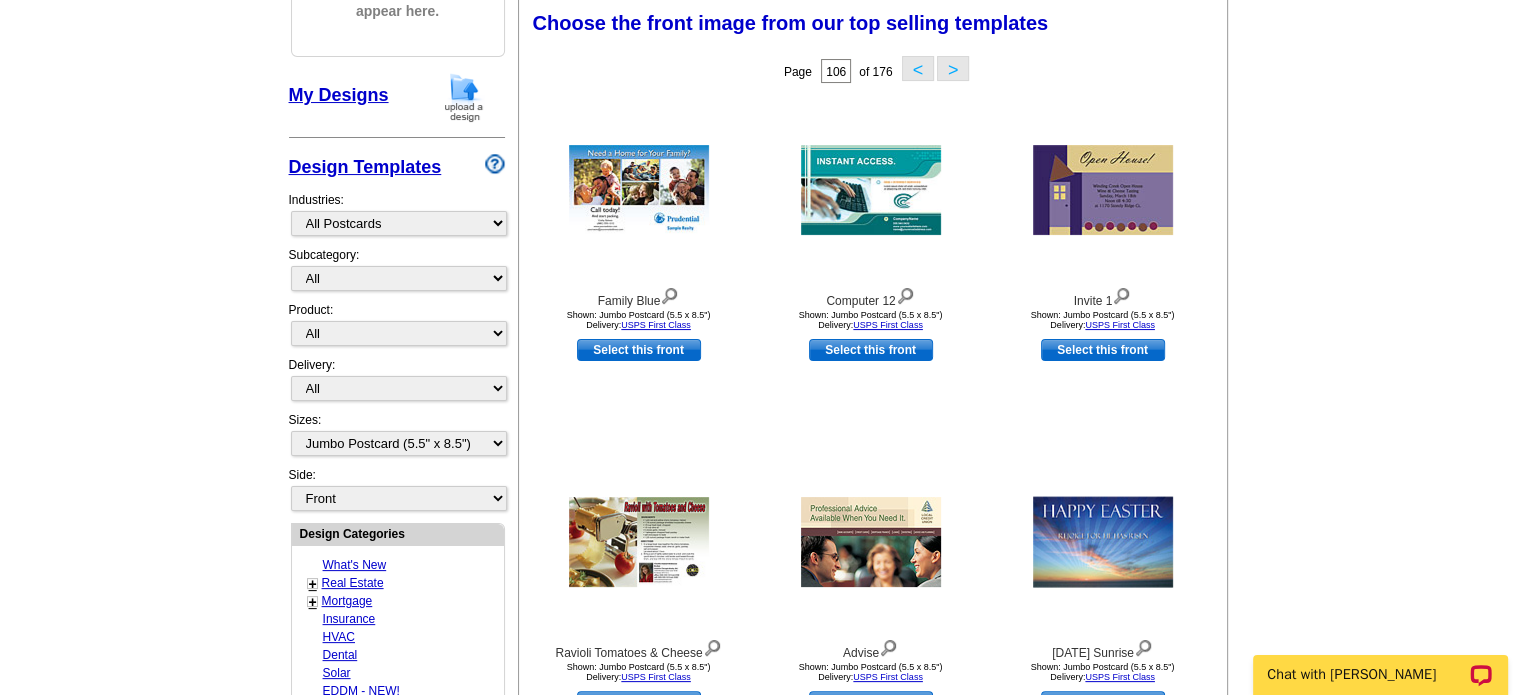 click on ">" at bounding box center (953, 68) 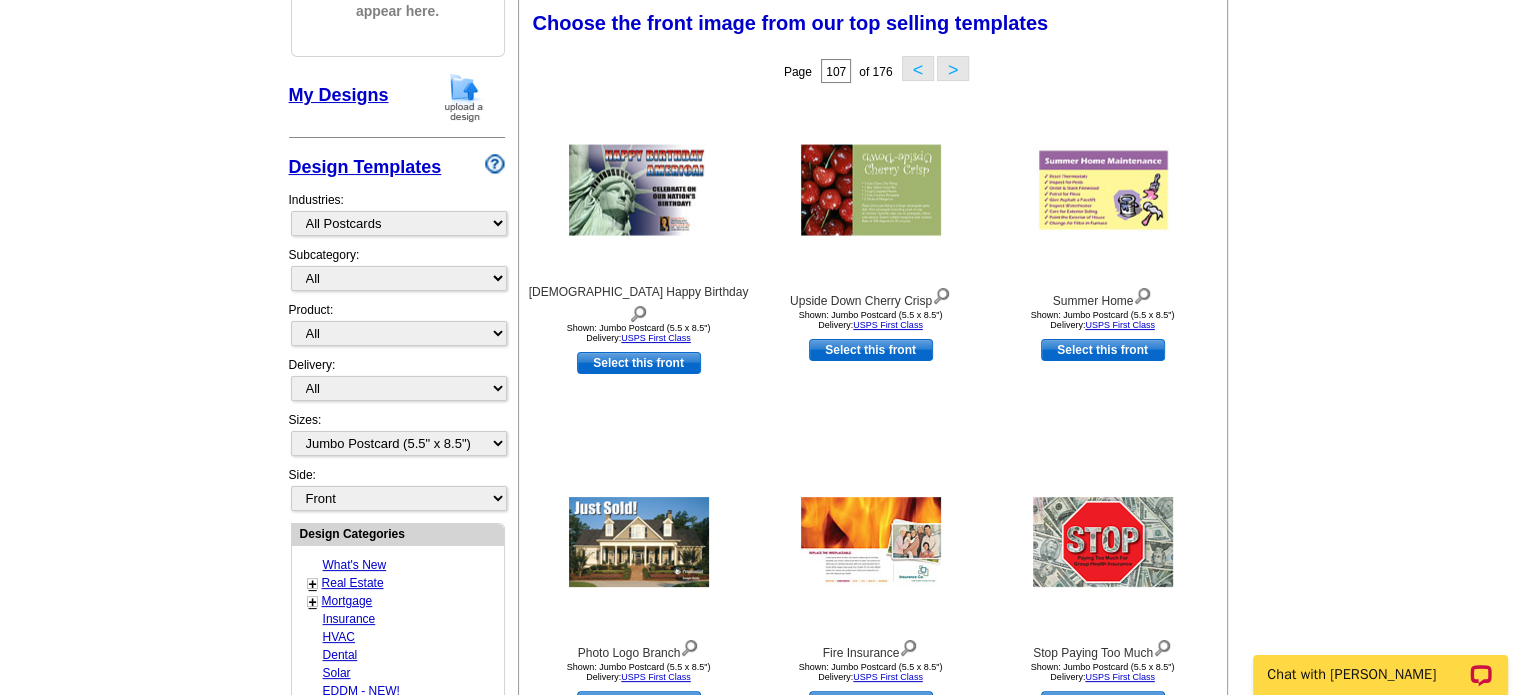 click on ">" at bounding box center [953, 68] 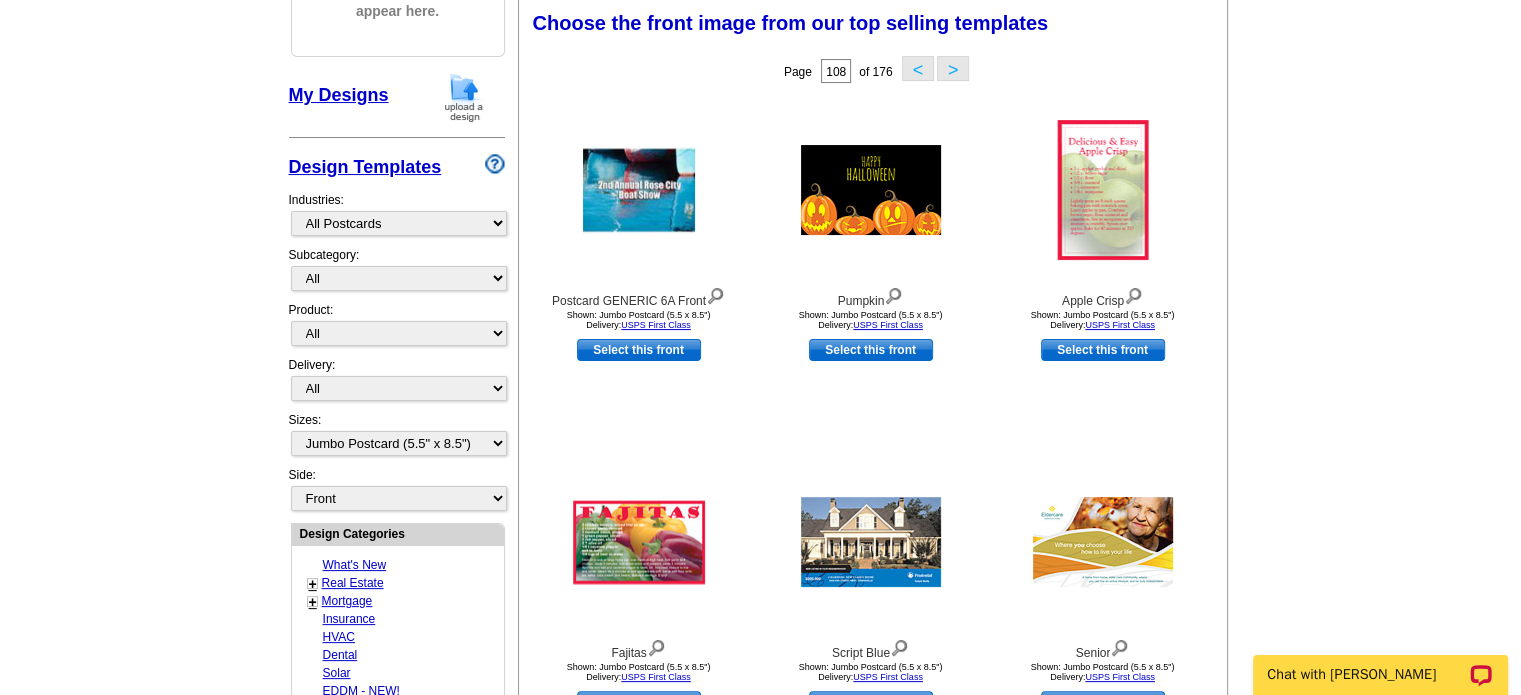 click on ">" at bounding box center [953, 68] 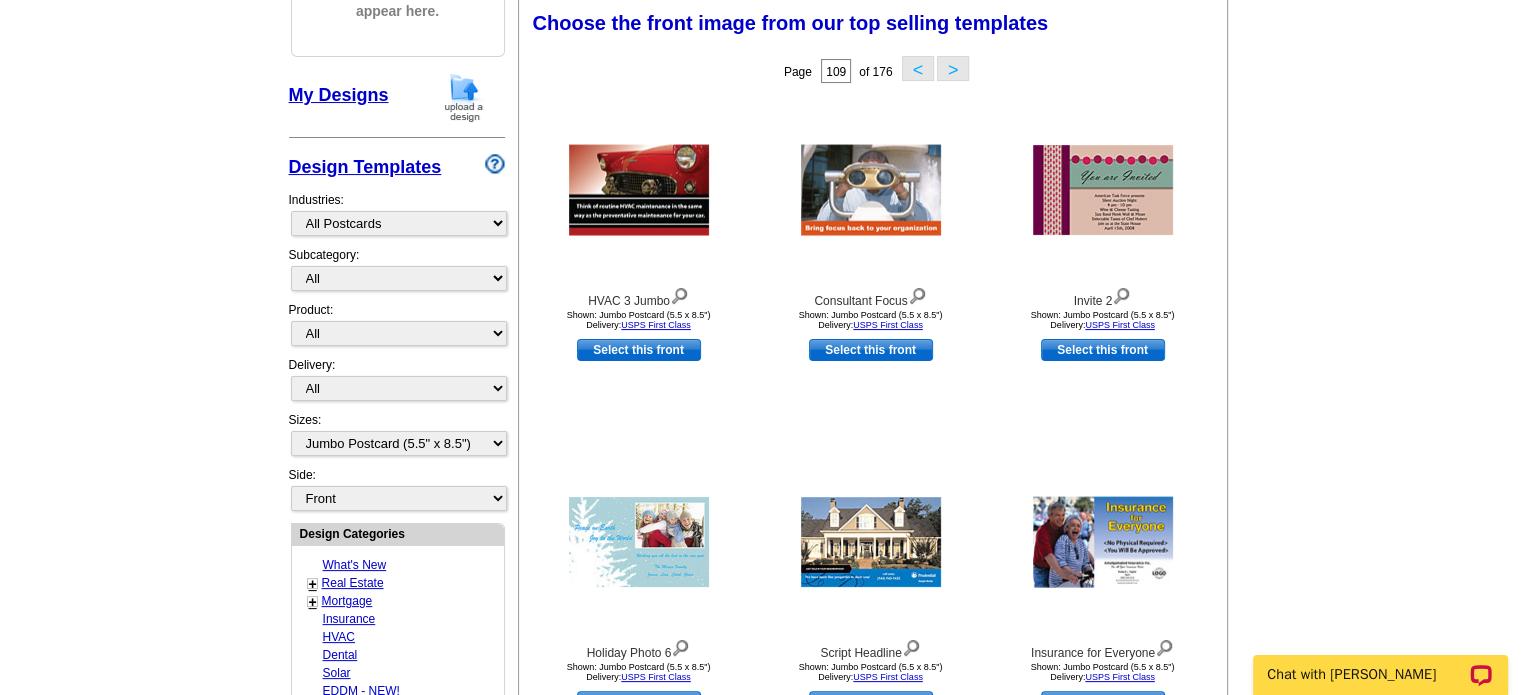 click on ">" at bounding box center [953, 68] 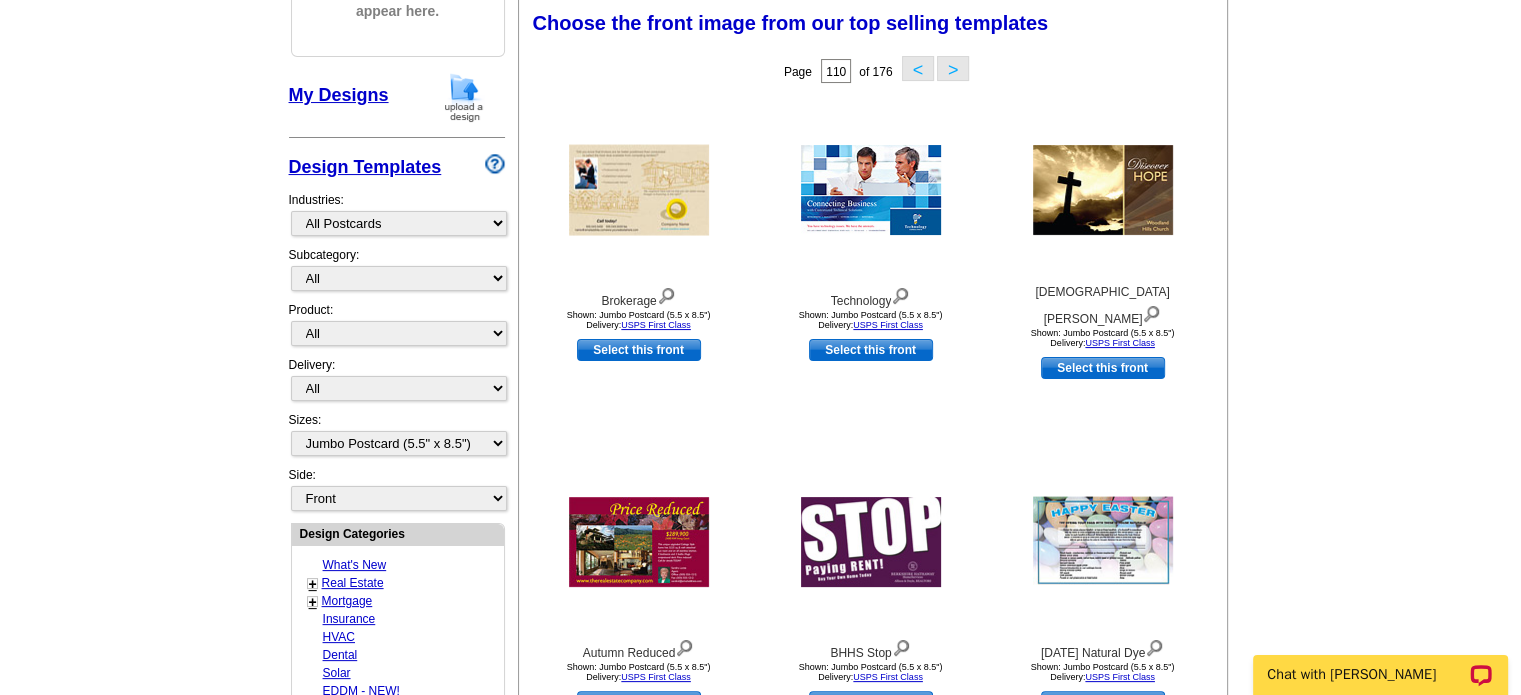 click on ">" at bounding box center (953, 68) 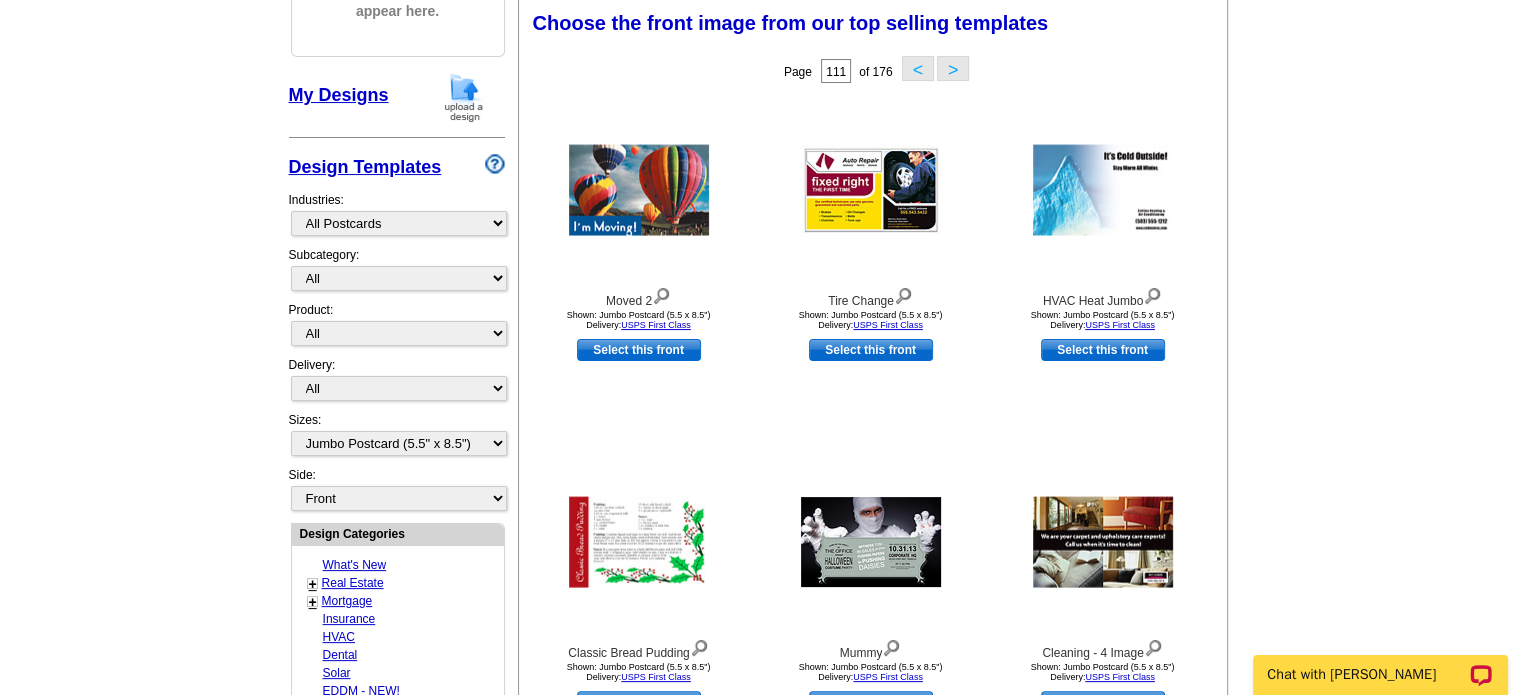 click on ">" at bounding box center (953, 68) 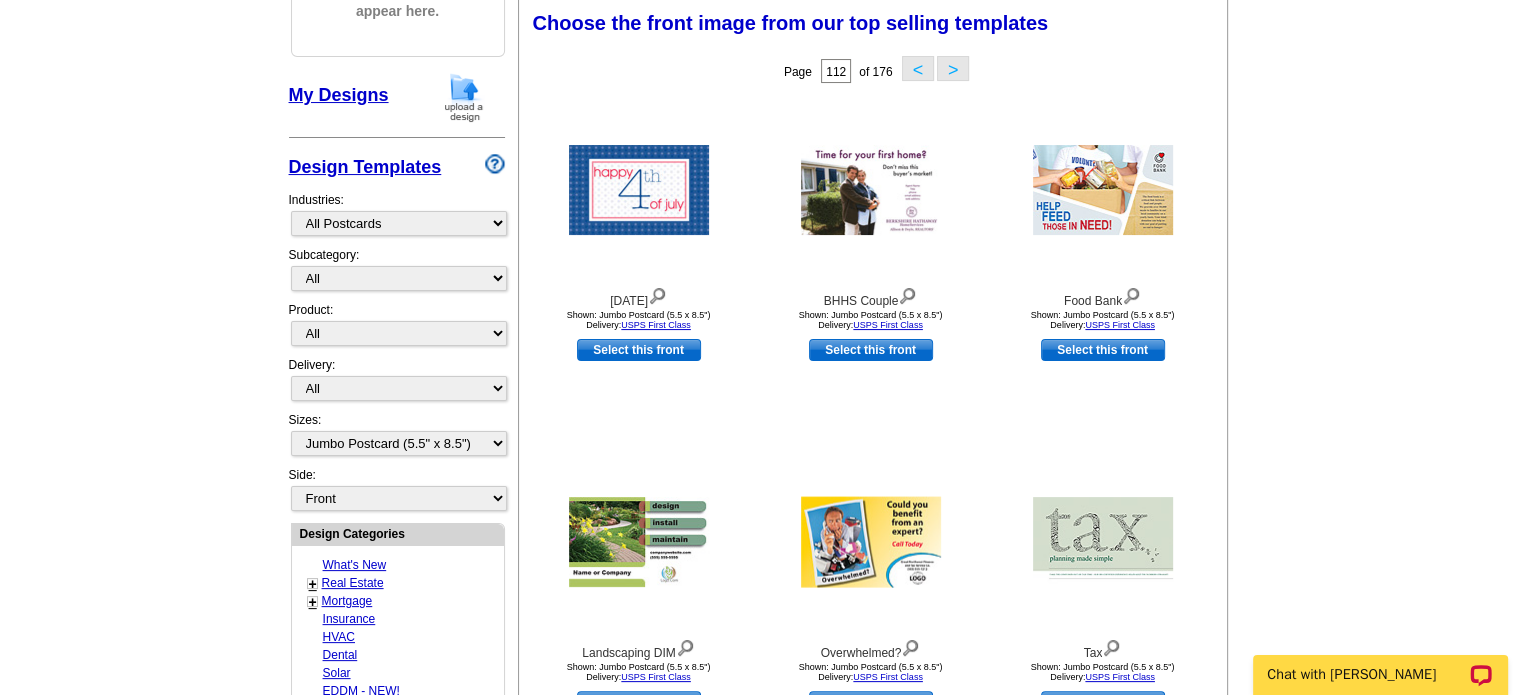 click on ">" at bounding box center (953, 68) 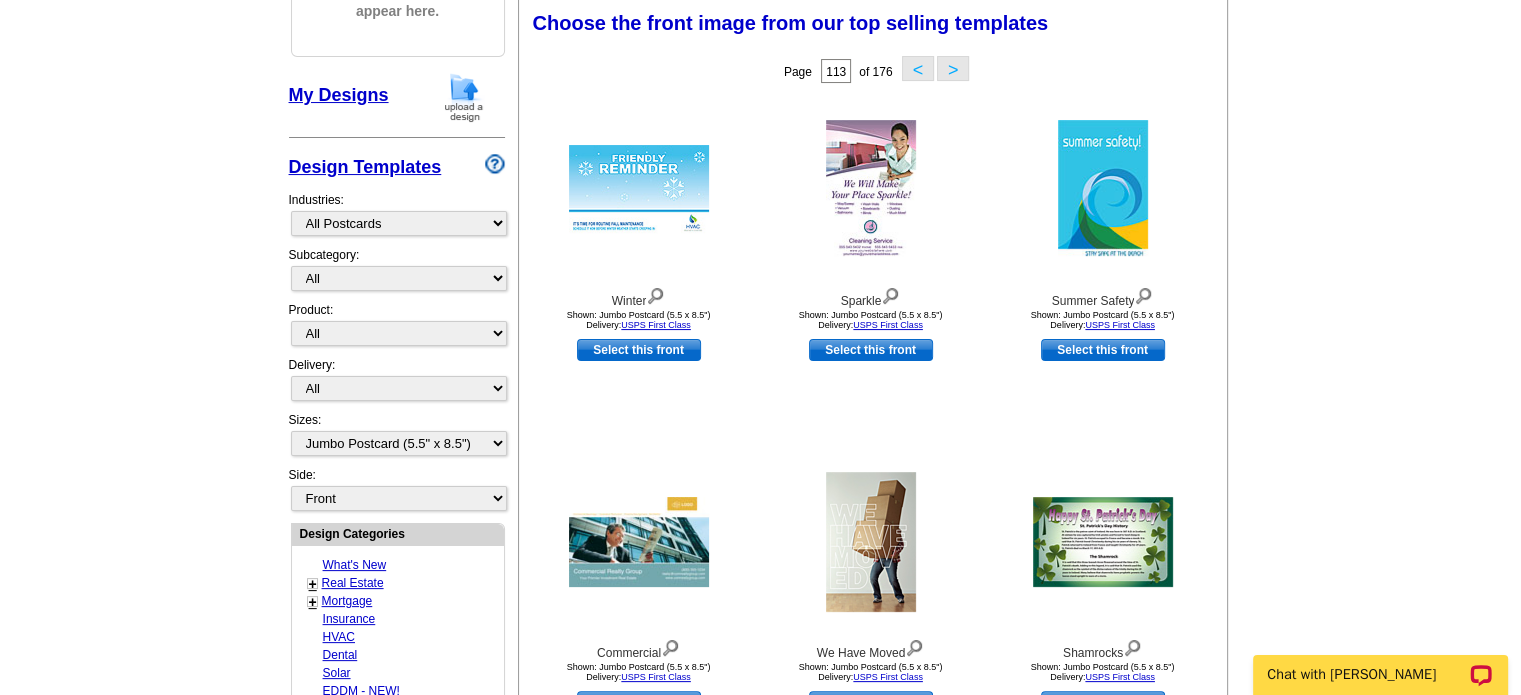 click on ">" at bounding box center [953, 68] 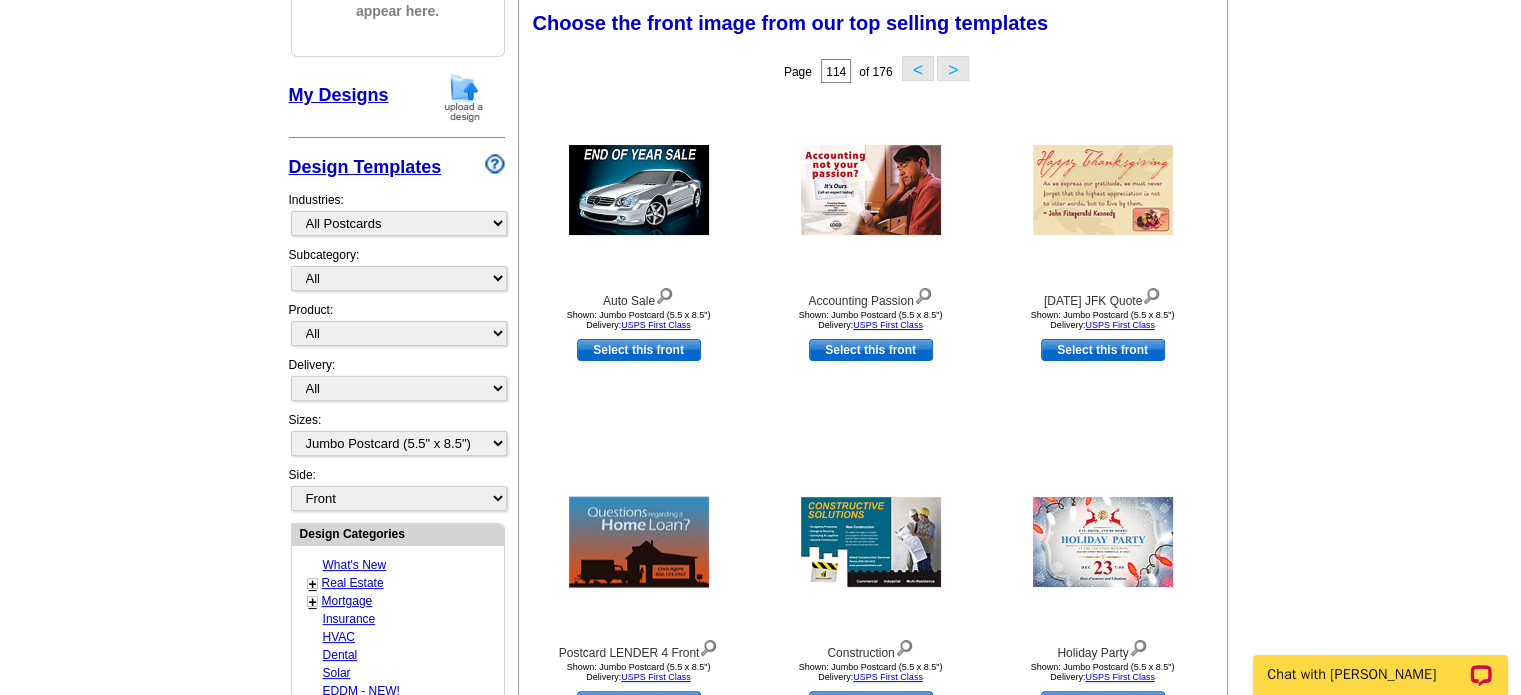 click on ">" at bounding box center [953, 68] 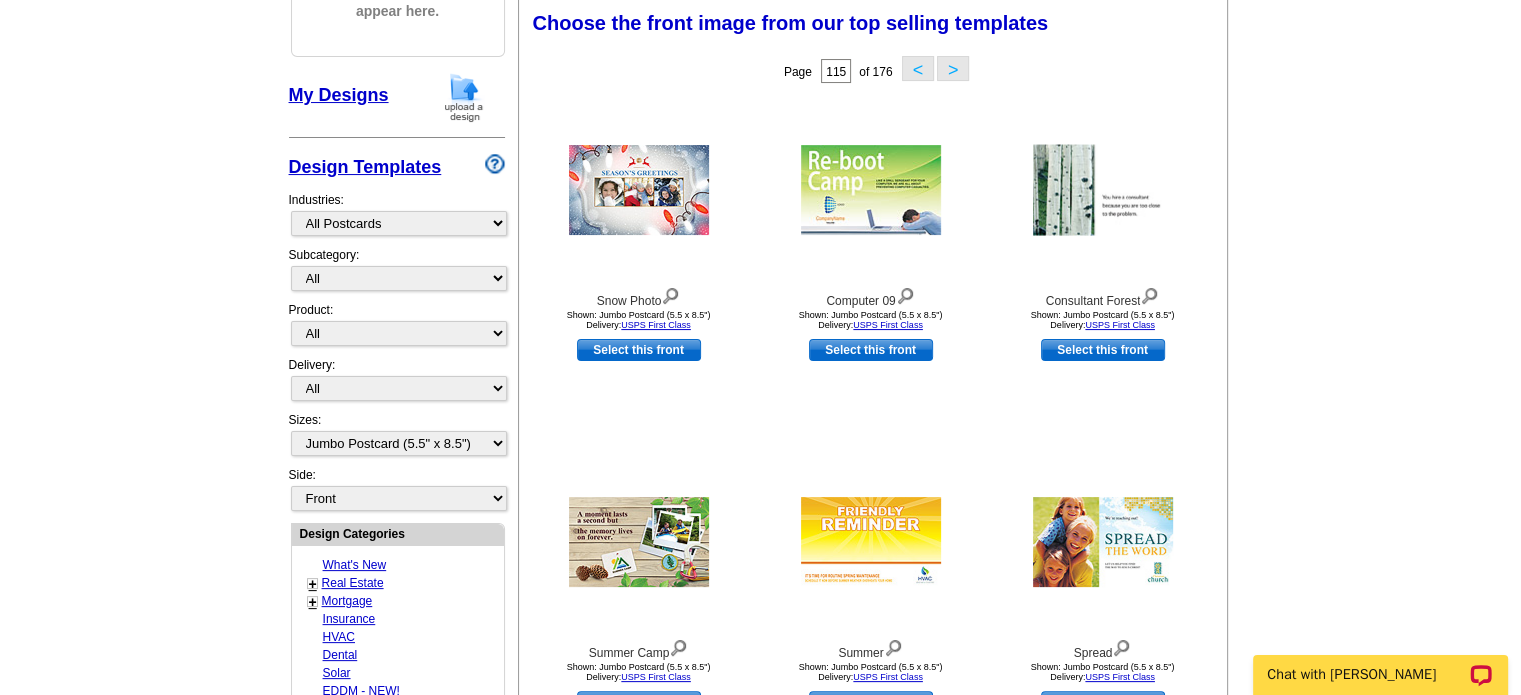 click on ">" at bounding box center [953, 68] 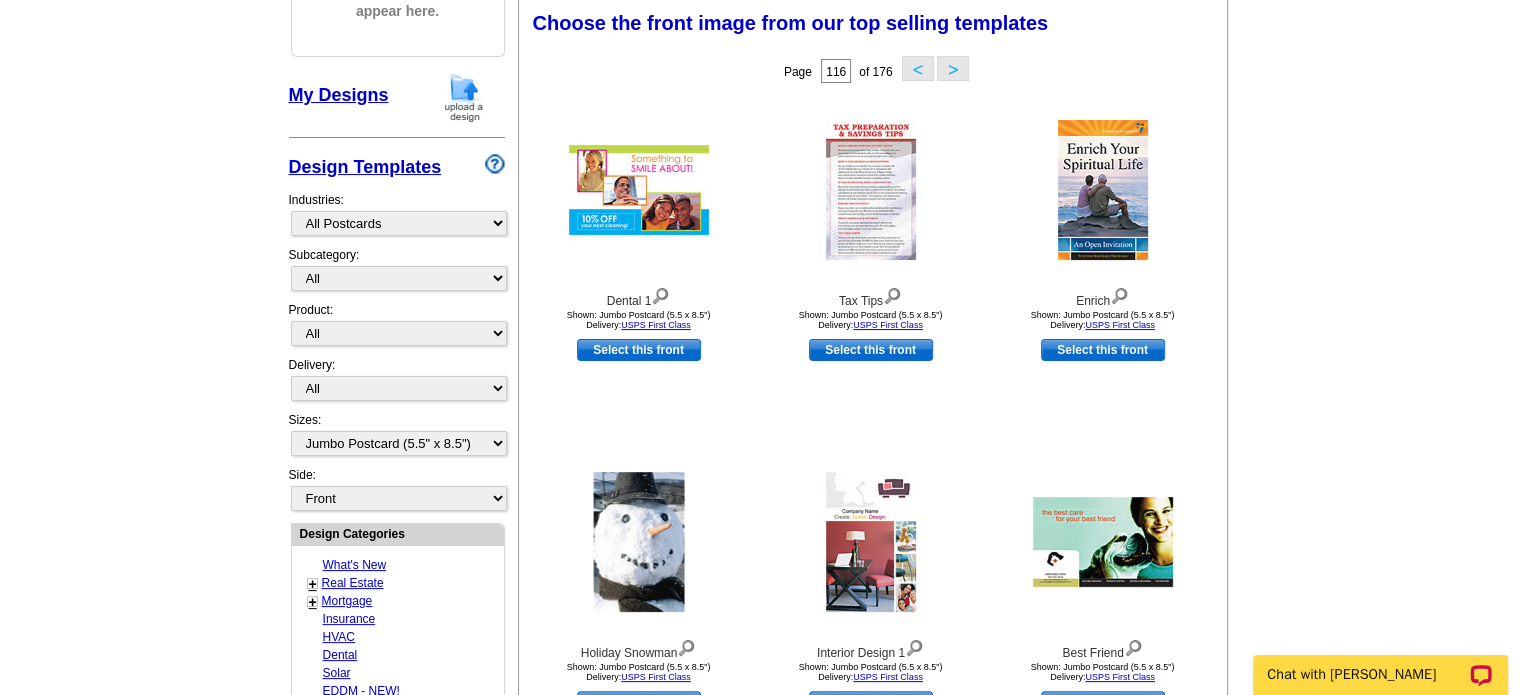 click on ">" at bounding box center [953, 68] 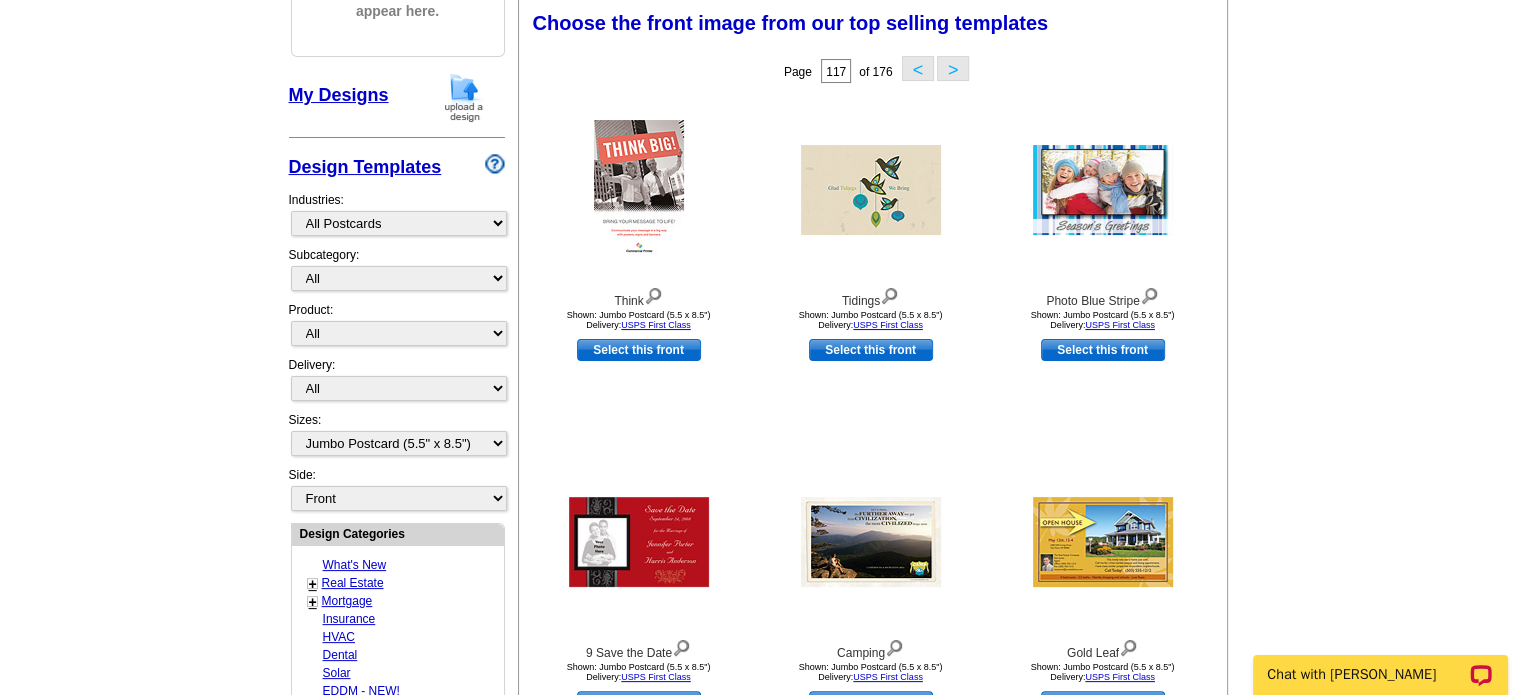 click on ">" at bounding box center (953, 68) 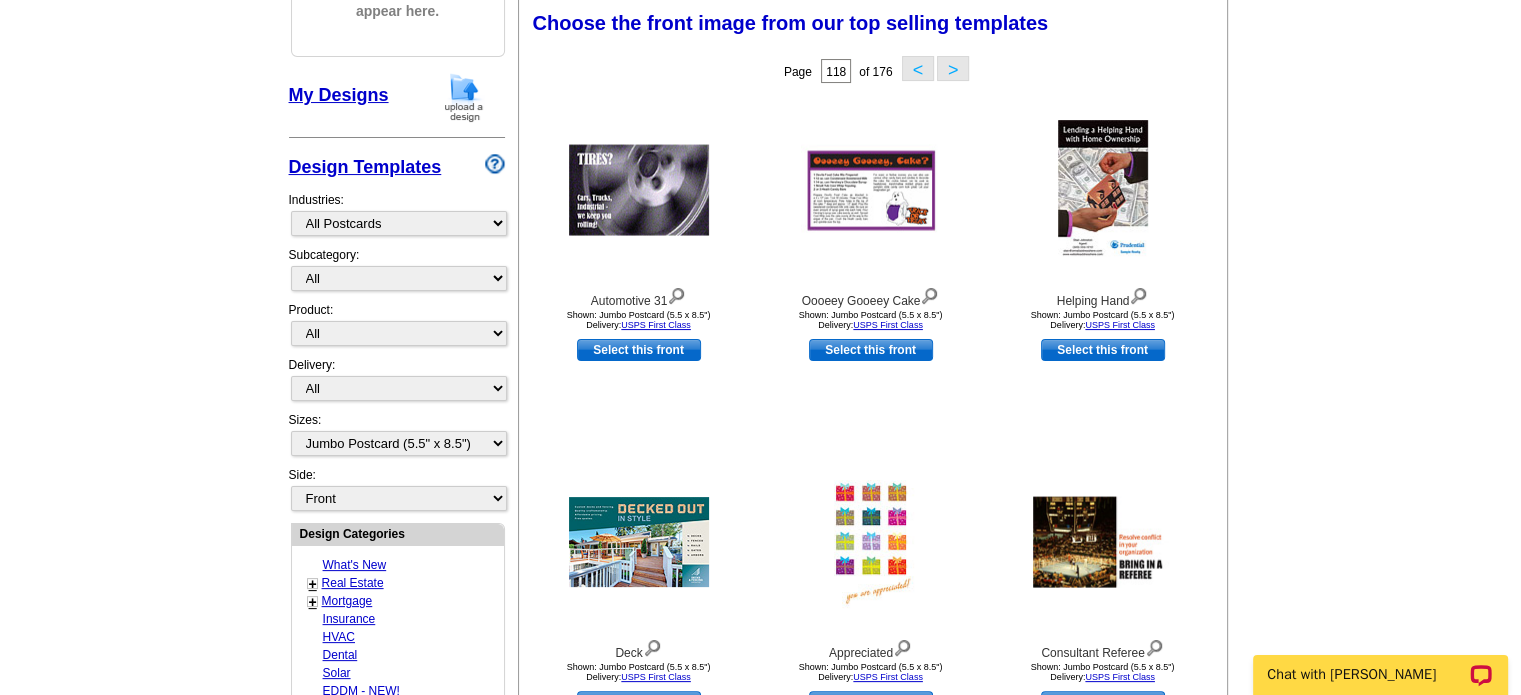 click on "<" at bounding box center (918, 68) 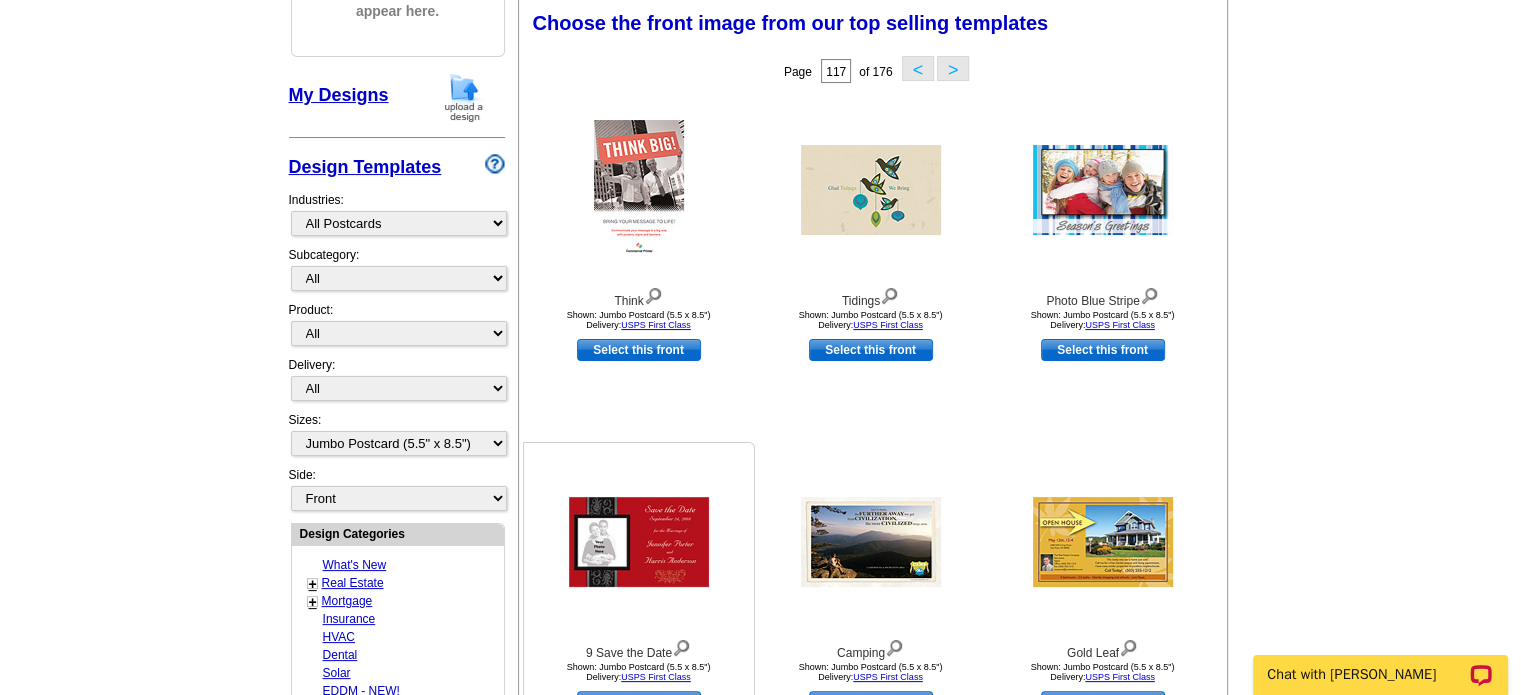 click at bounding box center [639, 542] 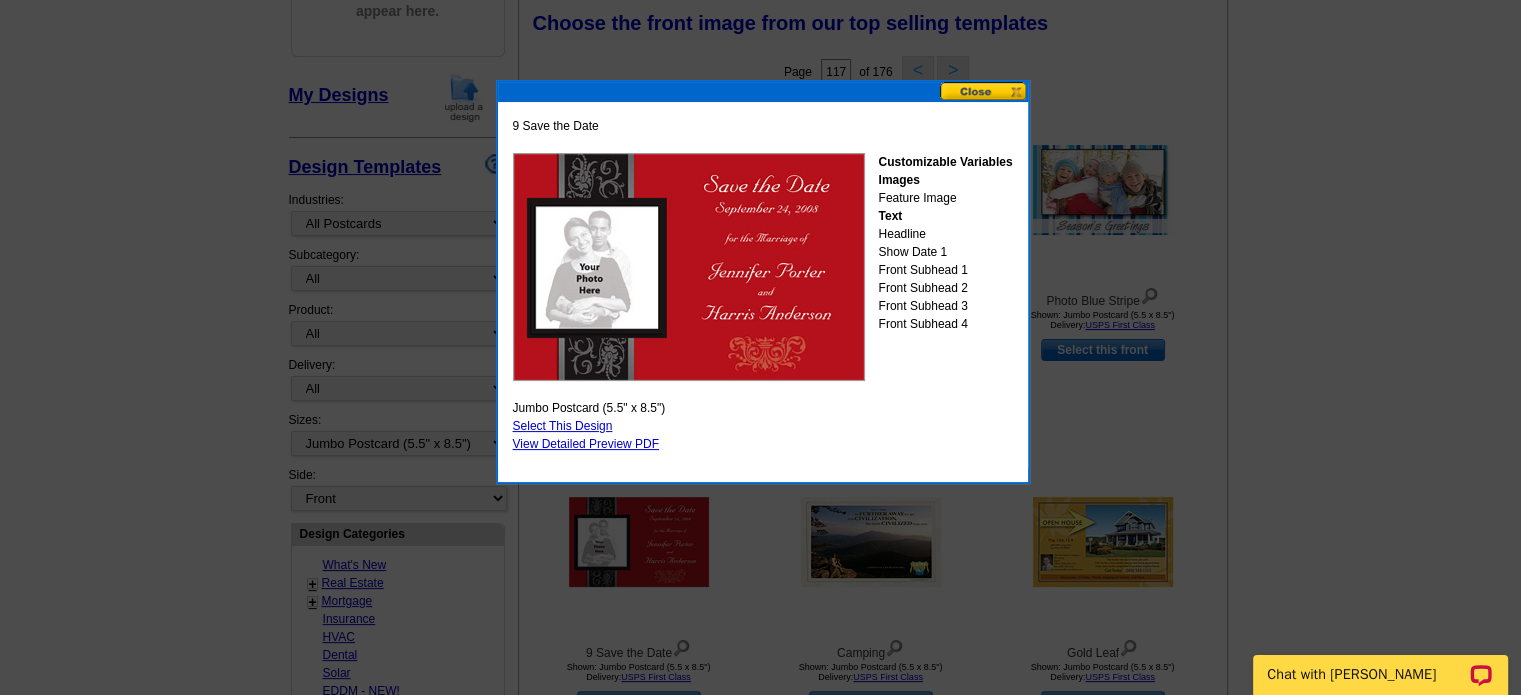 click at bounding box center (984, 91) 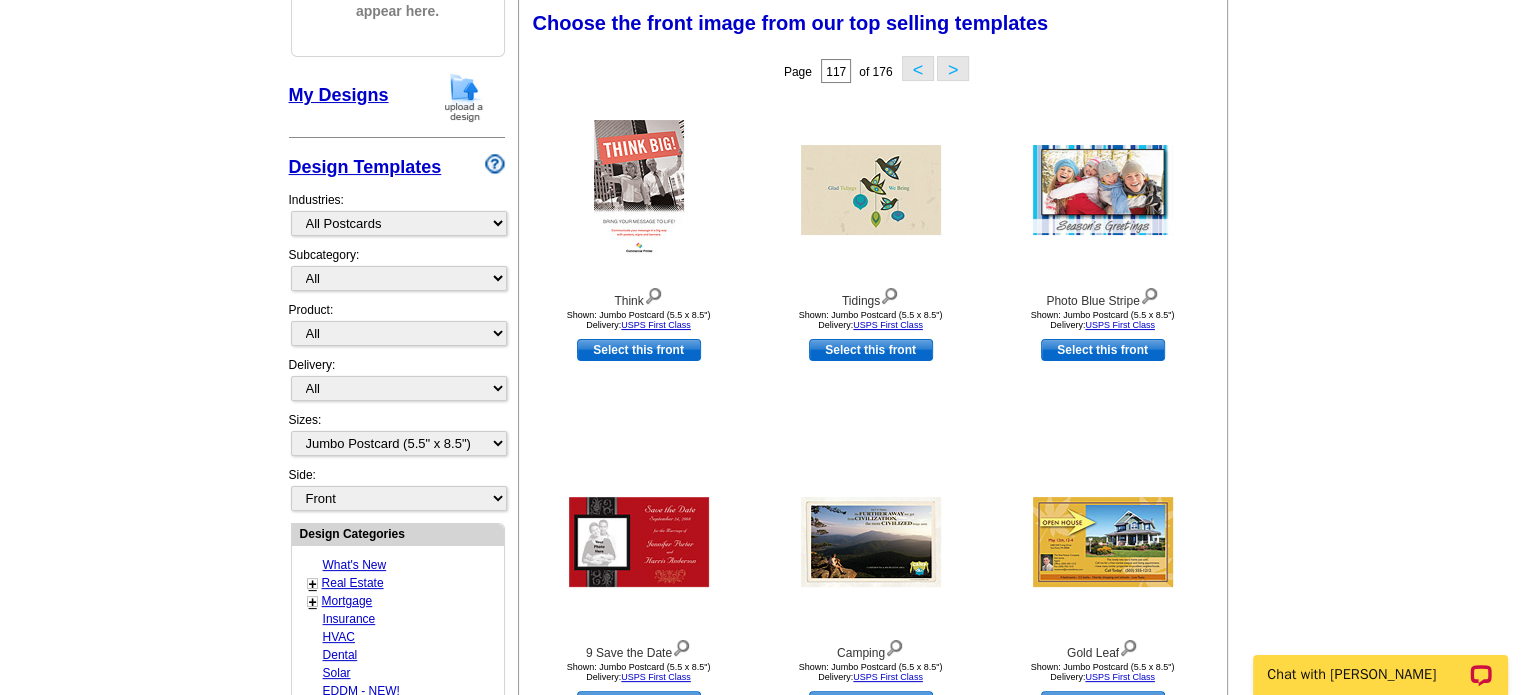 click on ">" at bounding box center (953, 68) 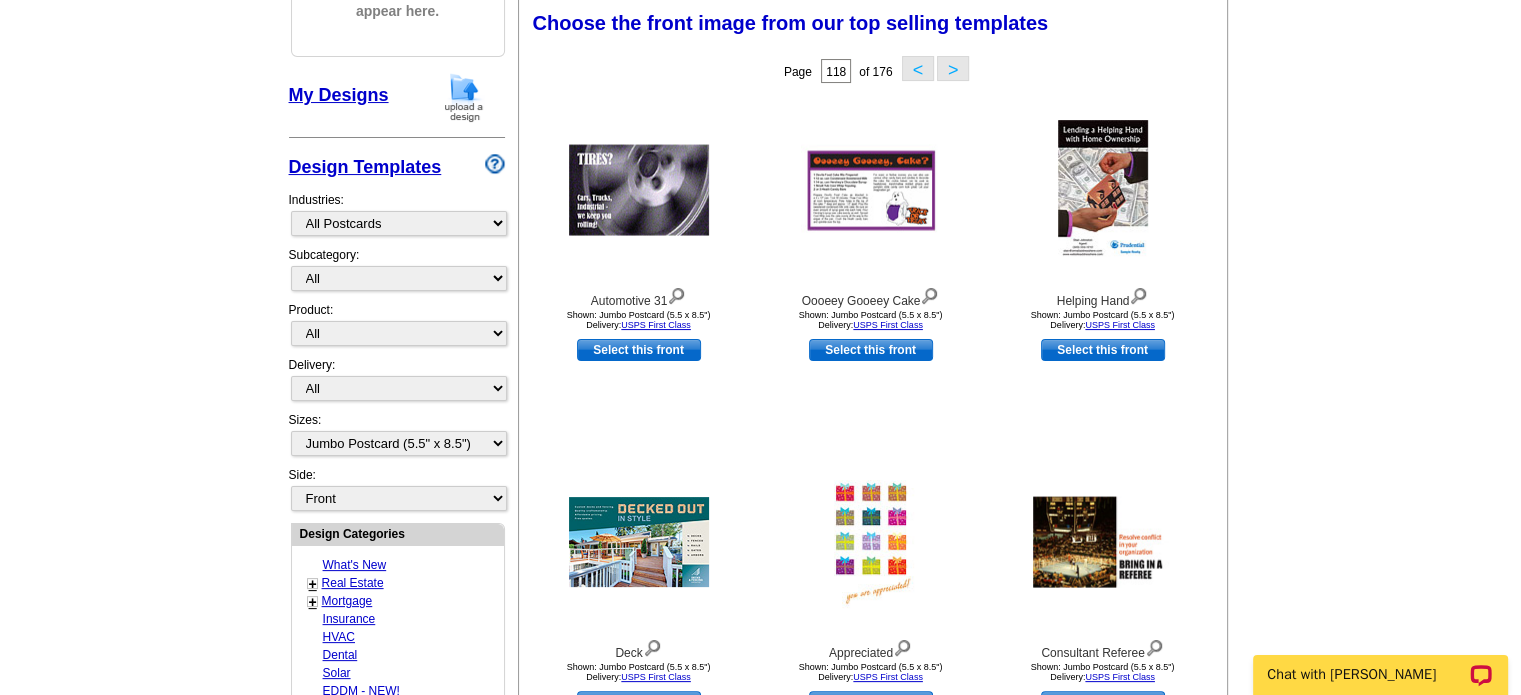 click on ">" at bounding box center (953, 68) 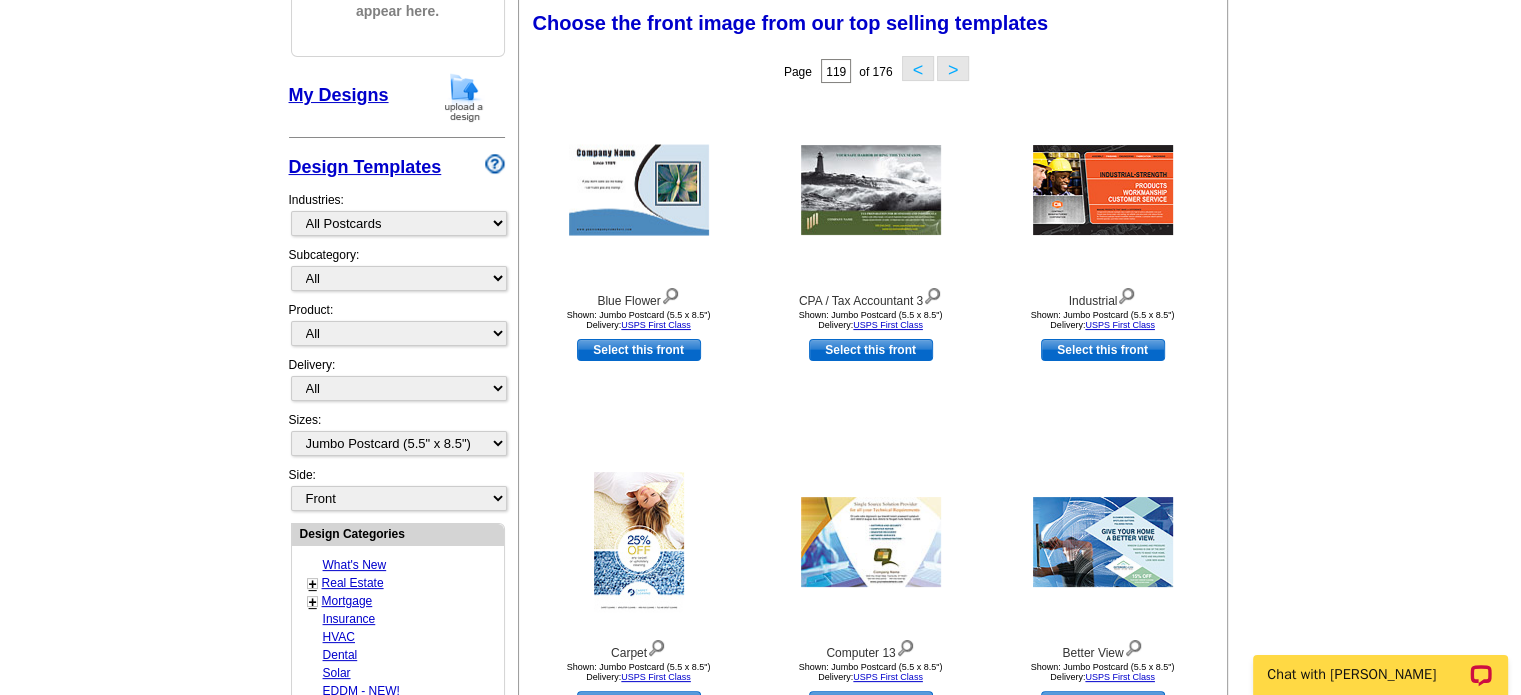 click on ">" at bounding box center (953, 68) 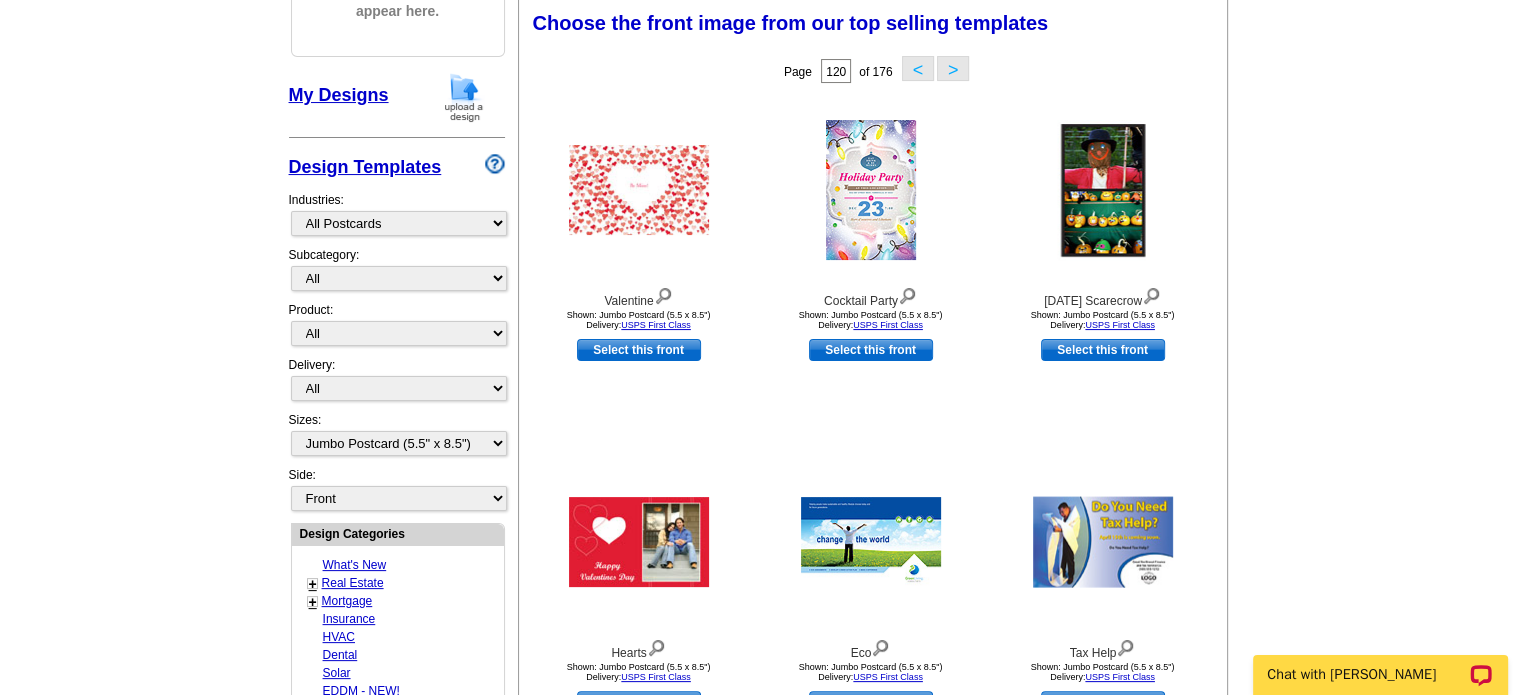 click on ">" at bounding box center [953, 68] 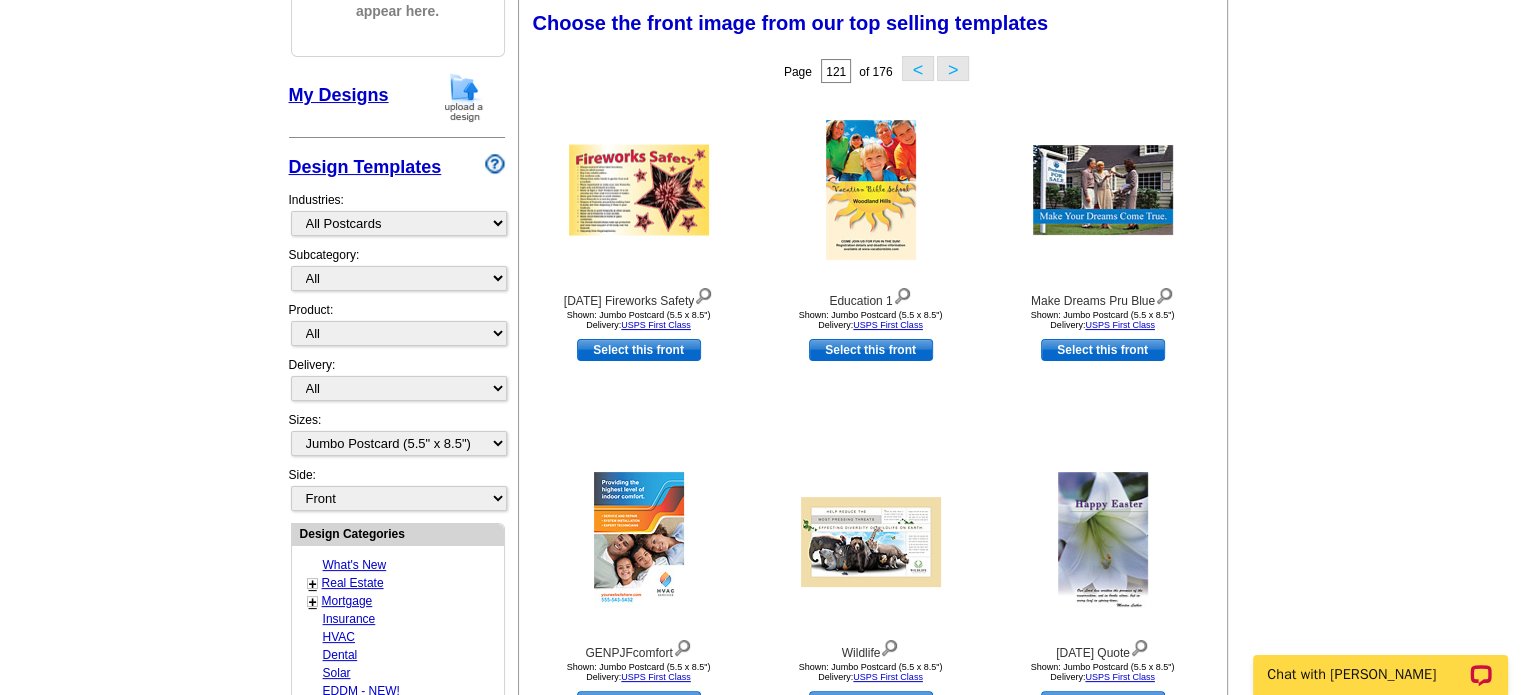 click on ">" at bounding box center [953, 68] 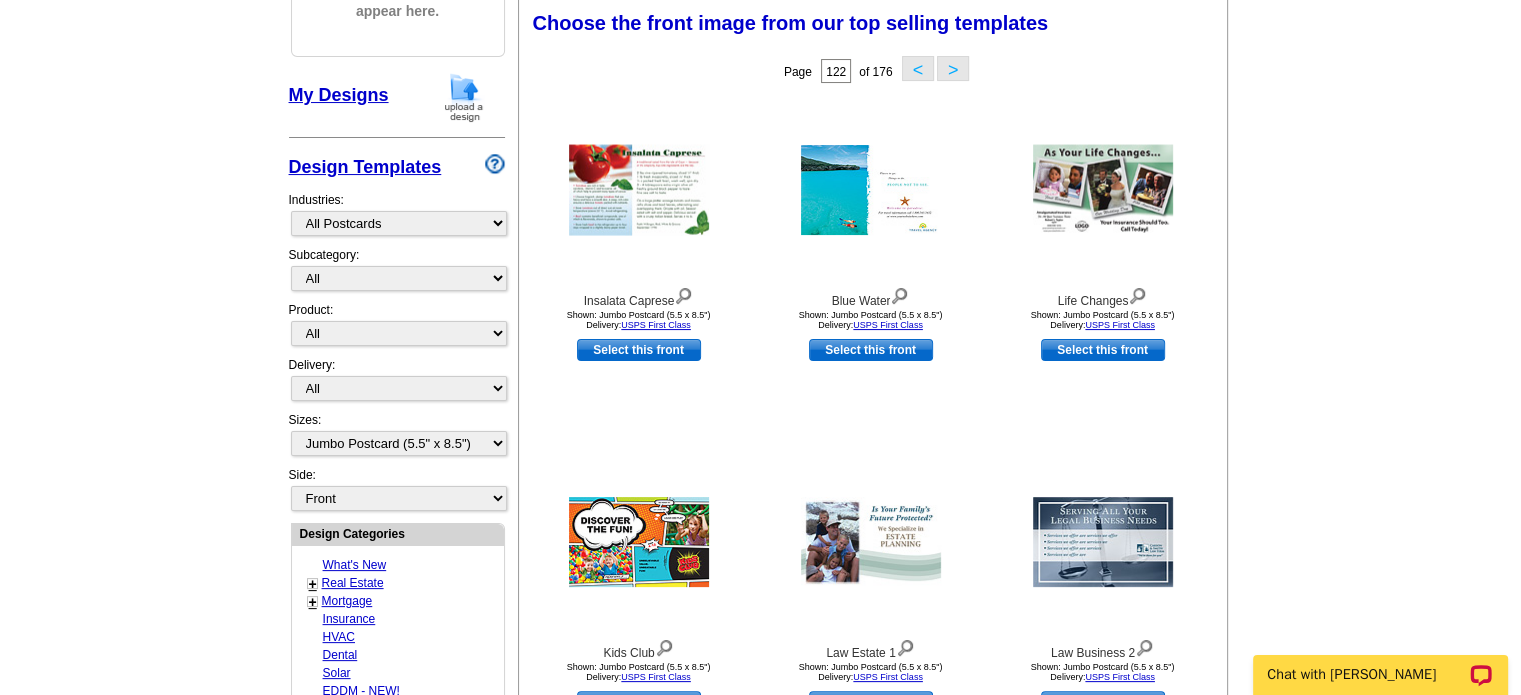 click on ">" at bounding box center (953, 68) 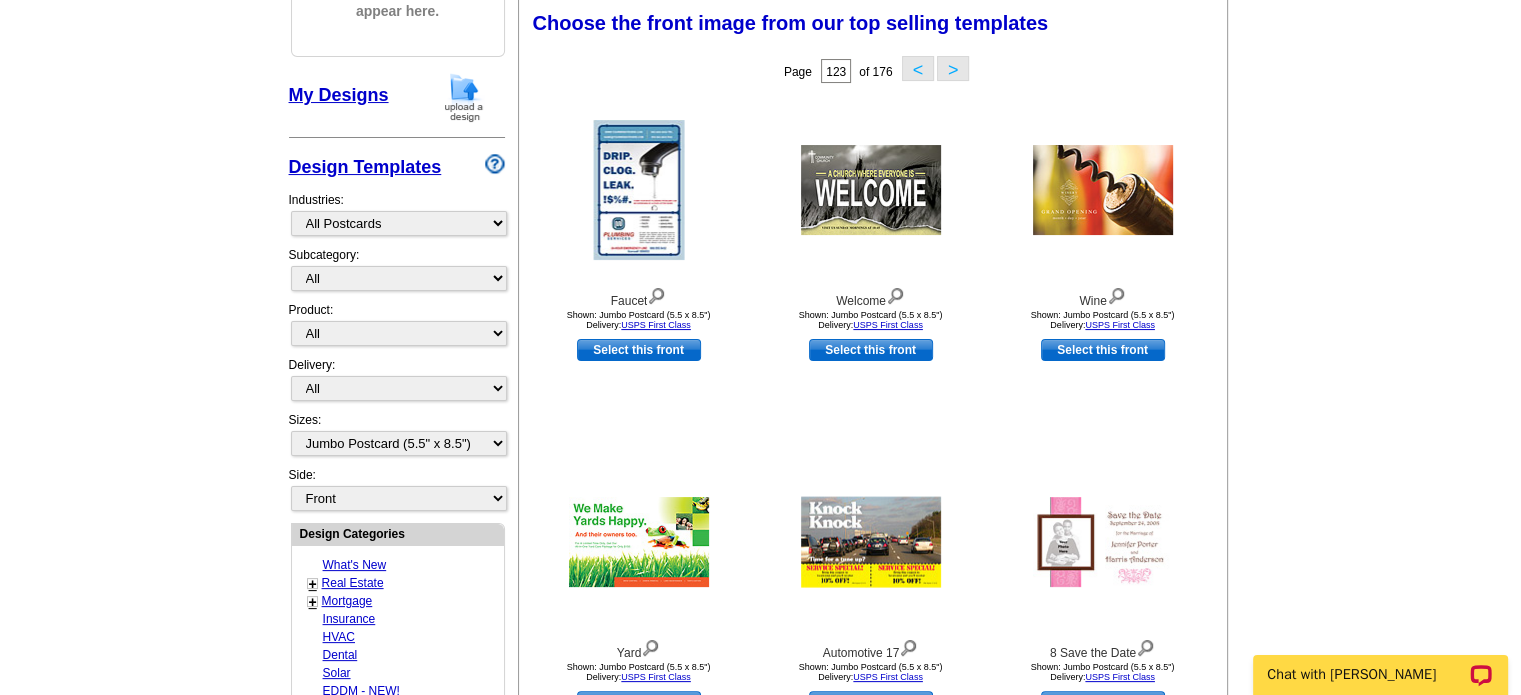 click on ">" at bounding box center (953, 68) 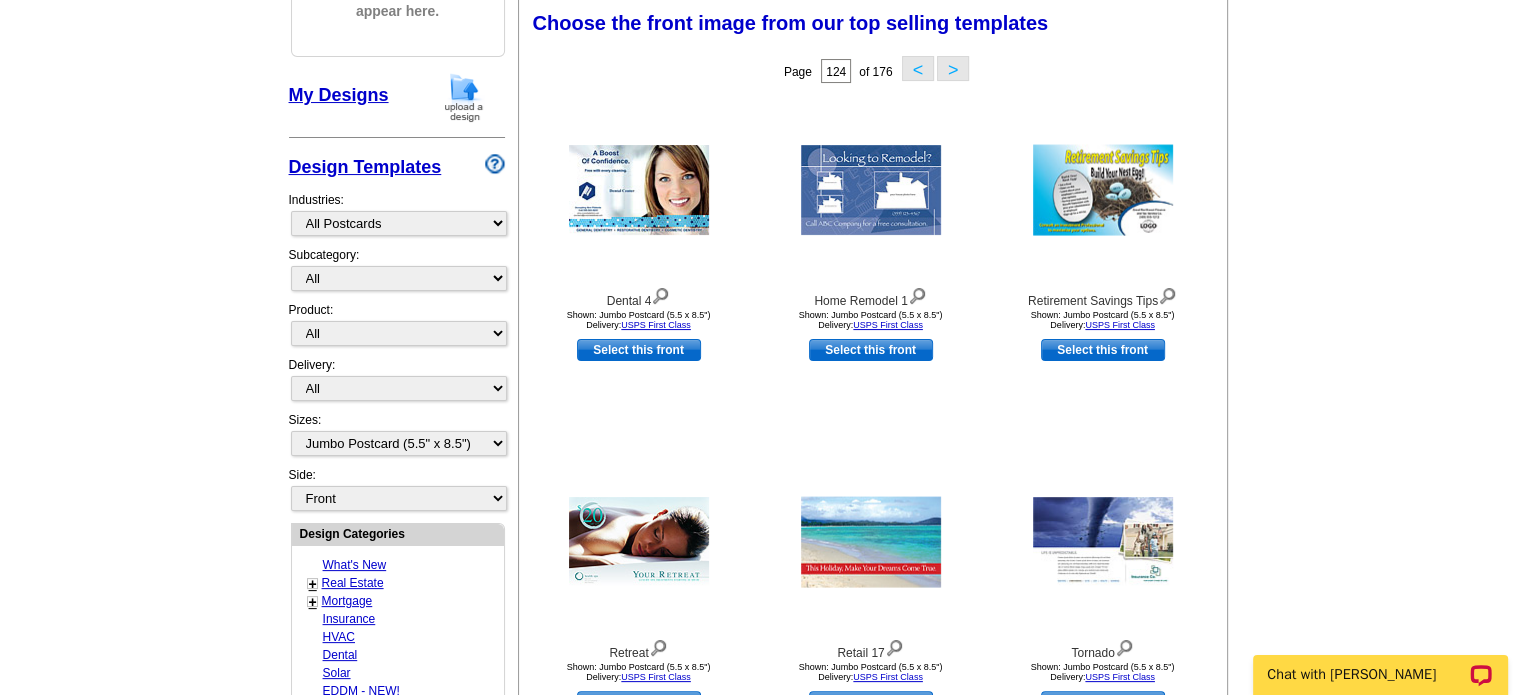 click on ">" at bounding box center [953, 68] 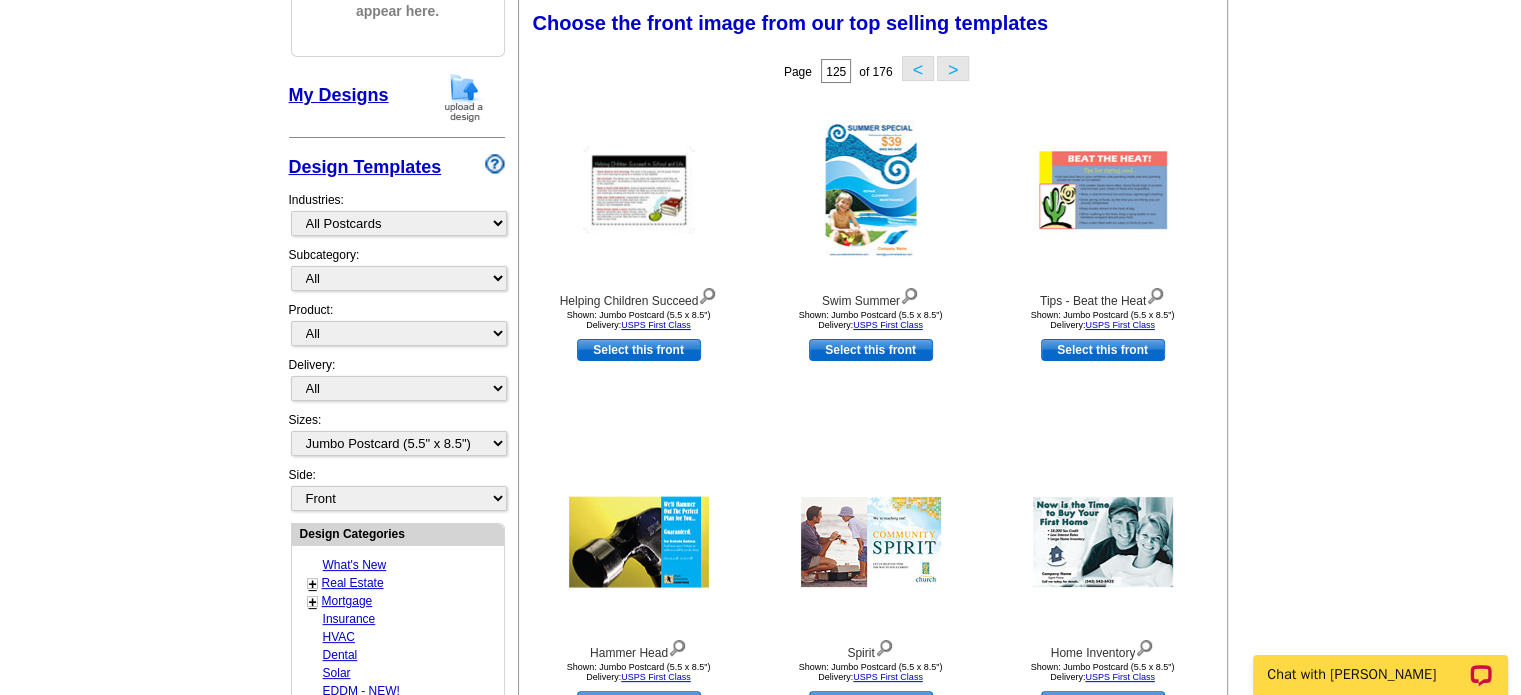 click on ">" at bounding box center (953, 68) 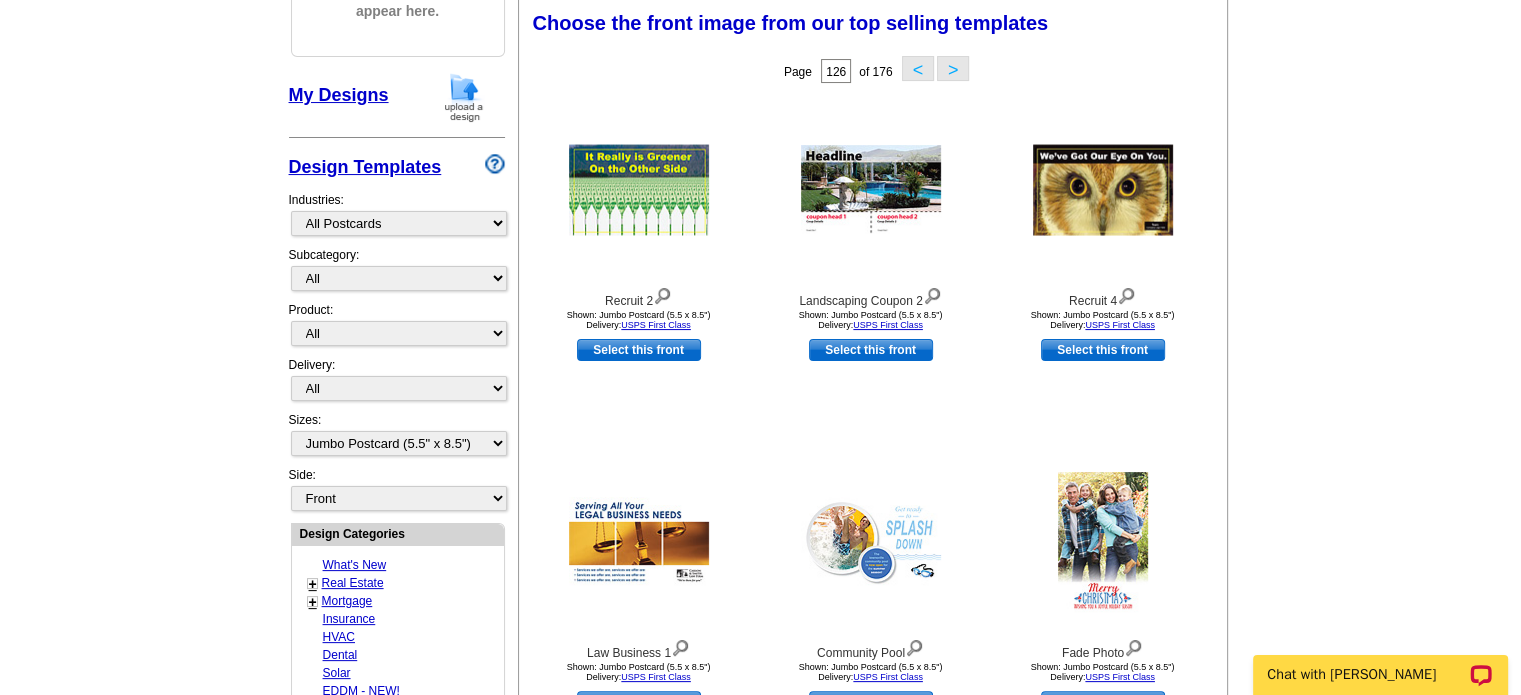 click on ">" at bounding box center [953, 68] 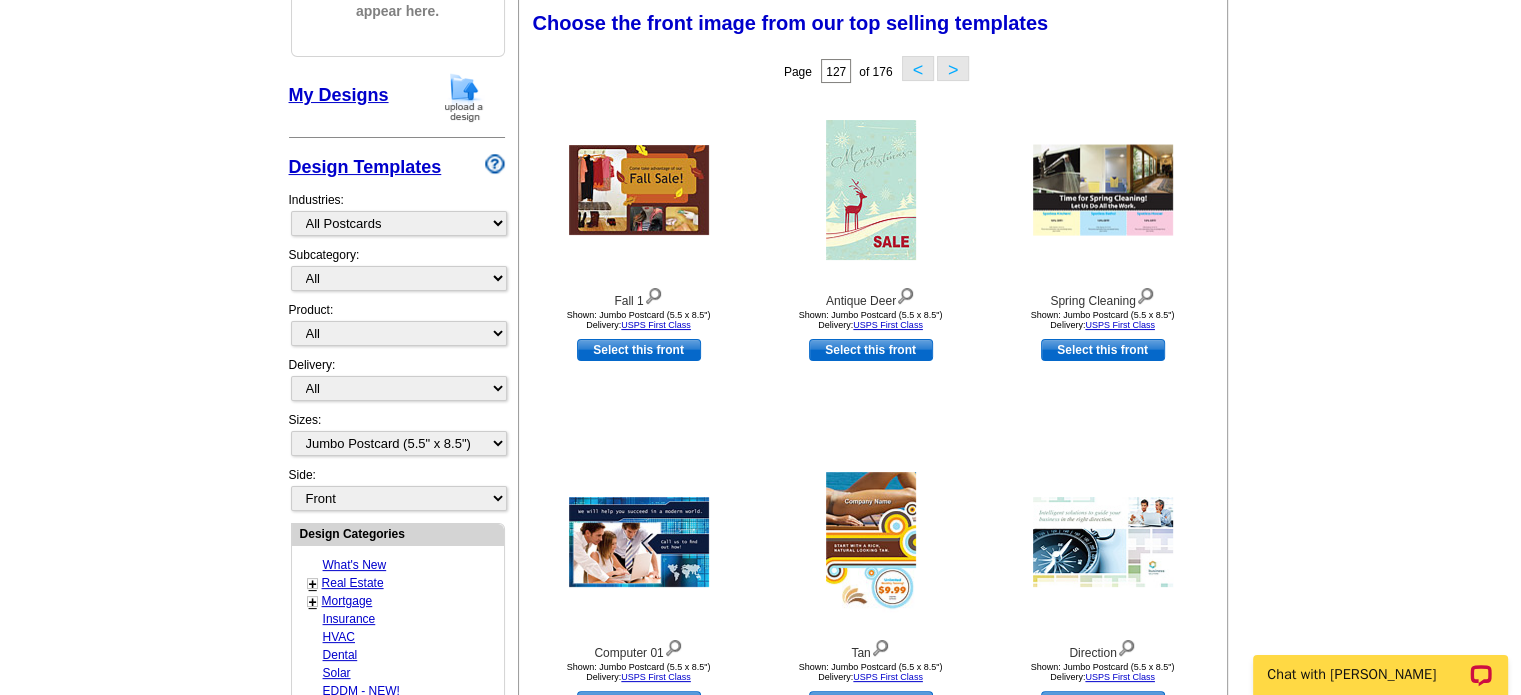 click on ">" at bounding box center (953, 68) 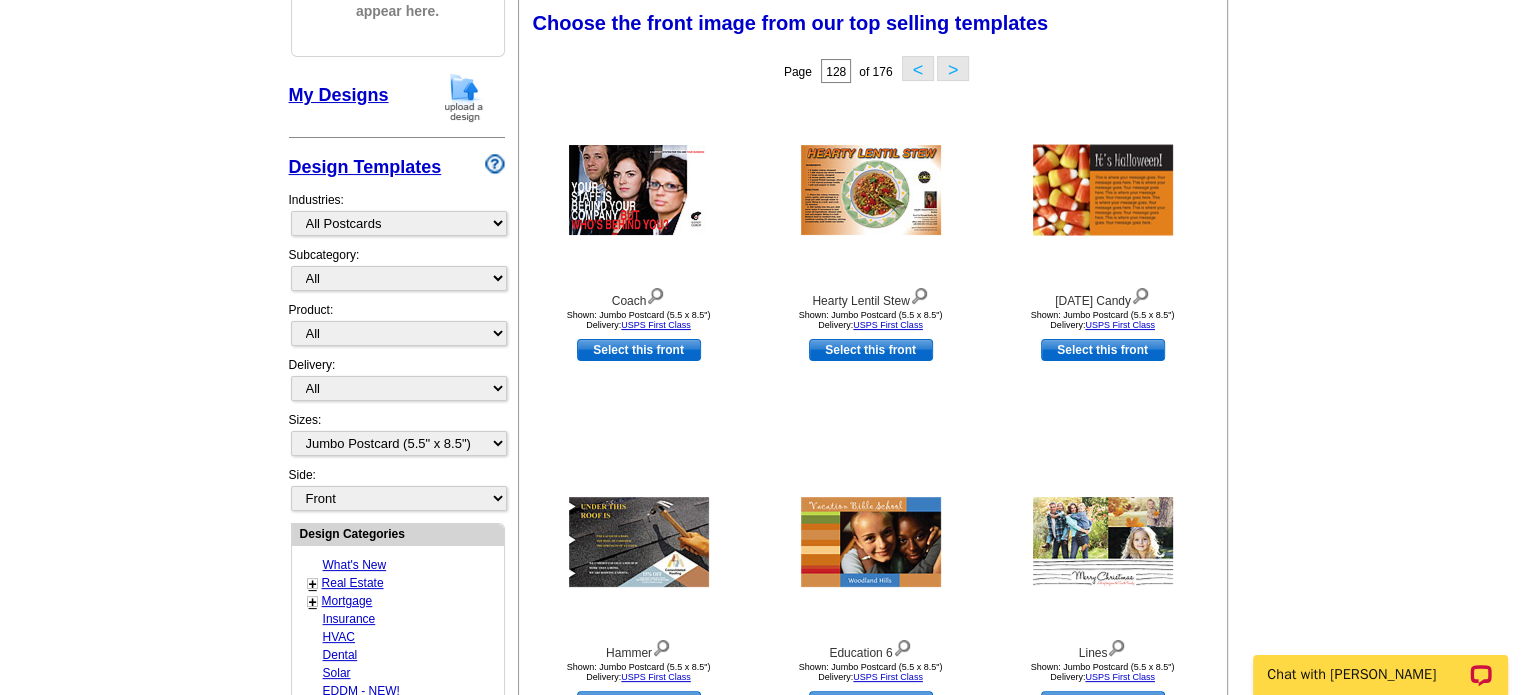 click on ">" at bounding box center [953, 68] 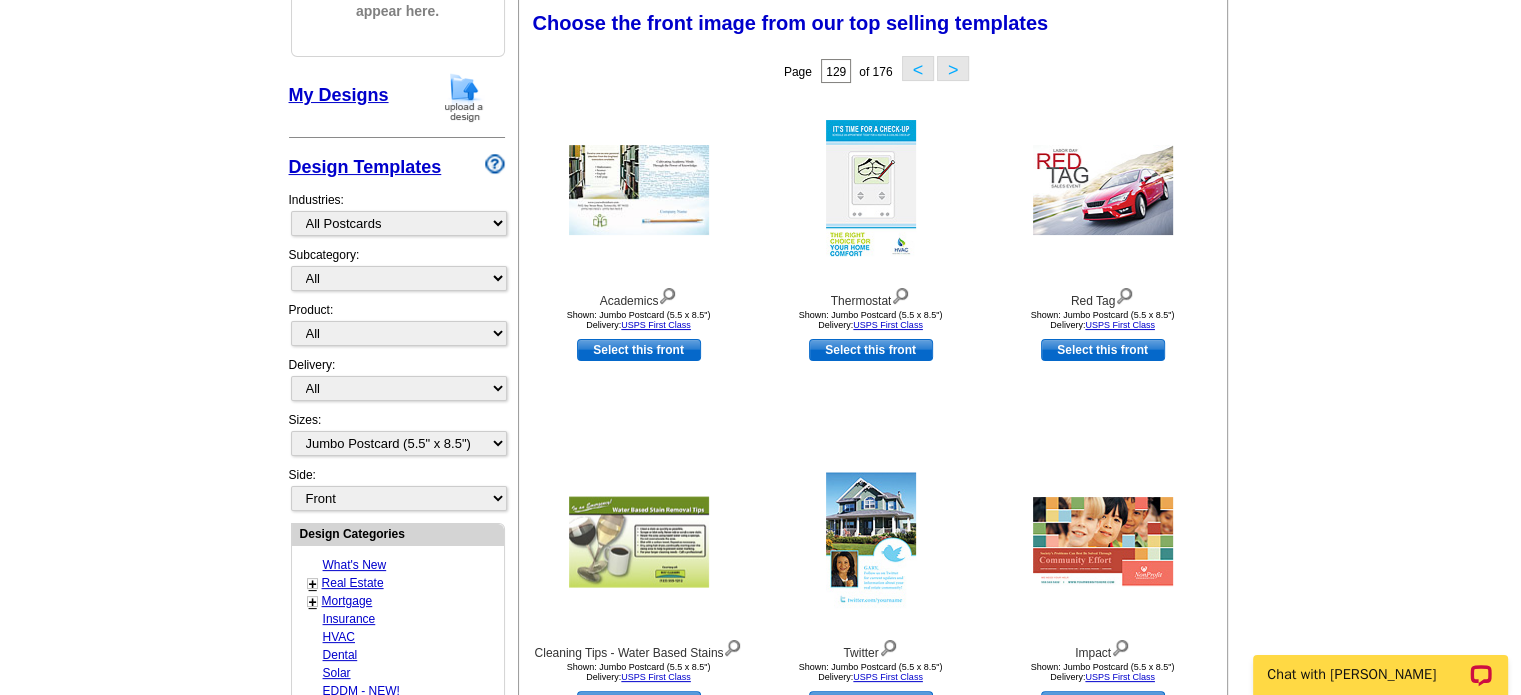 click on "<" at bounding box center [918, 68] 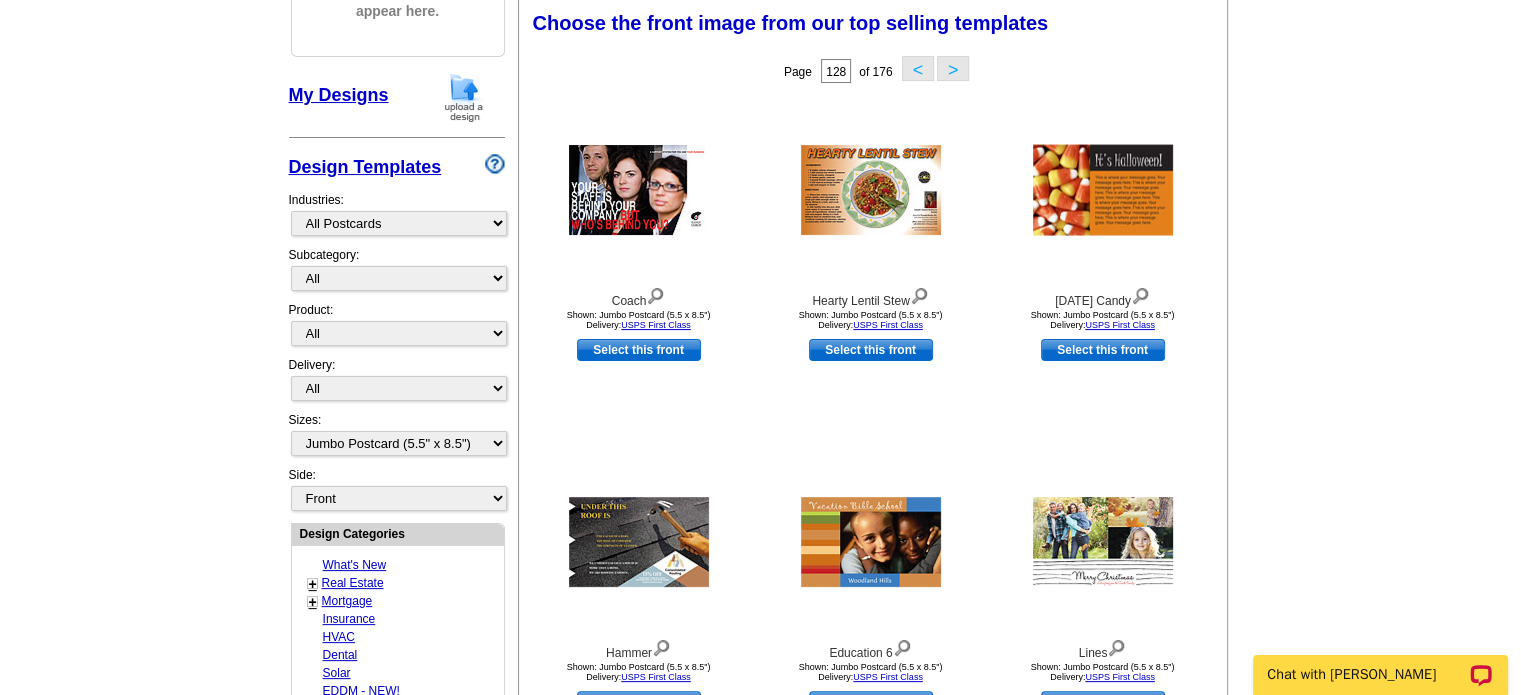 click on ">" at bounding box center (953, 68) 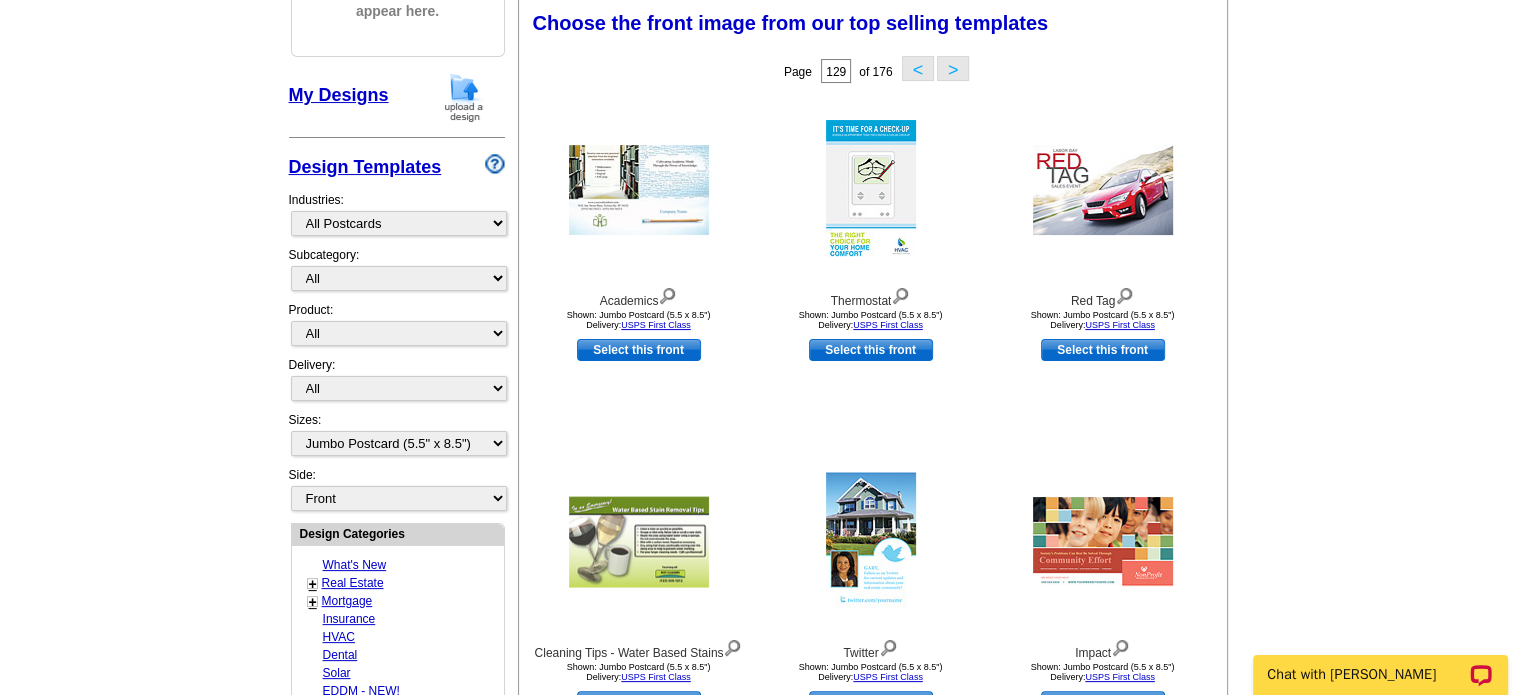 click on ">" at bounding box center [953, 68] 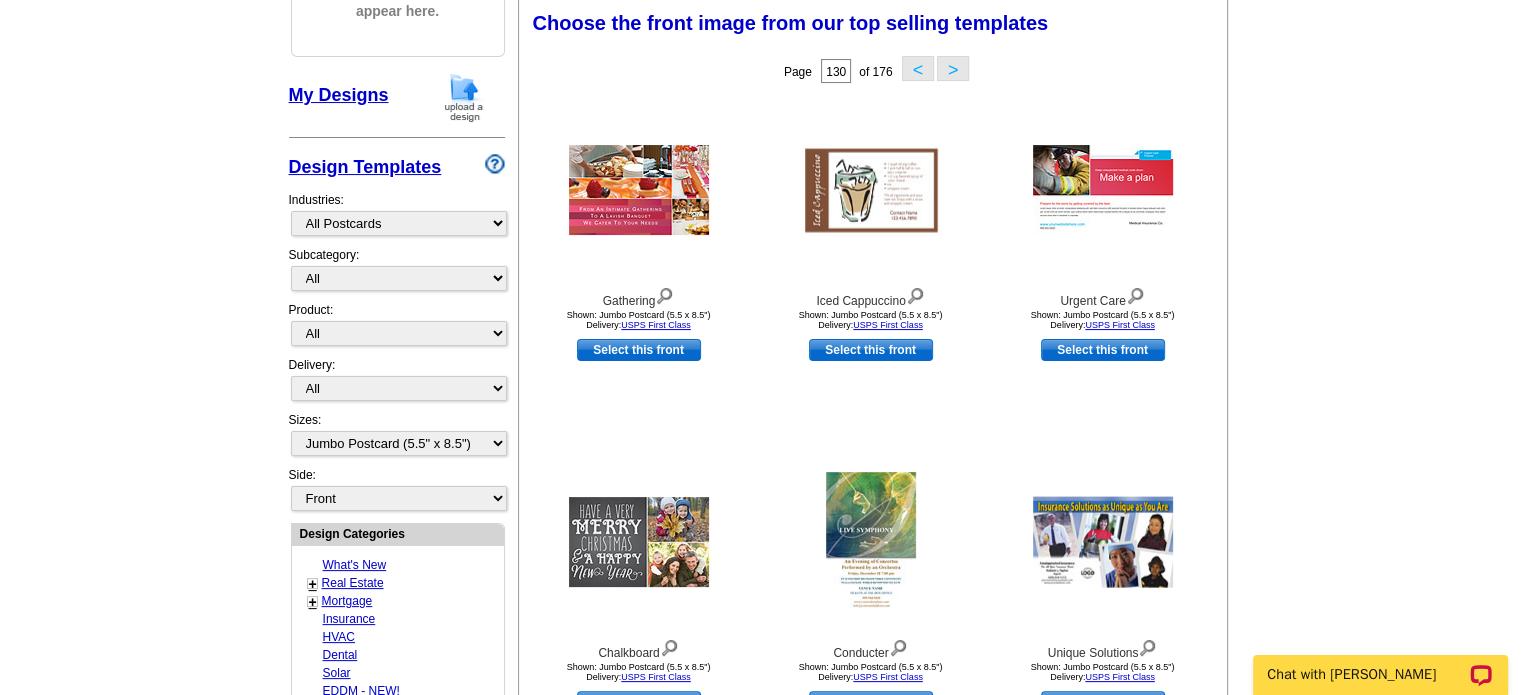 click on ">" at bounding box center [953, 68] 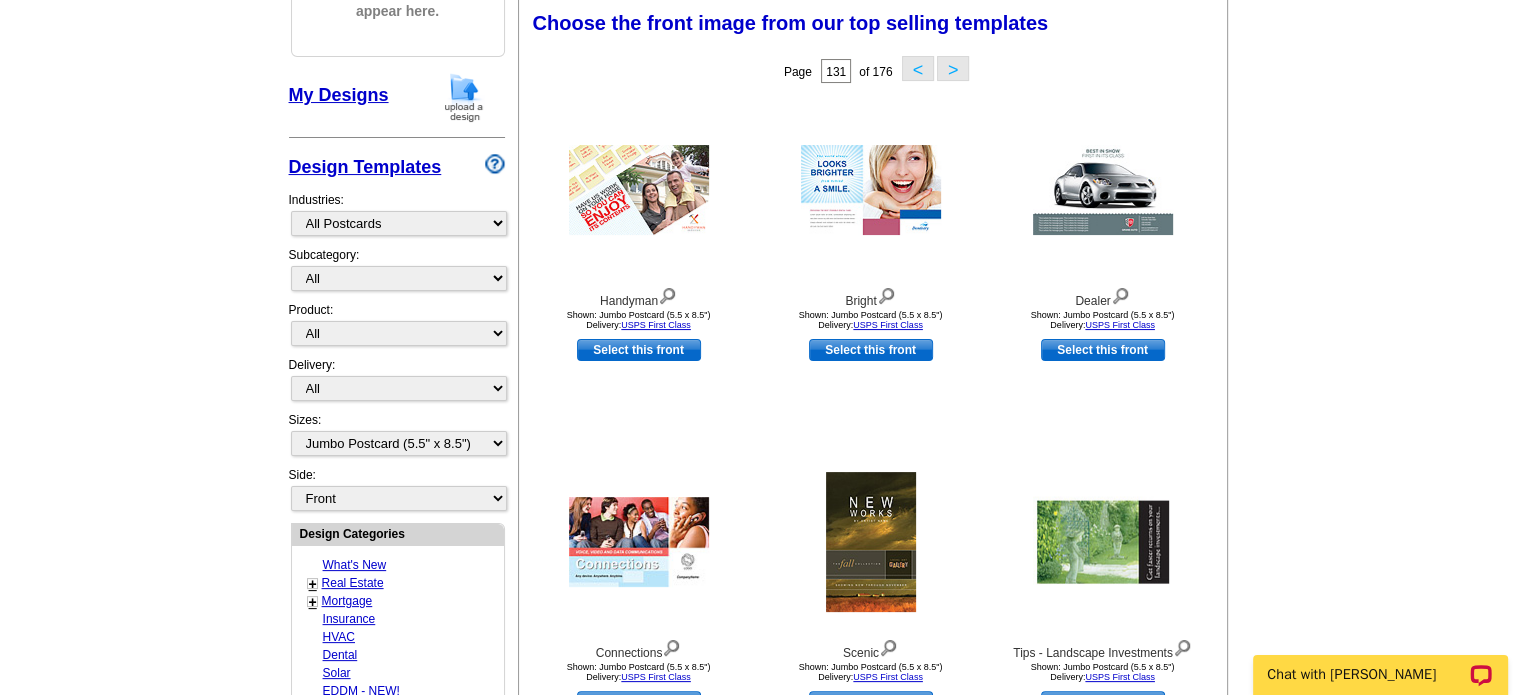 click on ">" at bounding box center [953, 68] 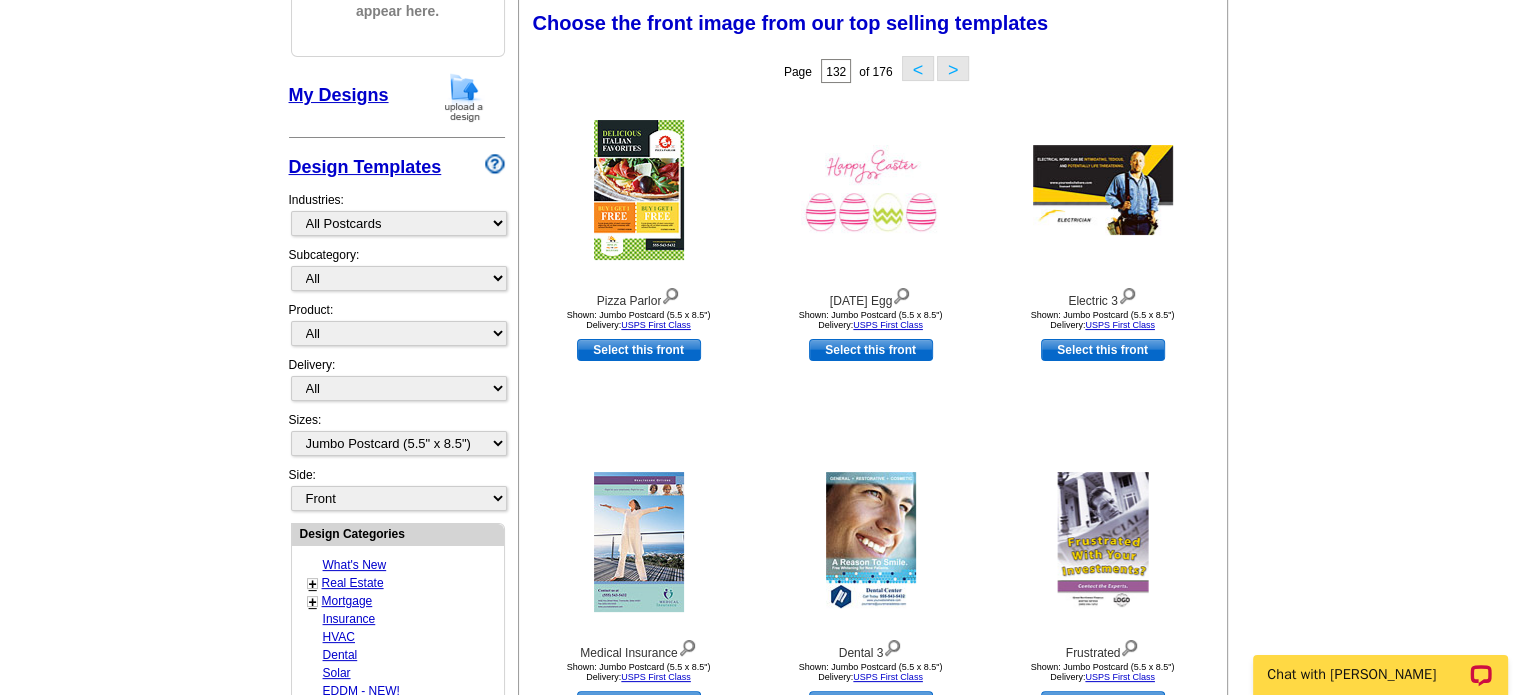 click on ">" at bounding box center (953, 68) 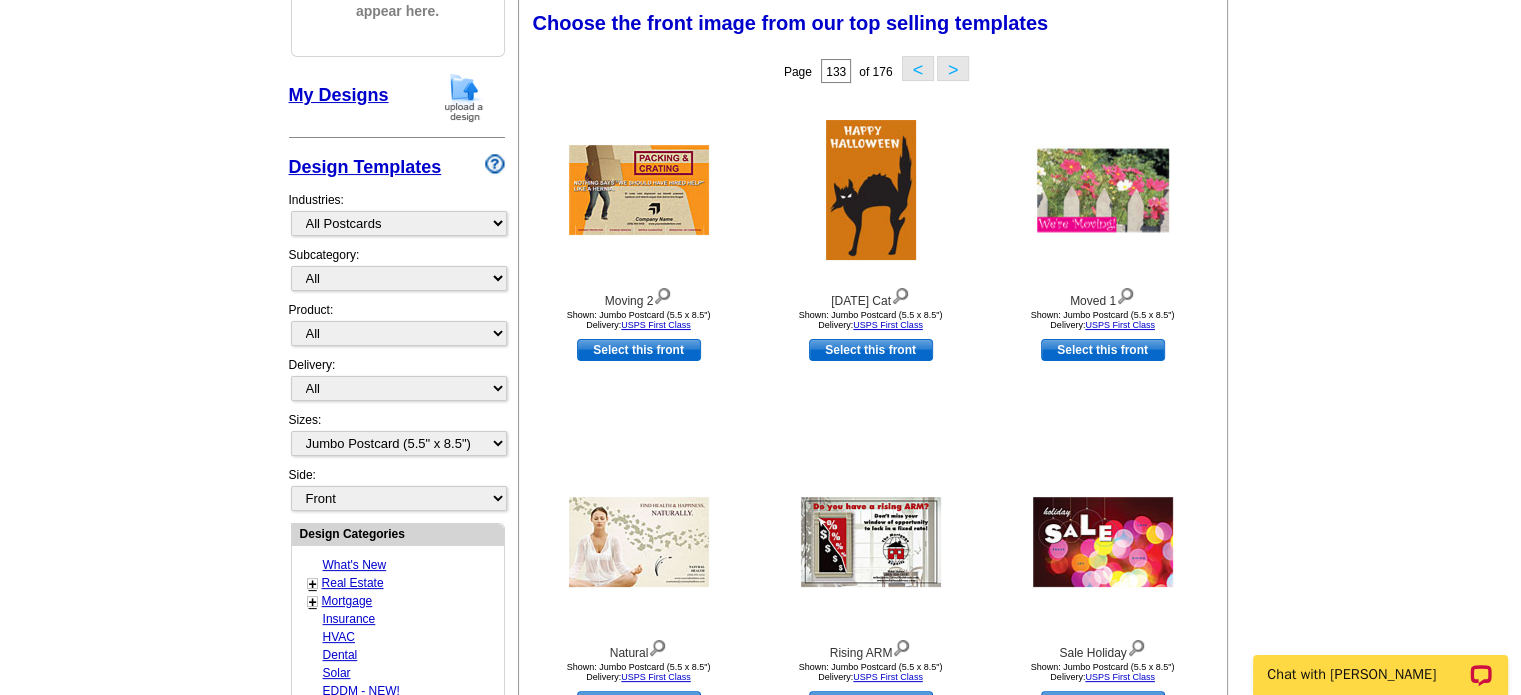 click on ">" at bounding box center [953, 68] 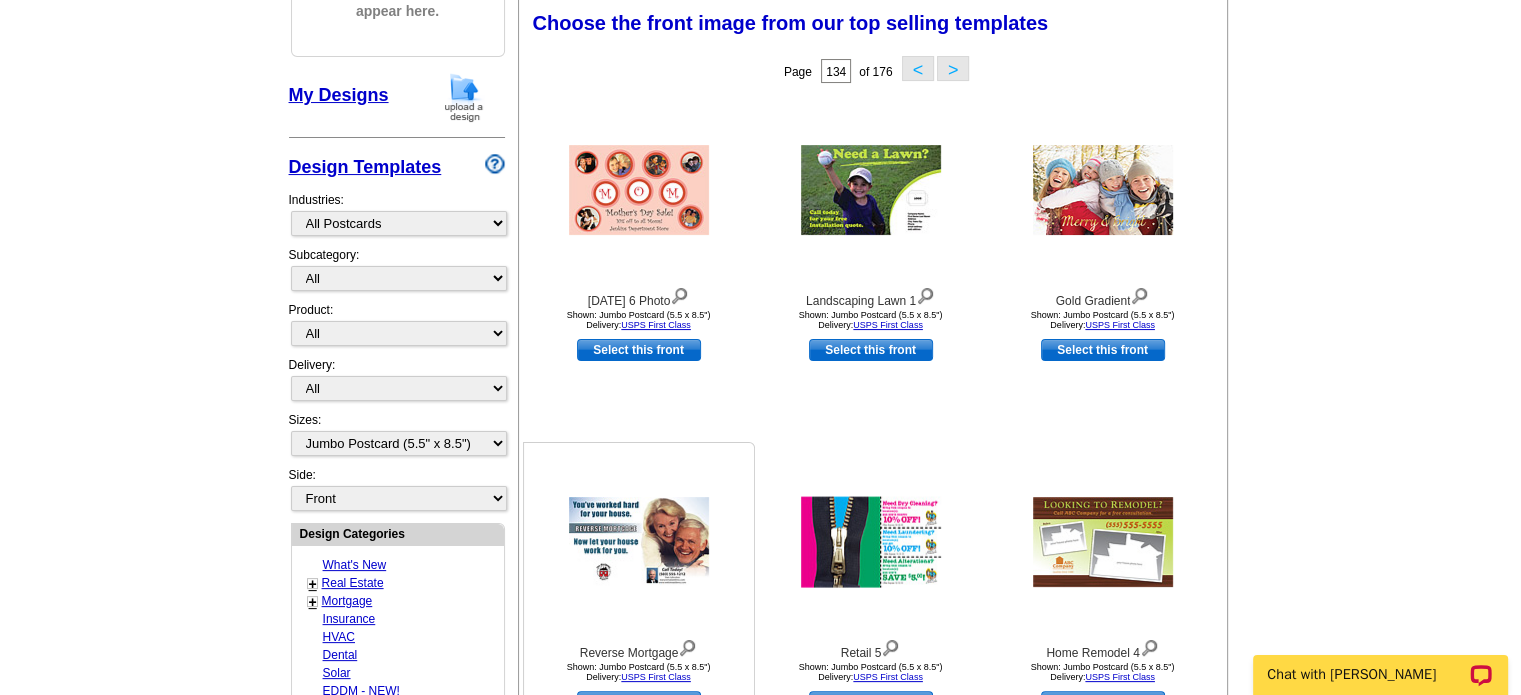 click at bounding box center (639, 542) 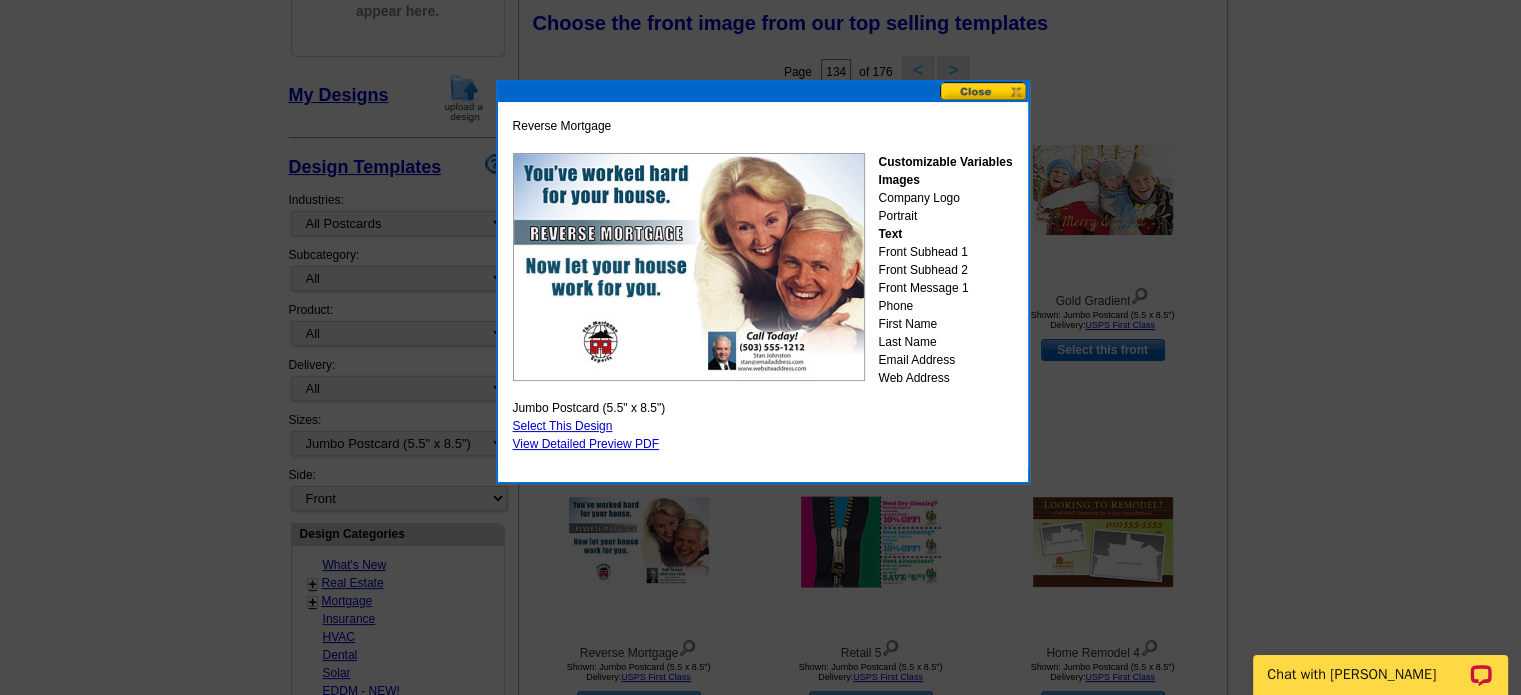 click at bounding box center [984, 91] 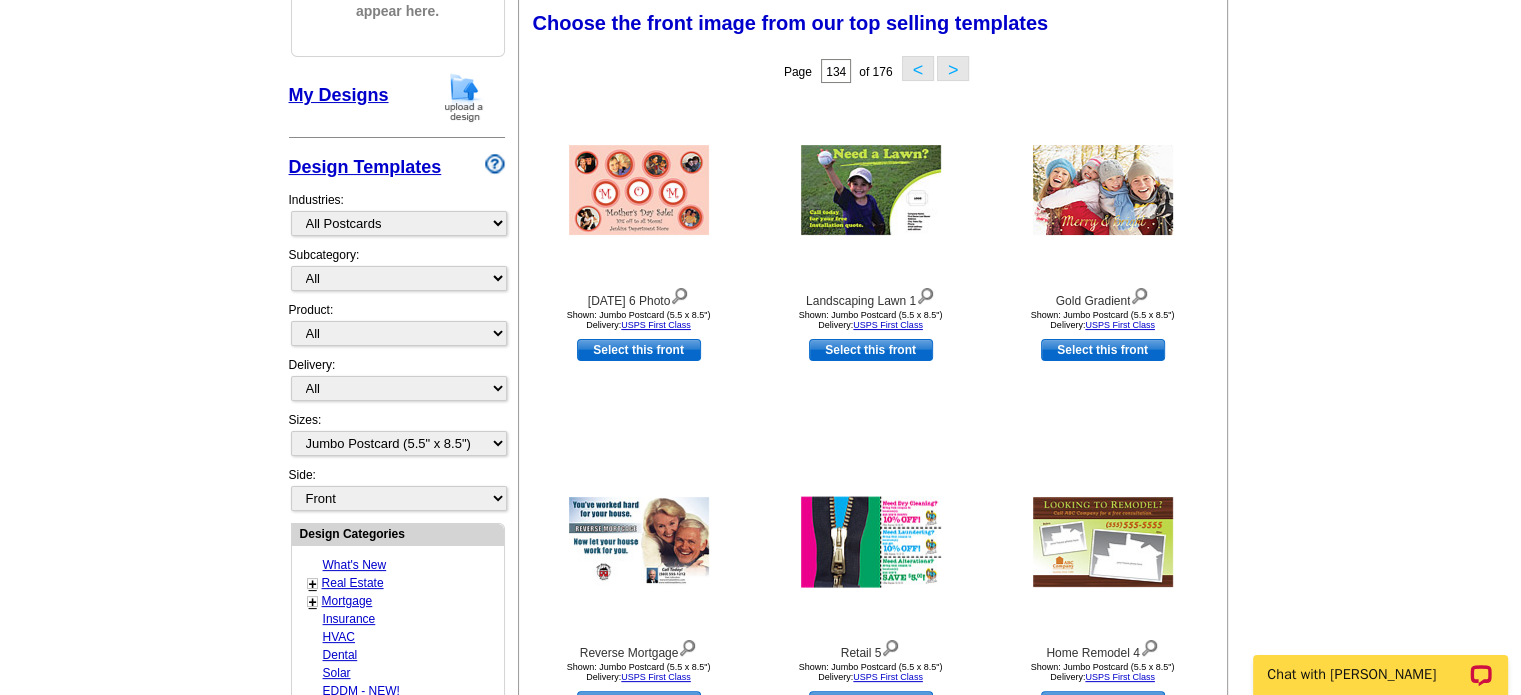 click on ">" at bounding box center (953, 68) 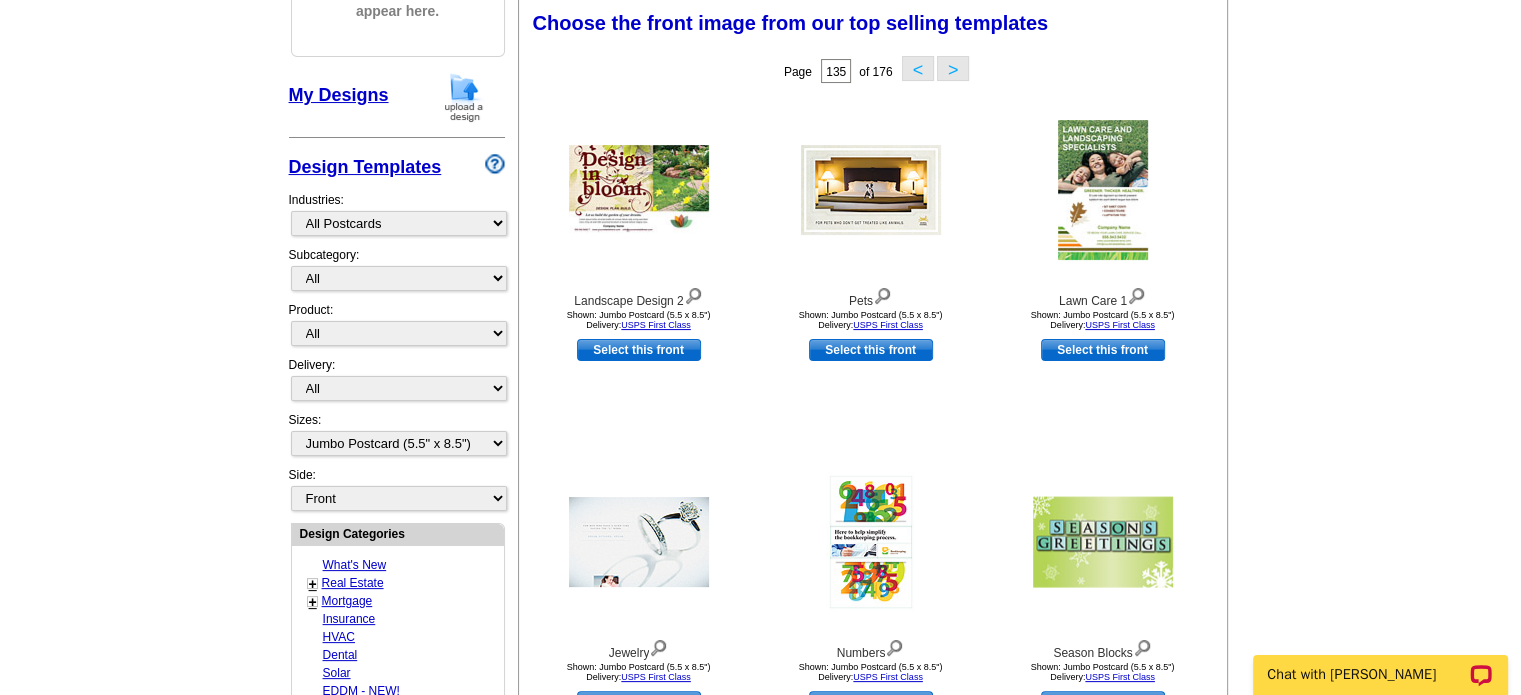 click on ">" at bounding box center (953, 68) 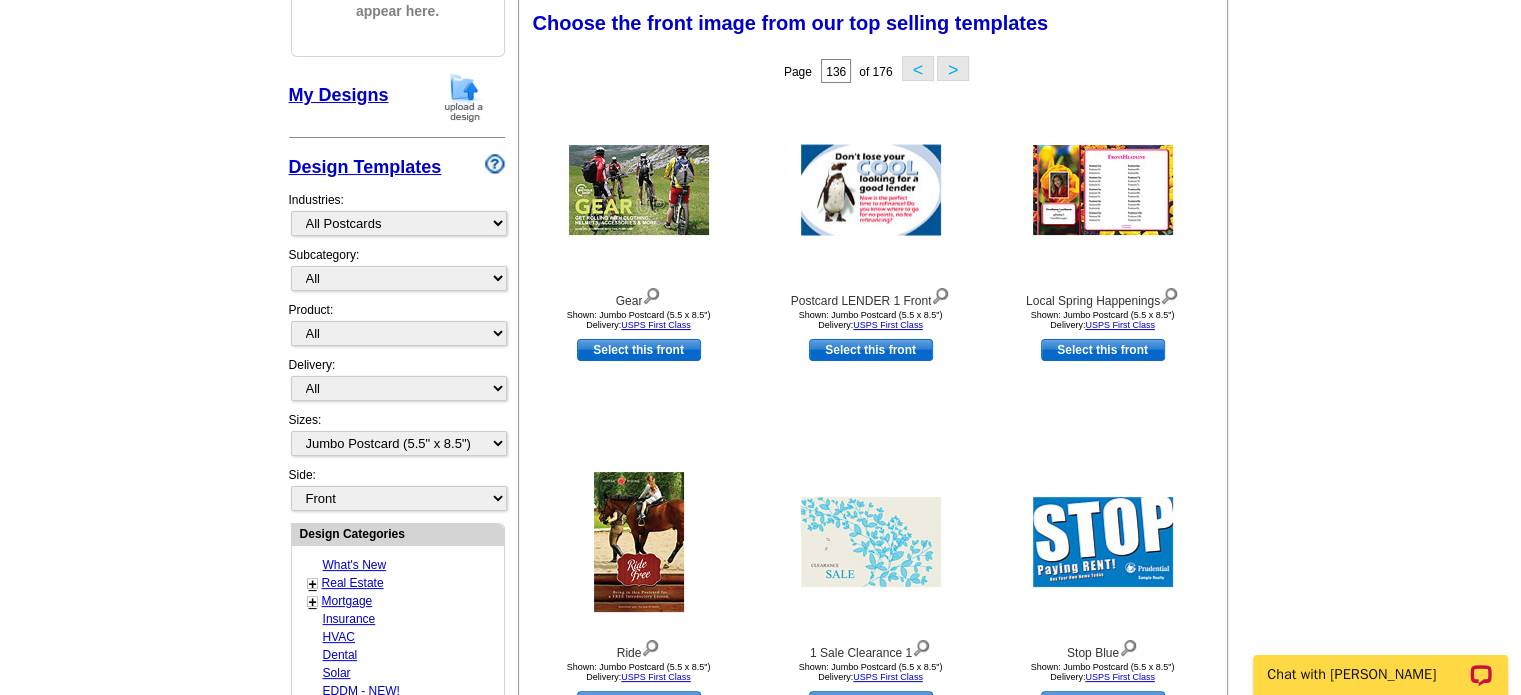 click on ">" at bounding box center (953, 68) 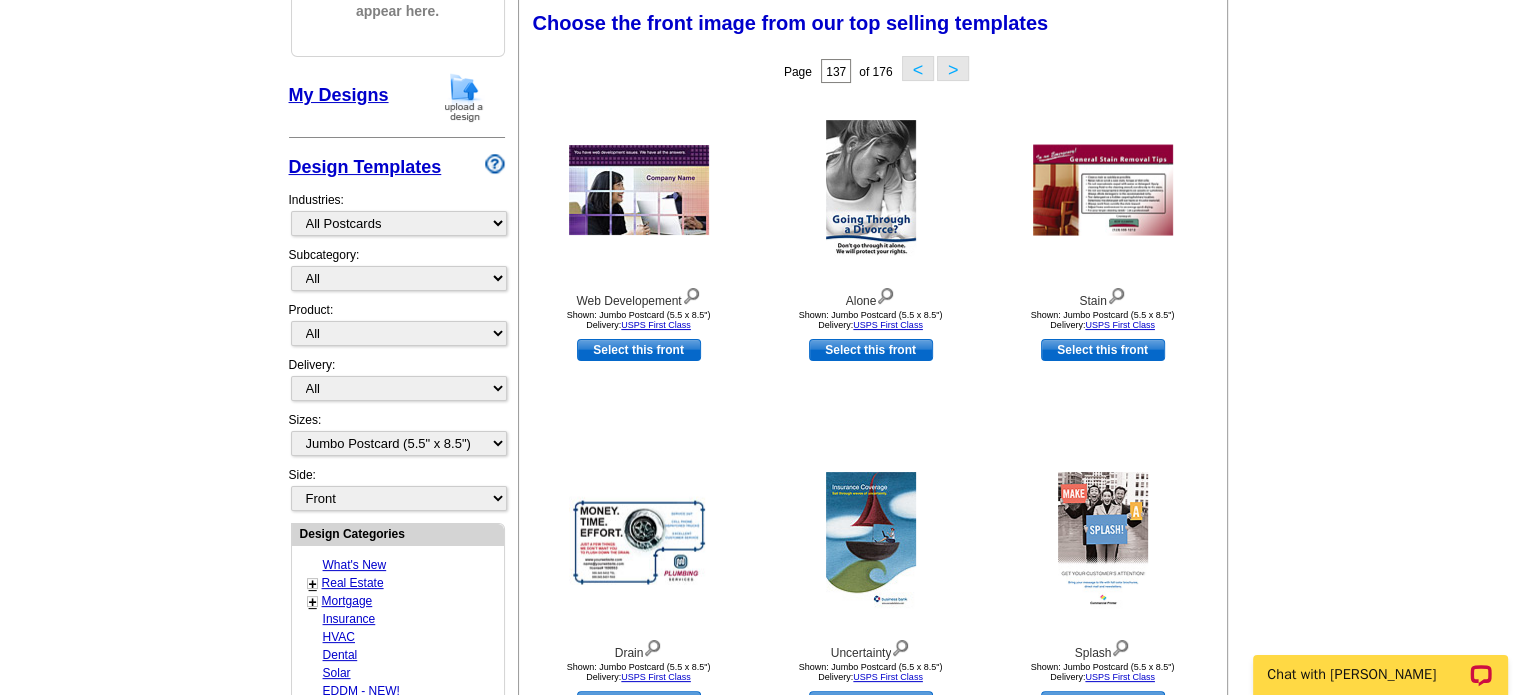 click on ">" at bounding box center [953, 68] 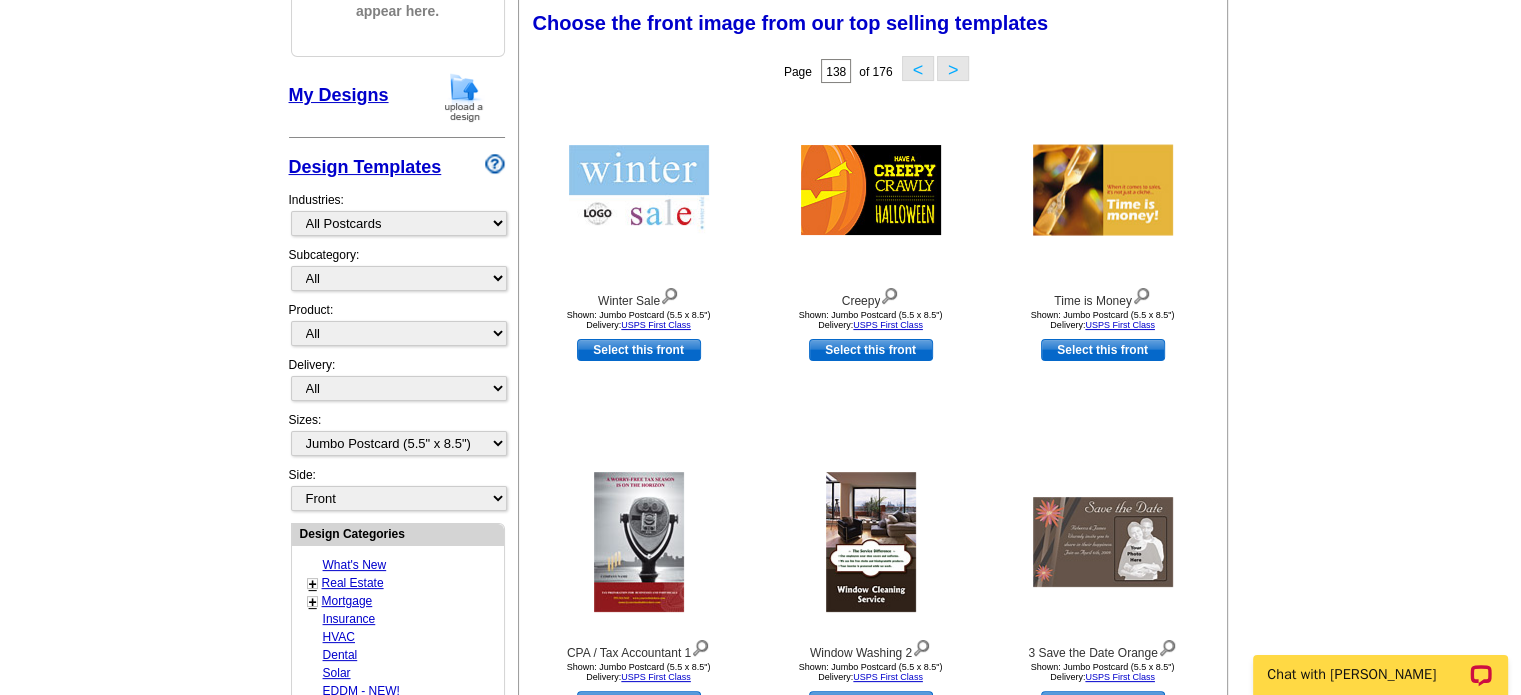 click on ">" at bounding box center (953, 68) 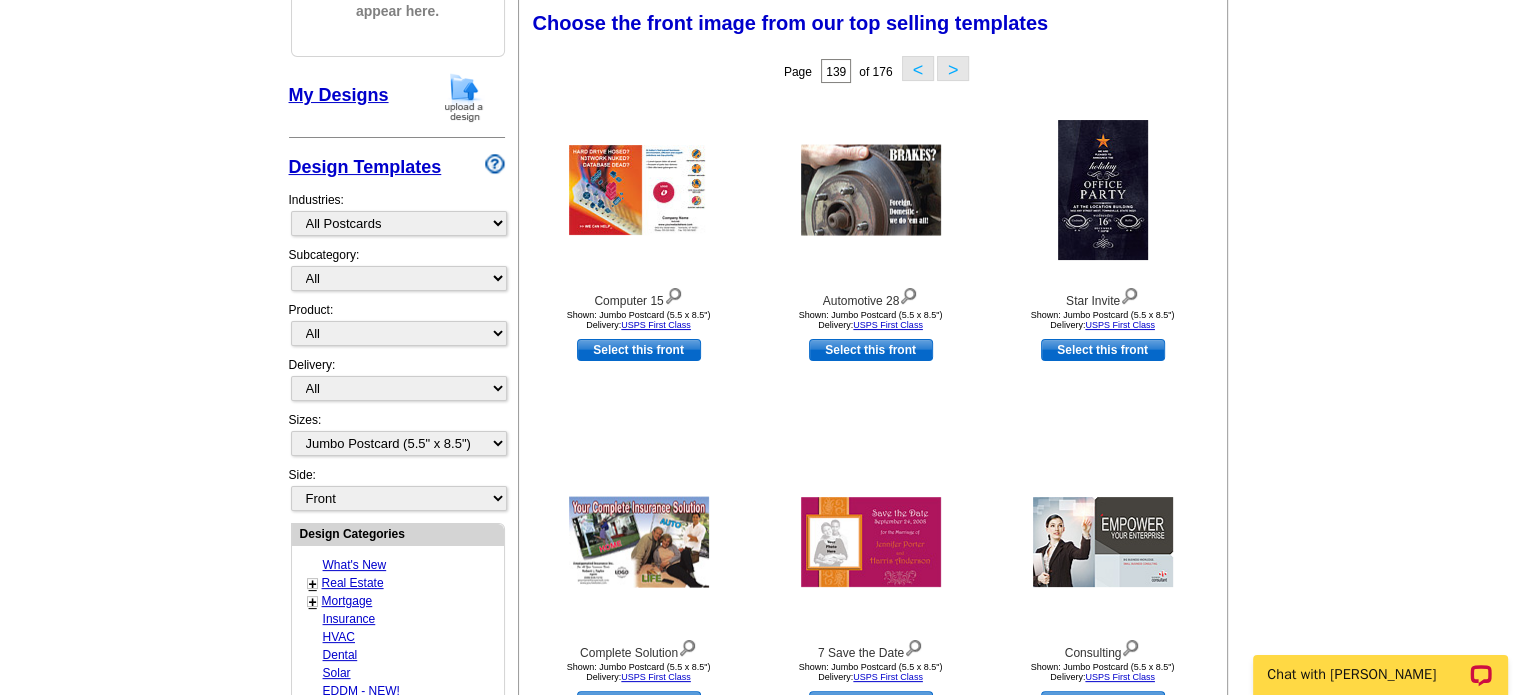 click on ">" at bounding box center [953, 68] 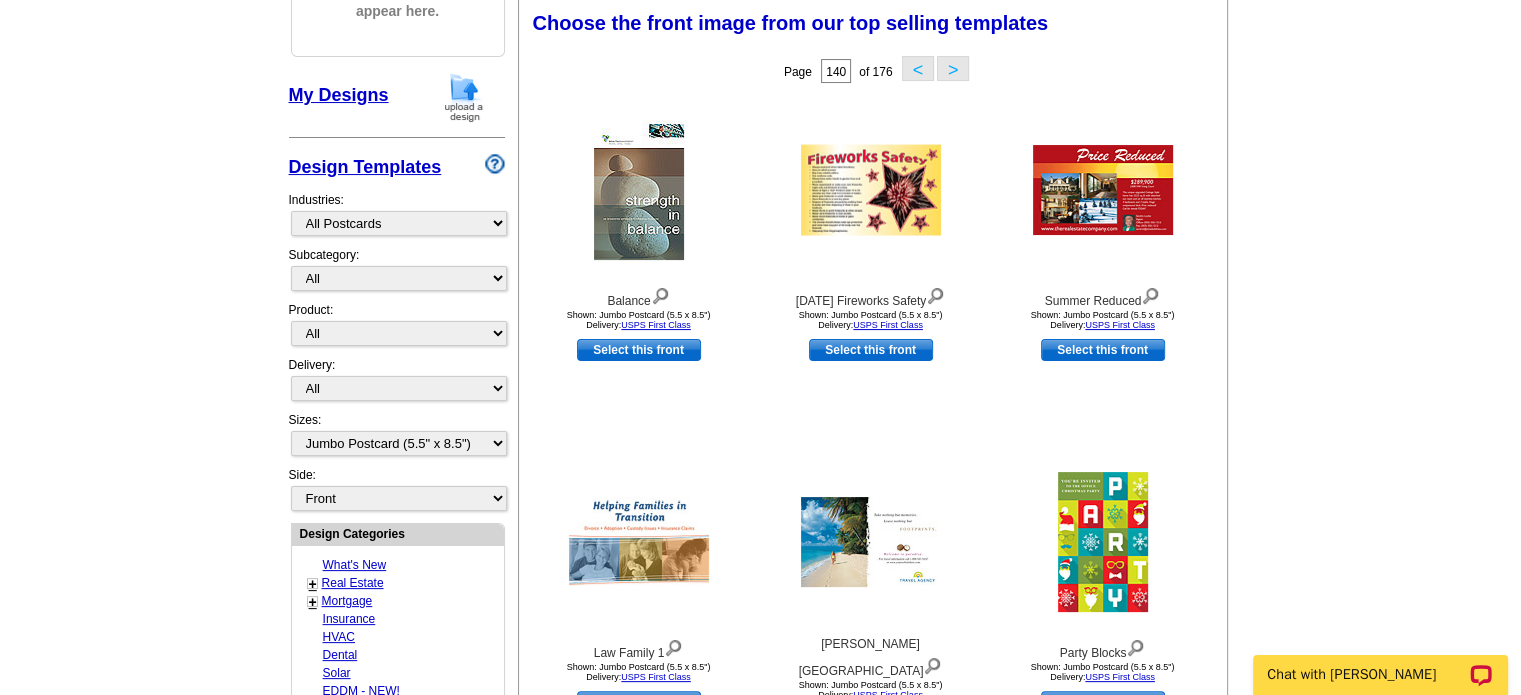 click on ">" at bounding box center [953, 68] 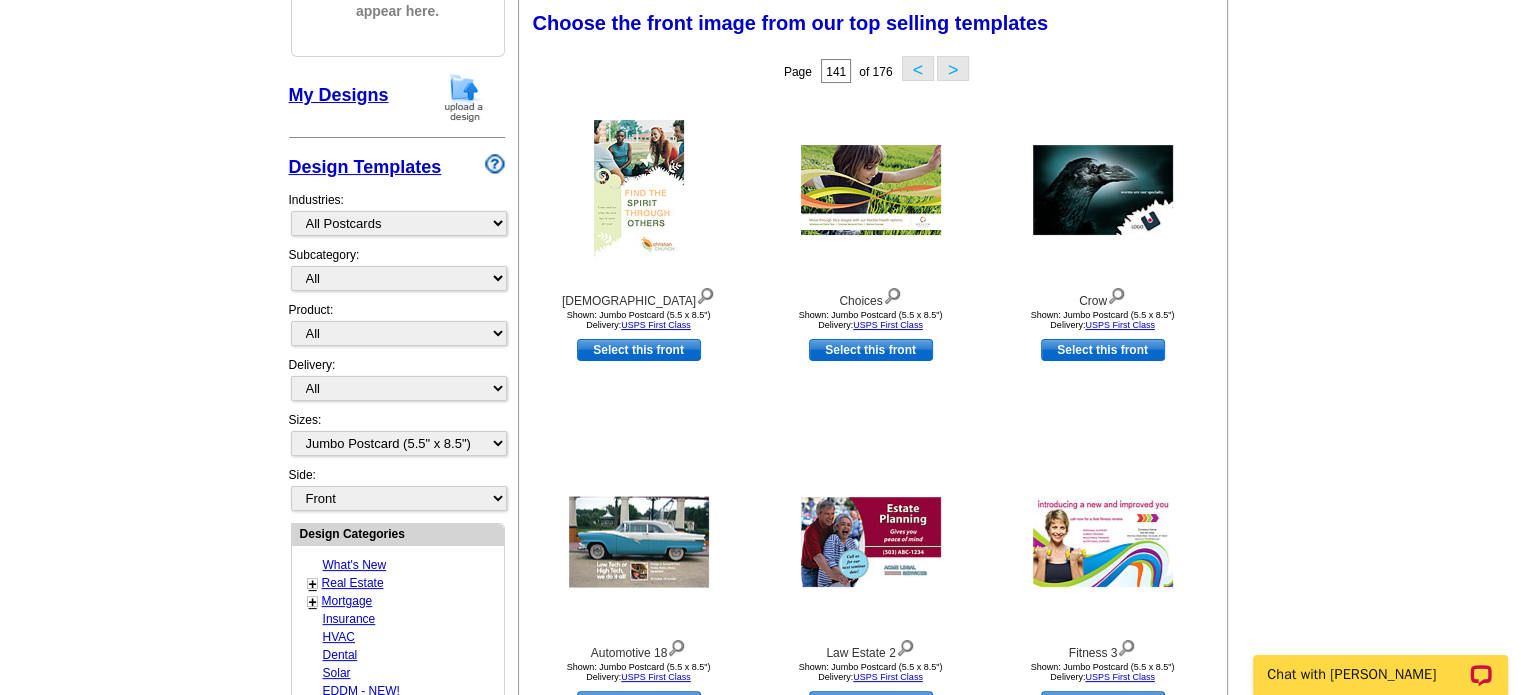 click on ">" at bounding box center (953, 68) 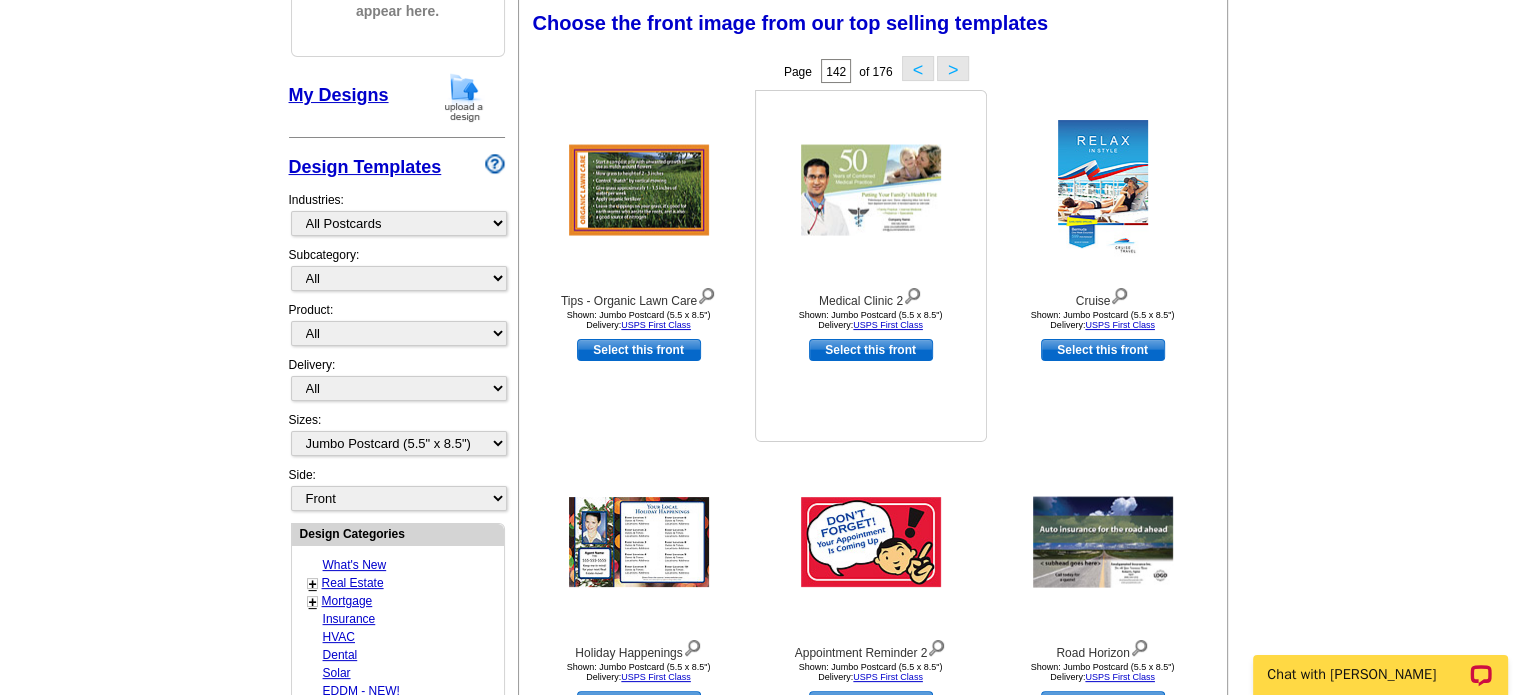 click at bounding box center (871, 190) 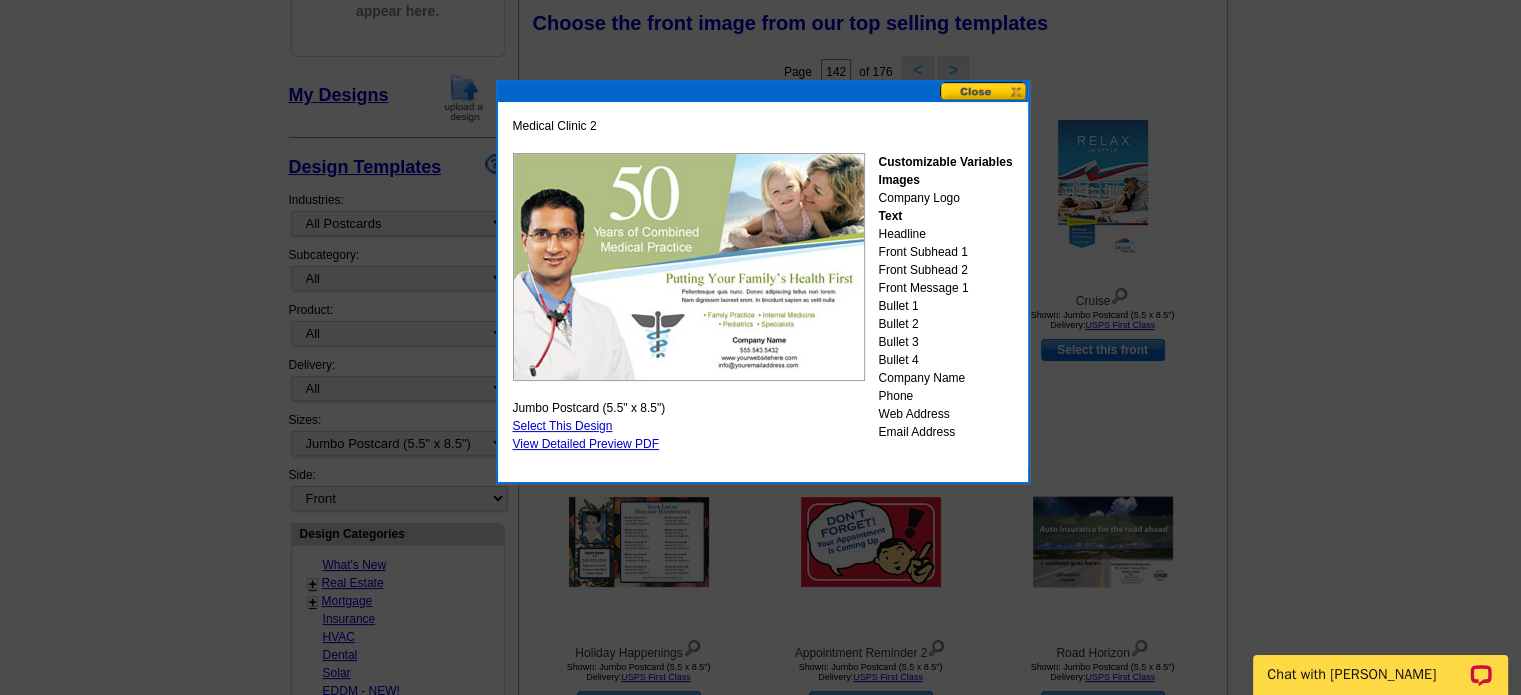 click at bounding box center [984, 91] 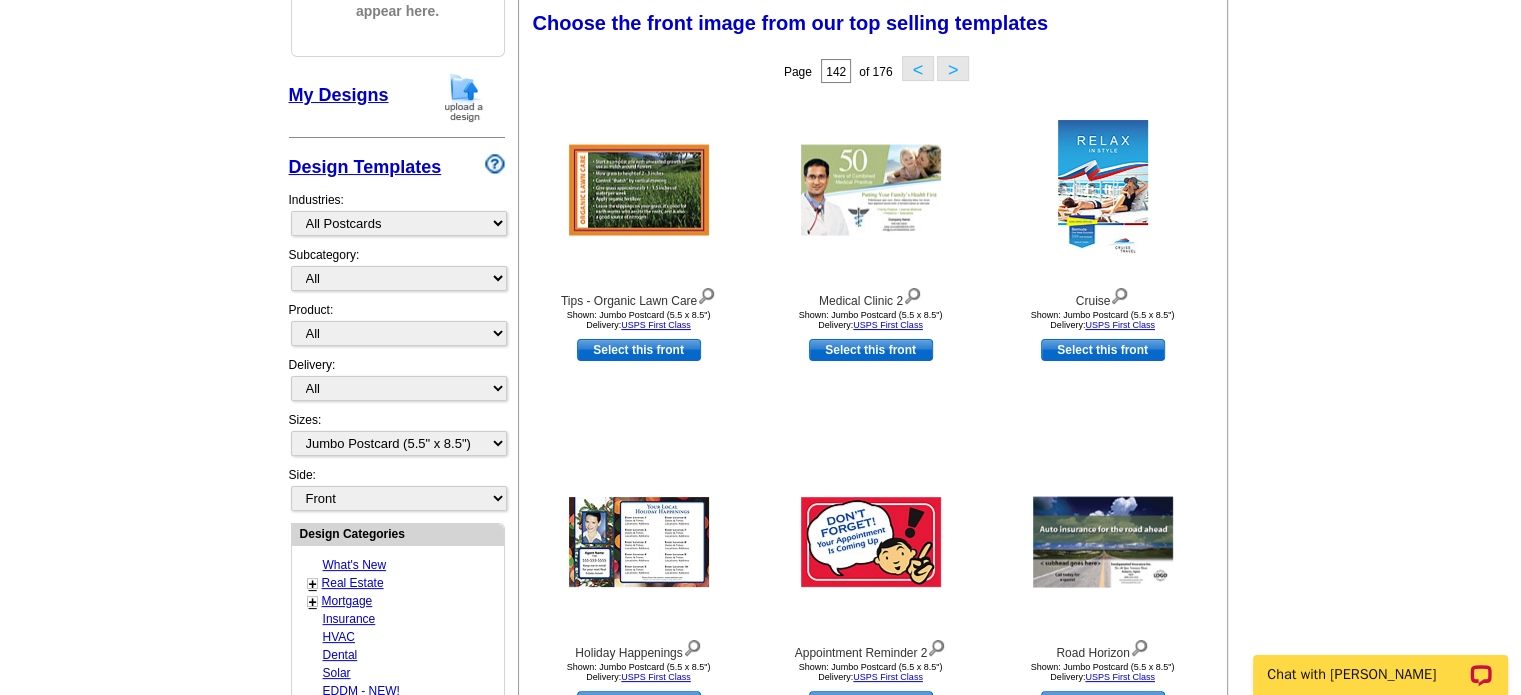 click on ">" at bounding box center (953, 68) 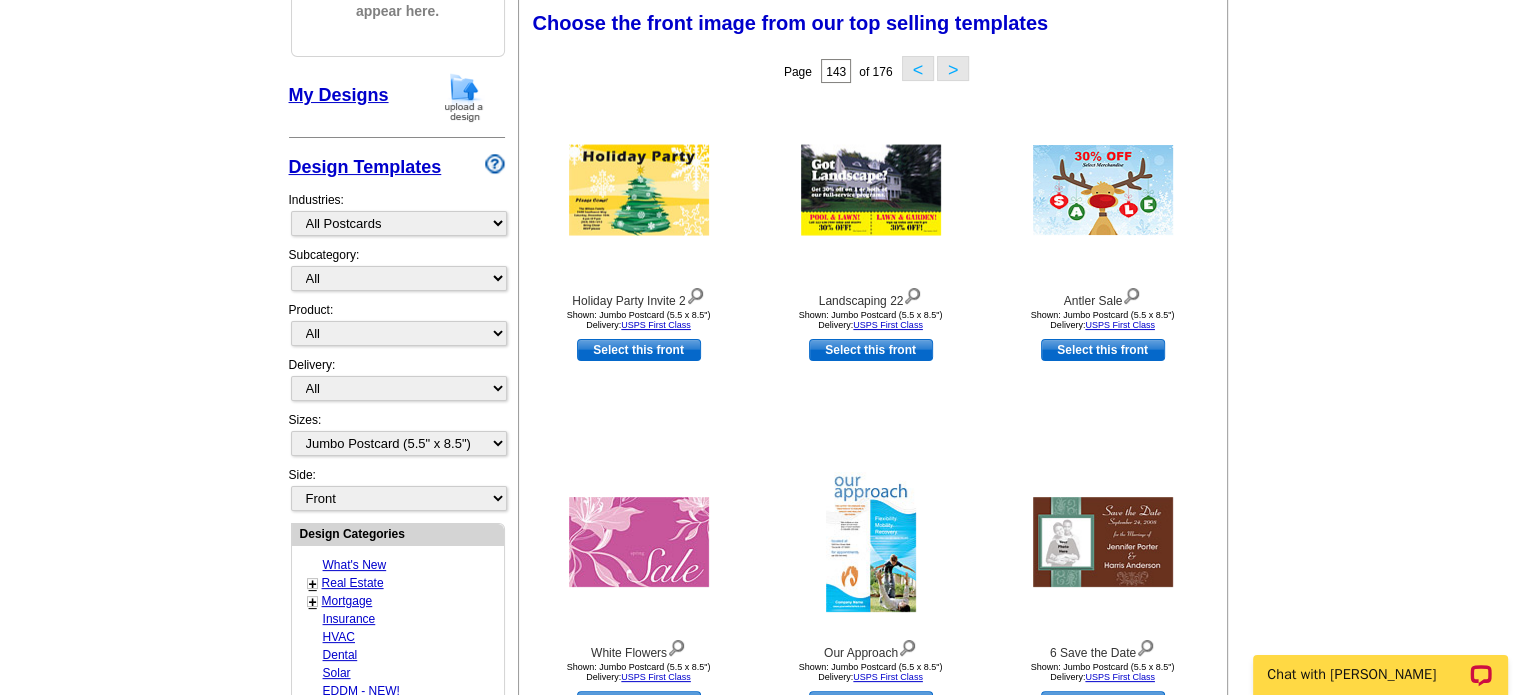 click on ">" at bounding box center [953, 68] 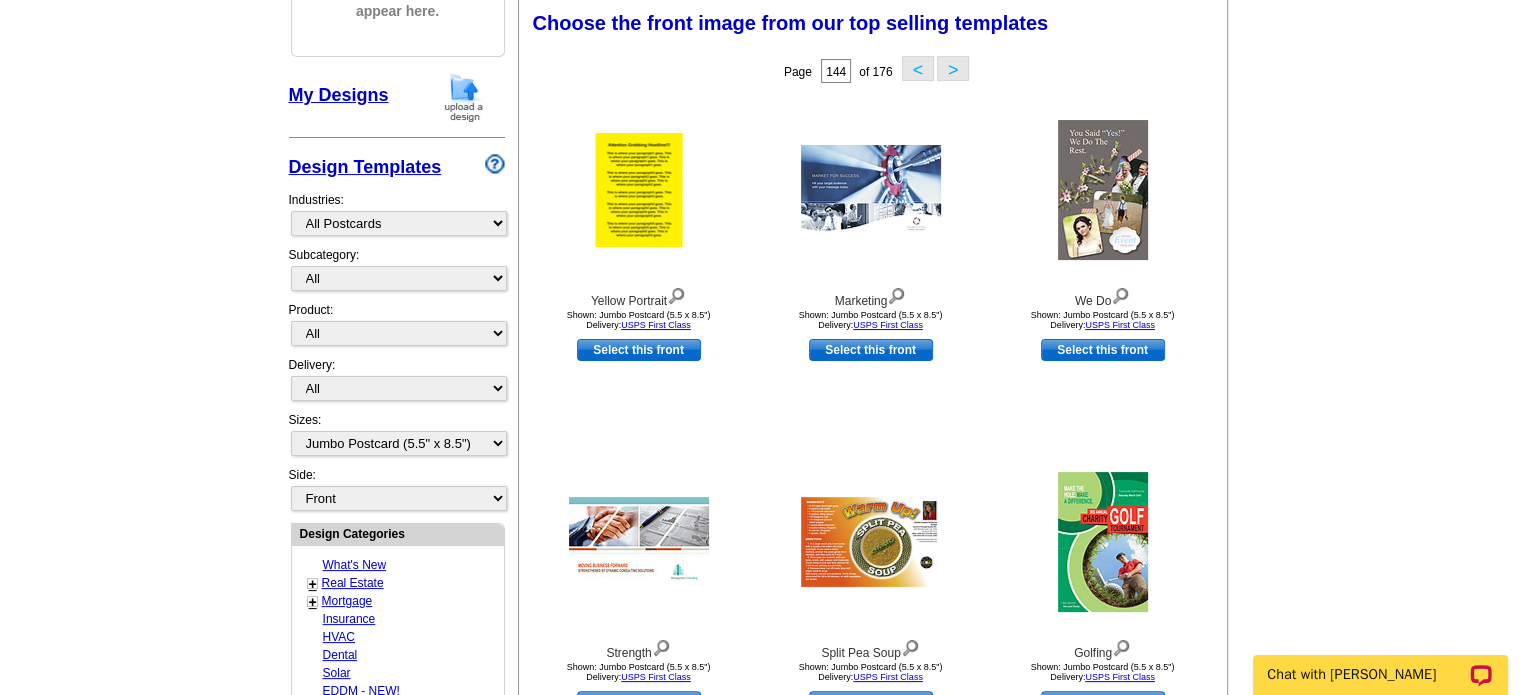 click on ">" at bounding box center (953, 68) 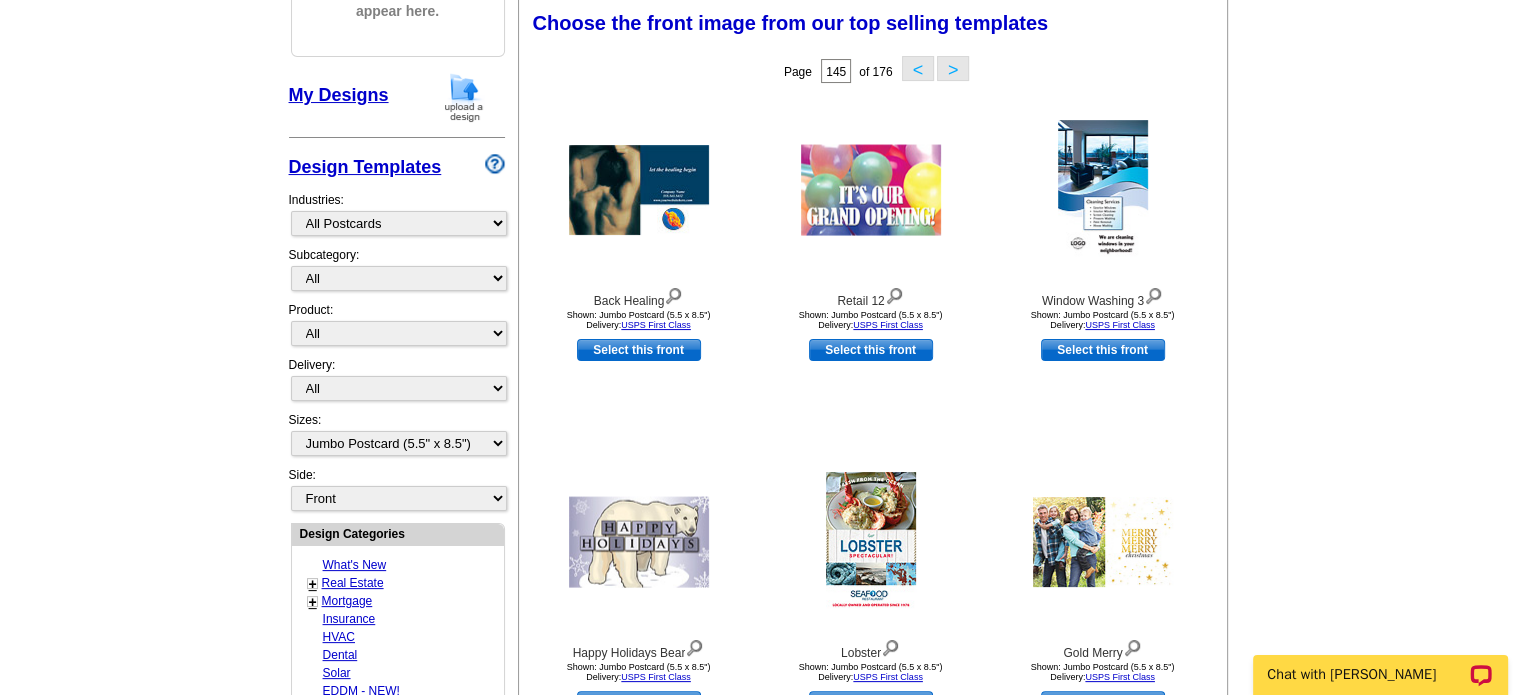 click on ">" at bounding box center [953, 68] 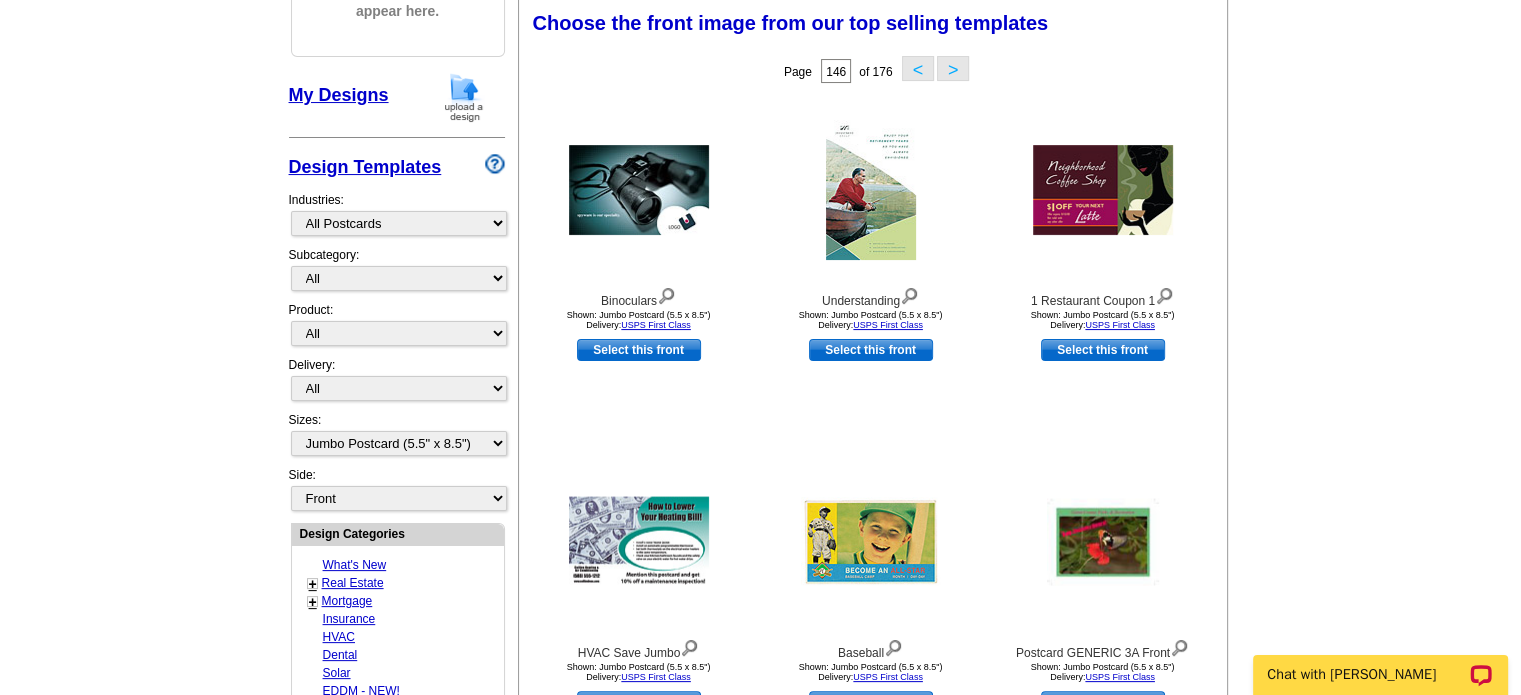 click on ">" at bounding box center [953, 68] 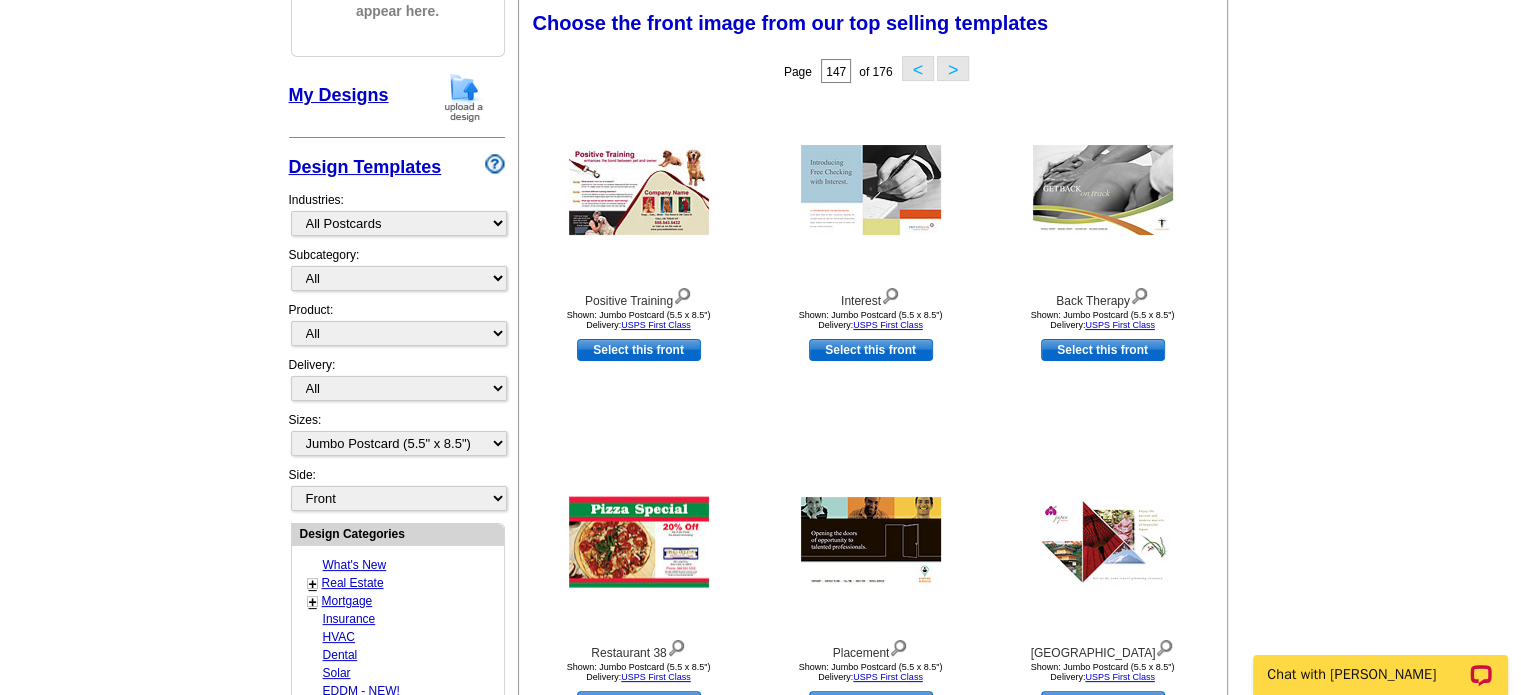 click on ">" at bounding box center [953, 68] 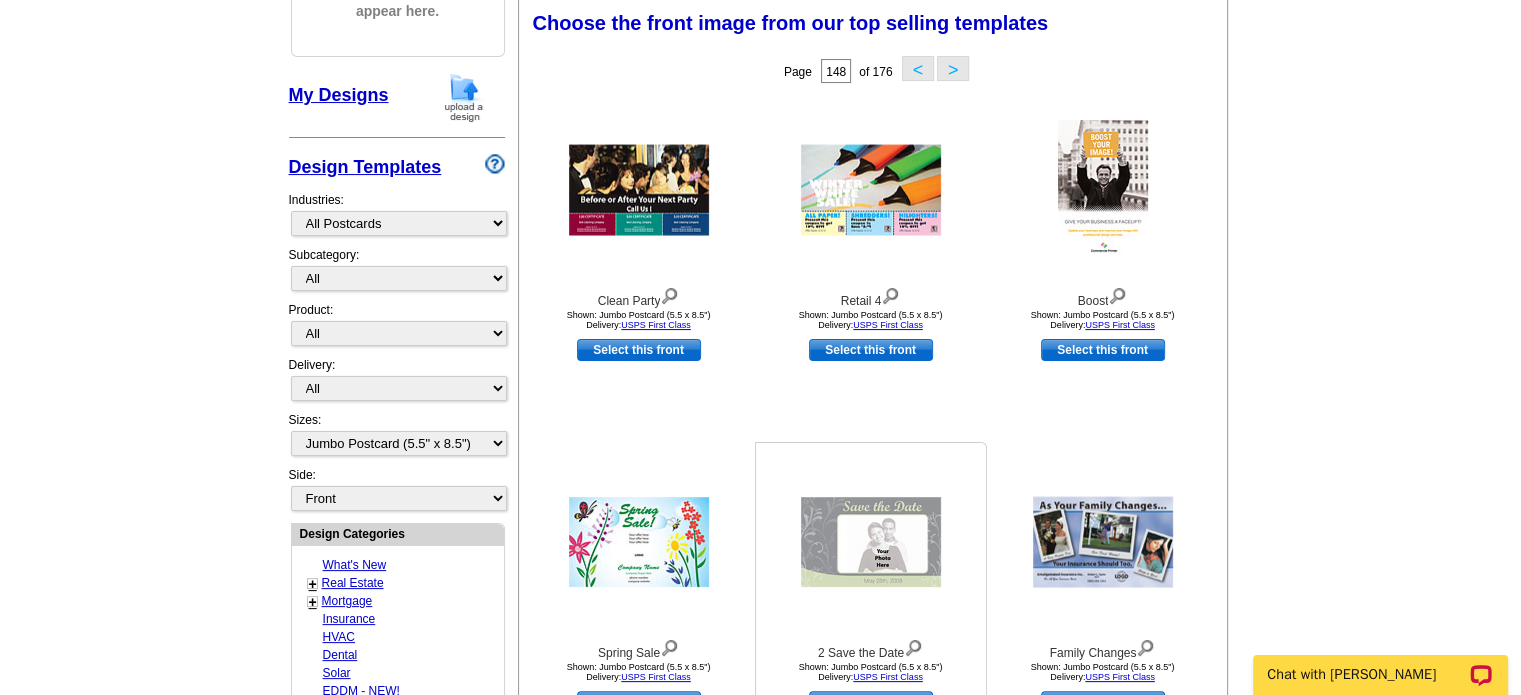 click at bounding box center [871, 542] 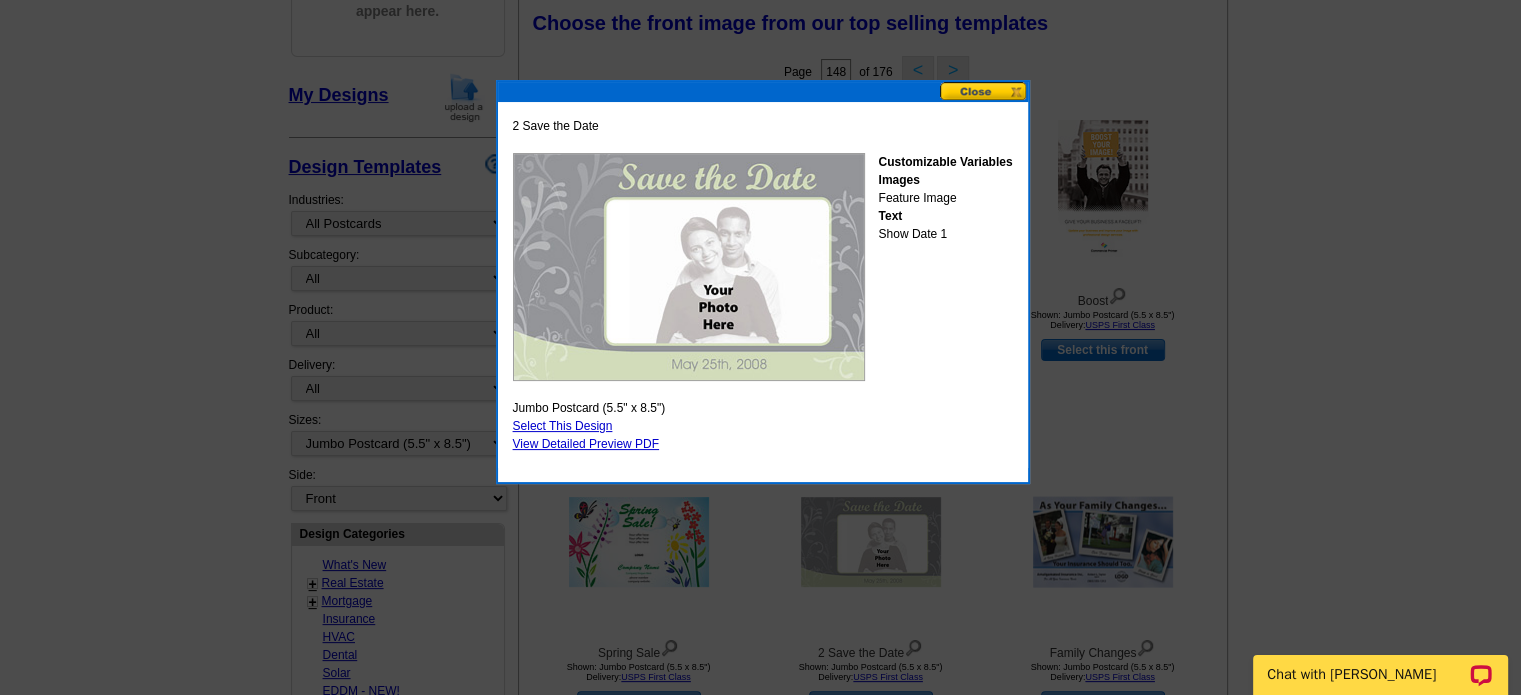 click at bounding box center [984, 91] 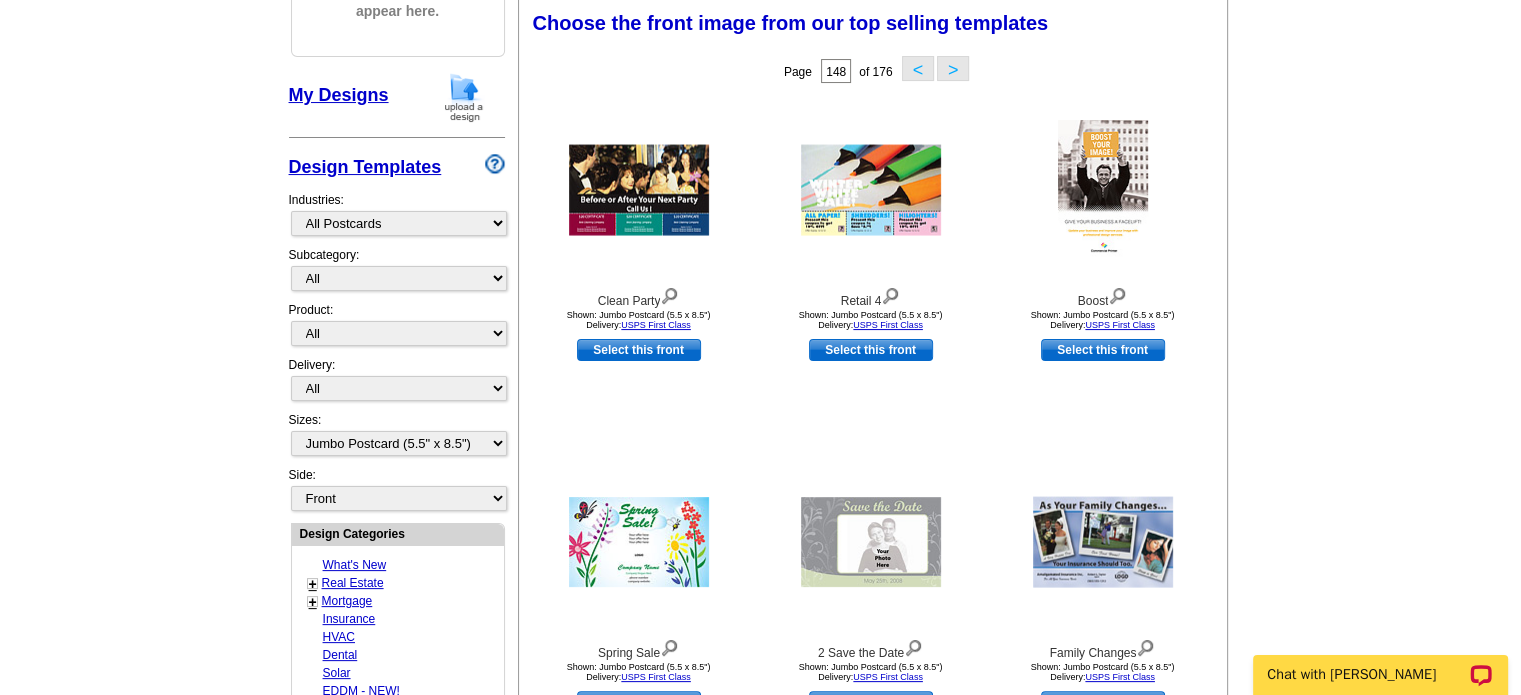 click on ">" at bounding box center (953, 68) 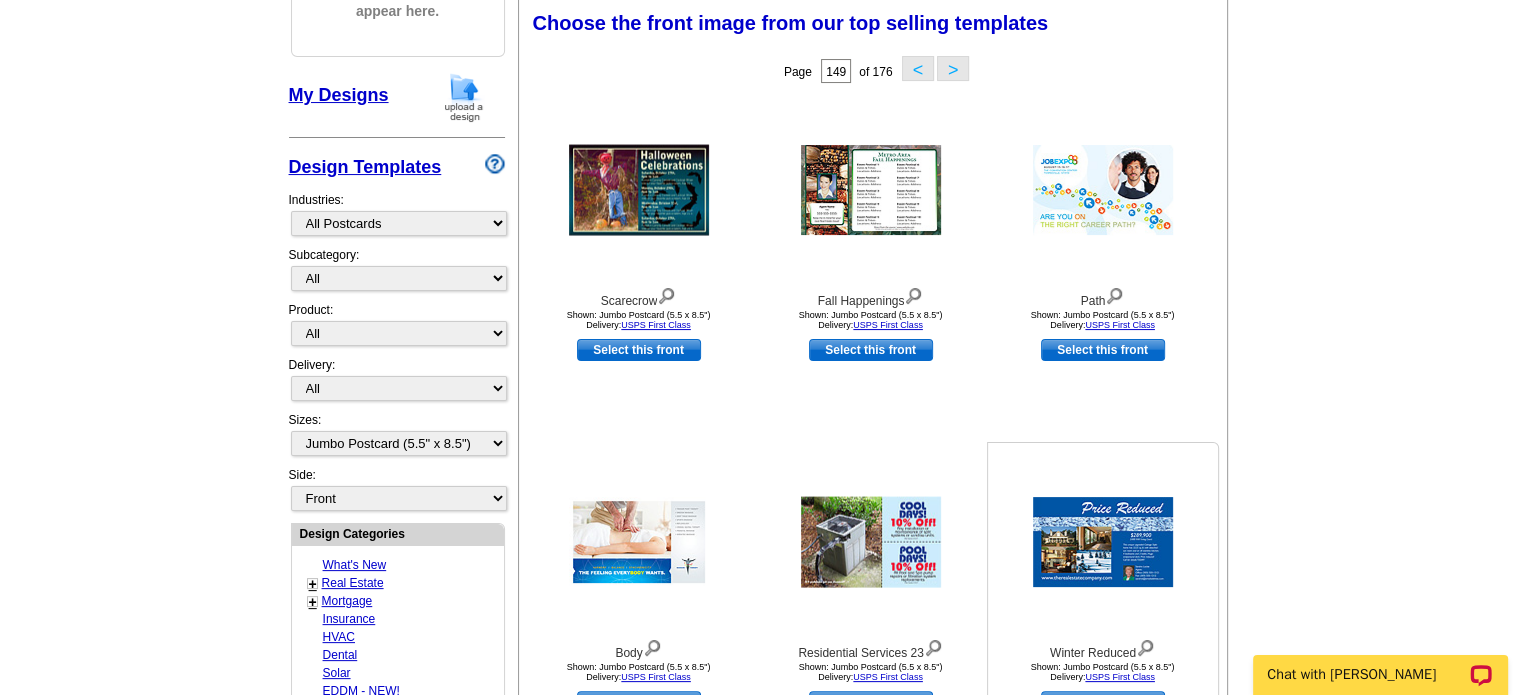 click at bounding box center (1103, 542) 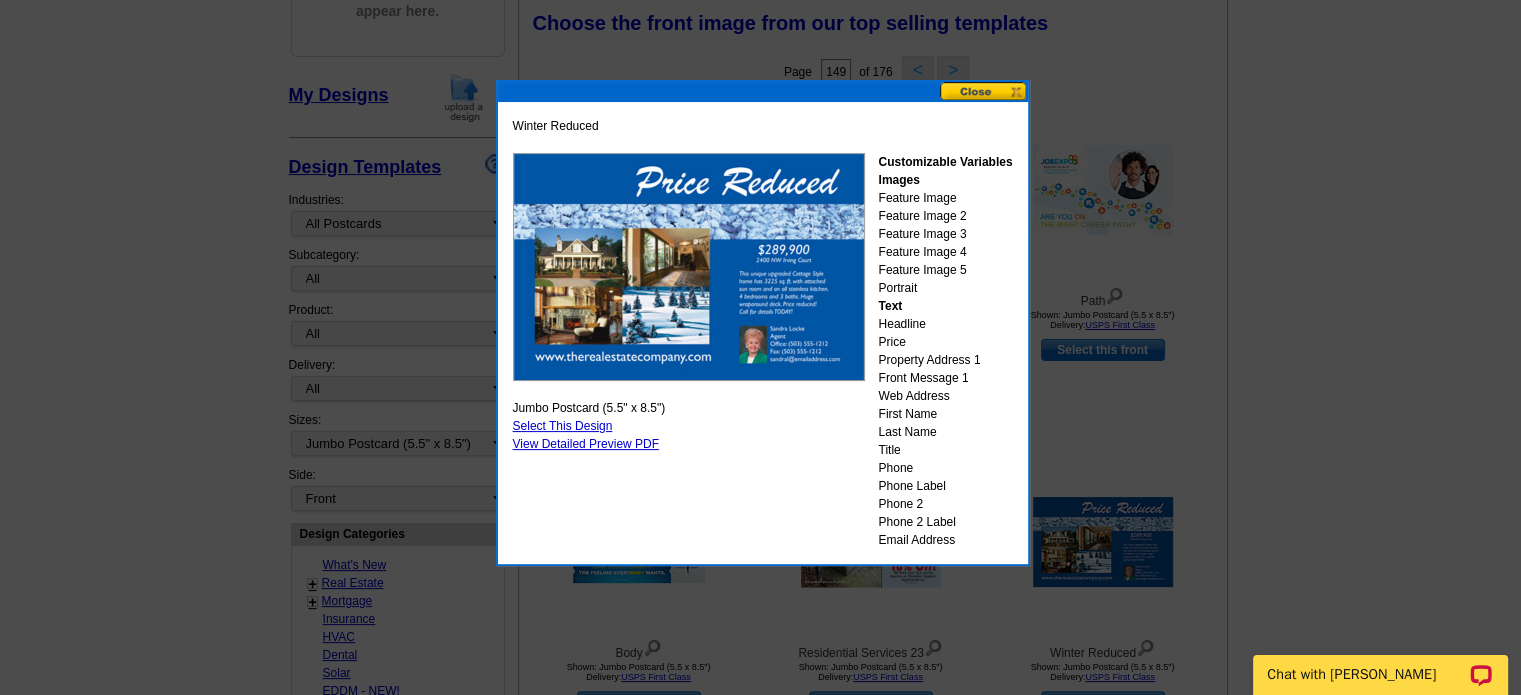 click at bounding box center (984, 91) 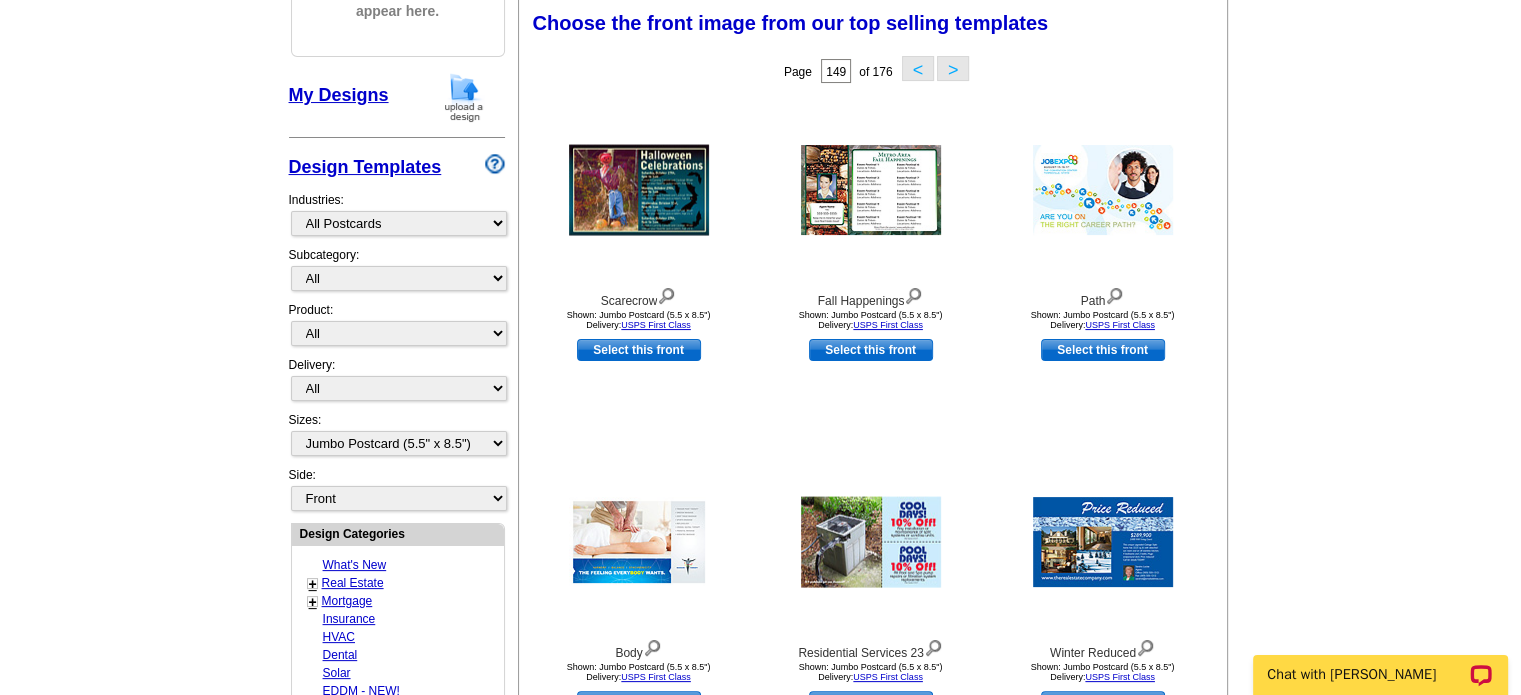 click on ">" at bounding box center (953, 68) 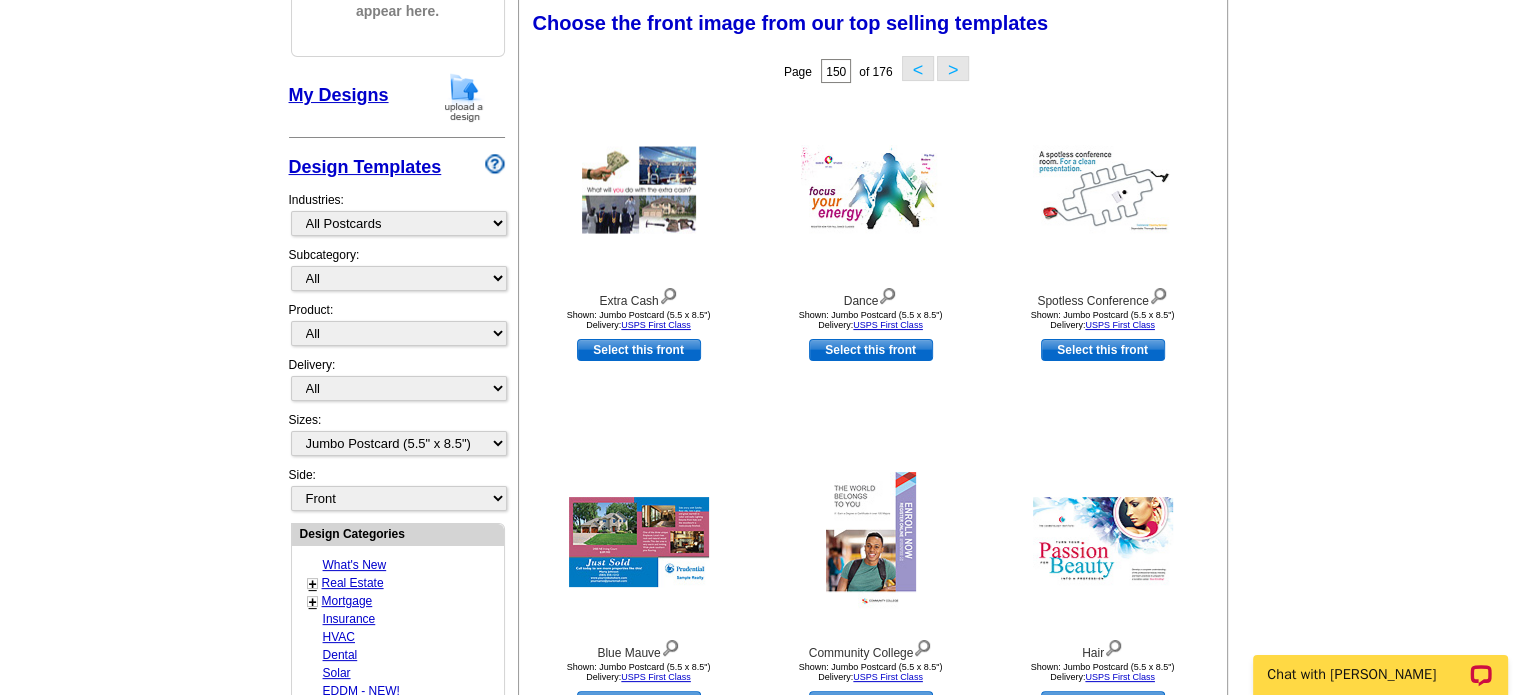 click on ">" at bounding box center (953, 68) 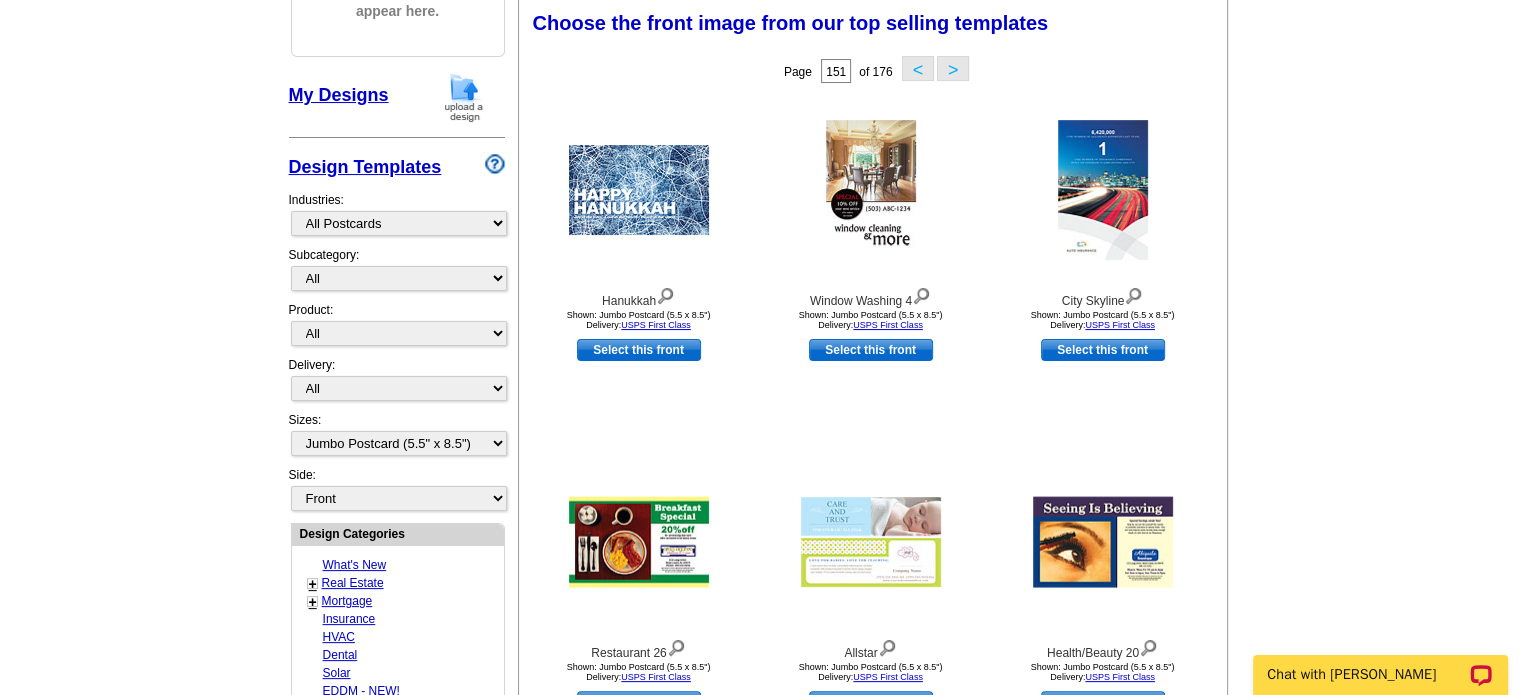 click on ">" at bounding box center (953, 68) 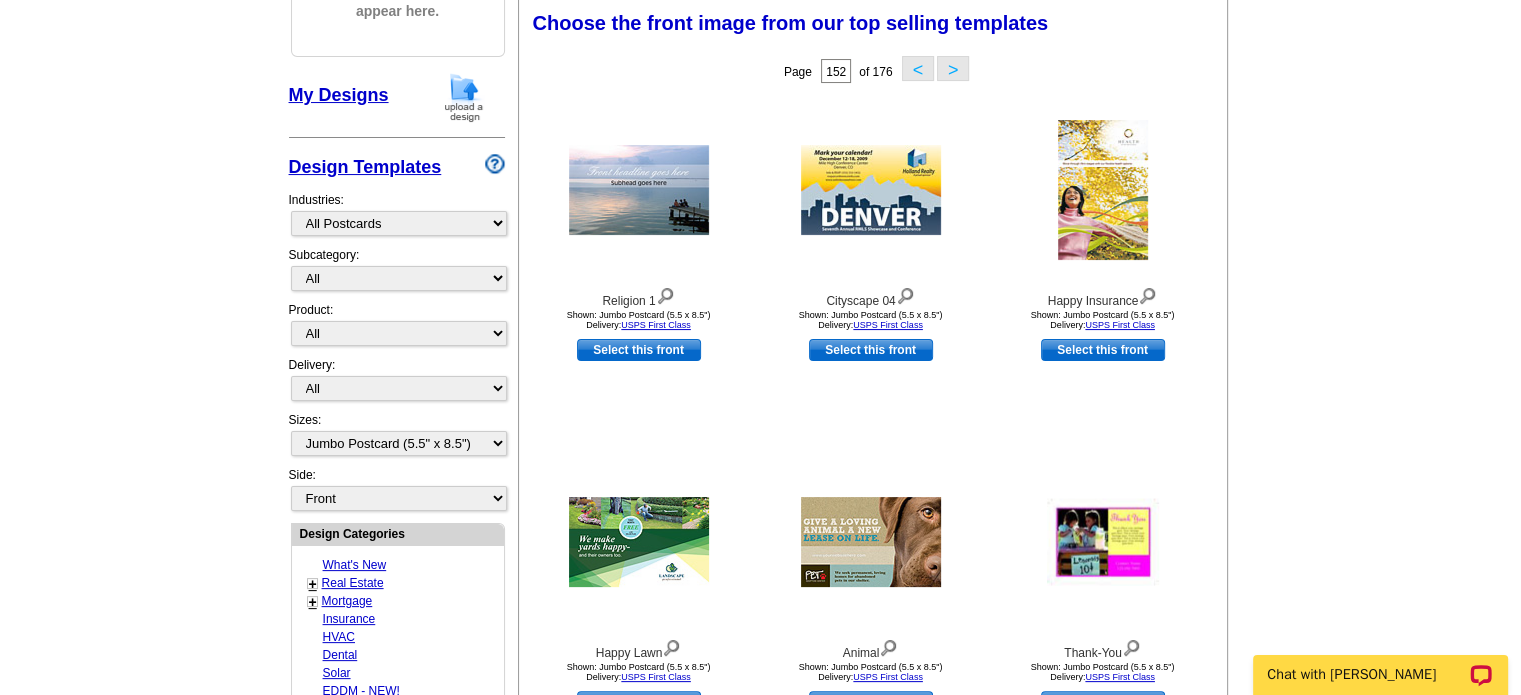 click on ">" at bounding box center (953, 68) 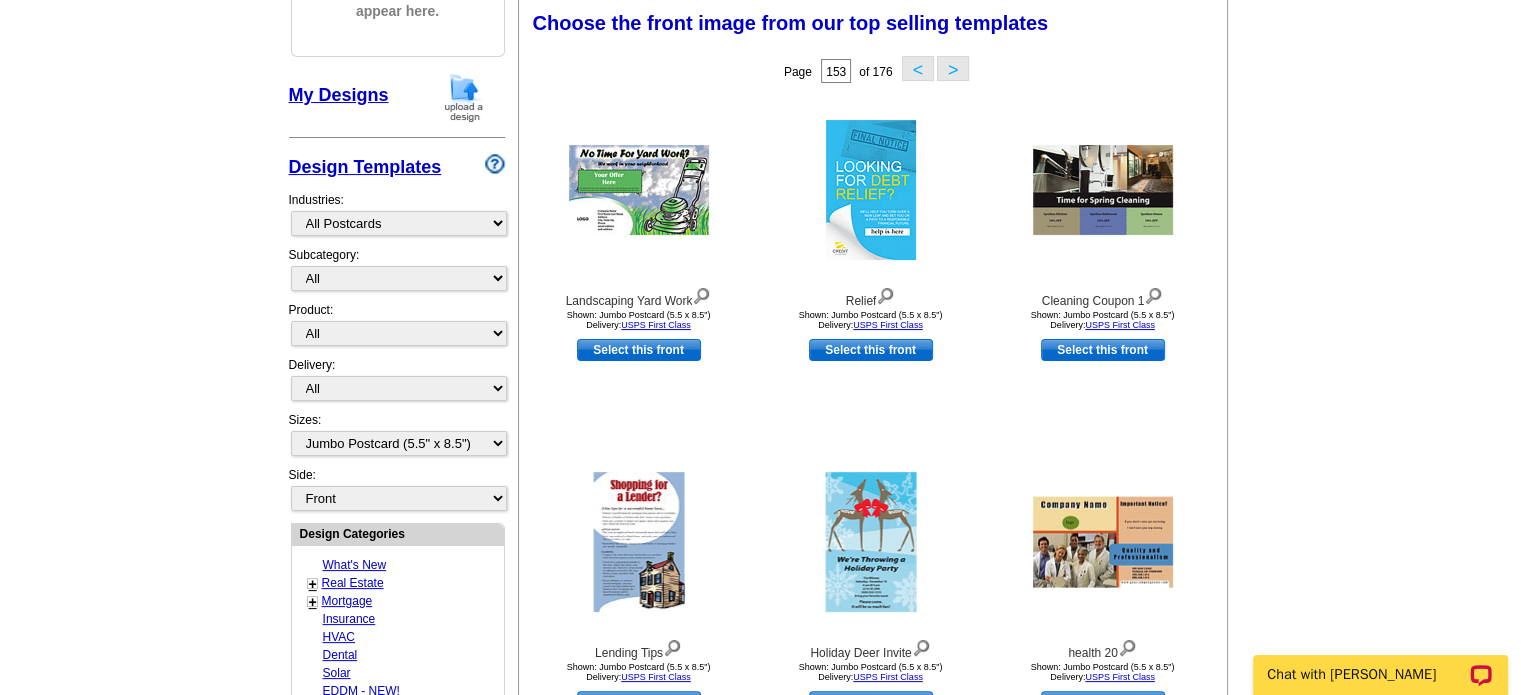 click on ">" at bounding box center (953, 68) 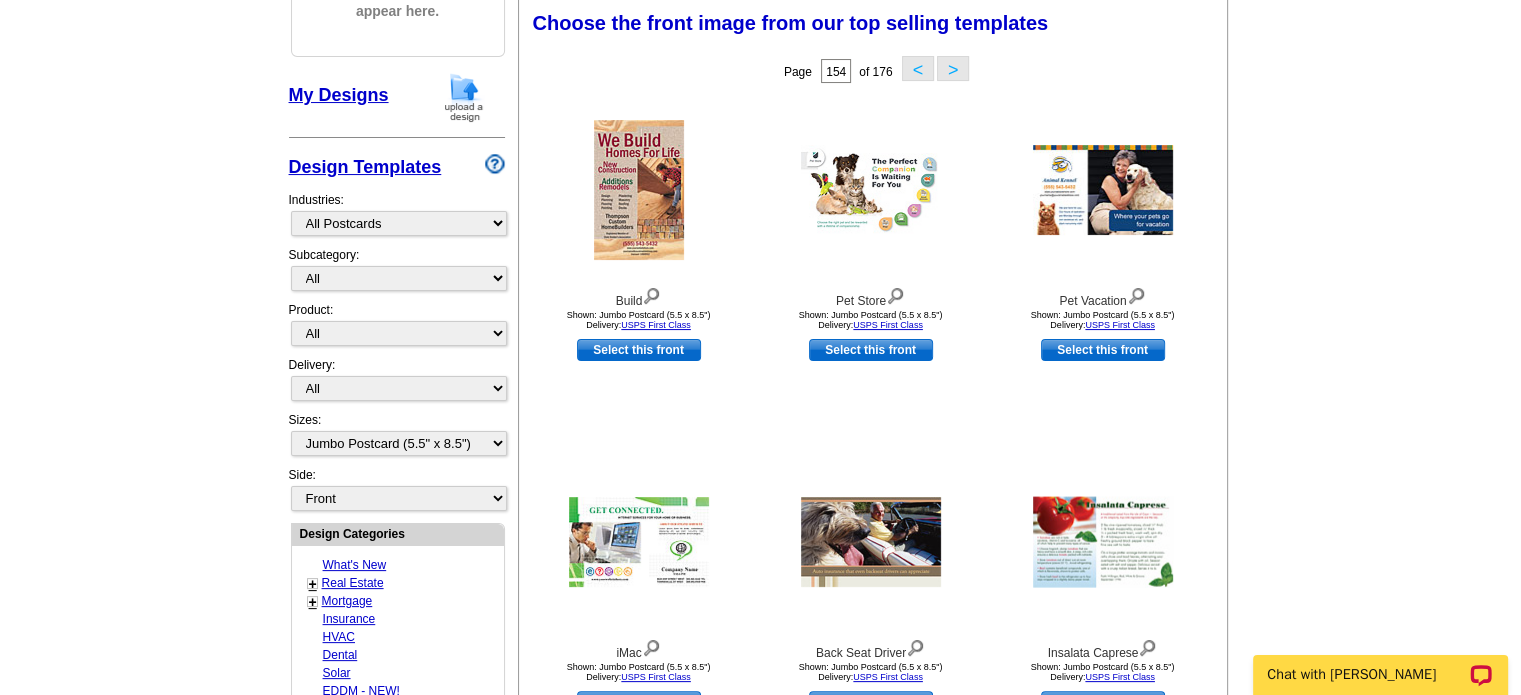 click on ">" at bounding box center (953, 68) 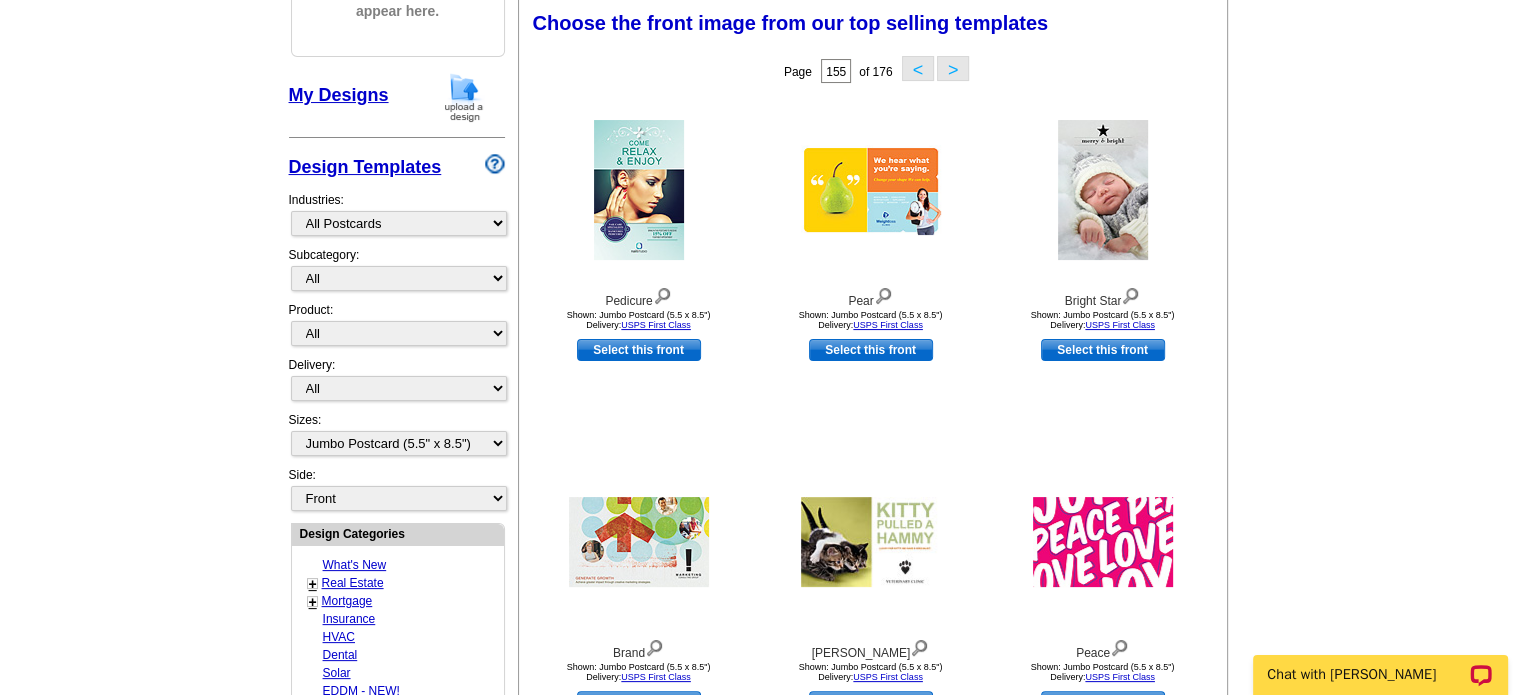 click on ">" at bounding box center (953, 68) 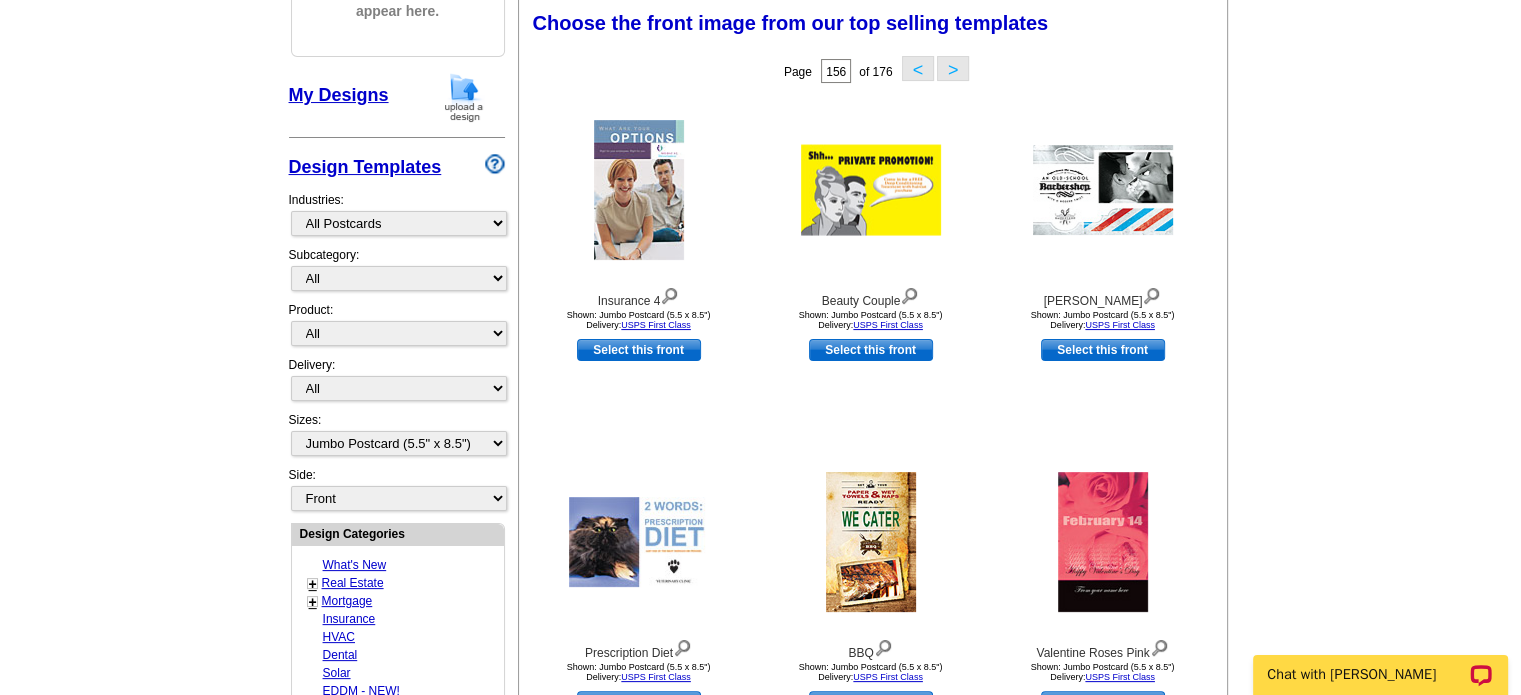 click on "<" at bounding box center [918, 68] 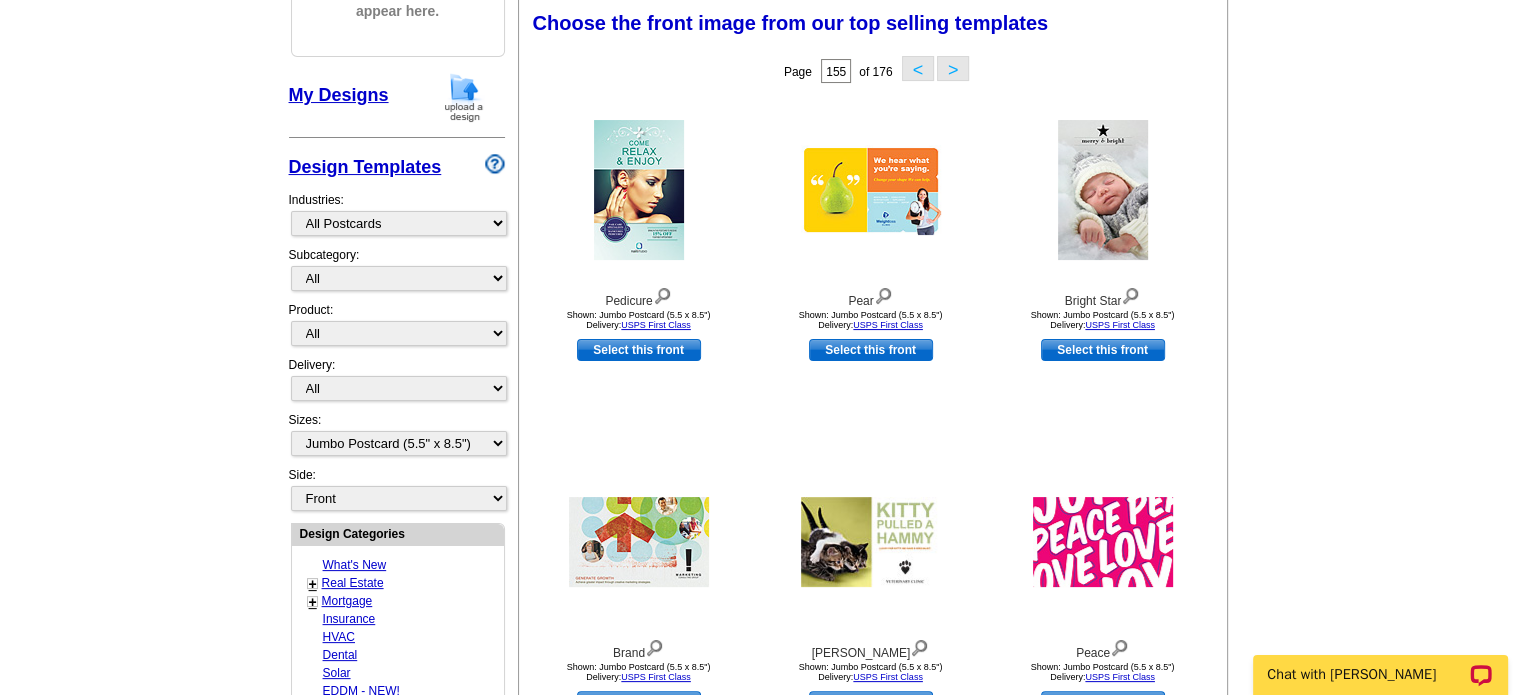 click on ">" at bounding box center (953, 68) 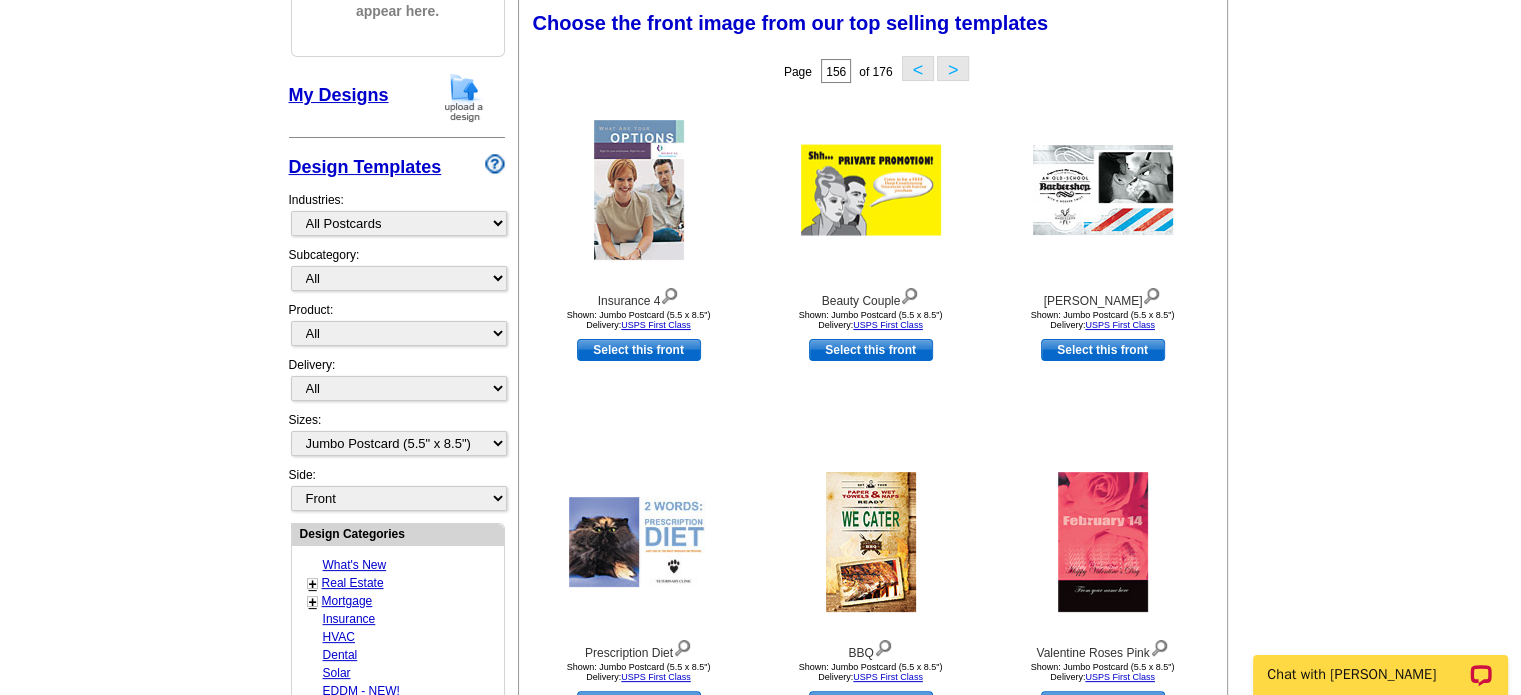 click on ">" at bounding box center (953, 68) 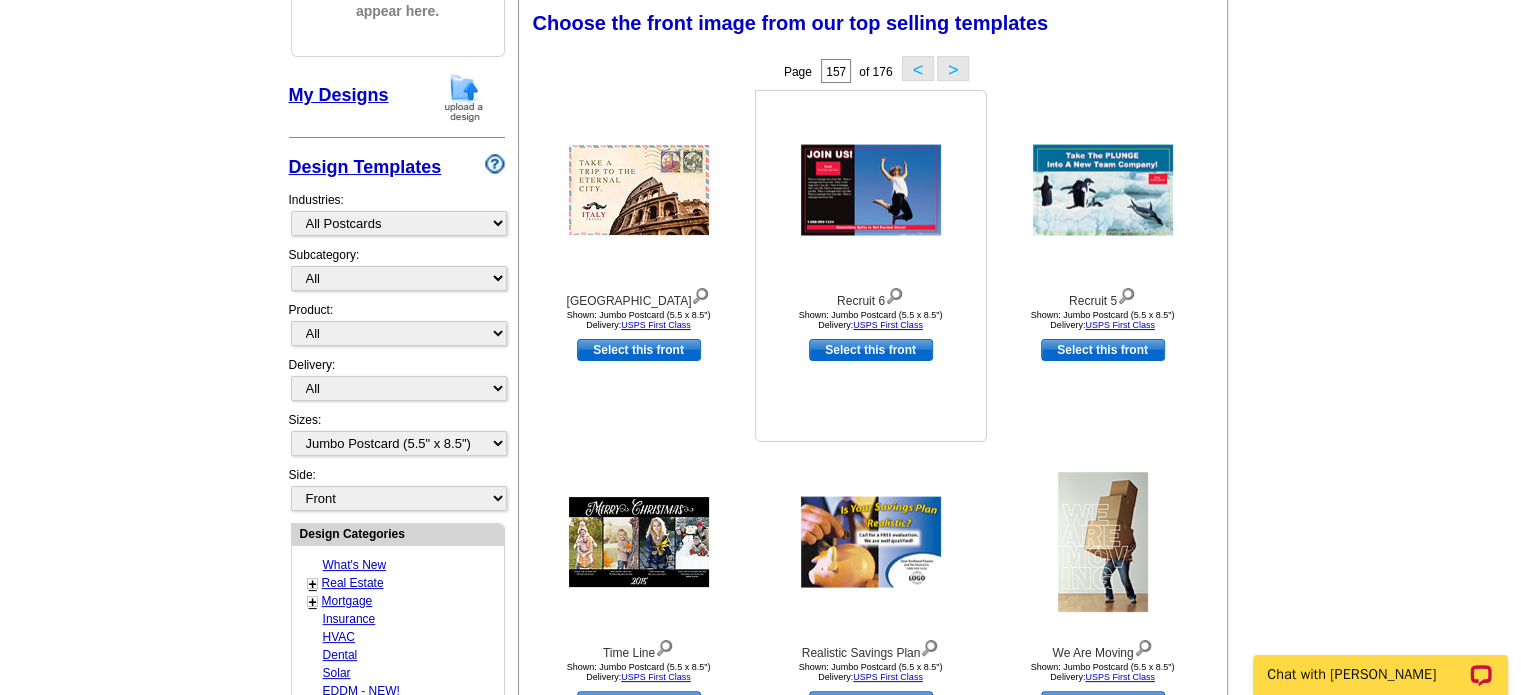 click on "Select this front" at bounding box center [871, 350] 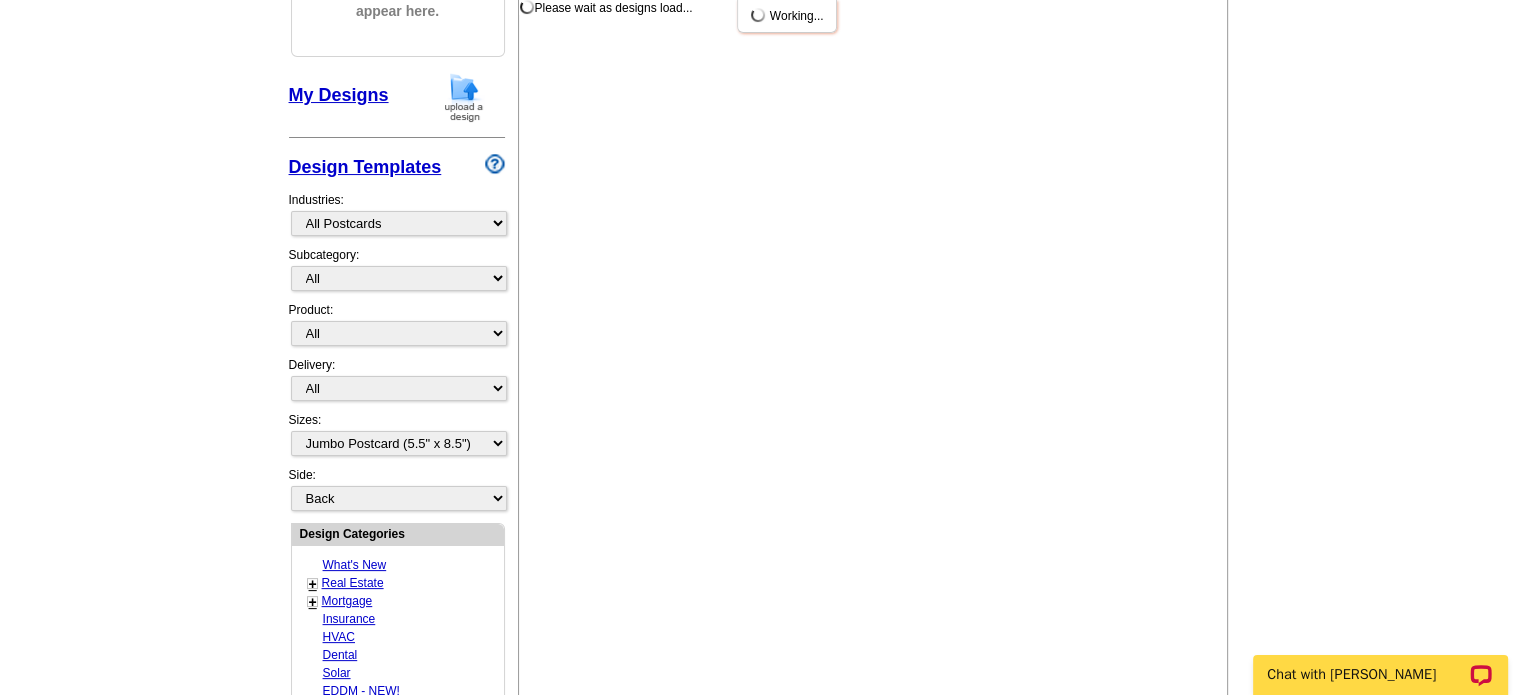 scroll, scrollTop: 0, scrollLeft: 0, axis: both 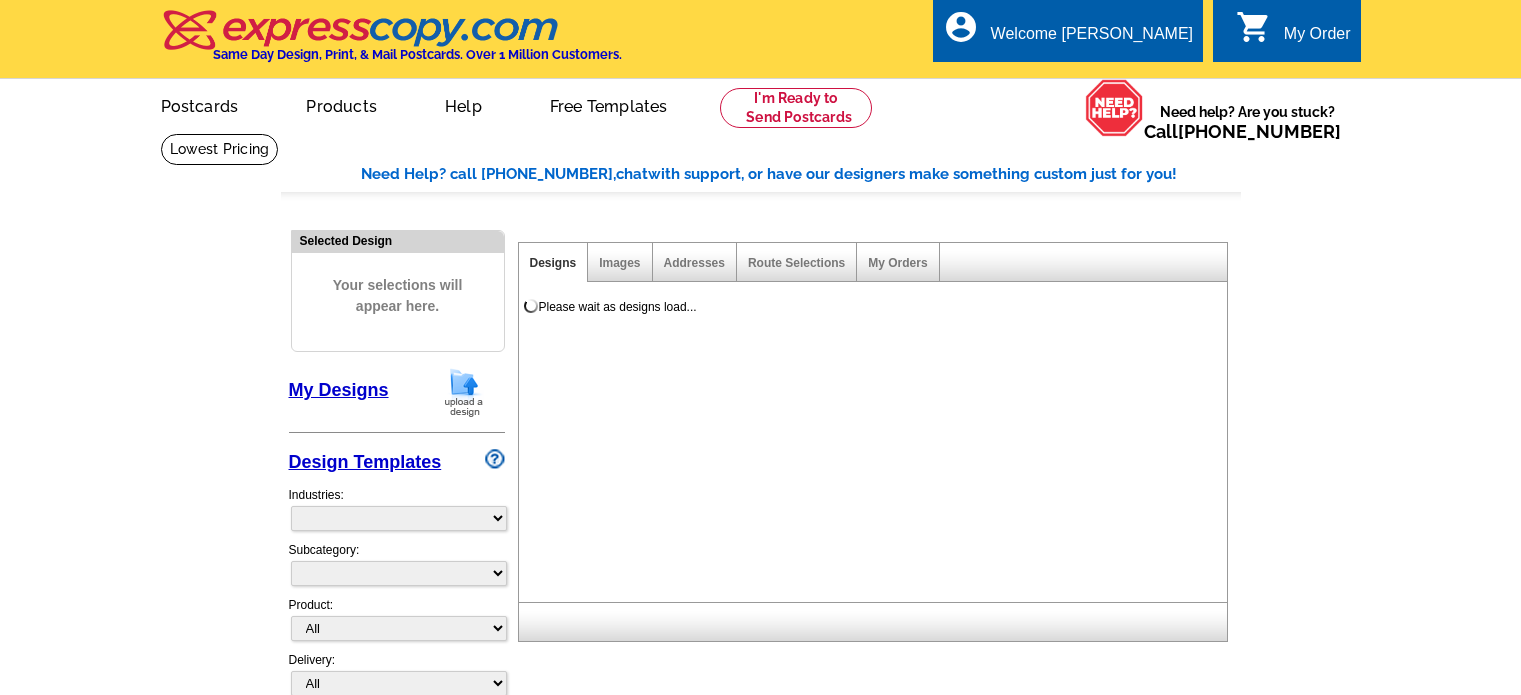 select 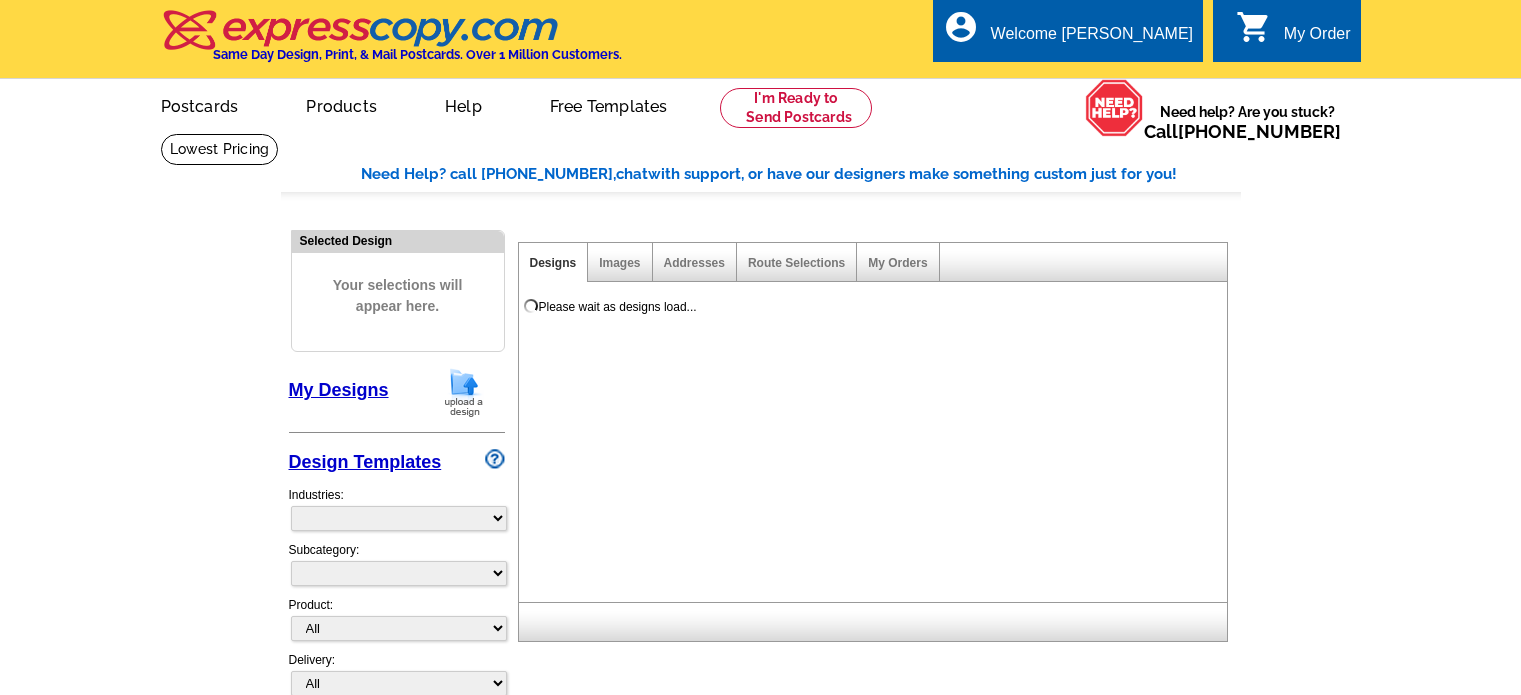 scroll, scrollTop: 0, scrollLeft: 0, axis: both 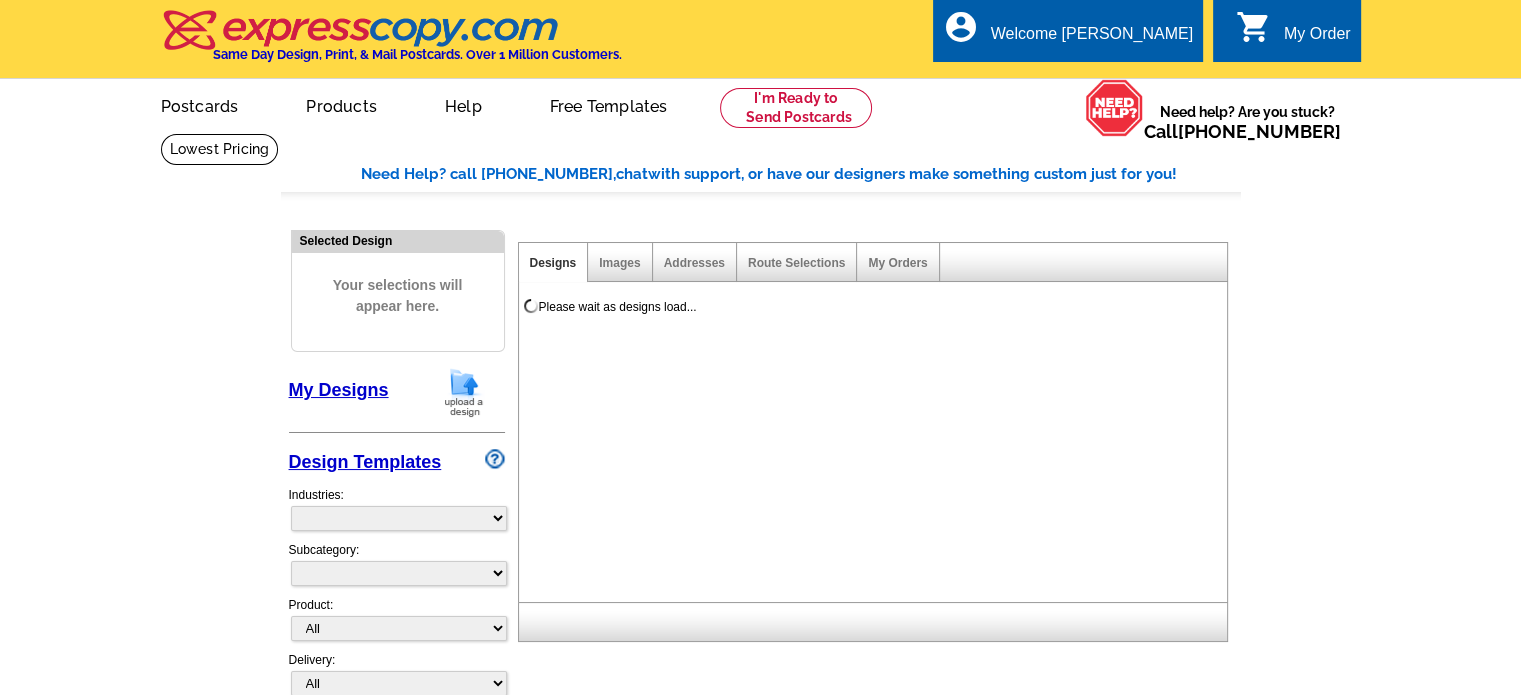 select on "785" 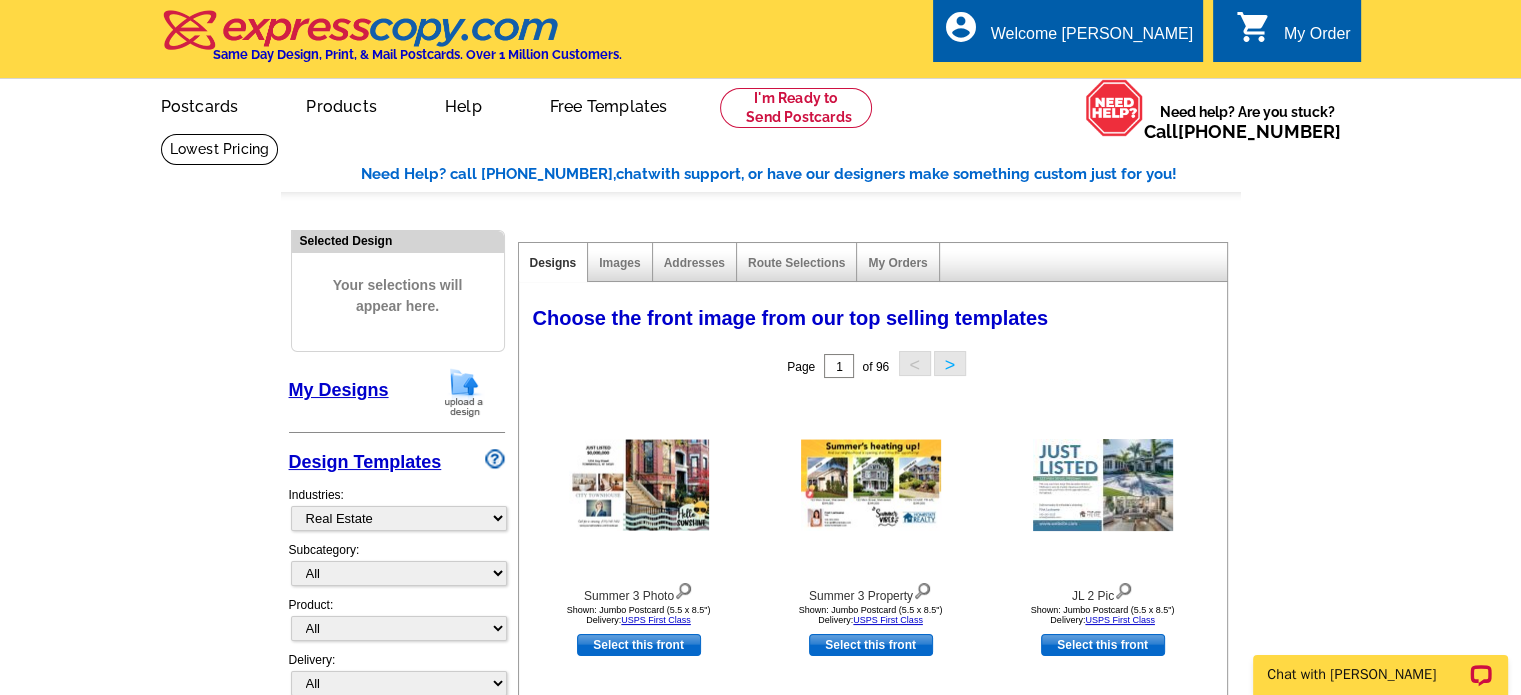 scroll, scrollTop: 0, scrollLeft: 0, axis: both 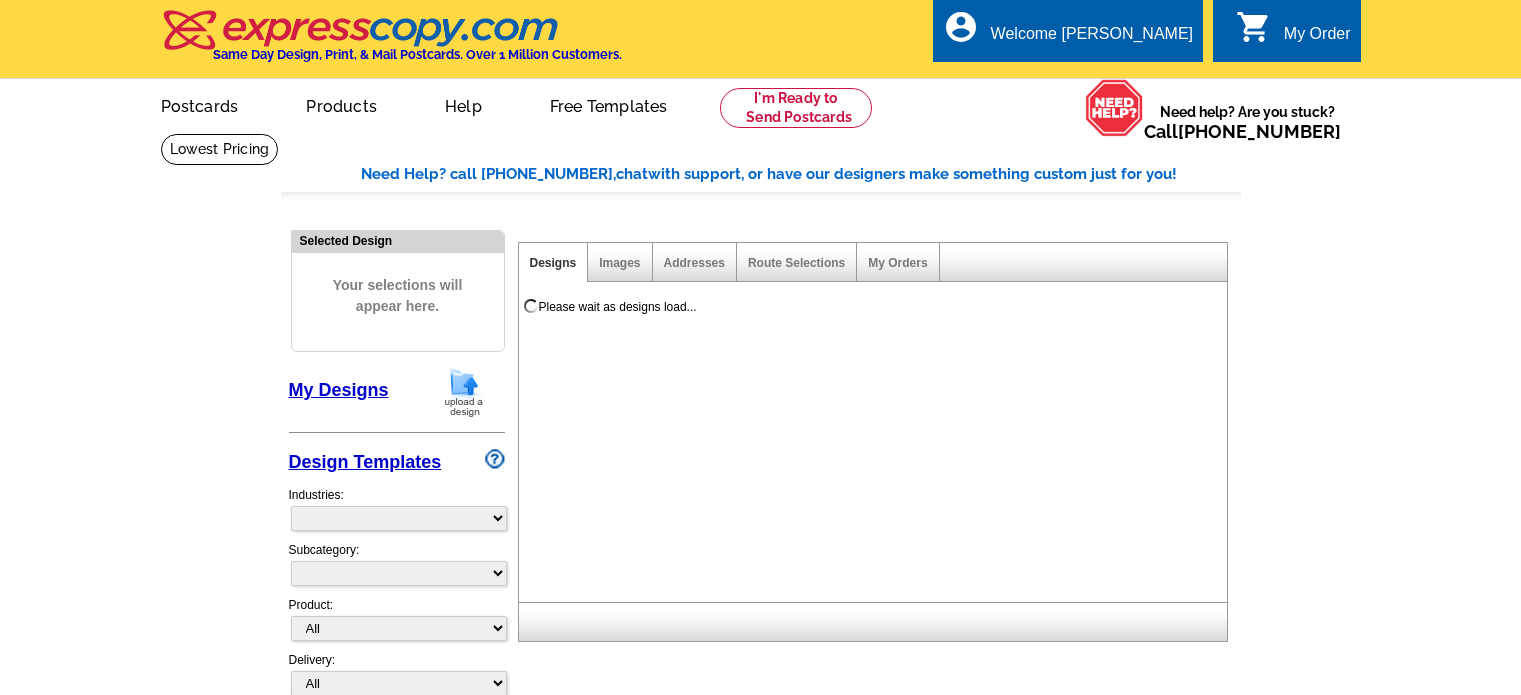 select 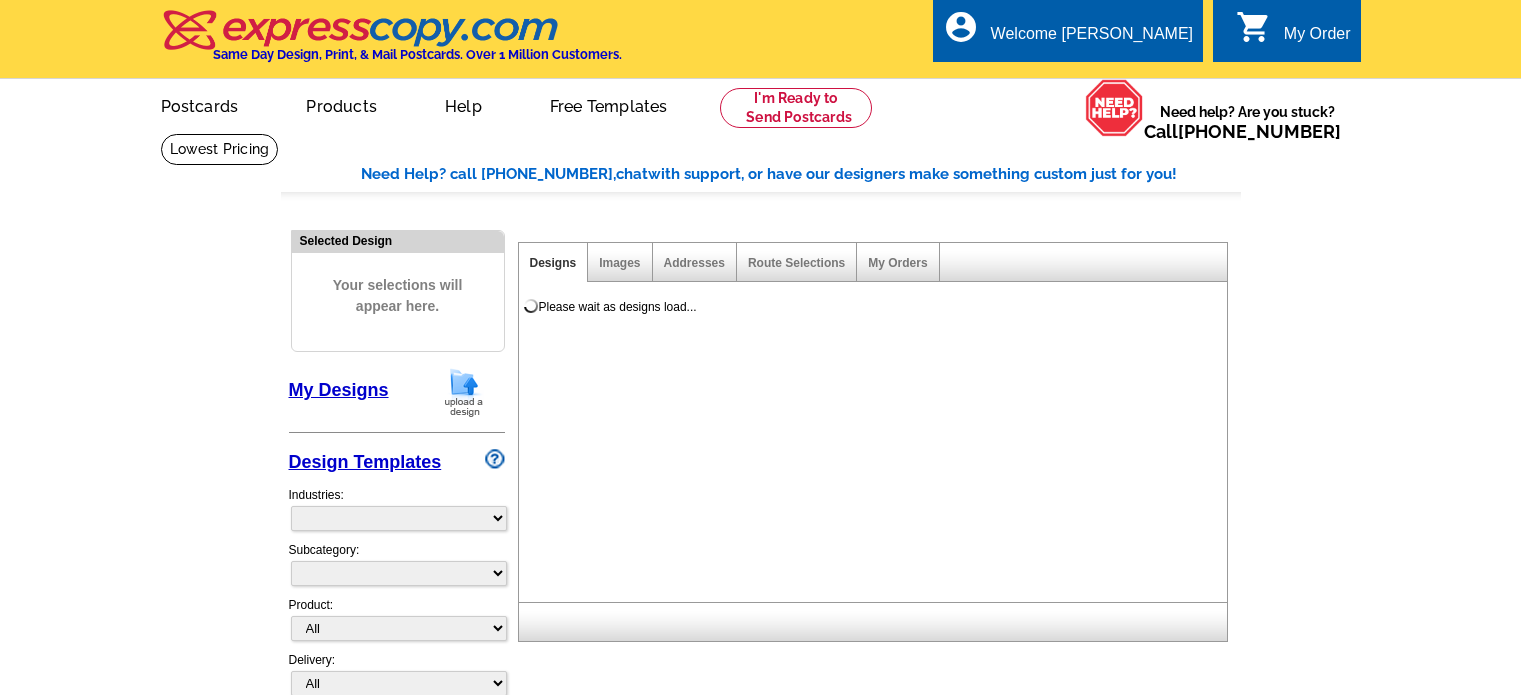select on "2" 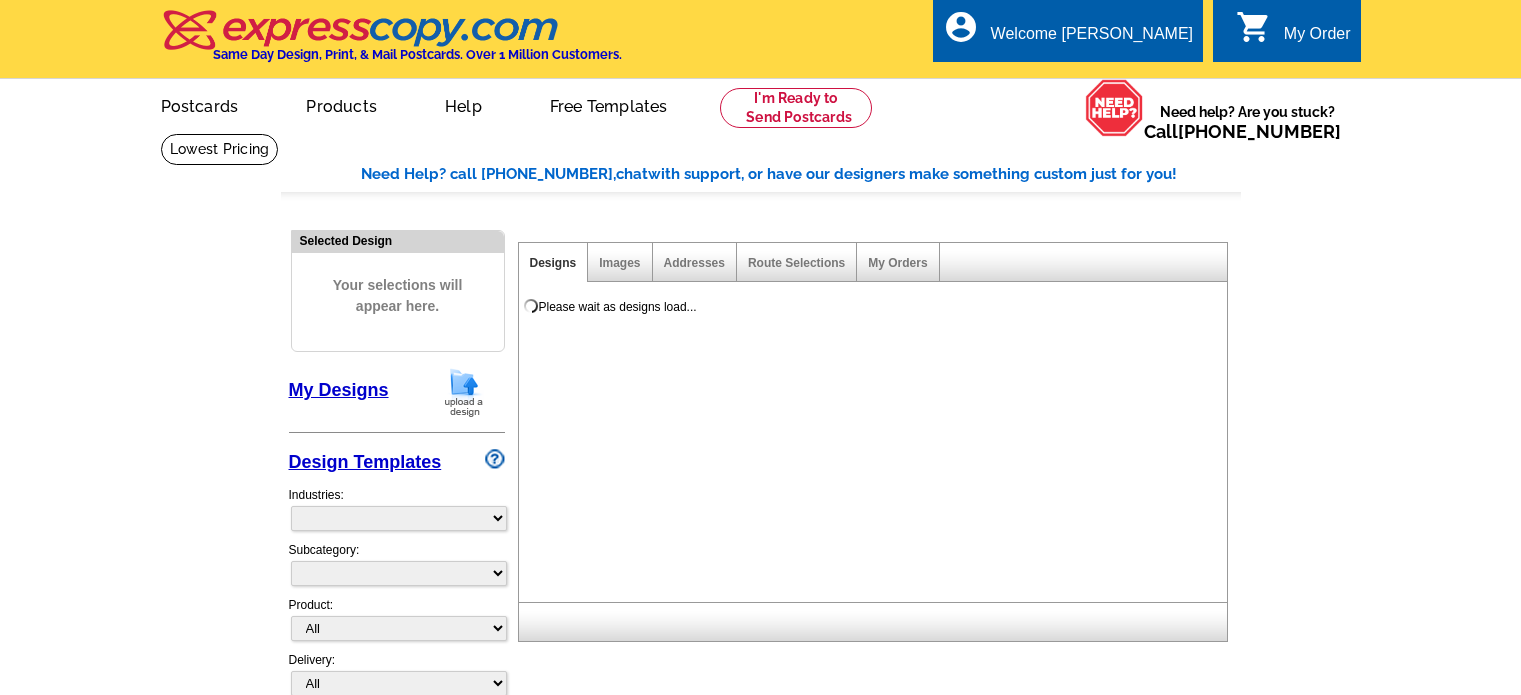 scroll, scrollTop: 0, scrollLeft: 0, axis: both 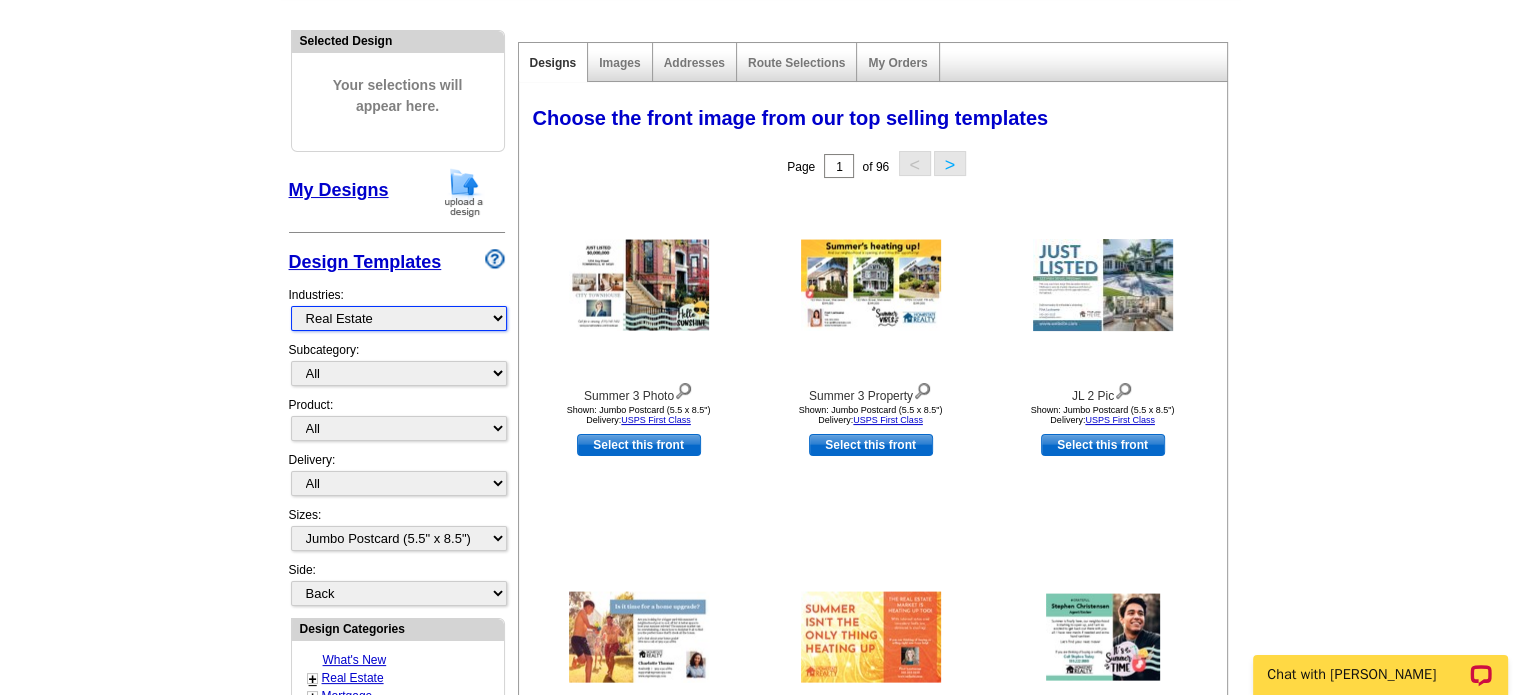 click on "What's New Real Estate Mortgage Insurance HVAC Dental Solar EDDM - NEW! Calendar Postcards Arts & Entertainment Assisted Living Automotive Beauty & Fitness Business Services Education, Camps & Childcare Financial Services Food & Beverage Healthcare Holiday Home Services Keep-in-Touch Legal Non-Profit Personal Projects Pets & Veterinarians Photo Cards Religion & Faith Retail Seasonal Sports & Recreation Sports Schedules Travel Greeting Cards All Postcards All Flyers & Brochures All Business Cards All Door Hangers All Greeting Cards" at bounding box center [399, 318] 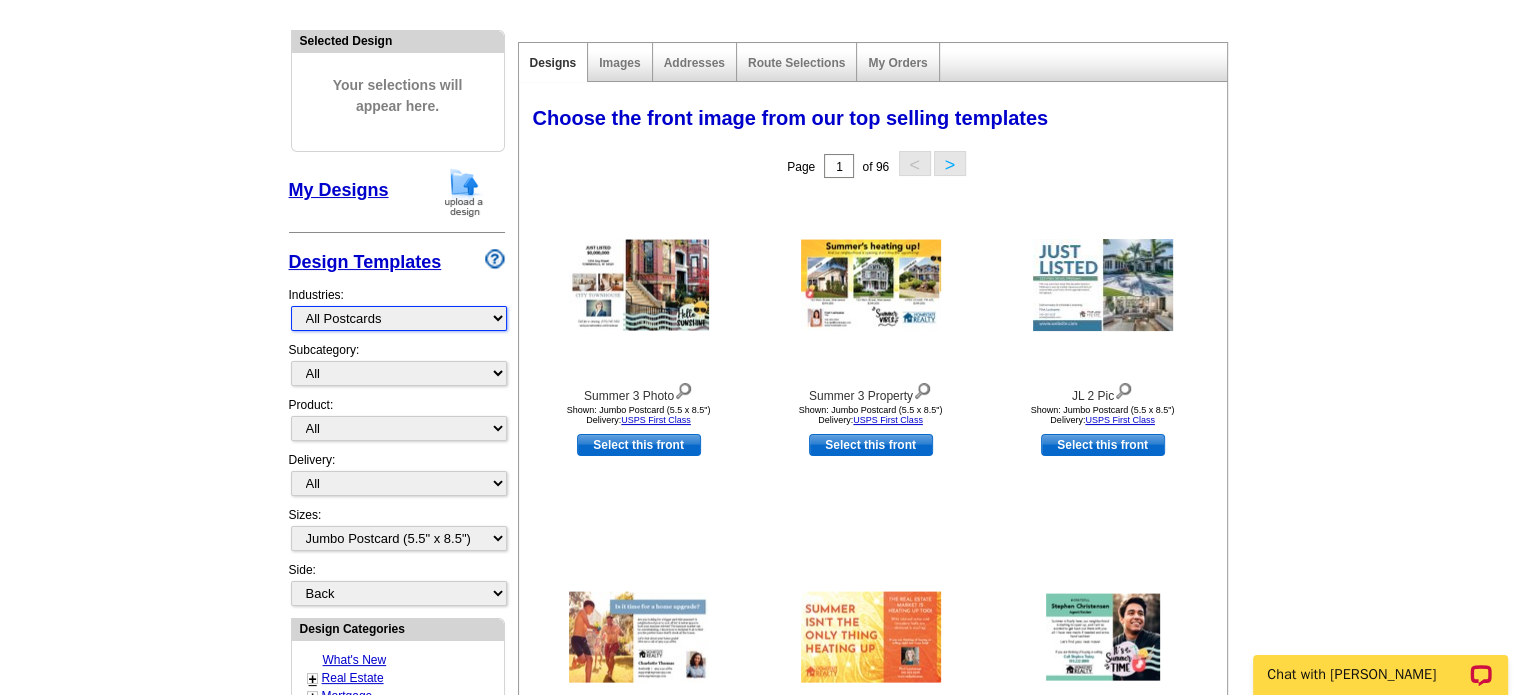 click on "What's New Real Estate Mortgage Insurance HVAC Dental Solar EDDM - NEW! Calendar Postcards Arts & Entertainment Assisted Living Automotive Beauty & Fitness Business Services Education, Camps & Childcare Financial Services Food & Beverage Healthcare Holiday Home Services Keep-in-Touch Legal Non-Profit Personal Projects Pets & Veterinarians Photo Cards Religion & Faith Retail Seasonal Sports & Recreation Sports Schedules Travel Greeting Cards All Postcards All Flyers & Brochures All Business Cards All Door Hangers All Greeting Cards" at bounding box center [399, 318] 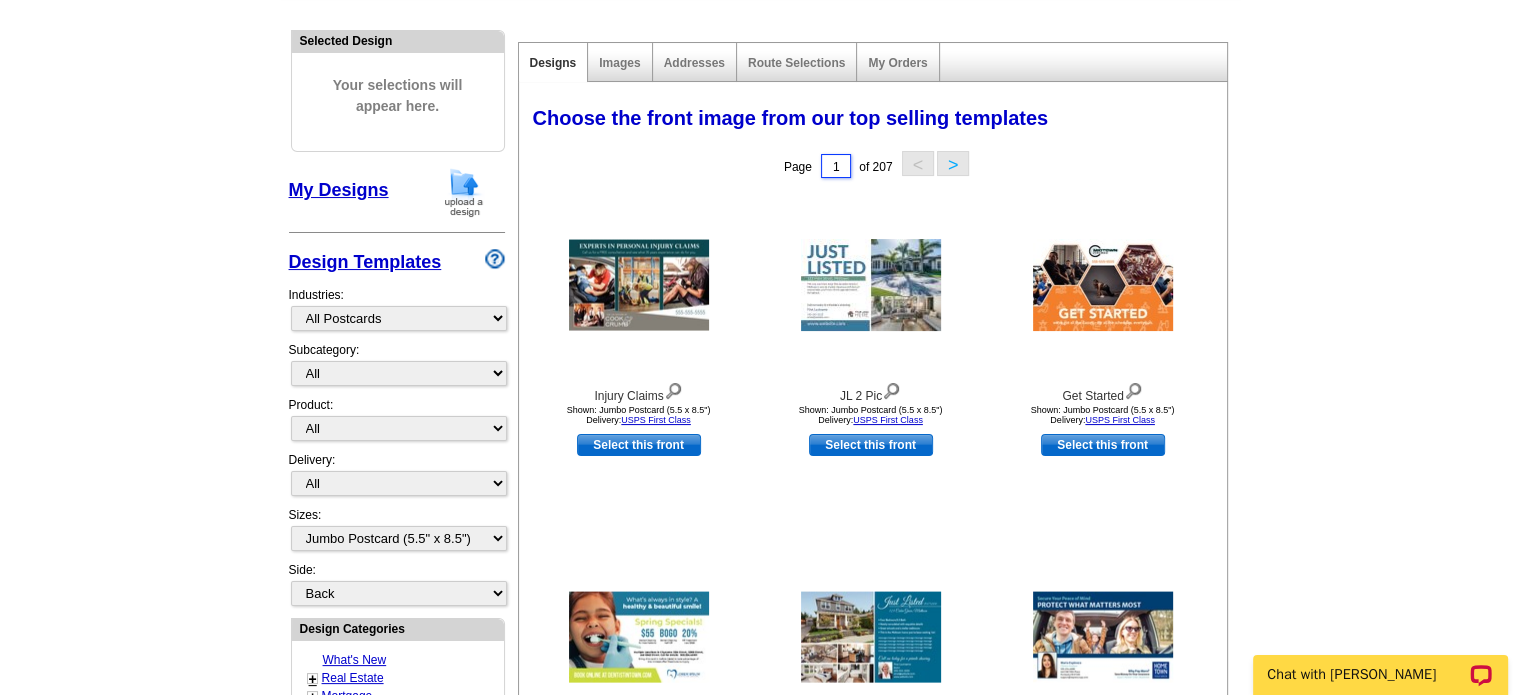 drag, startPoint x: 845, startPoint y: 163, endPoint x: 804, endPoint y: 163, distance: 41 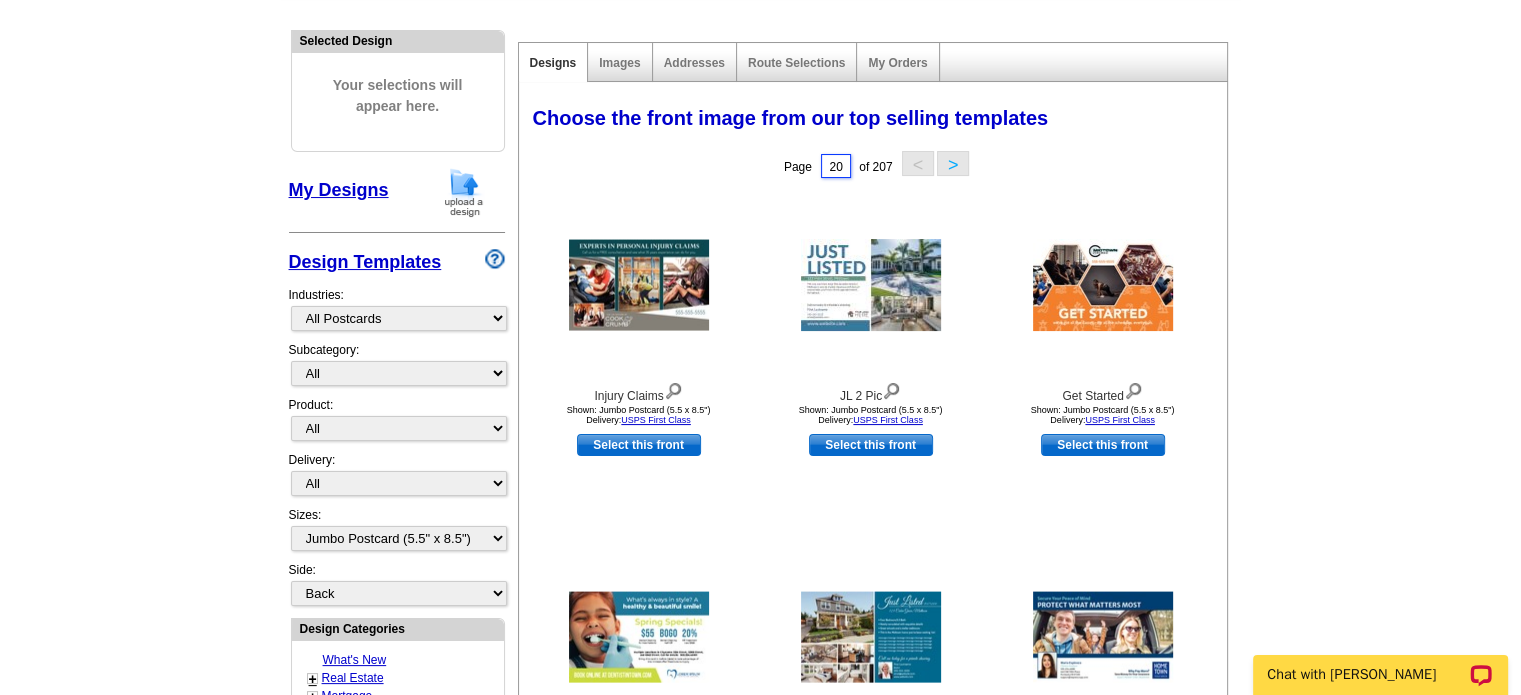 type on "2" 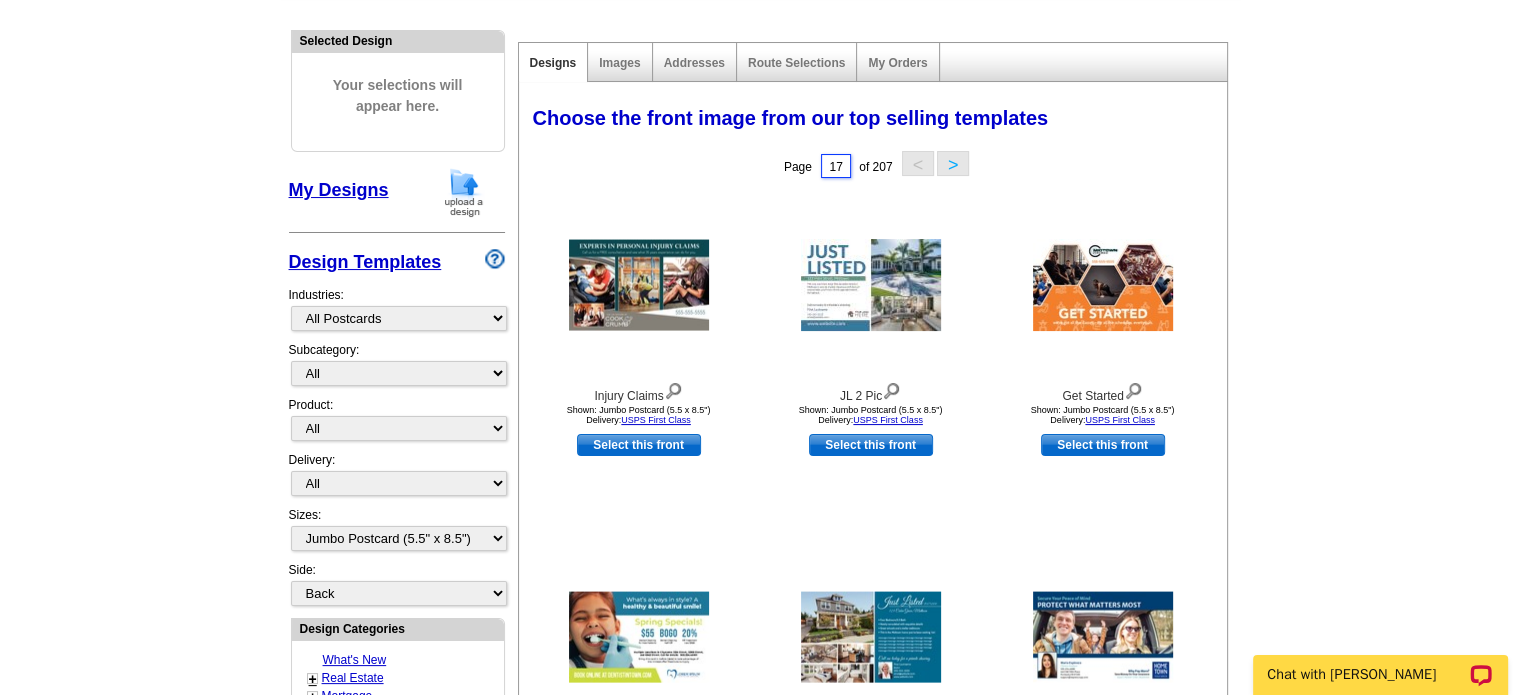 type on "175" 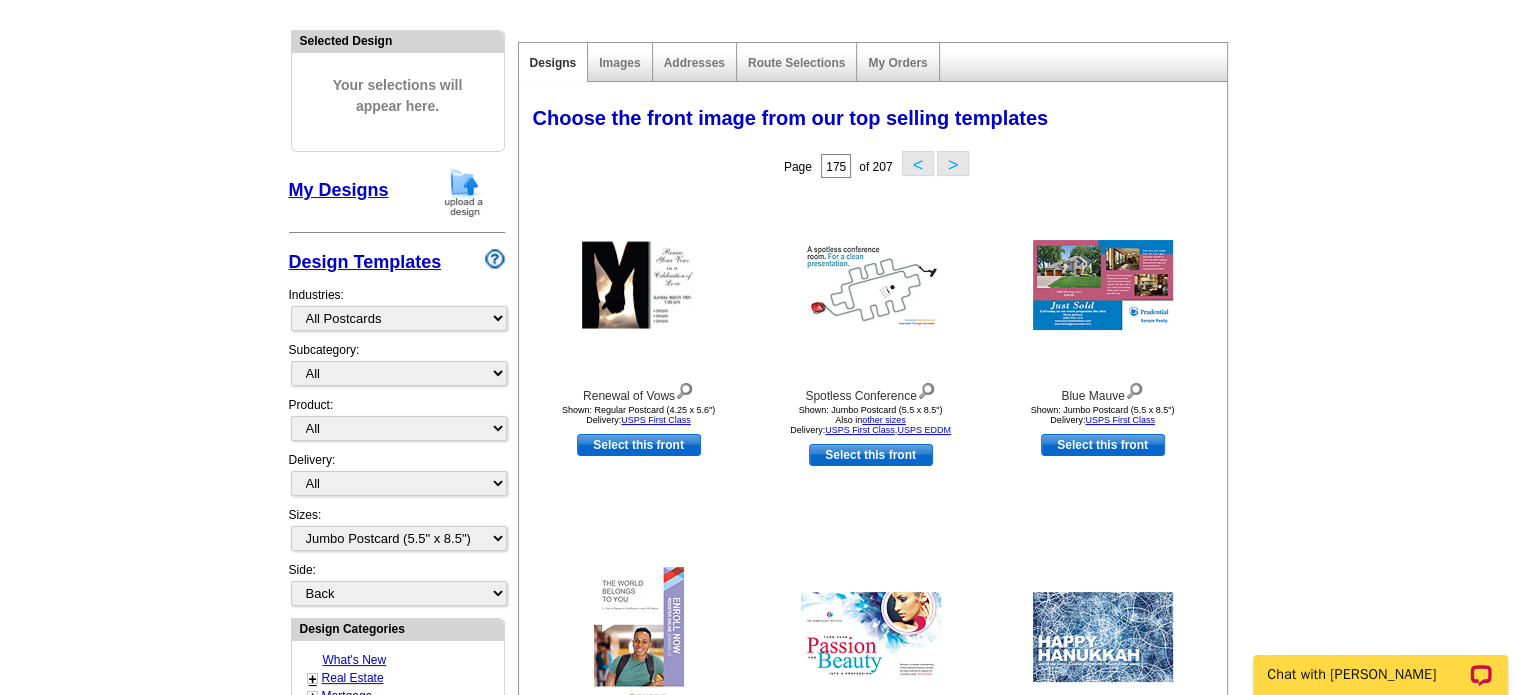 click on ">" at bounding box center (953, 163) 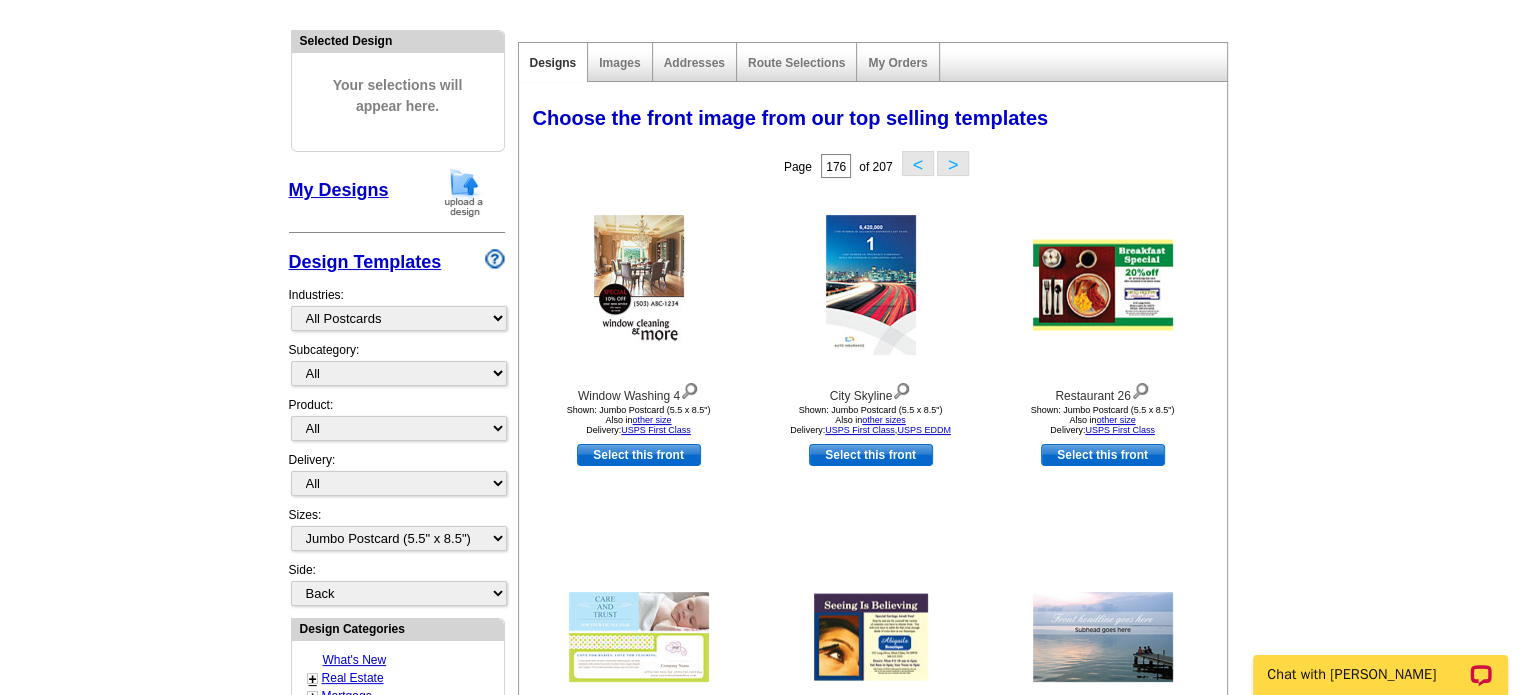 click on ">" at bounding box center (953, 163) 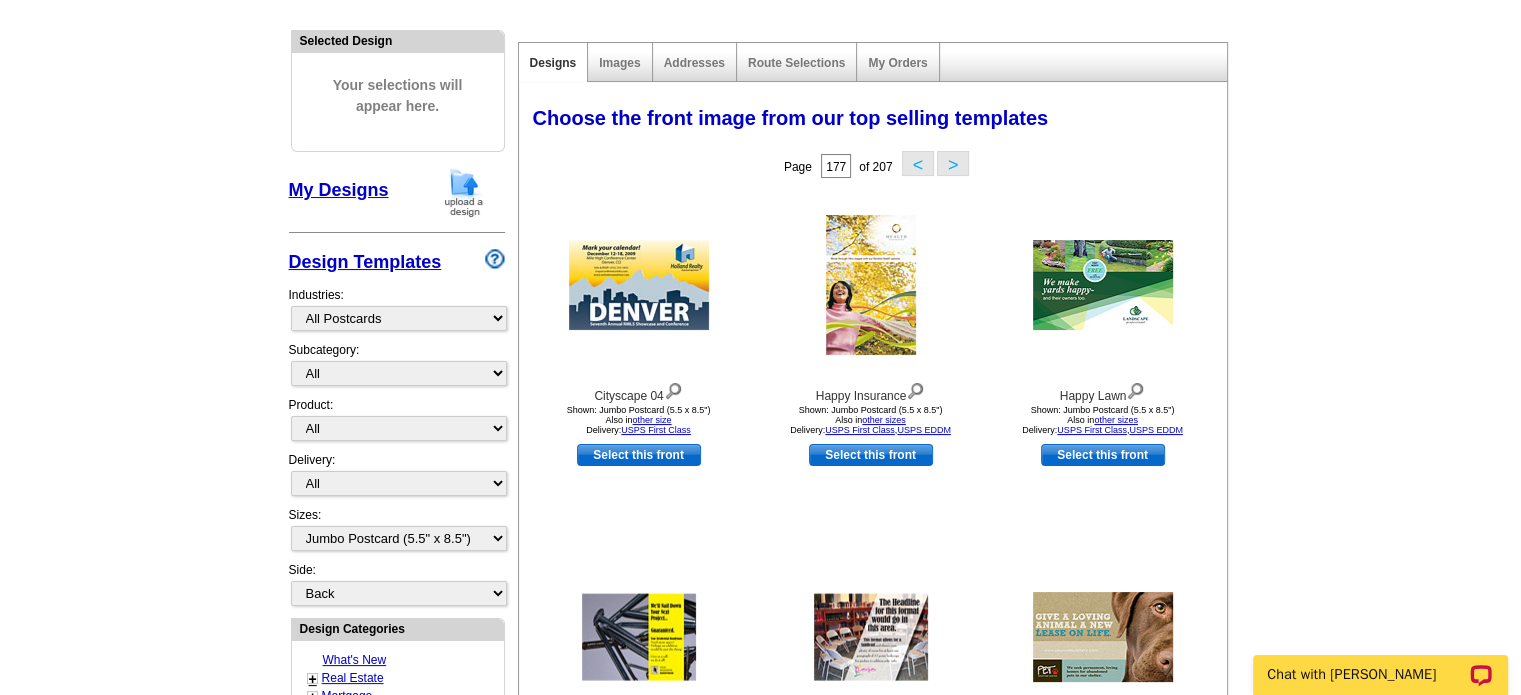 click on ">" at bounding box center (953, 163) 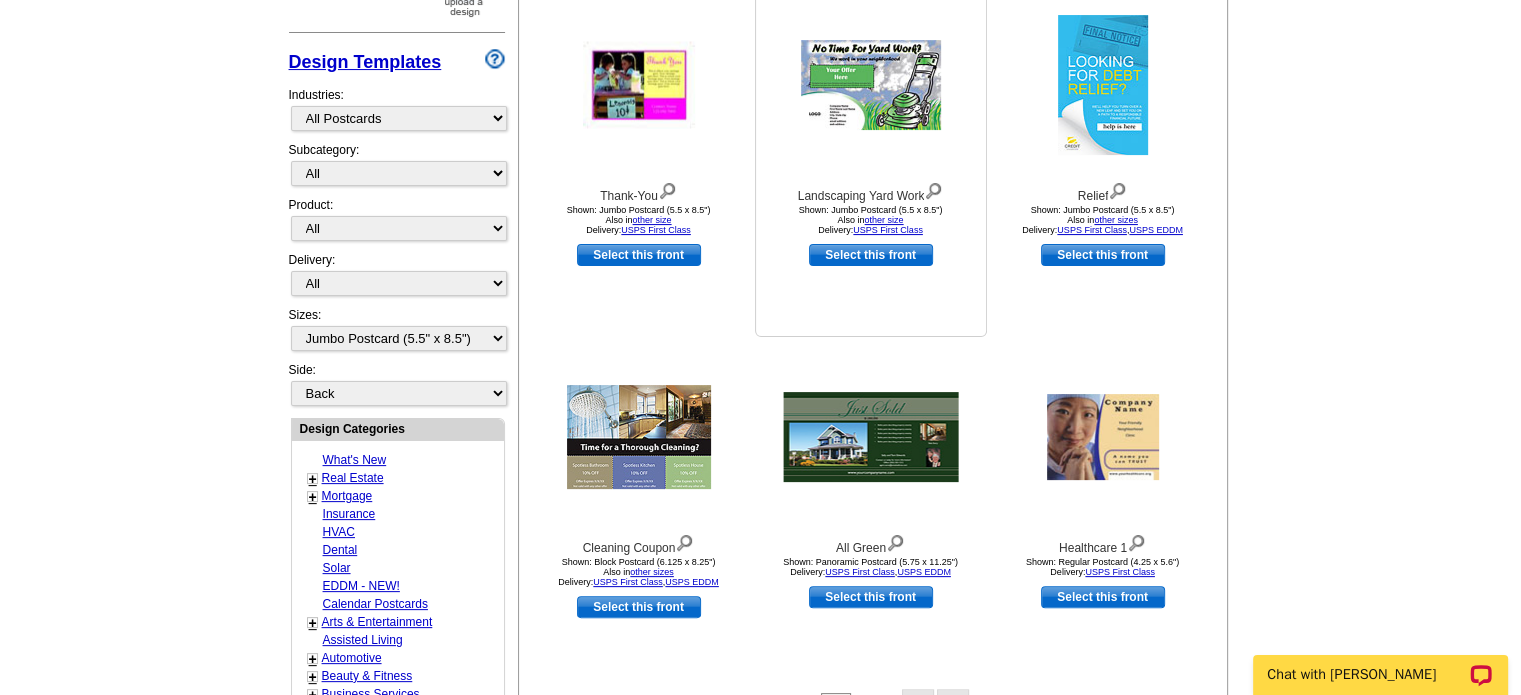 scroll, scrollTop: 300, scrollLeft: 0, axis: vertical 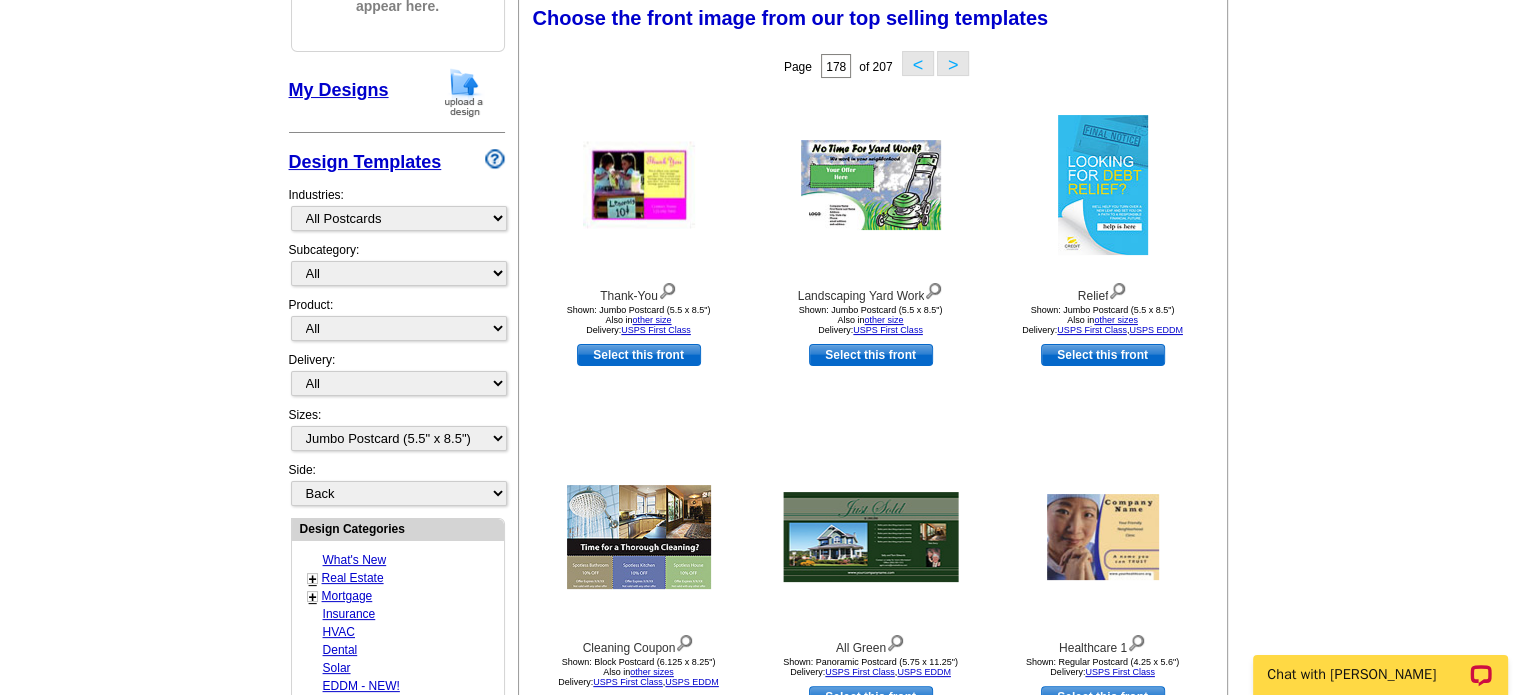 click on ">" at bounding box center (953, 63) 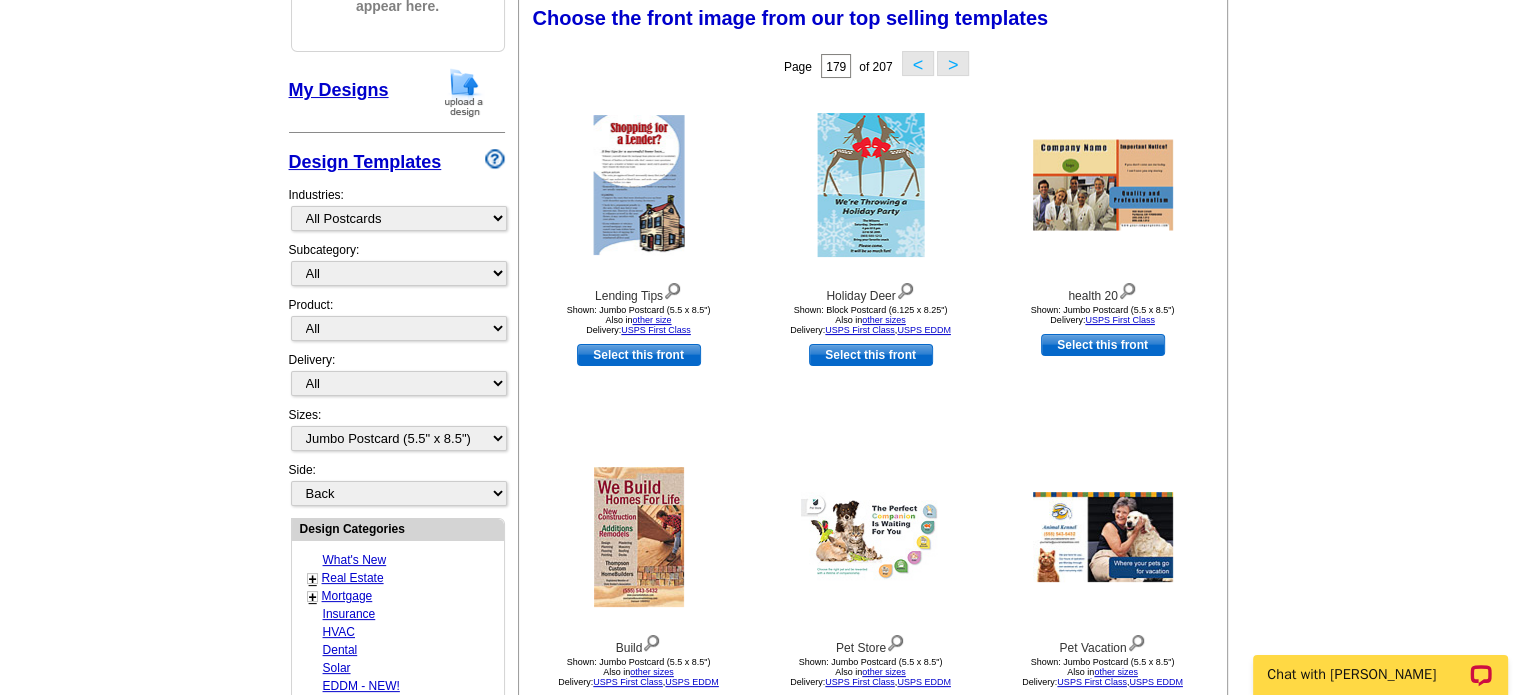 click on ">" at bounding box center [953, 63] 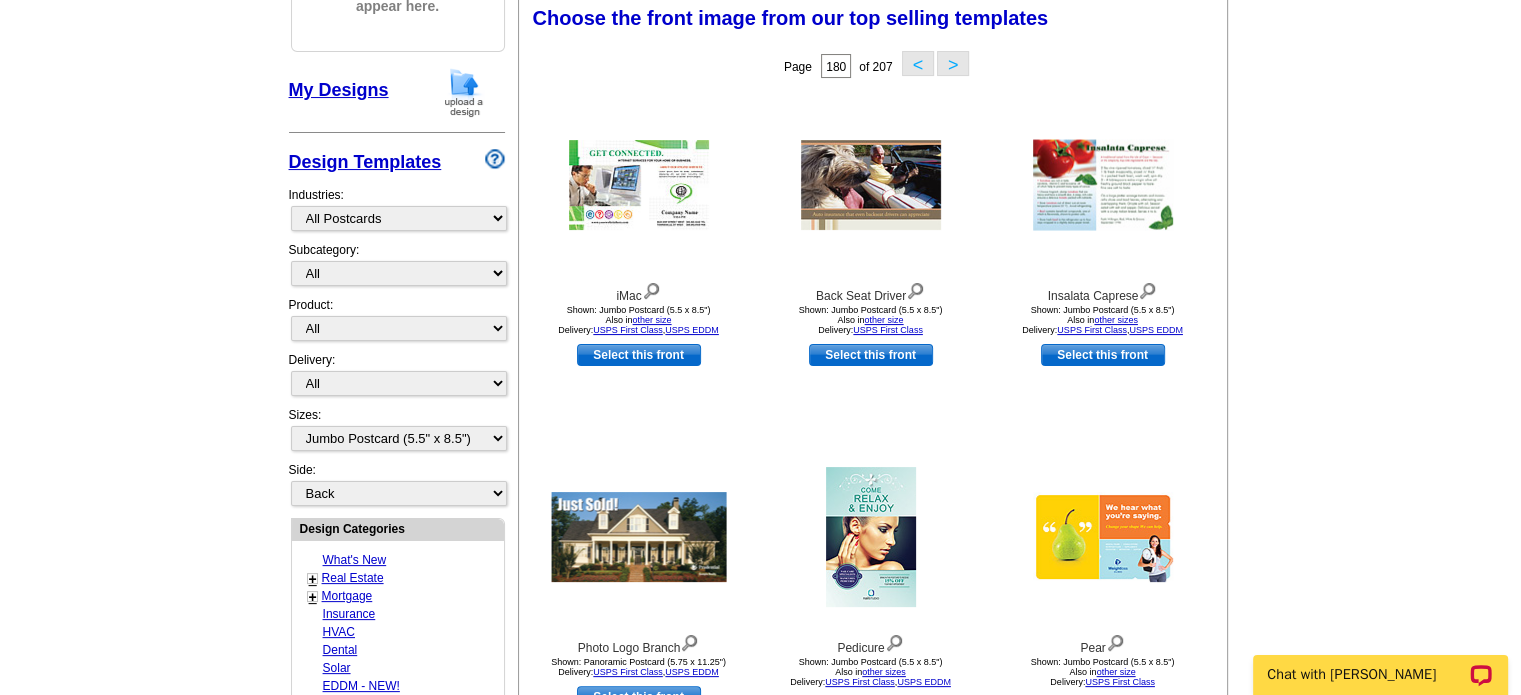 click on ">" at bounding box center (953, 63) 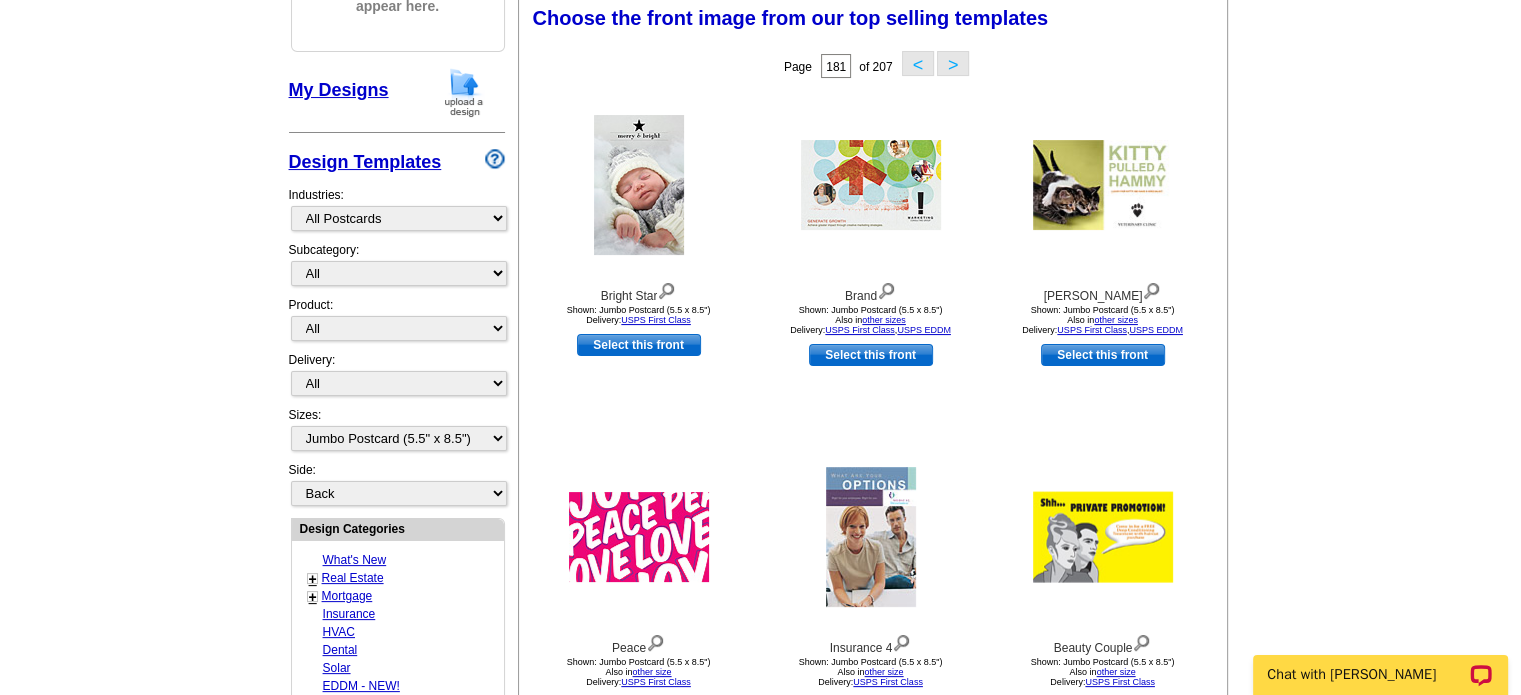 click on ">" at bounding box center (953, 63) 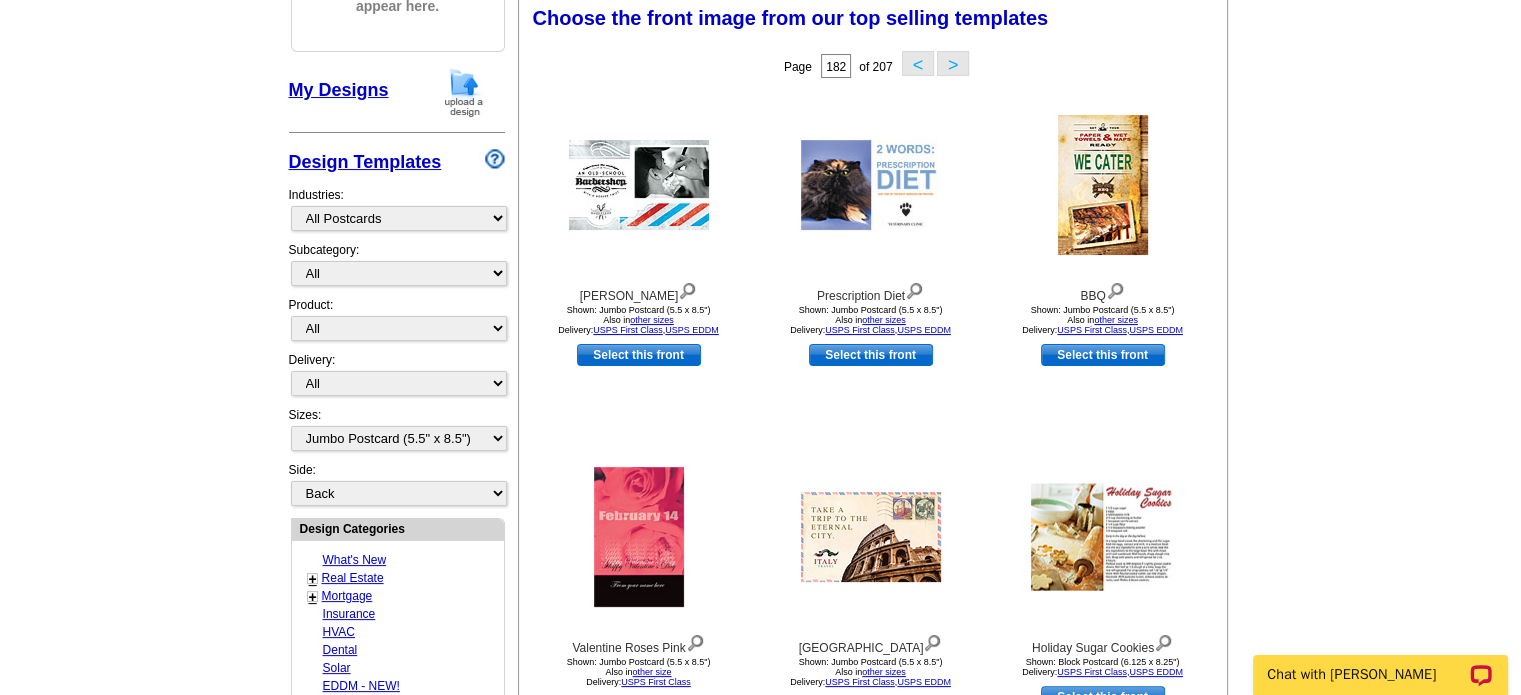 click on ">" at bounding box center [953, 63] 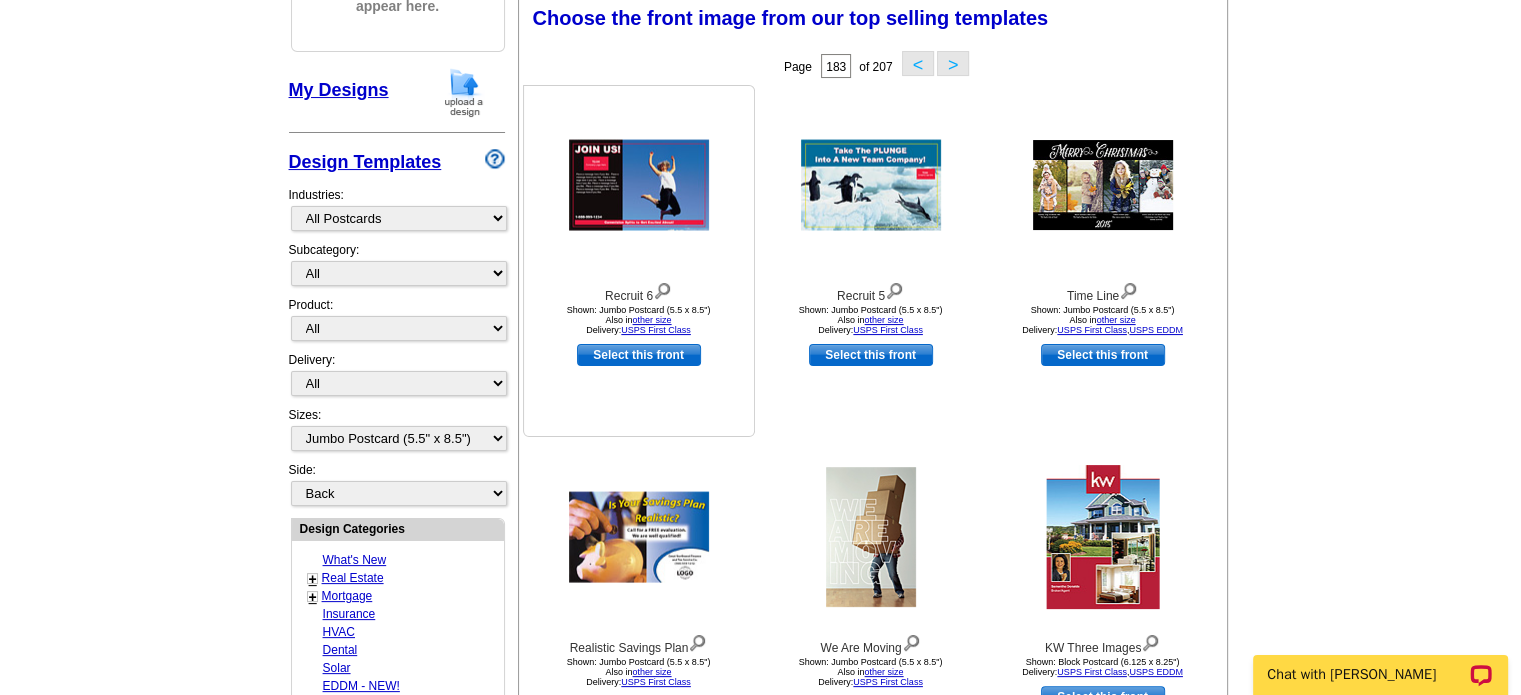 click at bounding box center (639, 185) 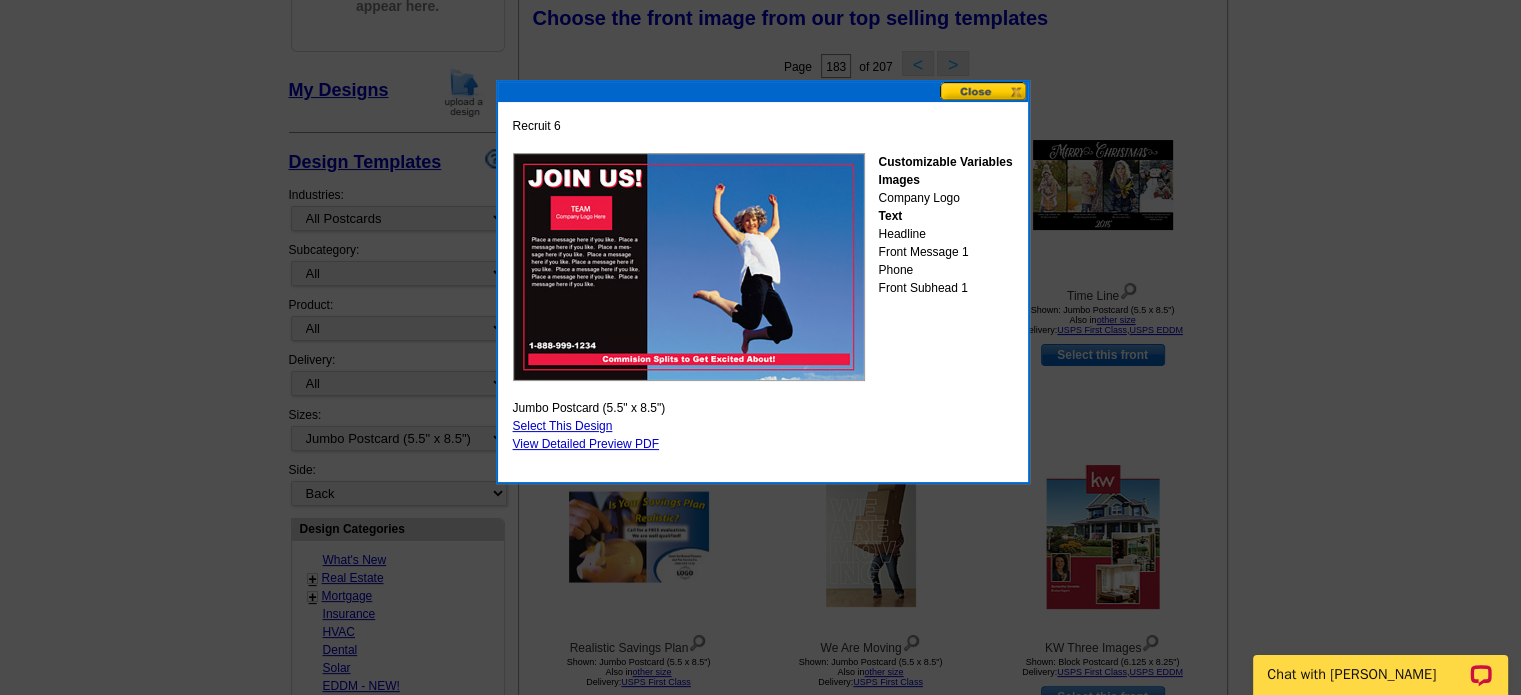 click at bounding box center (984, 91) 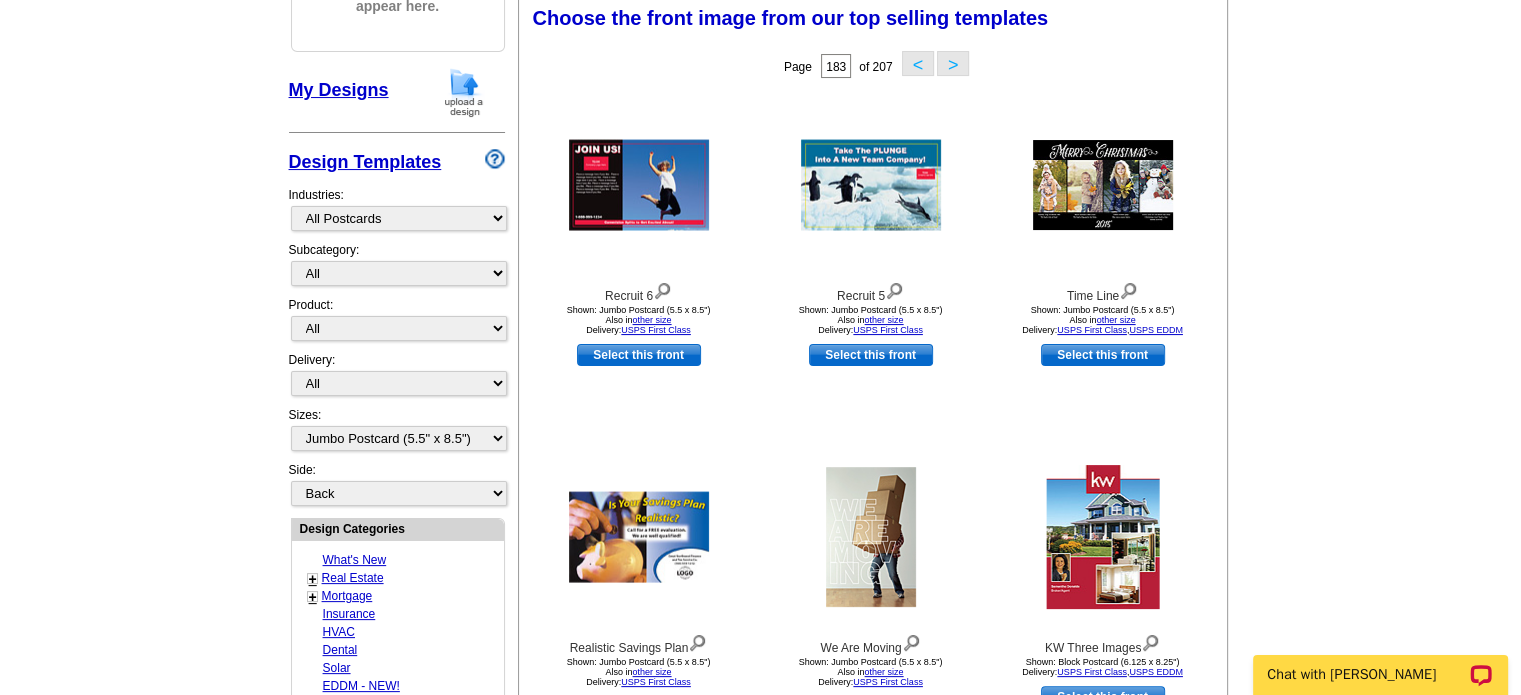click on ">" at bounding box center [953, 63] 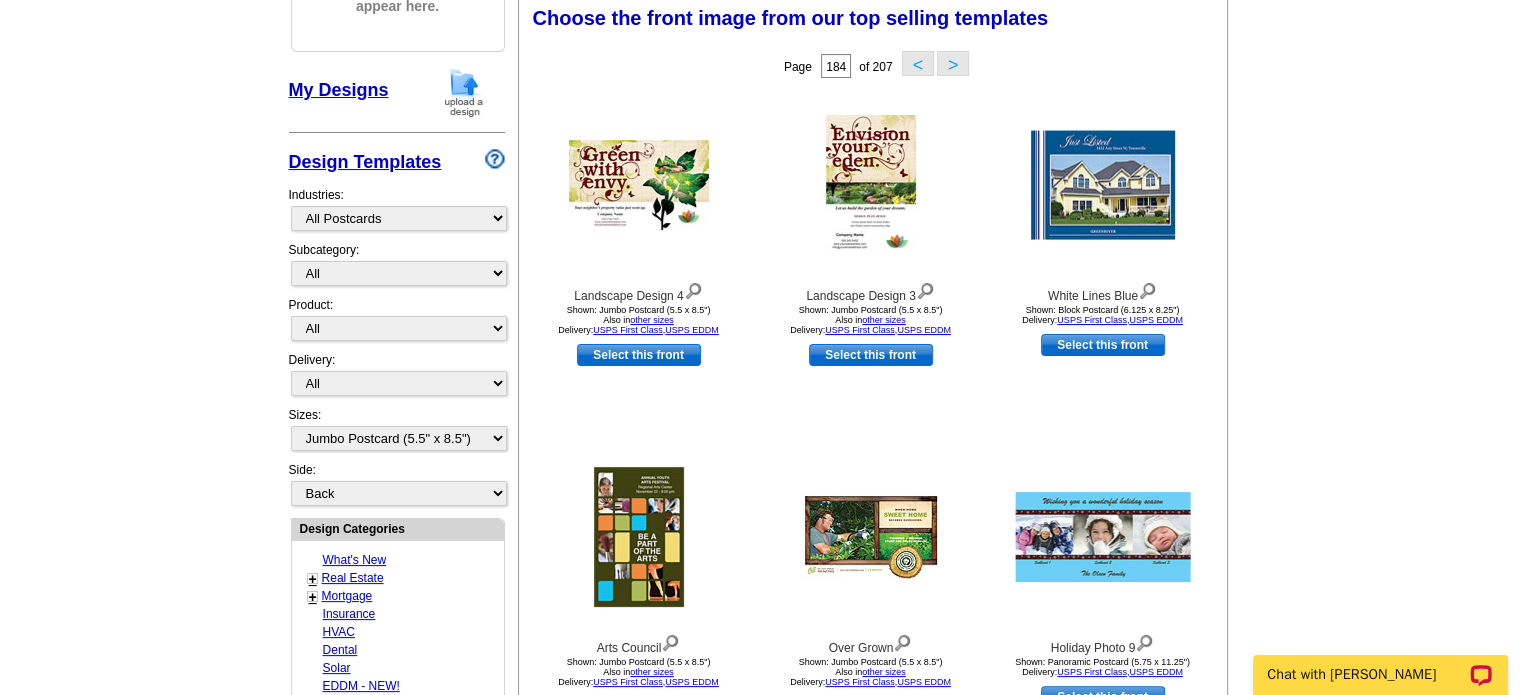 click on ">" at bounding box center [953, 63] 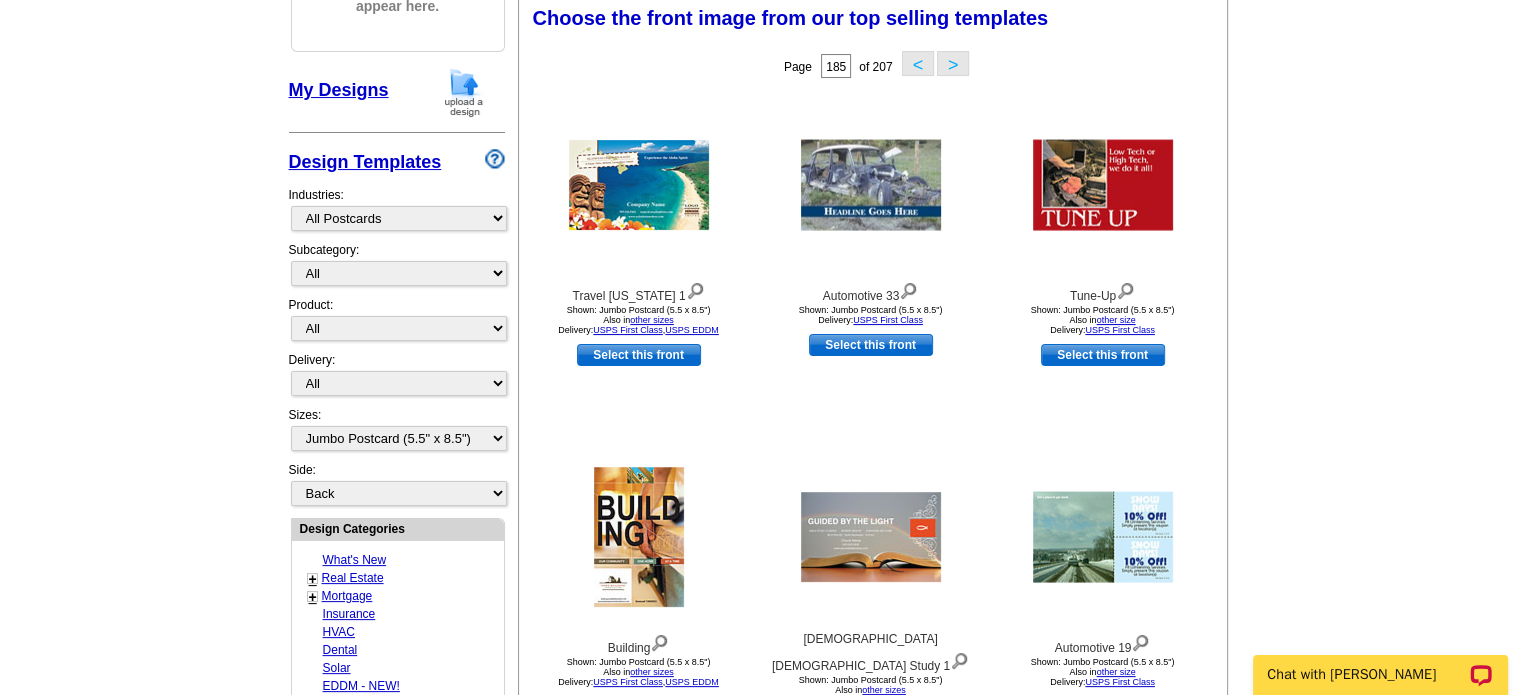 click on ">" at bounding box center (953, 63) 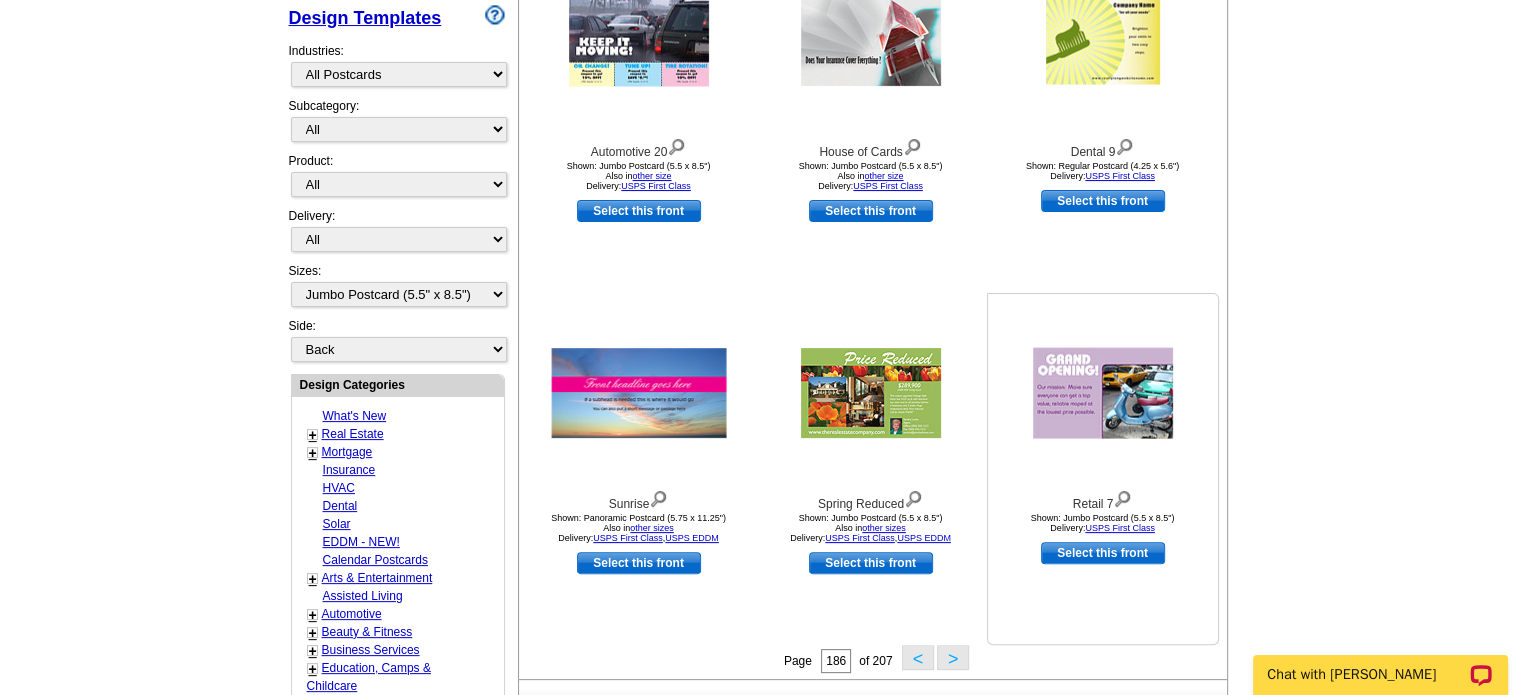 scroll, scrollTop: 500, scrollLeft: 0, axis: vertical 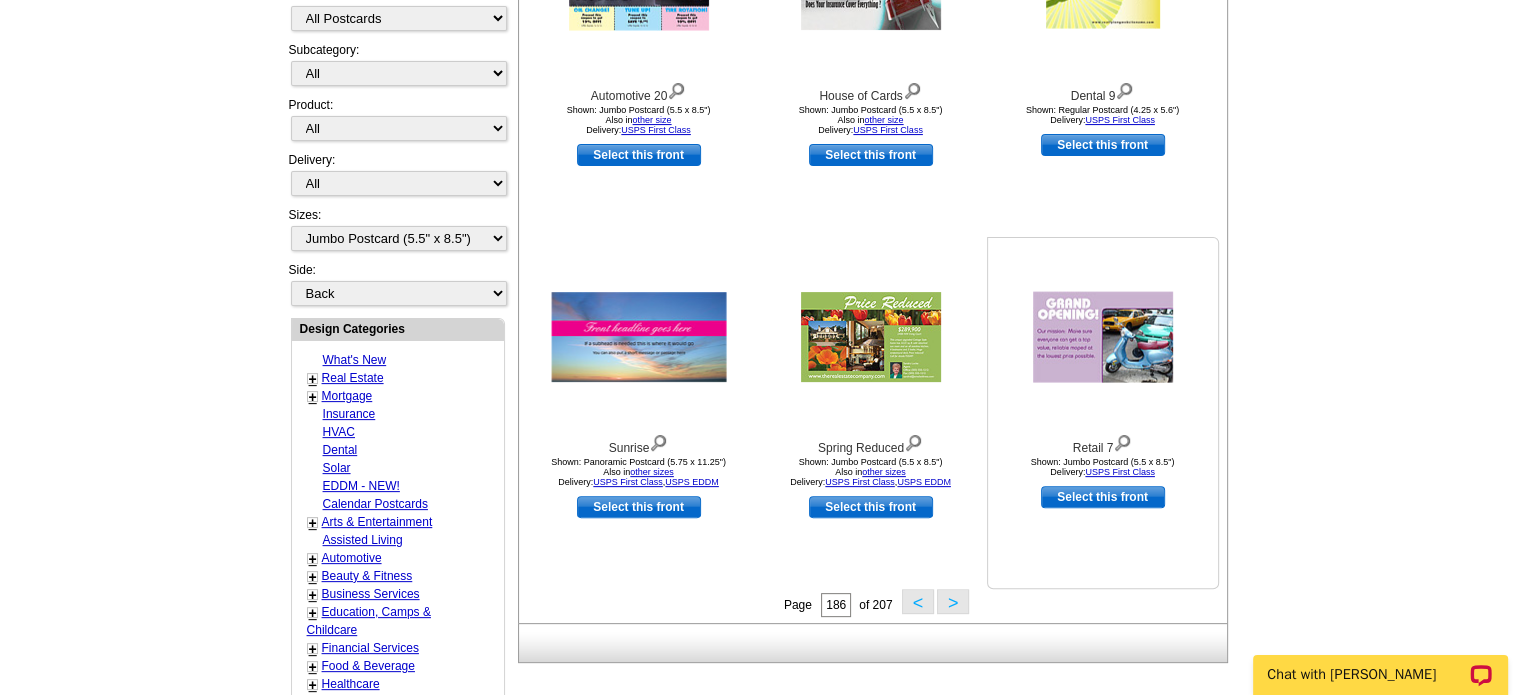 click at bounding box center (1103, 337) 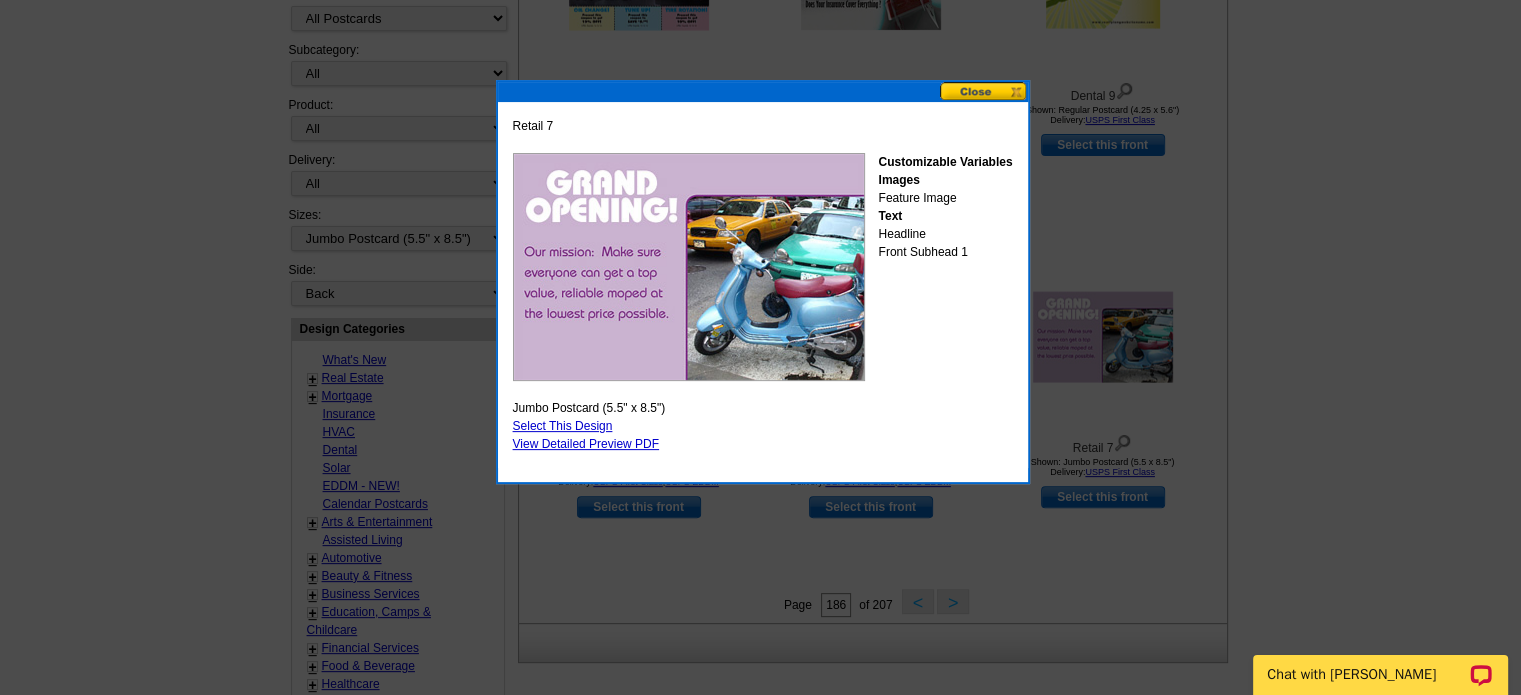 click at bounding box center [984, 91] 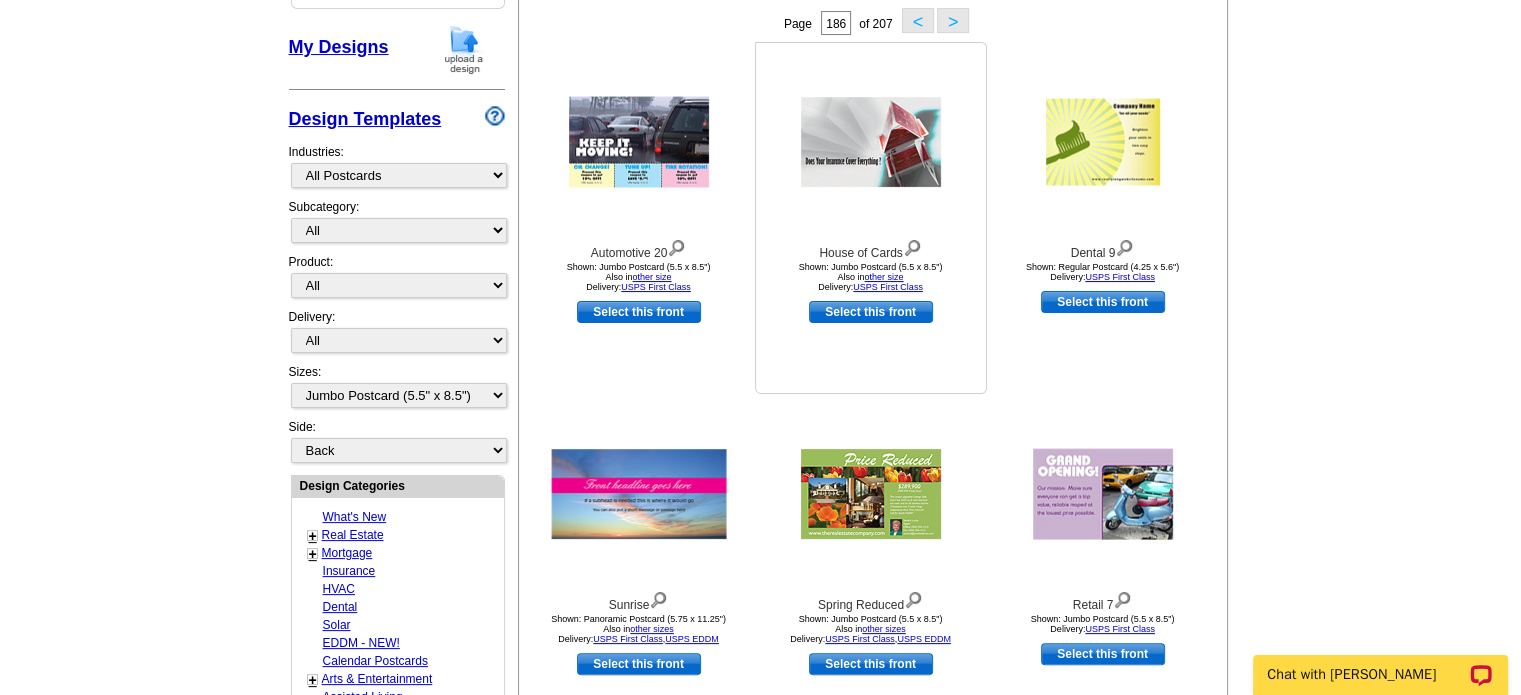 scroll, scrollTop: 300, scrollLeft: 0, axis: vertical 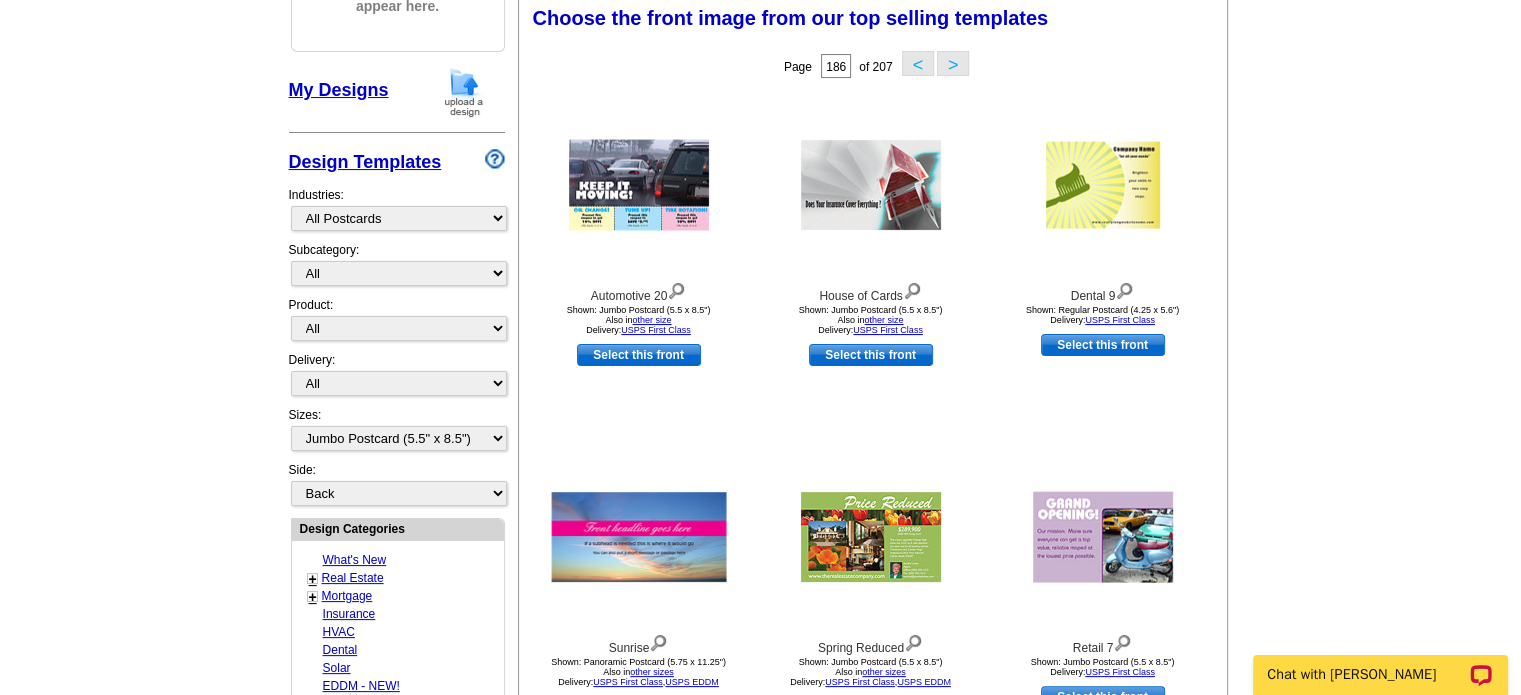 click on ">" at bounding box center (953, 63) 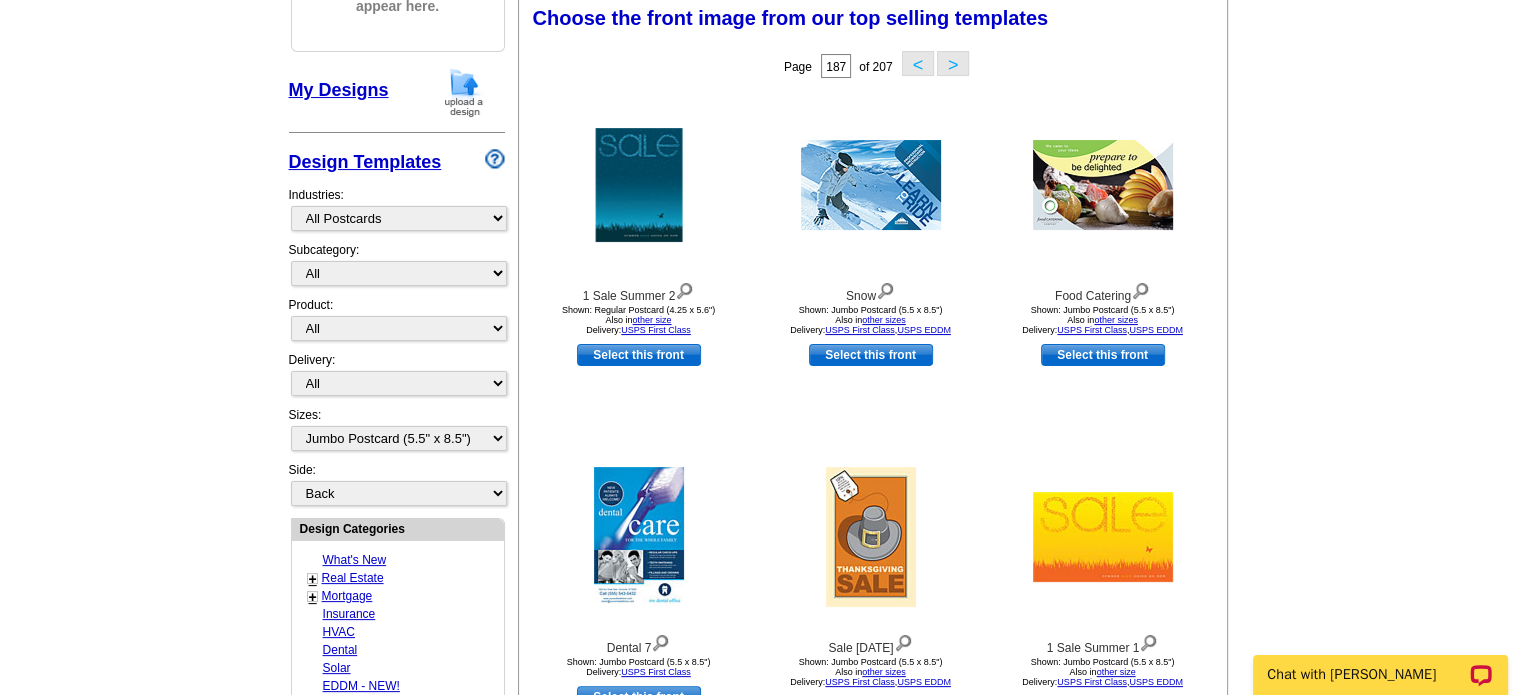 click on ">" at bounding box center (953, 63) 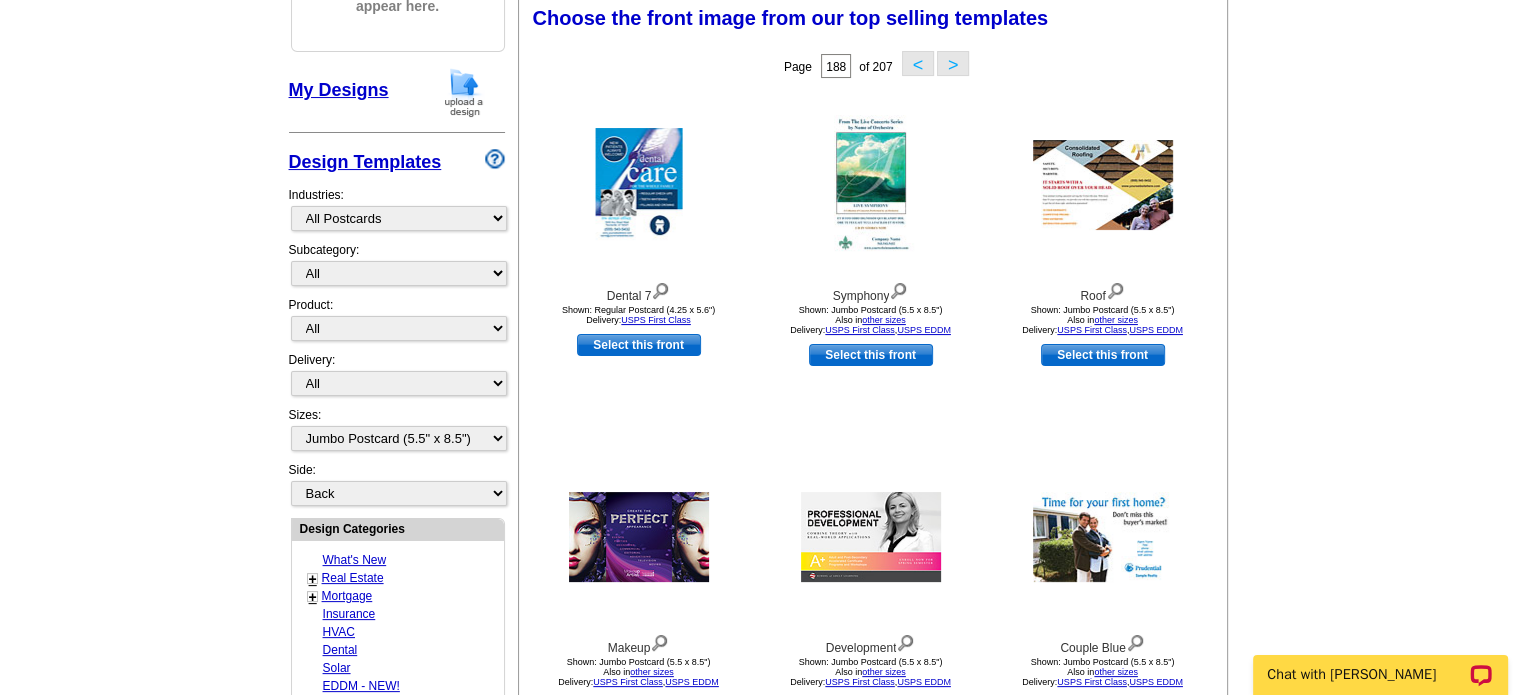 click on ">" at bounding box center (953, 63) 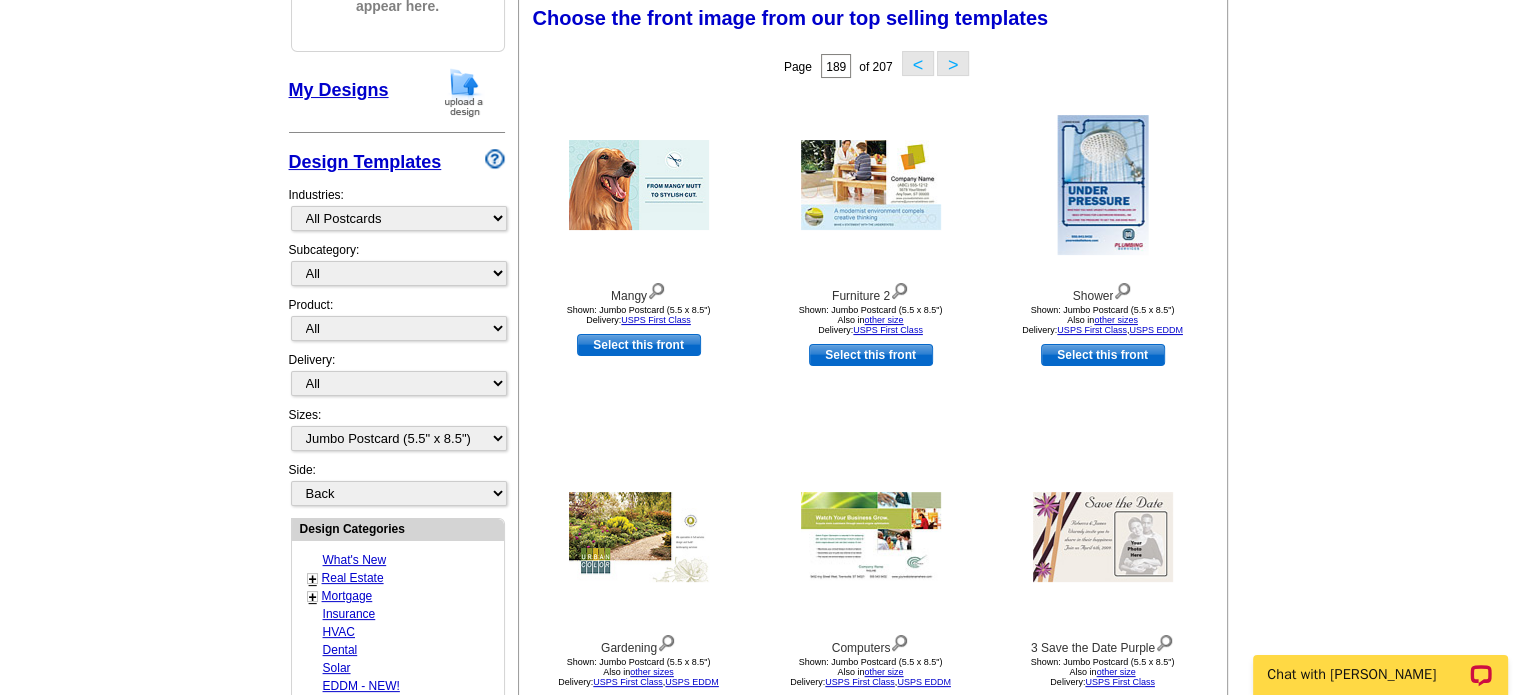 click on ">" at bounding box center (953, 63) 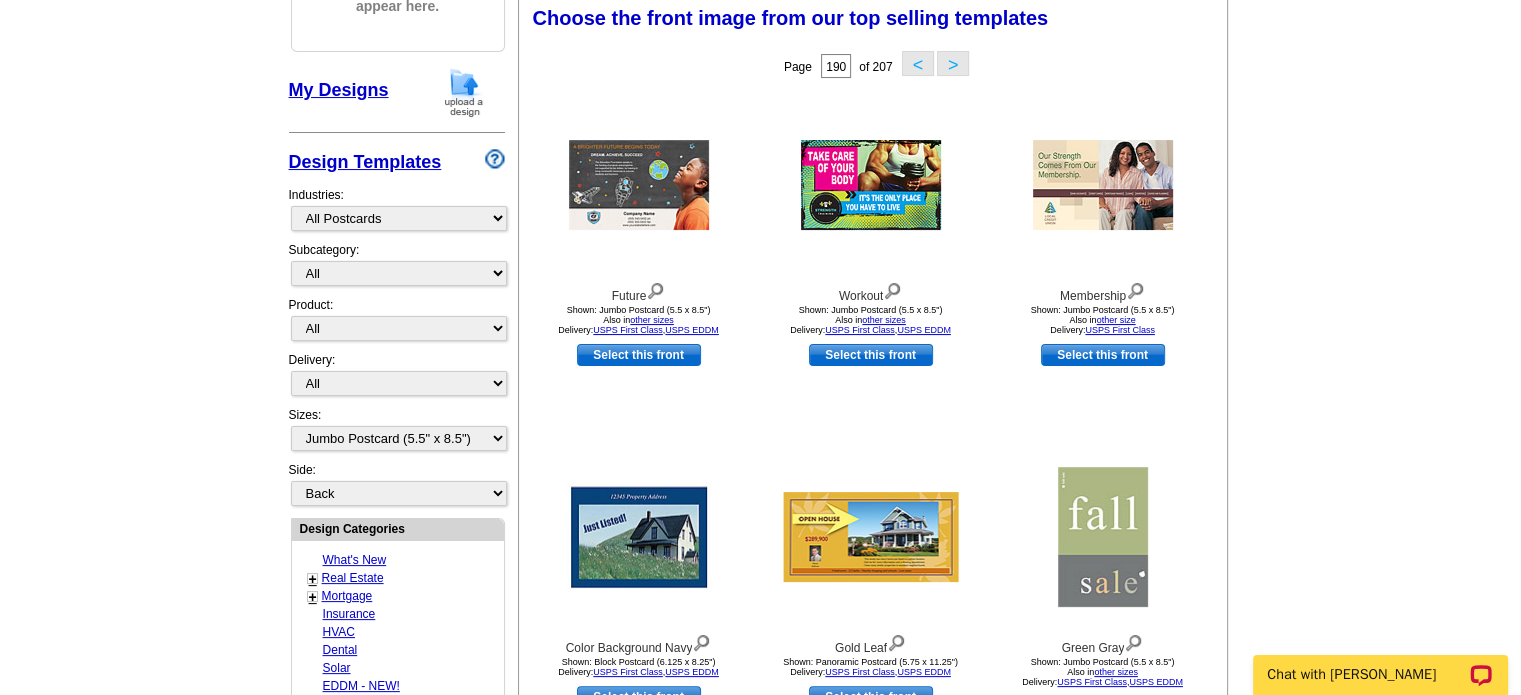 click on ">" at bounding box center (953, 63) 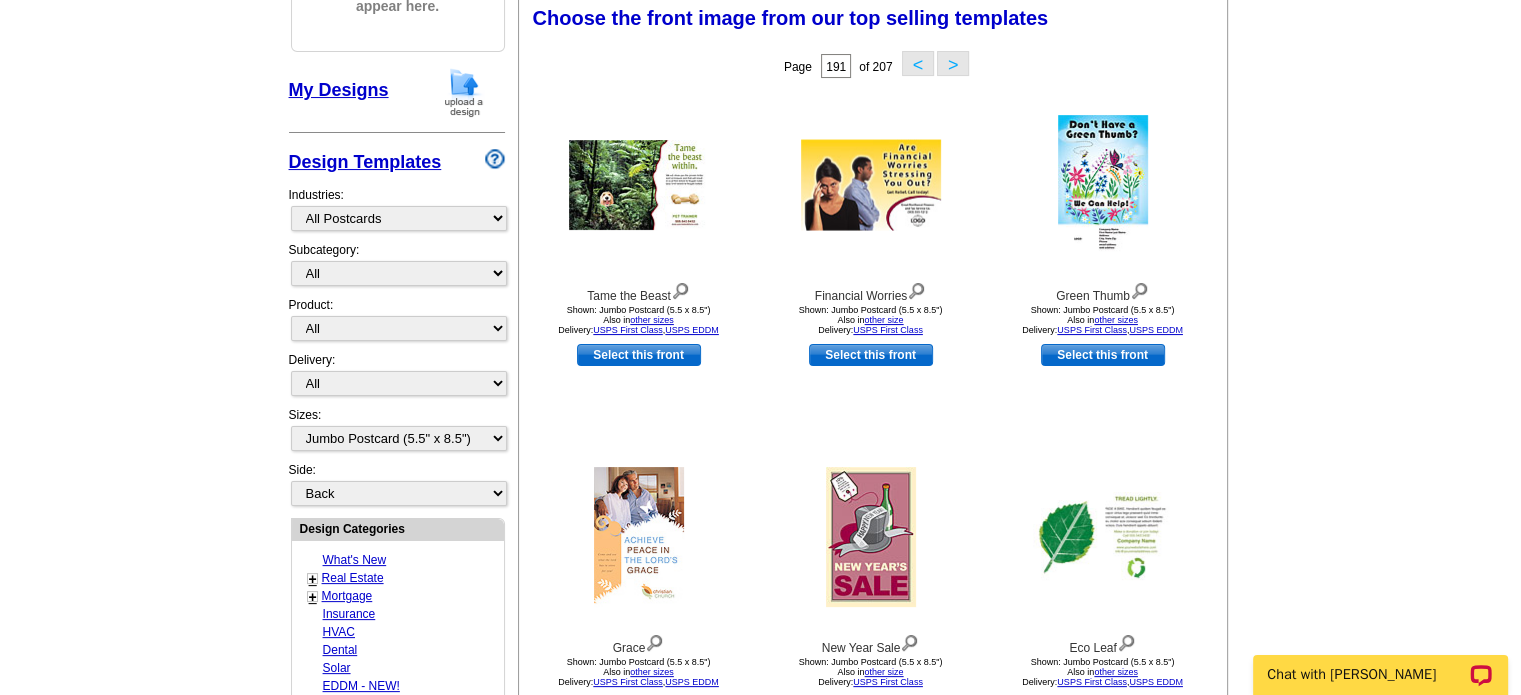 click on ">" at bounding box center (953, 63) 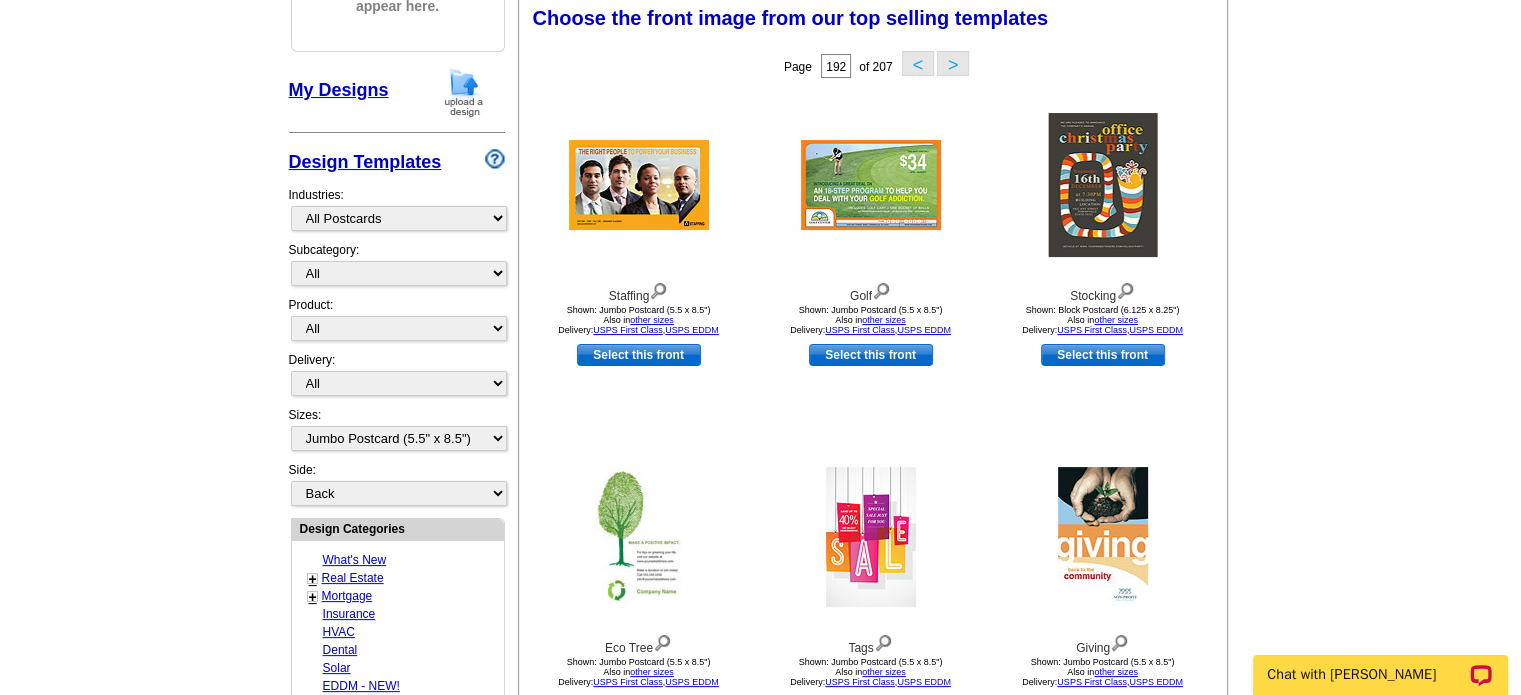 click on ">" at bounding box center [953, 63] 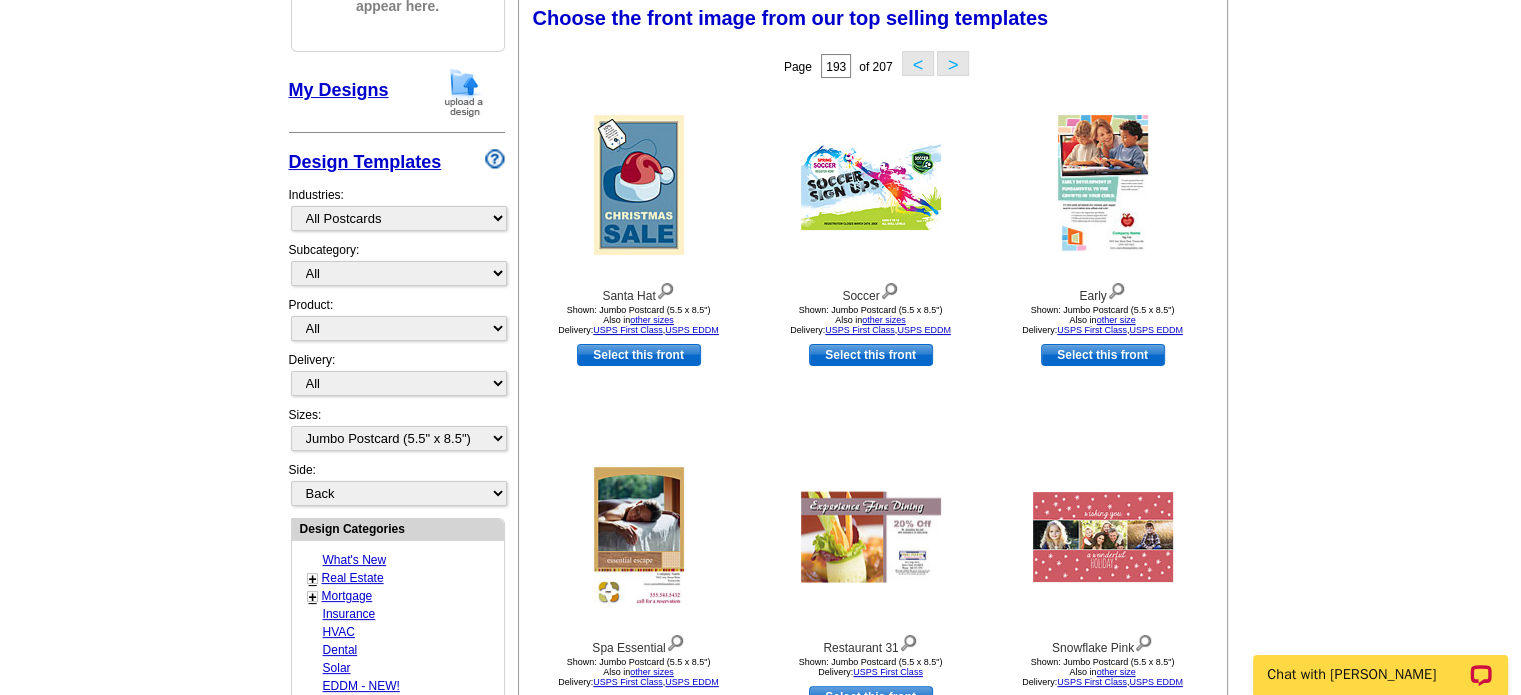 click on ">" at bounding box center [953, 63] 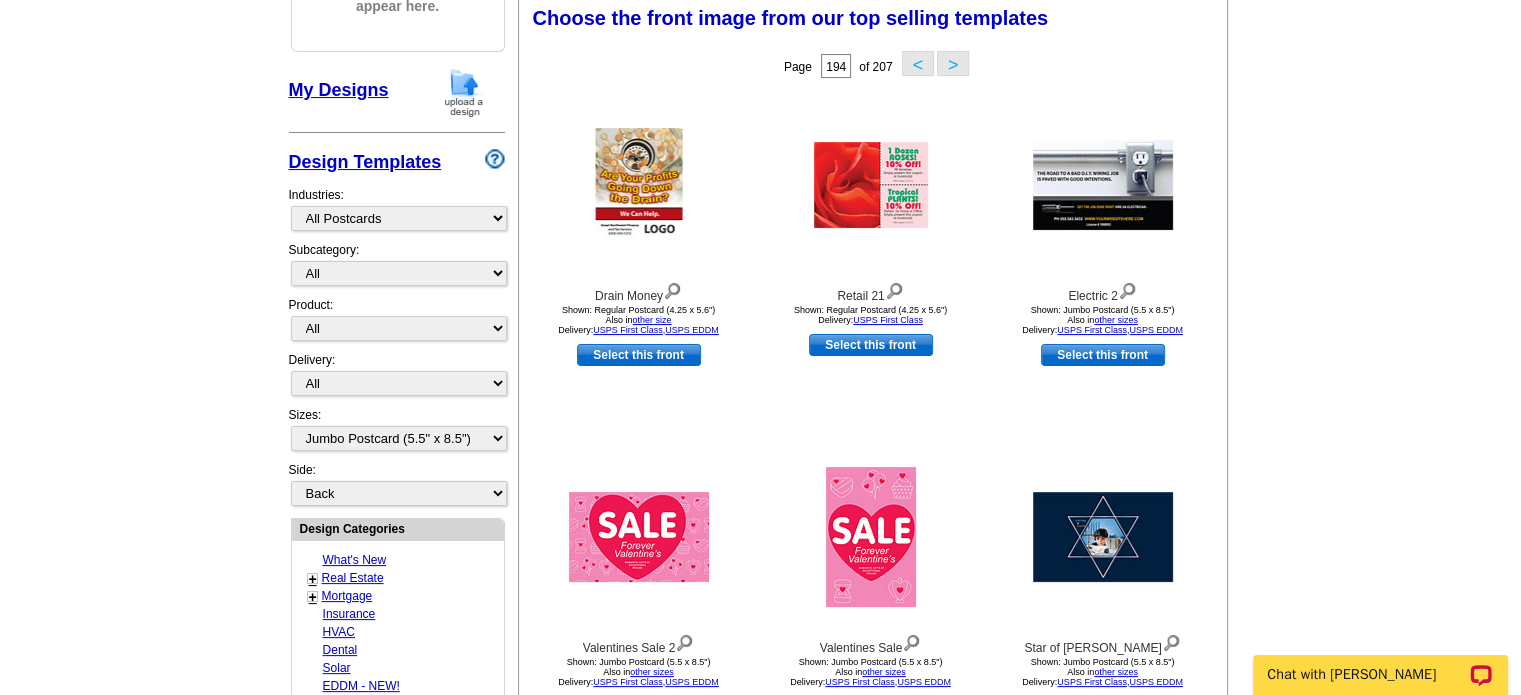 click on ">" at bounding box center [953, 63] 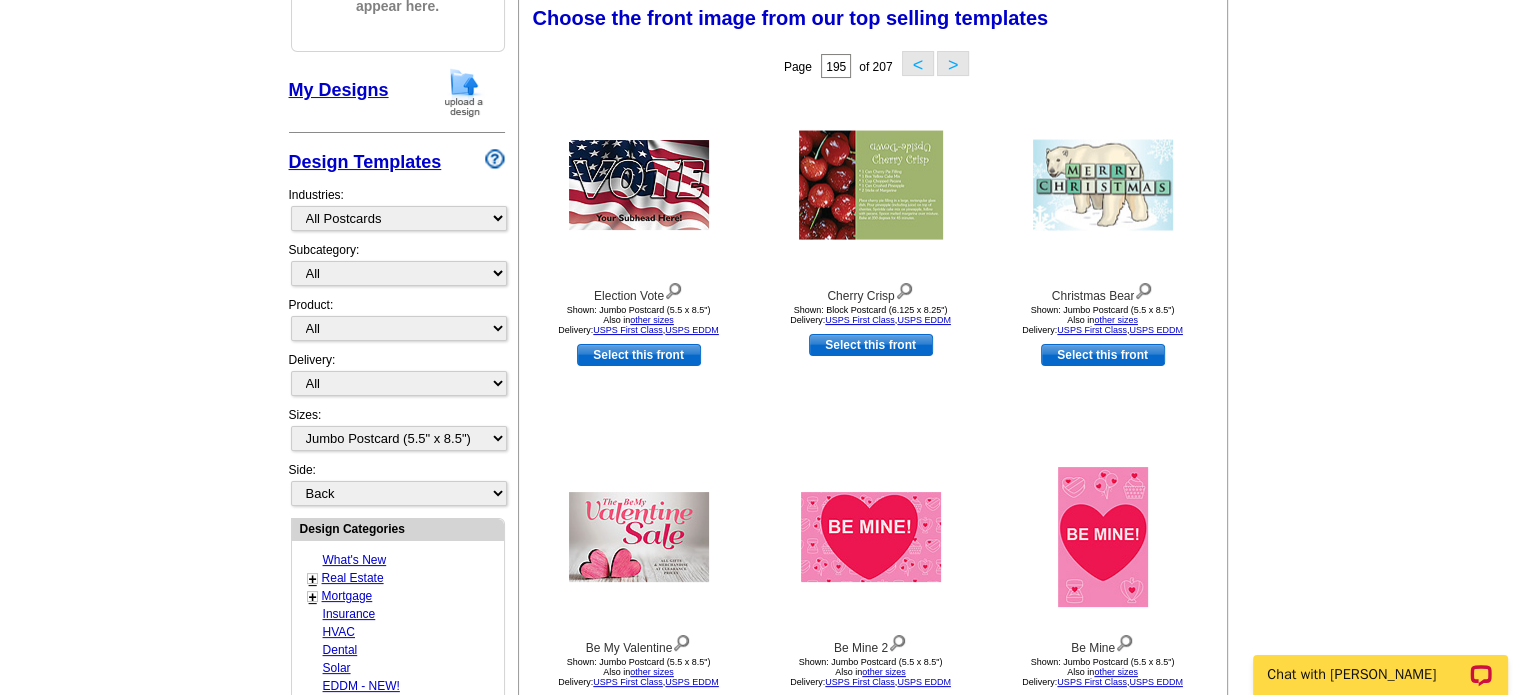 click on ">" at bounding box center [953, 63] 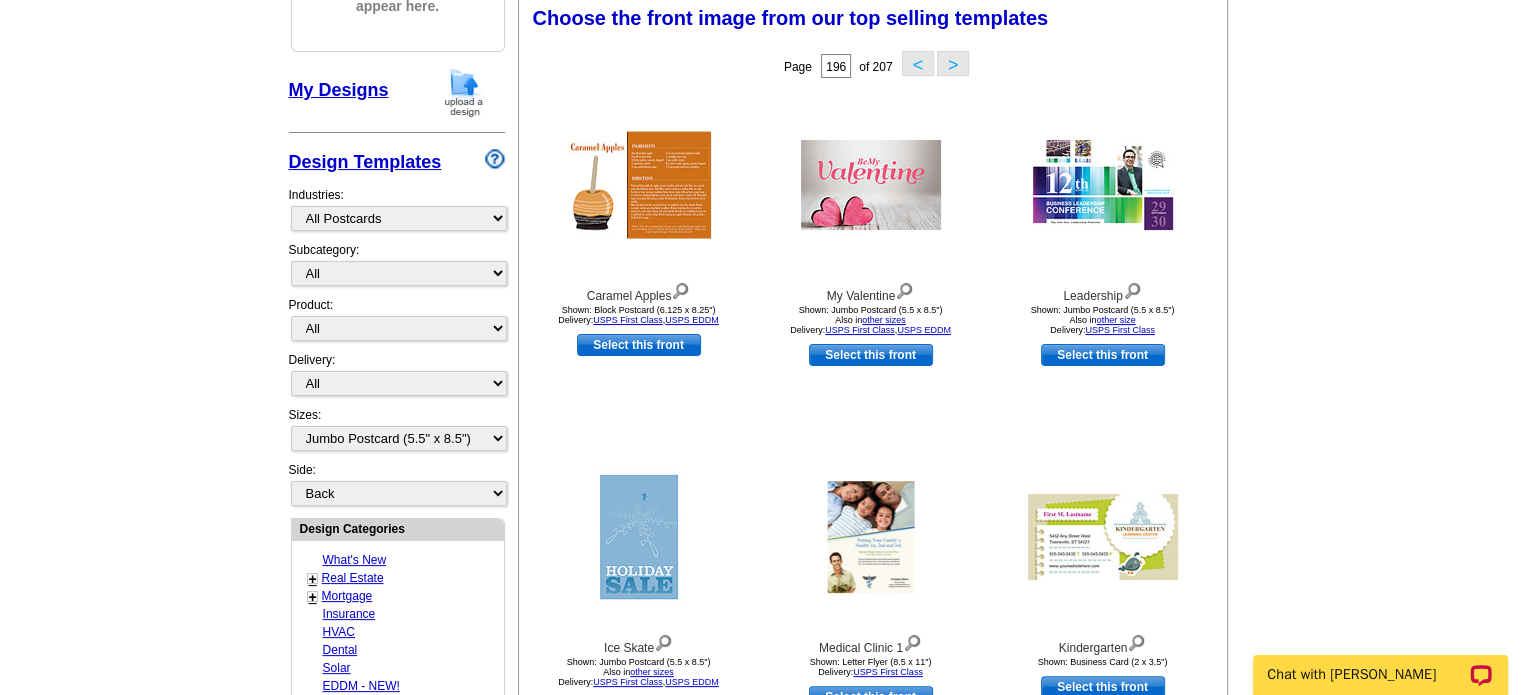 click on ">" at bounding box center (953, 63) 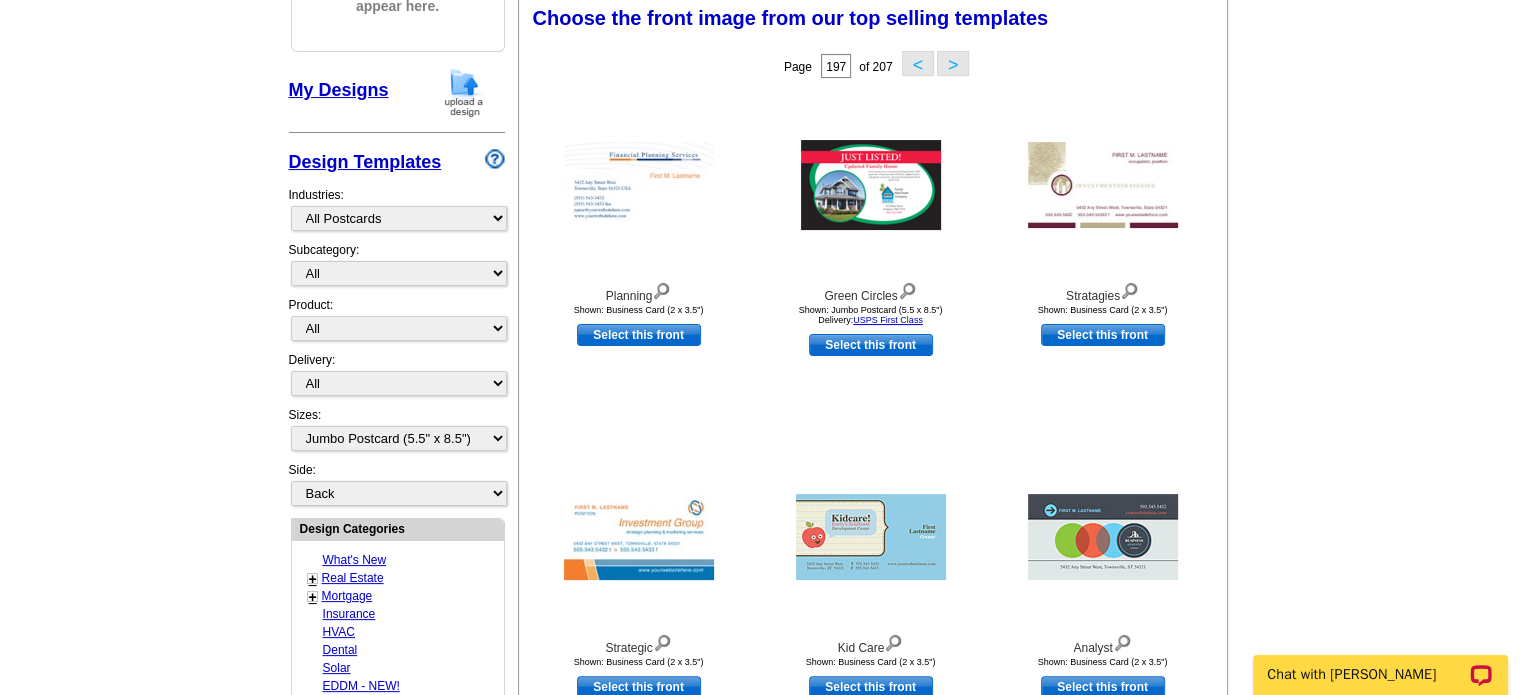 click on ">" at bounding box center [953, 63] 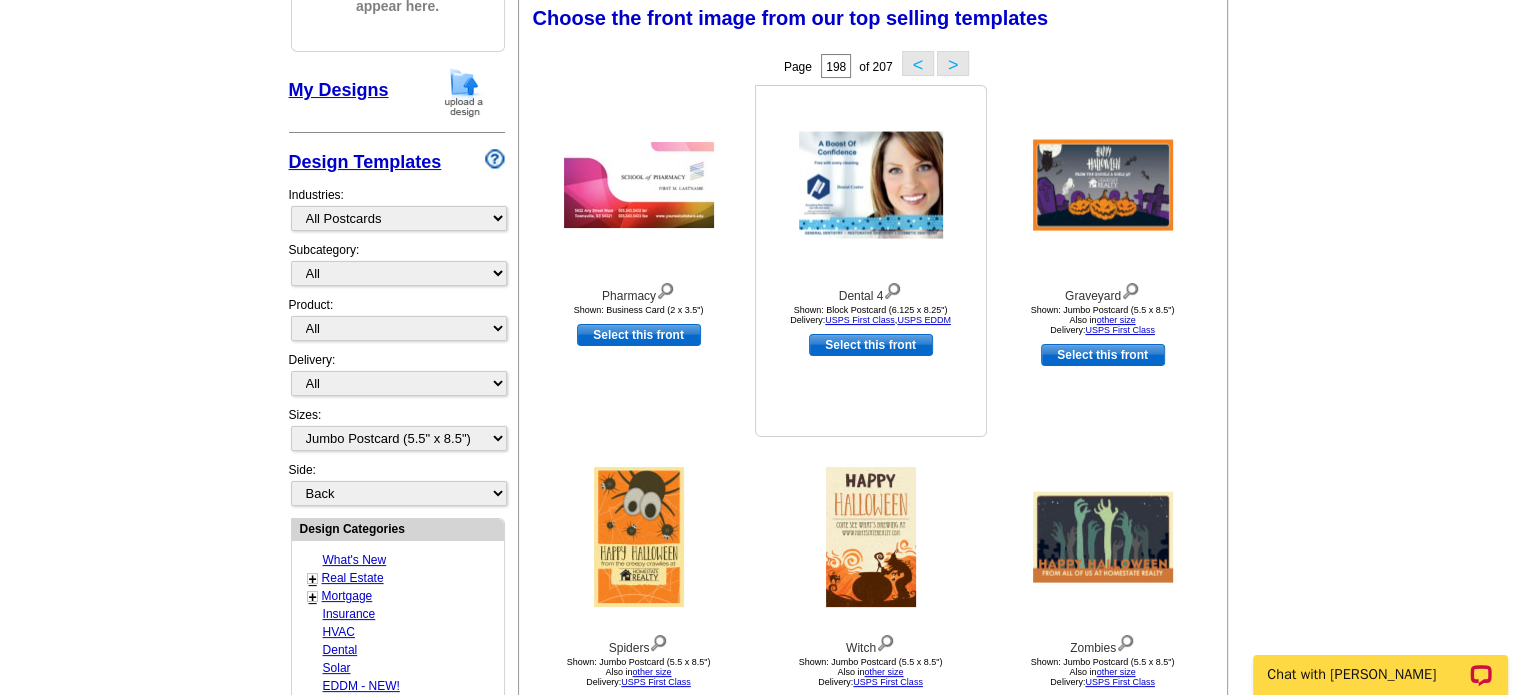 click at bounding box center [871, 185] 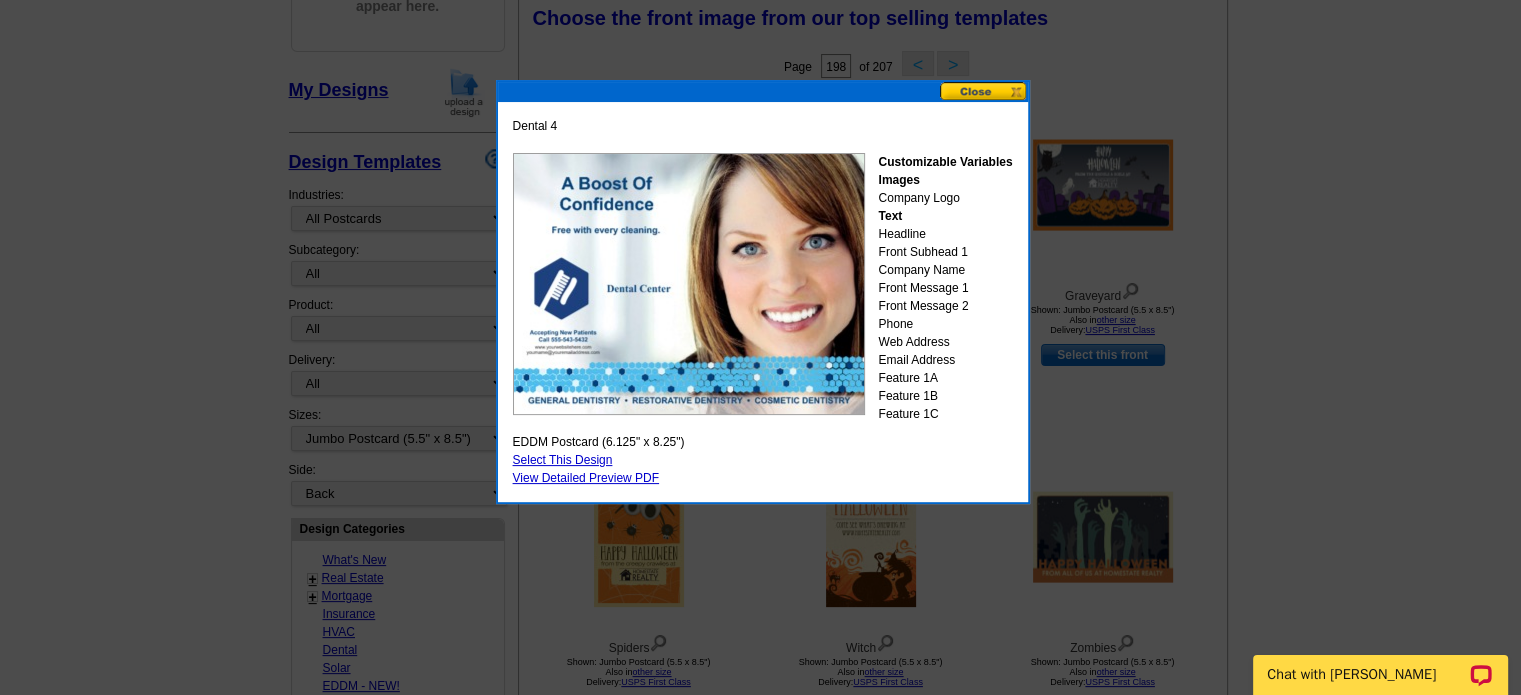 click at bounding box center (984, 91) 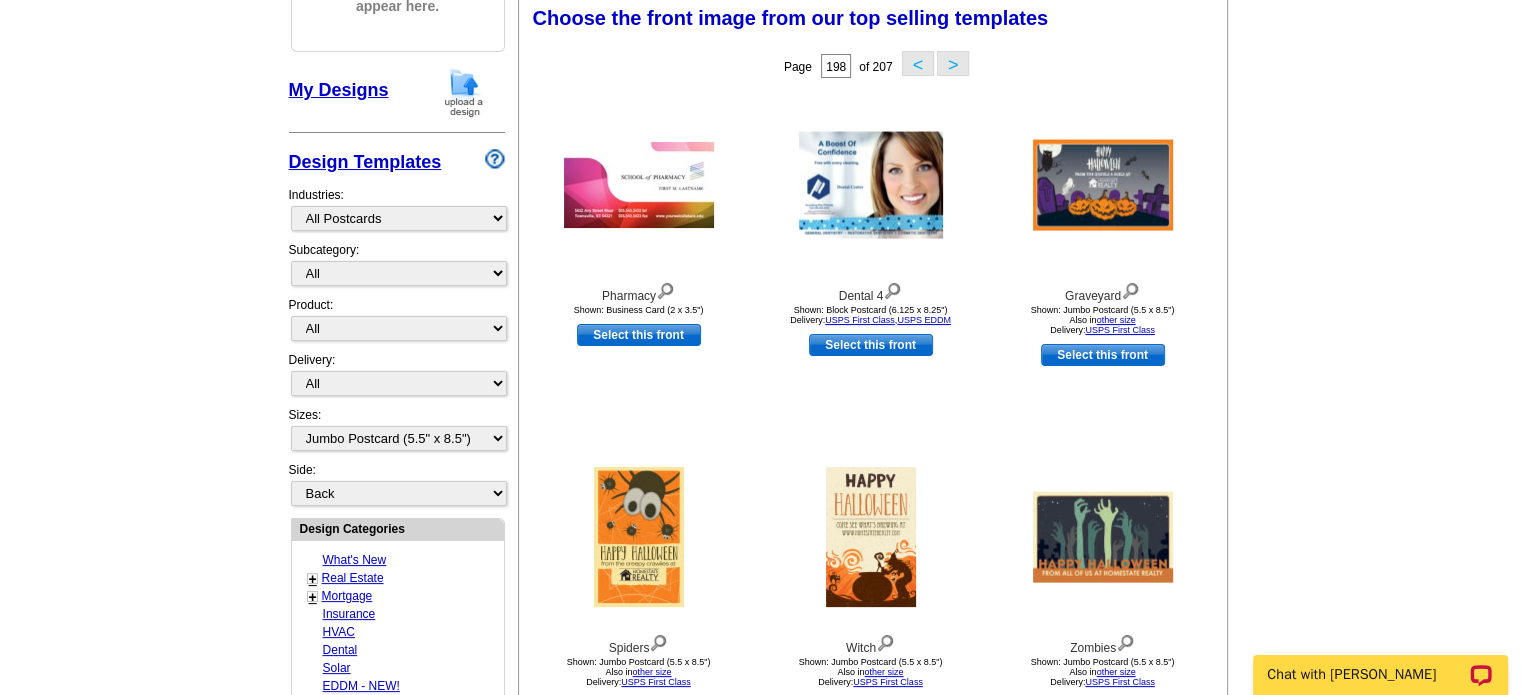 click on ">" at bounding box center [953, 63] 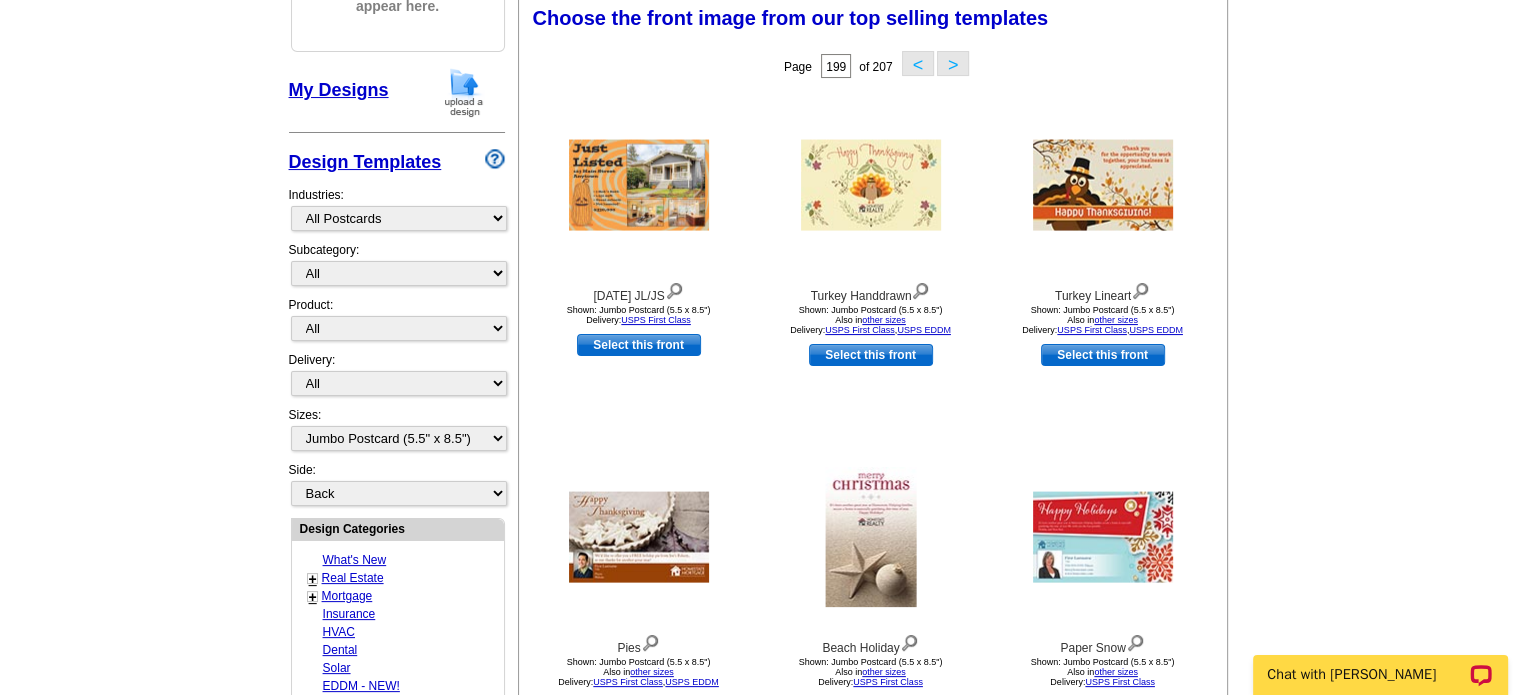 click on ">" at bounding box center (953, 63) 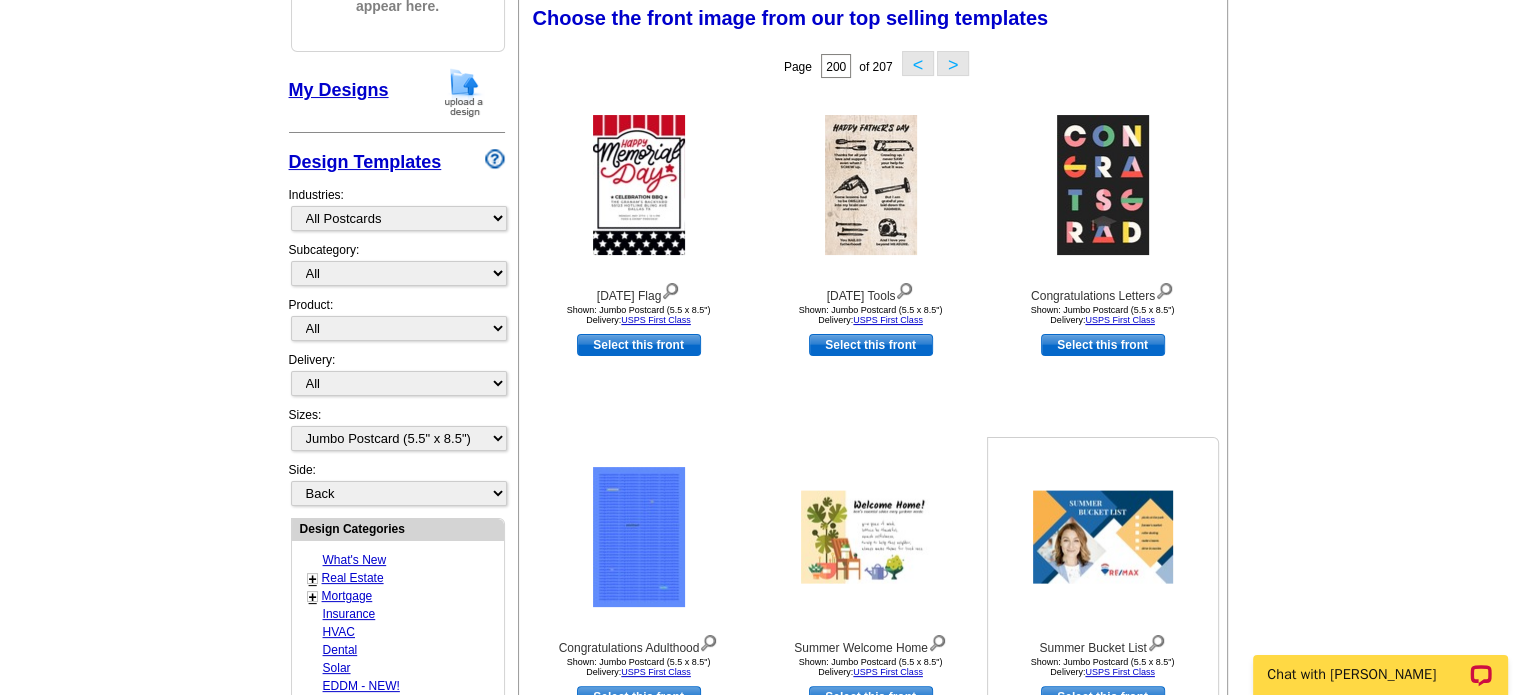 click at bounding box center (1103, 537) 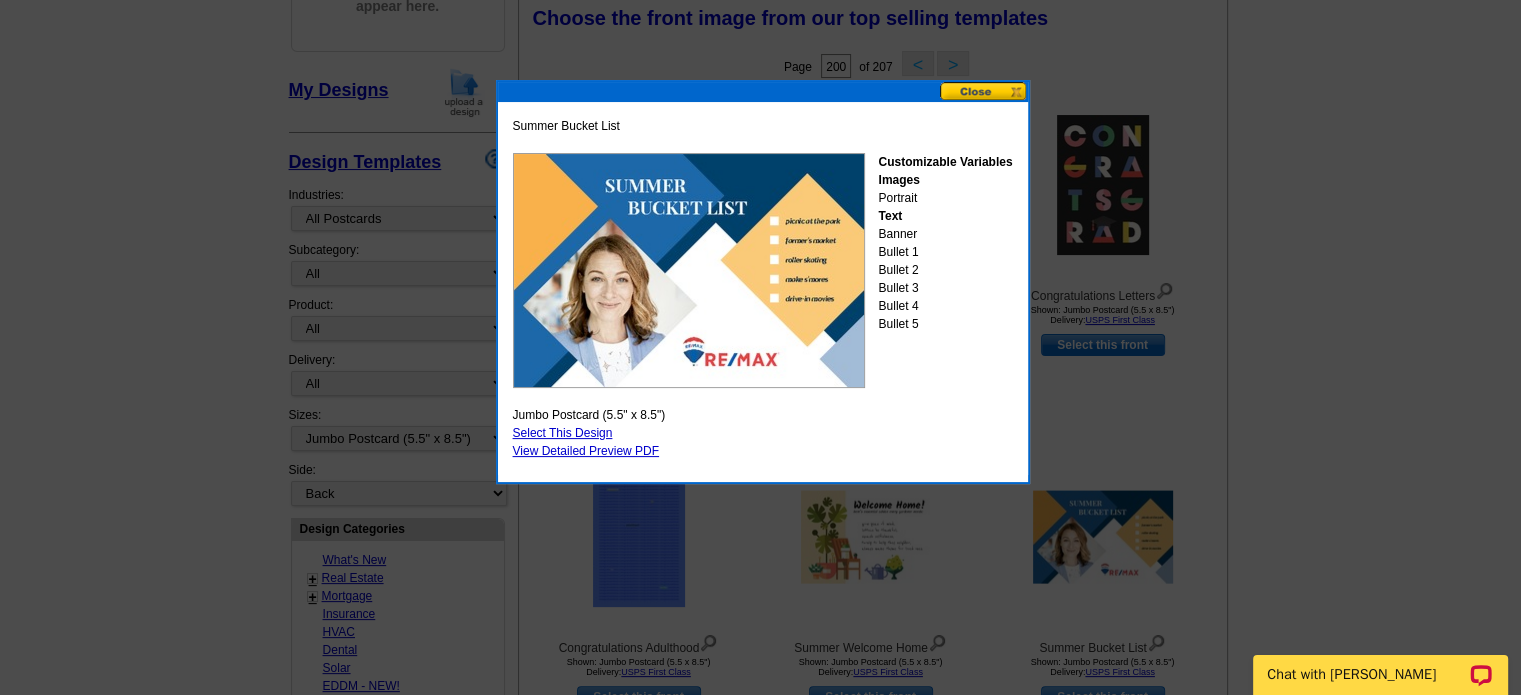 click at bounding box center (984, 91) 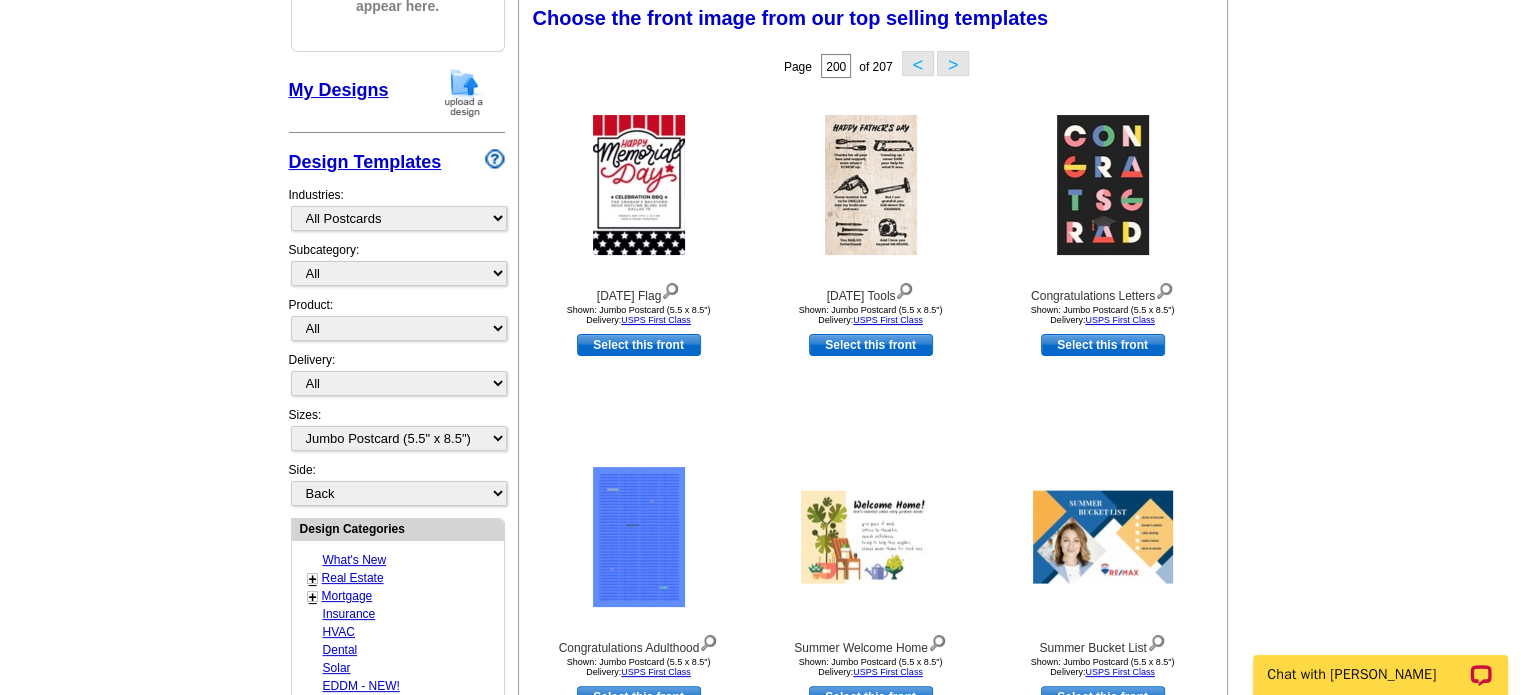 click on ">" at bounding box center [953, 63] 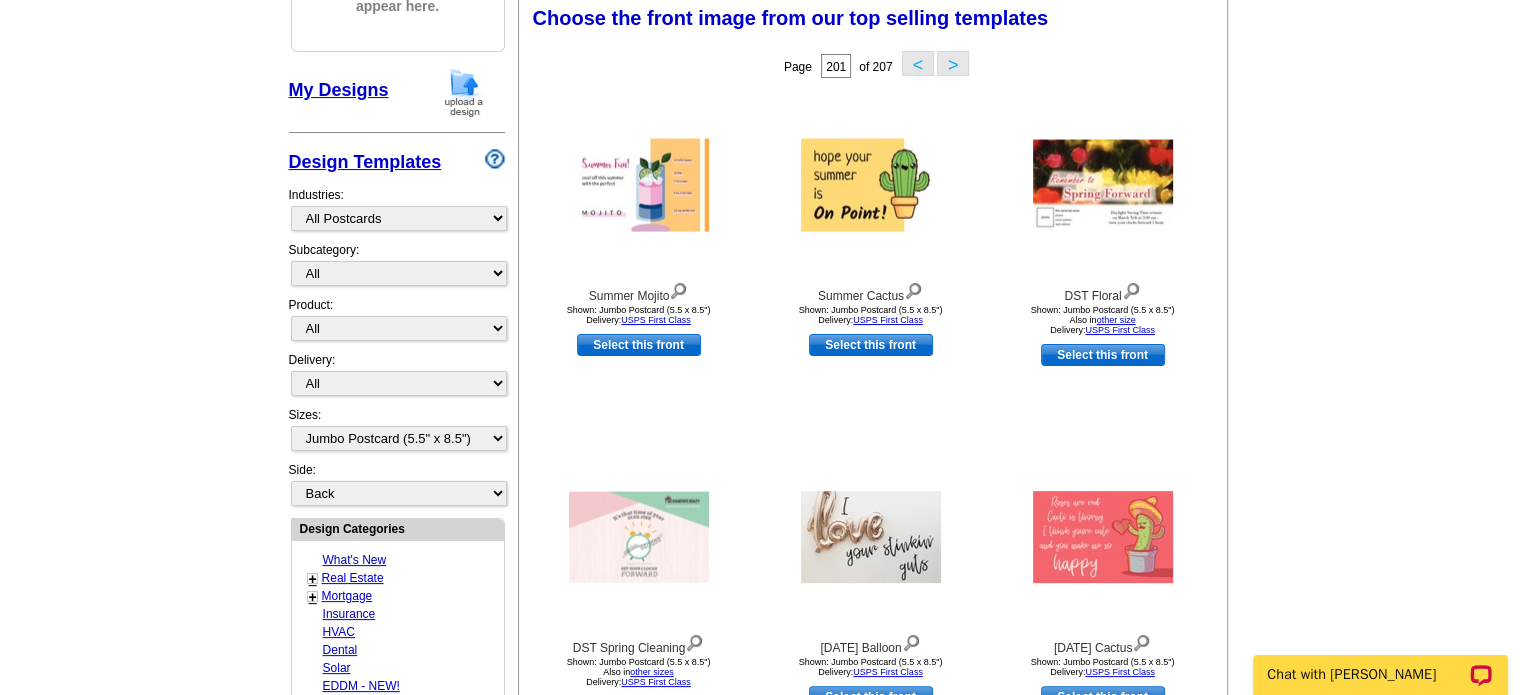click on ">" at bounding box center (953, 63) 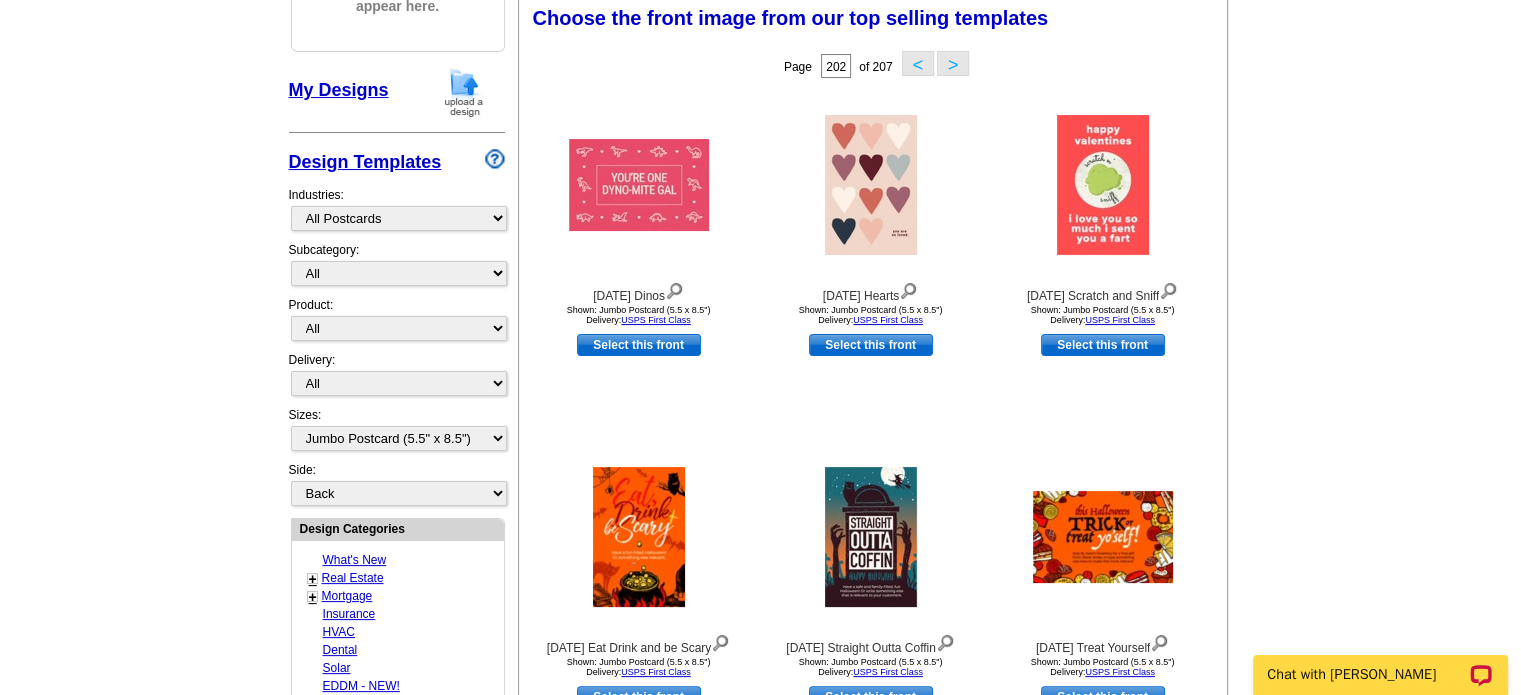 click on ">" at bounding box center (953, 63) 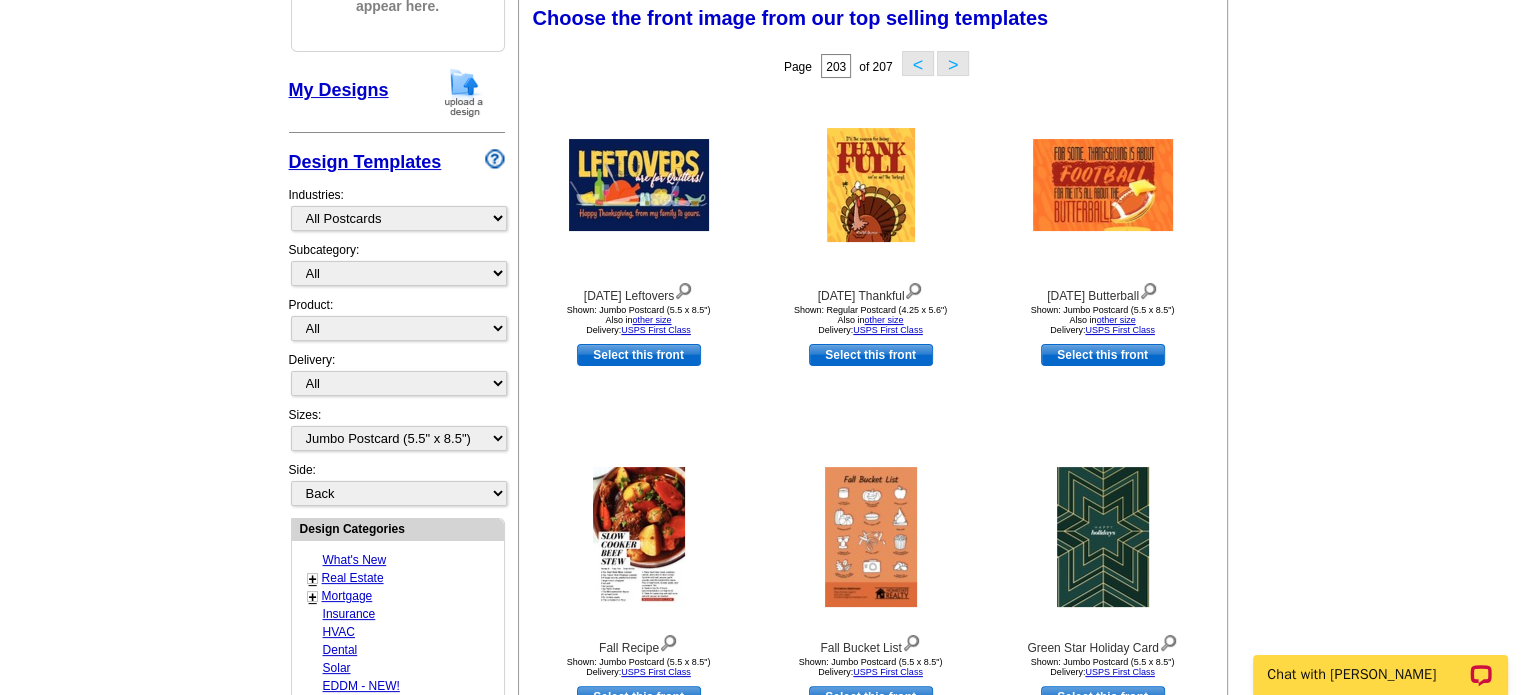 click on ">" at bounding box center (953, 63) 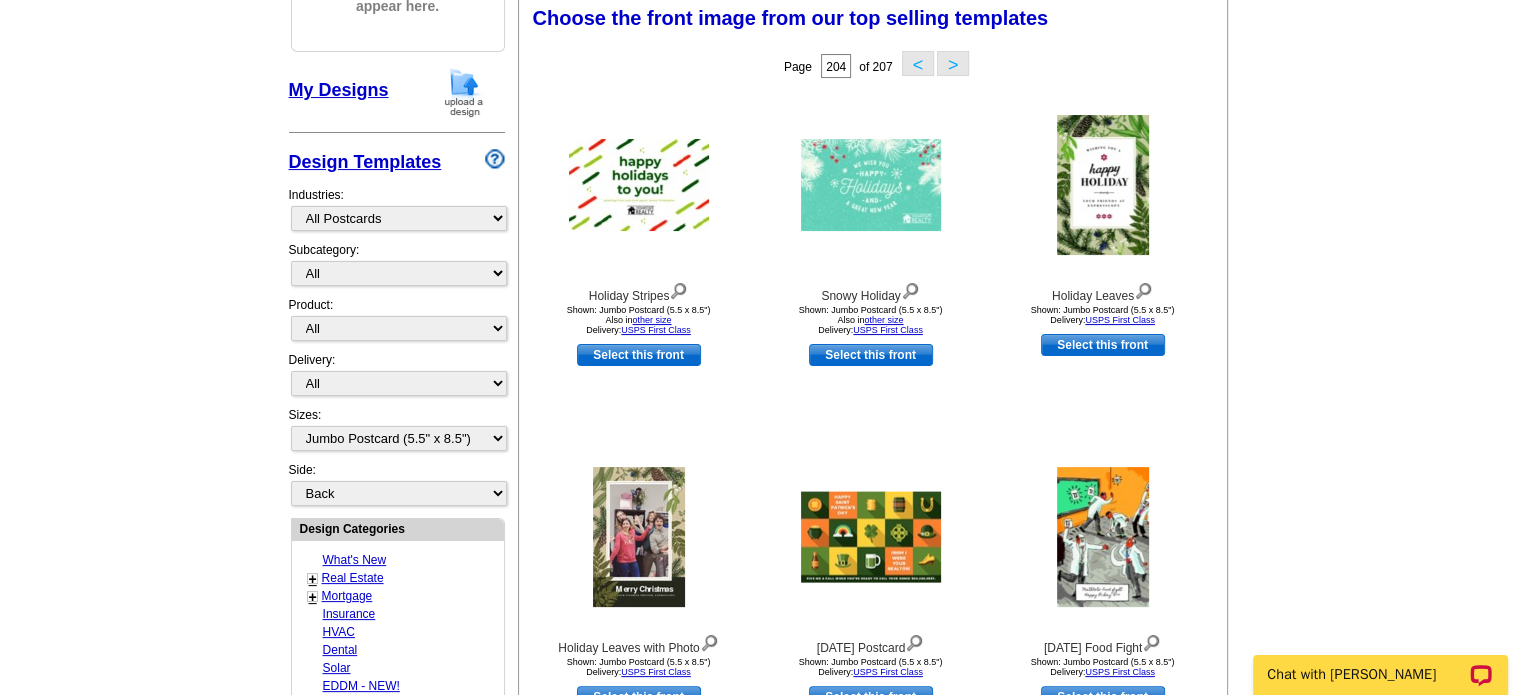 click on ">" at bounding box center [953, 63] 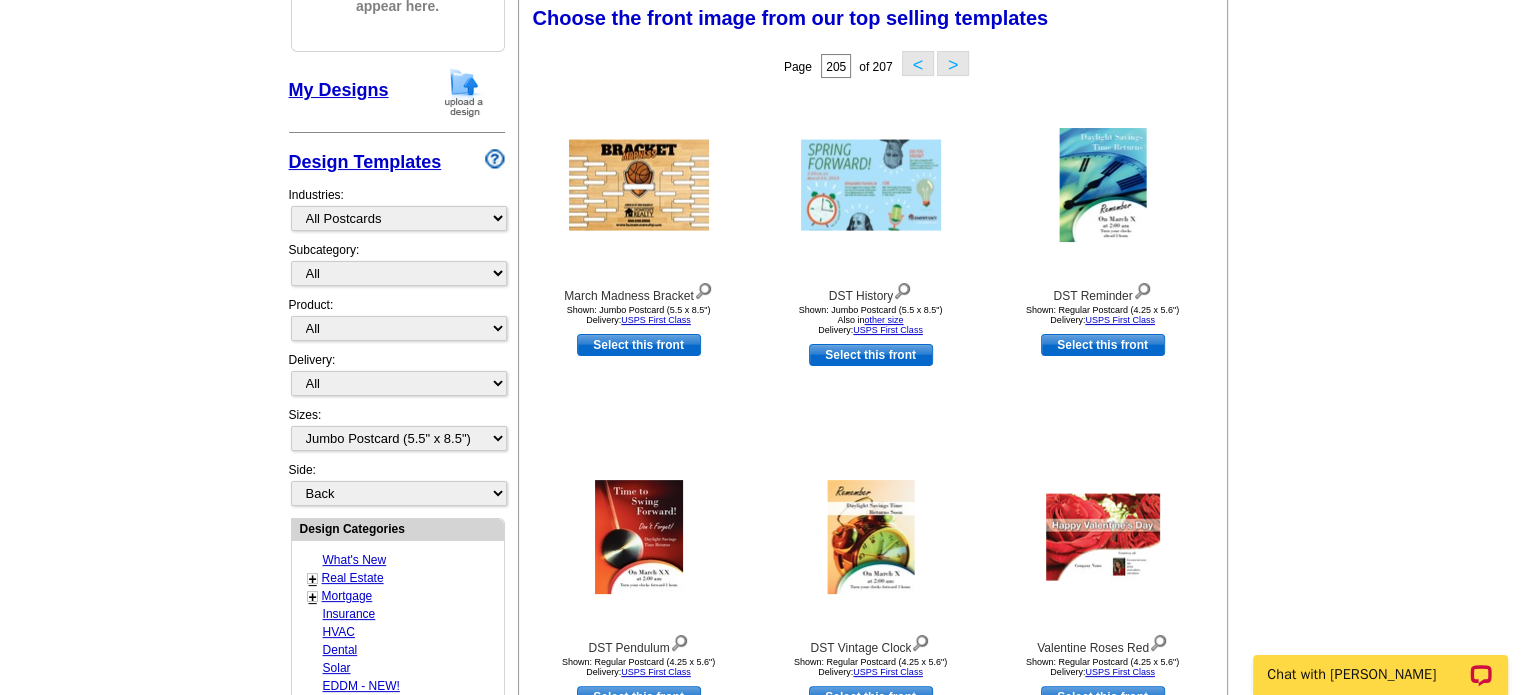 click on ">" at bounding box center (953, 63) 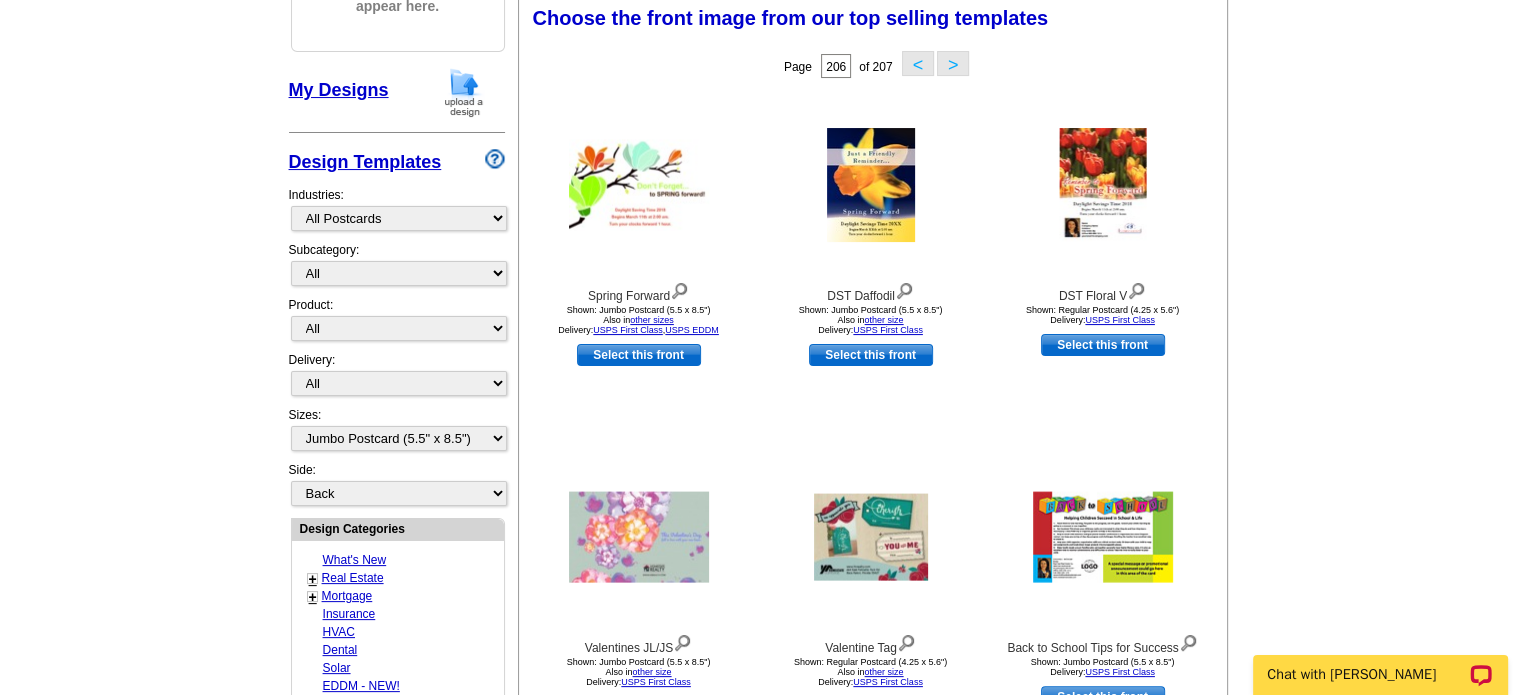 click on ">" at bounding box center (953, 63) 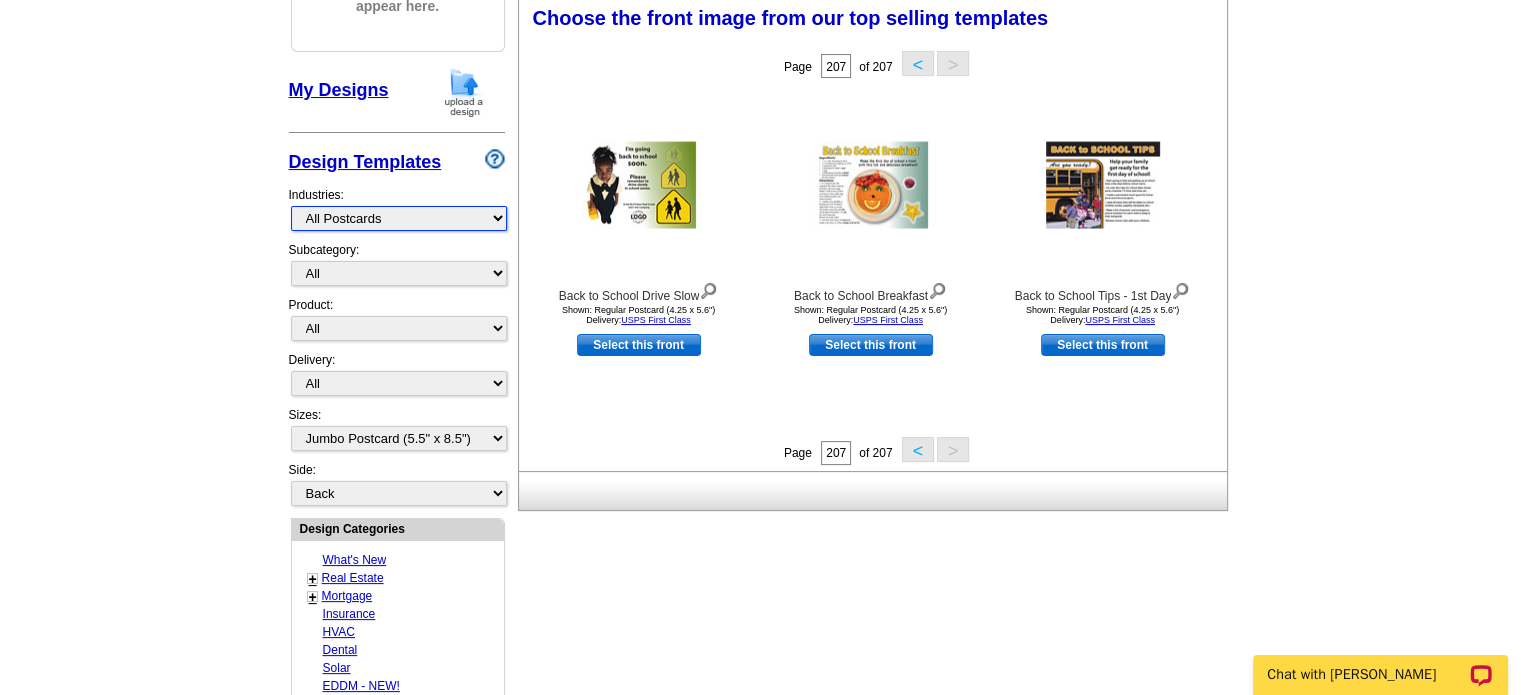 click on "What's New Real Estate Mortgage Insurance HVAC Dental Solar EDDM - NEW! Calendar Postcards Arts & Entertainment Assisted Living Automotive Beauty & Fitness Business Services Education, Camps & Childcare Financial Services Food & Beverage Healthcare Holiday Home Services Keep-in-Touch Legal Non-Profit Personal Projects Pets & Veterinarians Photo Cards Religion & Faith Retail Seasonal Sports & Recreation Sports Schedules Travel Greeting Cards All Postcards All Flyers & Brochures All Business Cards All Door Hangers All Greeting Cards" at bounding box center (399, 218) 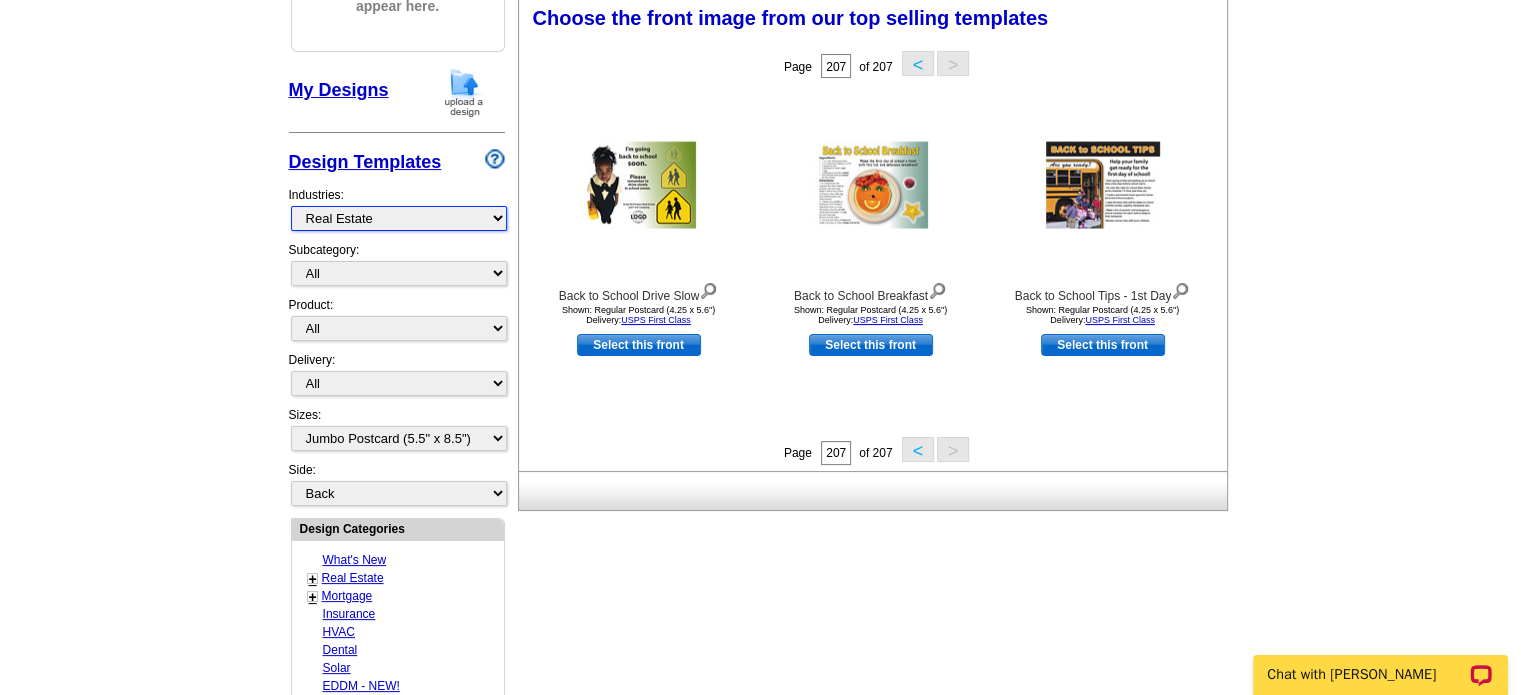 click on "What's New Real Estate Mortgage Insurance HVAC Dental Solar EDDM - NEW! Calendar Postcards Arts & Entertainment Assisted Living Automotive Beauty & Fitness Business Services Education, Camps & Childcare Financial Services Food & Beverage Healthcare Holiday Home Services Keep-in-Touch Legal Non-Profit Personal Projects Pets & Veterinarians Photo Cards Religion & Faith Retail Seasonal Sports & Recreation Sports Schedules Travel Greeting Cards All Postcards All Flyers & Brochures All Business Cards All Door Hangers All Greeting Cards" at bounding box center (399, 218) 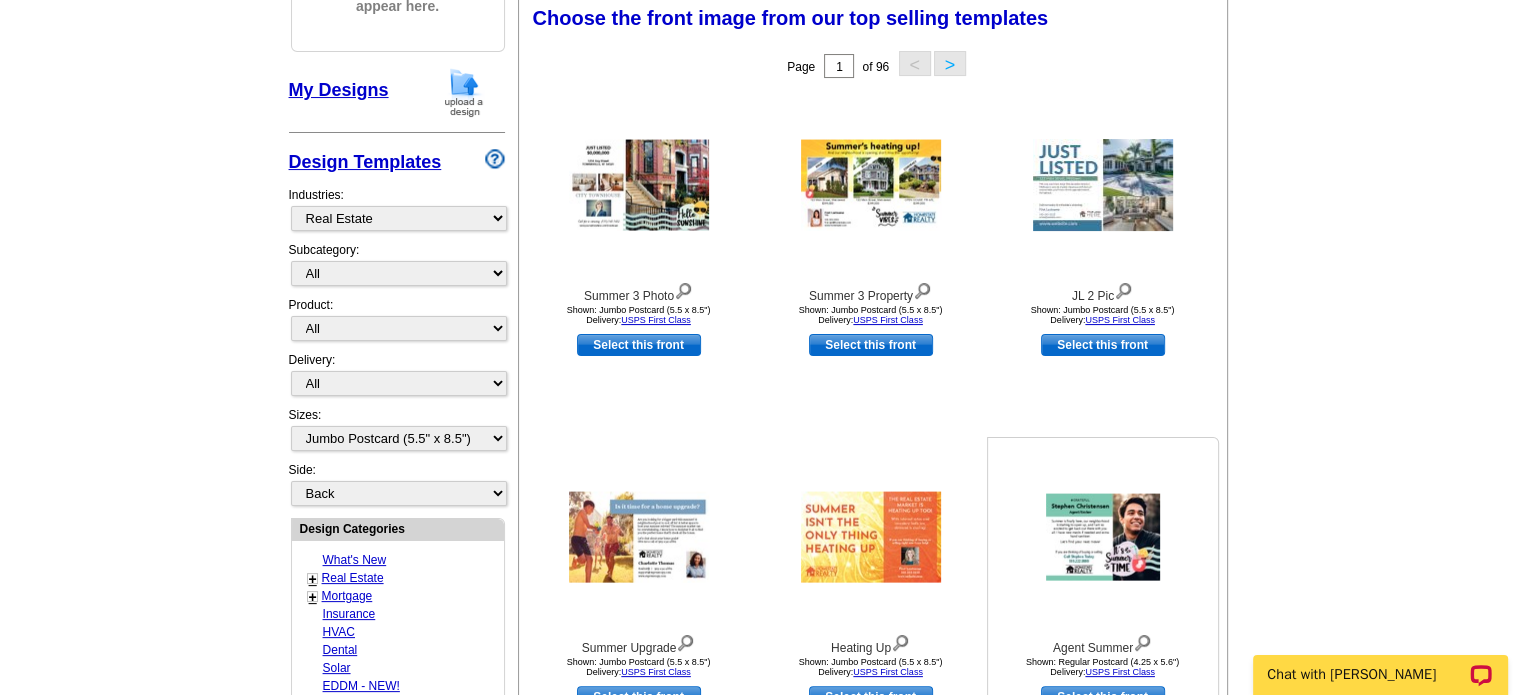 click at bounding box center [1103, 537] 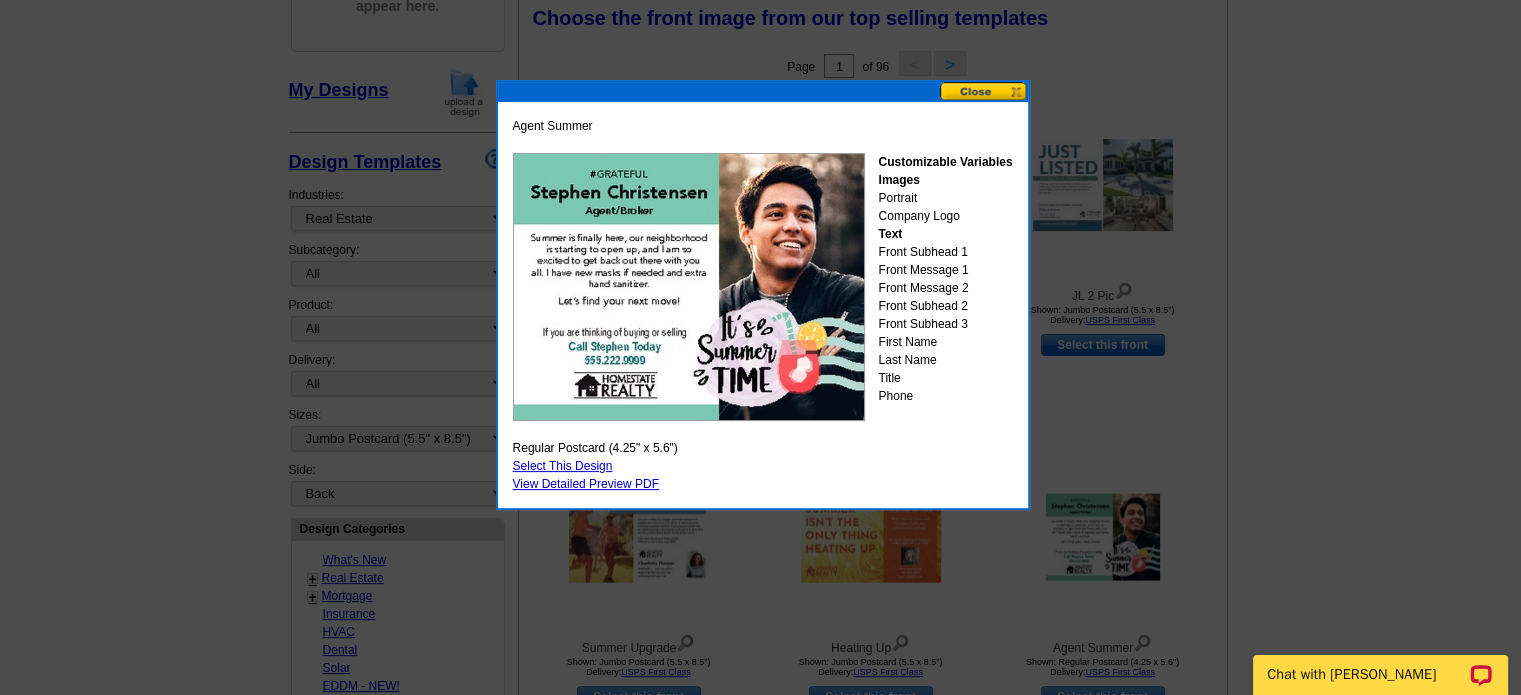 click at bounding box center (984, 91) 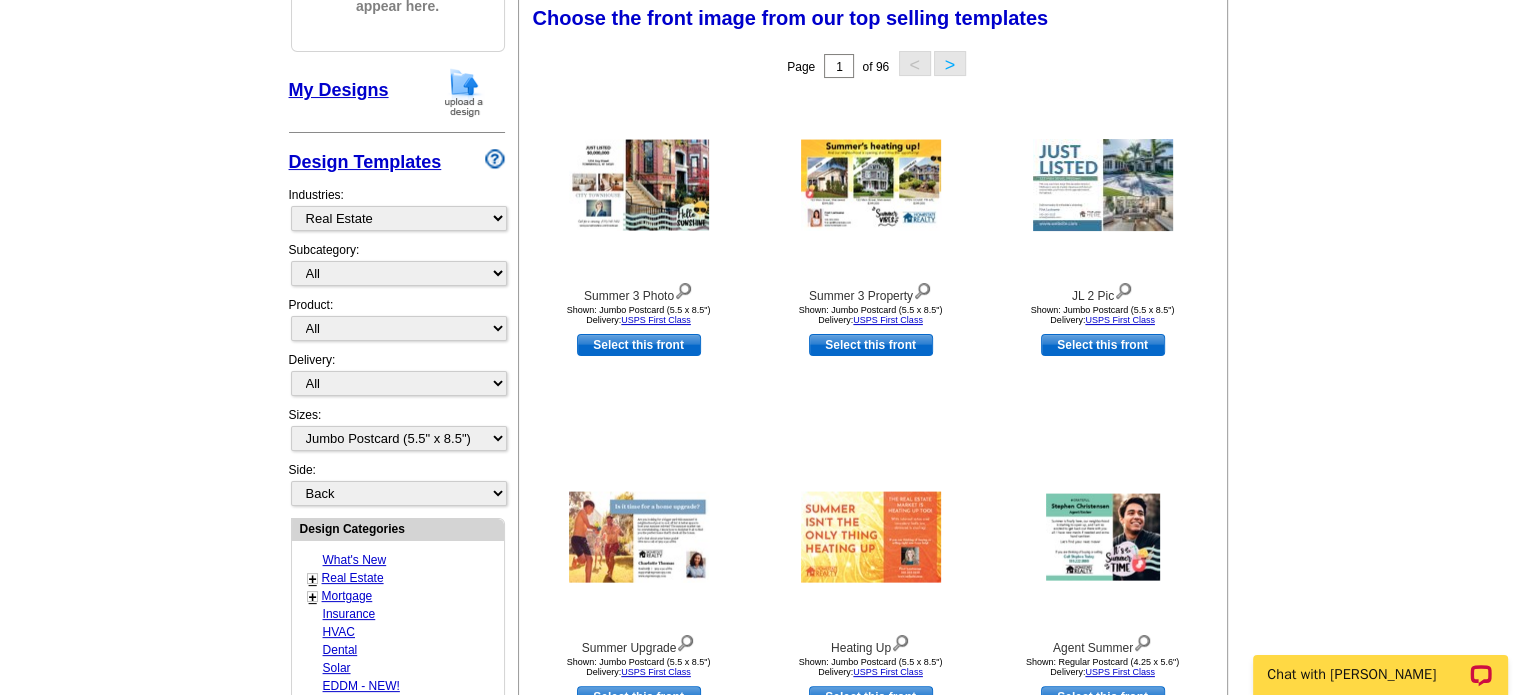 click on ">" at bounding box center (950, 63) 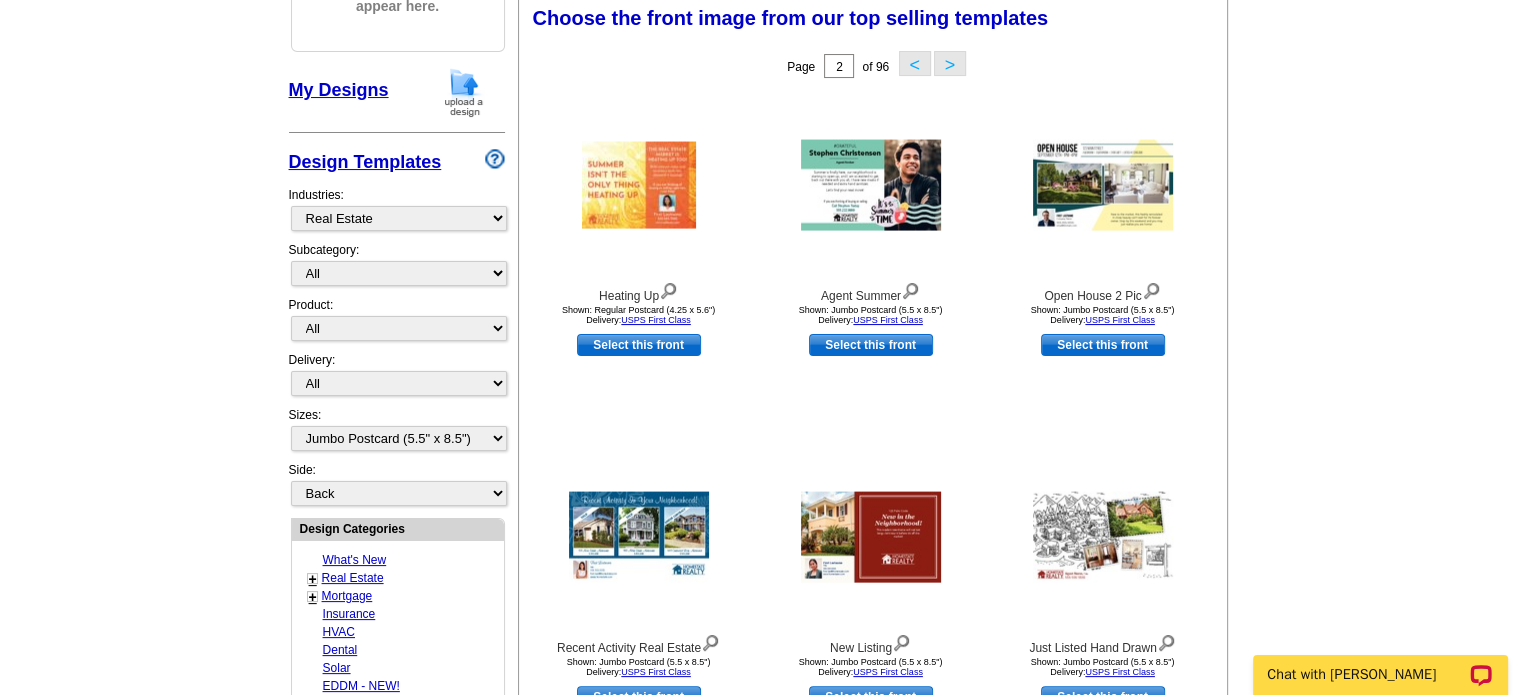 click on ">" at bounding box center [950, 63] 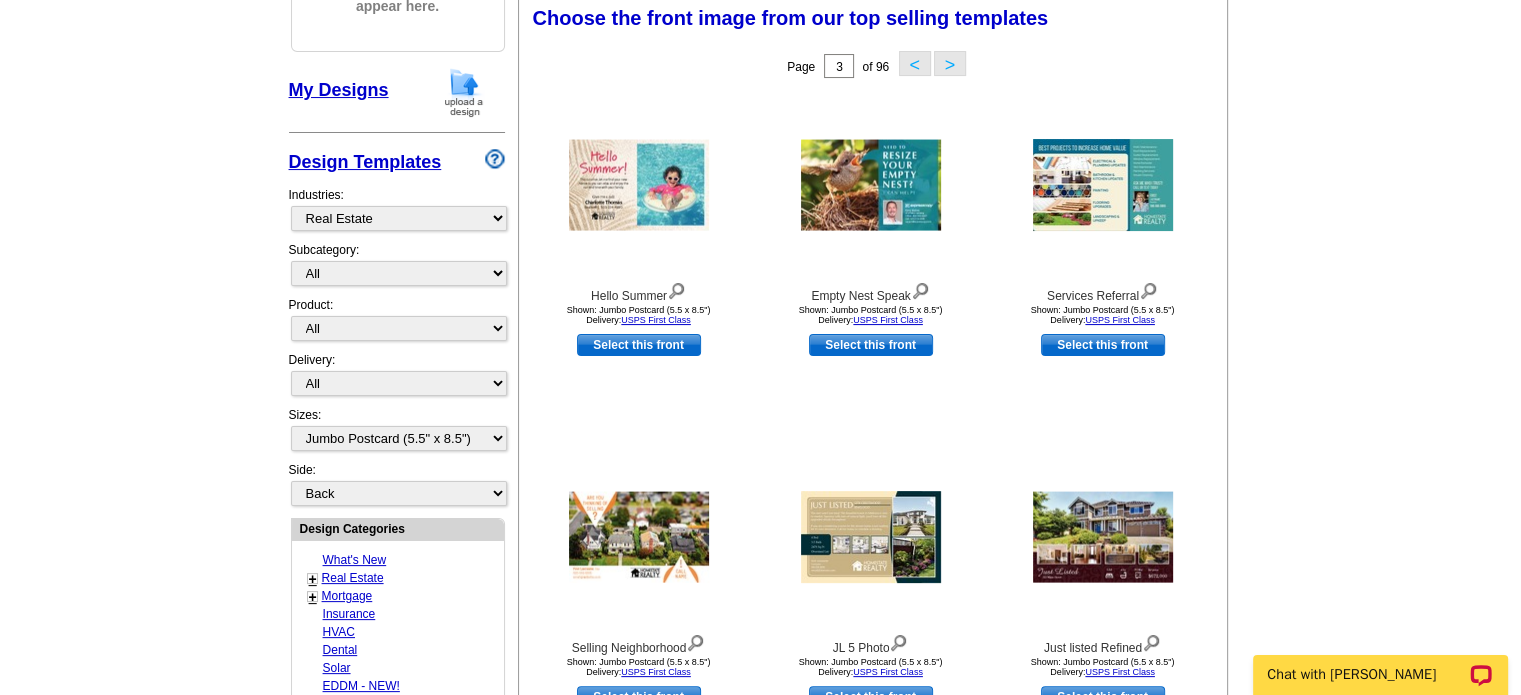 click on ">" at bounding box center (950, 63) 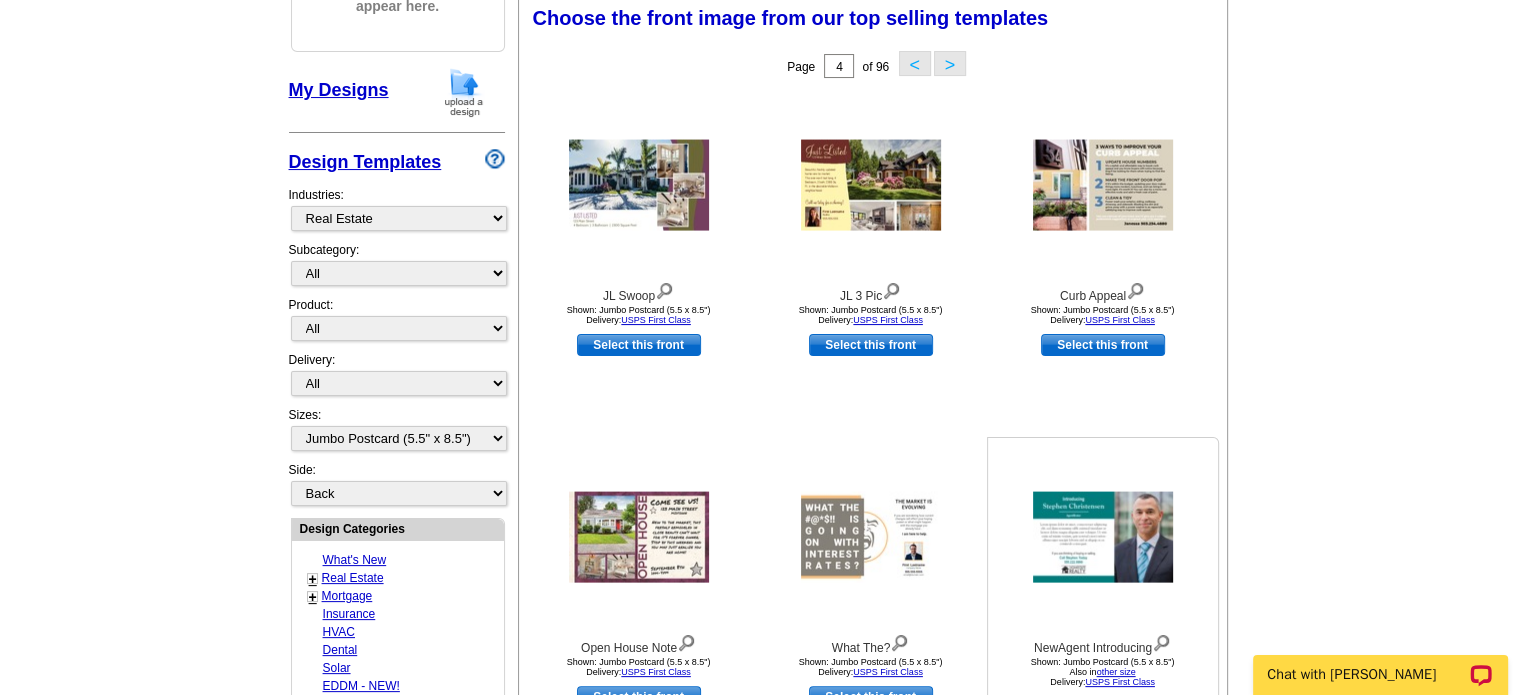 click at bounding box center (1103, 537) 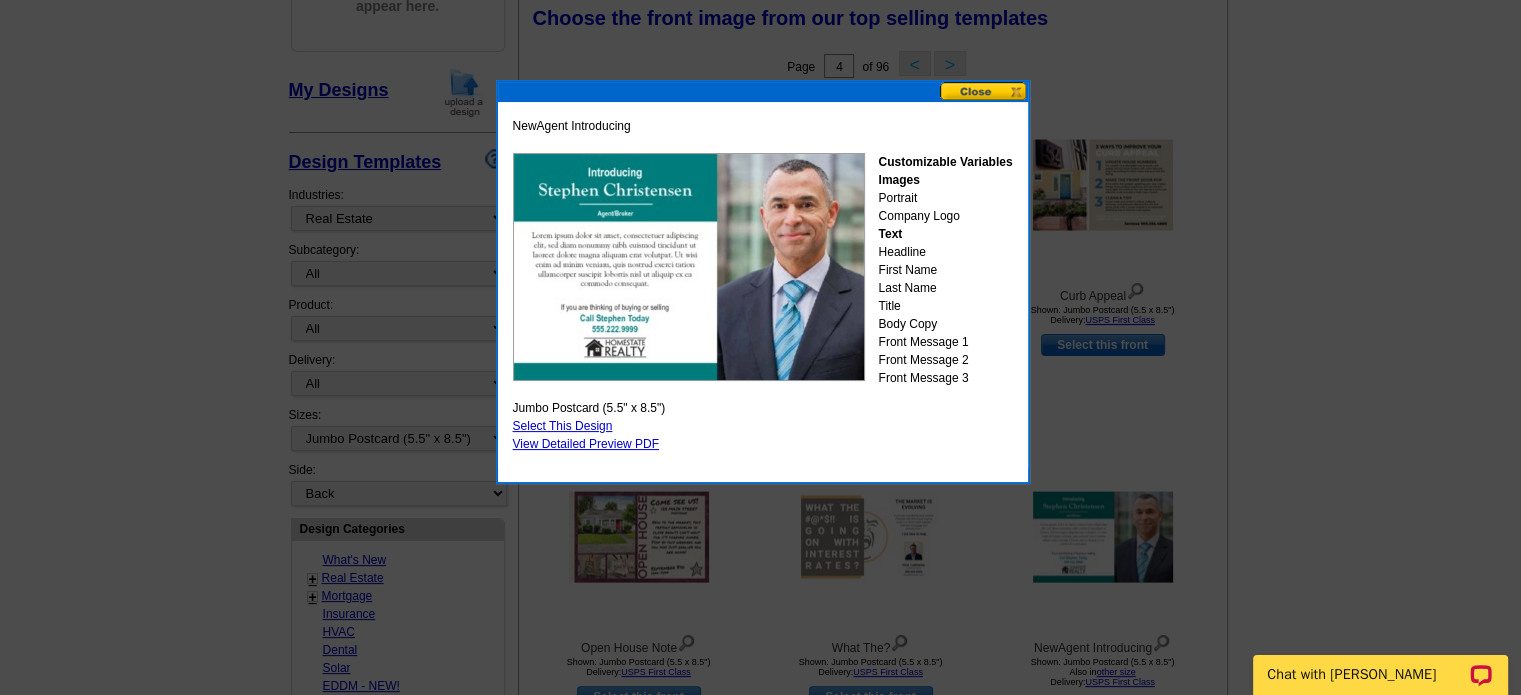 click on "Select This Design" at bounding box center (563, 426) 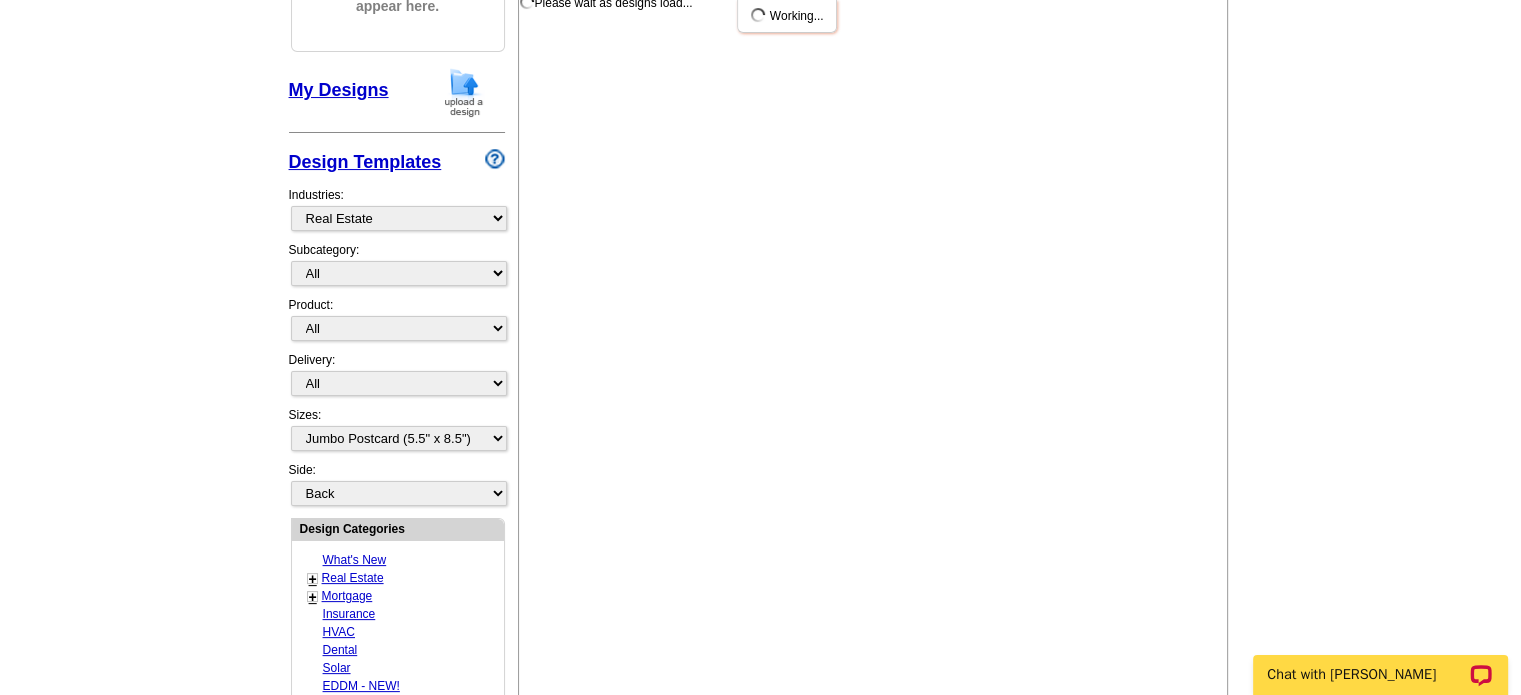 scroll, scrollTop: 0, scrollLeft: 0, axis: both 